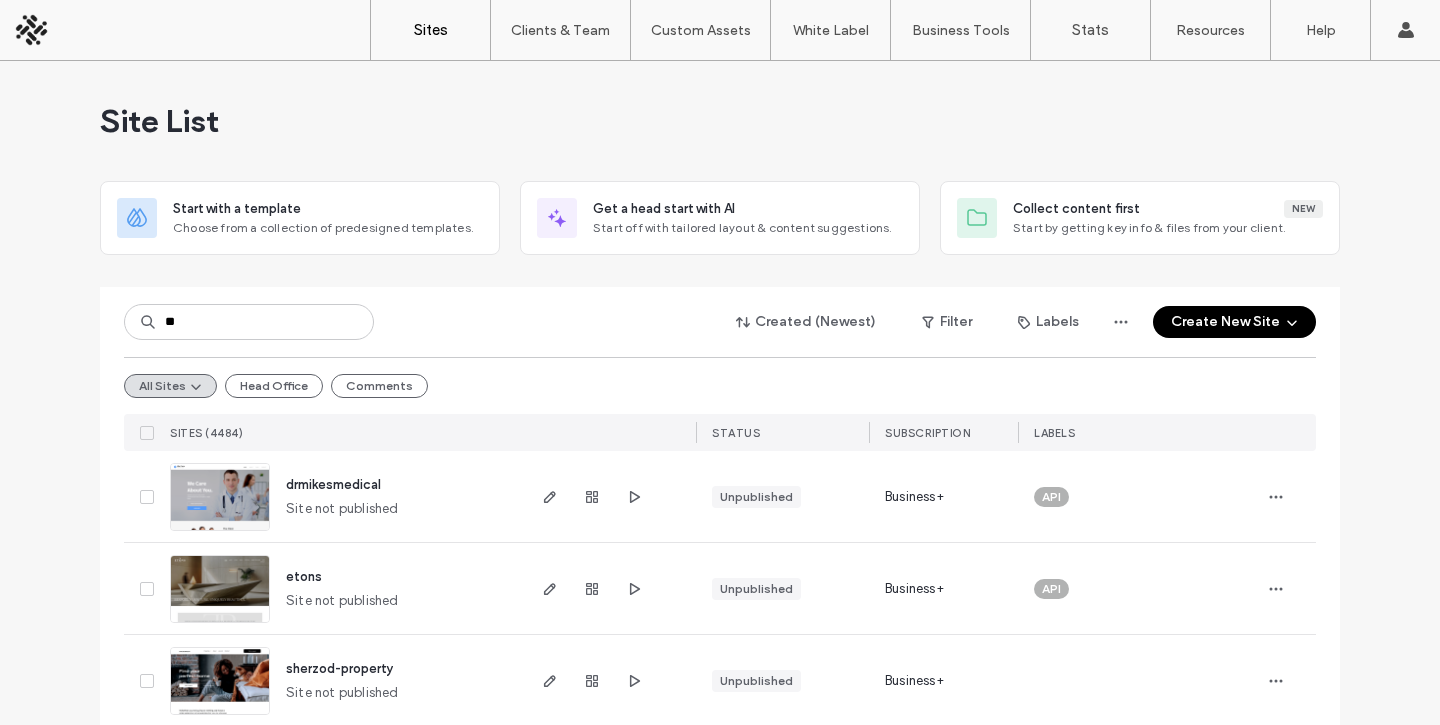 scroll, scrollTop: 0, scrollLeft: 0, axis: both 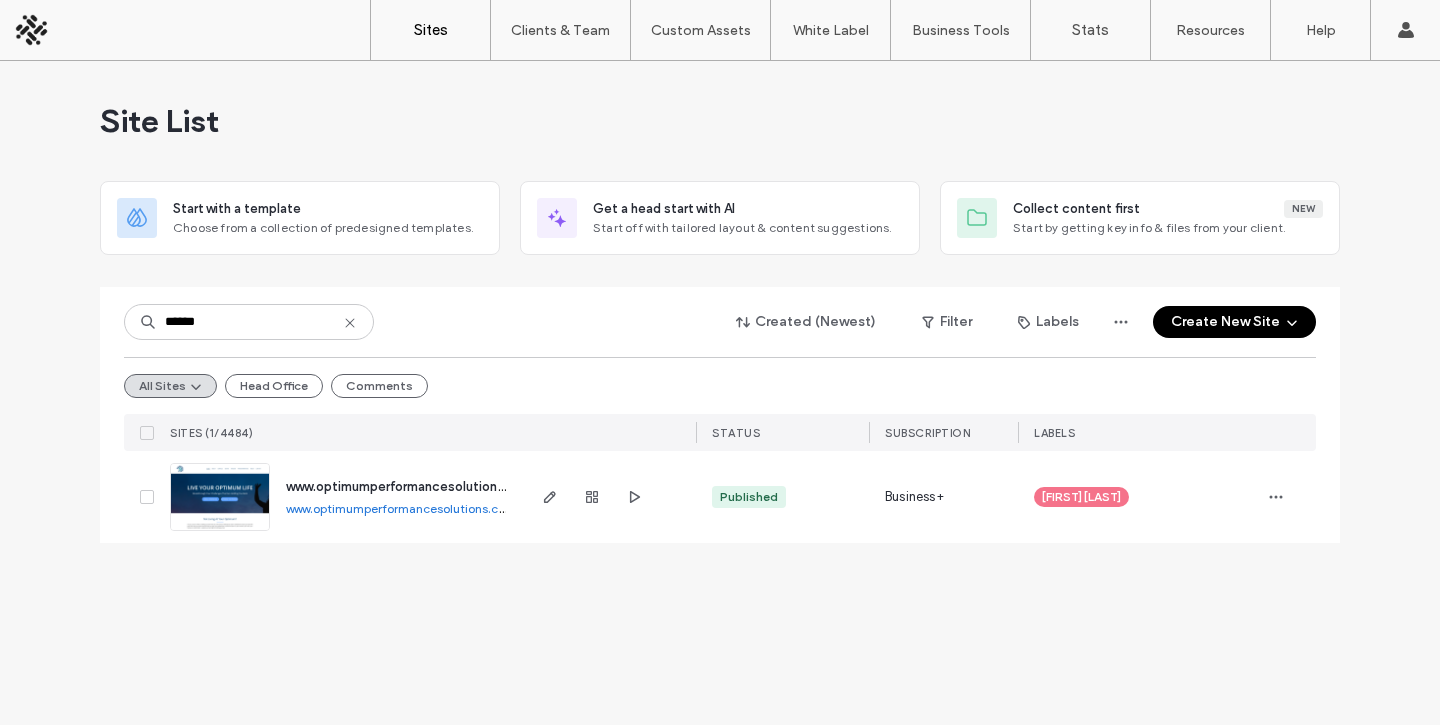 type on "******" 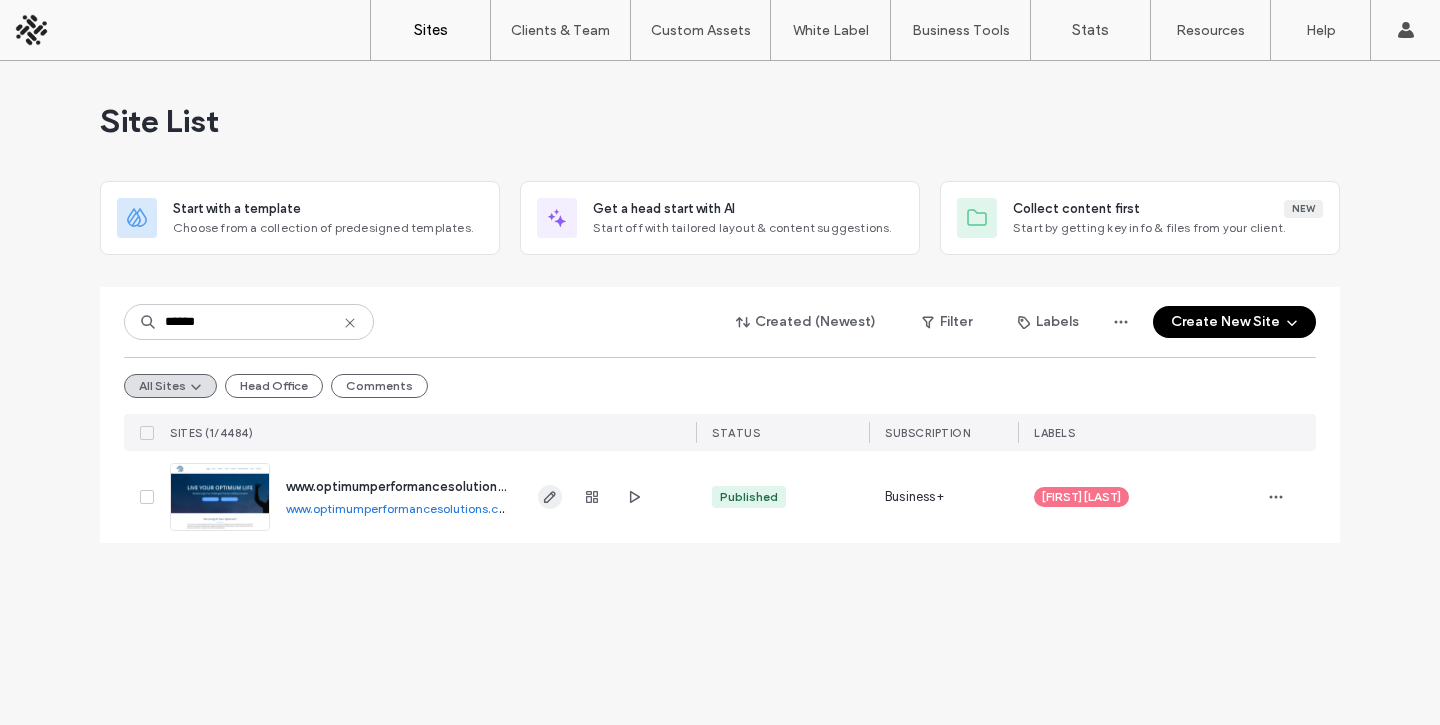 click 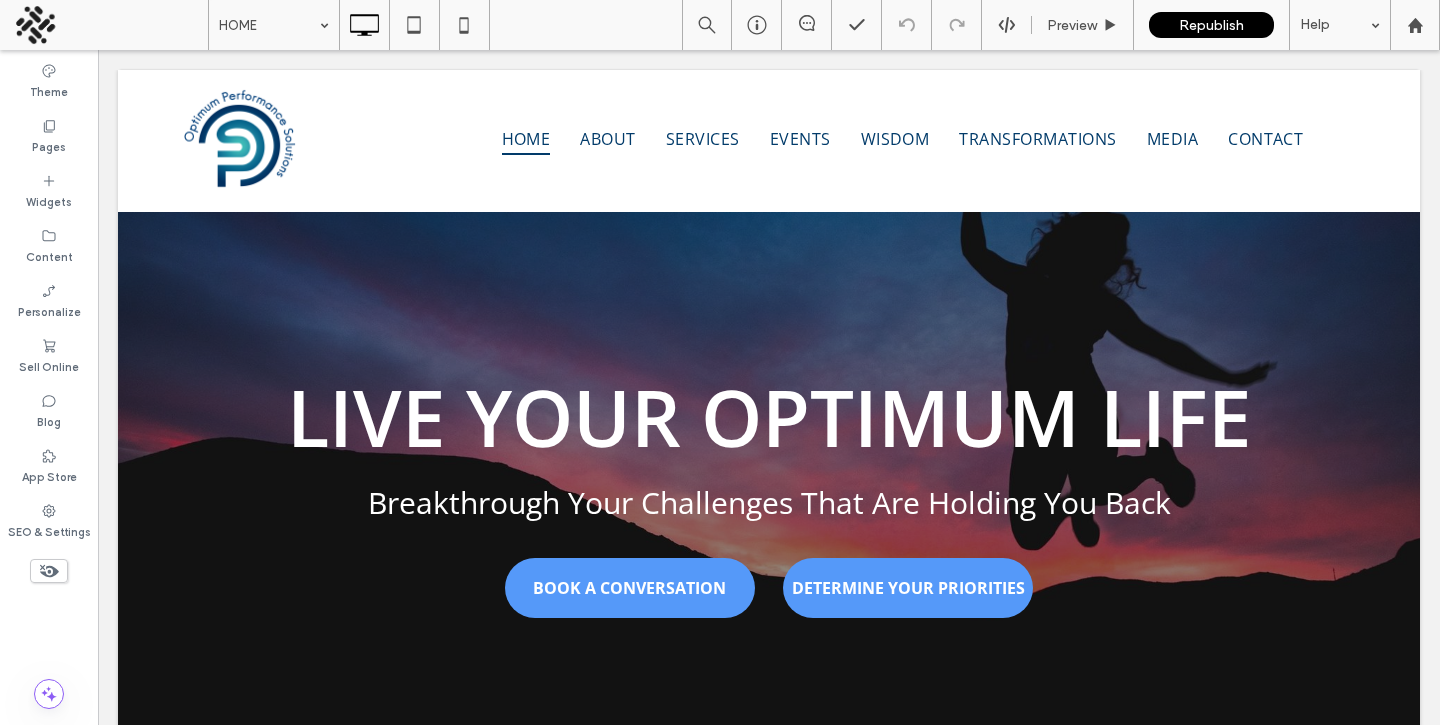 scroll, scrollTop: 0, scrollLeft: 0, axis: both 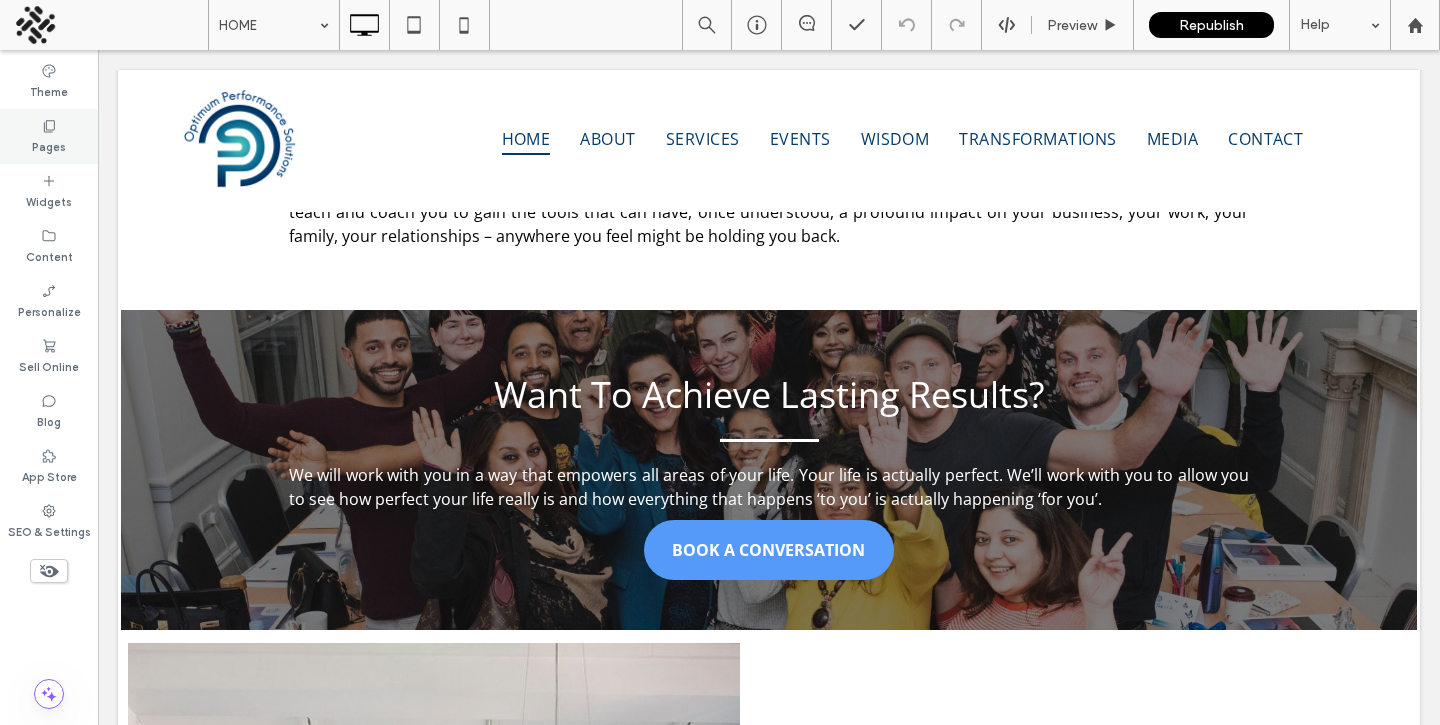 click on "Pages" at bounding box center [49, 136] 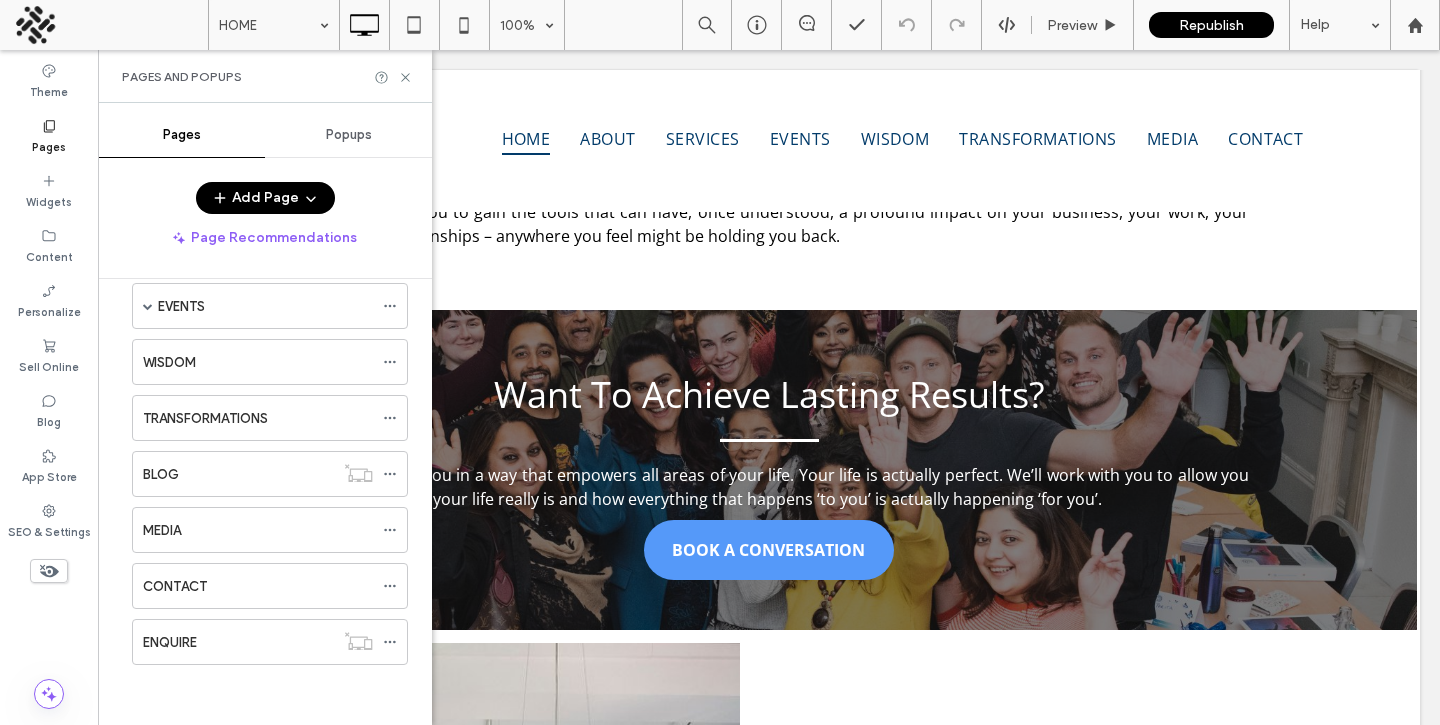 scroll, scrollTop: 0, scrollLeft: 0, axis: both 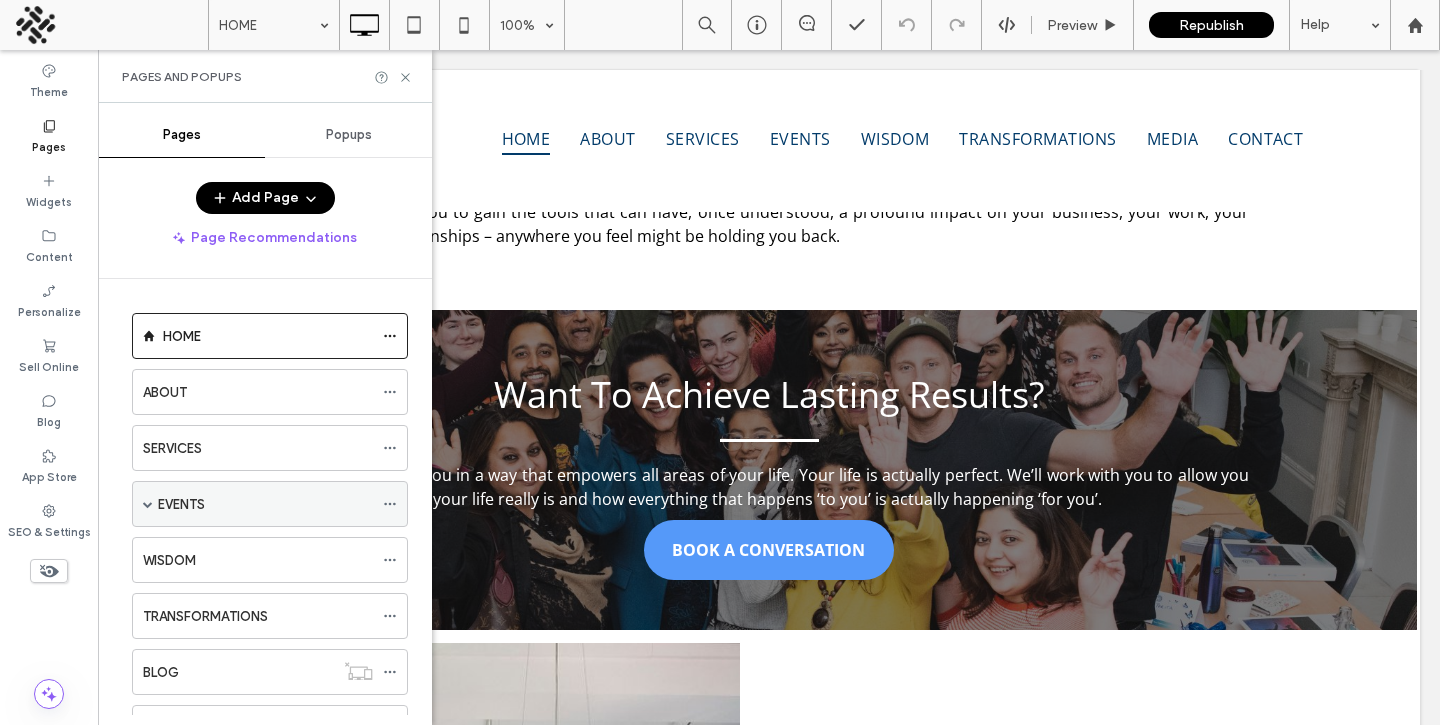 click at bounding box center (148, 504) 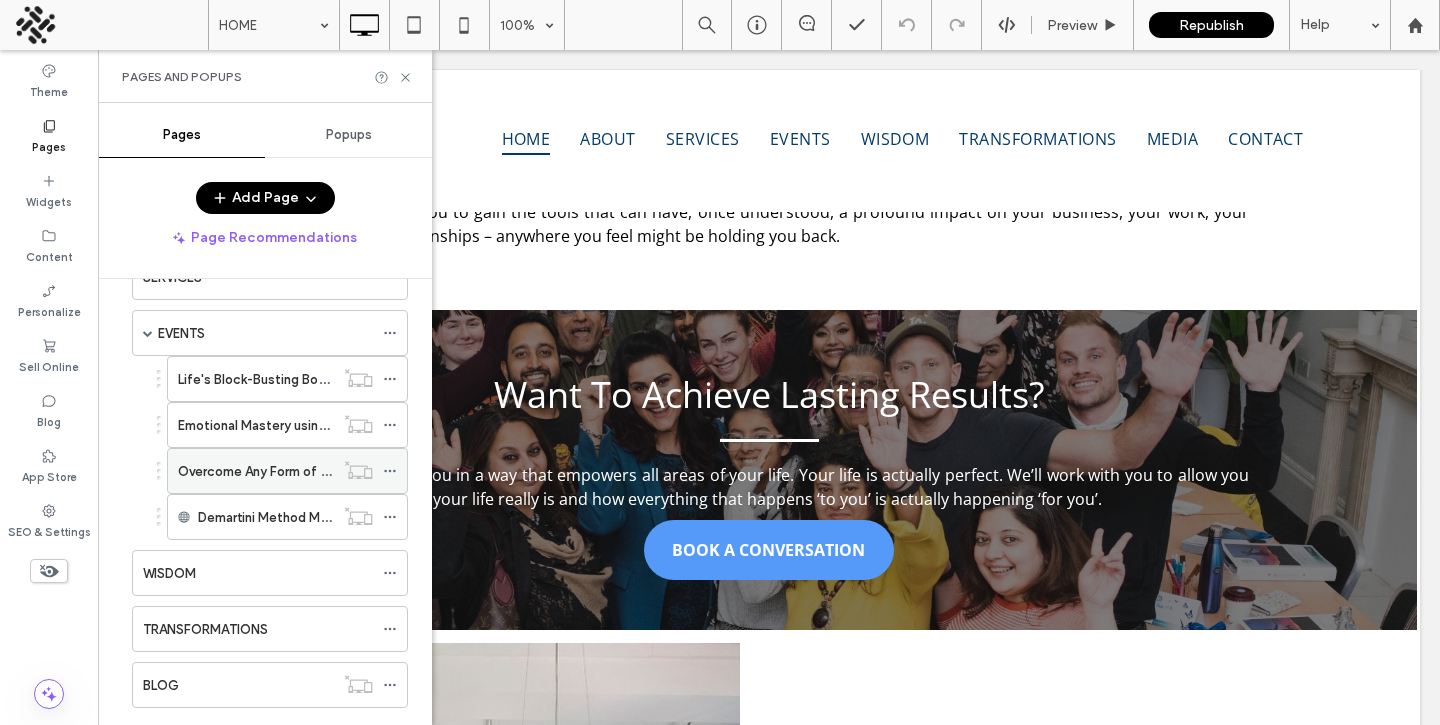 scroll, scrollTop: 133, scrollLeft: 0, axis: vertical 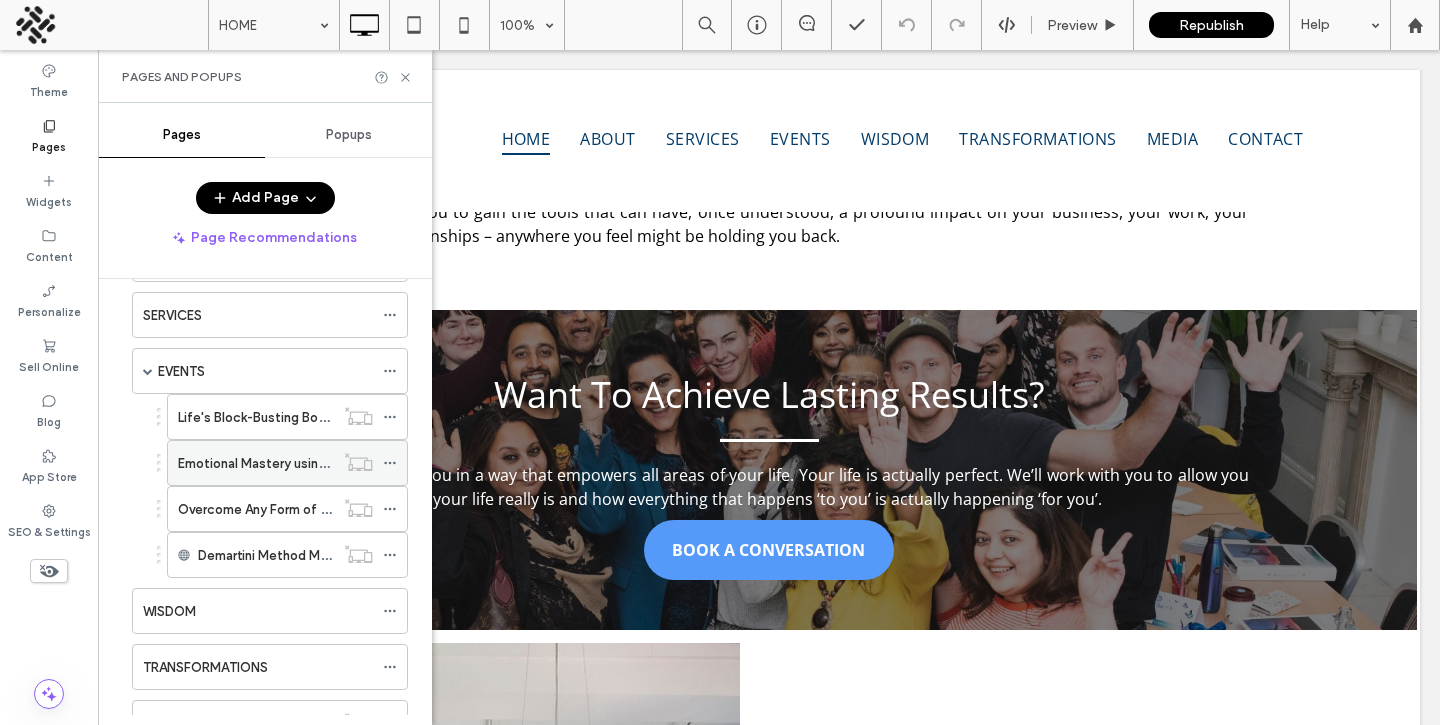 click on "Emotional Mastery using the Demartini Method ®" at bounding box center [256, 463] 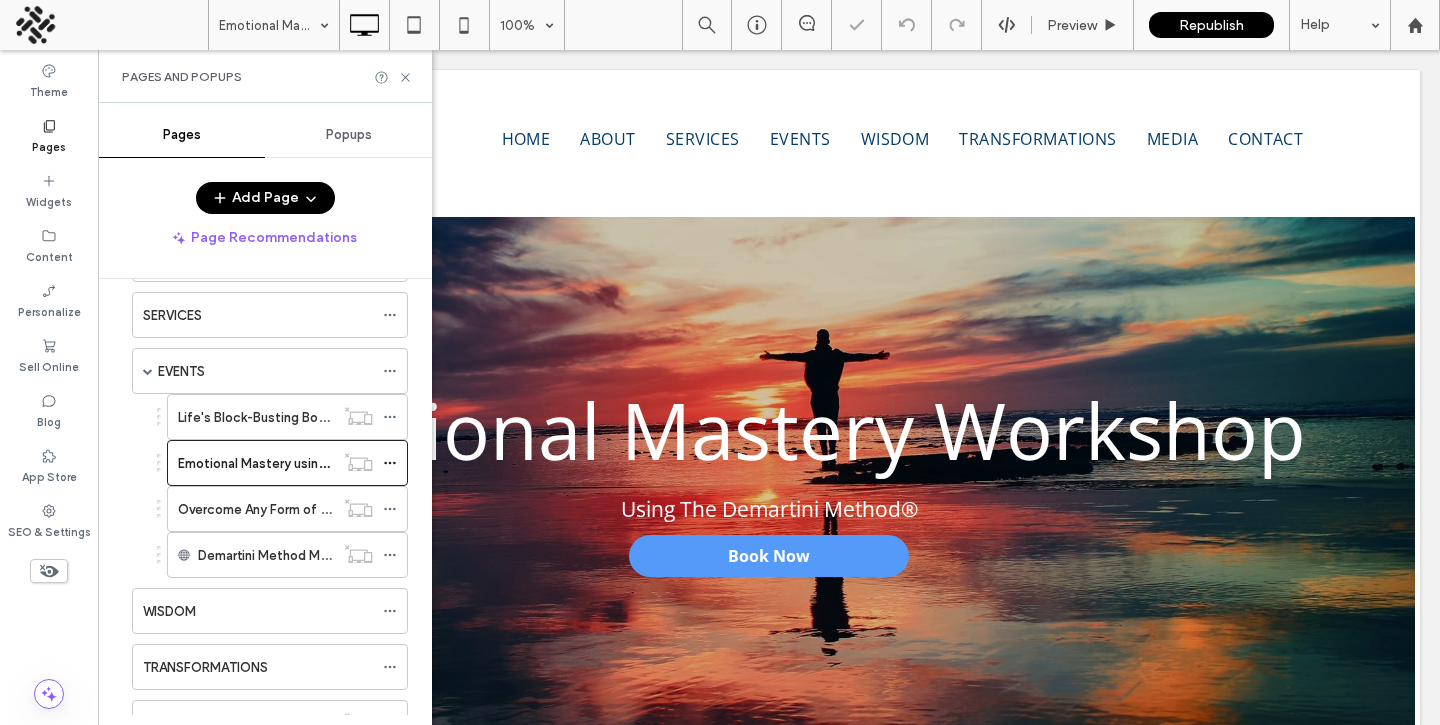 scroll, scrollTop: 0, scrollLeft: 0, axis: both 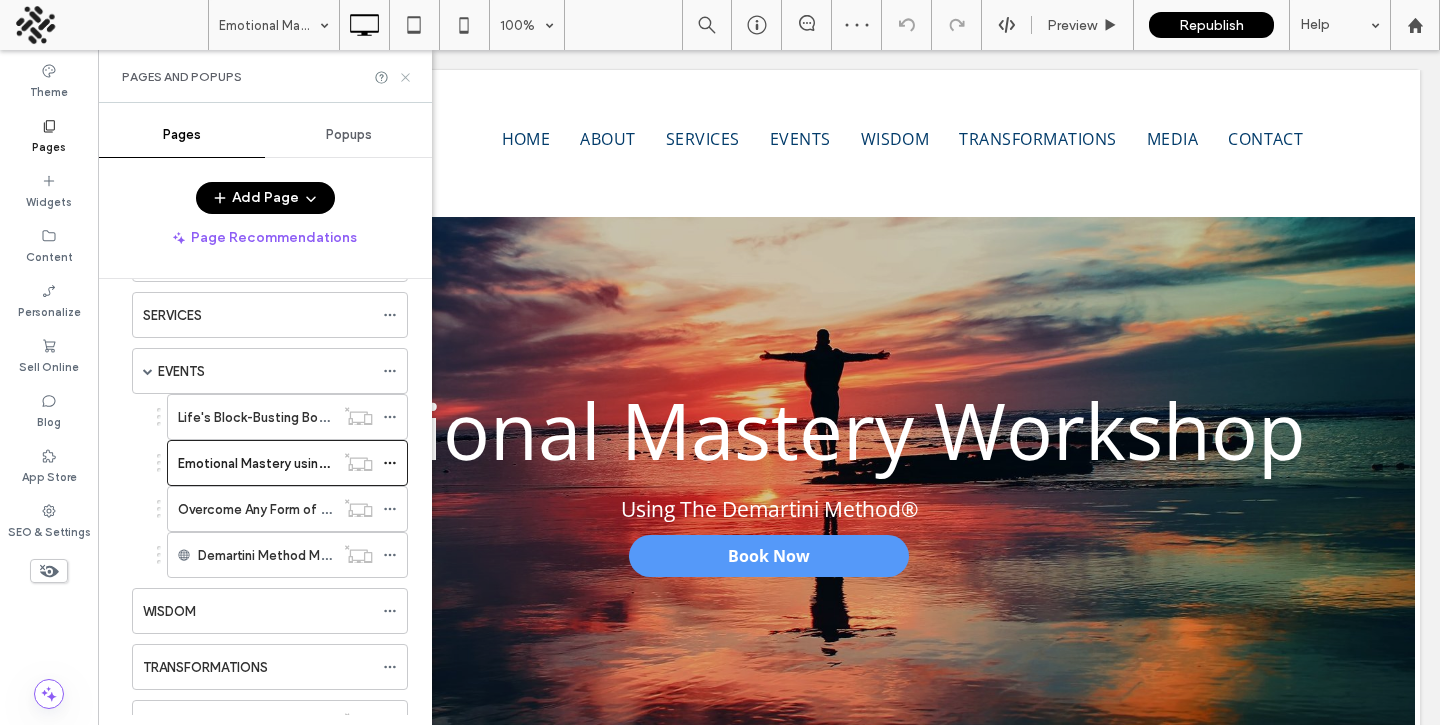 click 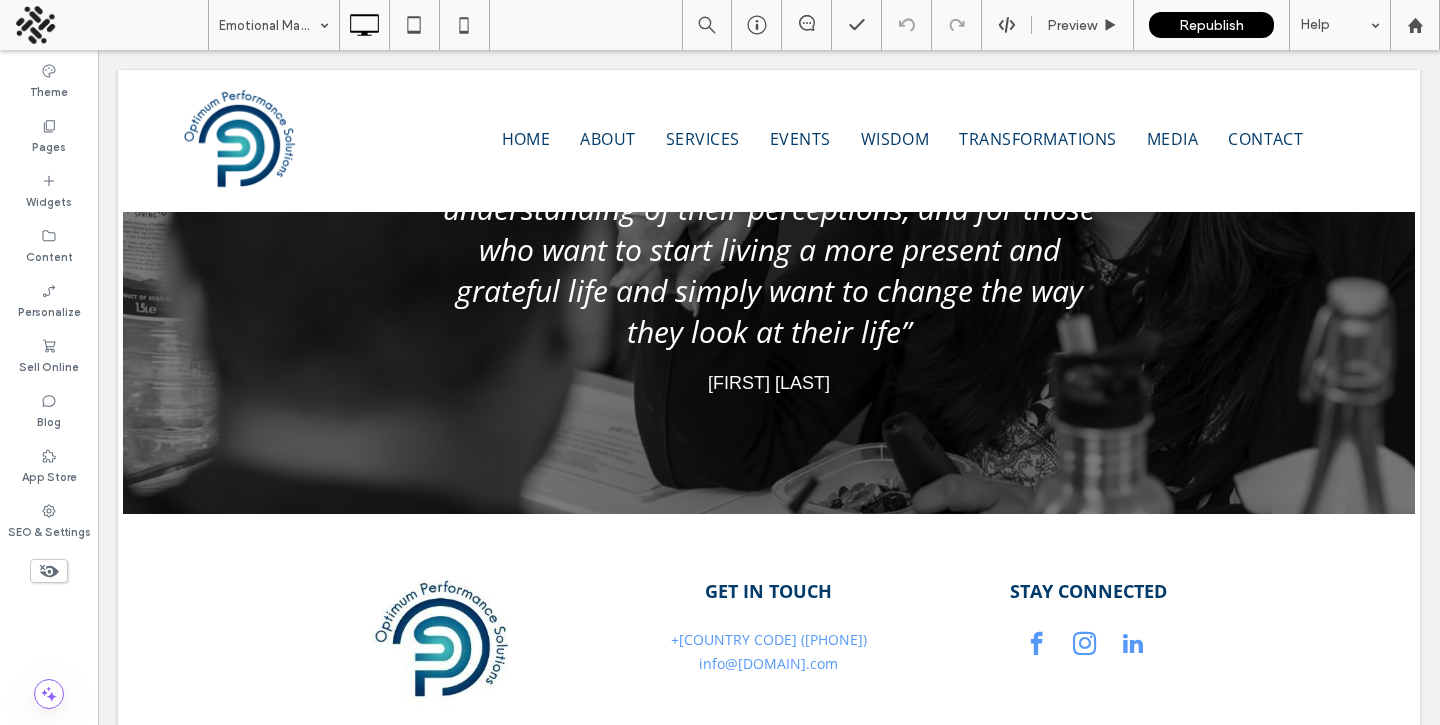 scroll, scrollTop: 4175, scrollLeft: 0, axis: vertical 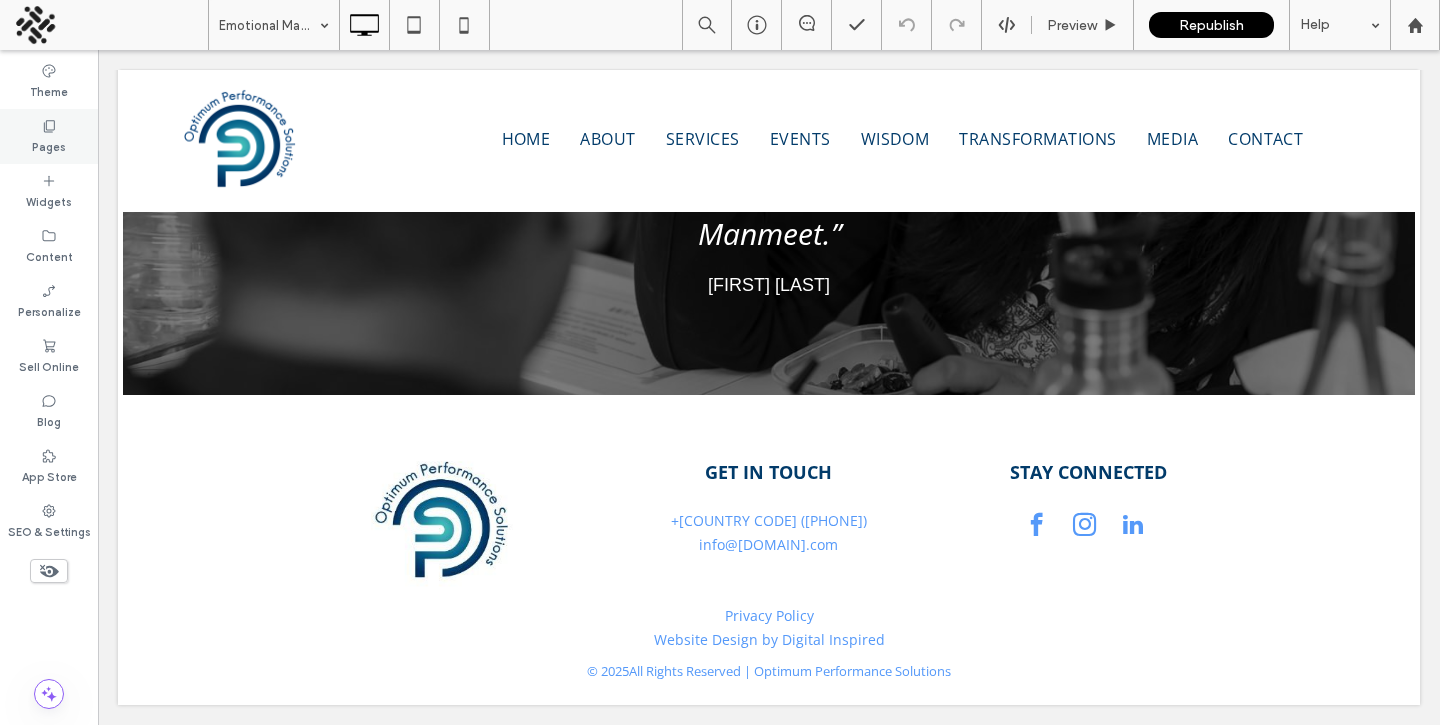 click on "Pages" at bounding box center [49, 136] 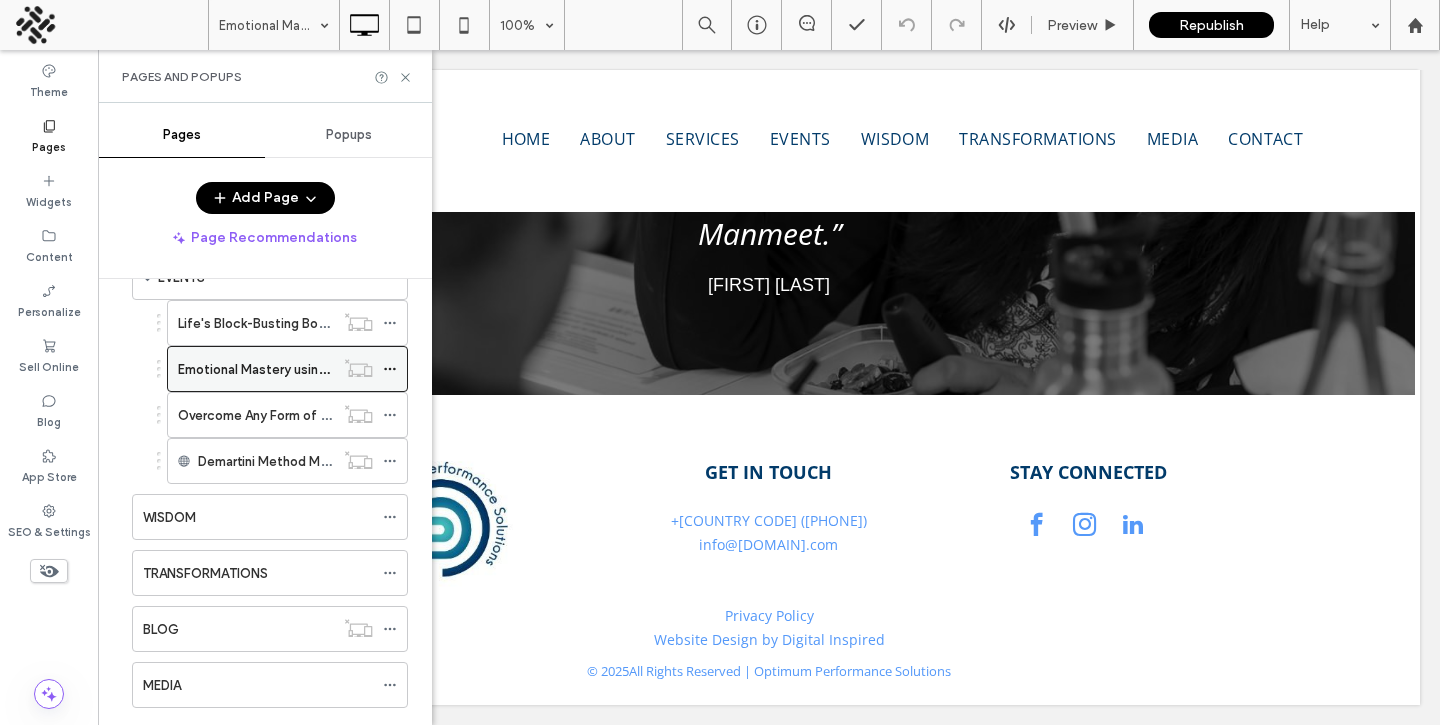 scroll, scrollTop: 382, scrollLeft: 0, axis: vertical 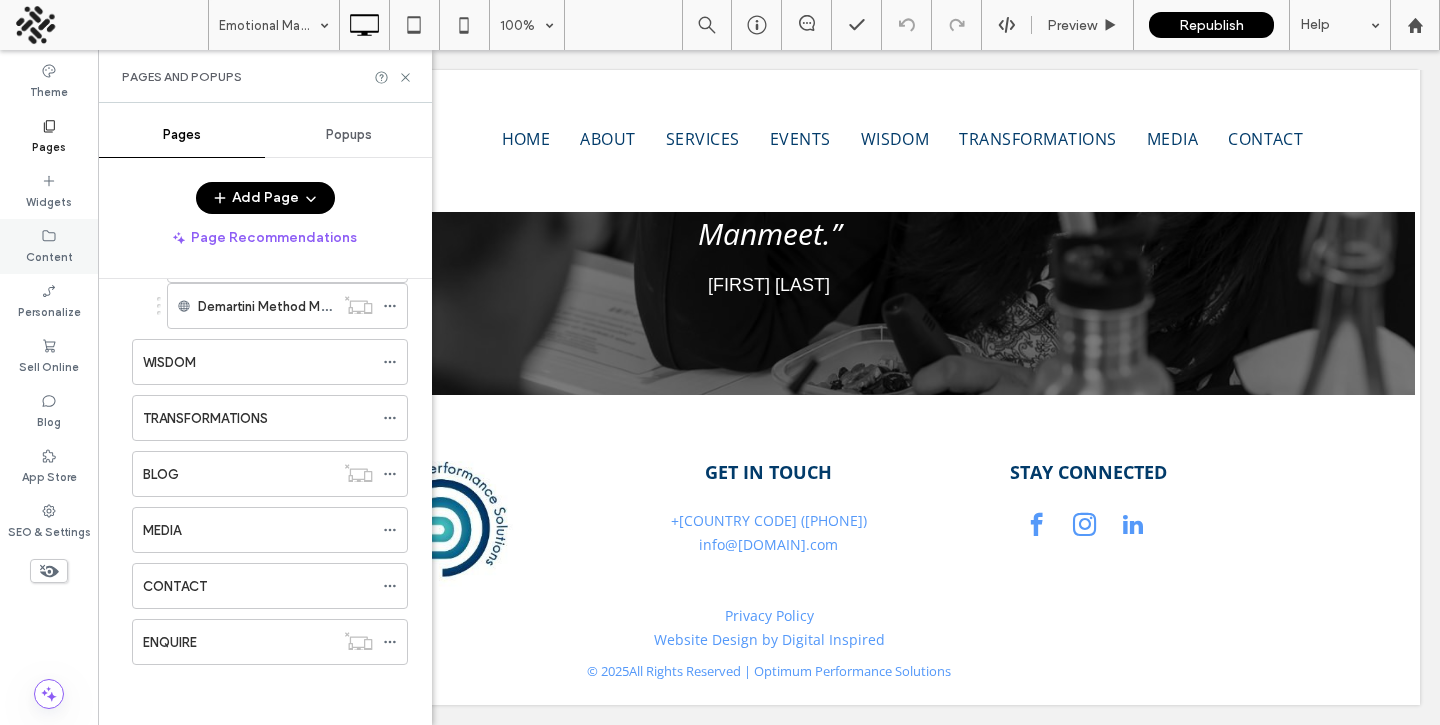 click on "Content" at bounding box center [49, 246] 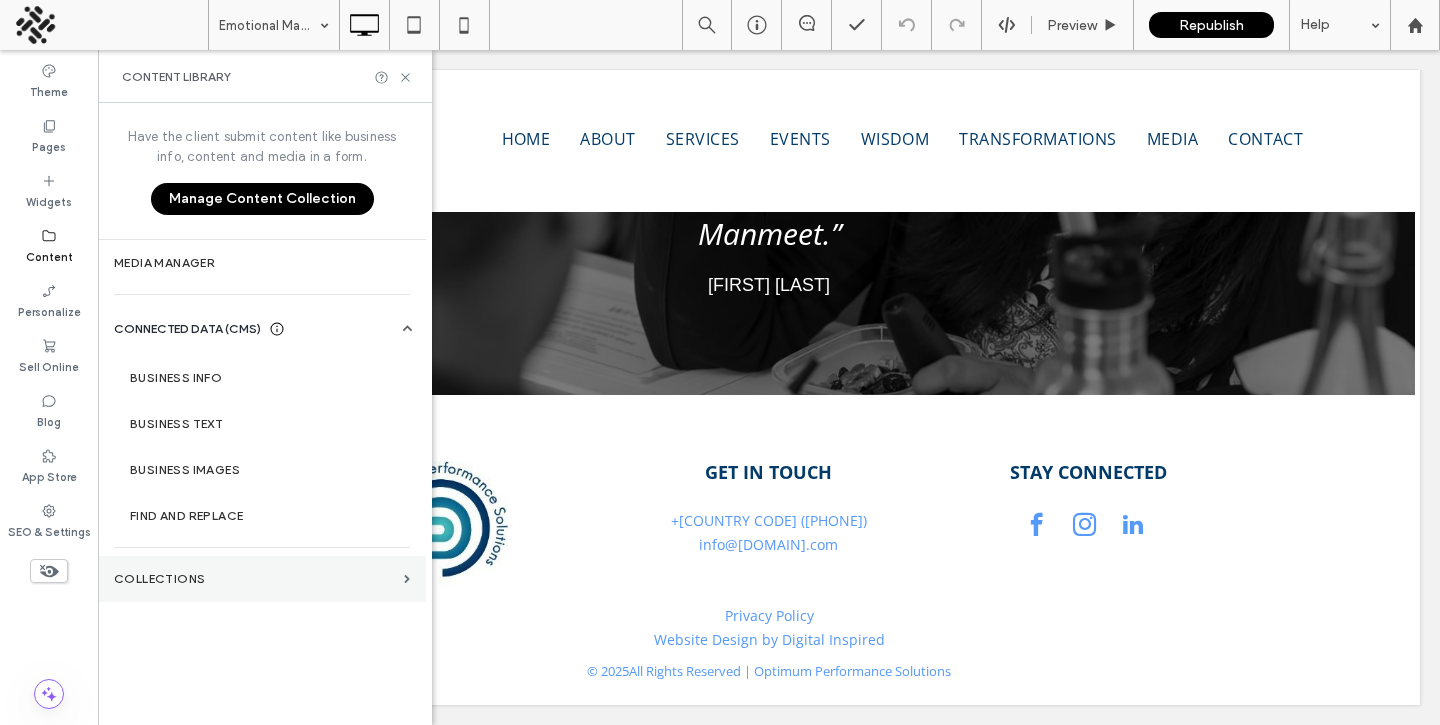 click on "Collections" at bounding box center [255, 579] 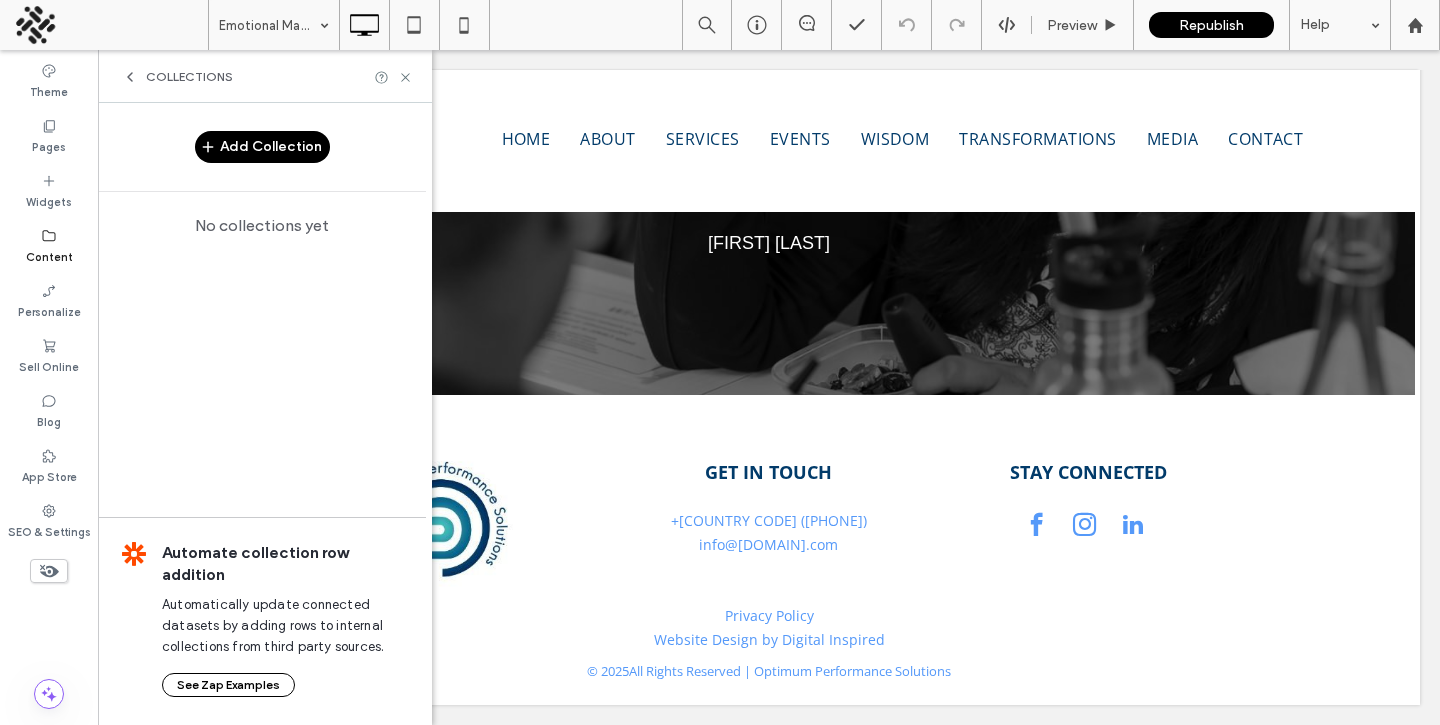 click 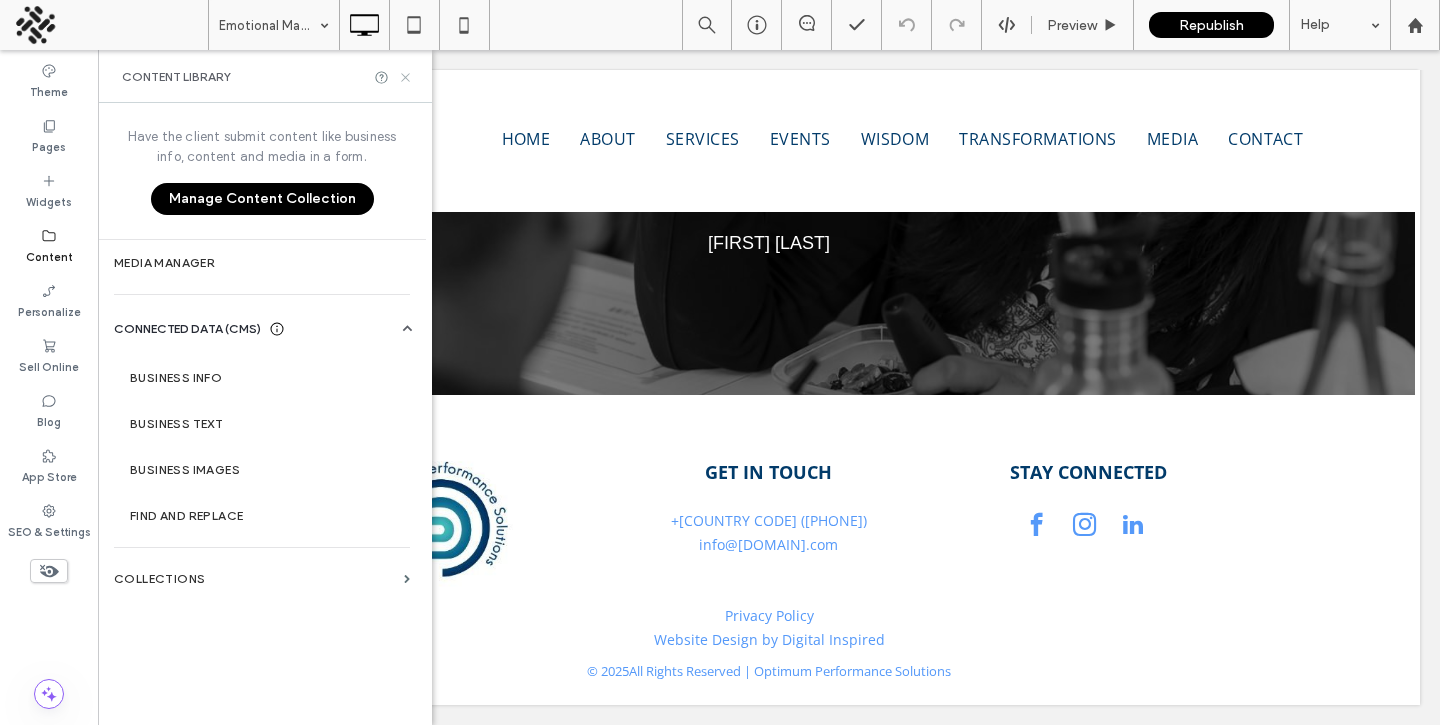 click 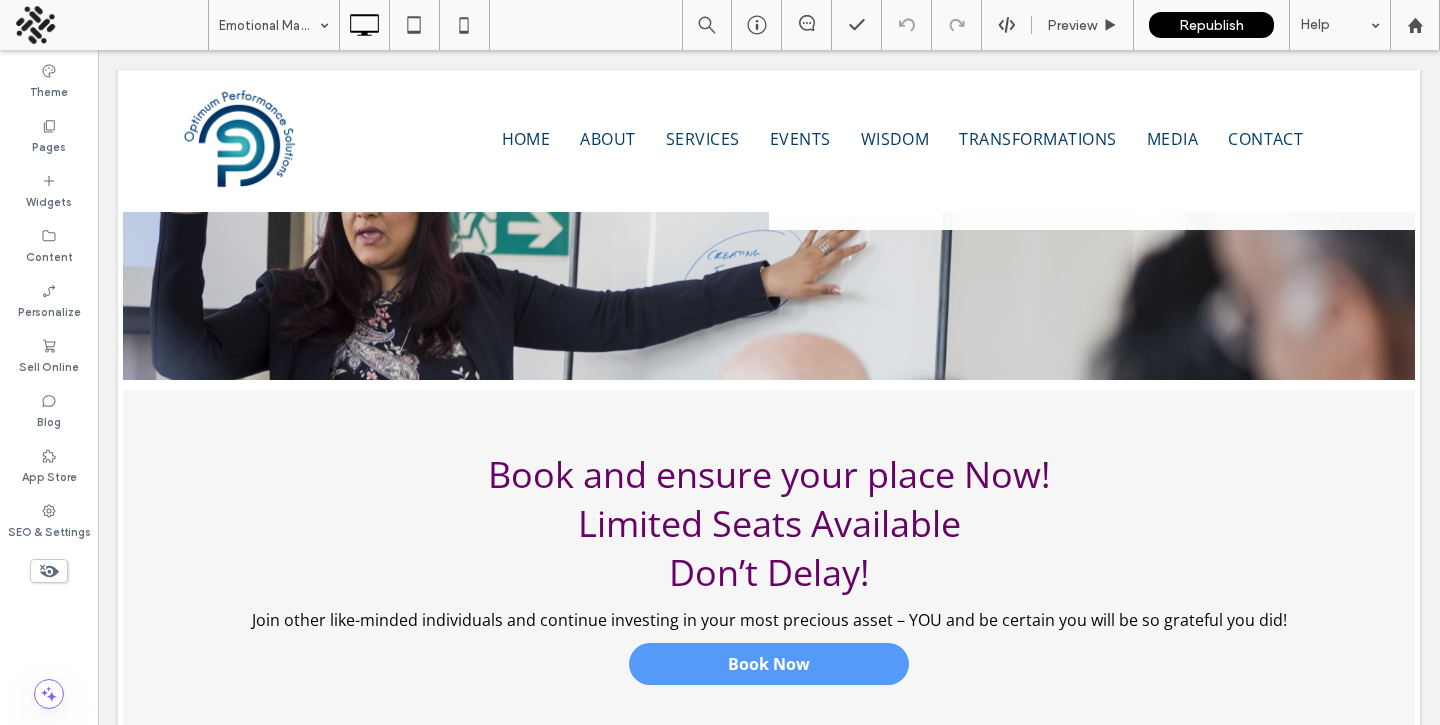 scroll, scrollTop: 2981, scrollLeft: 0, axis: vertical 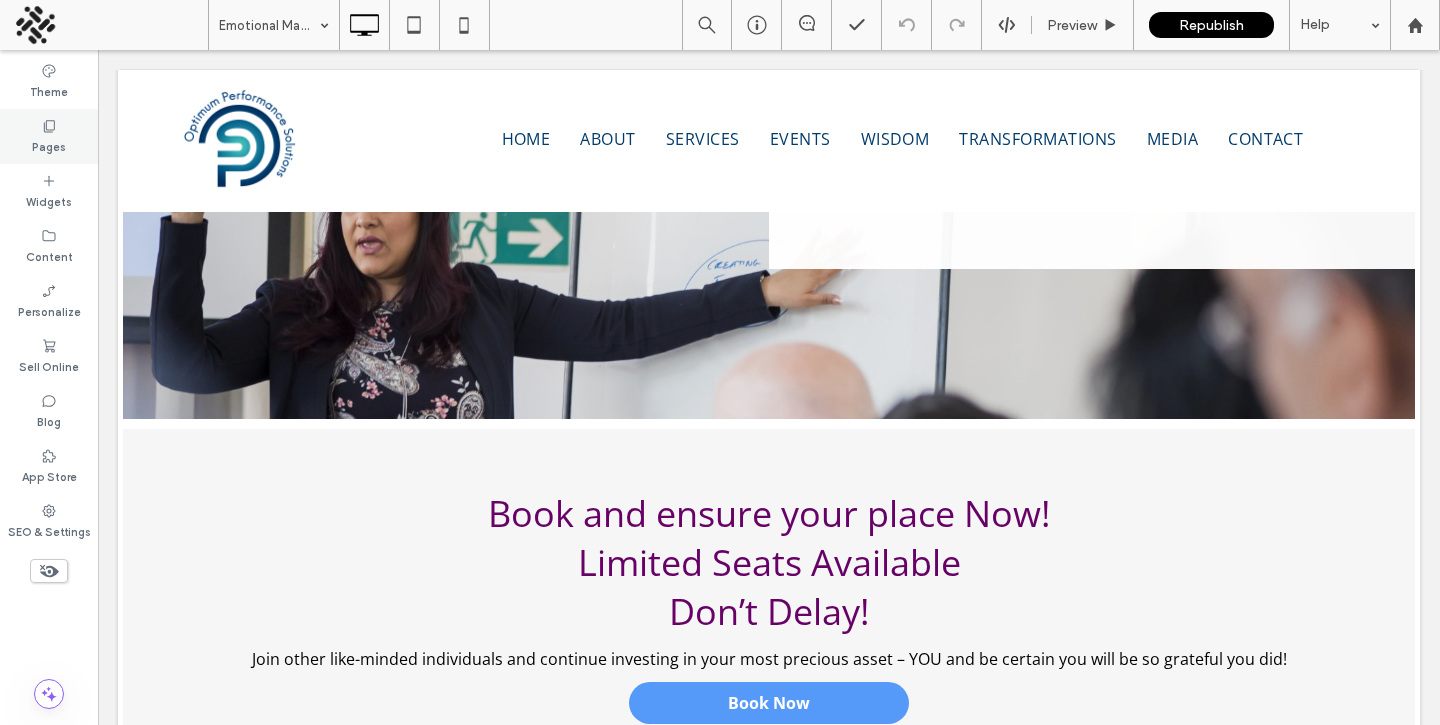 click on "Pages" at bounding box center (49, 136) 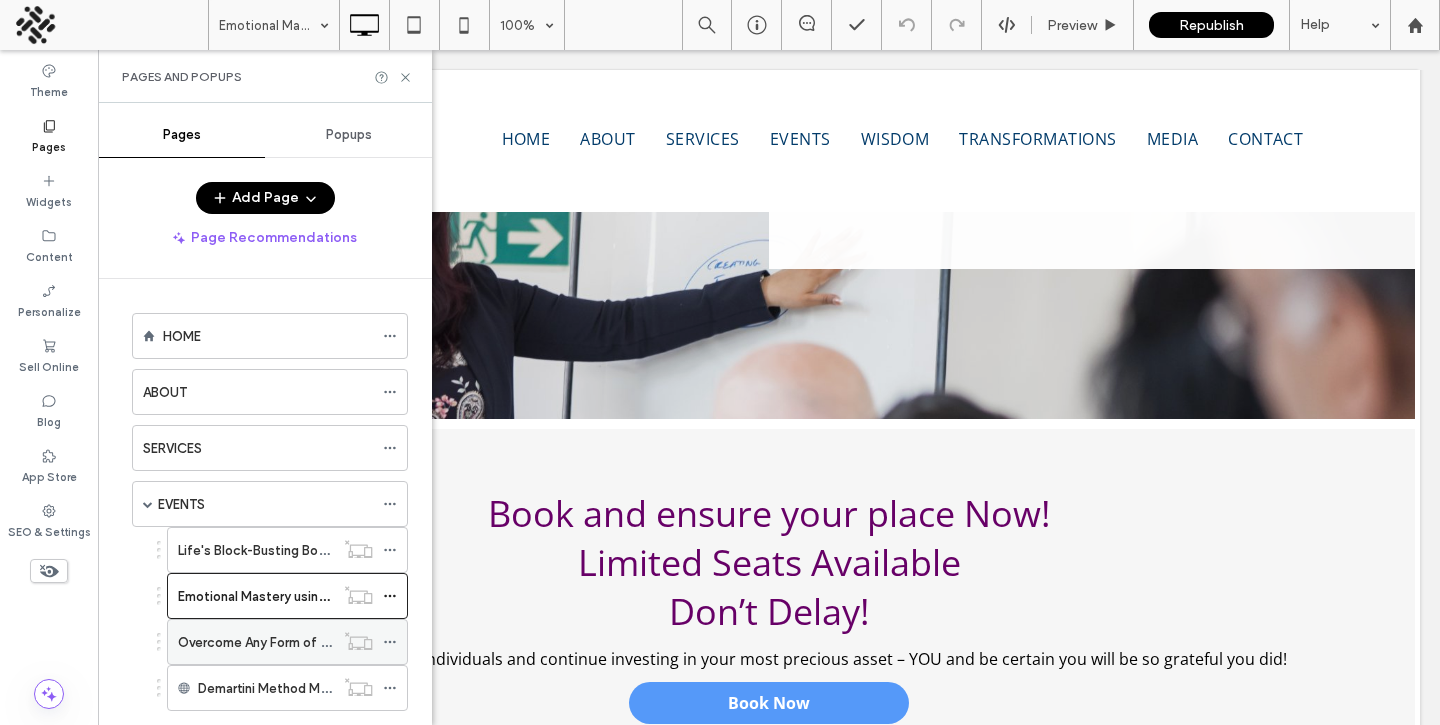 click on "Overcome Any Form of Grief of Loss" at bounding box center [289, 642] 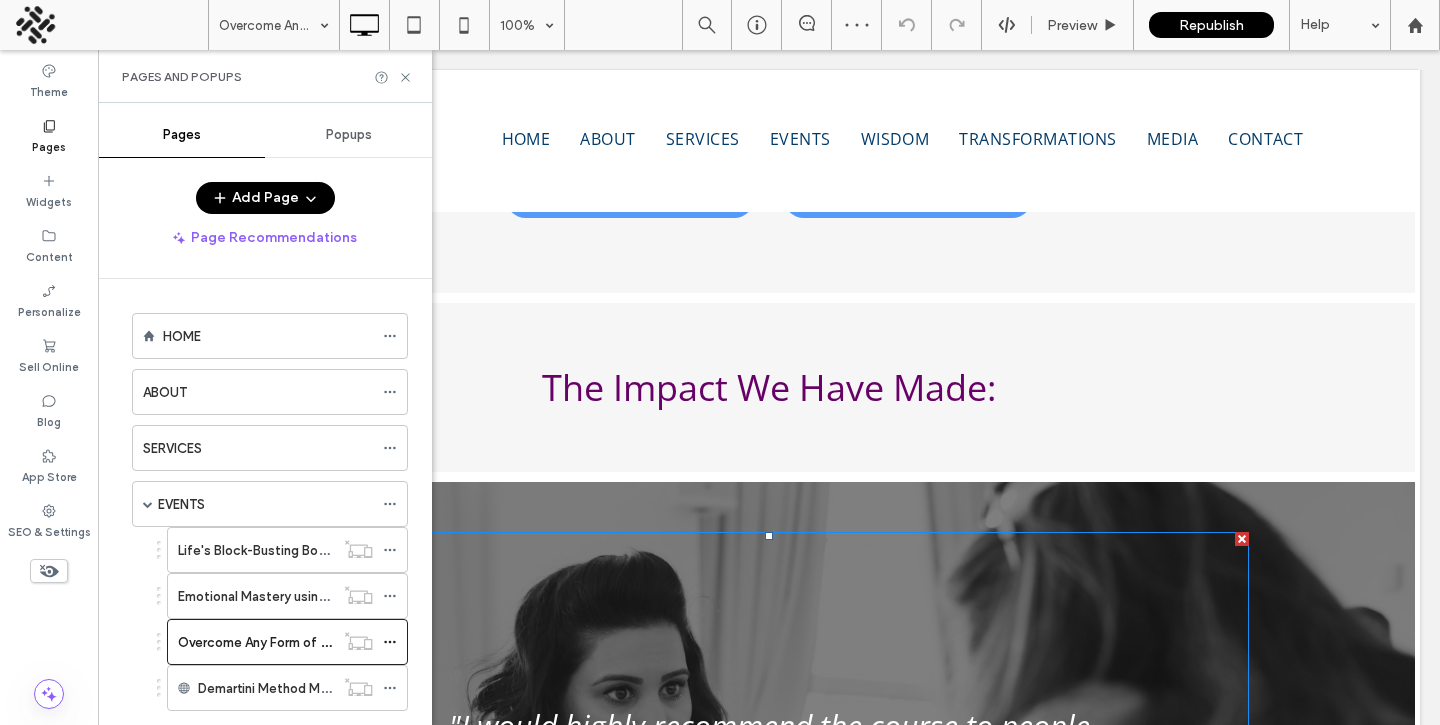 scroll, scrollTop: 4246, scrollLeft: 0, axis: vertical 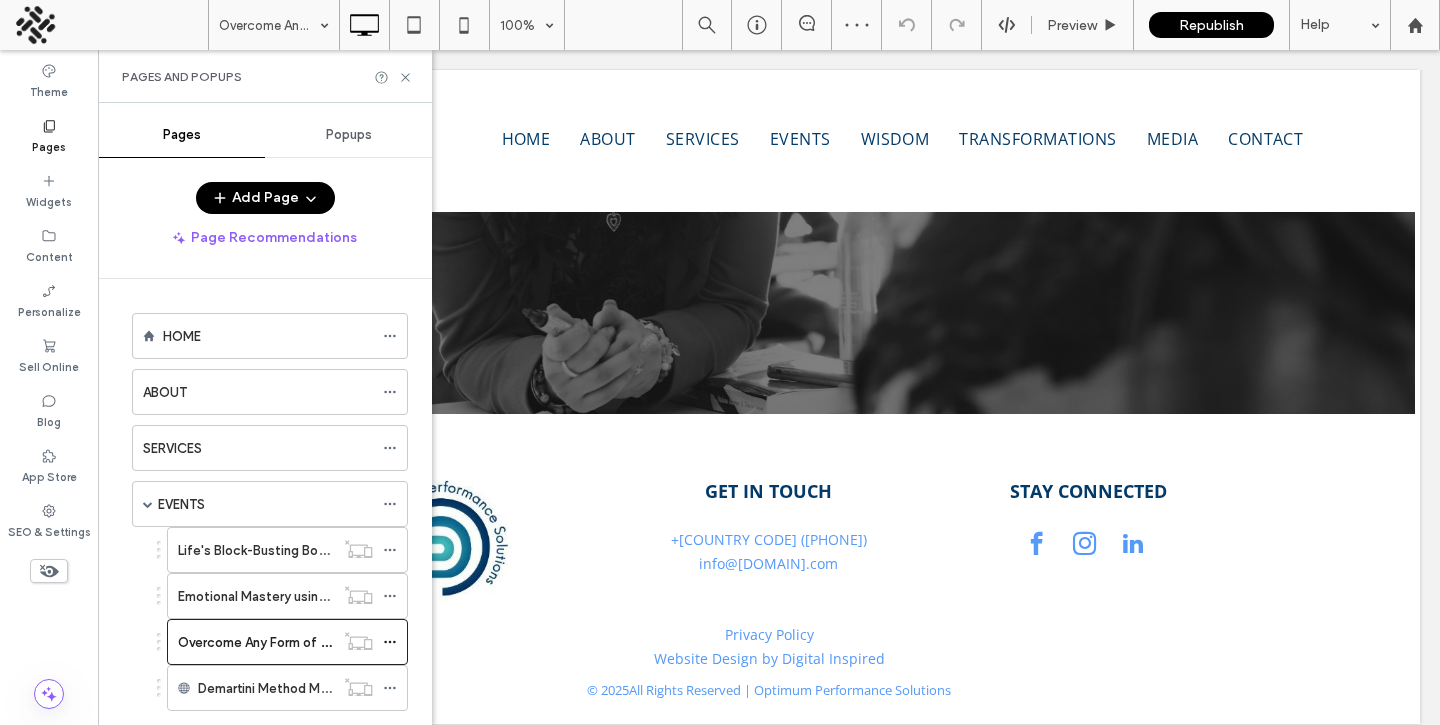 click 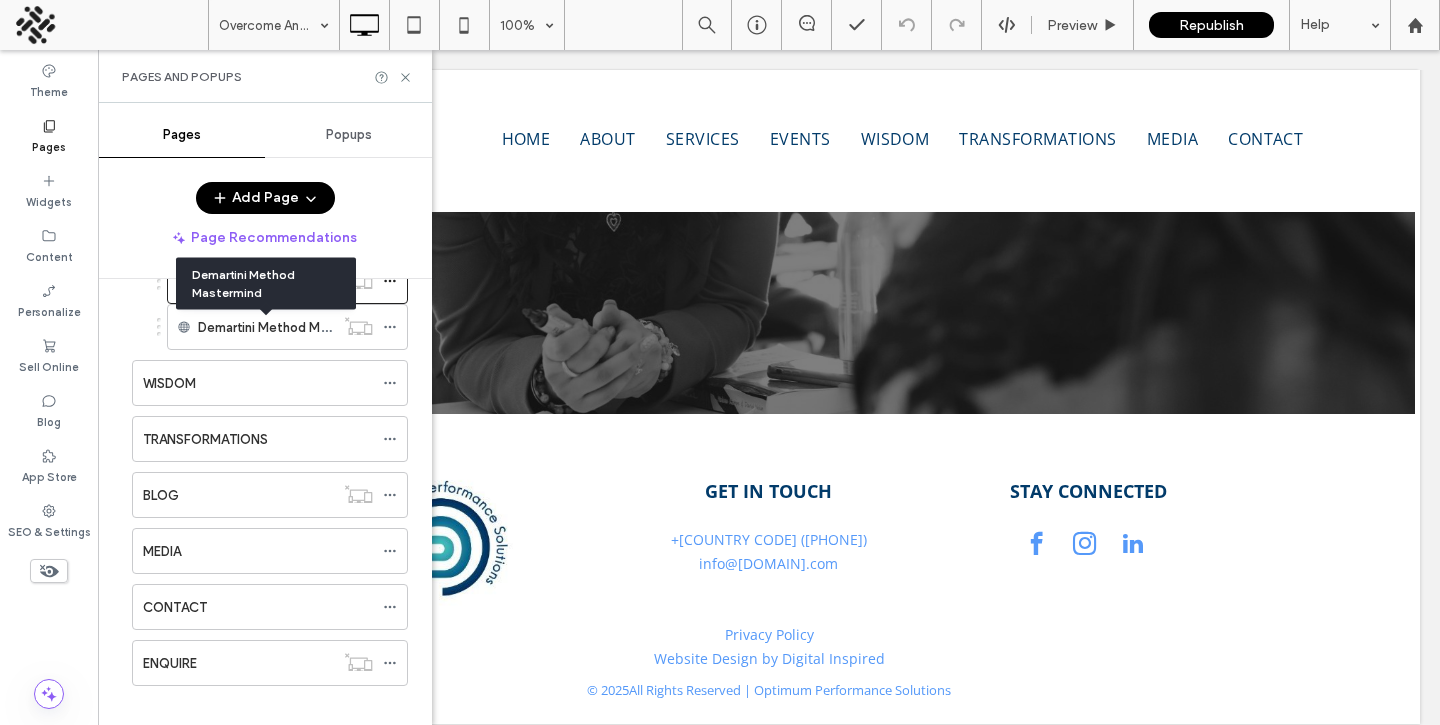 scroll, scrollTop: 360, scrollLeft: 0, axis: vertical 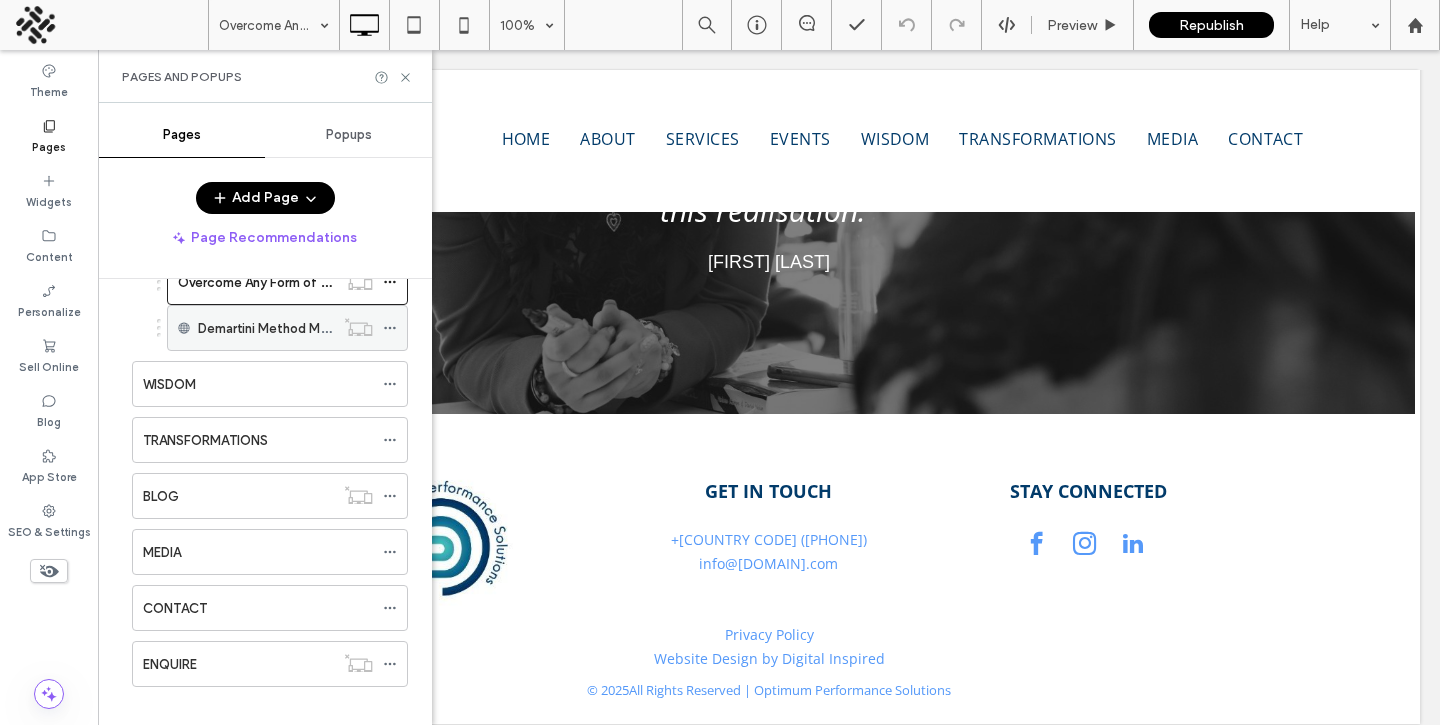click on "Demartini Method Mastermind" at bounding box center [289, 328] 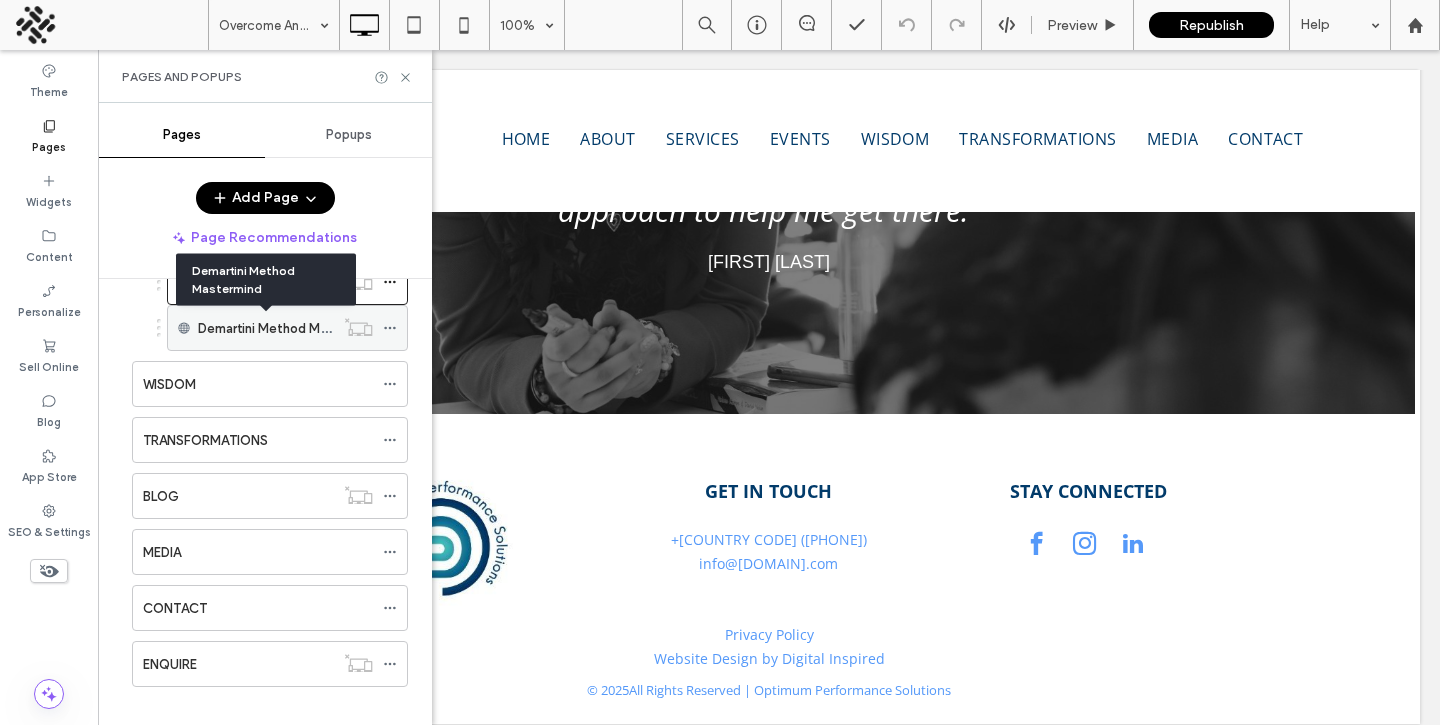 click on "Demartini Method Mastermind" at bounding box center (289, 328) 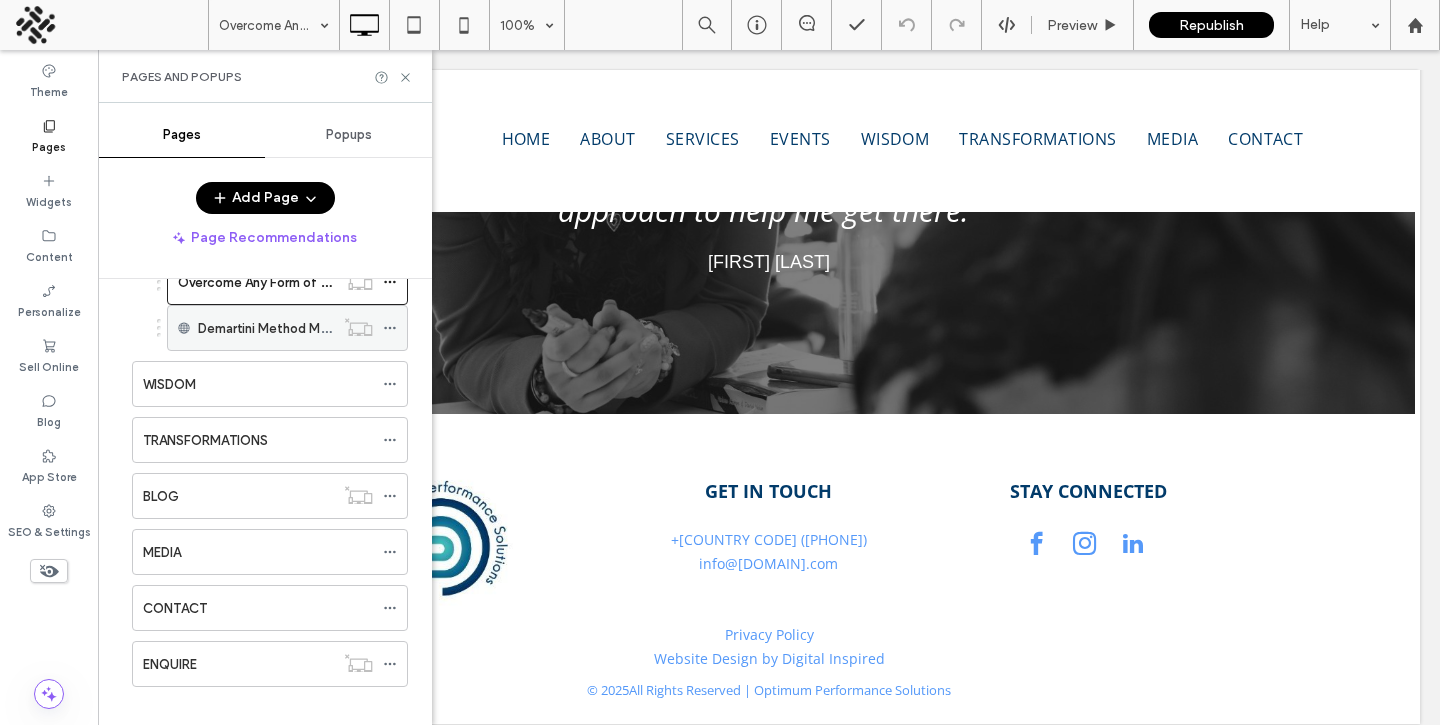 click at bounding box center [395, 328] 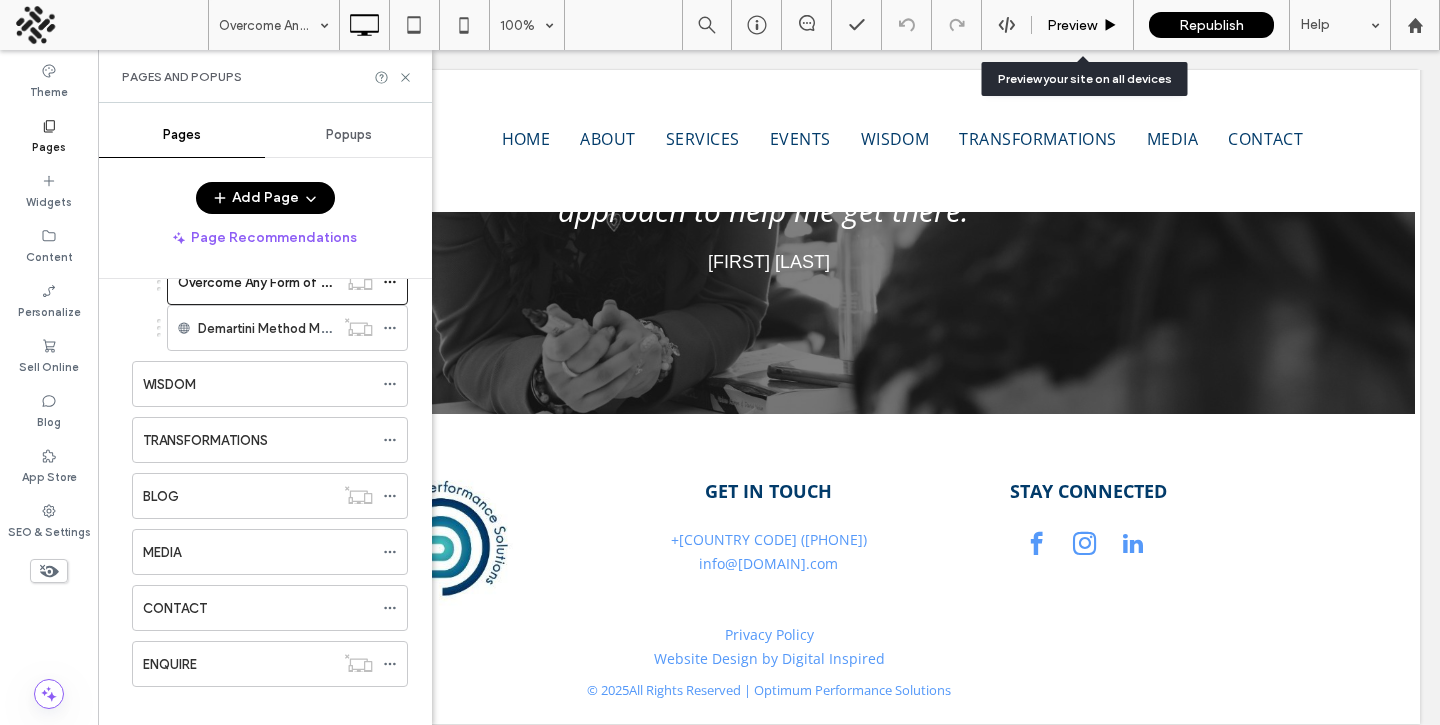 click on "Preview" at bounding box center (1072, 25) 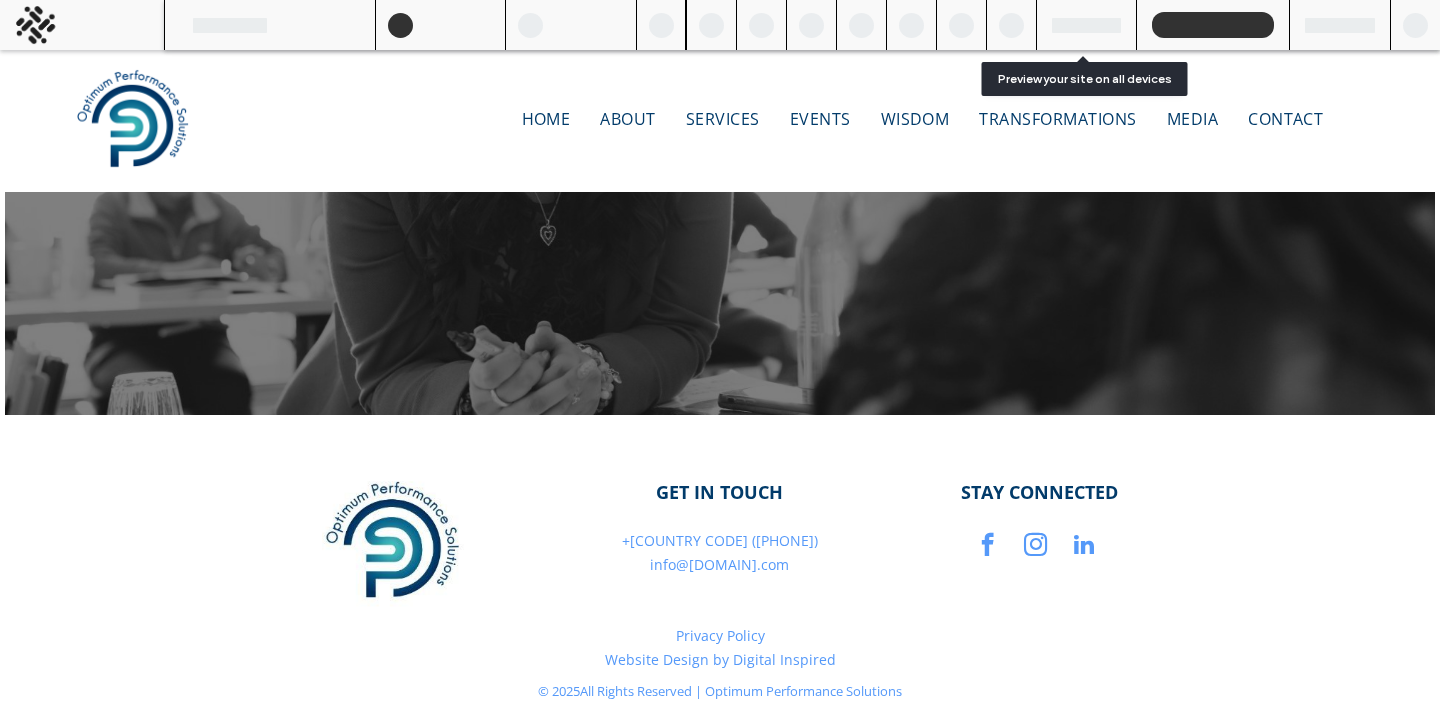scroll, scrollTop: 4029, scrollLeft: 0, axis: vertical 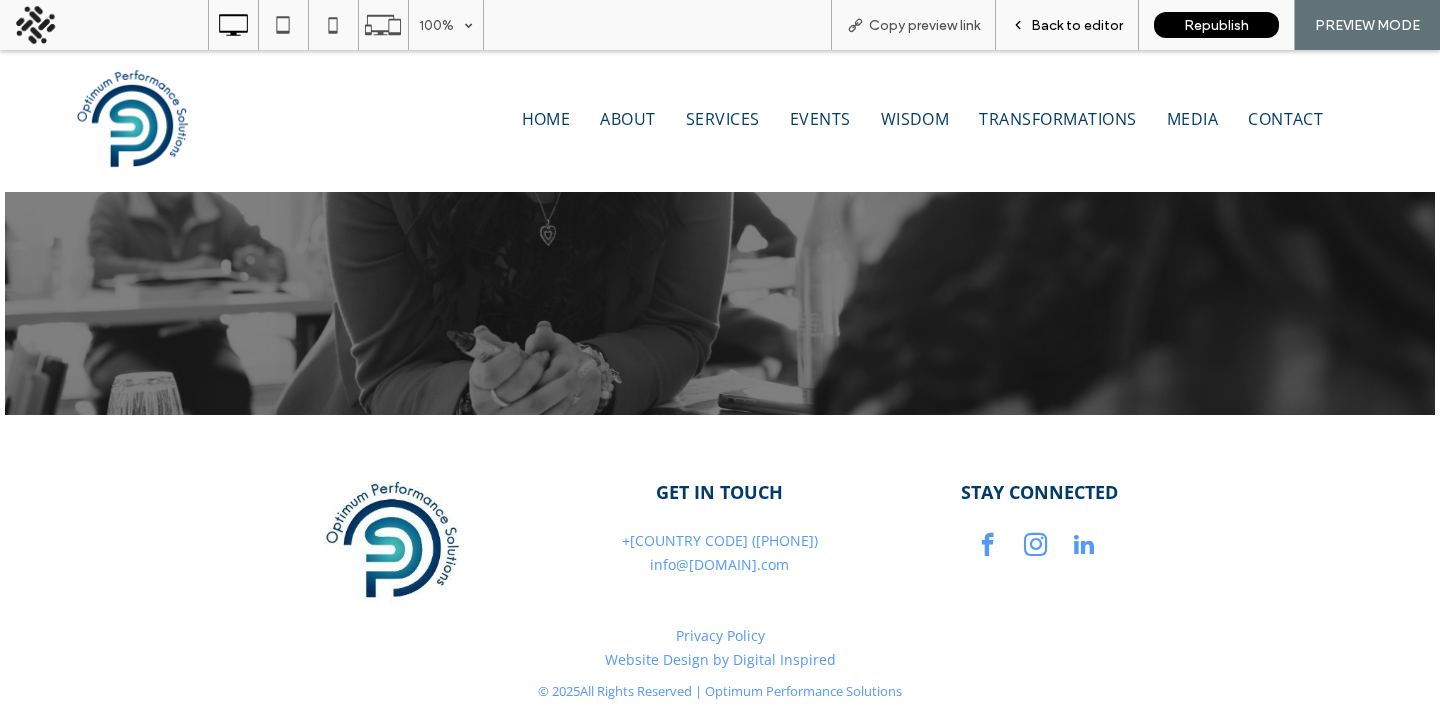 click on "Back to editor" at bounding box center (1077, 25) 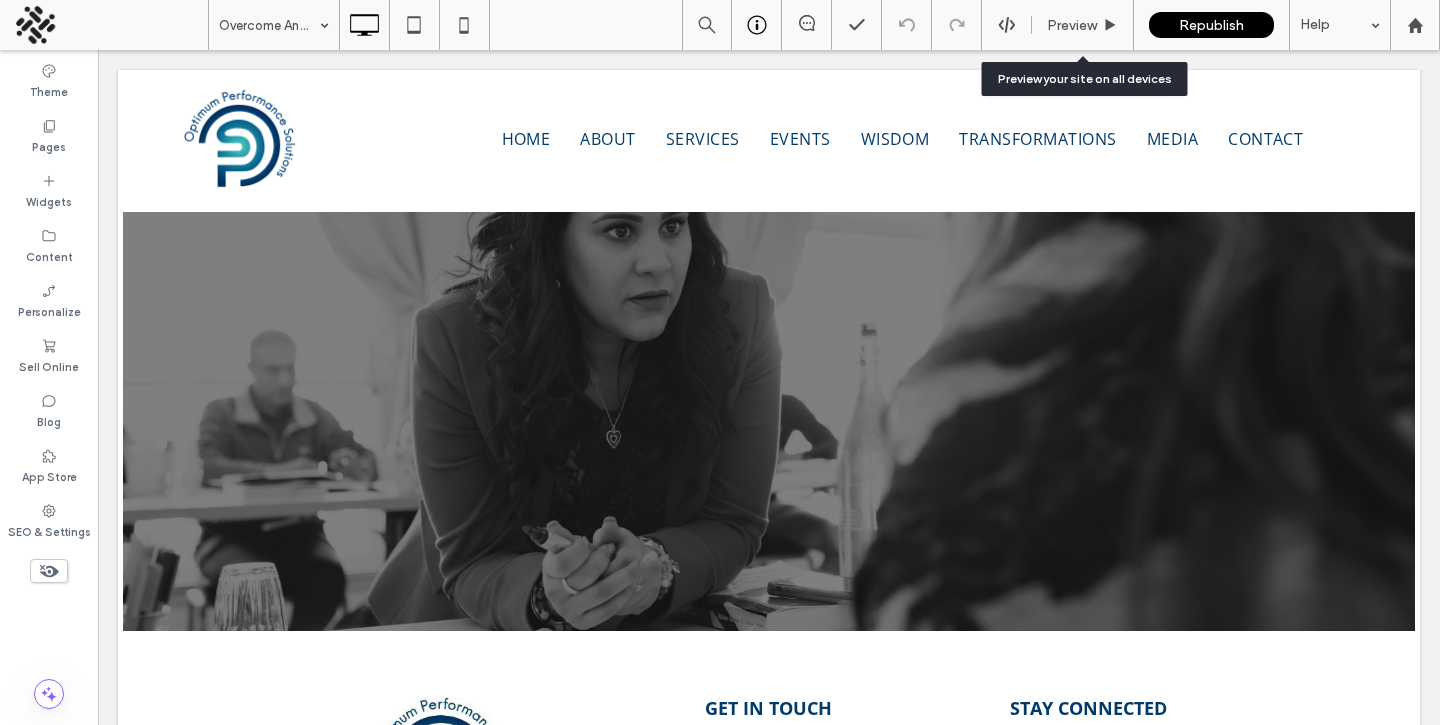 scroll, scrollTop: 4206, scrollLeft: 0, axis: vertical 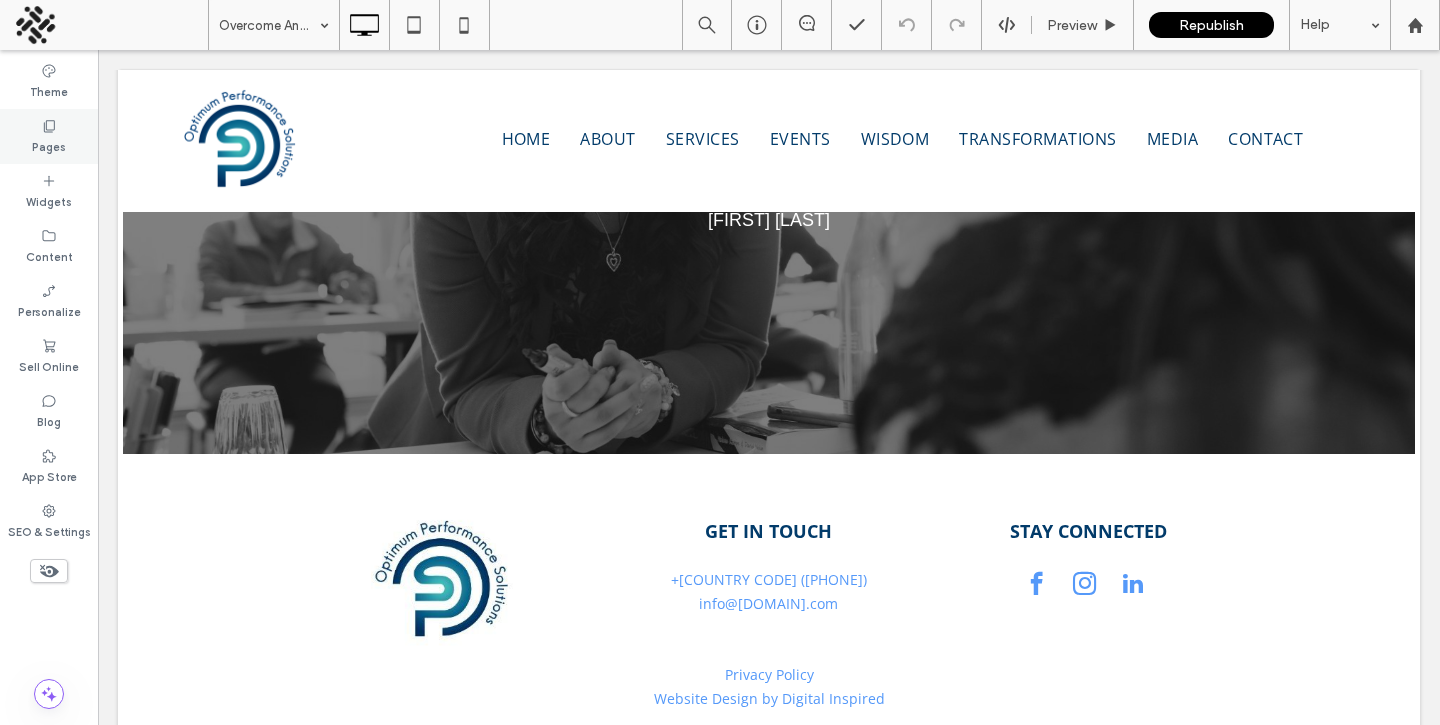 click on "Pages" at bounding box center (49, 136) 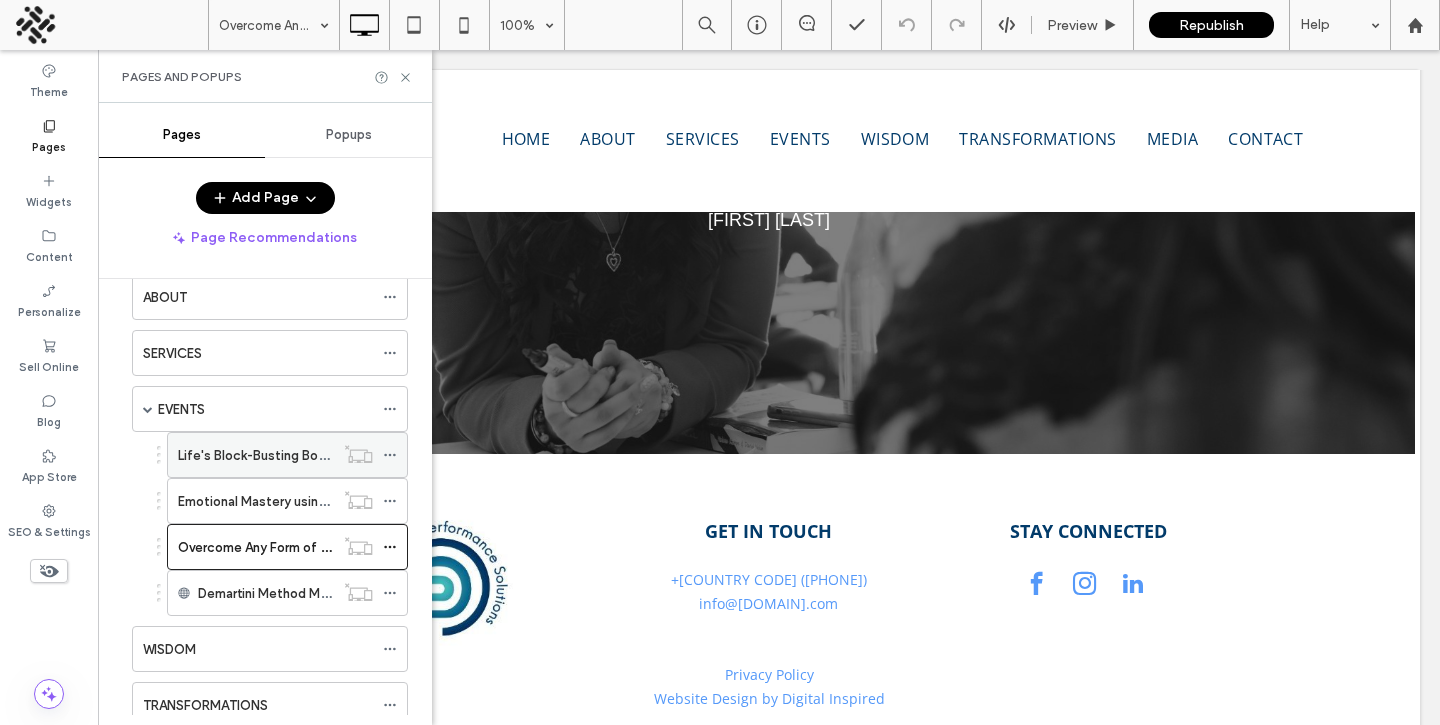 scroll, scrollTop: 97, scrollLeft: 0, axis: vertical 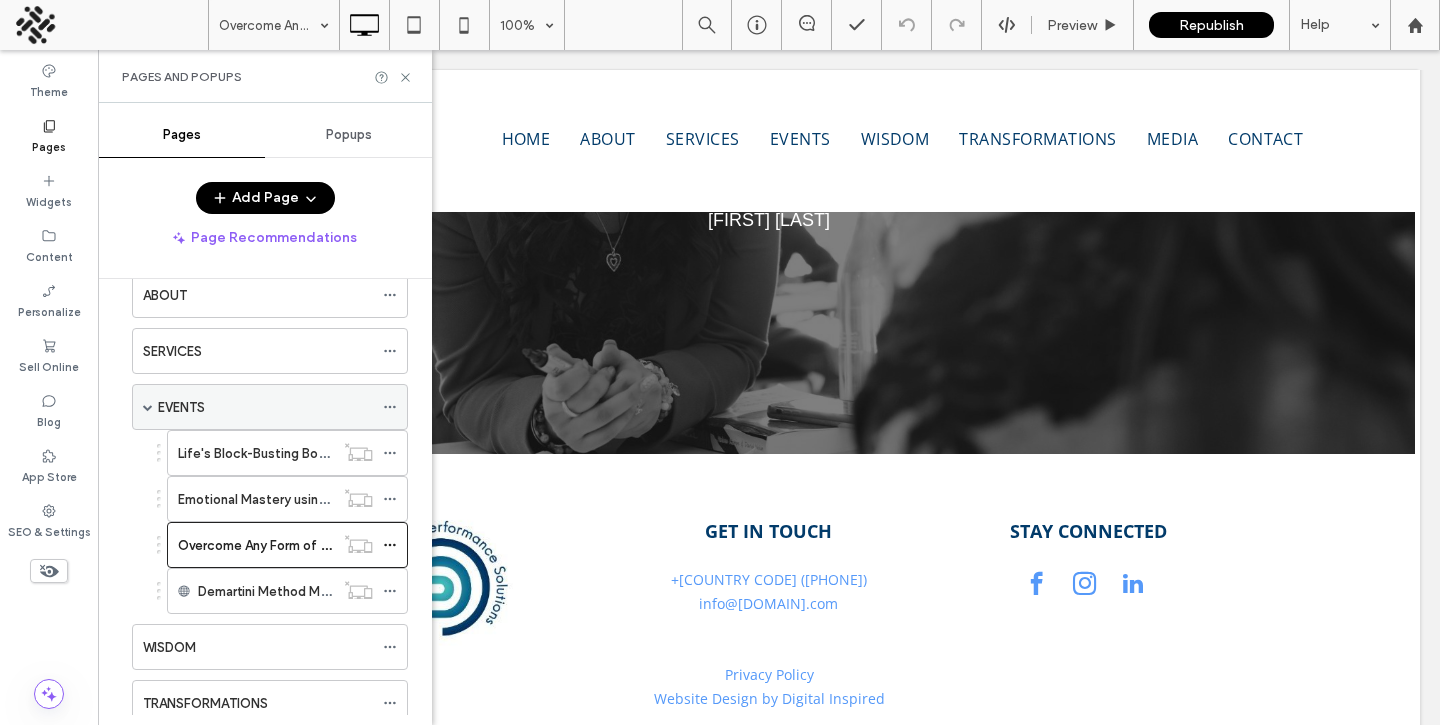 click on "EVENTS" at bounding box center [265, 407] 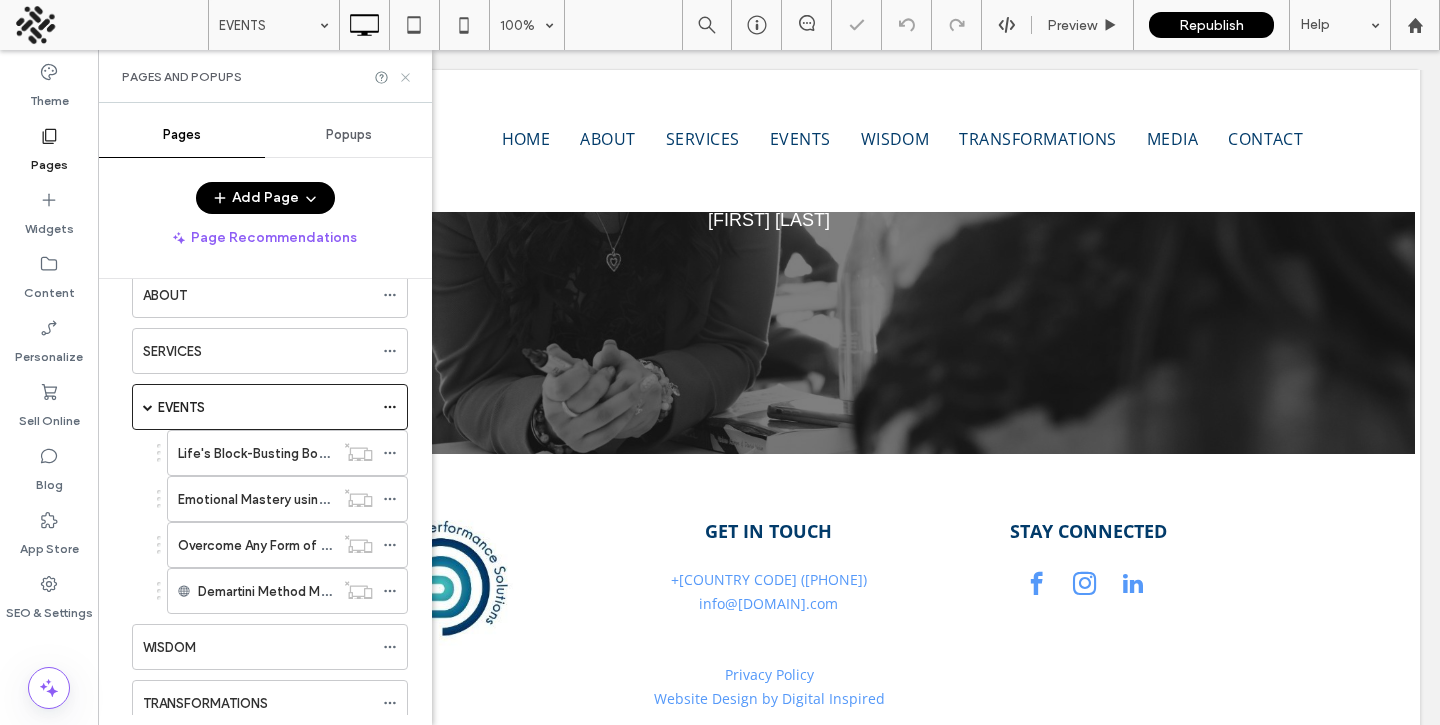 click 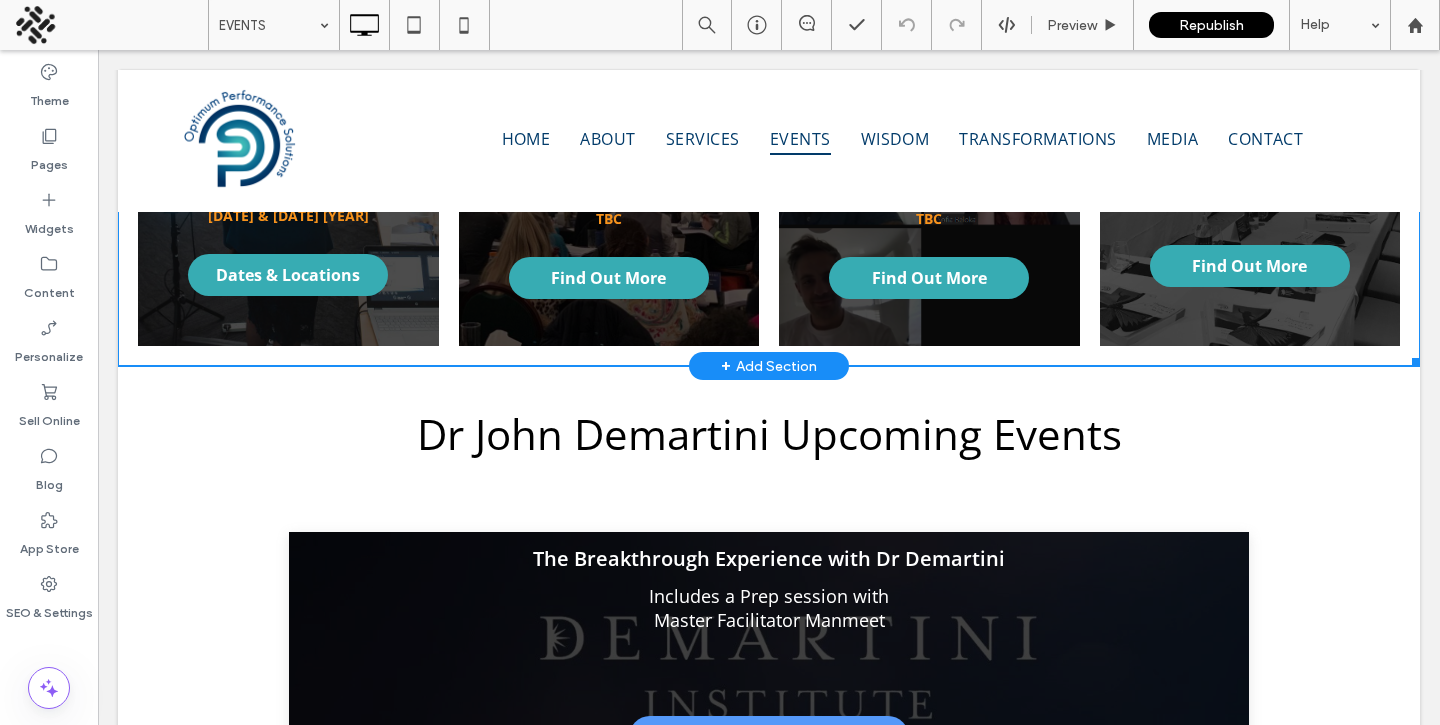 scroll, scrollTop: 469, scrollLeft: 0, axis: vertical 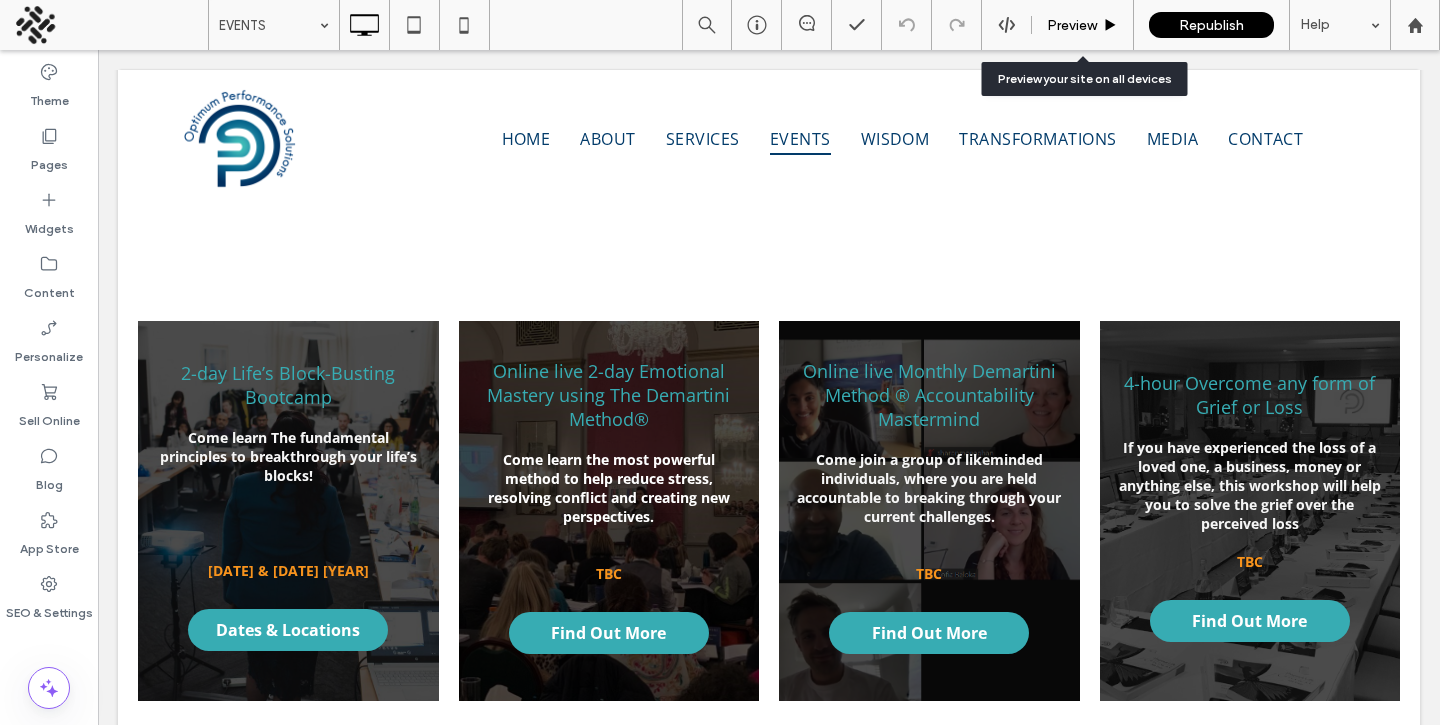 click on "Preview" at bounding box center (1072, 25) 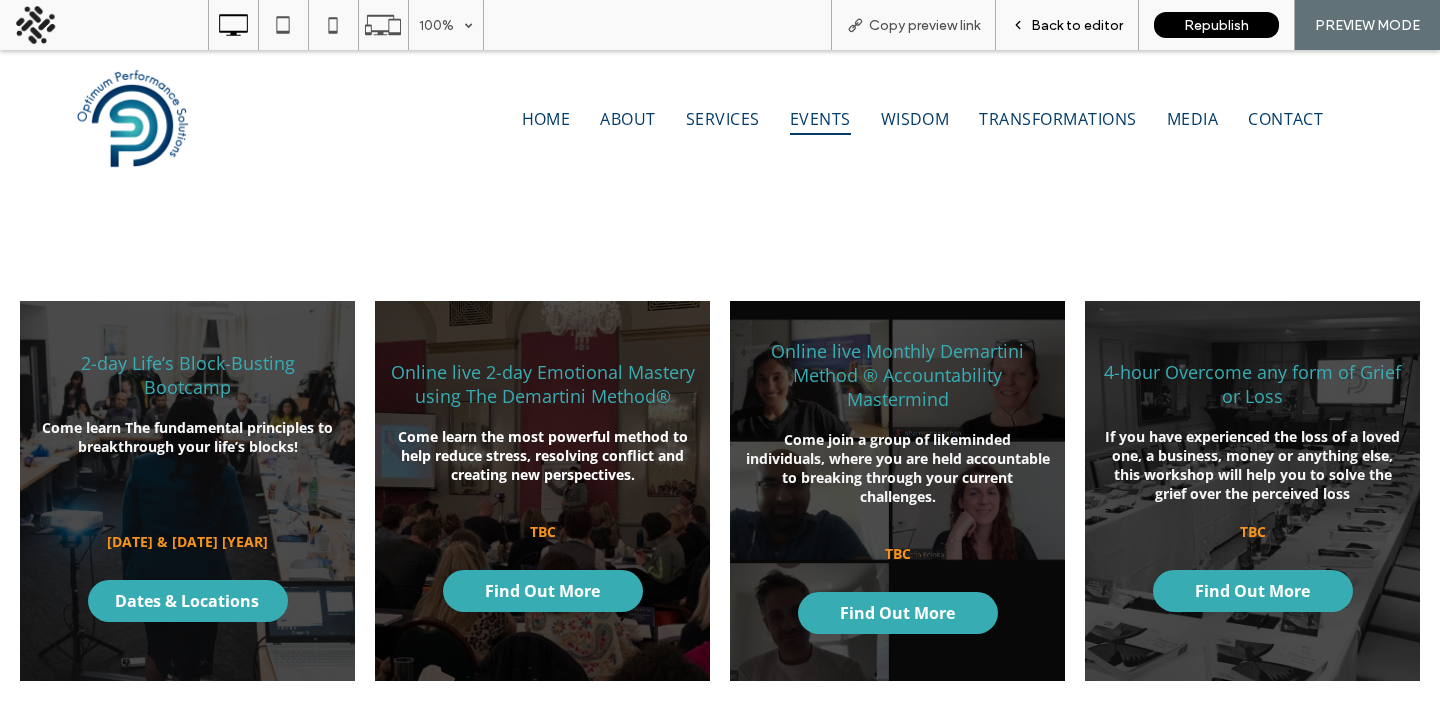 click on "Back to editor" at bounding box center [1077, 25] 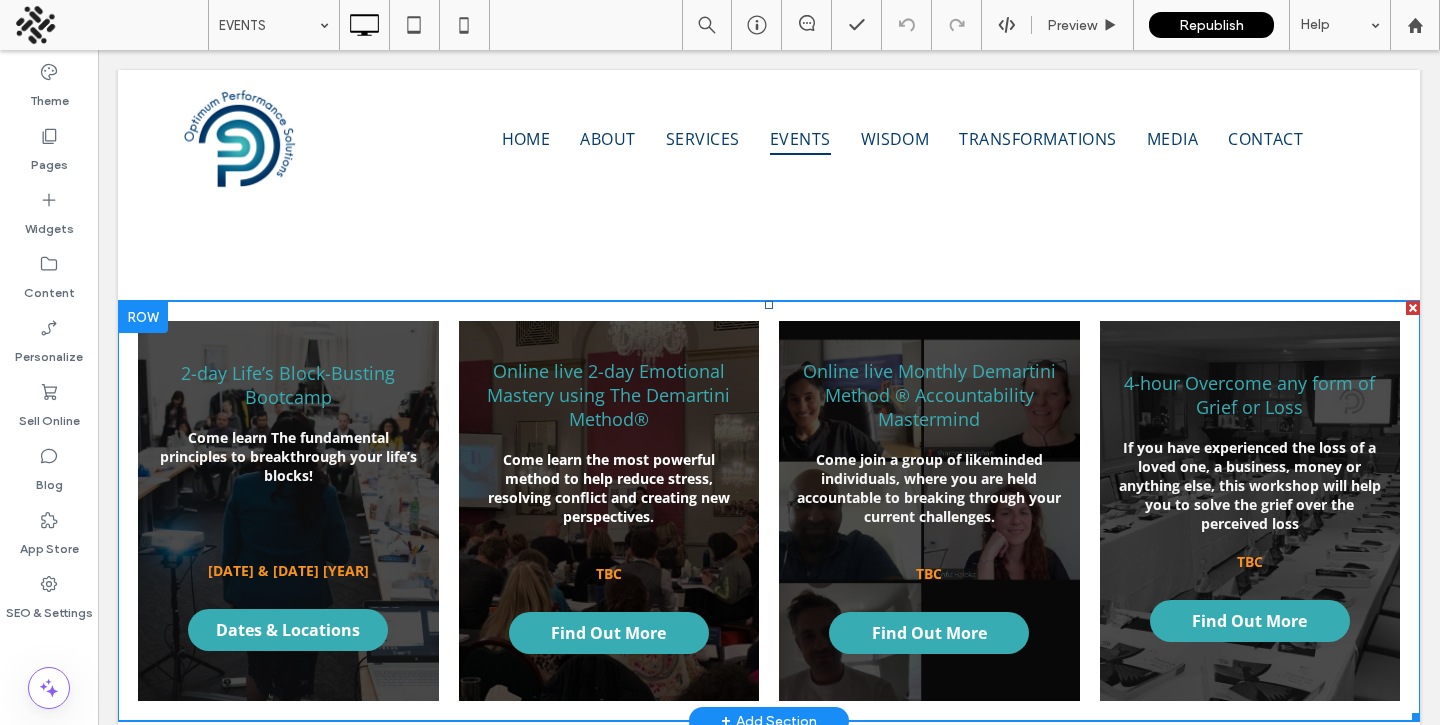 click at bounding box center (609, 511) 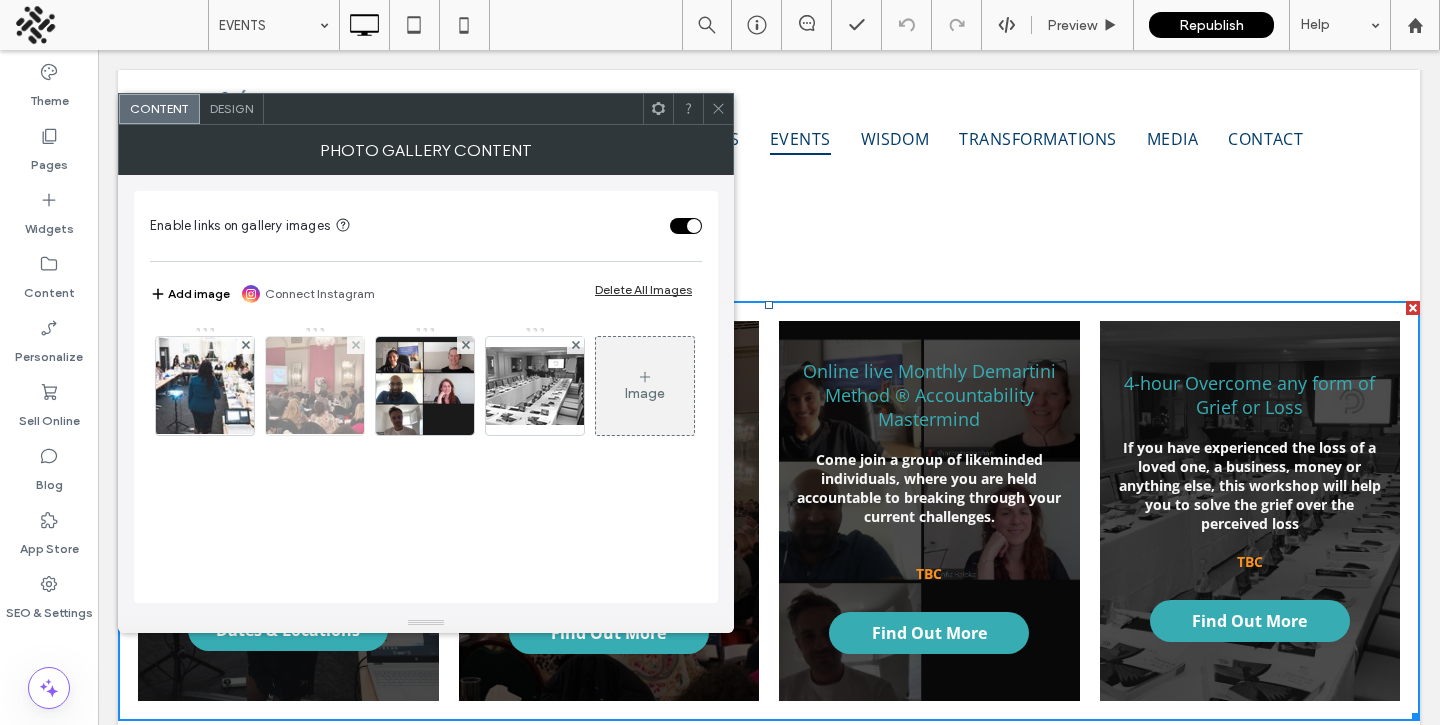 click at bounding box center (315, 386) 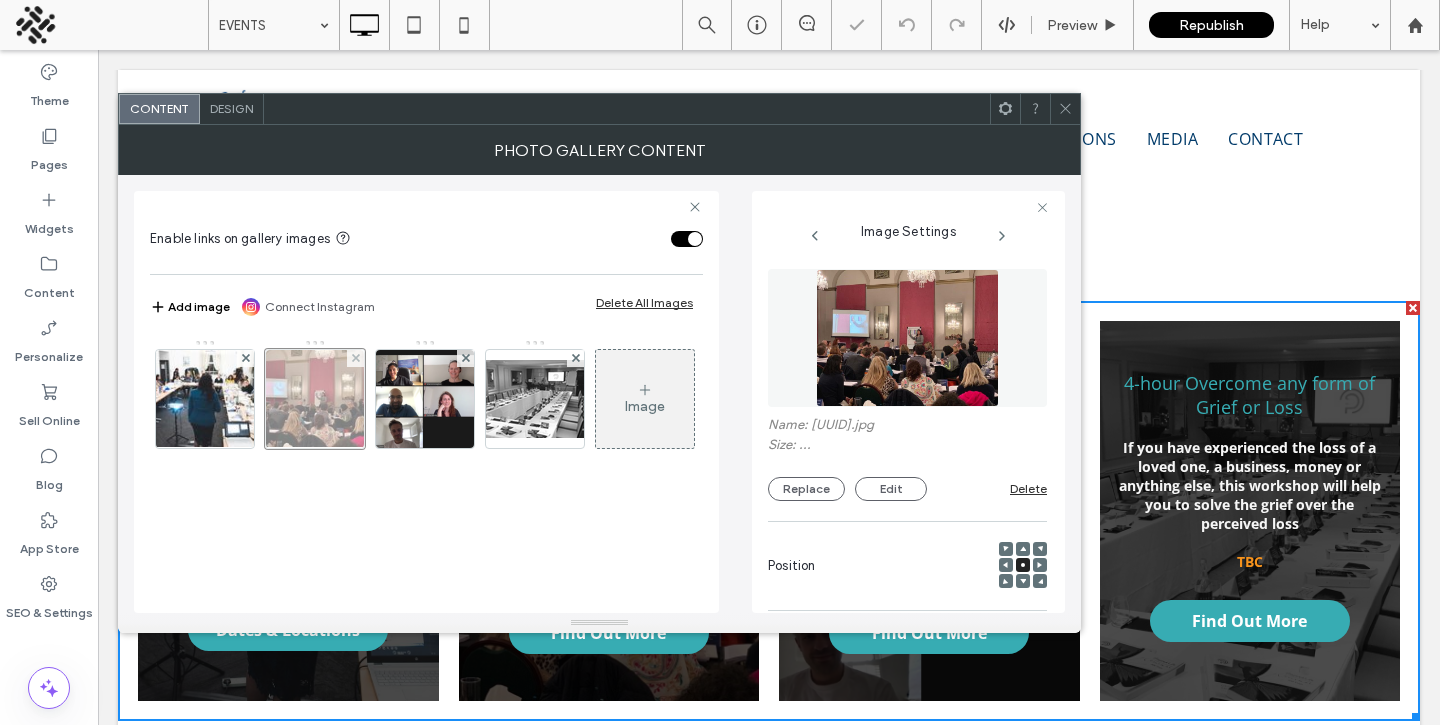 scroll, scrollTop: 0, scrollLeft: 26, axis: horizontal 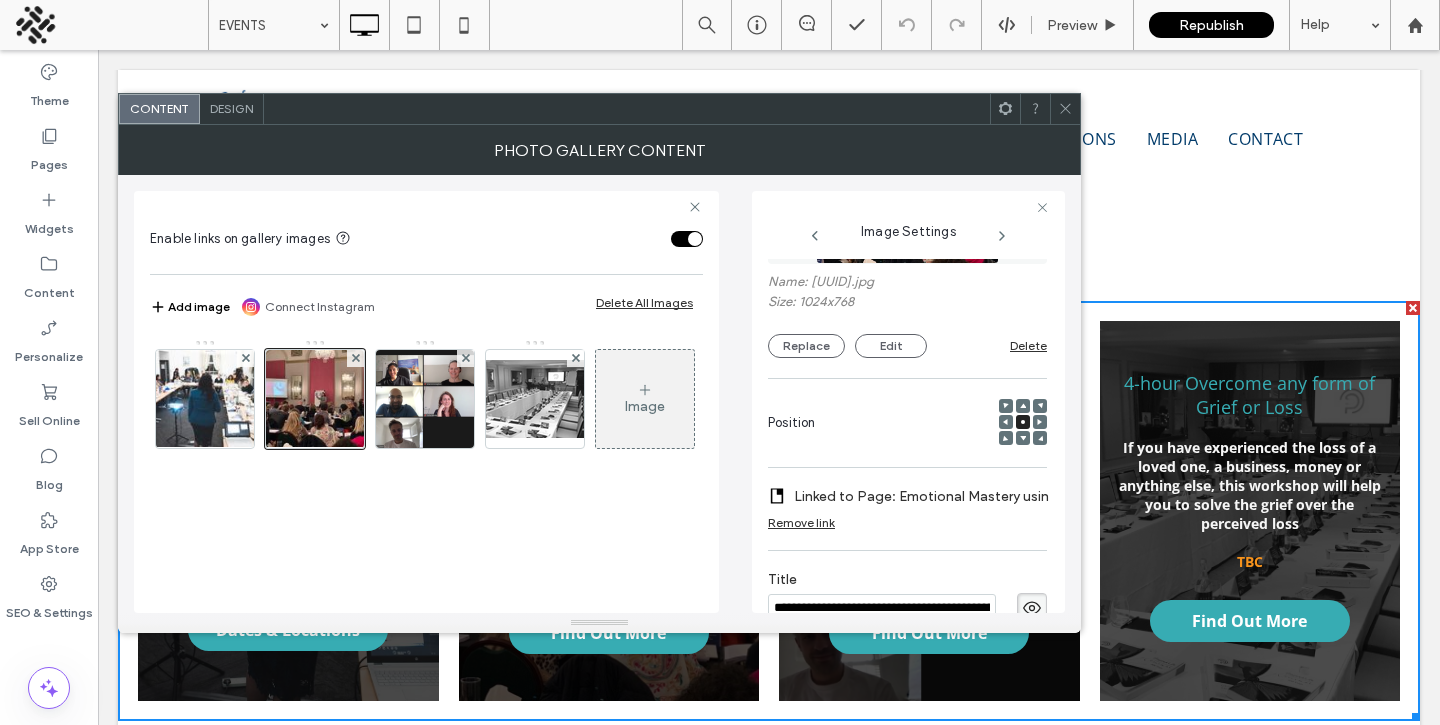 click 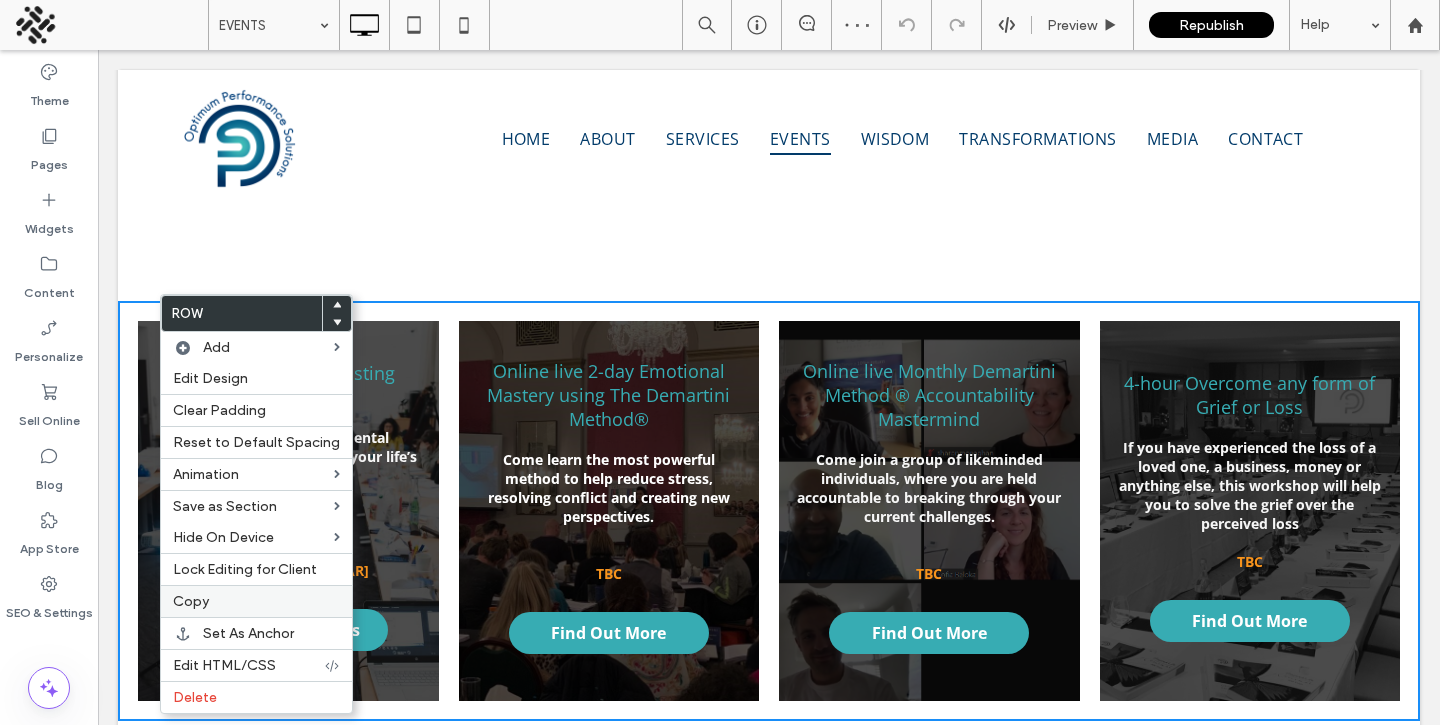 click on "Copy" at bounding box center [256, 601] 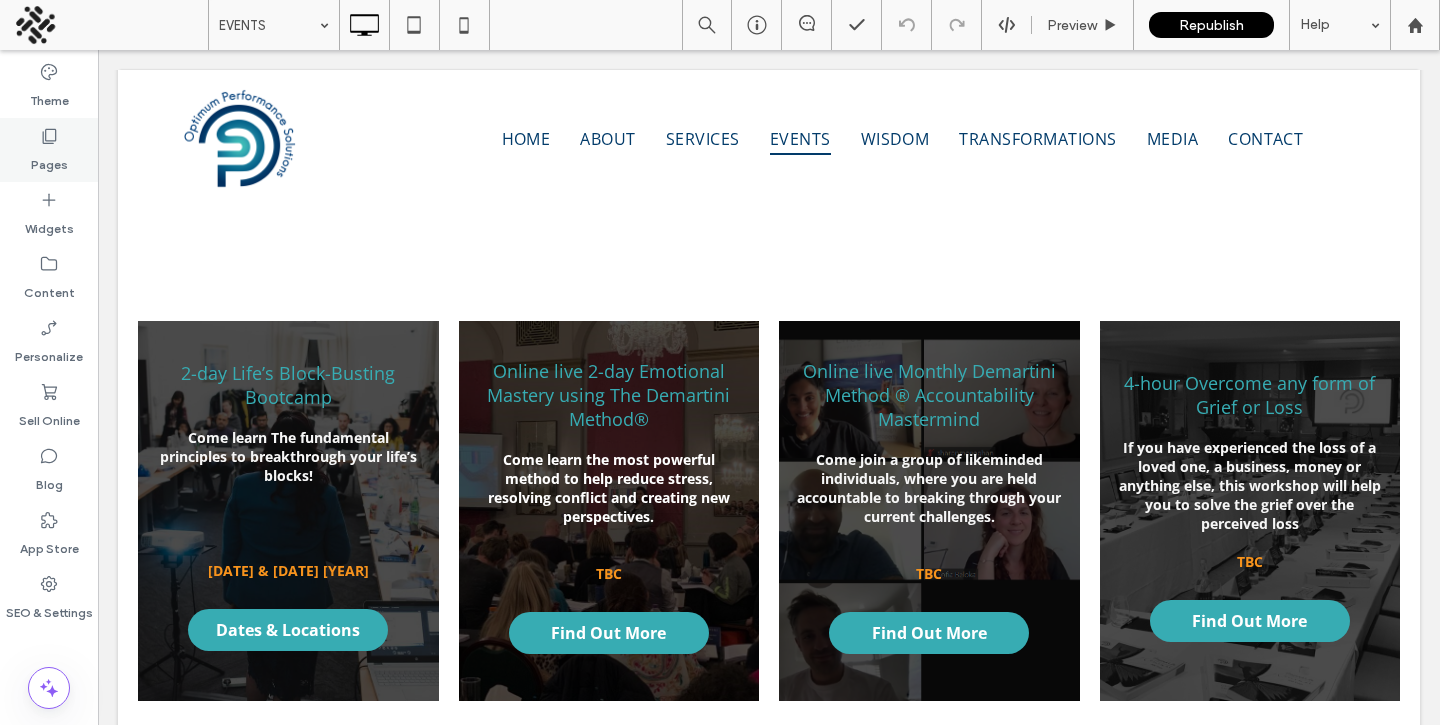 click on "Pages" at bounding box center [49, 160] 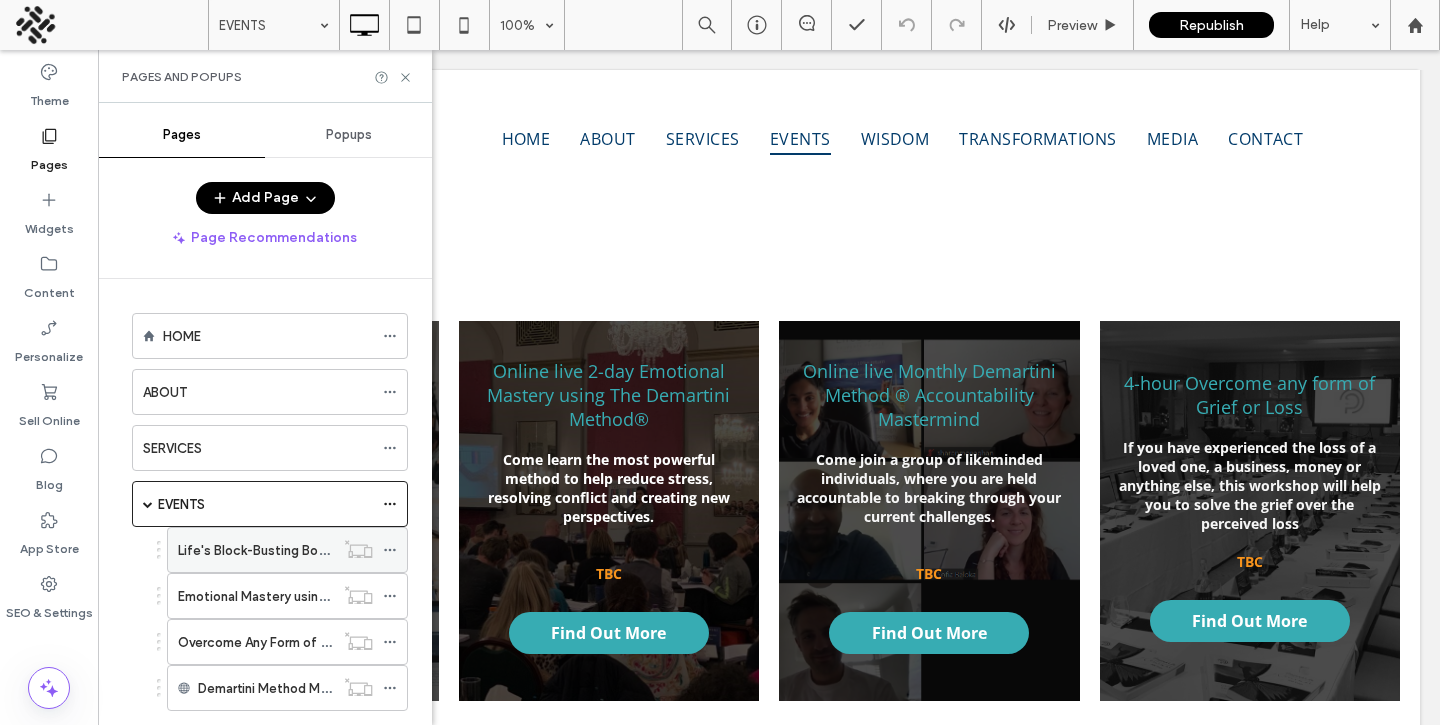 scroll, scrollTop: 382, scrollLeft: 0, axis: vertical 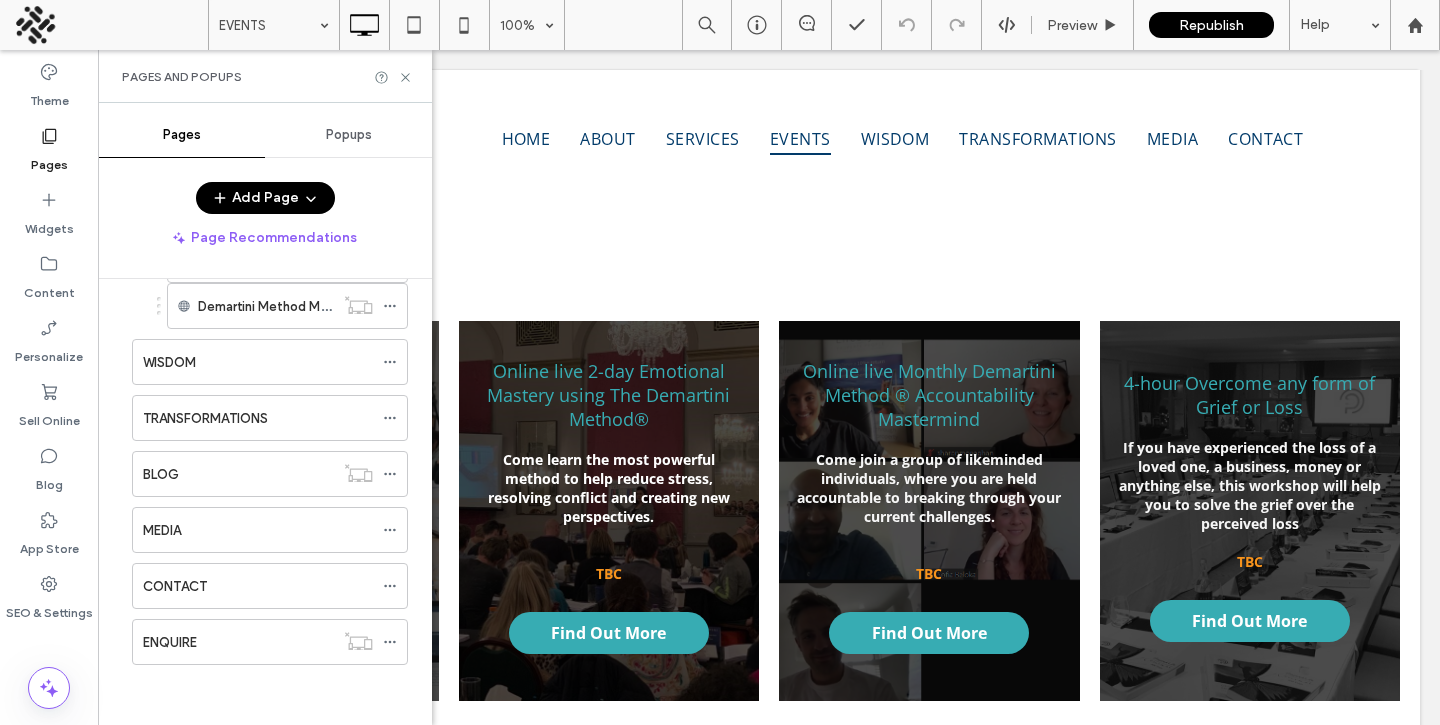 click on "Pages and Popups" at bounding box center [265, 76] 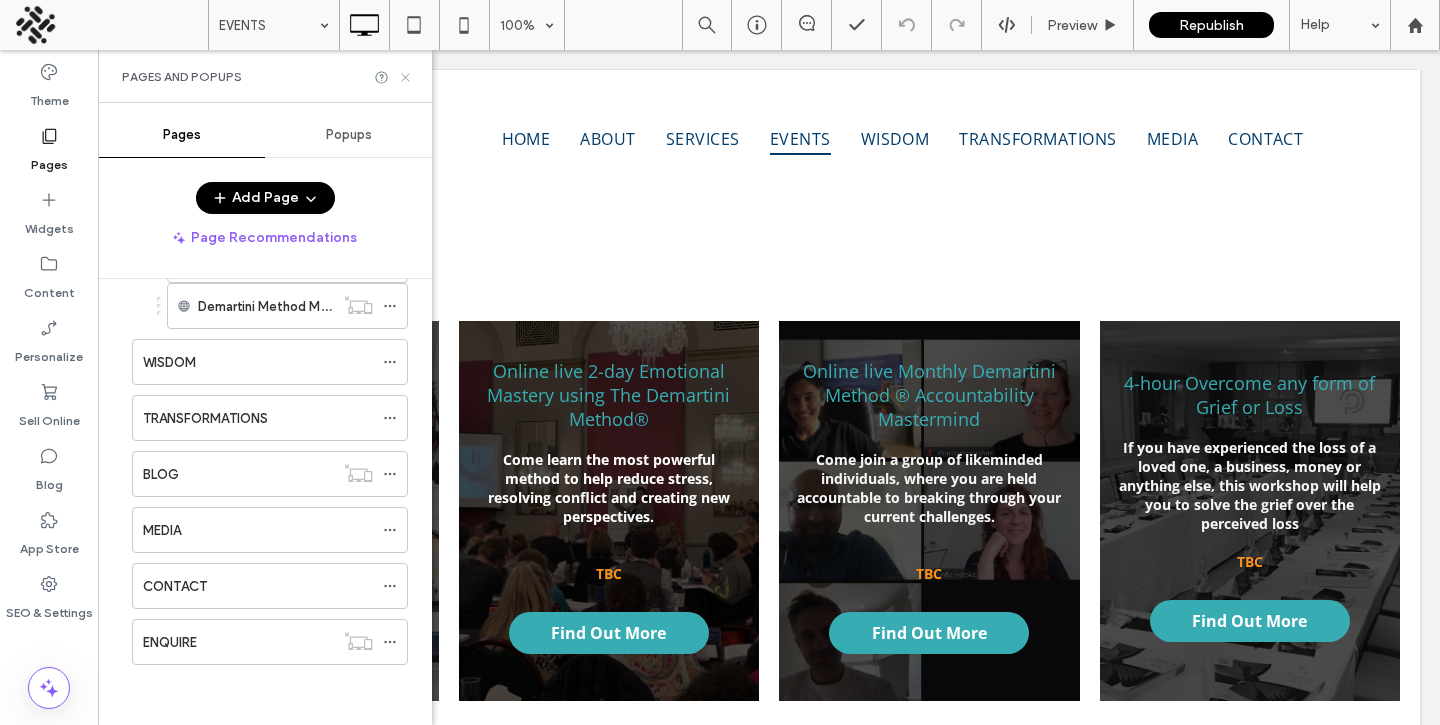 click 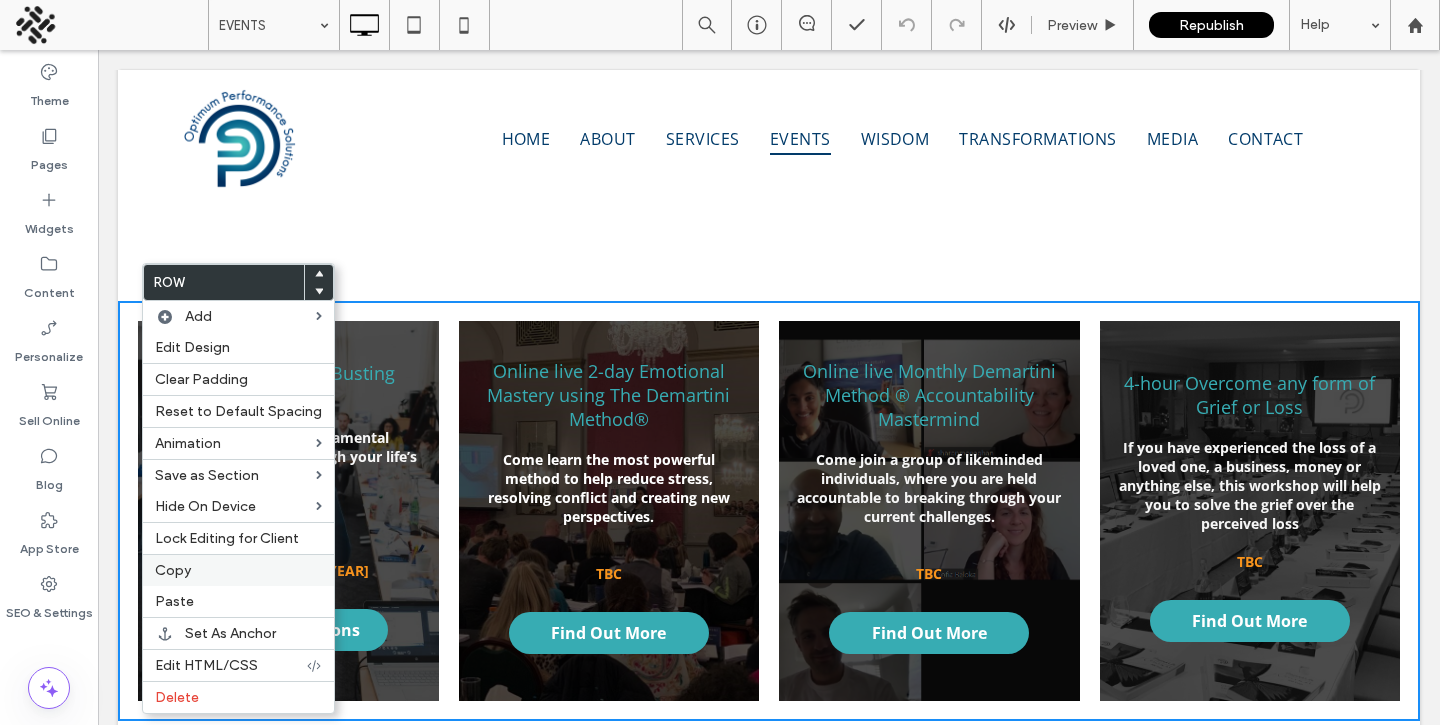 click on "Copy" at bounding box center [173, 570] 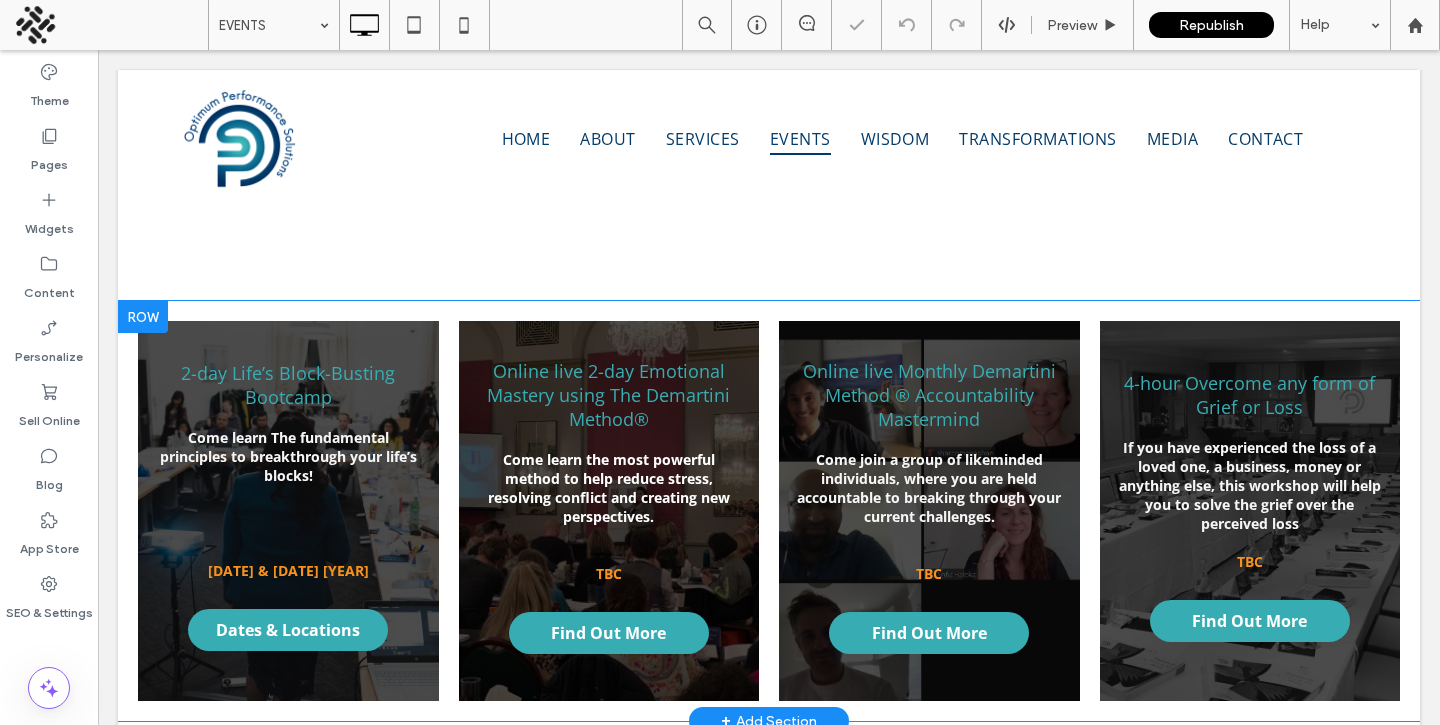 click at bounding box center (143, 317) 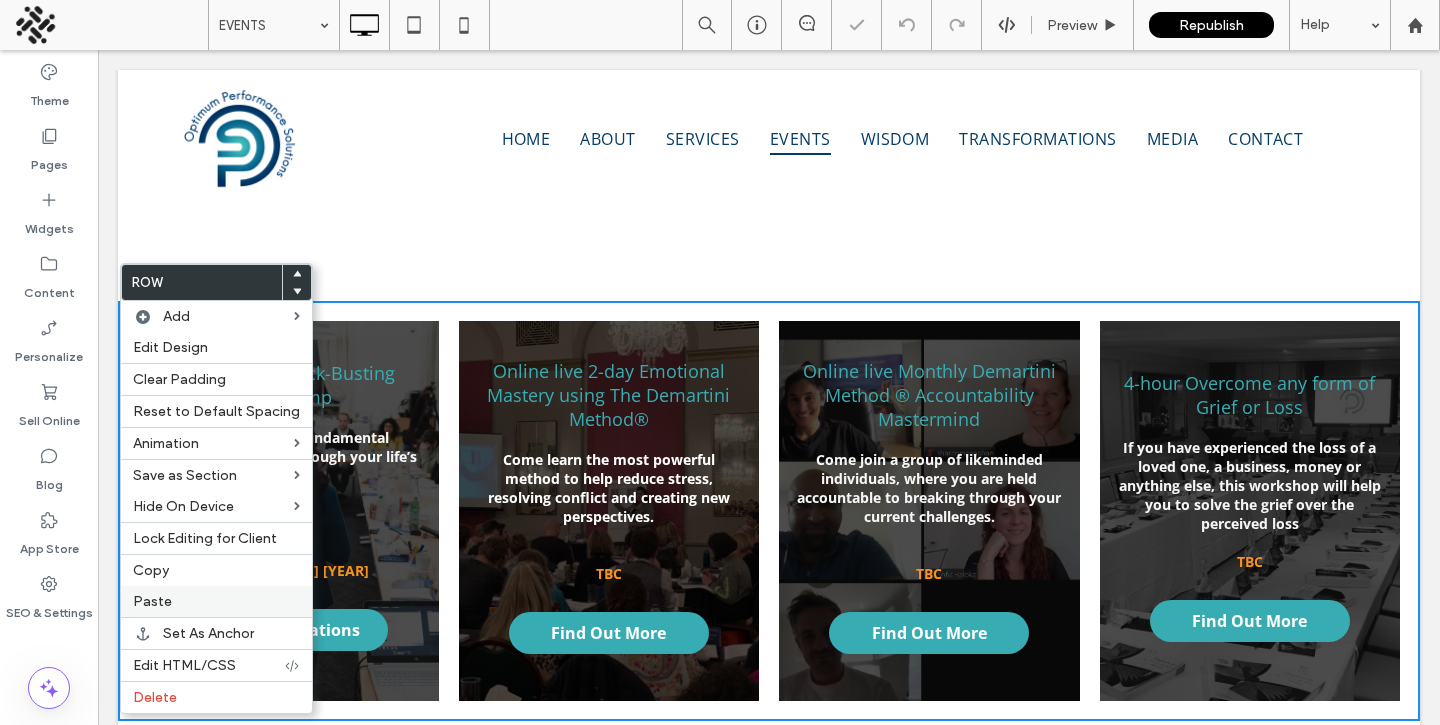 click on "Paste" at bounding box center (152, 601) 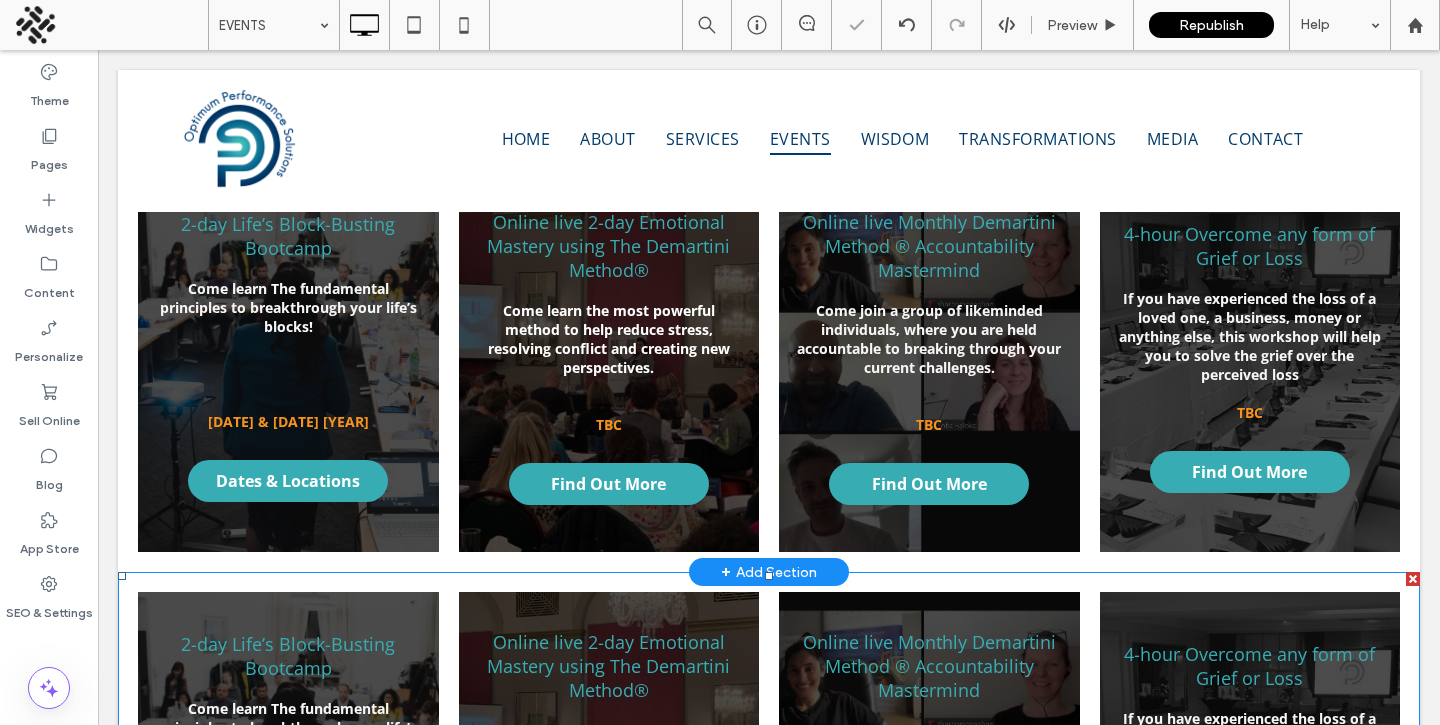 scroll, scrollTop: 814, scrollLeft: 0, axis: vertical 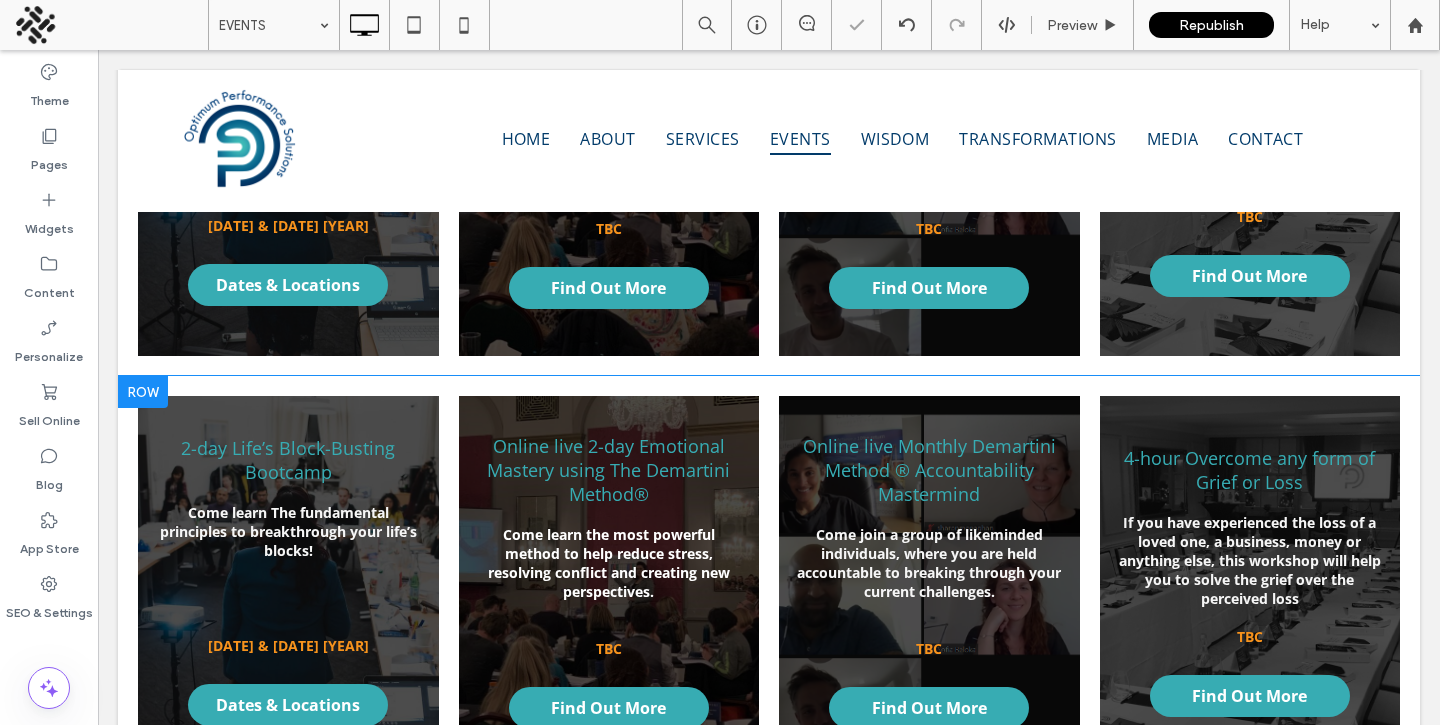 click at bounding box center [143, 392] 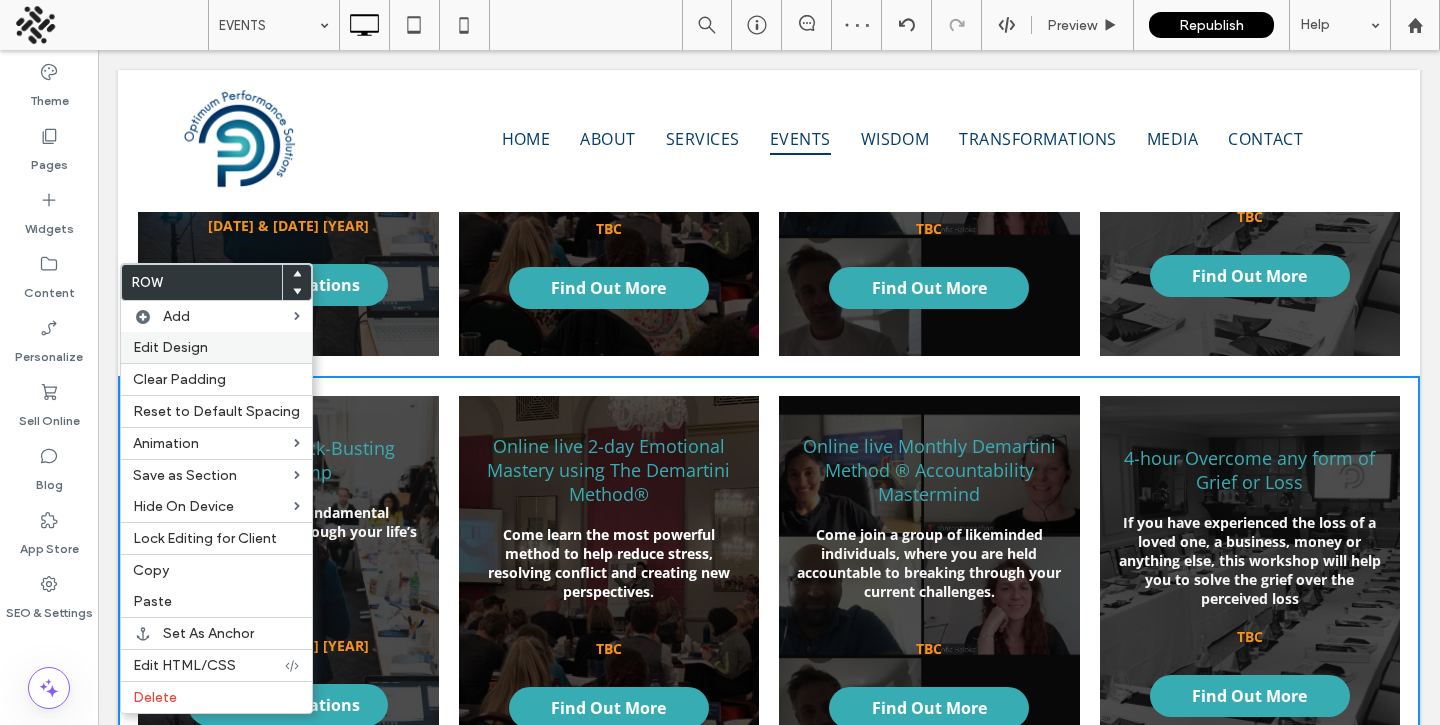click on "Edit Design" at bounding box center [170, 347] 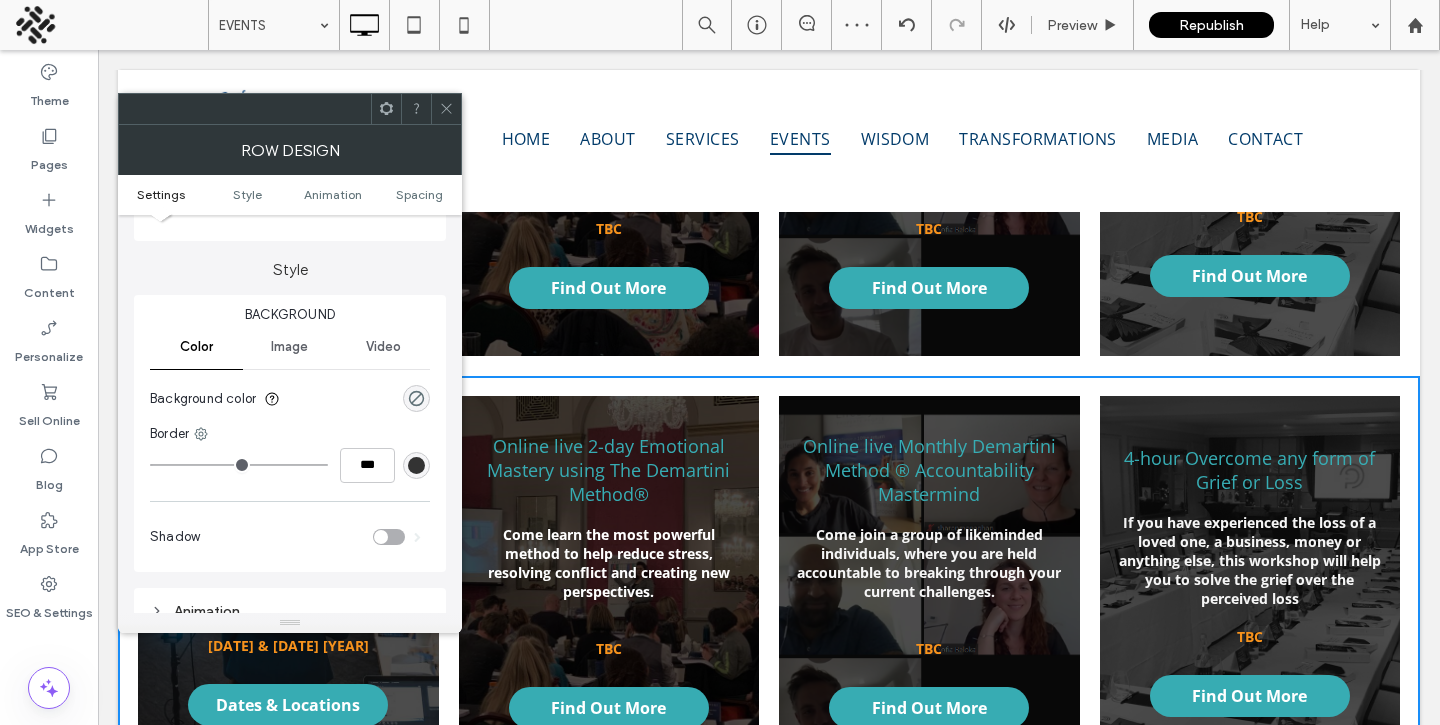 scroll, scrollTop: 248, scrollLeft: 0, axis: vertical 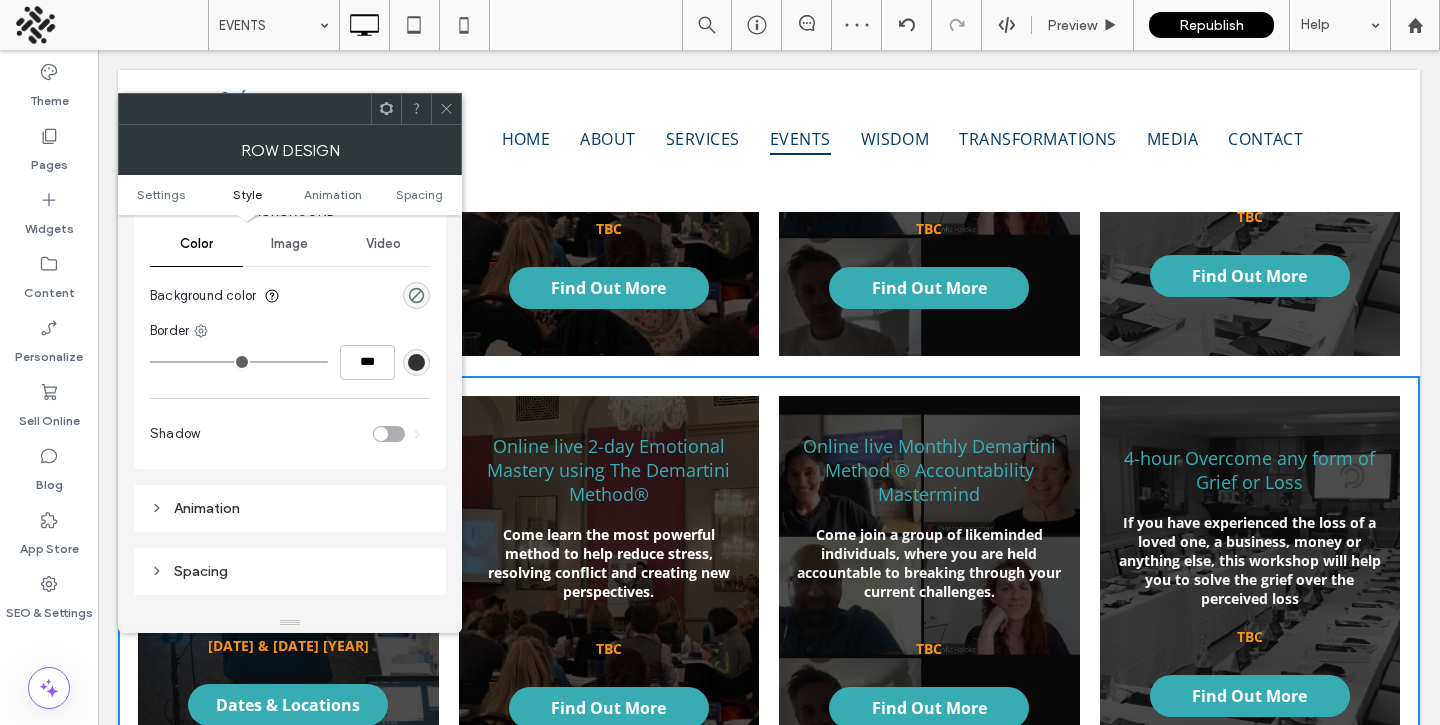 click 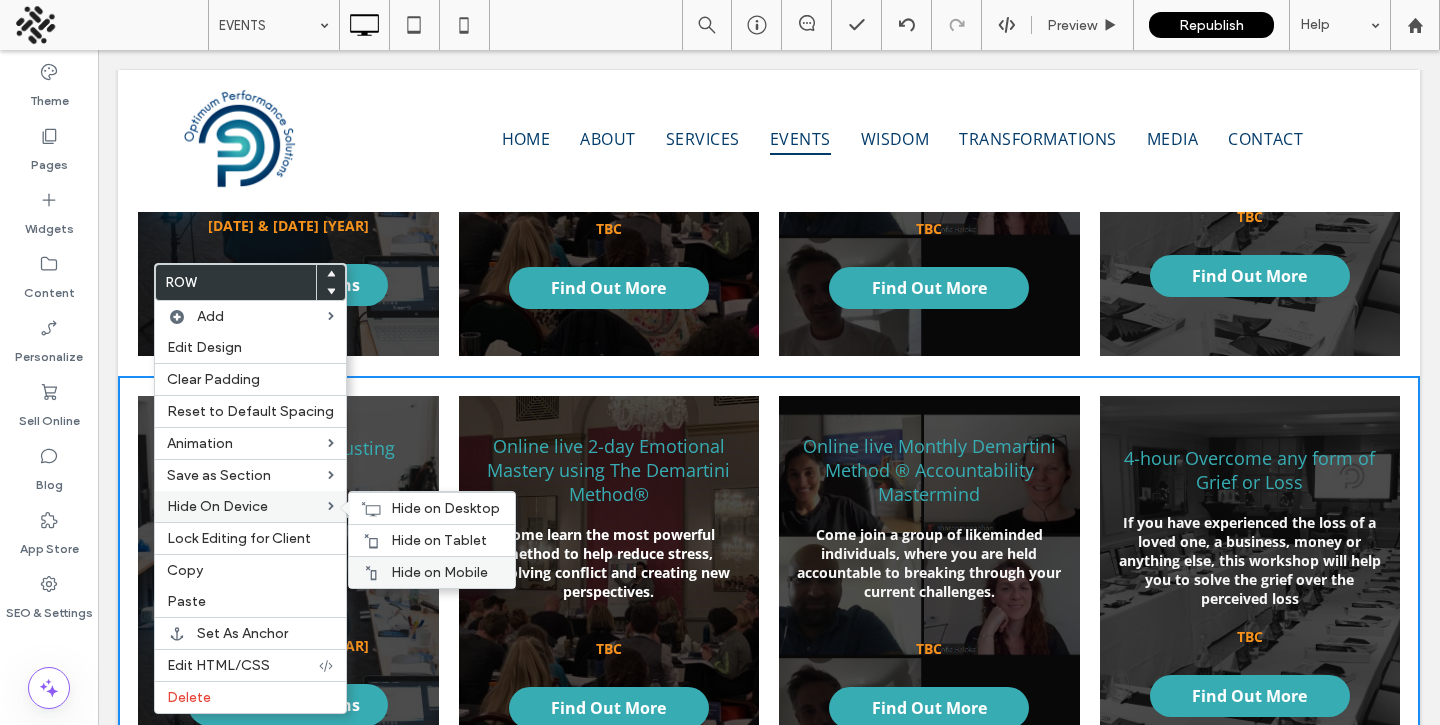click on "Hide on Mobile" at bounding box center [439, 572] 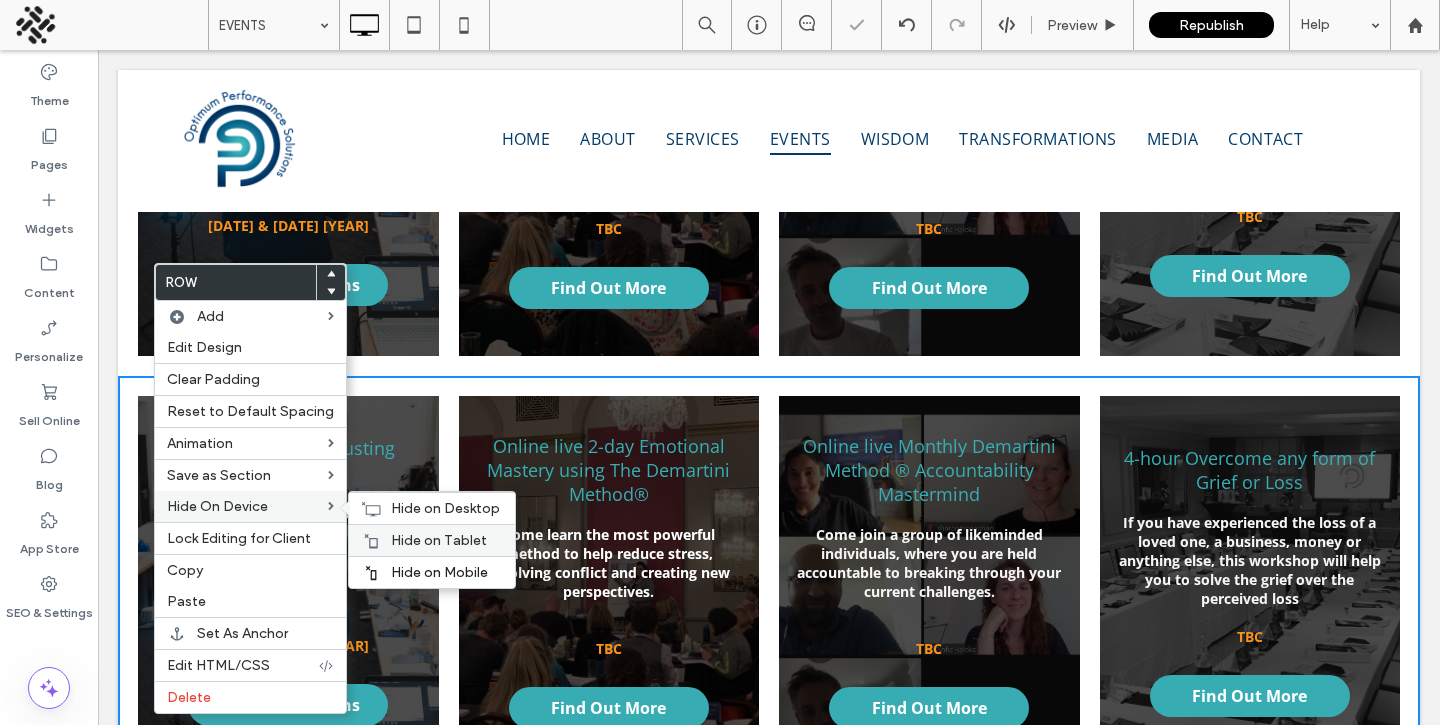 click on "Hide on Tablet" at bounding box center (432, 540) 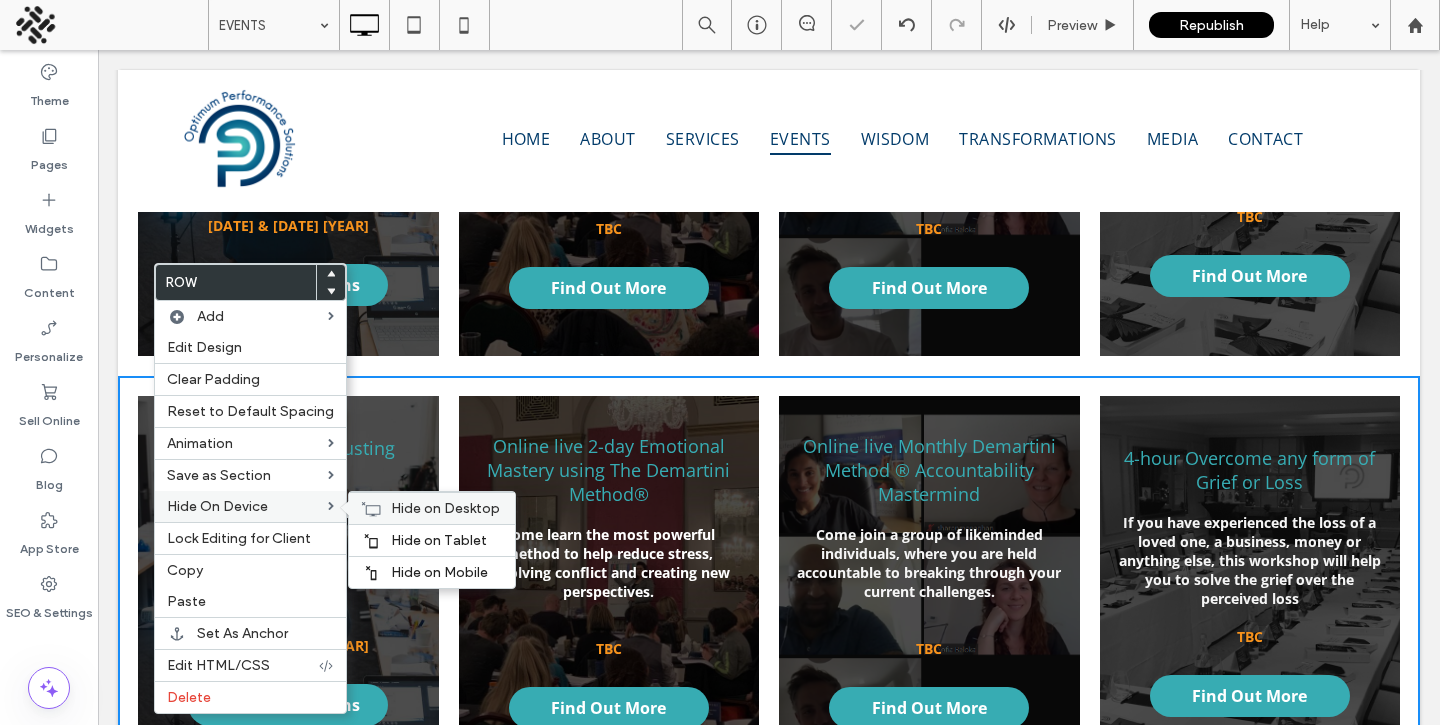 click on "Hide on Desktop" at bounding box center (432, 508) 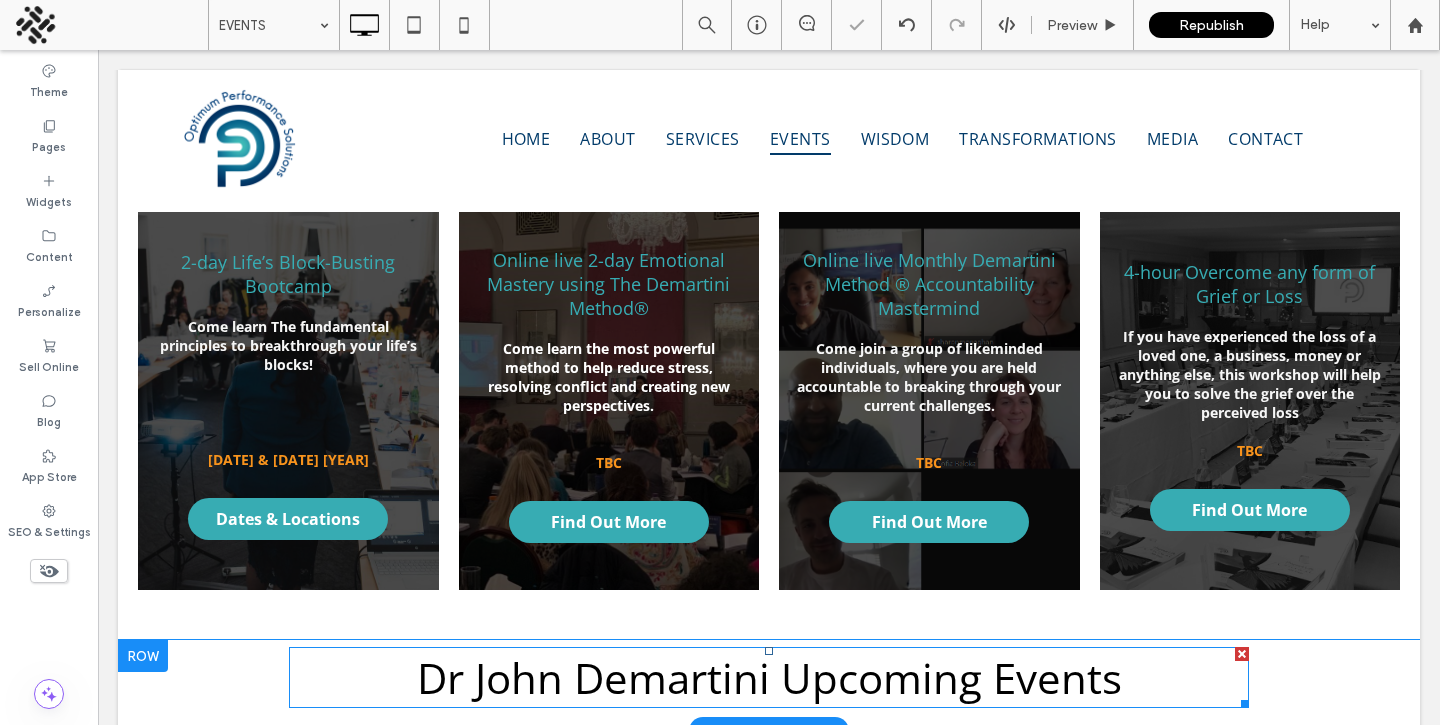 scroll, scrollTop: 475, scrollLeft: 0, axis: vertical 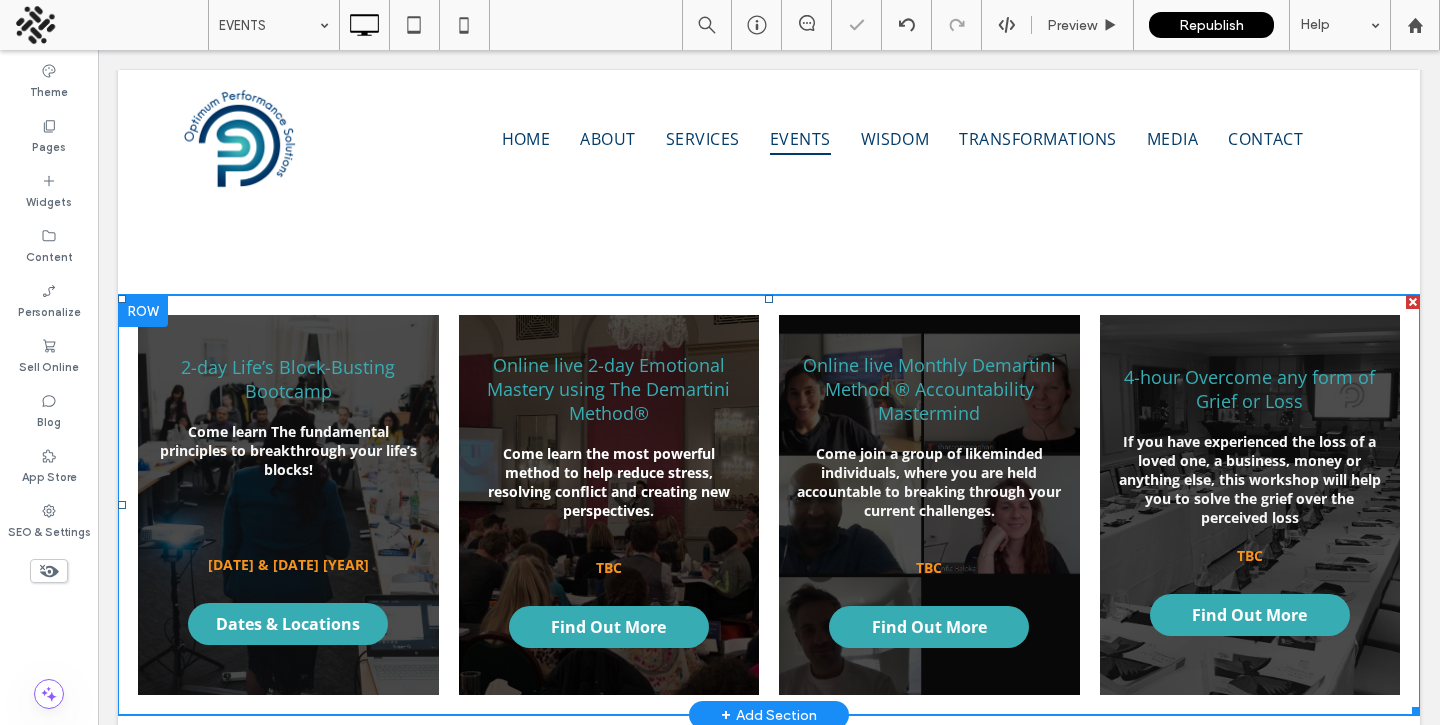 click at bounding box center (609, 505) 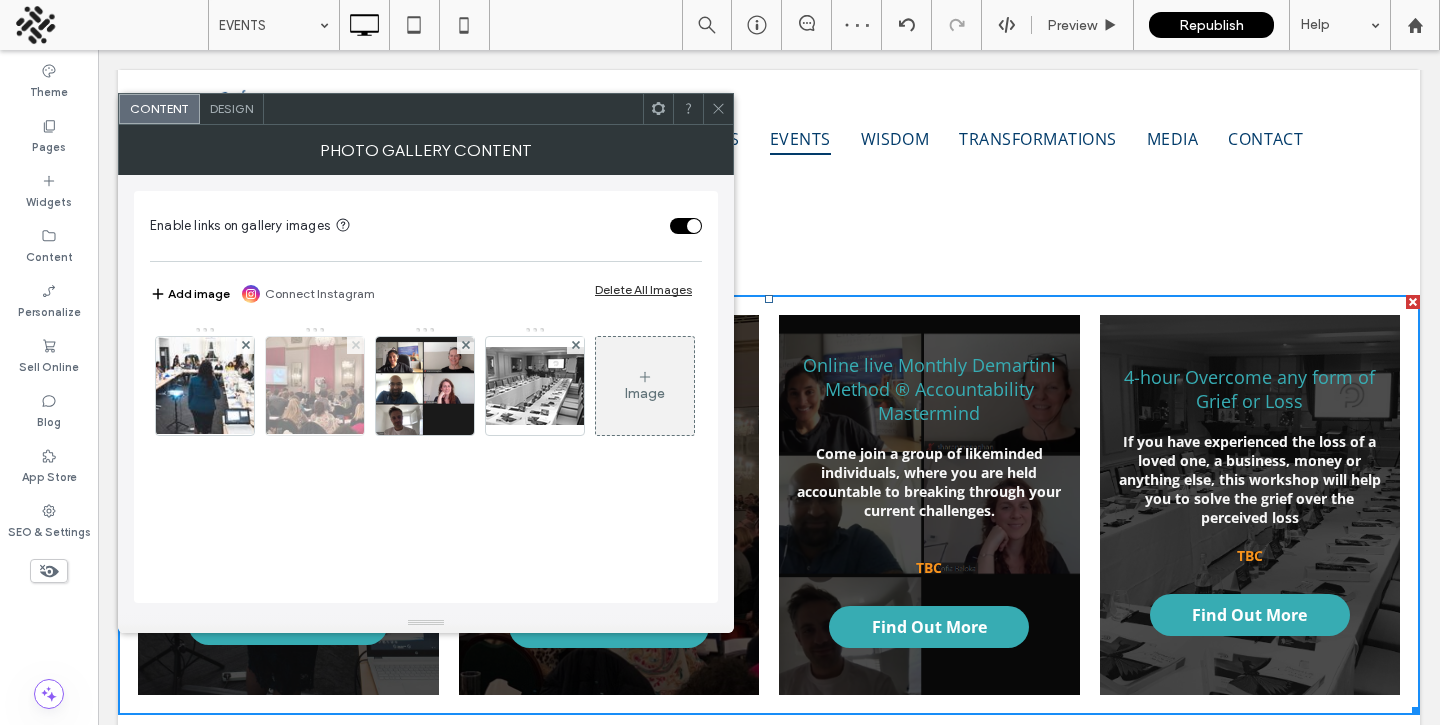 click 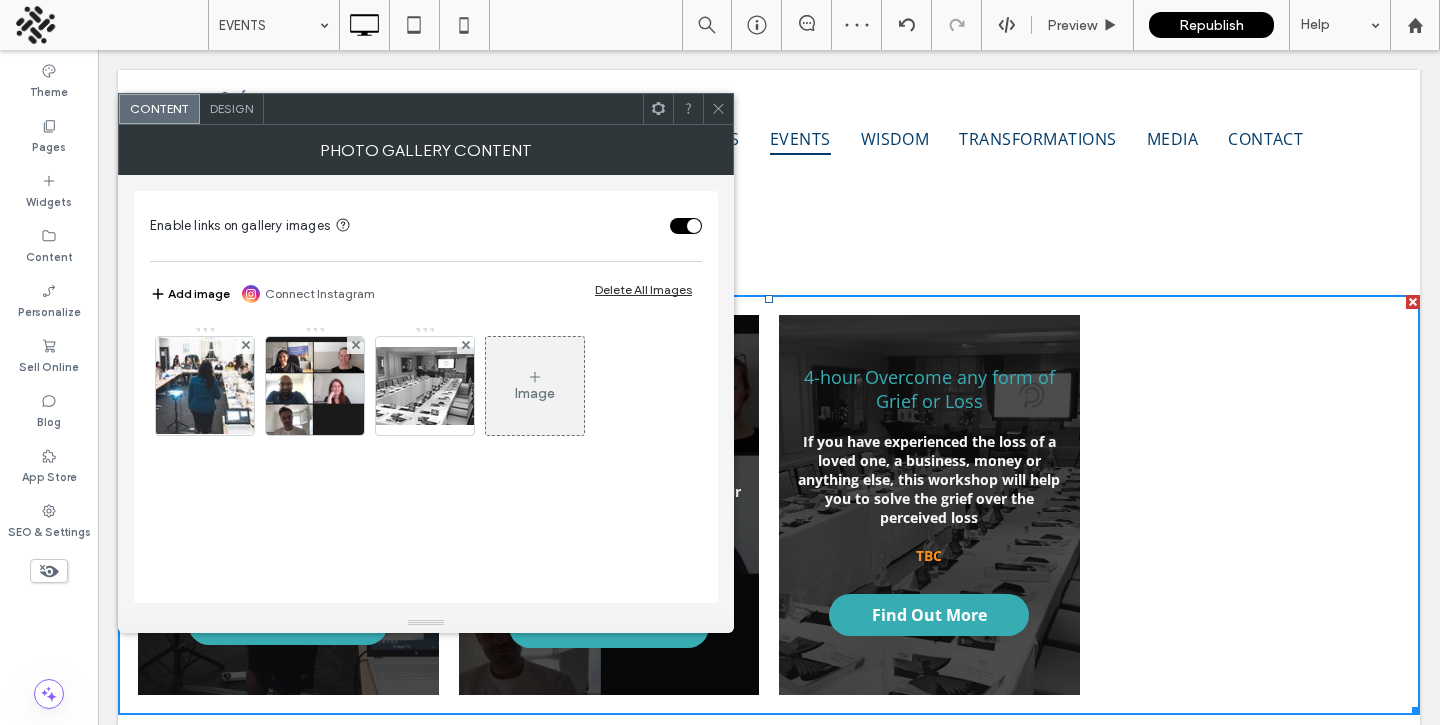 click on "Design" at bounding box center [232, 109] 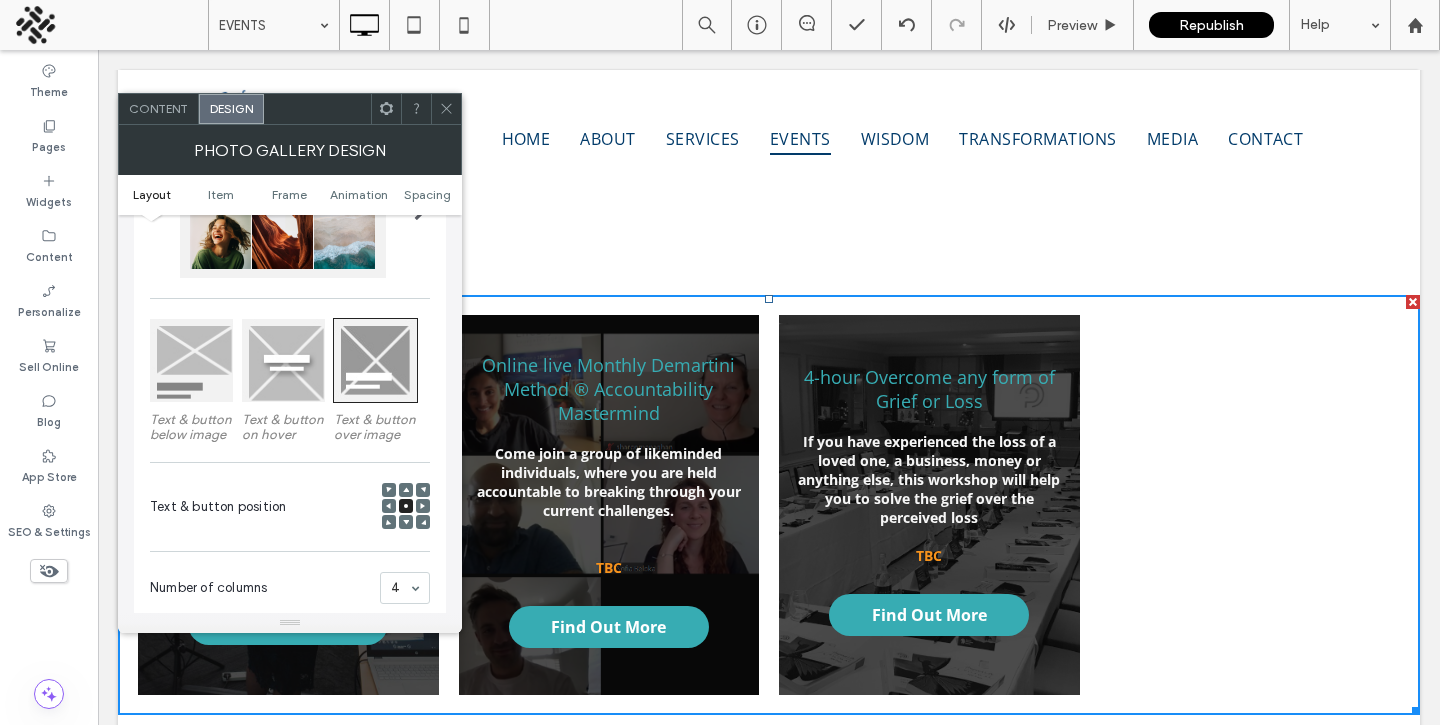 scroll, scrollTop: 202, scrollLeft: 0, axis: vertical 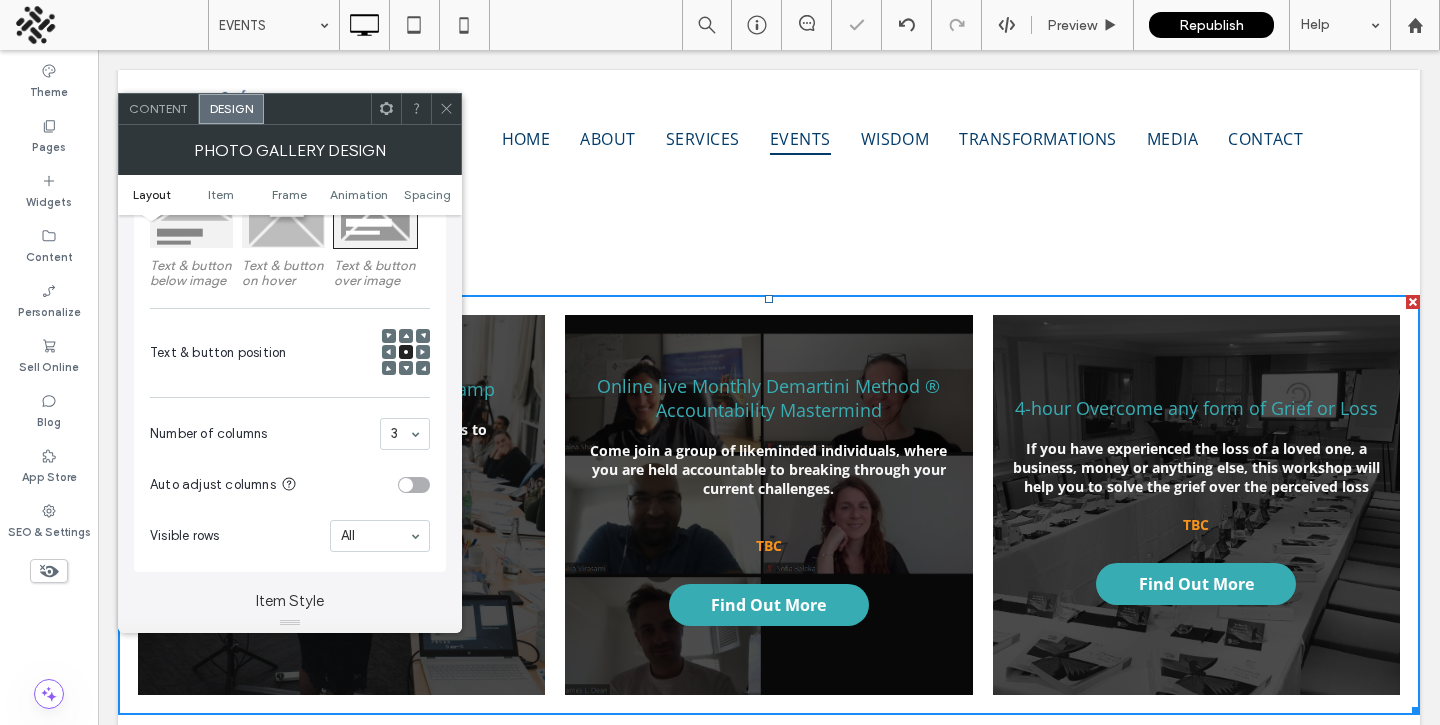 click 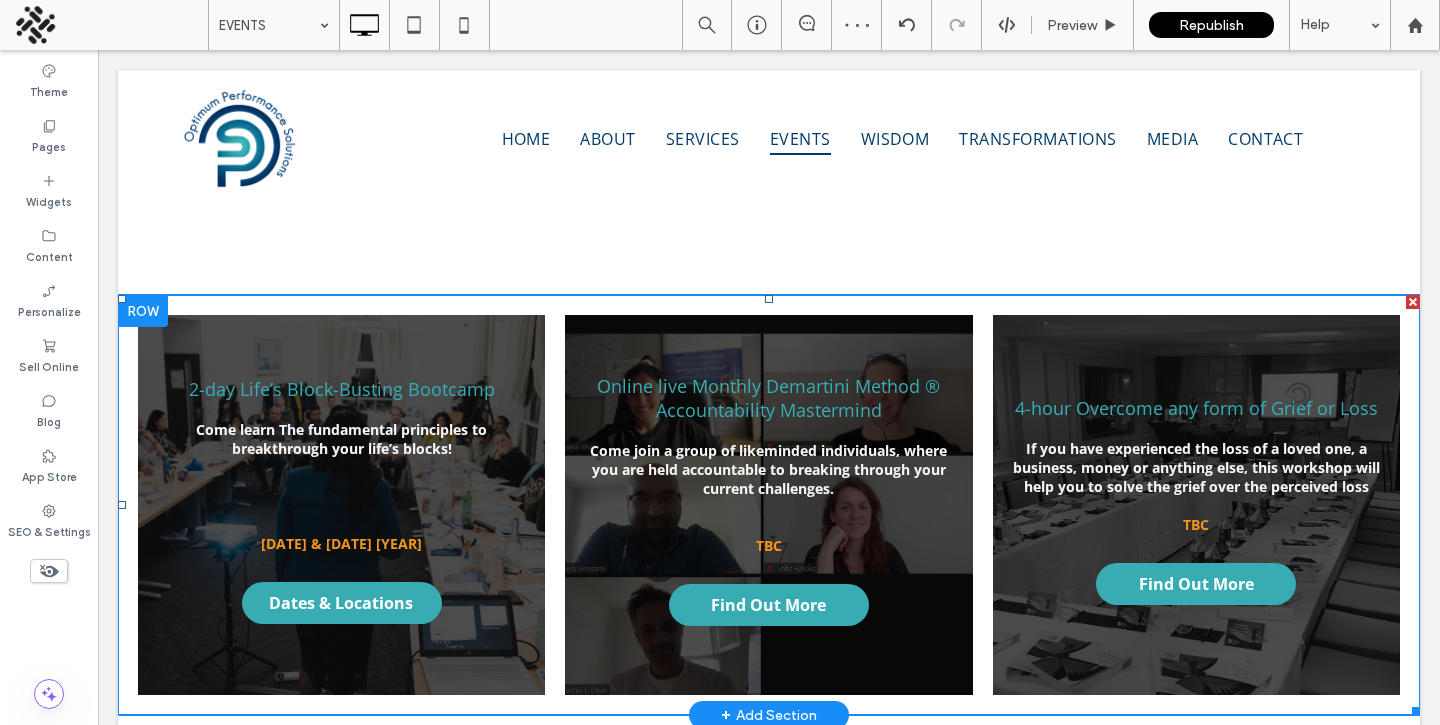 scroll, scrollTop: 775, scrollLeft: 0, axis: vertical 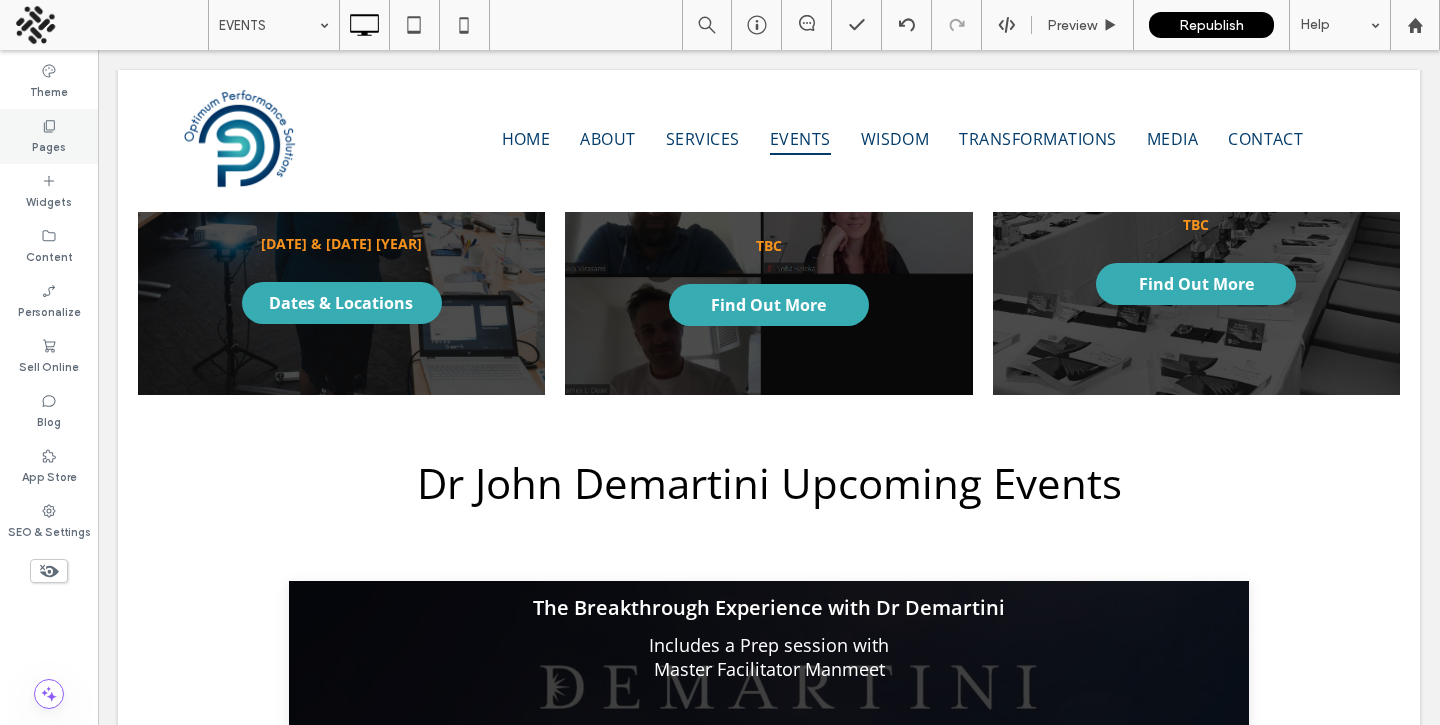 click 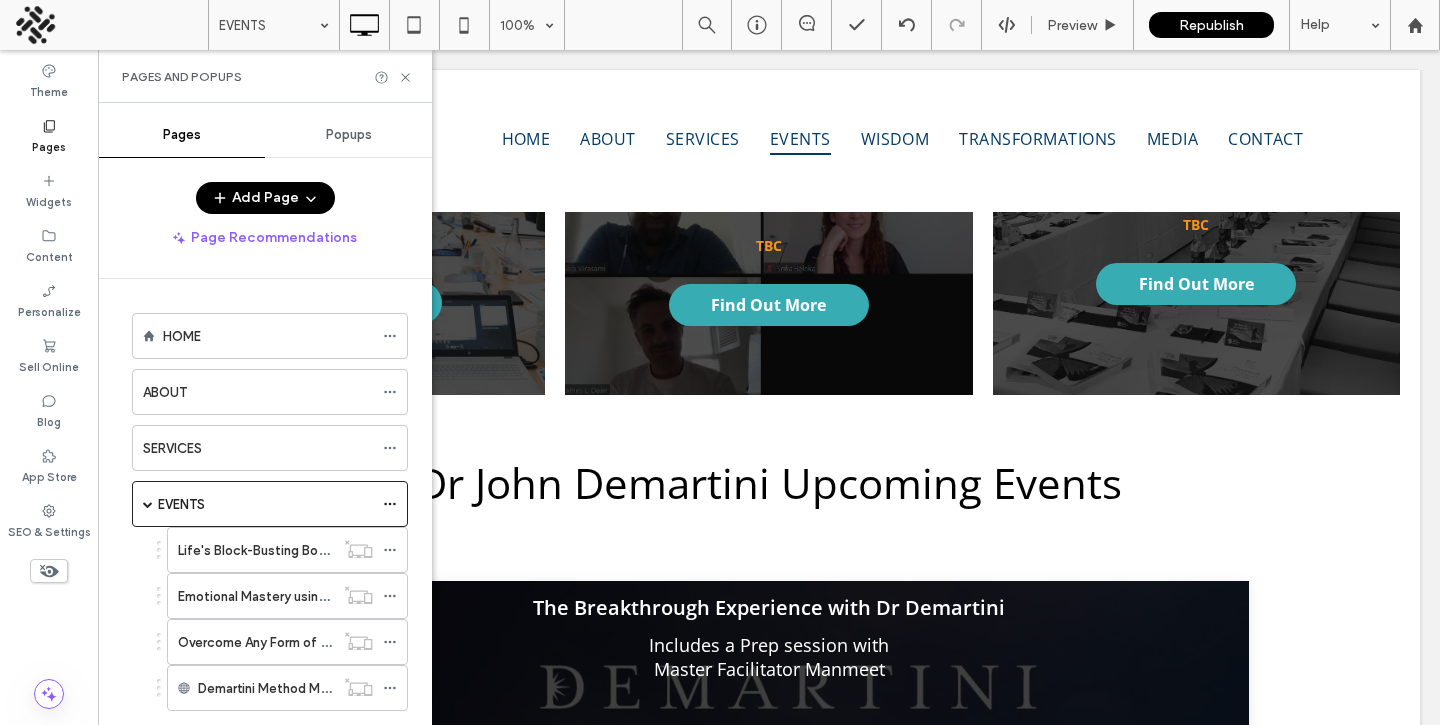 click at bounding box center [111, 25] 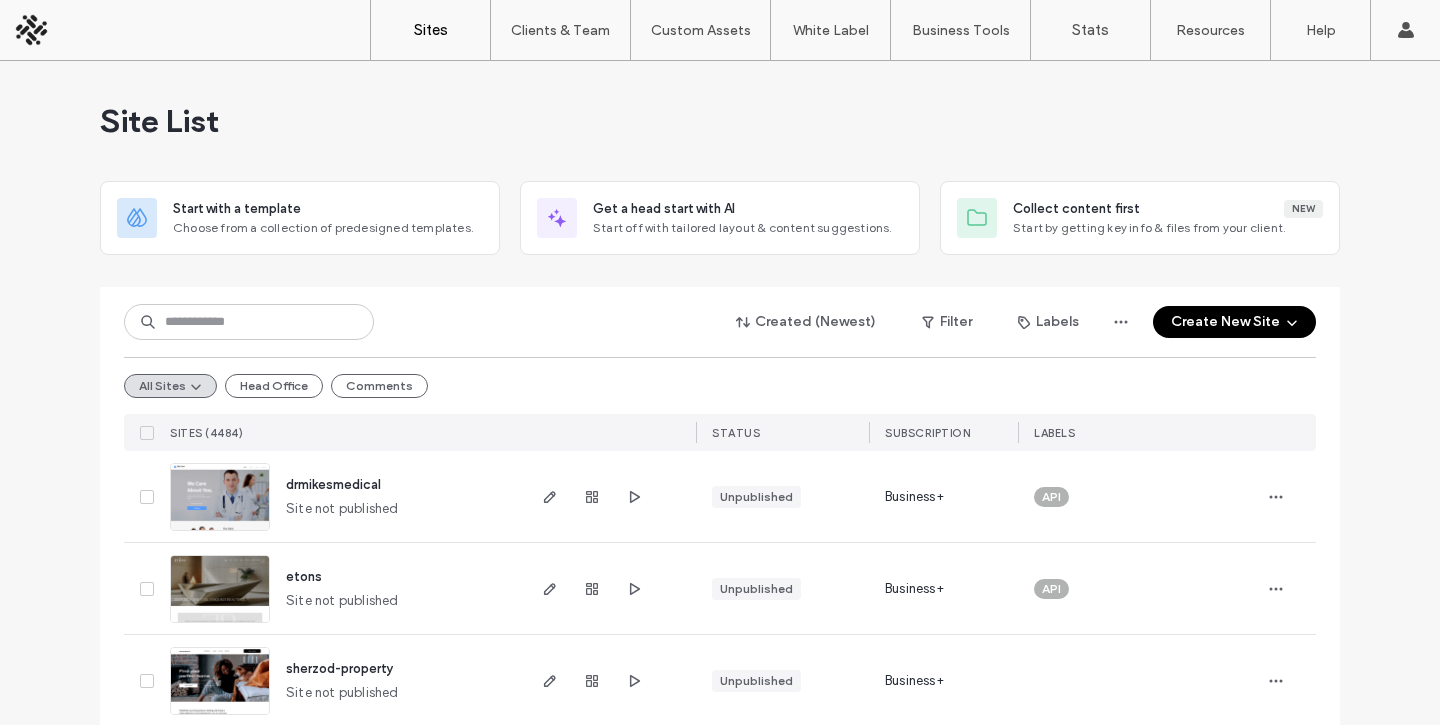 scroll, scrollTop: 0, scrollLeft: 0, axis: both 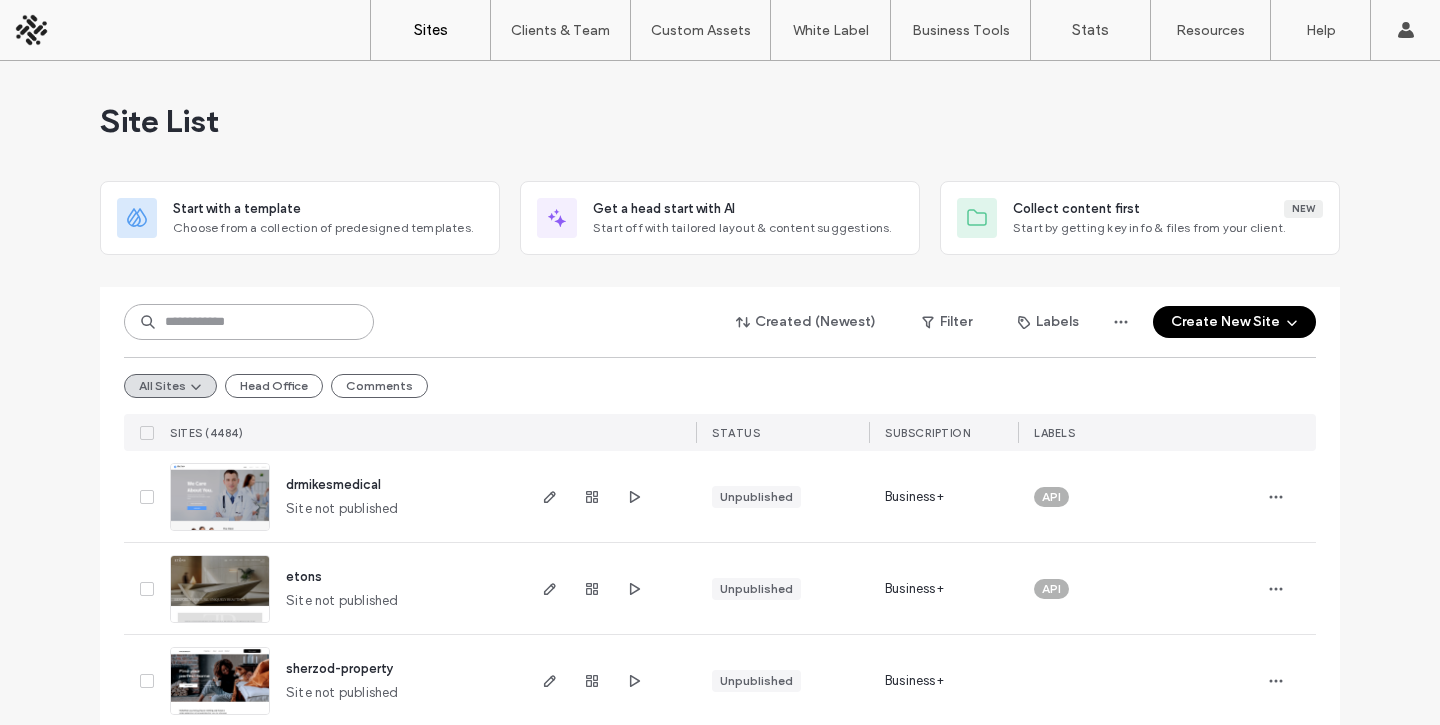 click at bounding box center [249, 322] 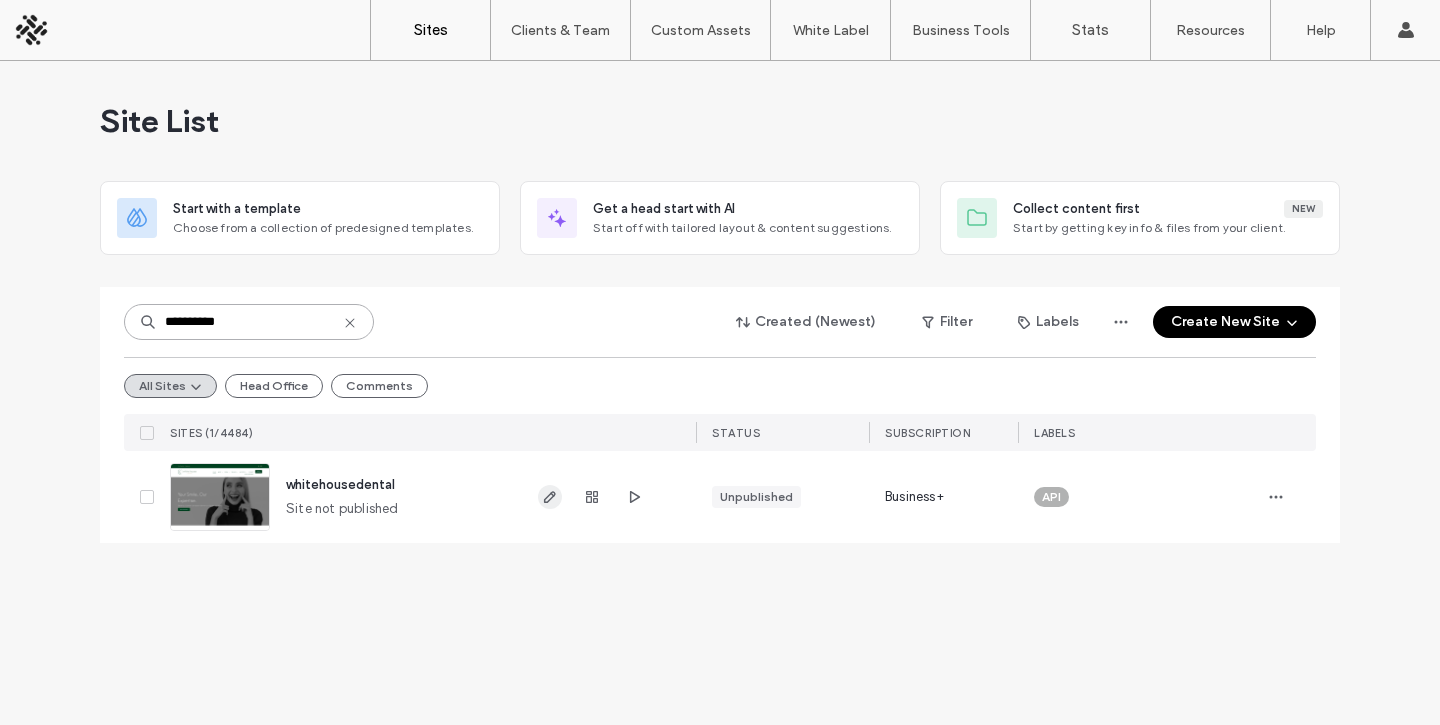 type on "**********" 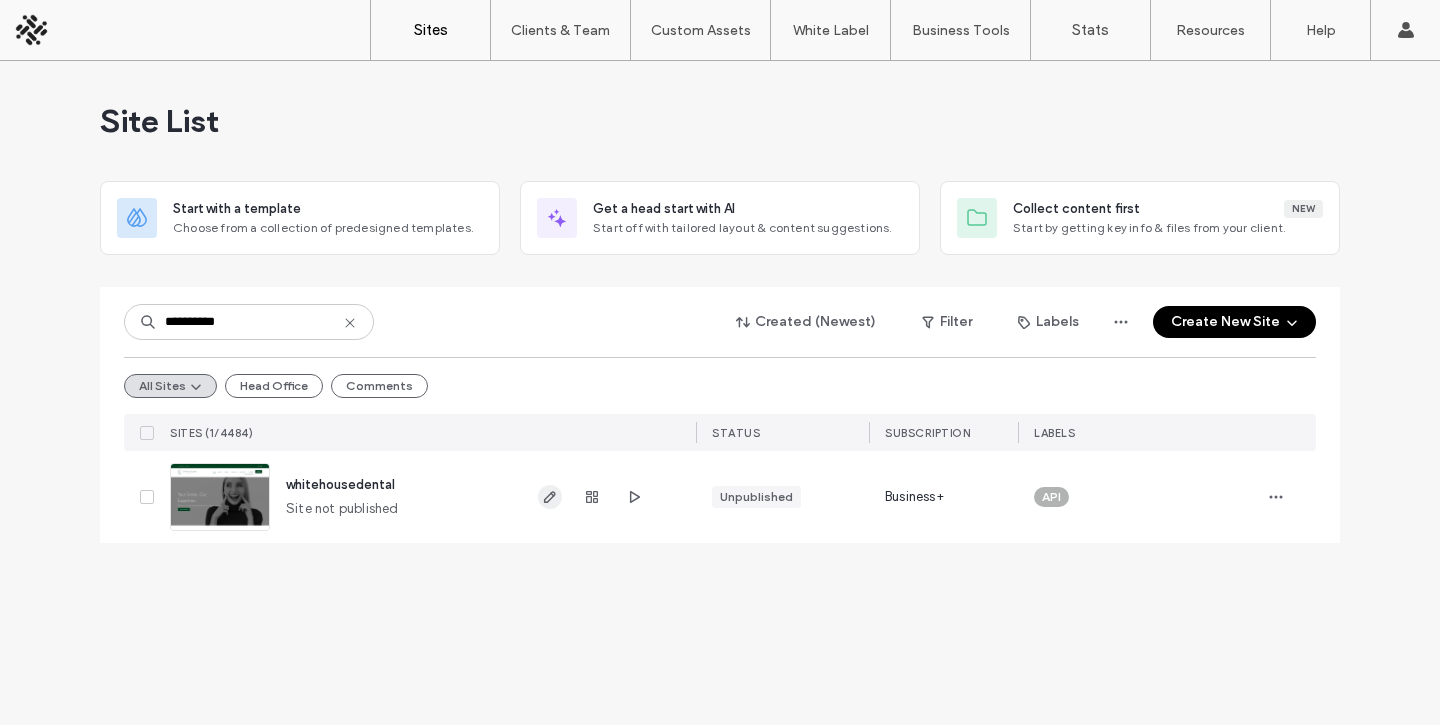 click at bounding box center (550, 497) 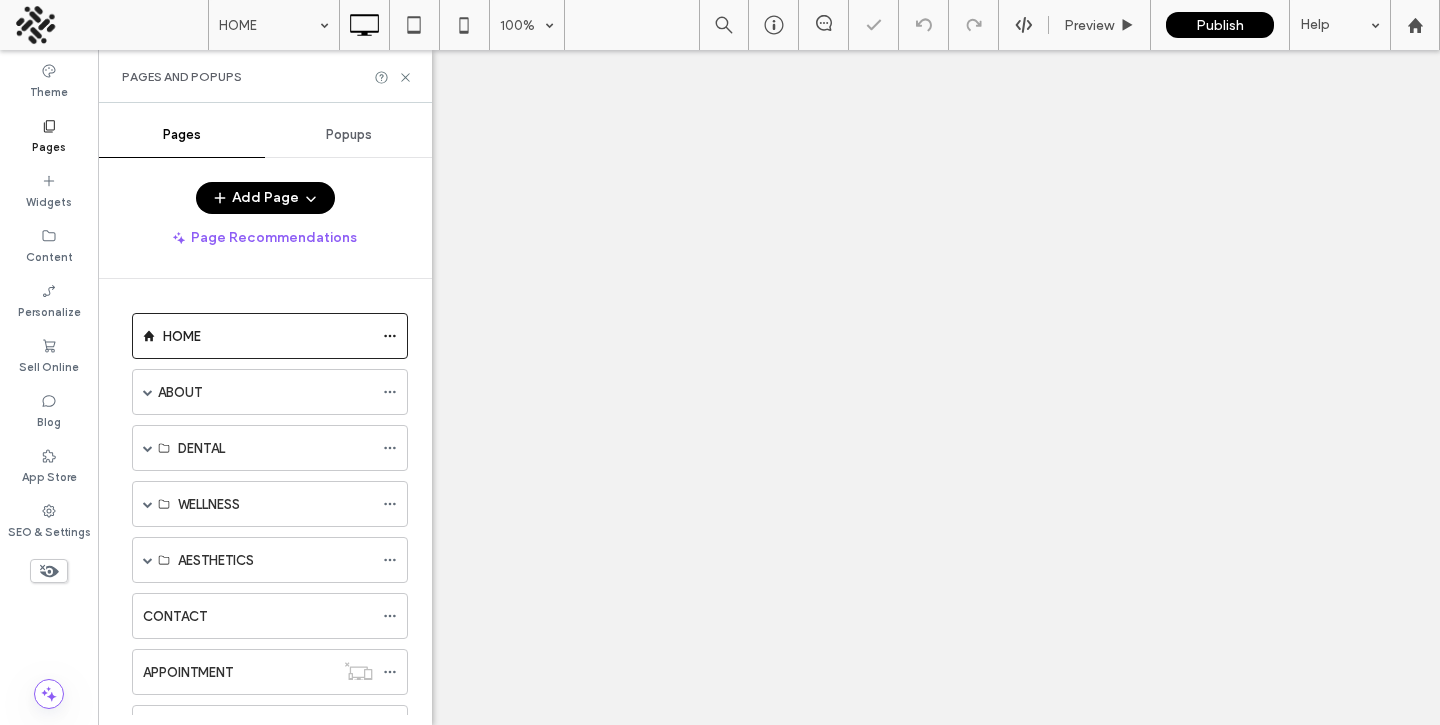 click on "DENTAL REFERRALS" at bounding box center [201, 784] 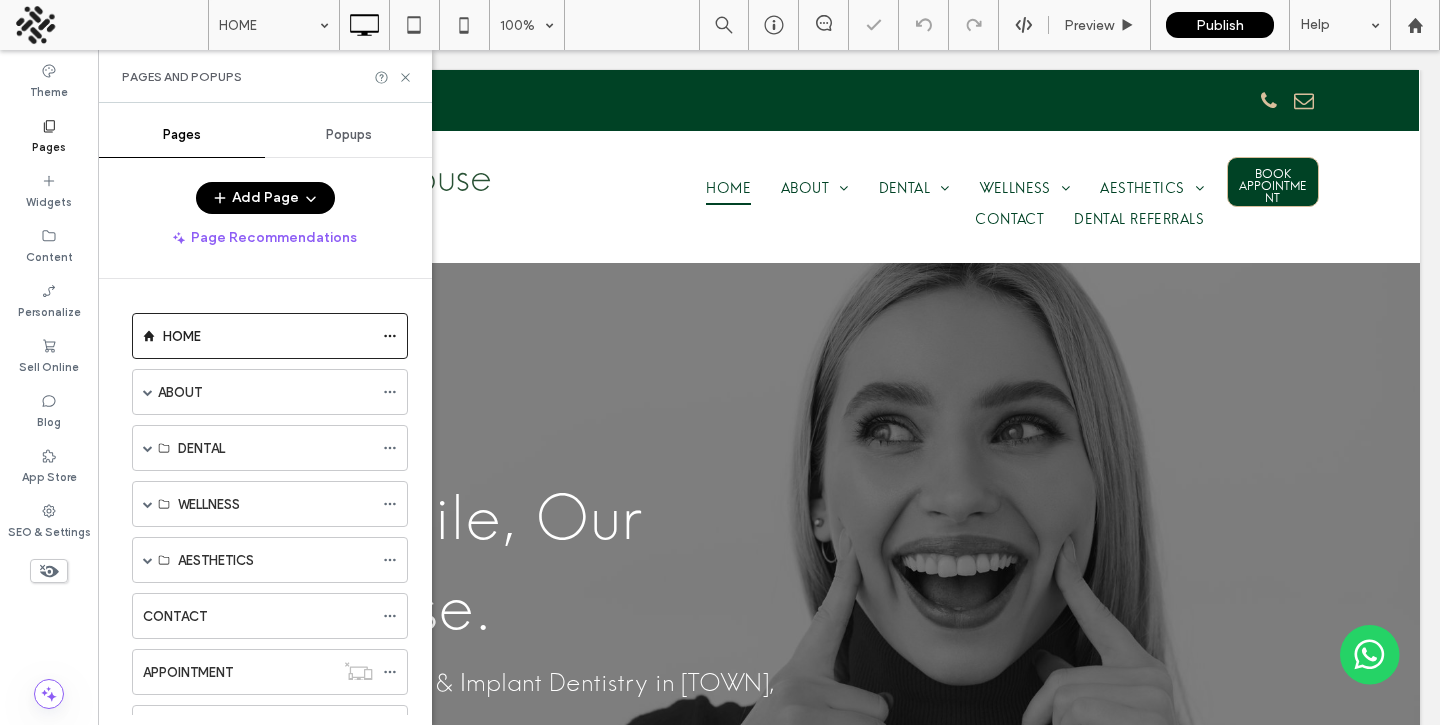 scroll, scrollTop: 0, scrollLeft: 0, axis: both 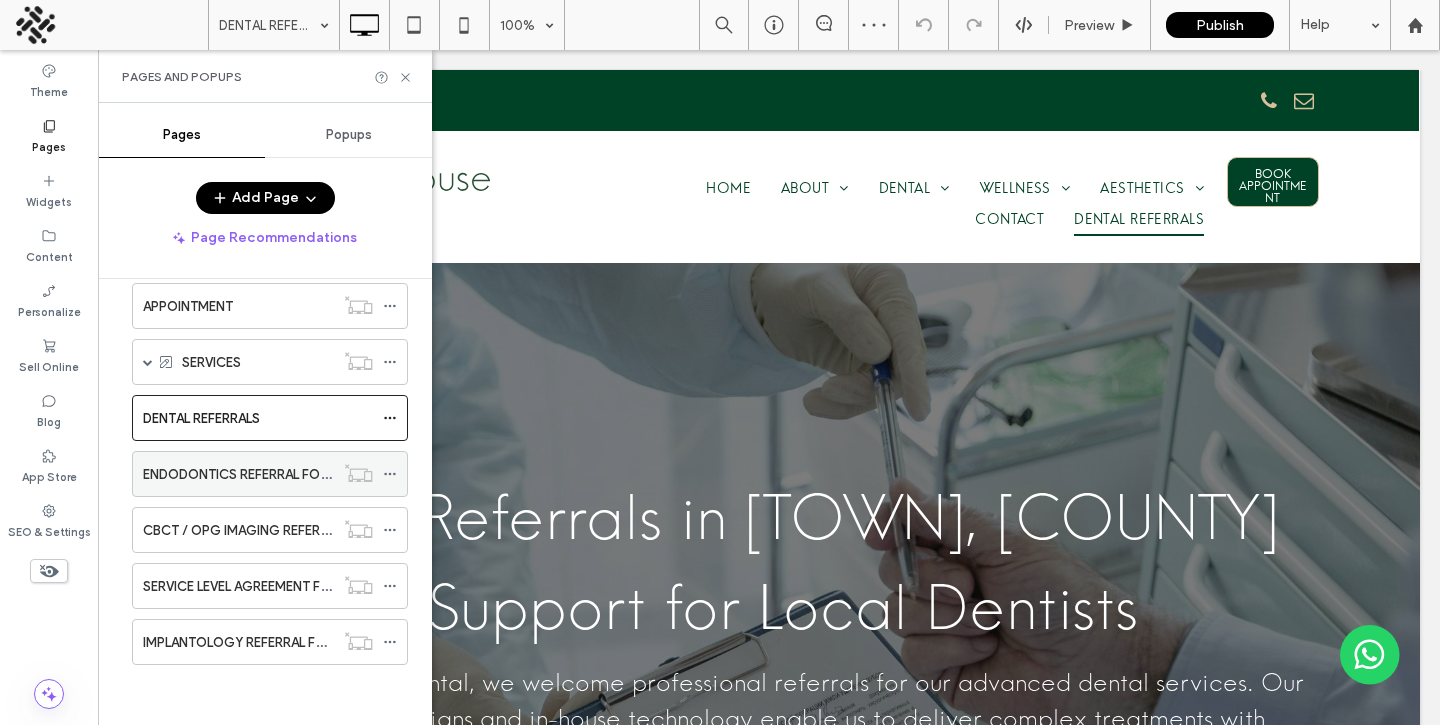 click on "ENDODONTICS REFERRAL FORM" at bounding box center [241, 474] 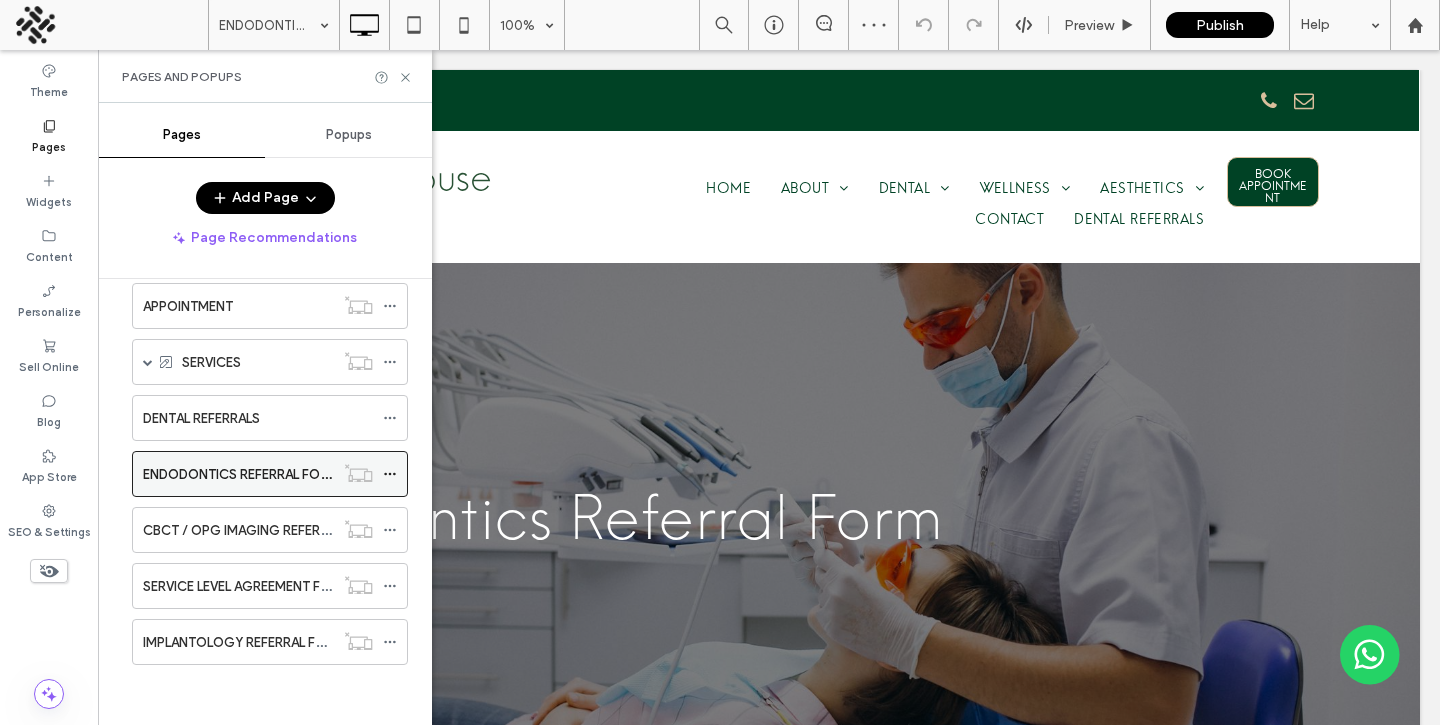 scroll, scrollTop: 0, scrollLeft: 0, axis: both 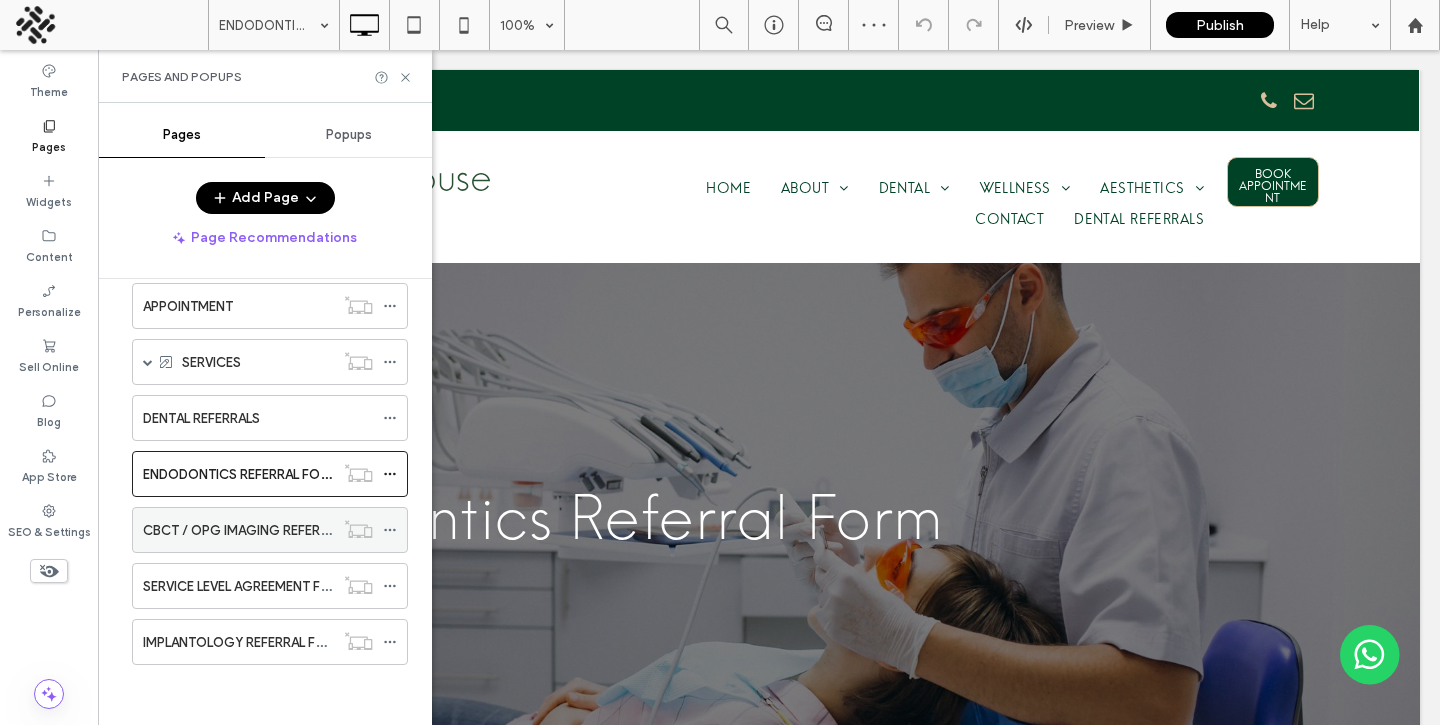 click on "CBCT / OPG IMAGING REFERRAL FORM" at bounding box center (238, 530) 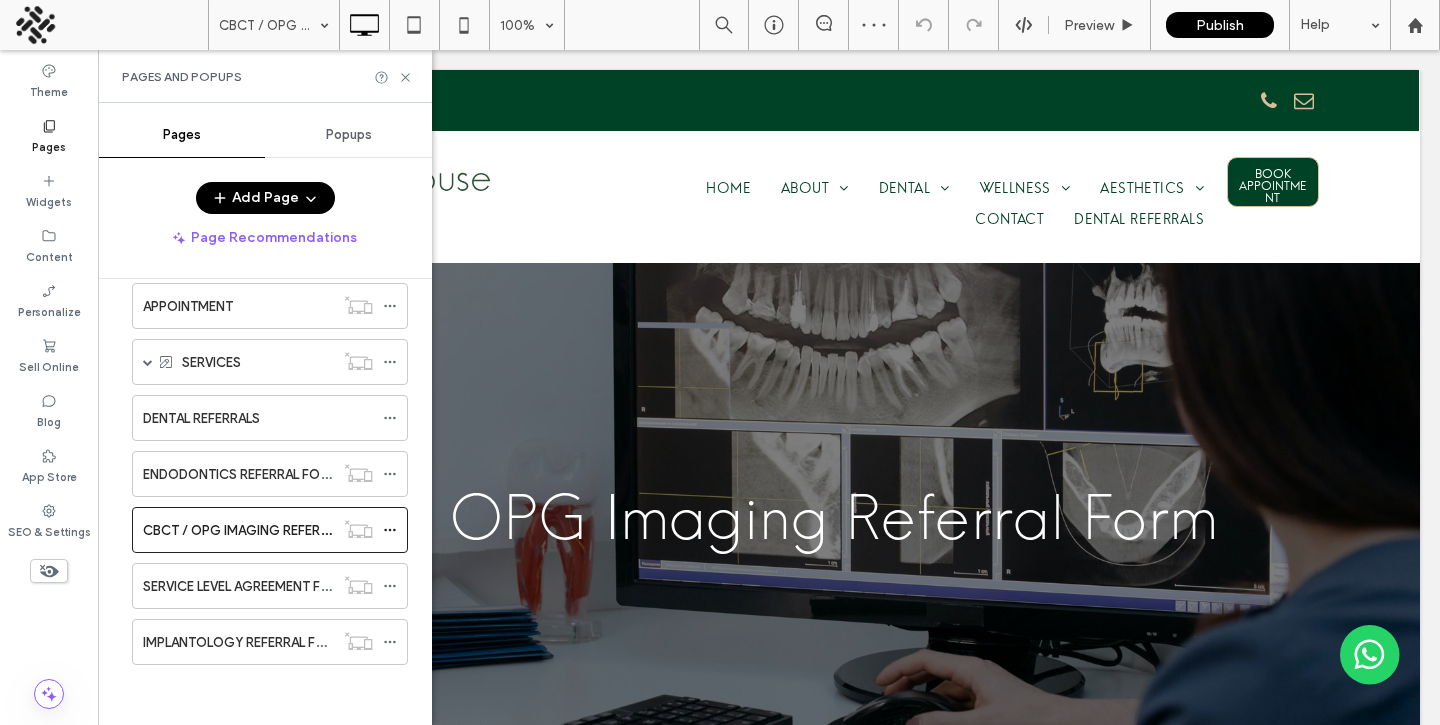 scroll, scrollTop: 0, scrollLeft: 0, axis: both 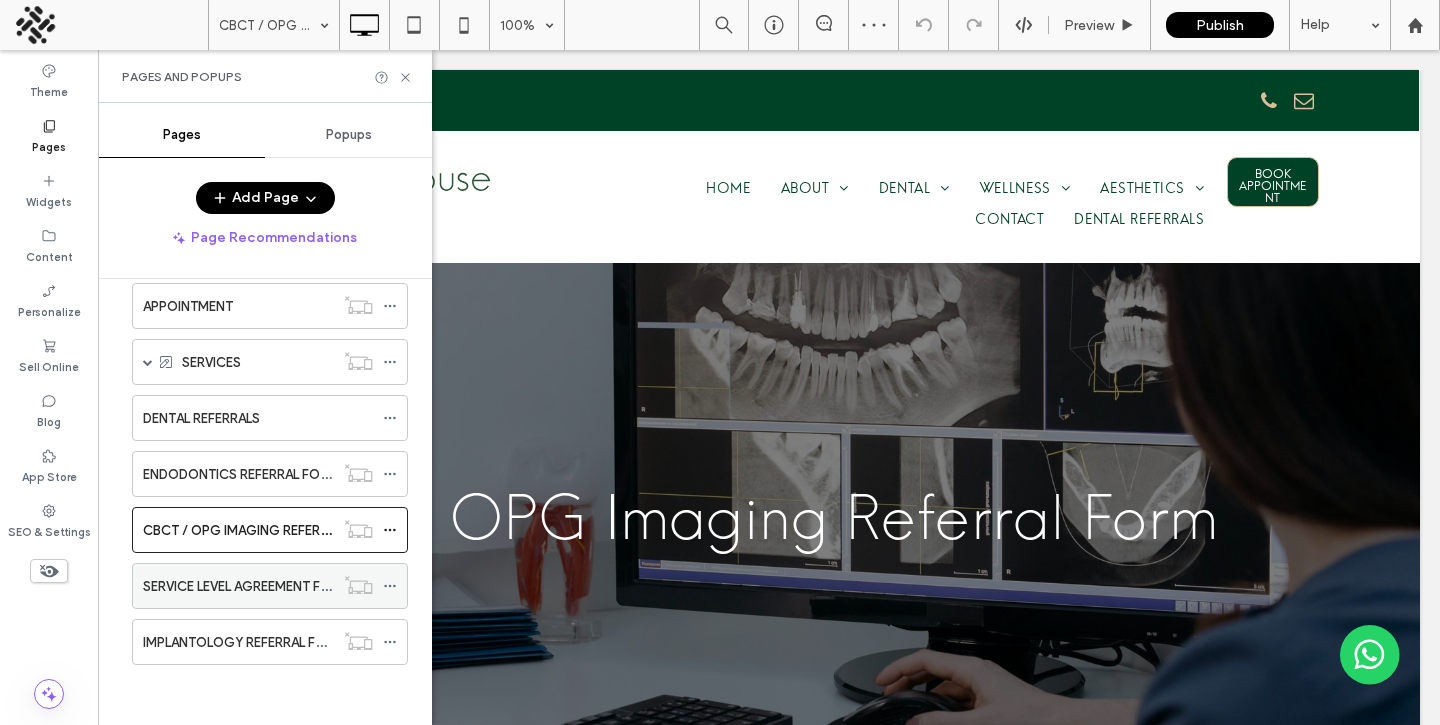click on "SERVICE LEVEL AGREEMENT FORM" at bounding box center [270, 586] 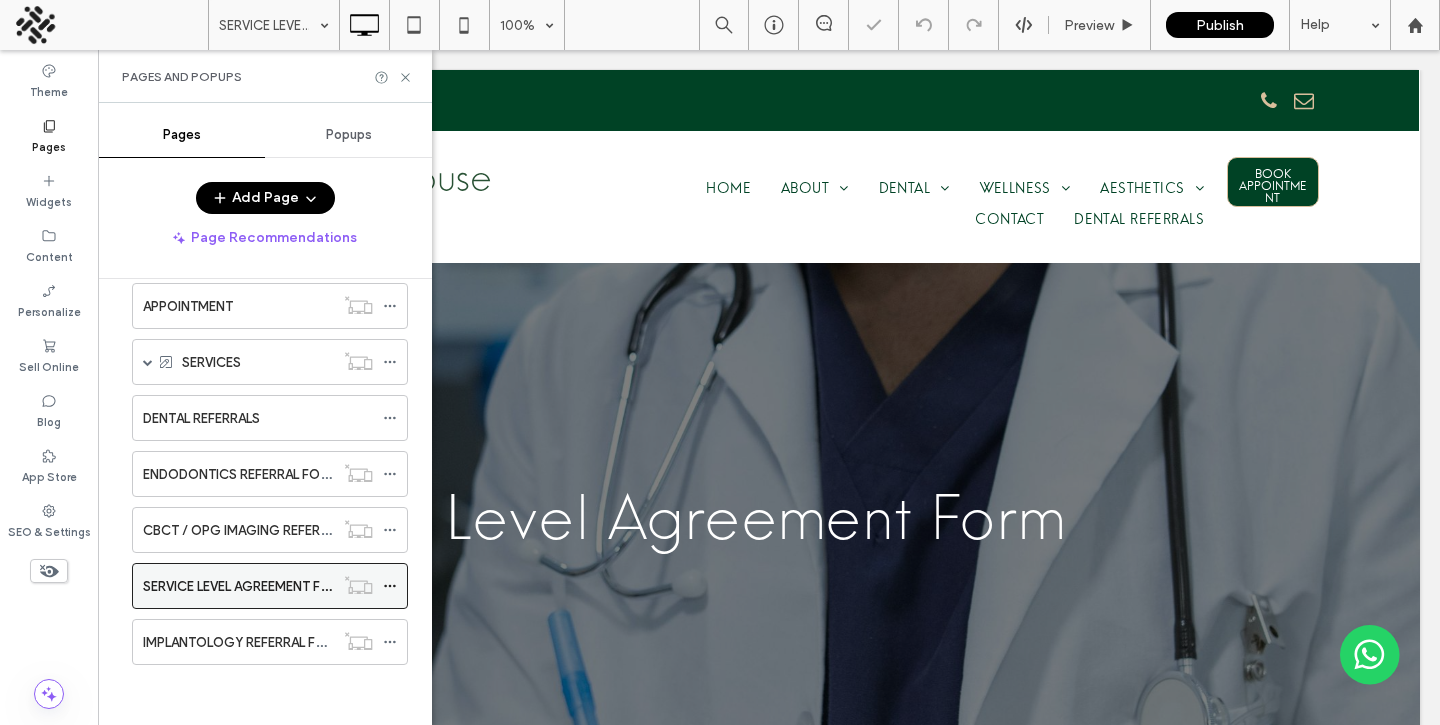 scroll, scrollTop: 0, scrollLeft: 0, axis: both 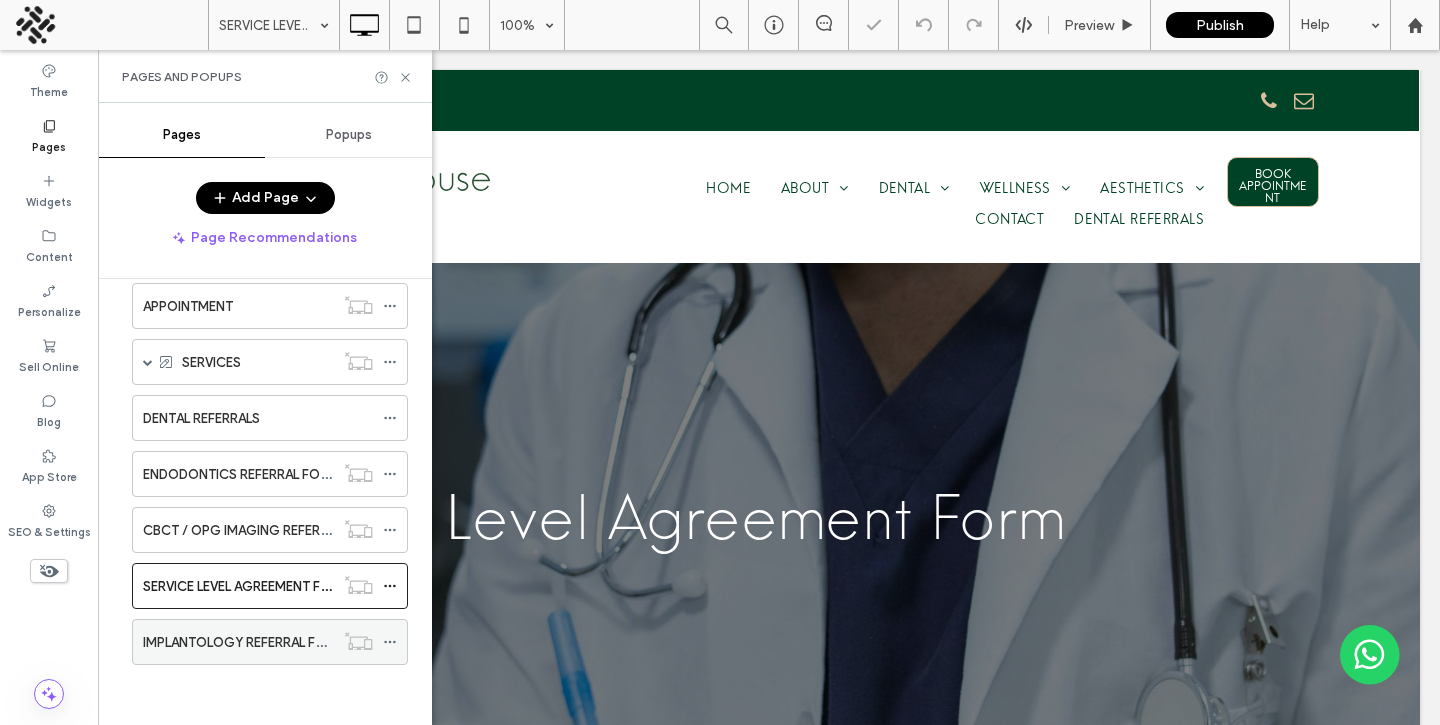 click on "IMPLANTOLOGY REFERRAL FORM" at bounding box center (238, 642) 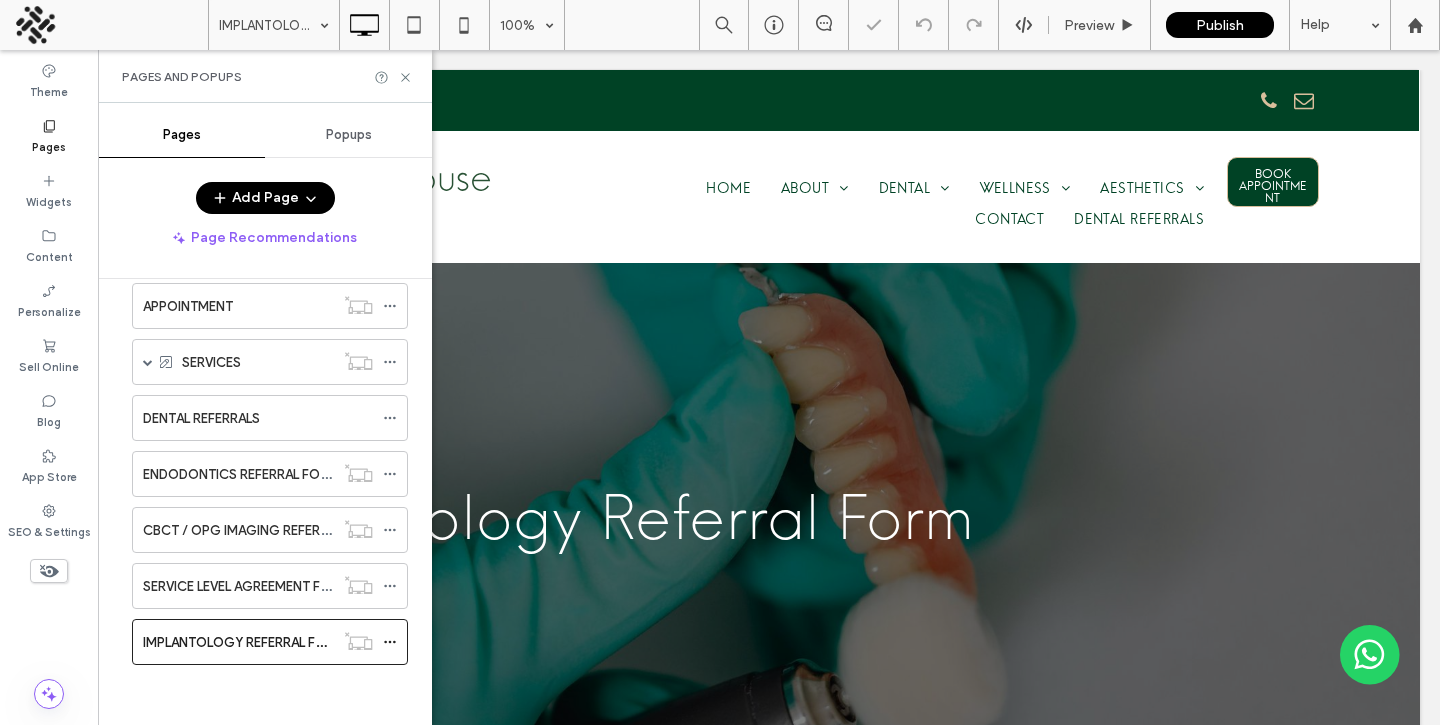 scroll, scrollTop: 0, scrollLeft: 0, axis: both 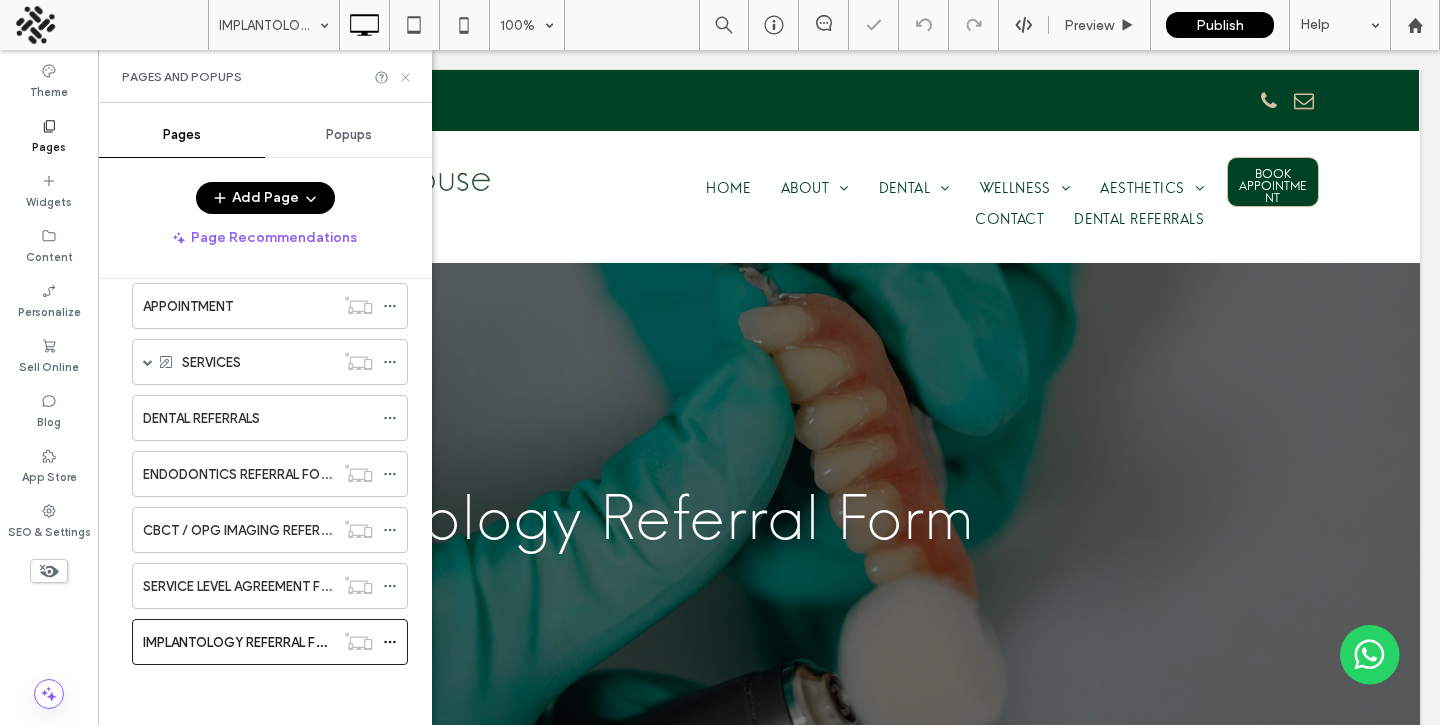 click 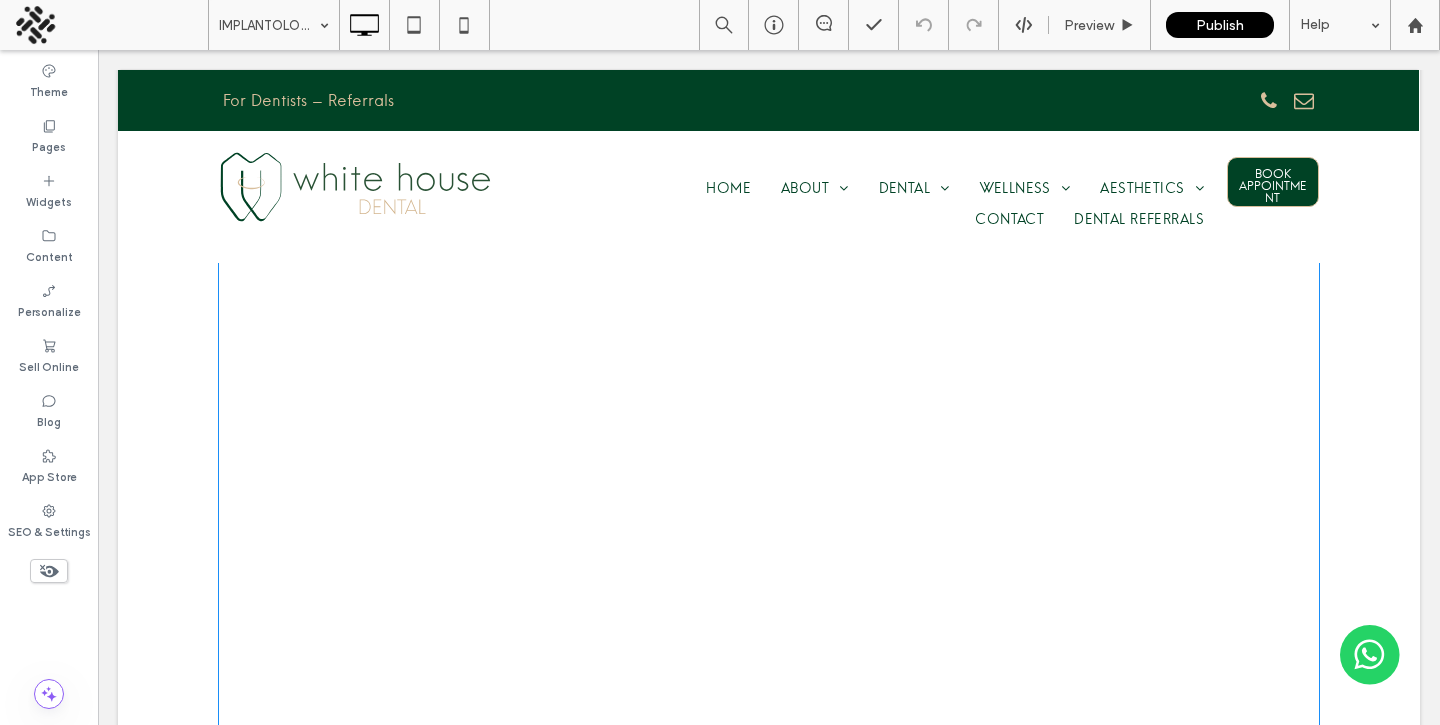 scroll, scrollTop: 3716, scrollLeft: 0, axis: vertical 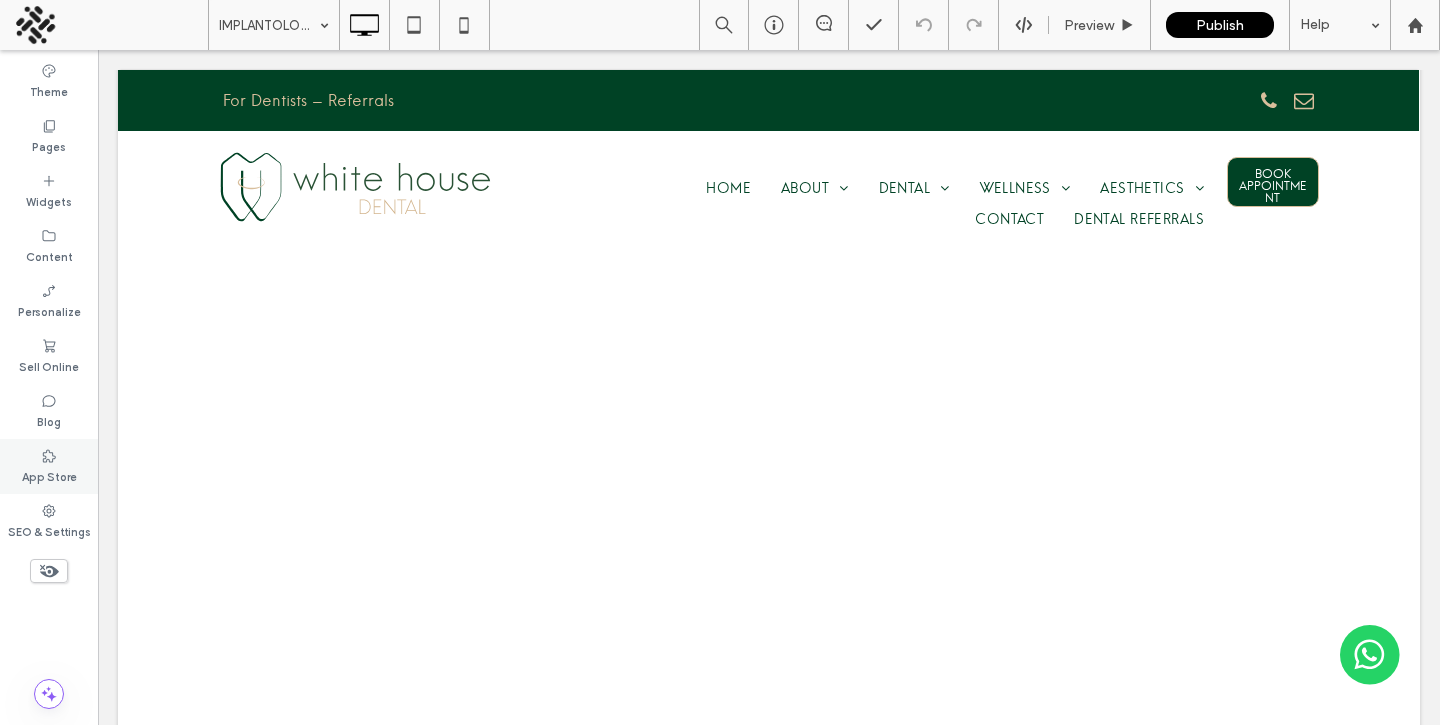 click on "App Store" 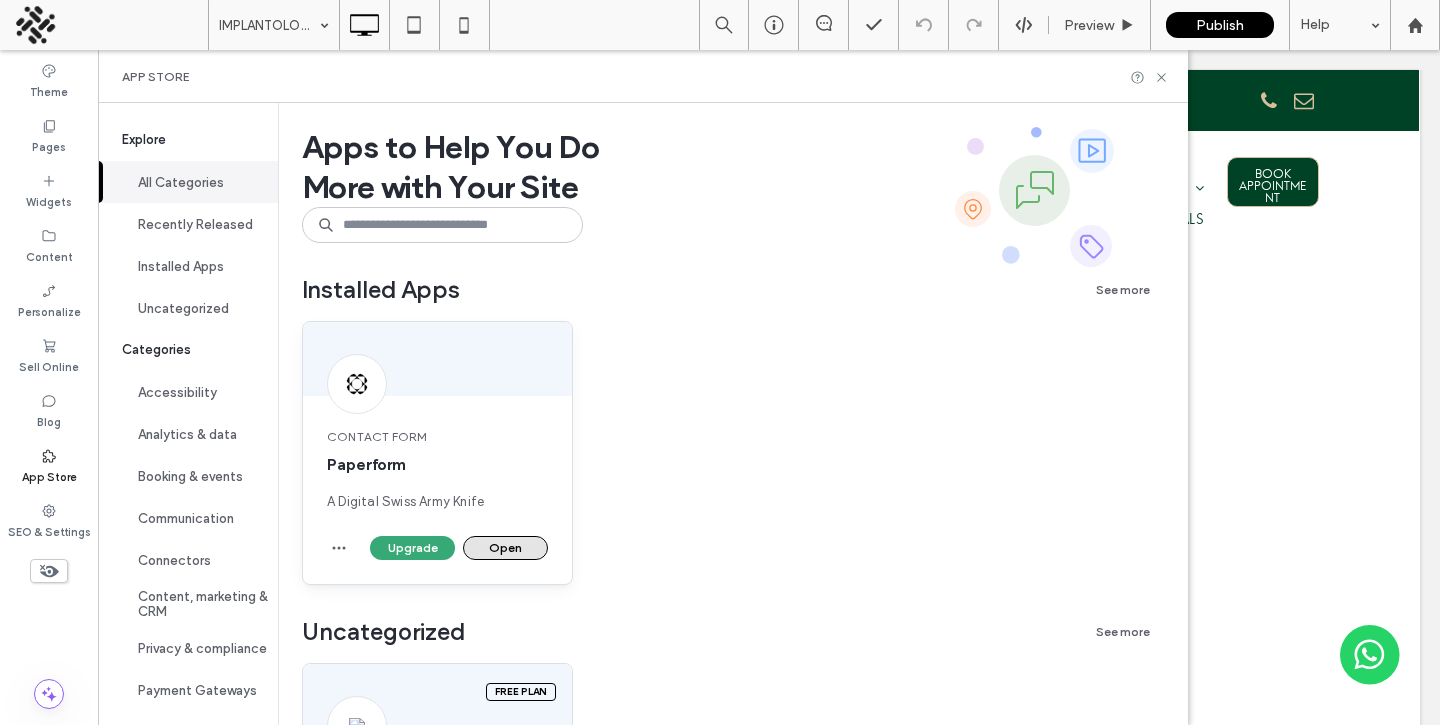 click on "Open" 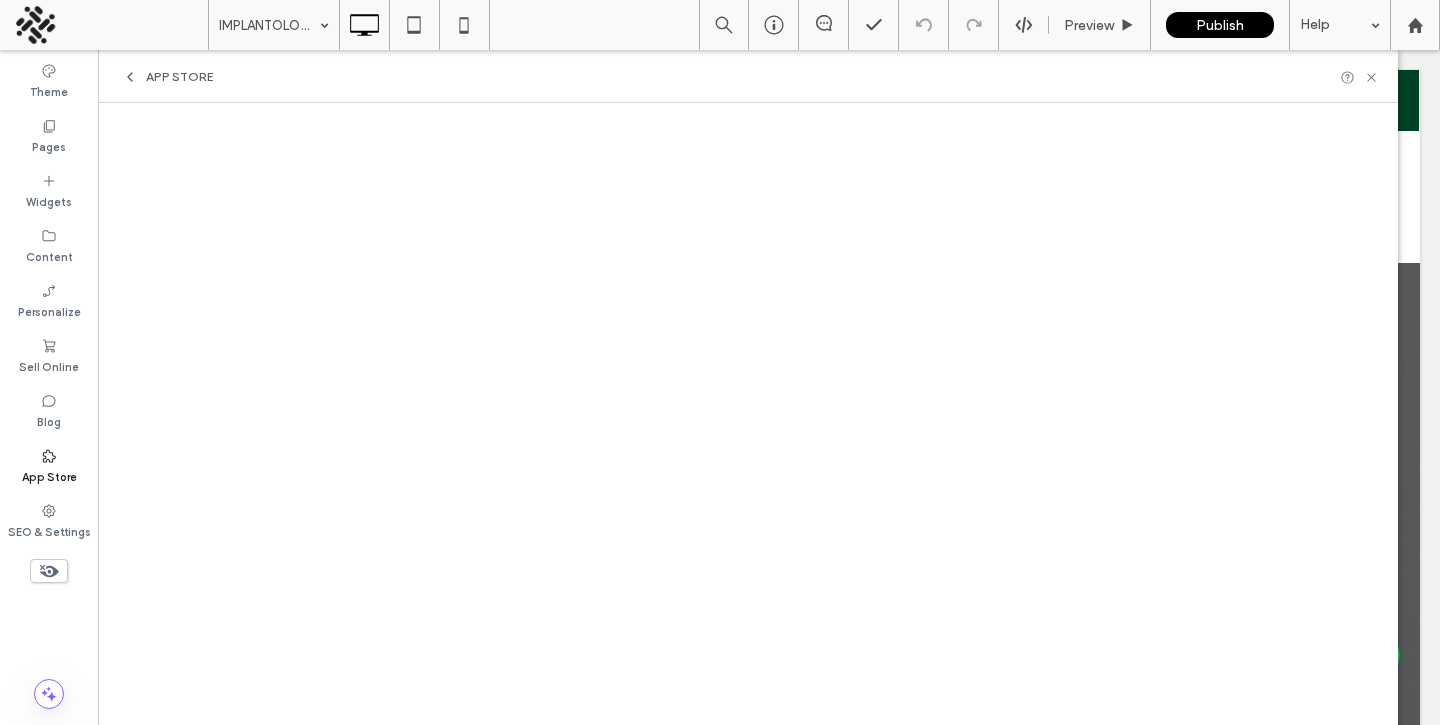 scroll, scrollTop: 0, scrollLeft: 0, axis: both 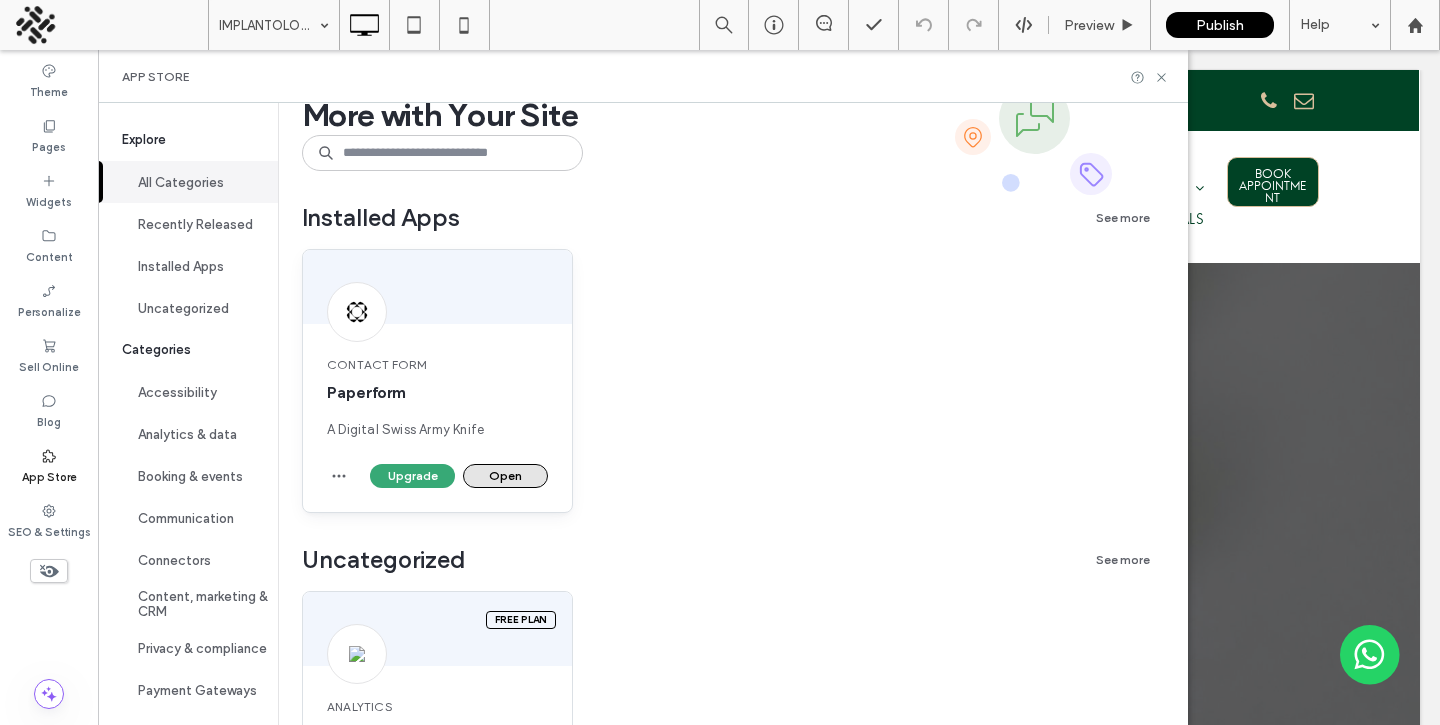 click on "Open" at bounding box center [505, 476] 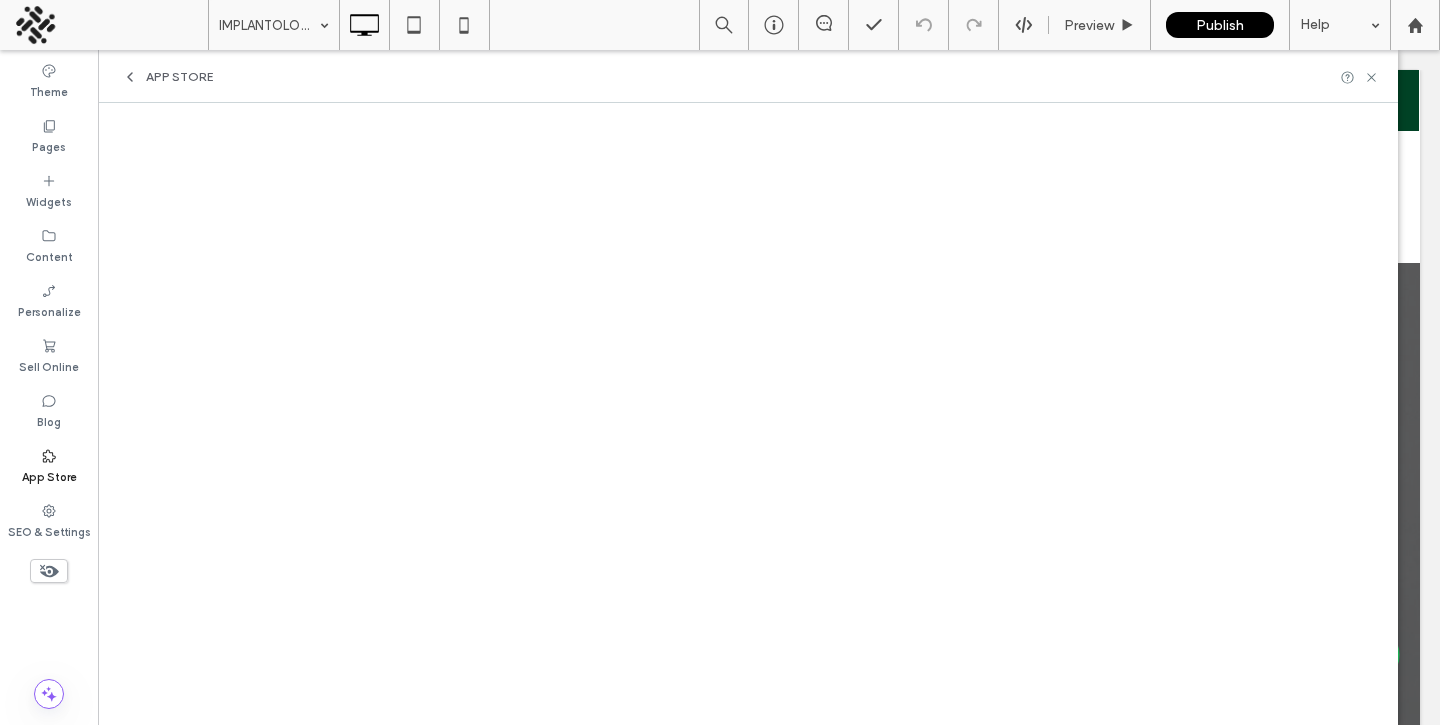 click on "App Store" at bounding box center [748, 76] 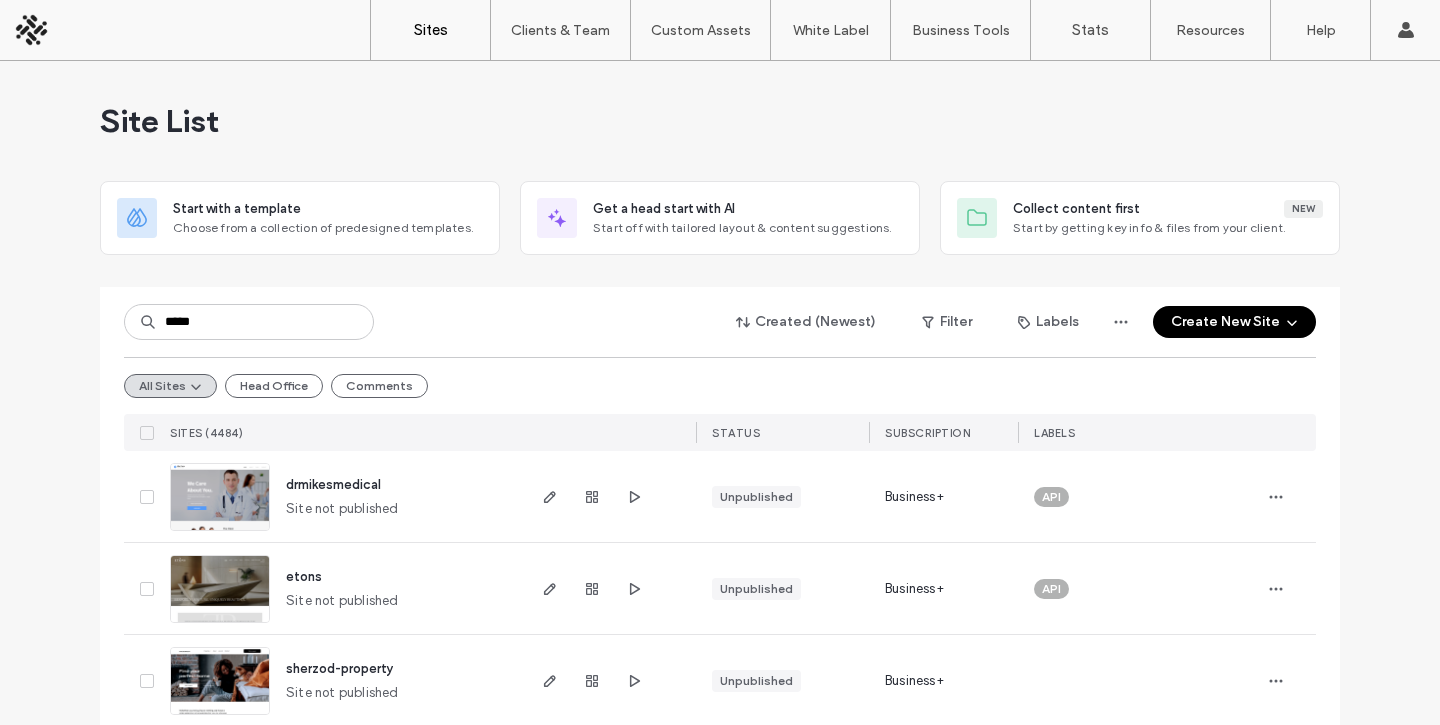 scroll, scrollTop: 0, scrollLeft: 0, axis: both 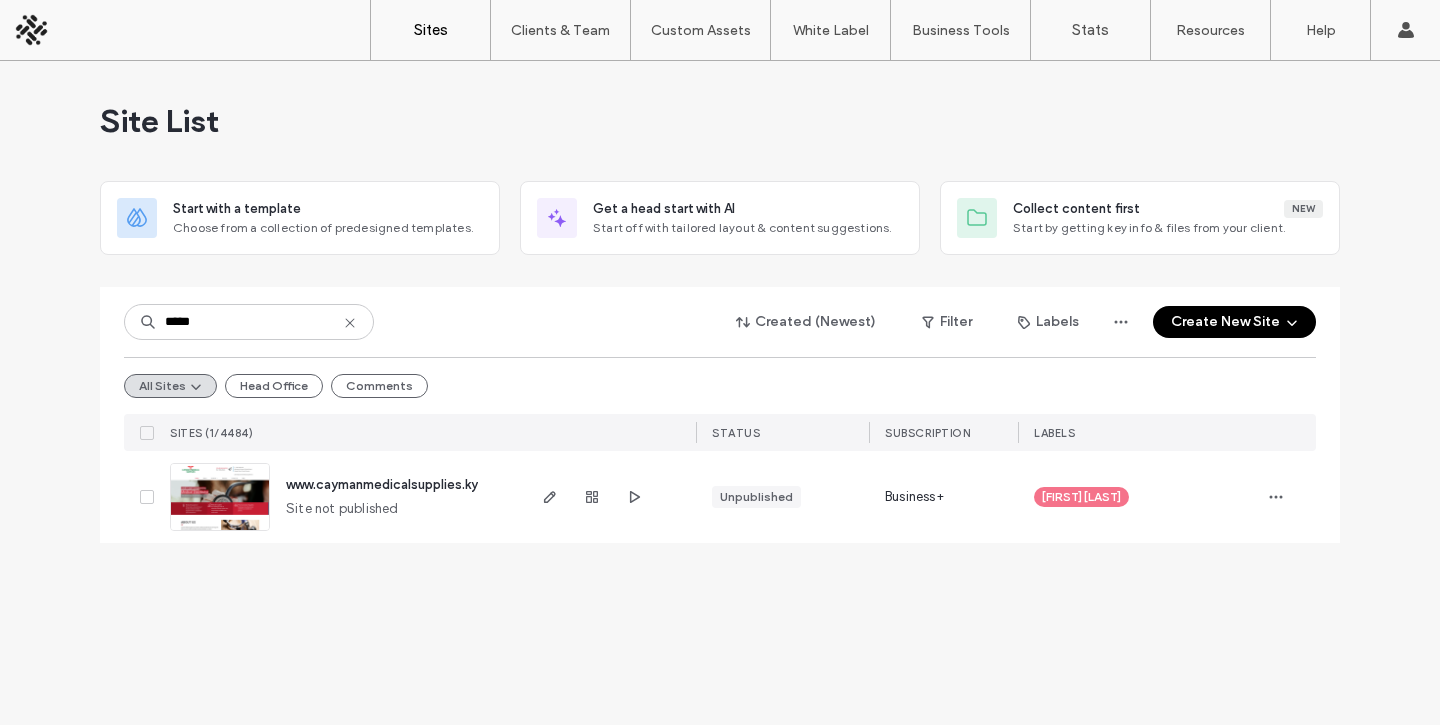 type on "*****" 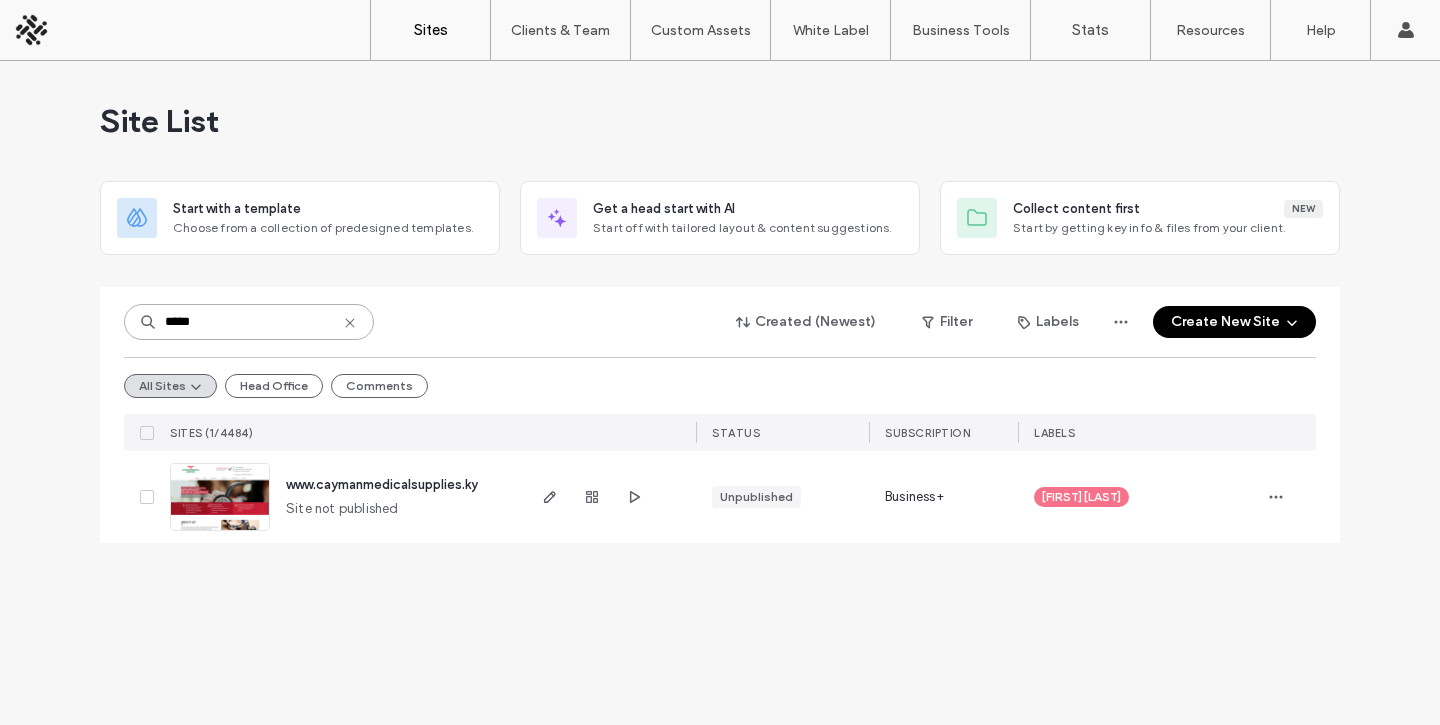 click on "*****" at bounding box center [249, 322] 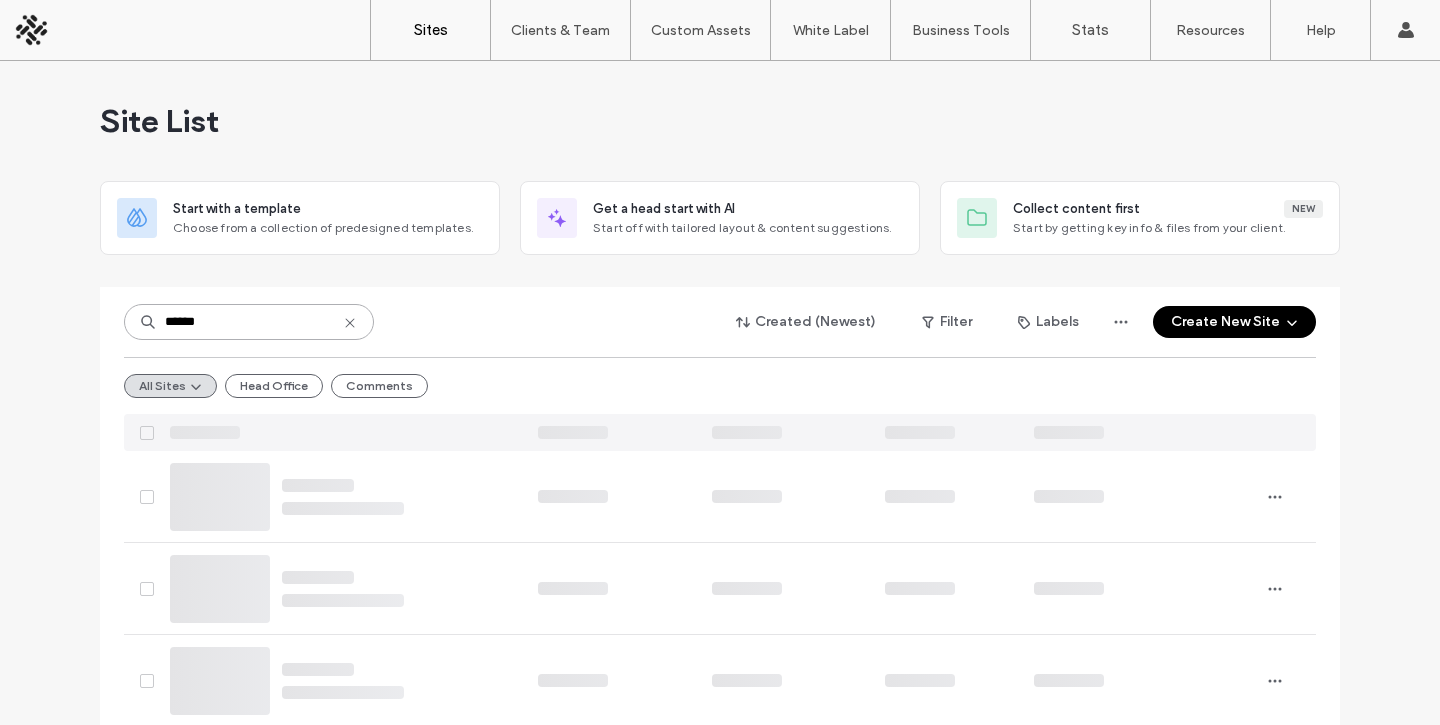 type on "******" 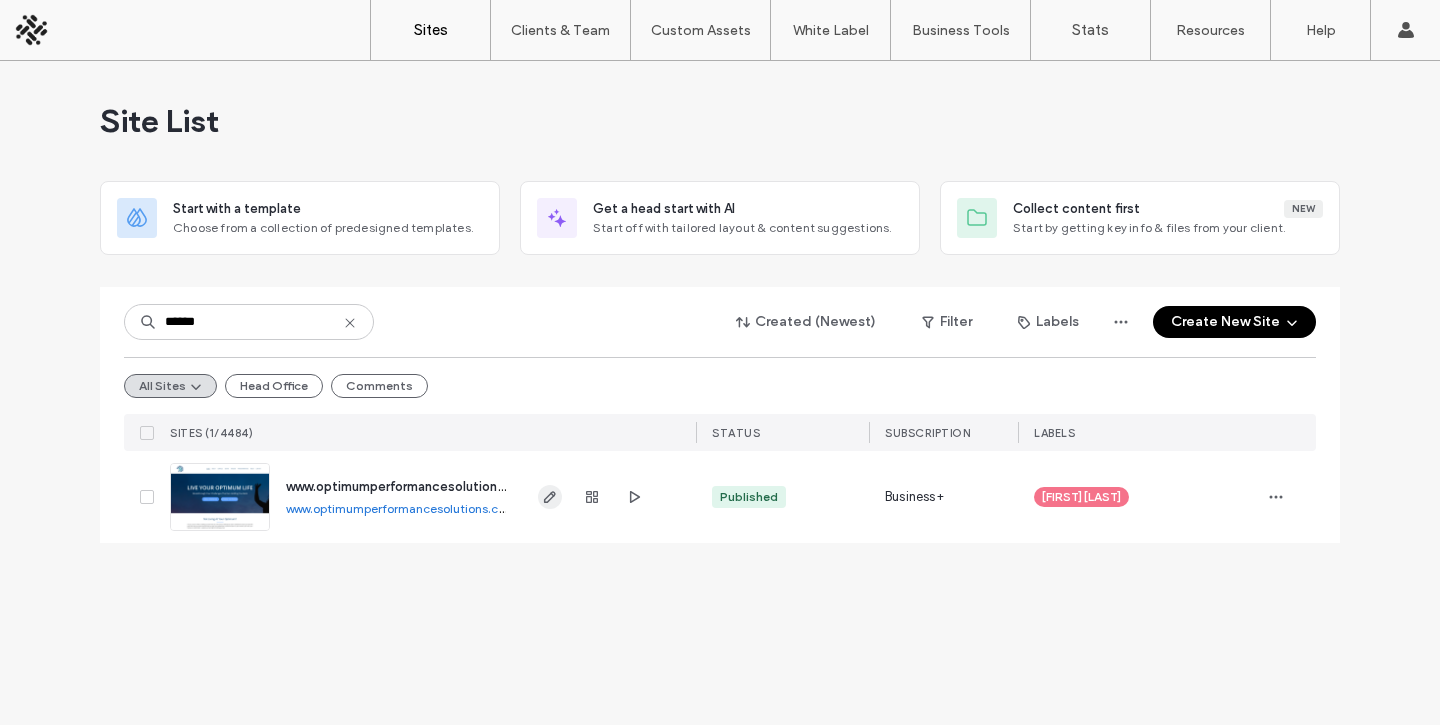 click 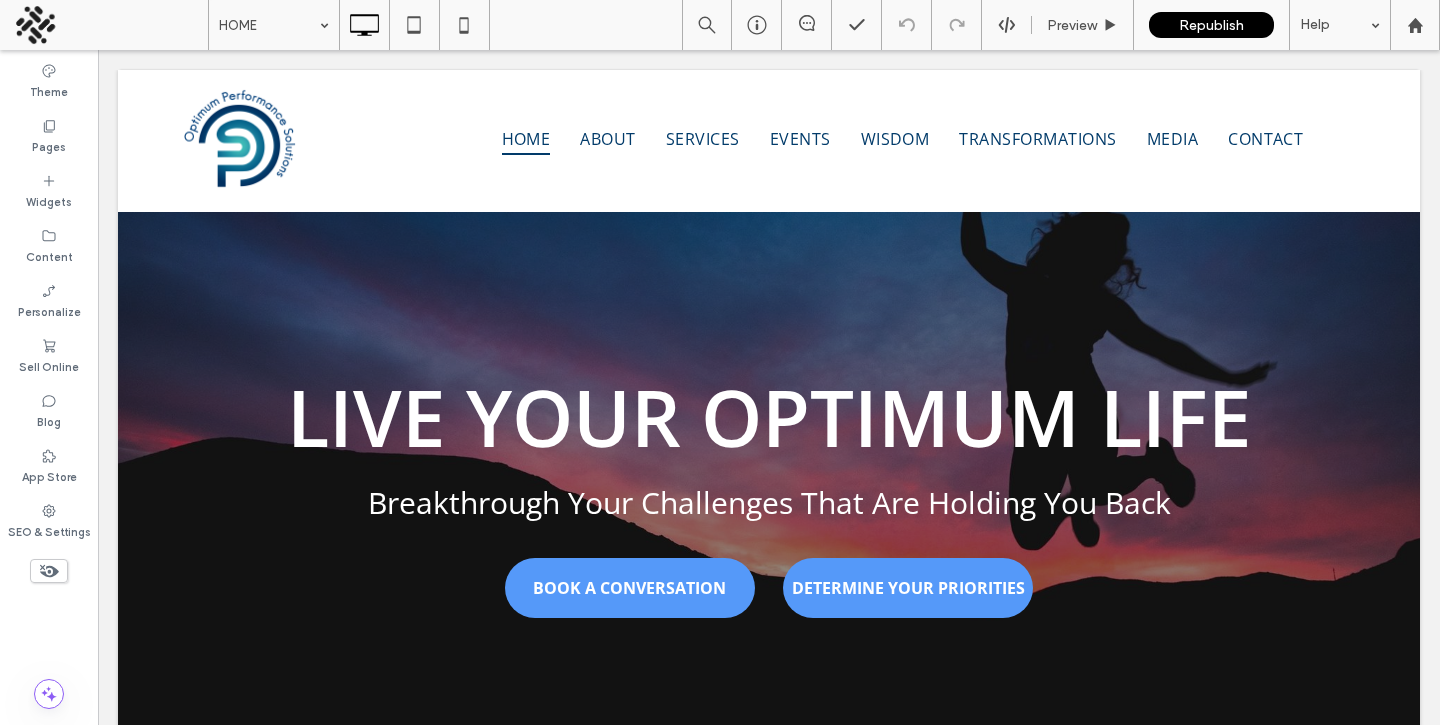 scroll, scrollTop: 0, scrollLeft: 0, axis: both 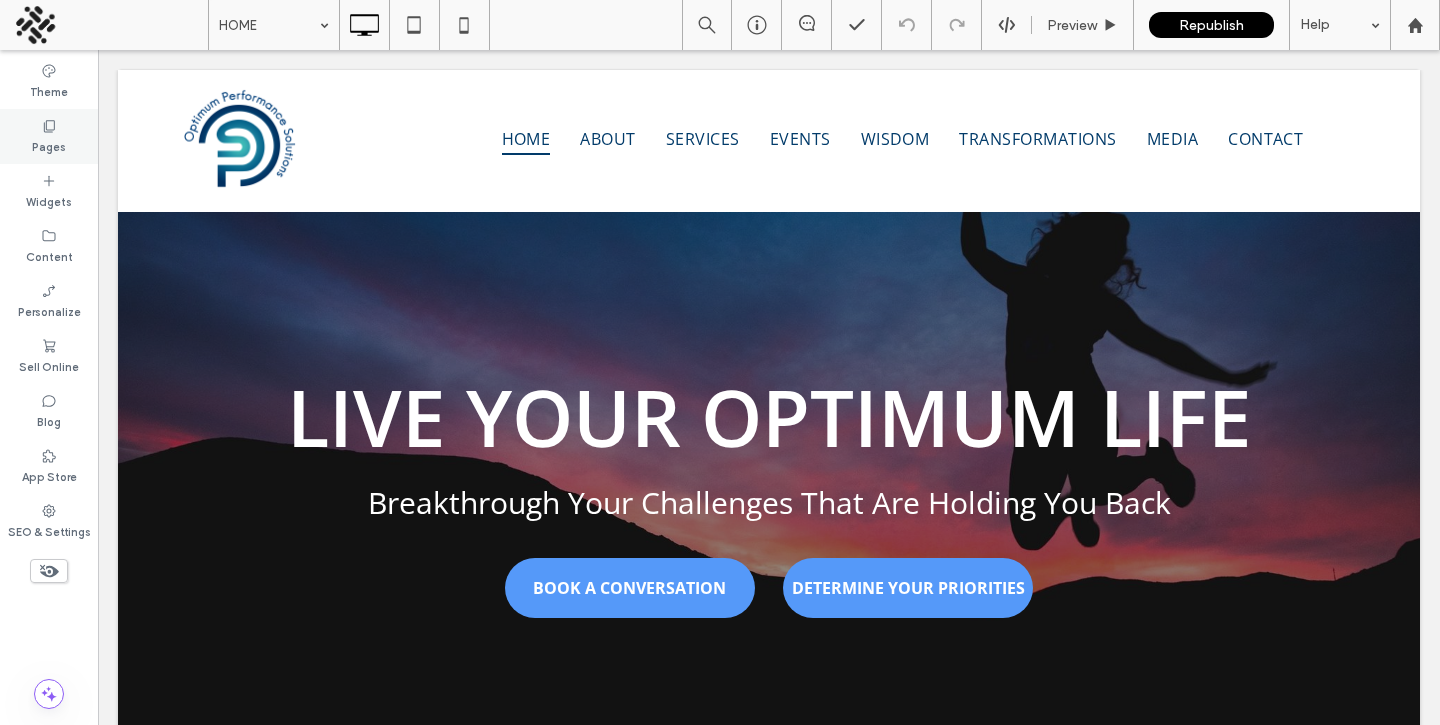 click on "Pages" at bounding box center (49, 145) 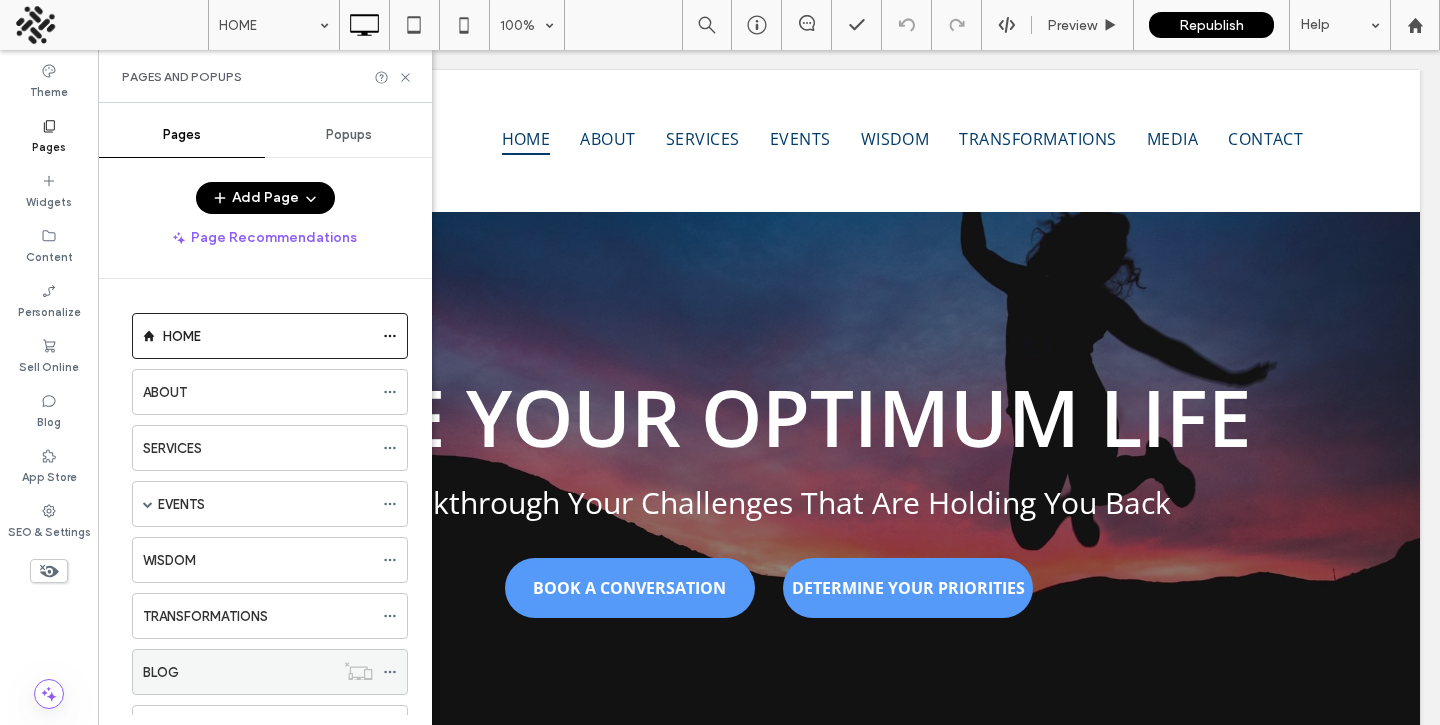 scroll, scrollTop: 198, scrollLeft: 0, axis: vertical 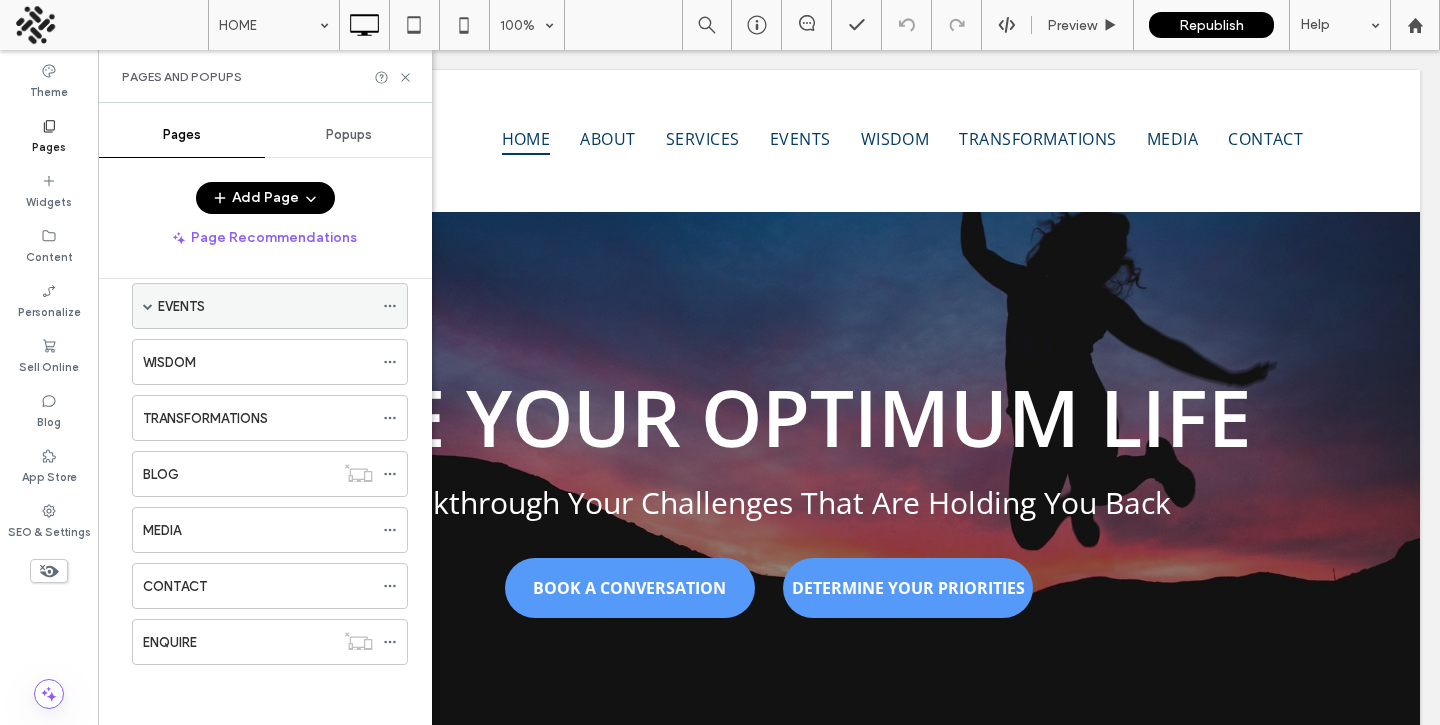 click at bounding box center (148, 306) 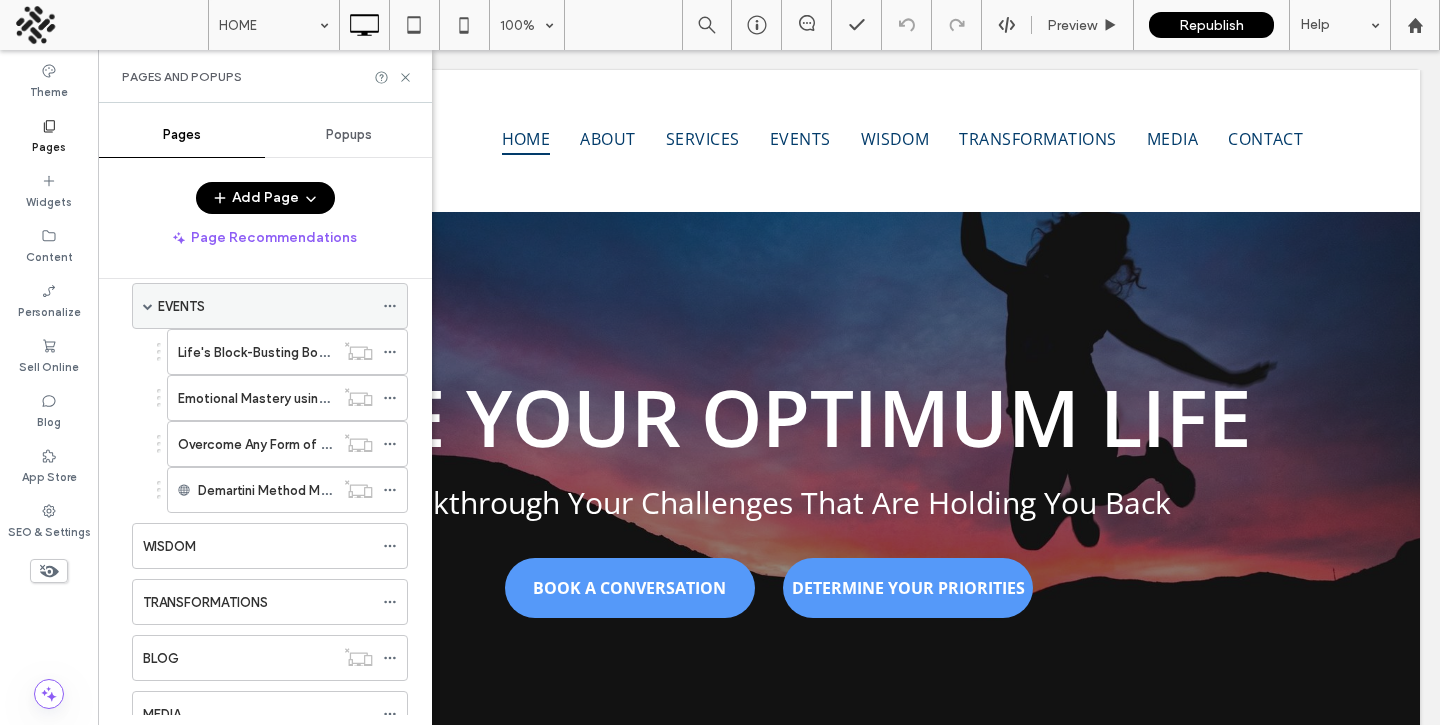 click on "EVENTS" at bounding box center [265, 306] 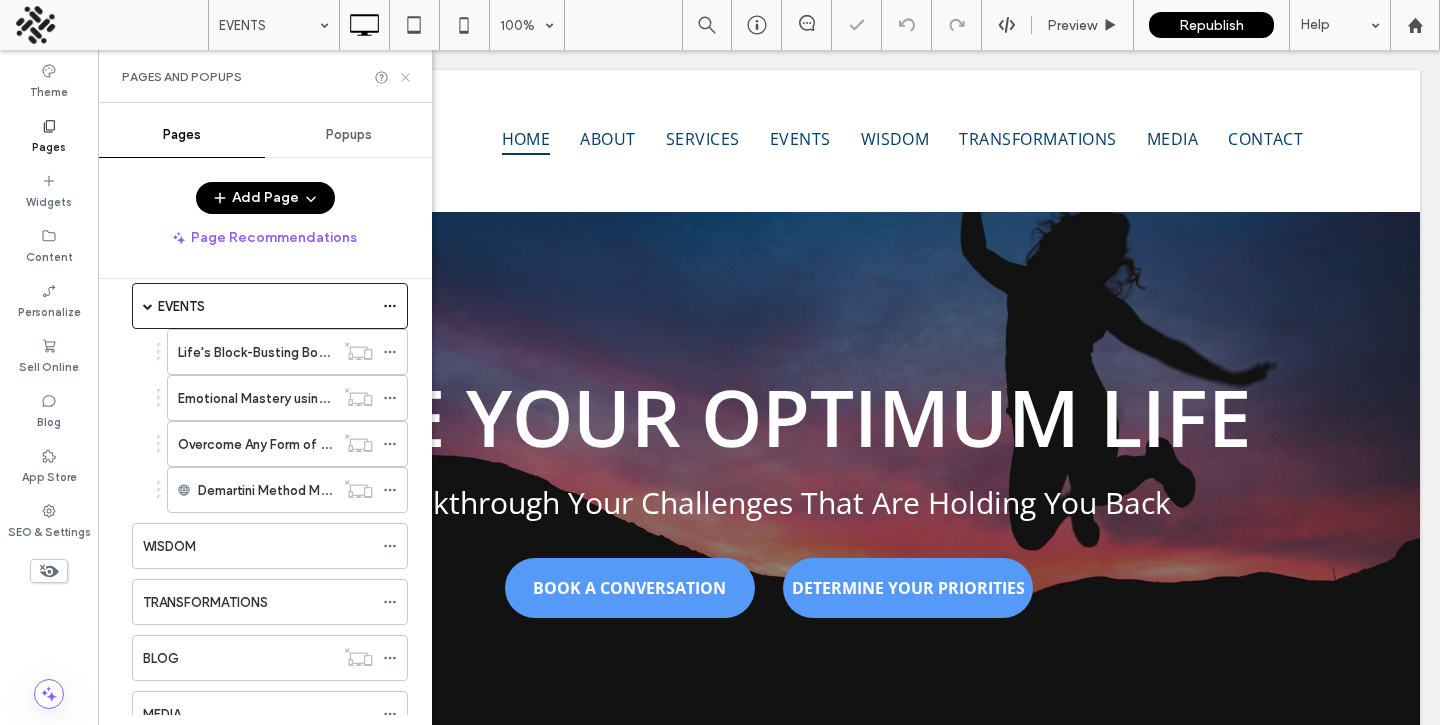click 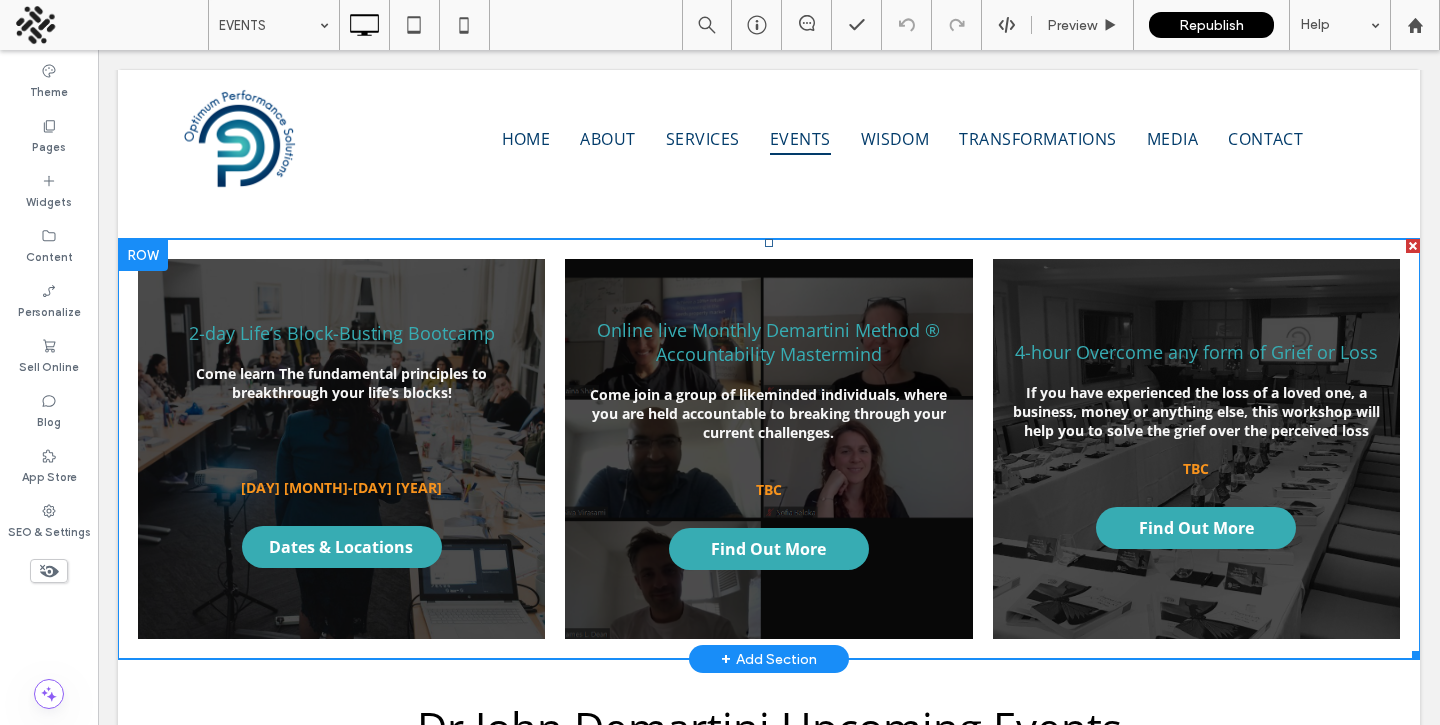 scroll, scrollTop: 526, scrollLeft: 0, axis: vertical 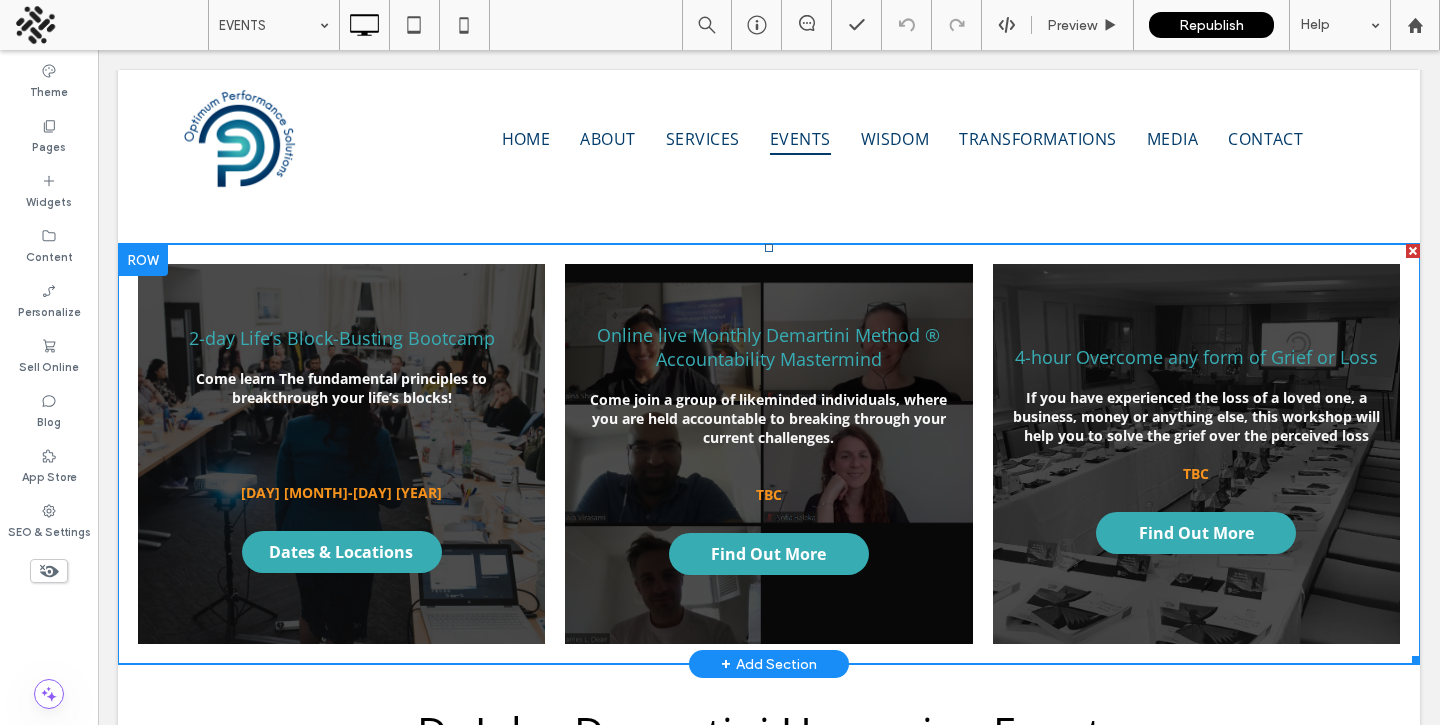 click at bounding box center [341, 454] 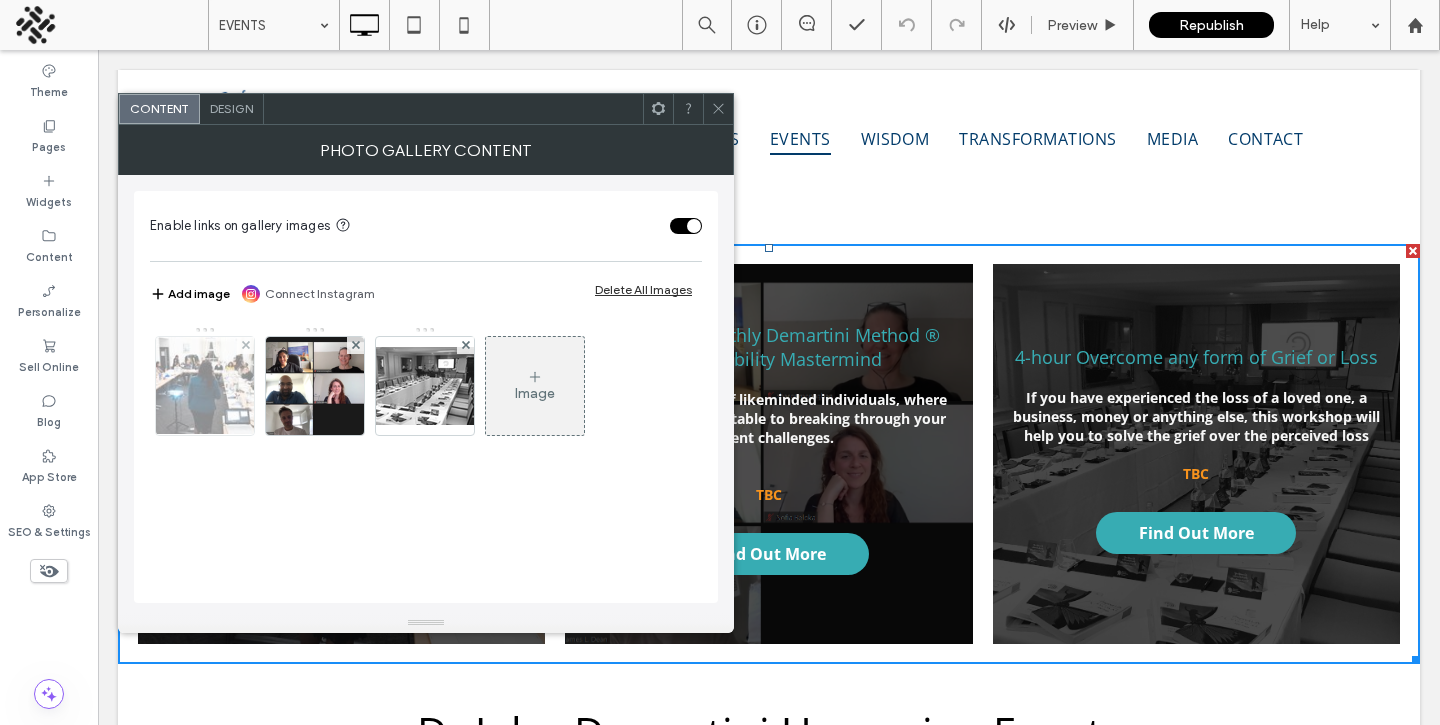 click at bounding box center [205, 386] 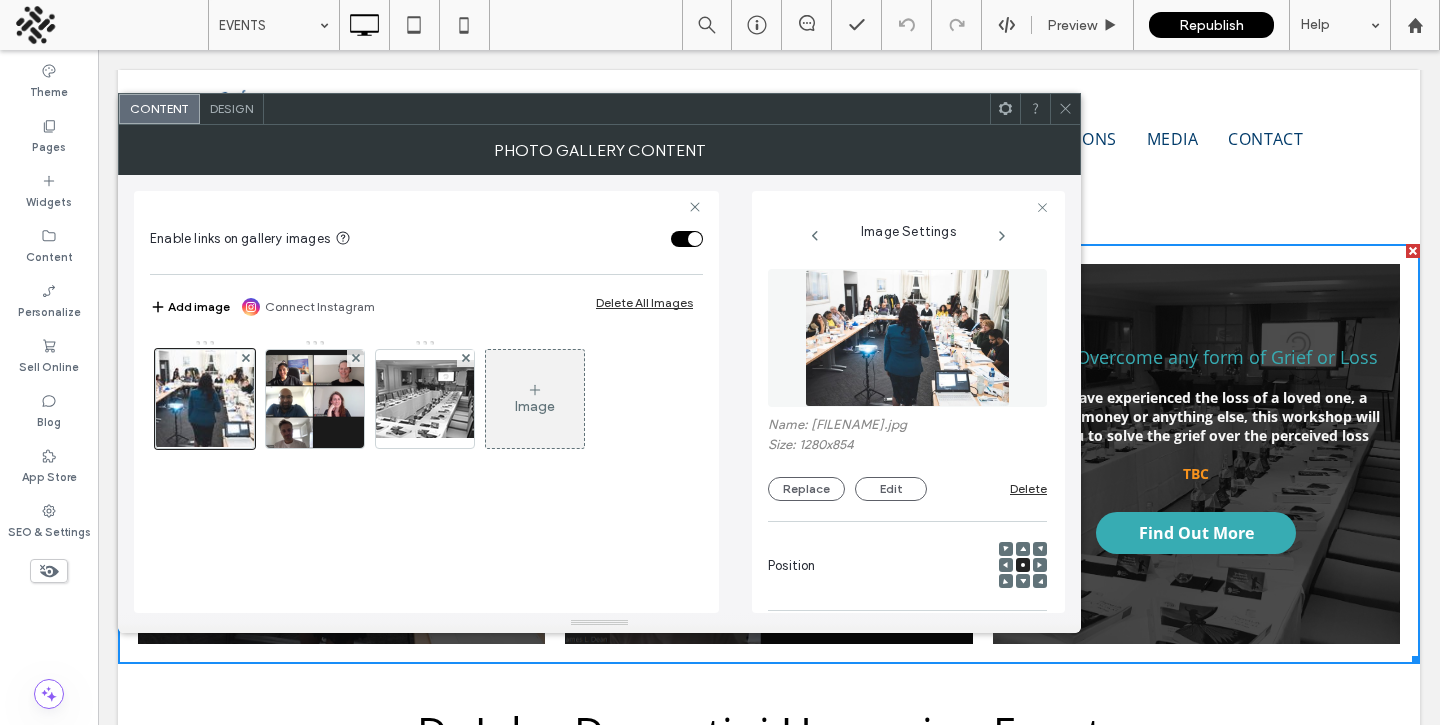 scroll, scrollTop: 0, scrollLeft: 0, axis: both 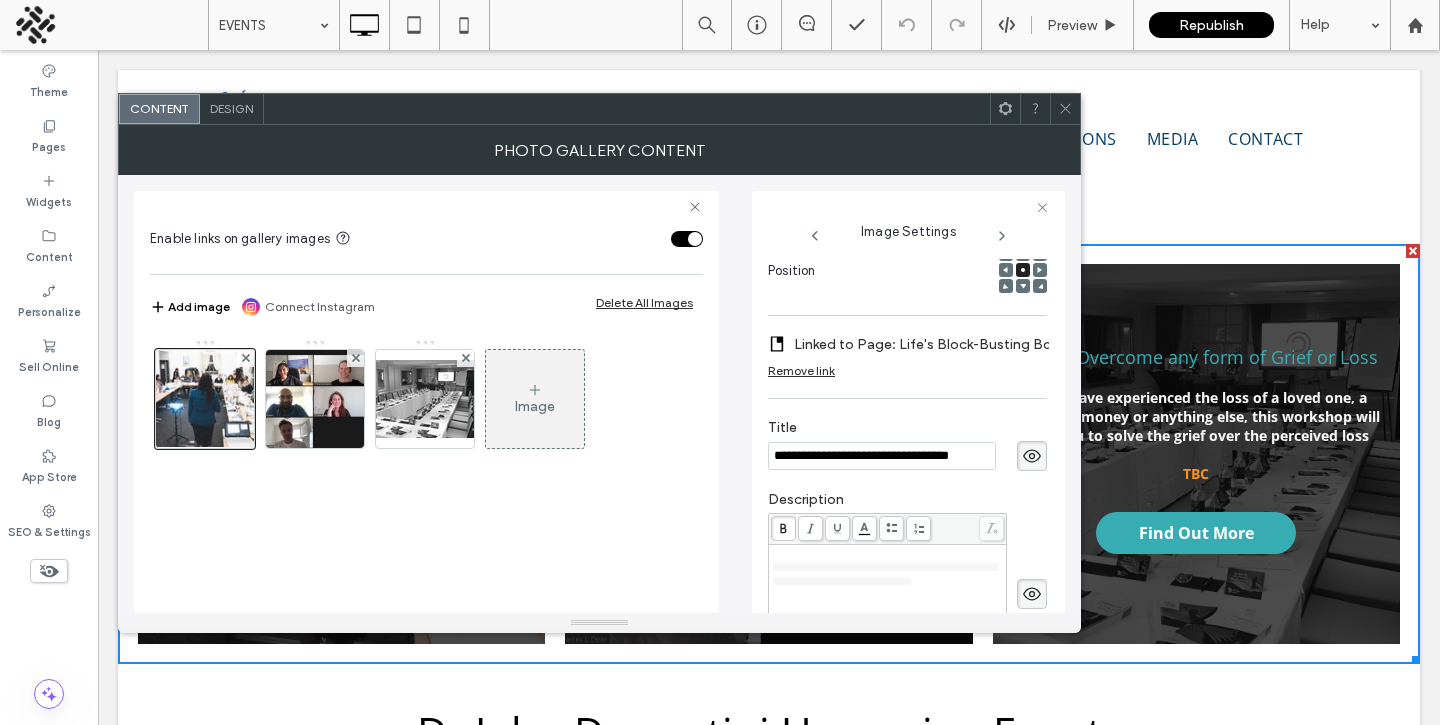 click on "**********" at bounding box center (882, 456) 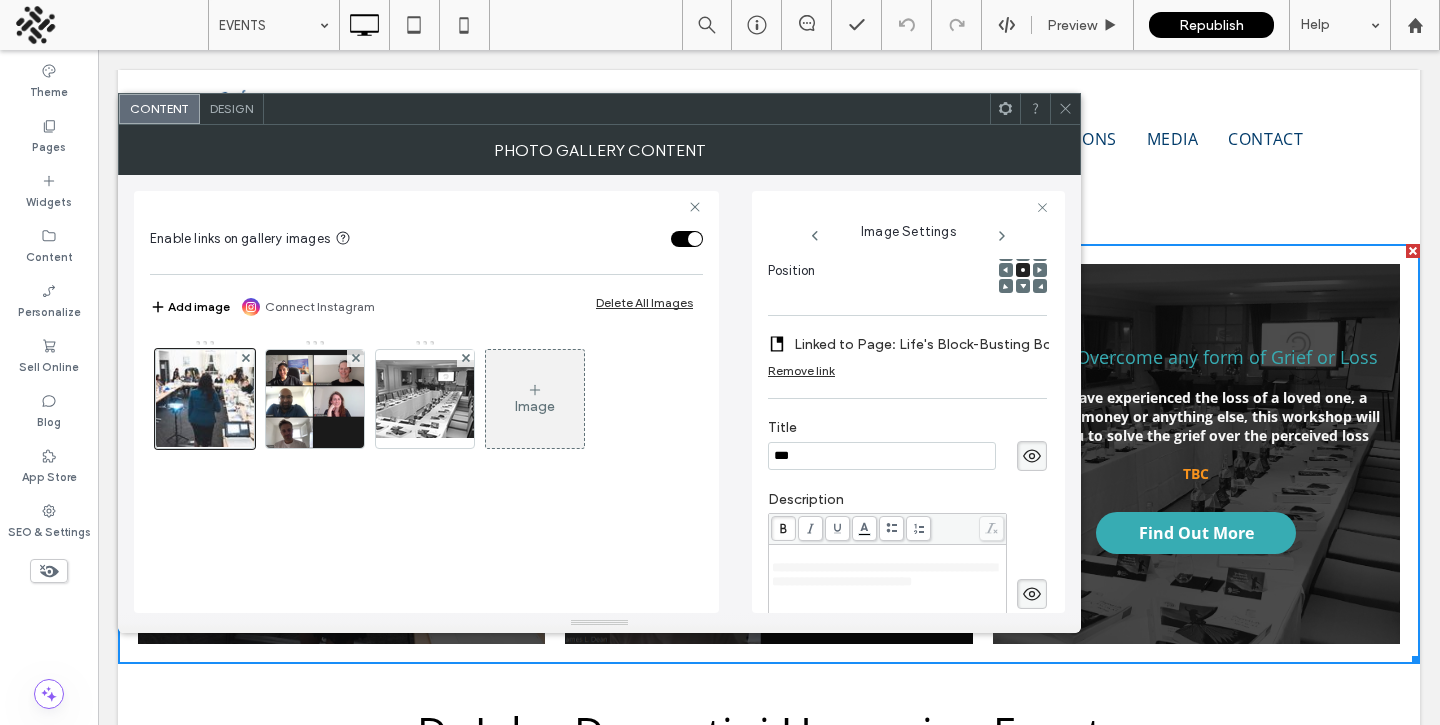 click on "Image" at bounding box center (426, 466) 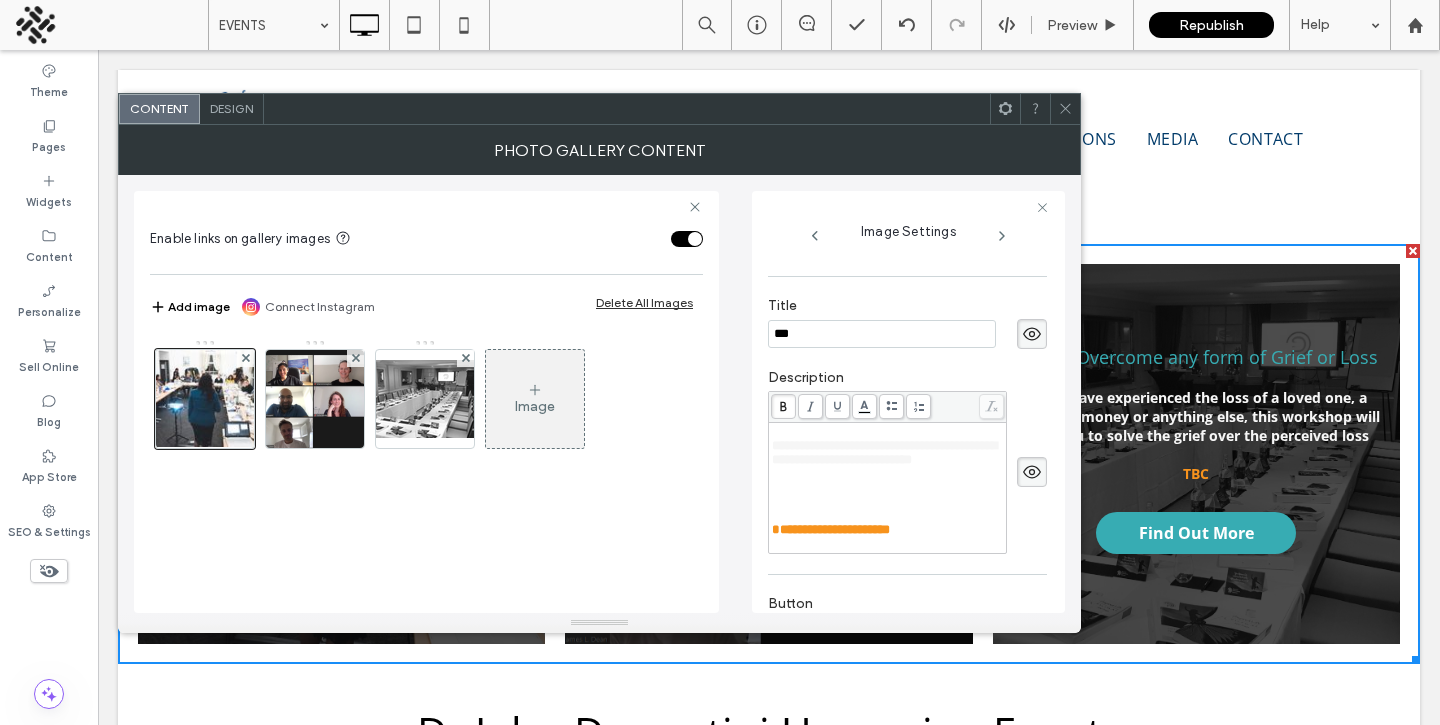 scroll, scrollTop: 415, scrollLeft: 0, axis: vertical 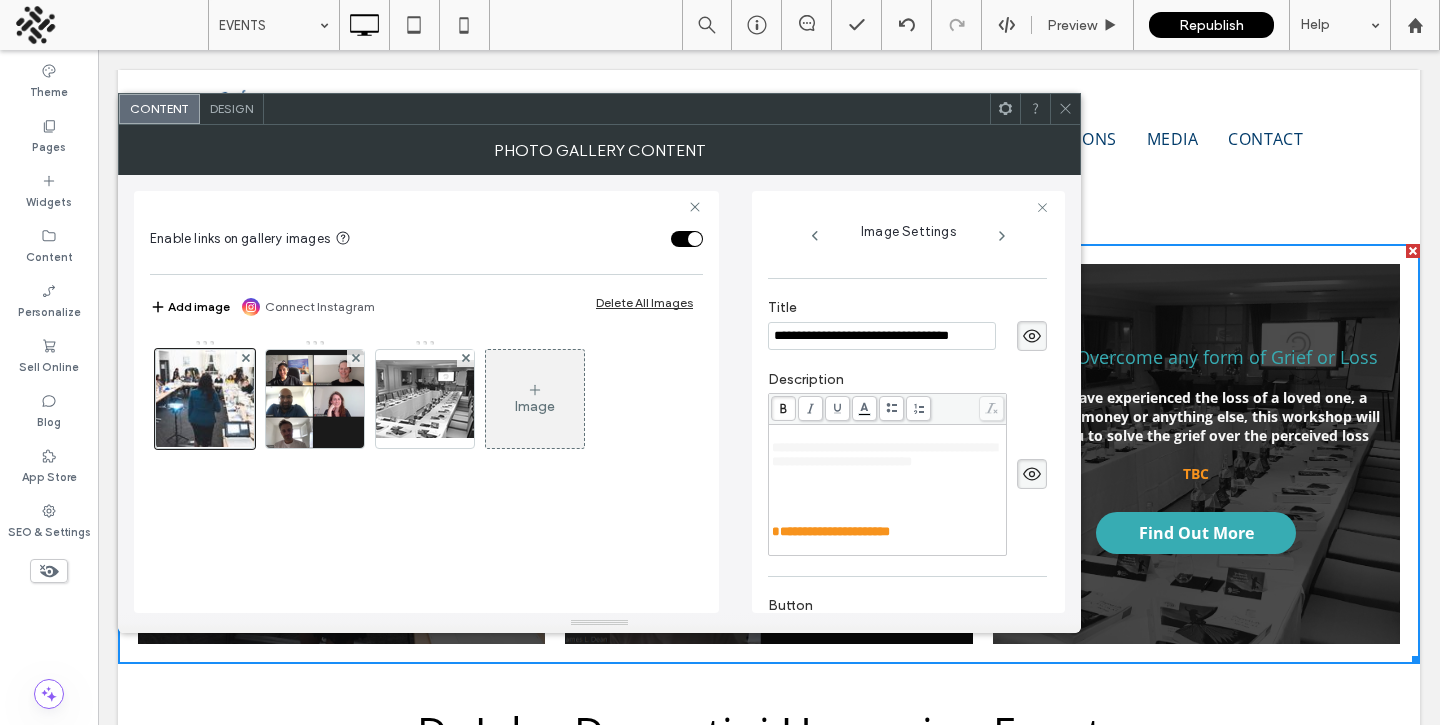 type on "**********" 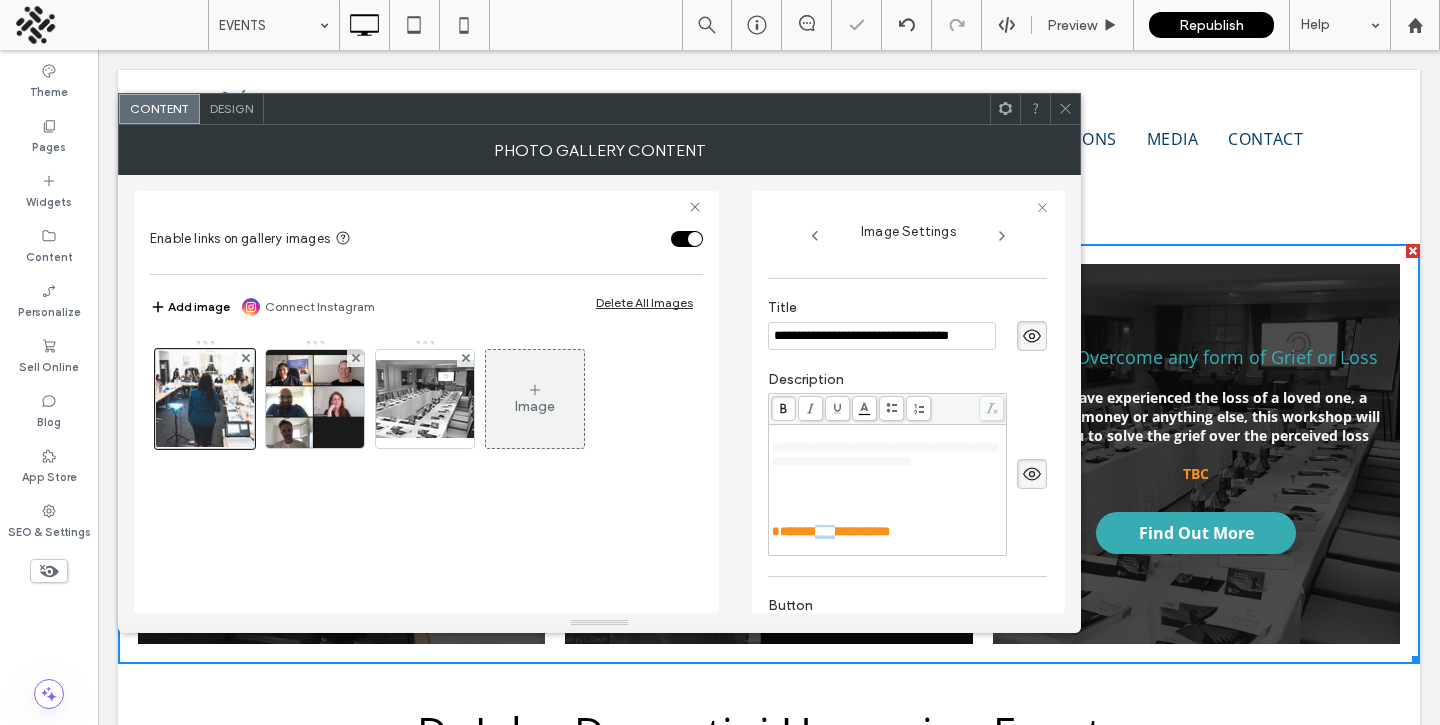 click on "**********" at bounding box center (831, 531) 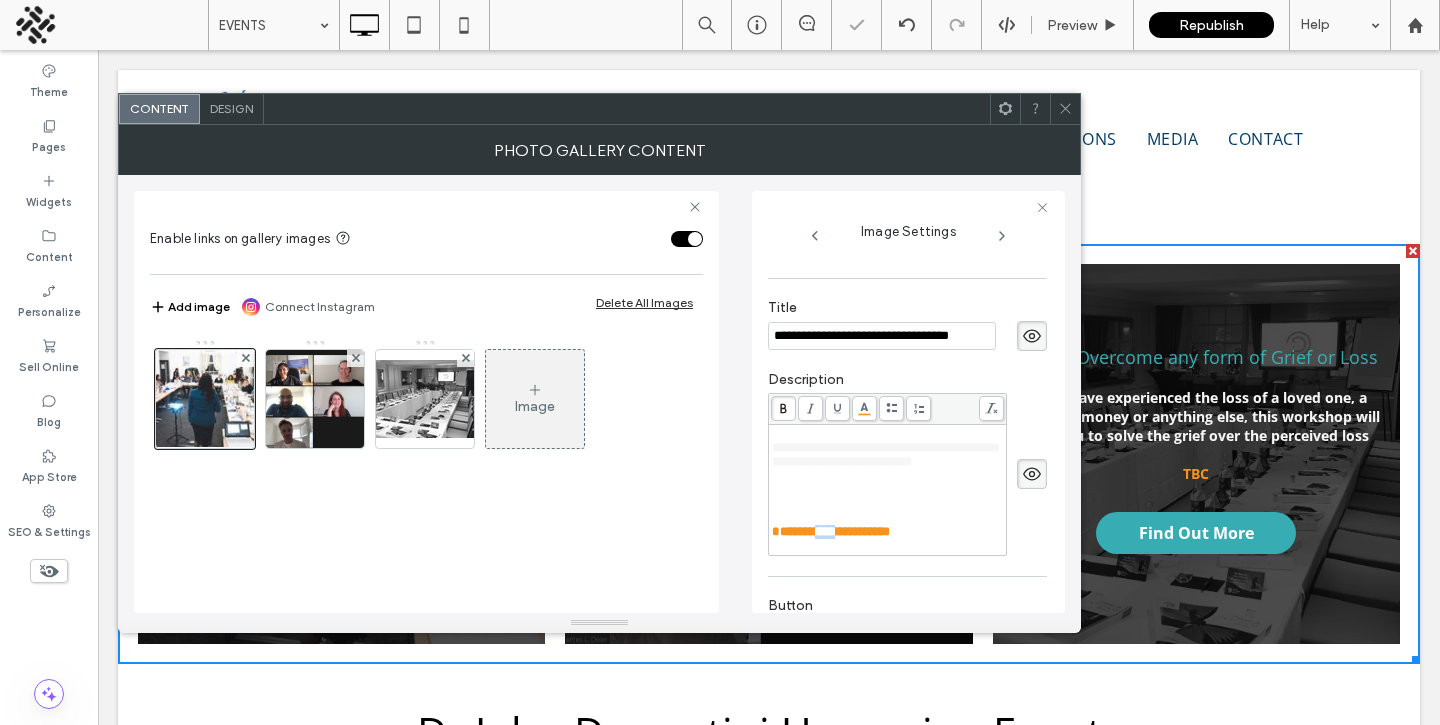 click on "**********" at bounding box center [831, 531] 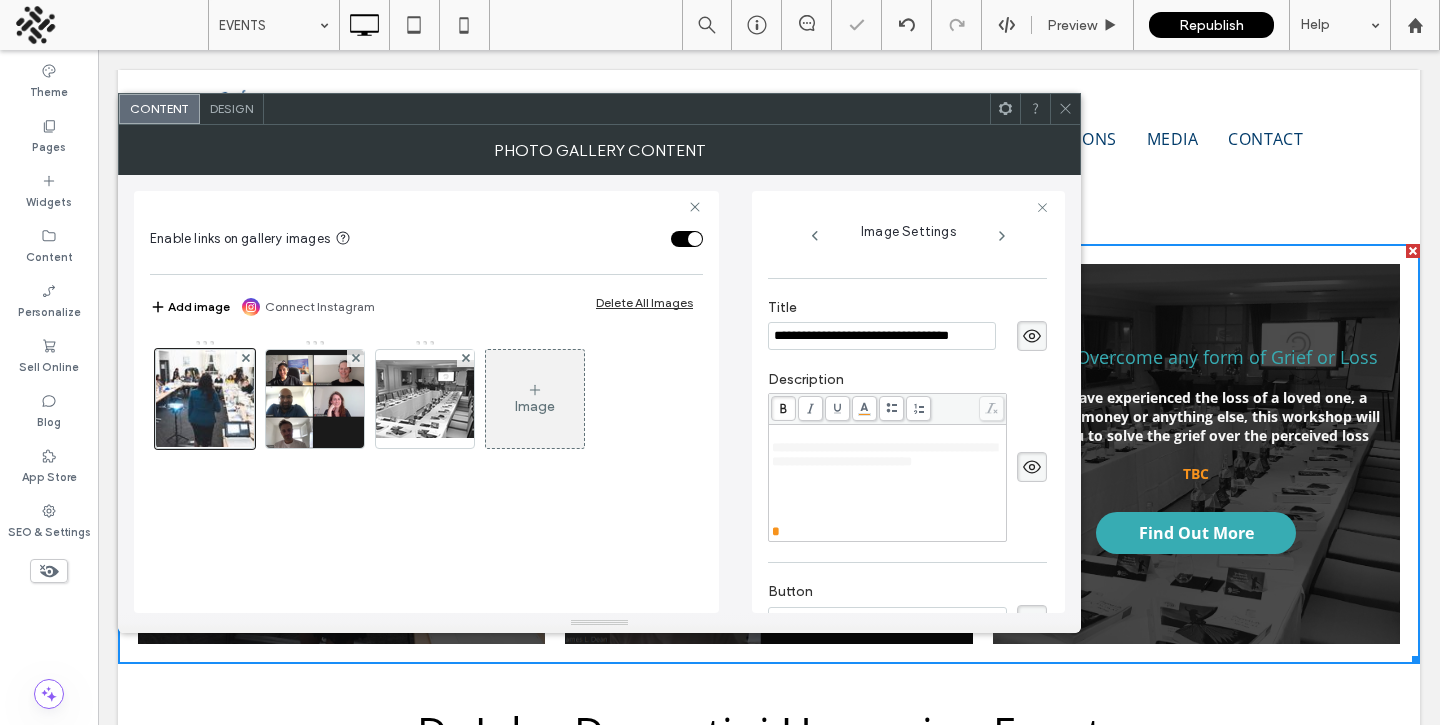 type 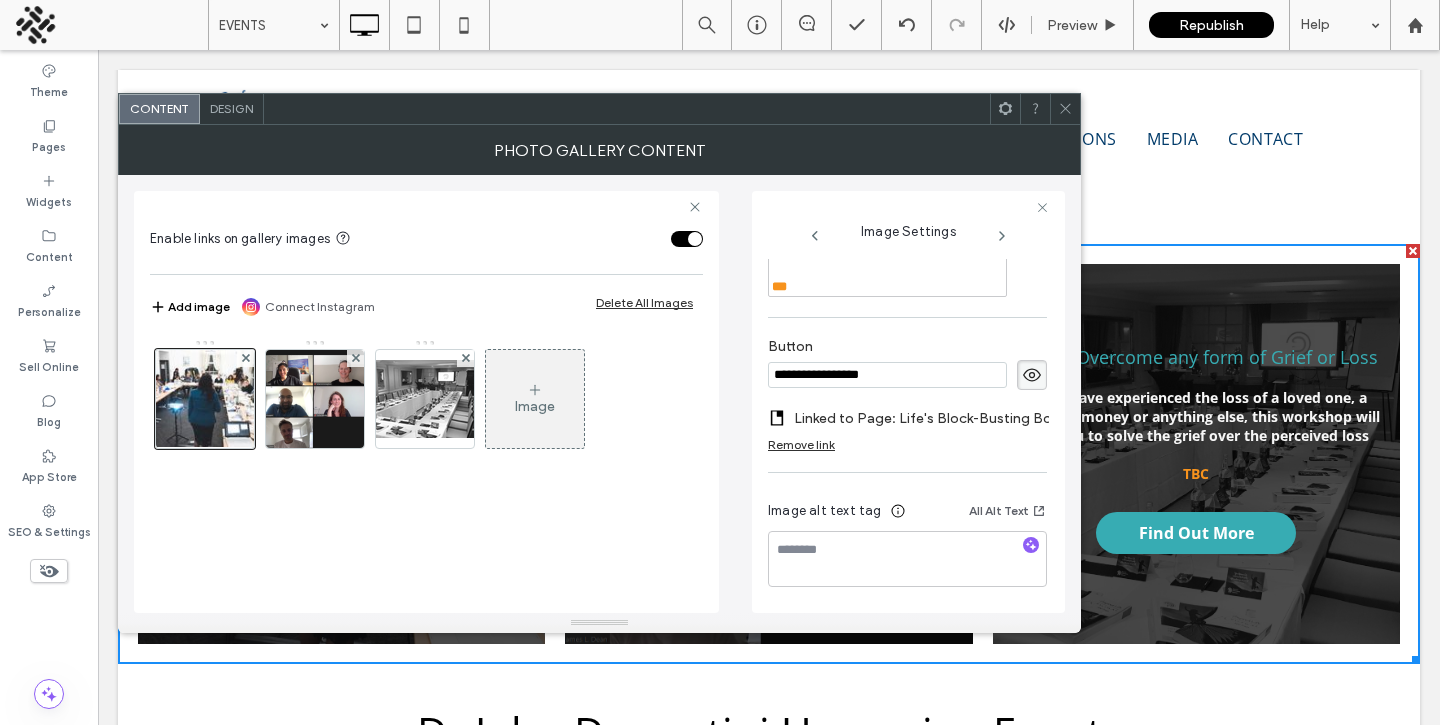 scroll, scrollTop: 672, scrollLeft: 0, axis: vertical 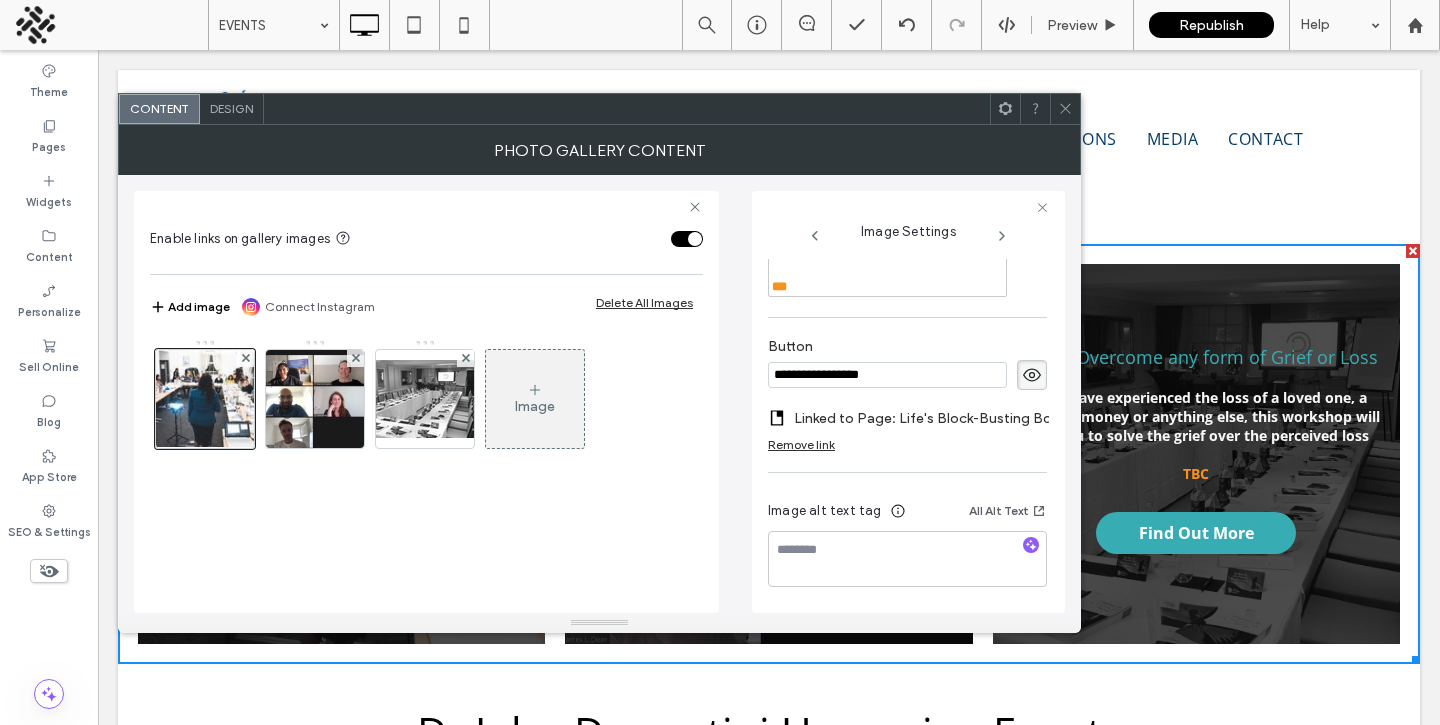 click on "**********" at bounding box center (887, 375) 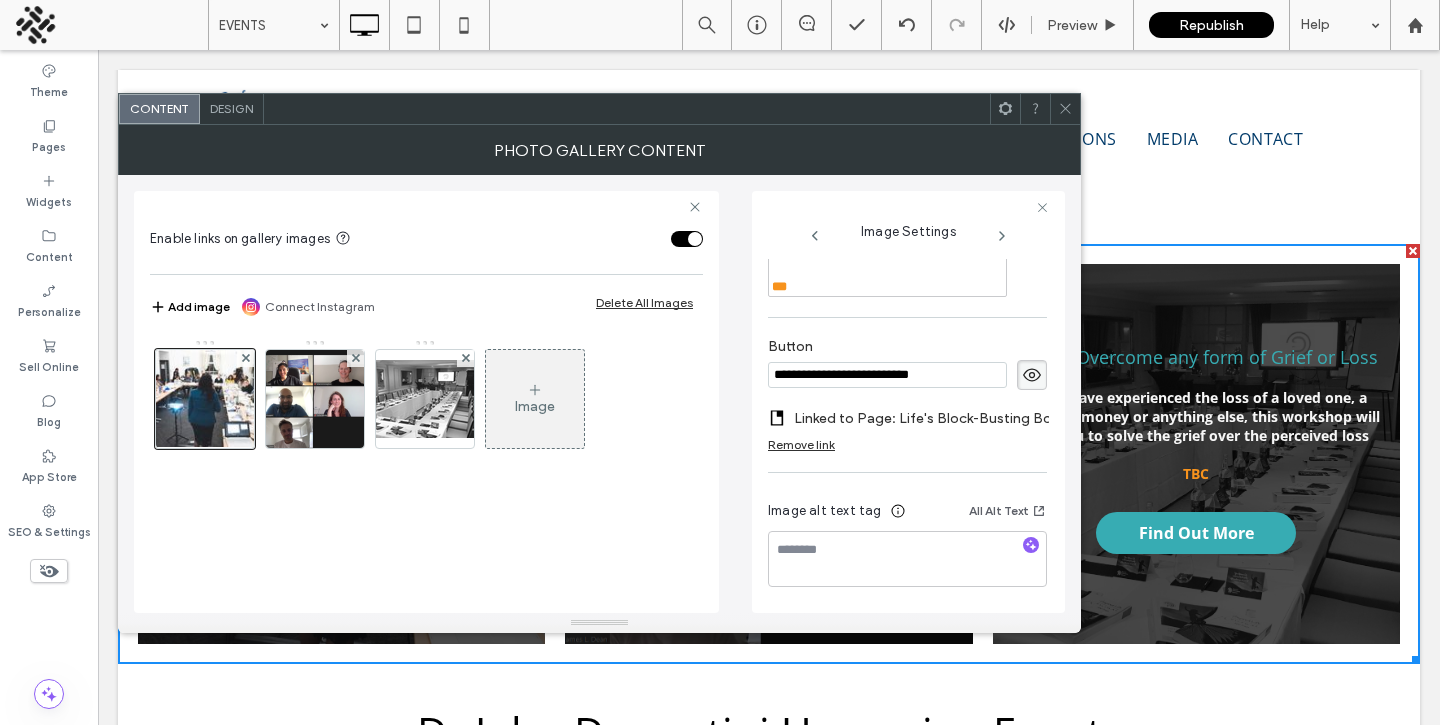 type on "**********" 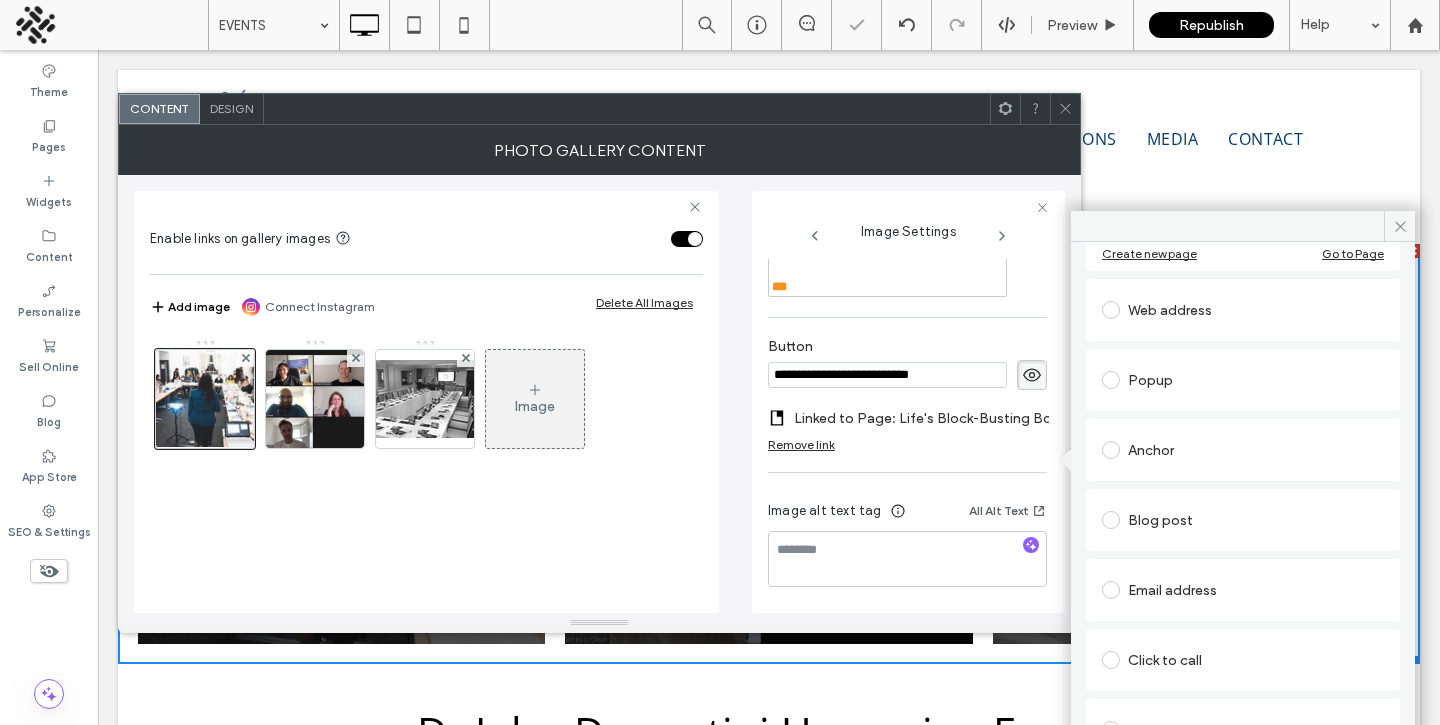 click at bounding box center [1111, 590] 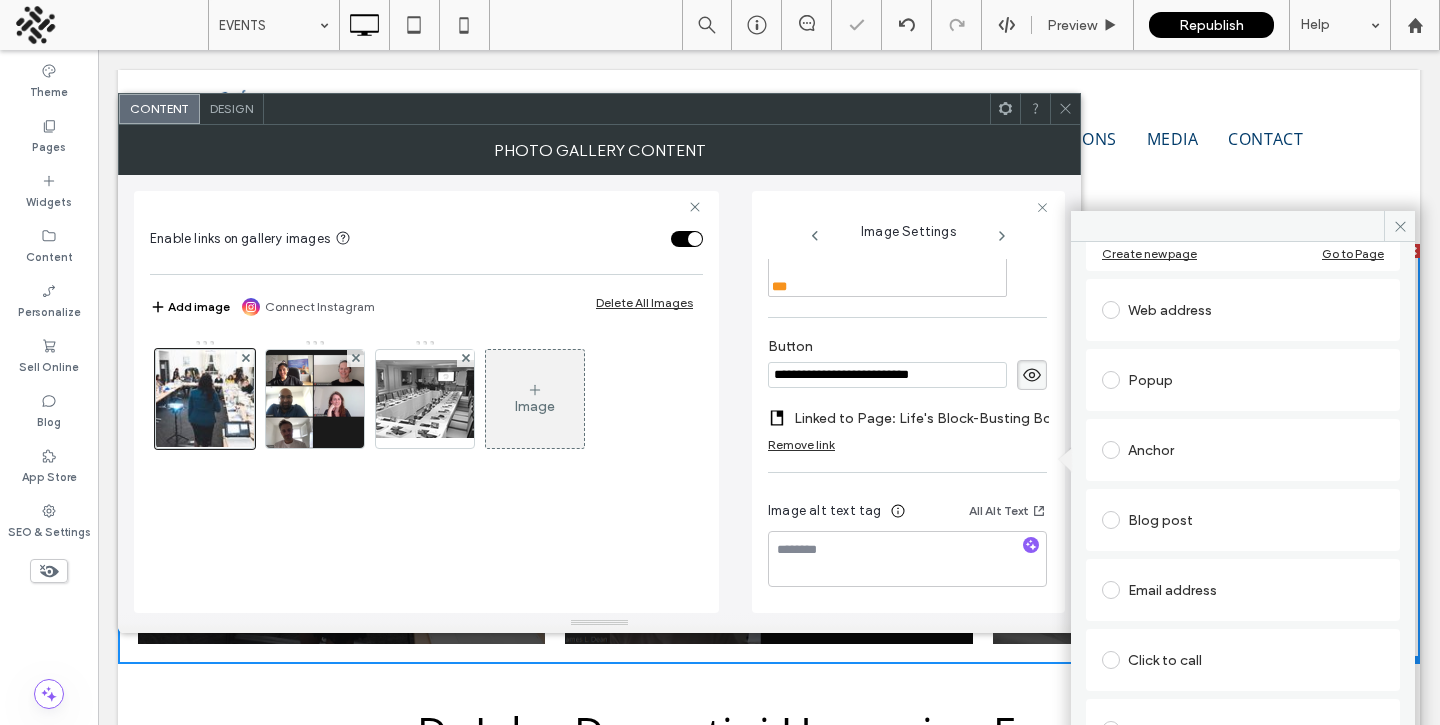 scroll, scrollTop: 133, scrollLeft: 0, axis: vertical 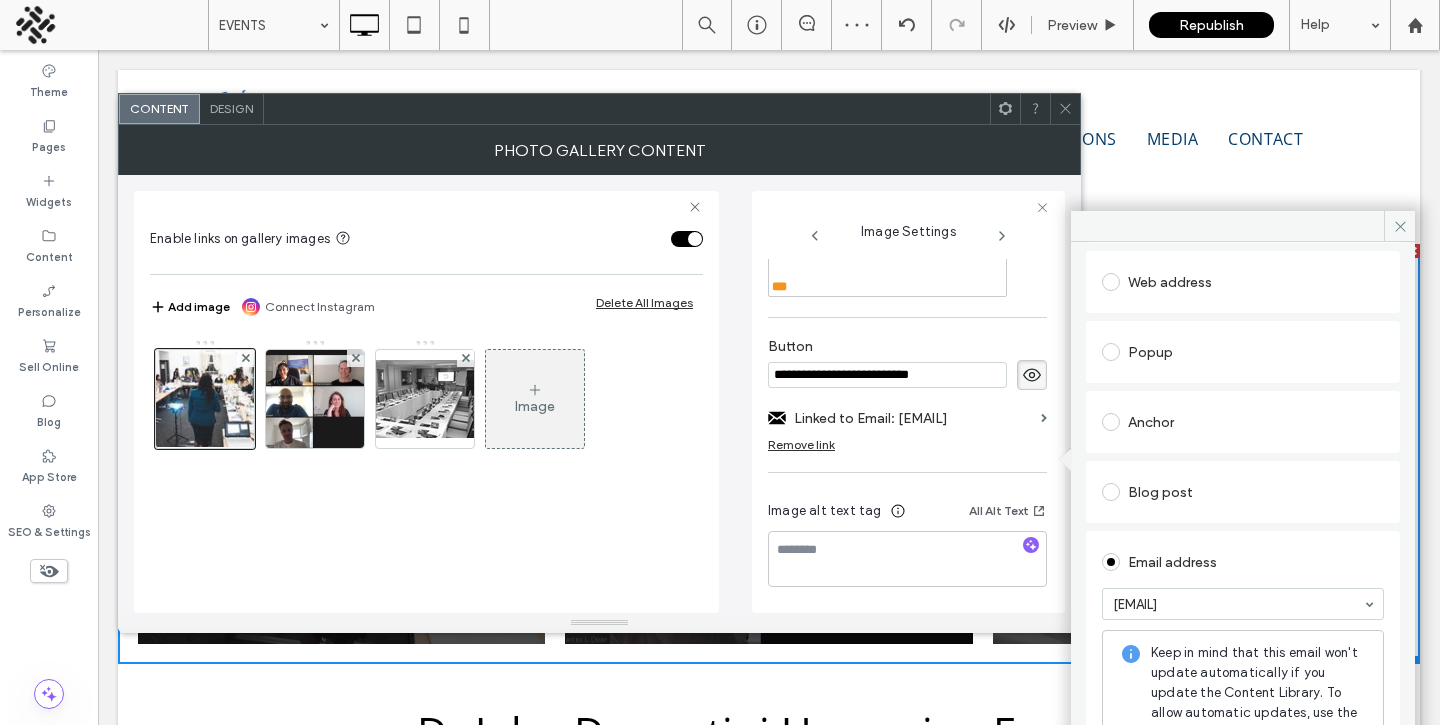click on "Remove link" at bounding box center (907, 449) 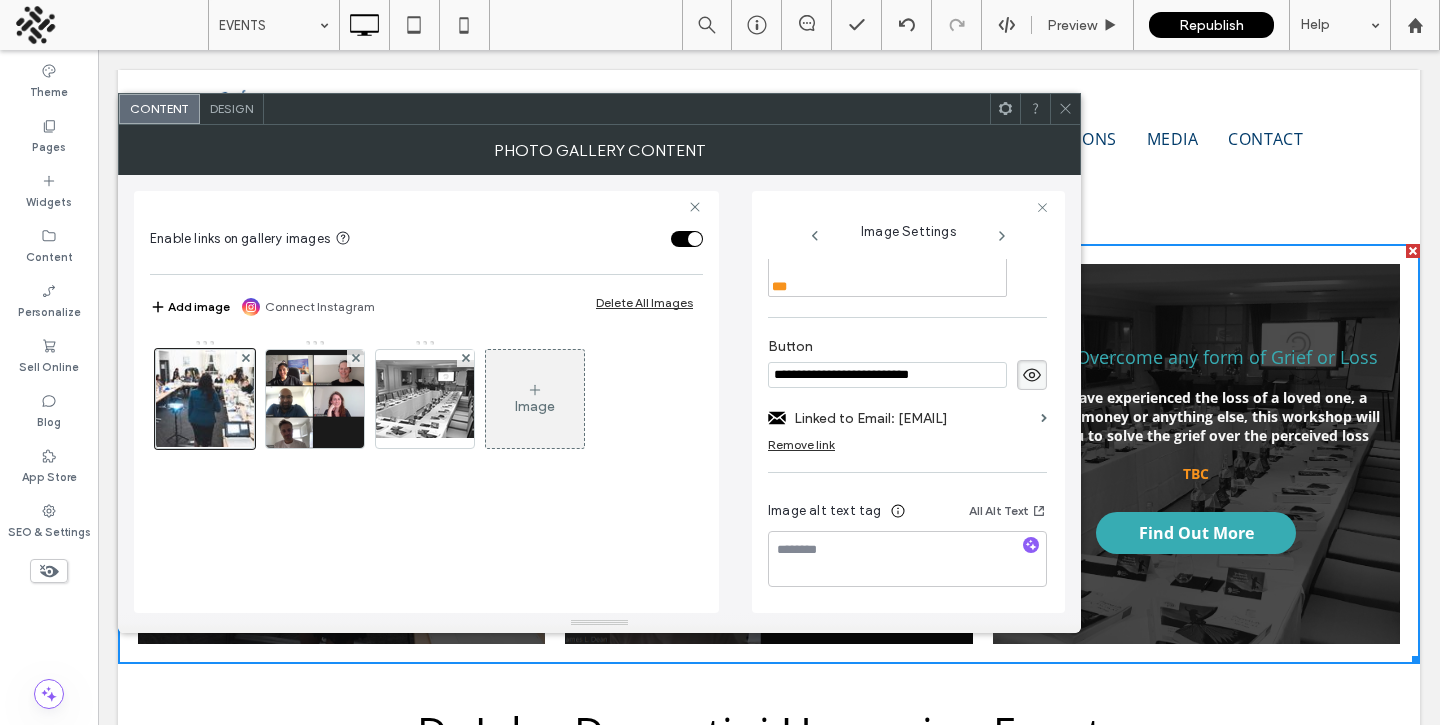 click 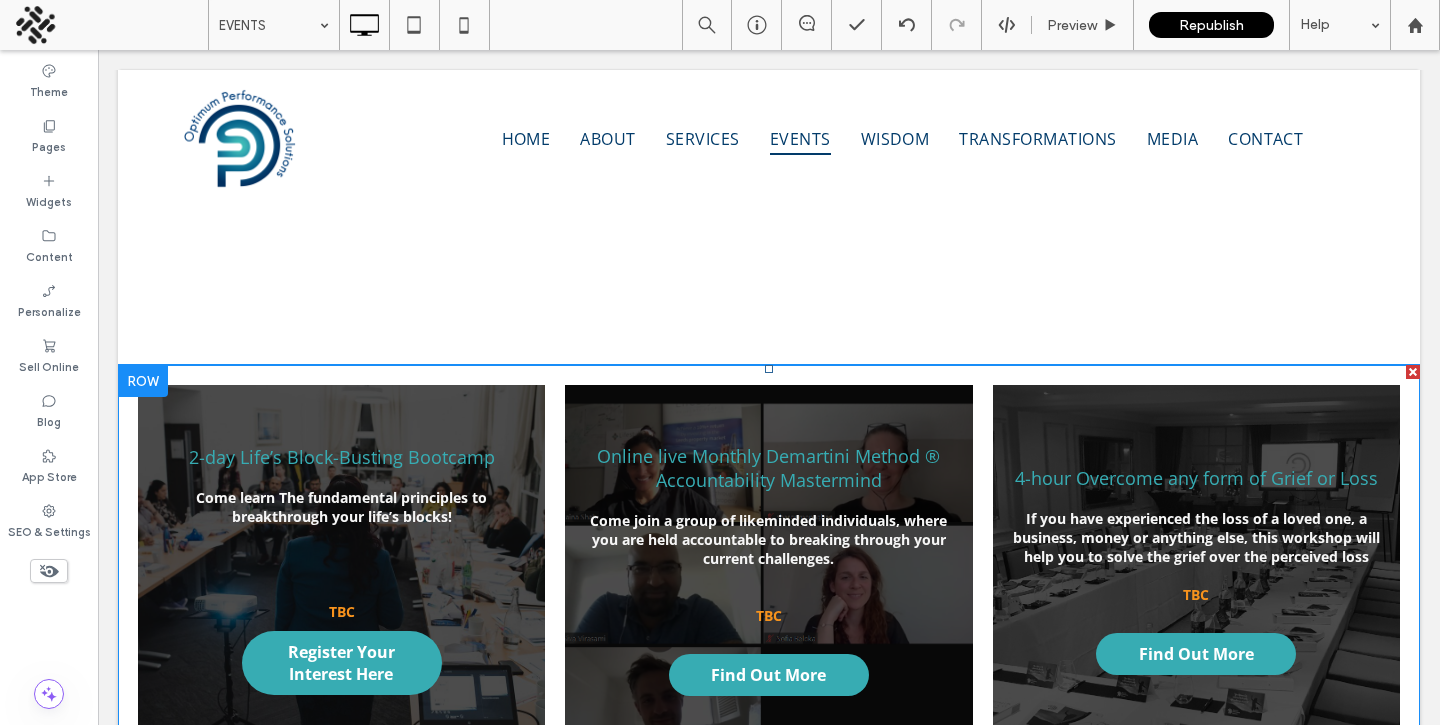 scroll, scrollTop: 505, scrollLeft: 0, axis: vertical 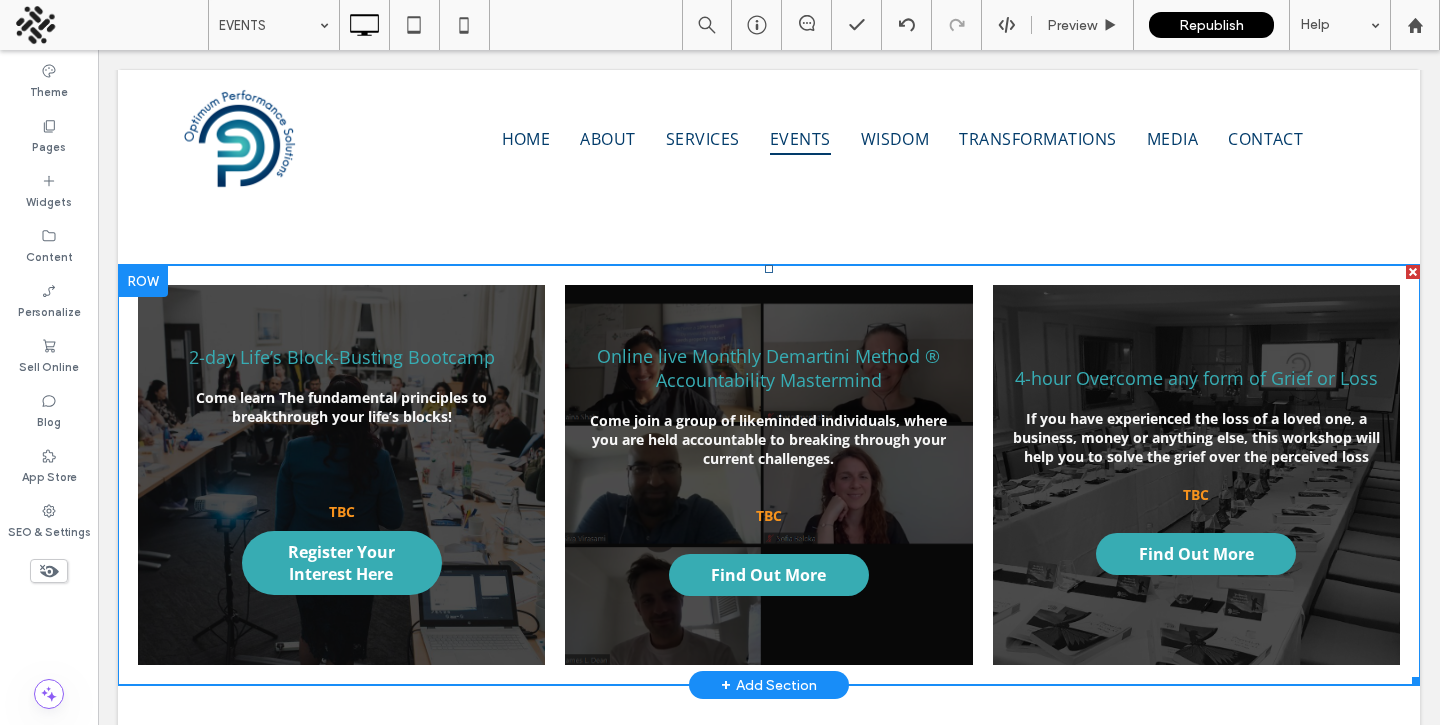 click at bounding box center [768, 475] 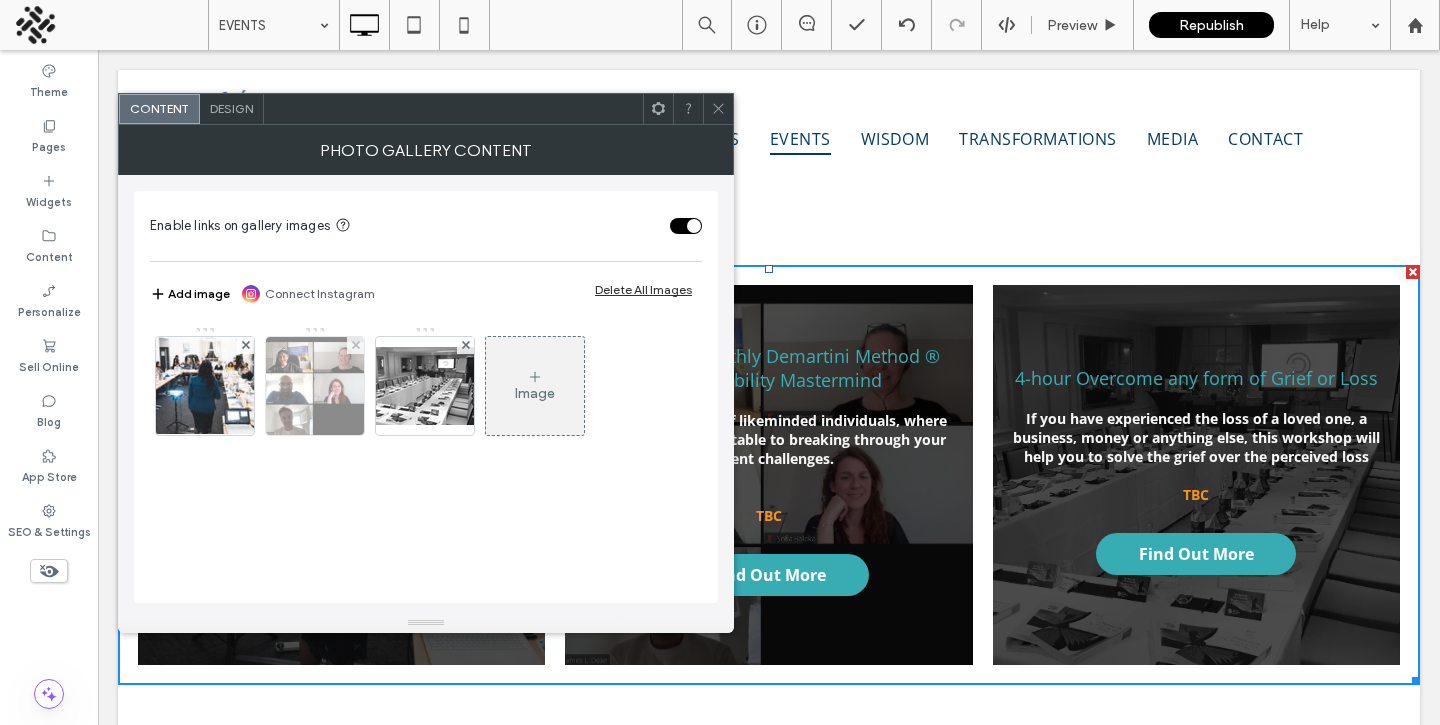 click at bounding box center (315, 386) 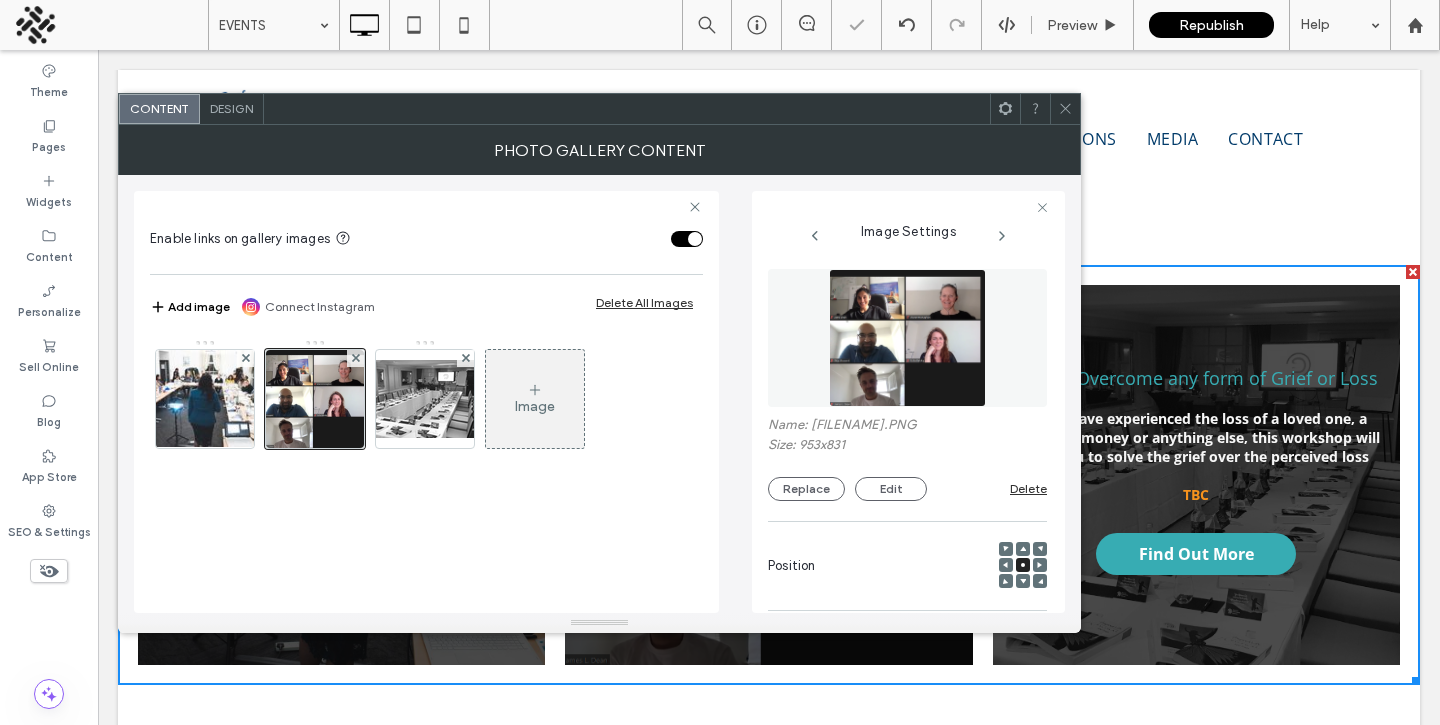scroll, scrollTop: 0, scrollLeft: 2, axis: horizontal 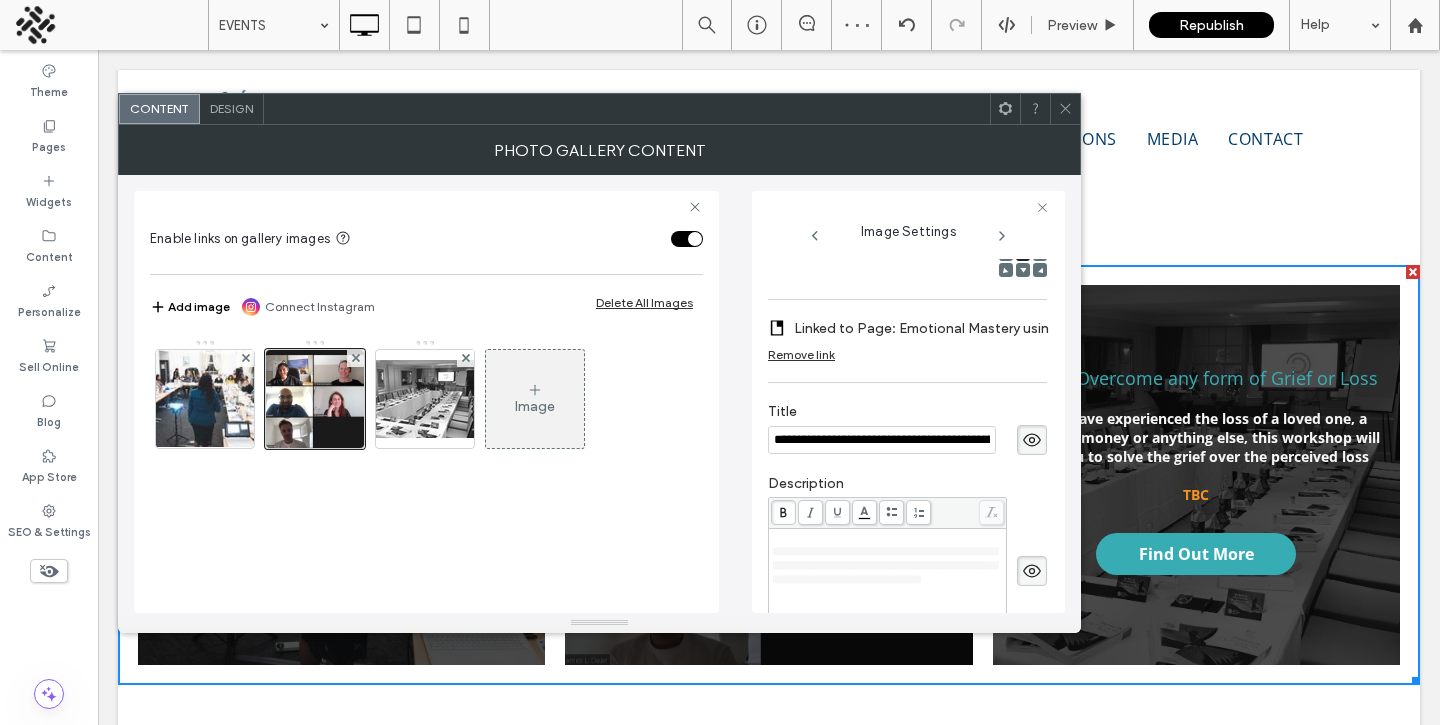 paste 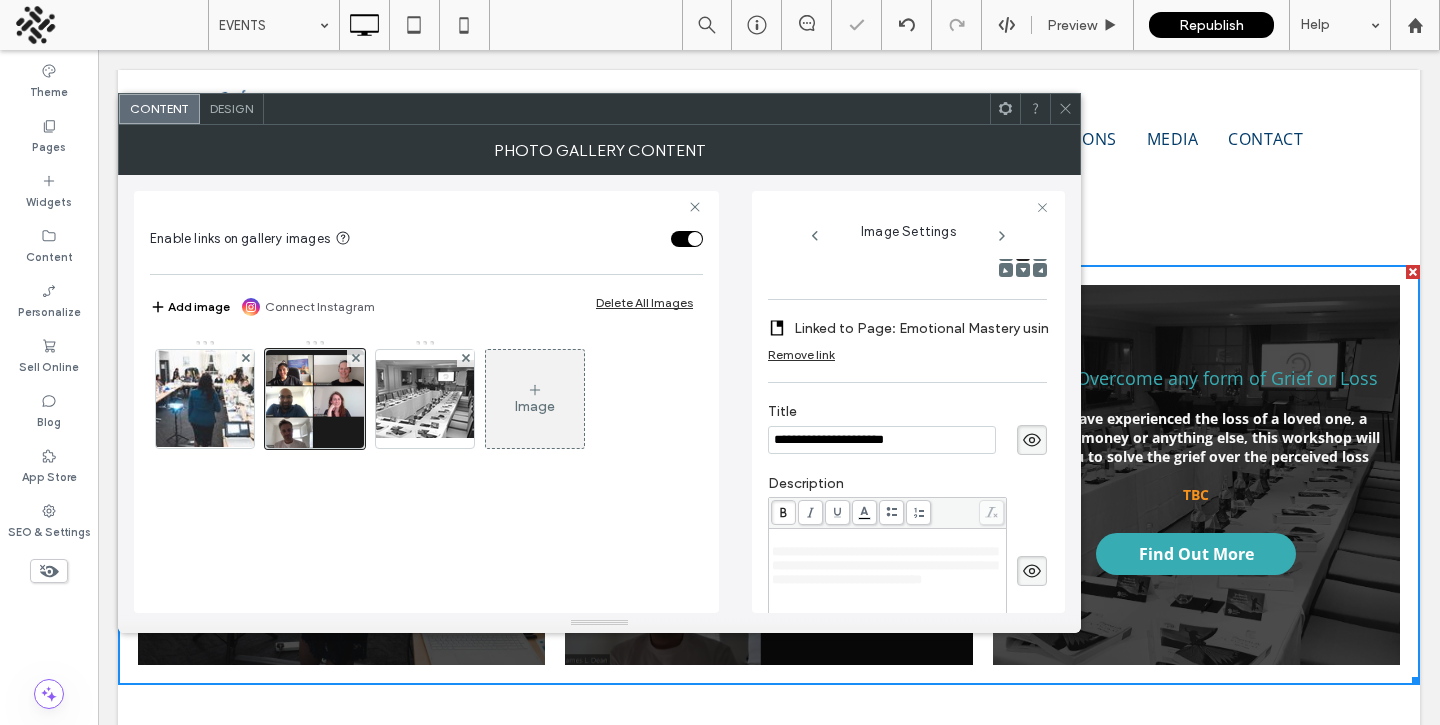 type on "**********" 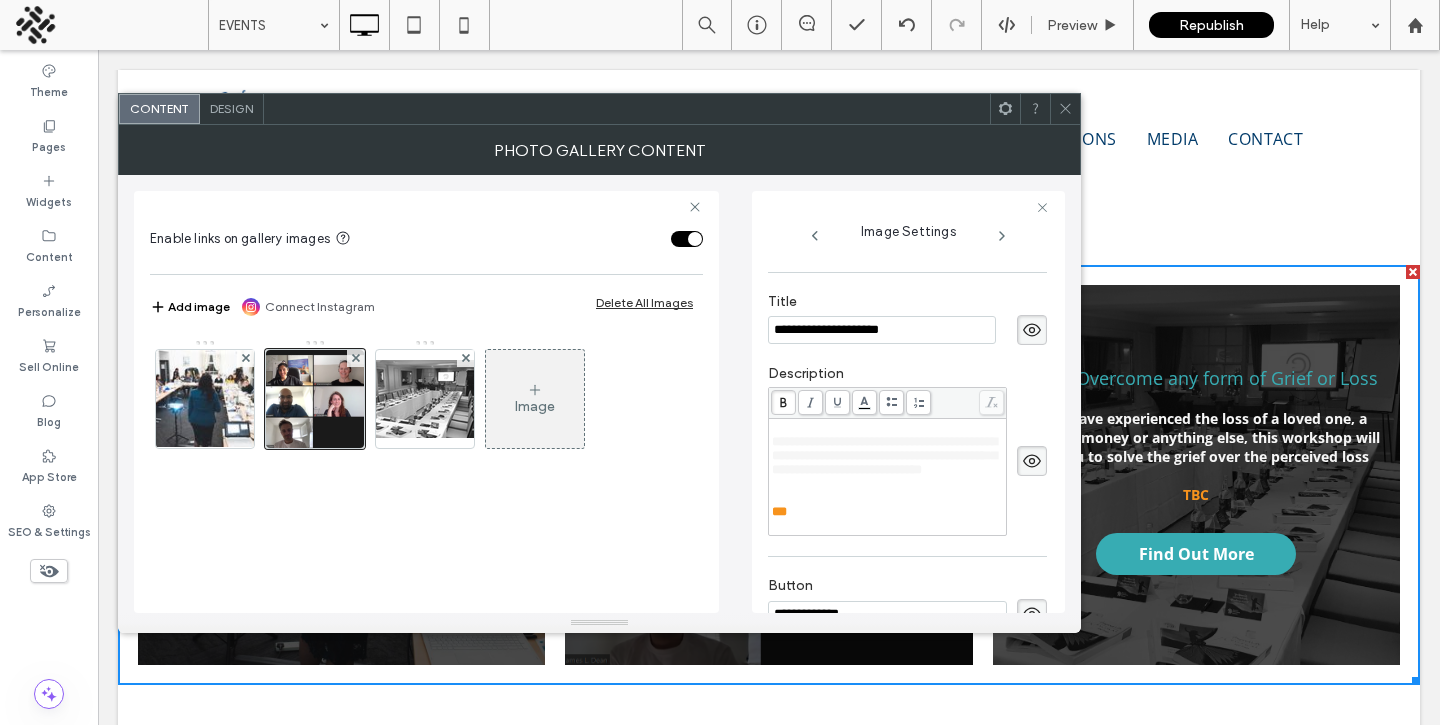 scroll, scrollTop: 423, scrollLeft: 0, axis: vertical 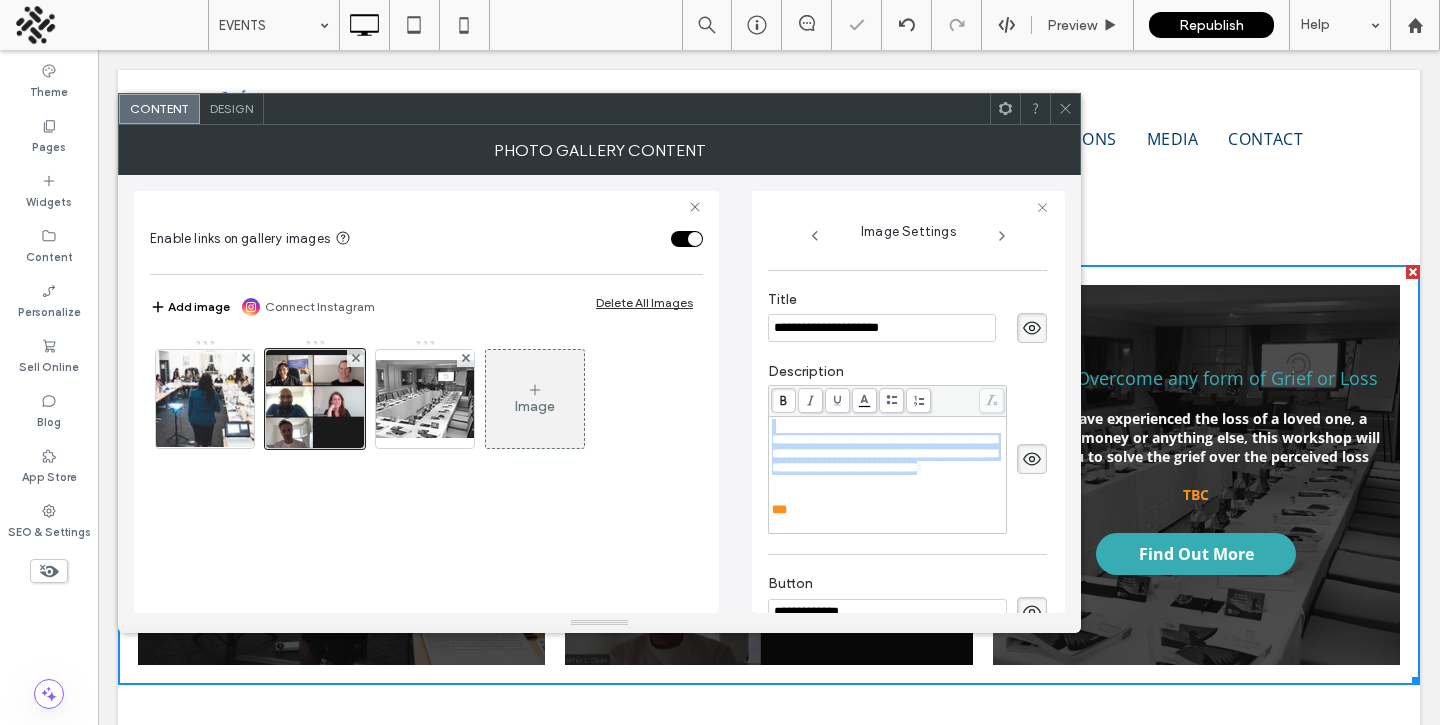 drag, startPoint x: 924, startPoint y: 521, endPoint x: 678, endPoint y: 435, distance: 260.5993 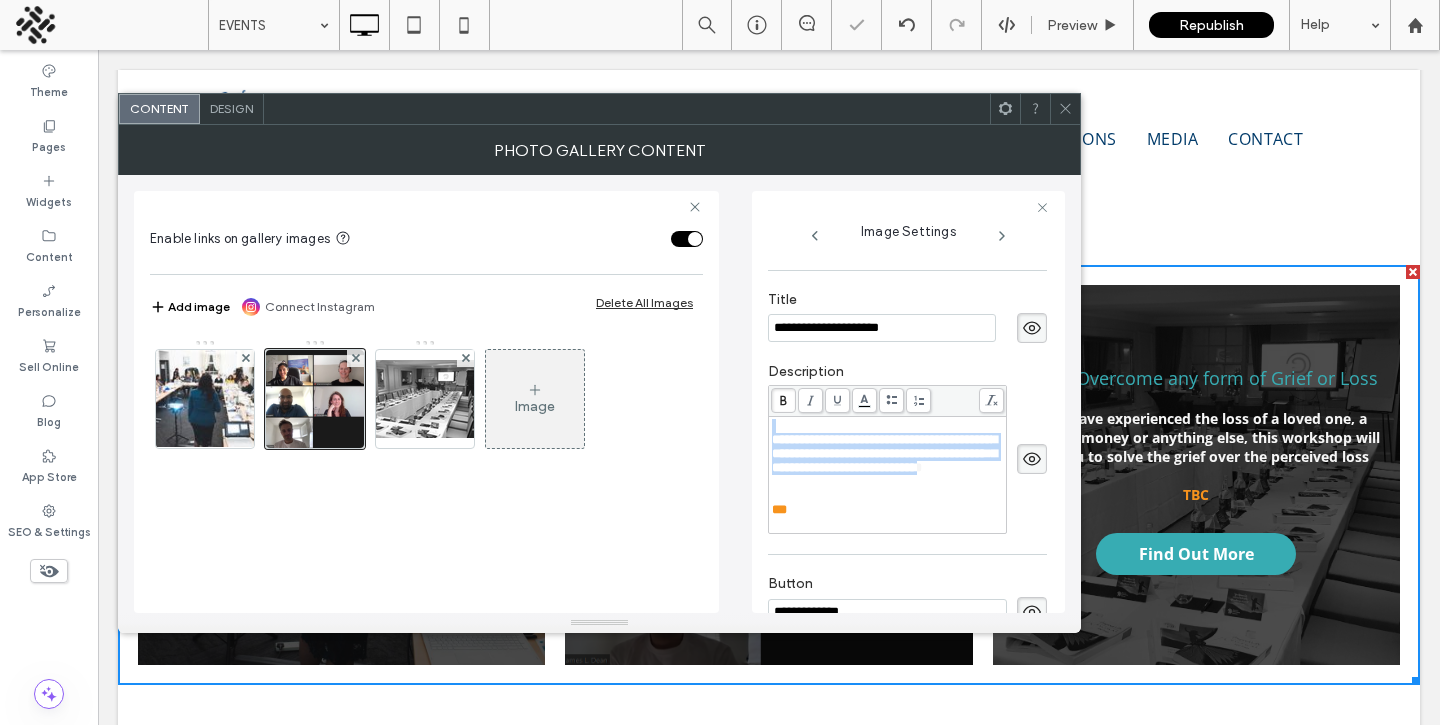 click on "**********" at bounding box center [884, 453] 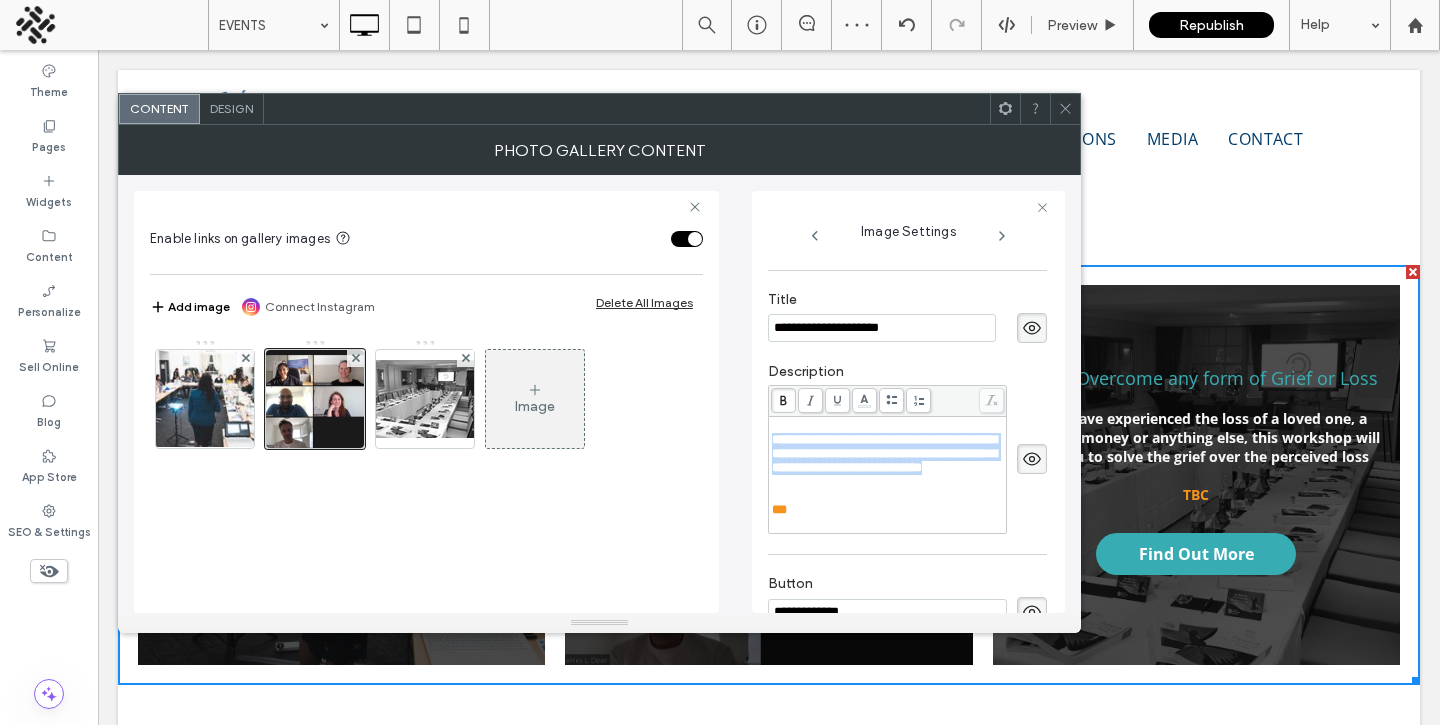 drag, startPoint x: 952, startPoint y: 514, endPoint x: 763, endPoint y: 471, distance: 193.82982 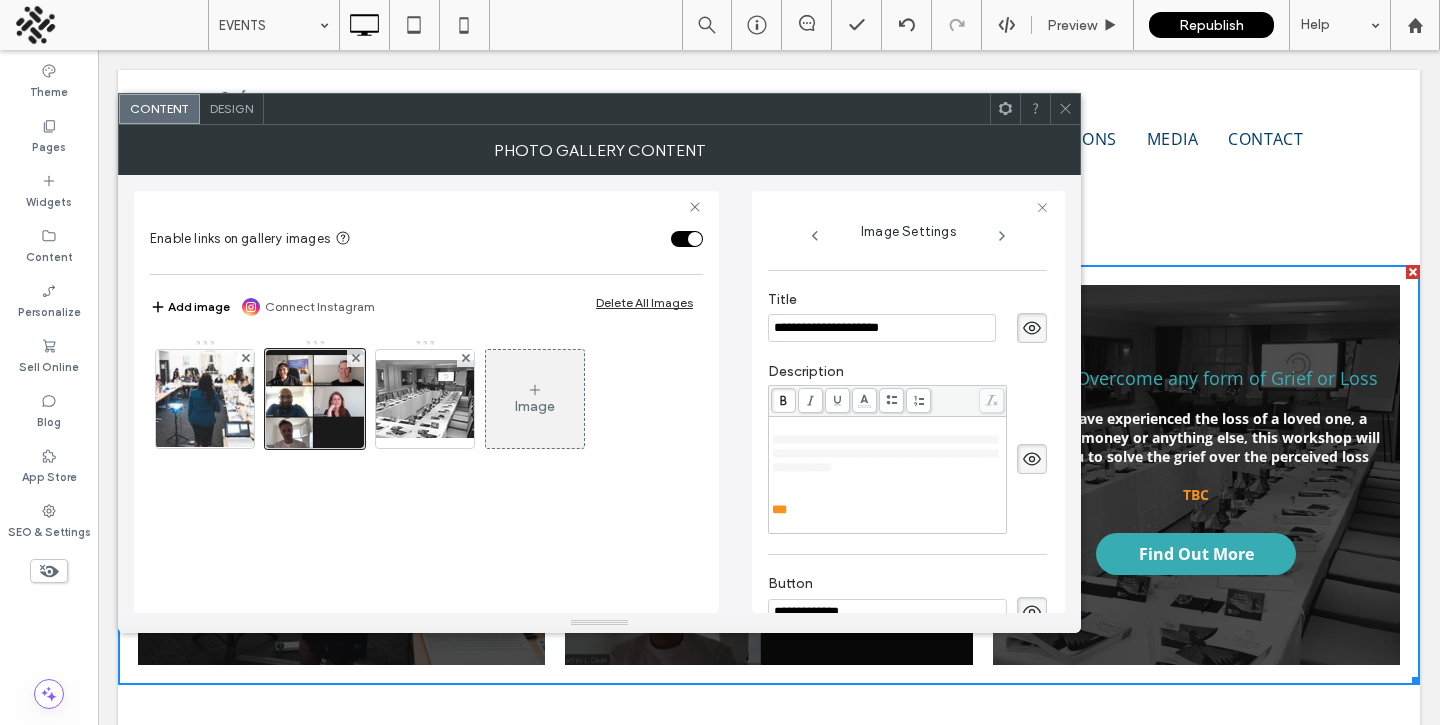 click on "**********" at bounding box center [884, 453] 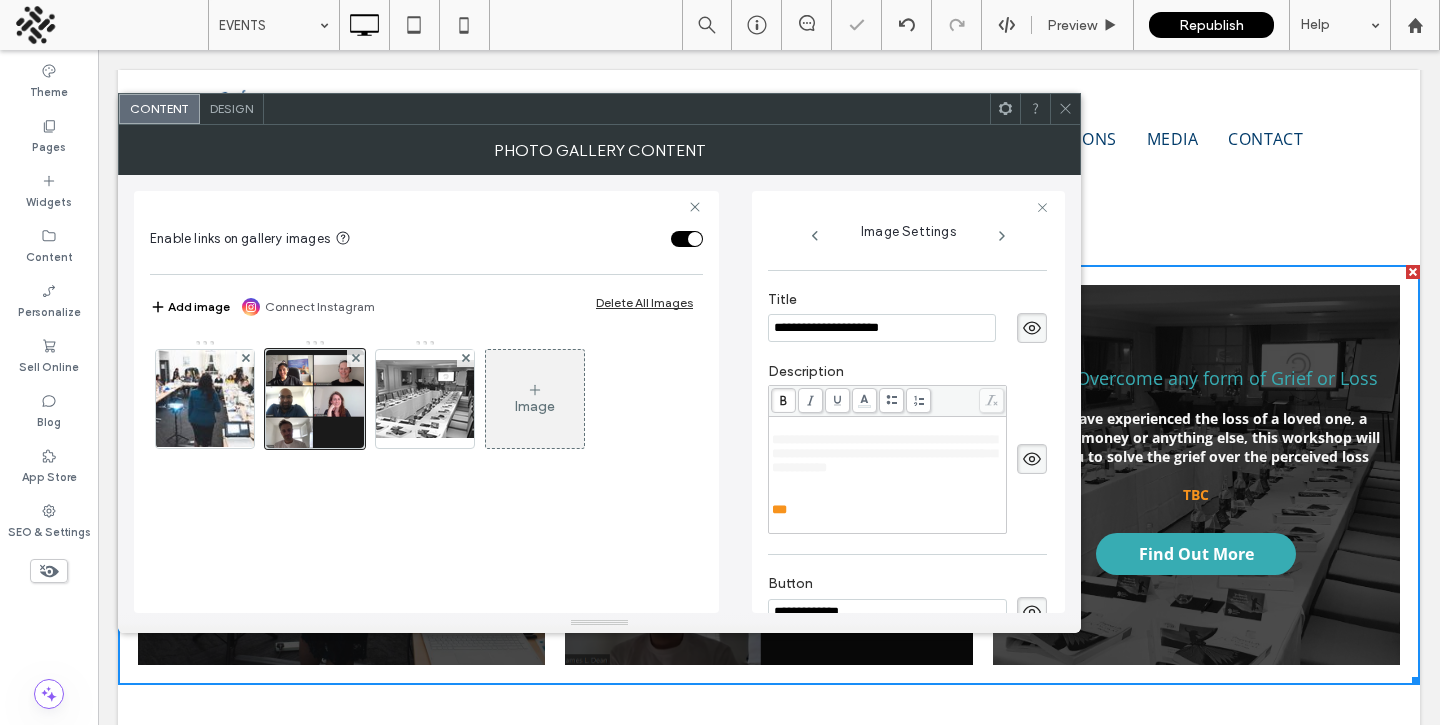 click 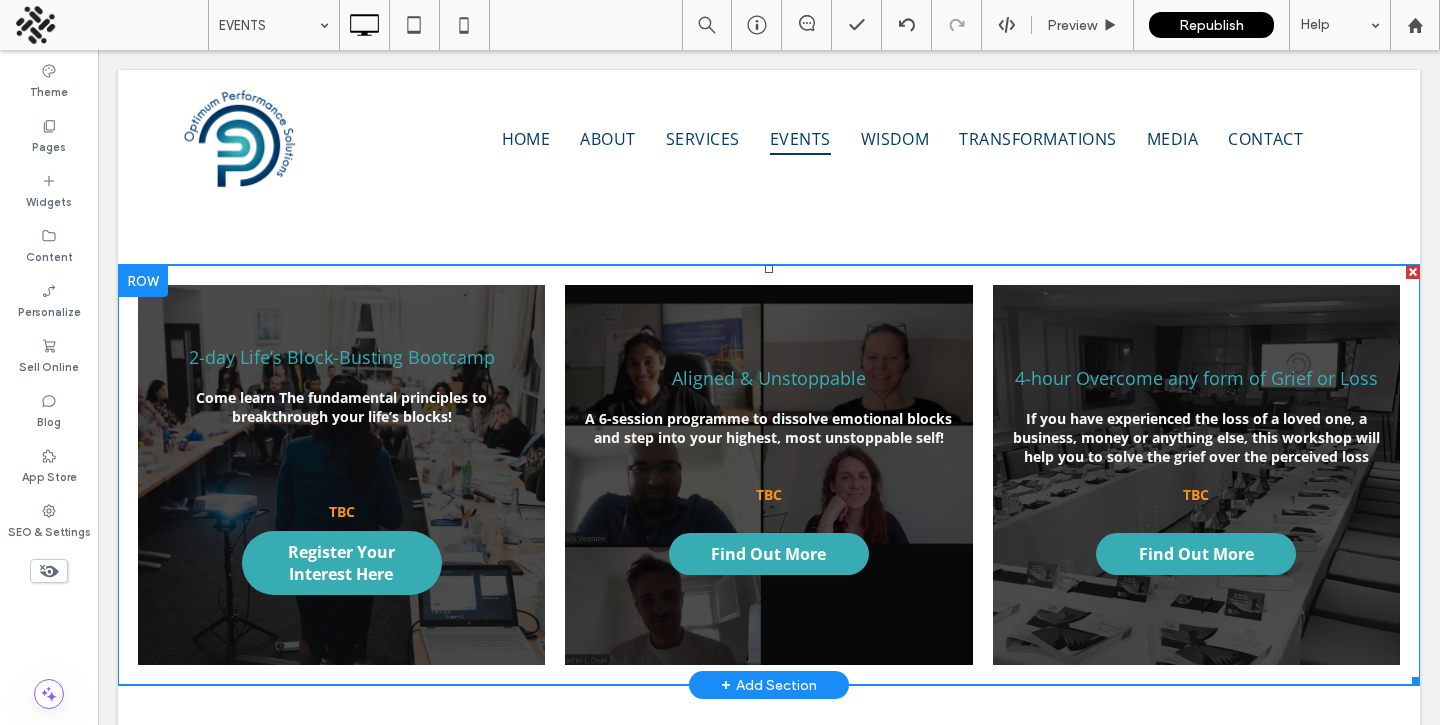 click at bounding box center (341, 475) 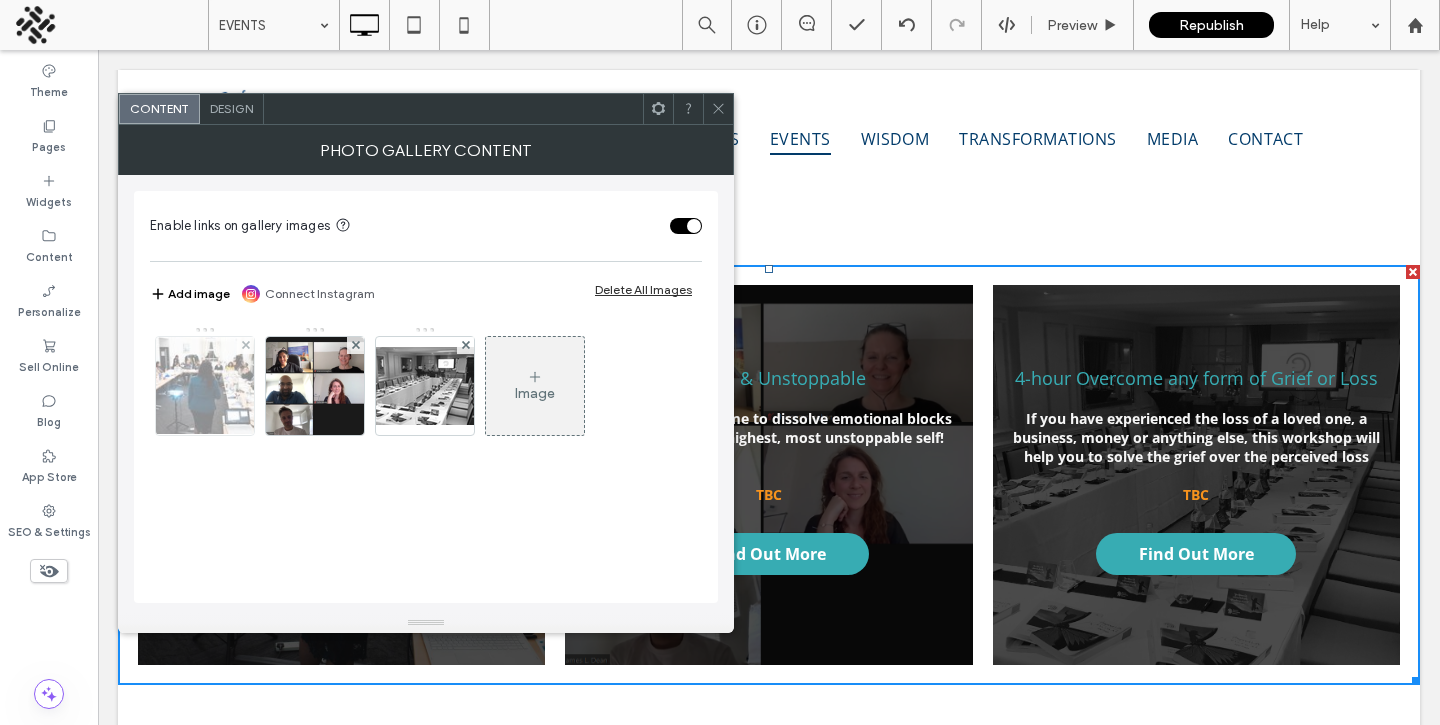 click at bounding box center (205, 386) 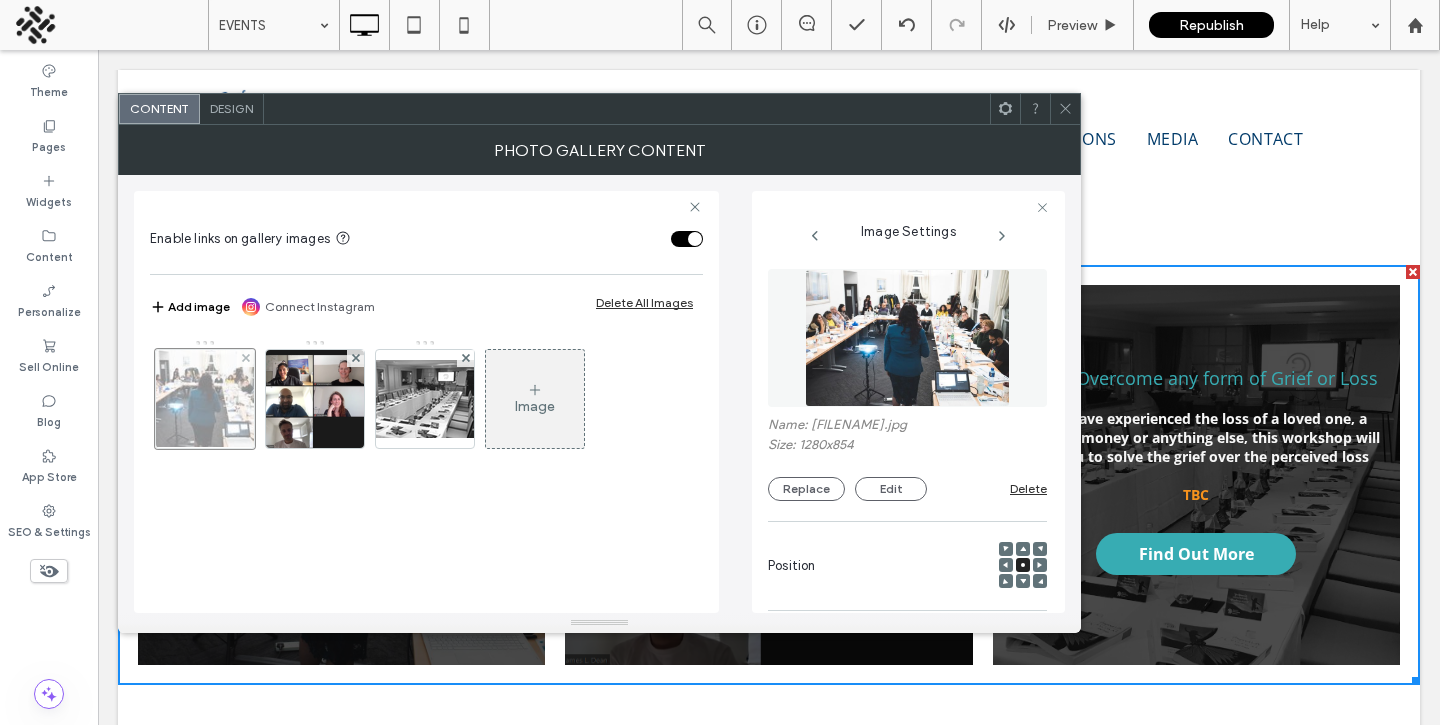 scroll, scrollTop: 0, scrollLeft: 2, axis: horizontal 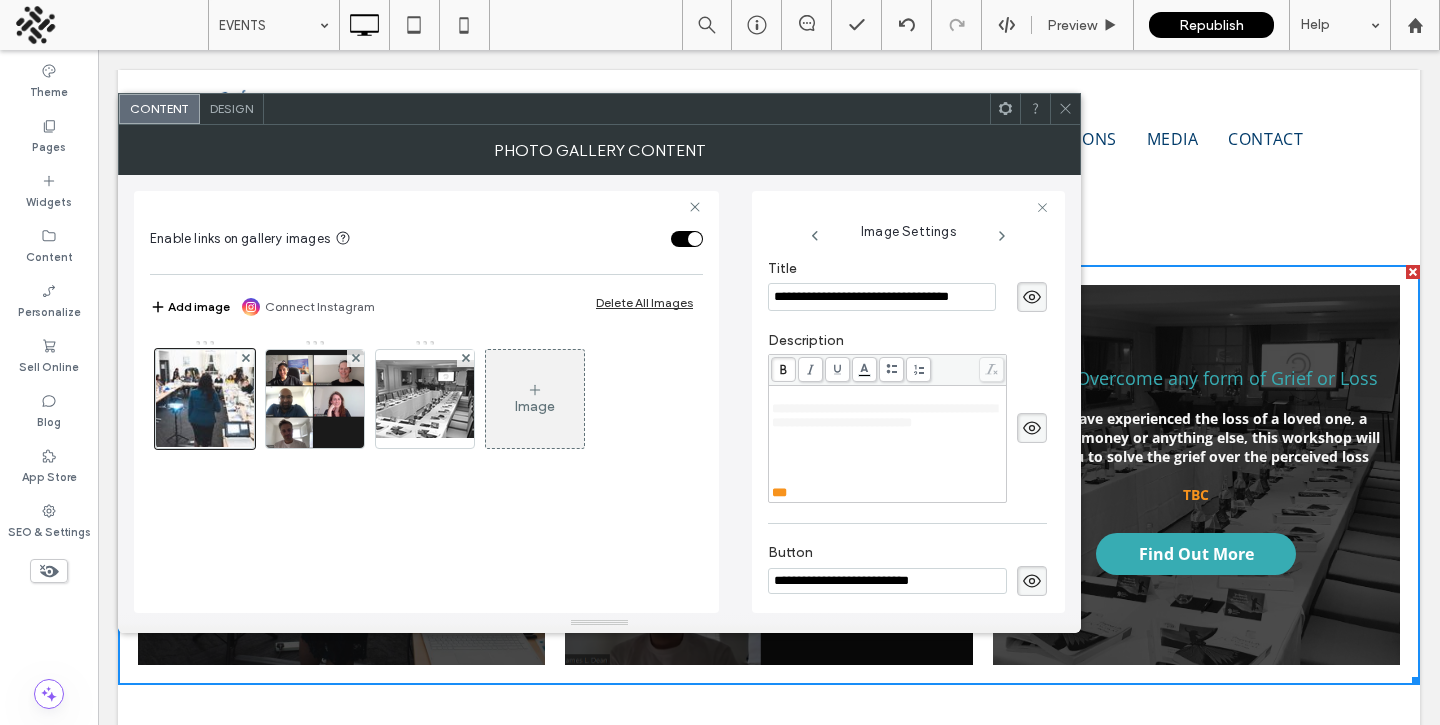 click at bounding box center [888, 451] 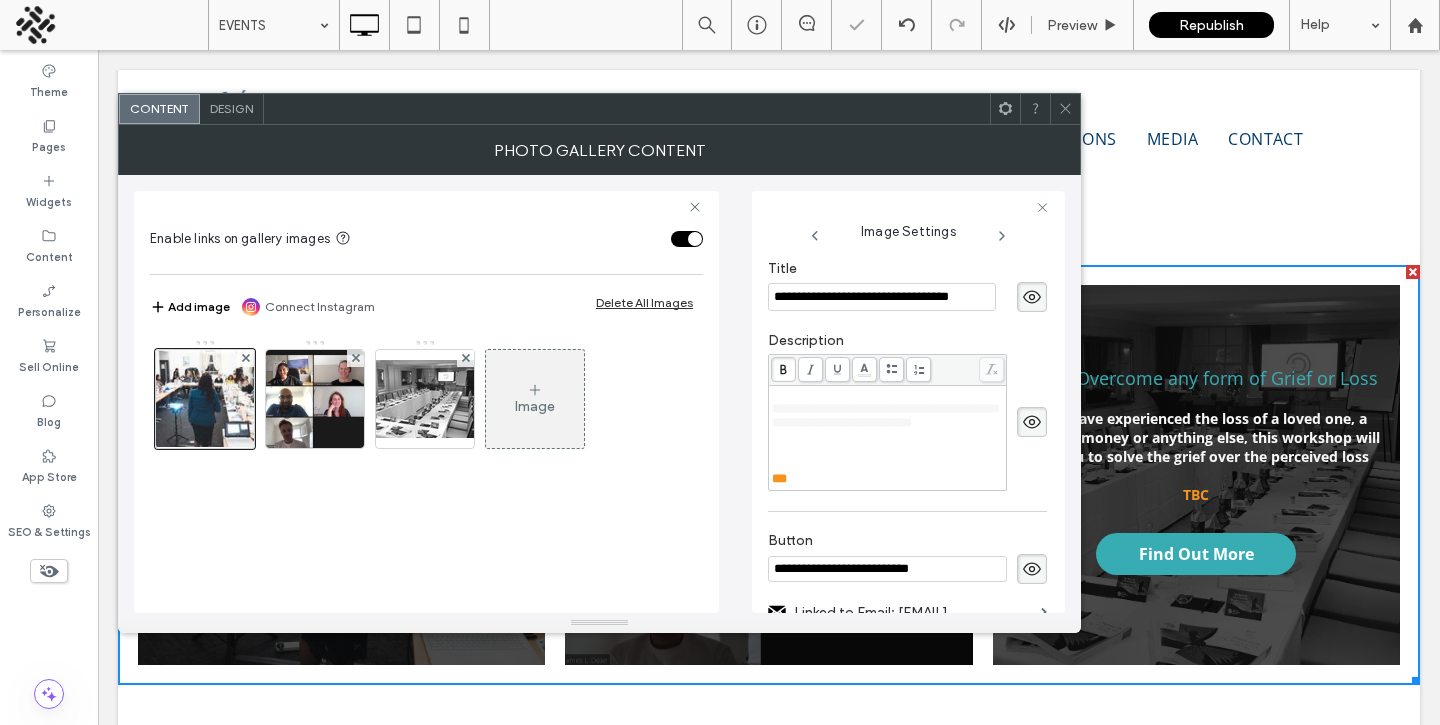 click 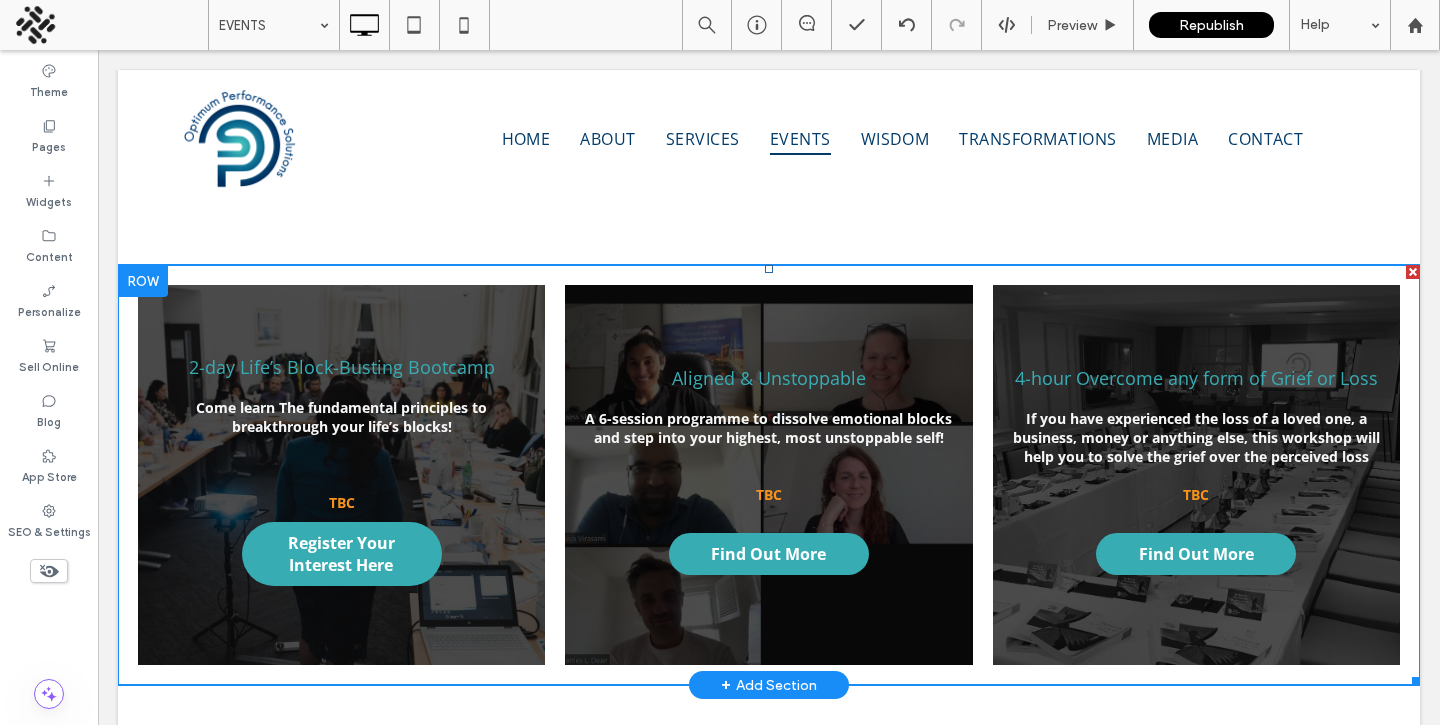 click at bounding box center [341, 475] 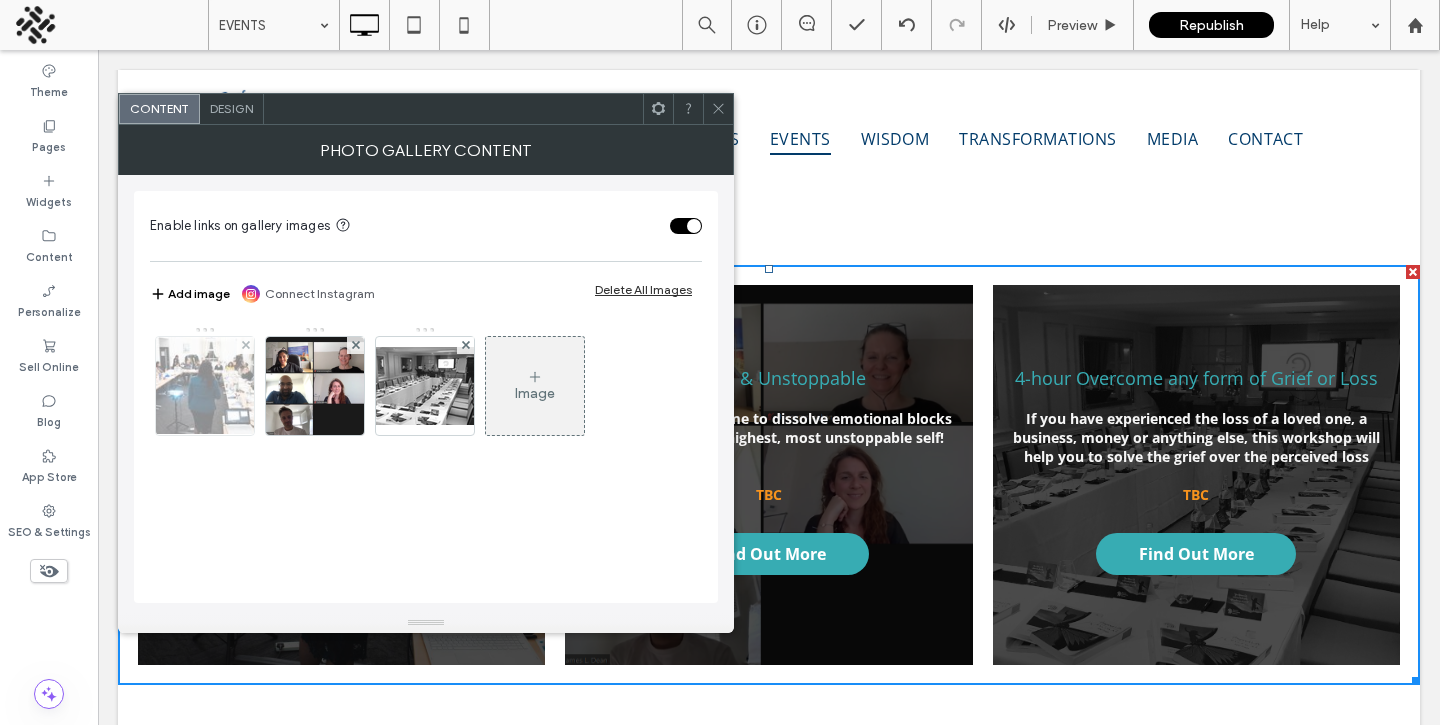 click at bounding box center [205, 386] 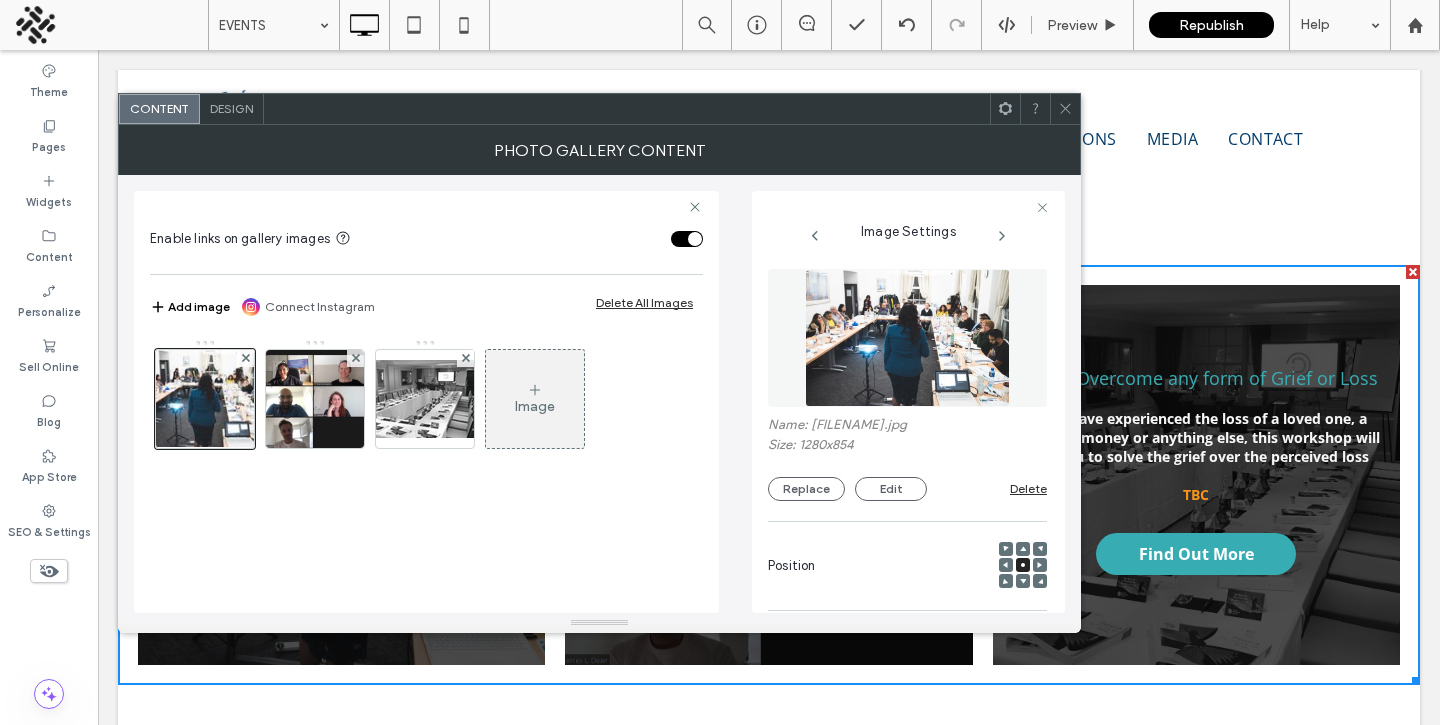 scroll, scrollTop: 0, scrollLeft: 2, axis: horizontal 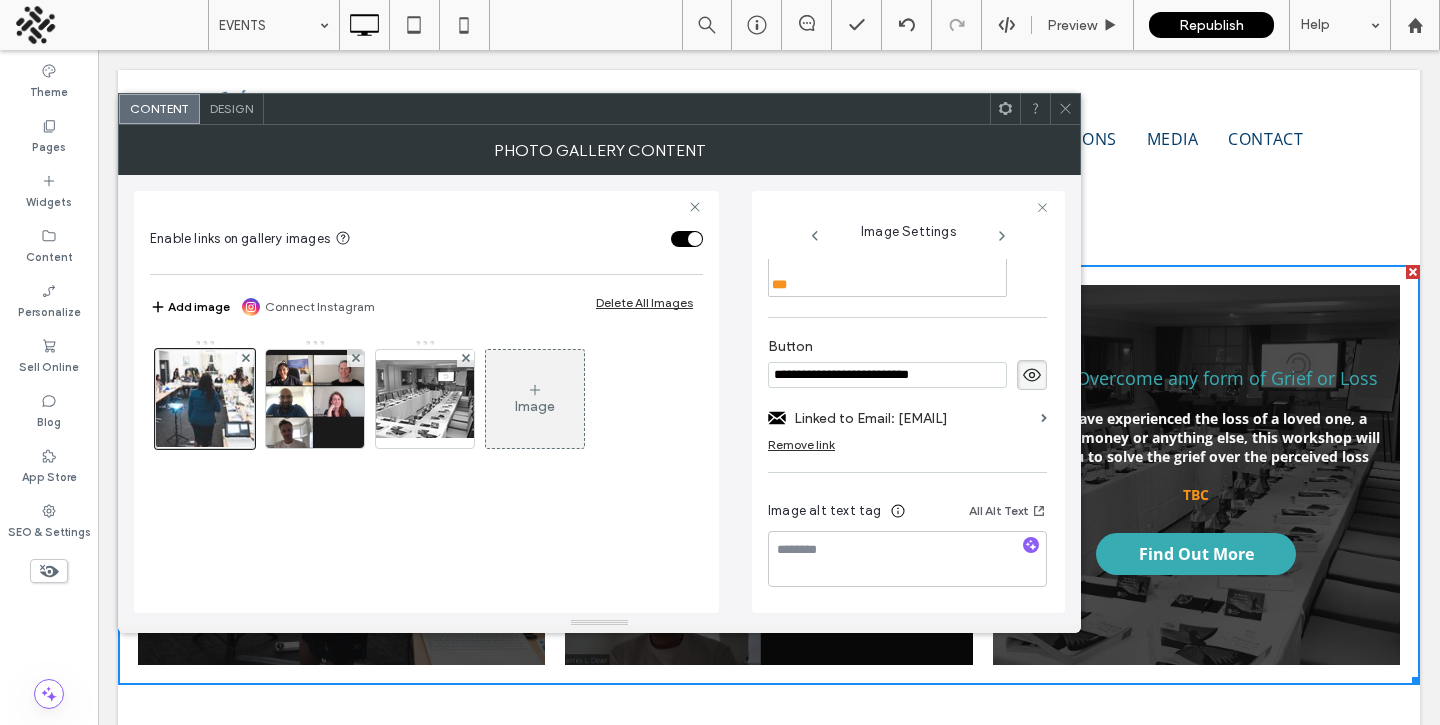 click on "***" at bounding box center [888, 285] 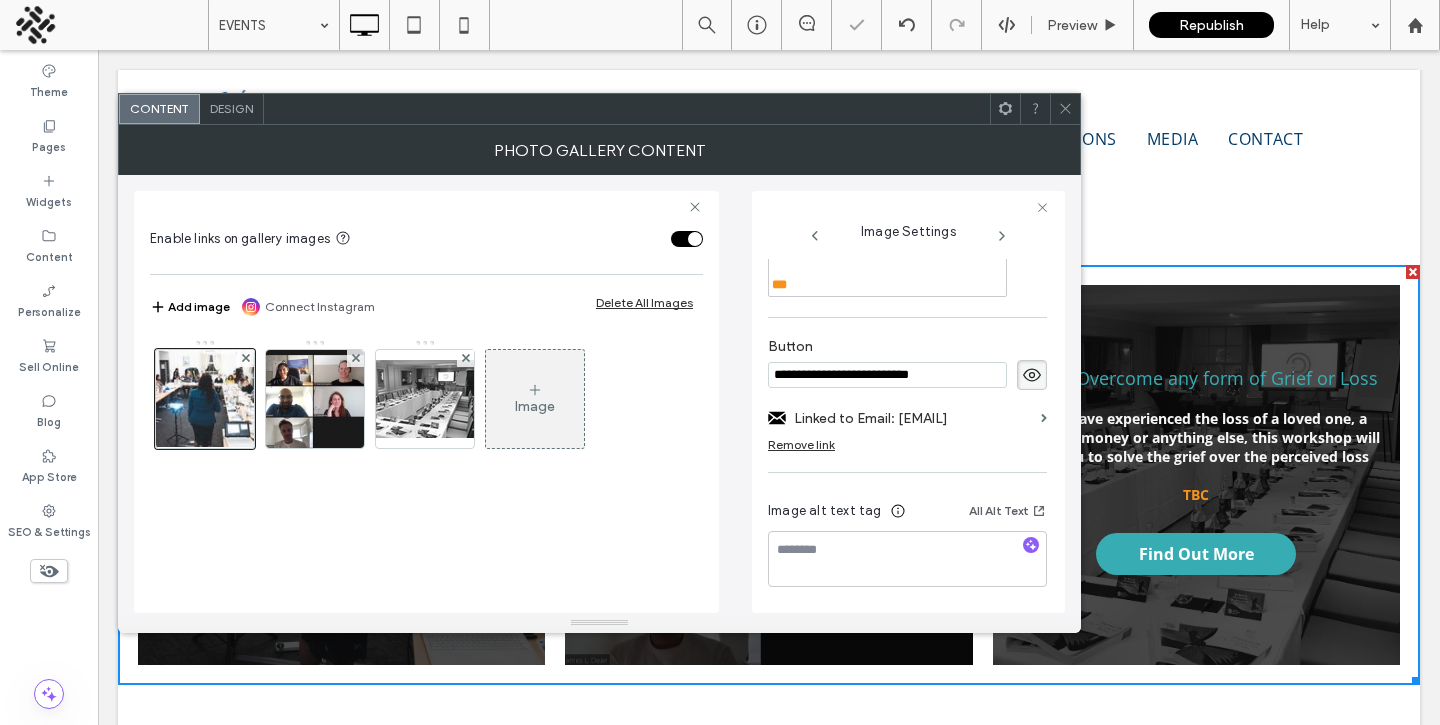 scroll, scrollTop: 0, scrollLeft: 0, axis: both 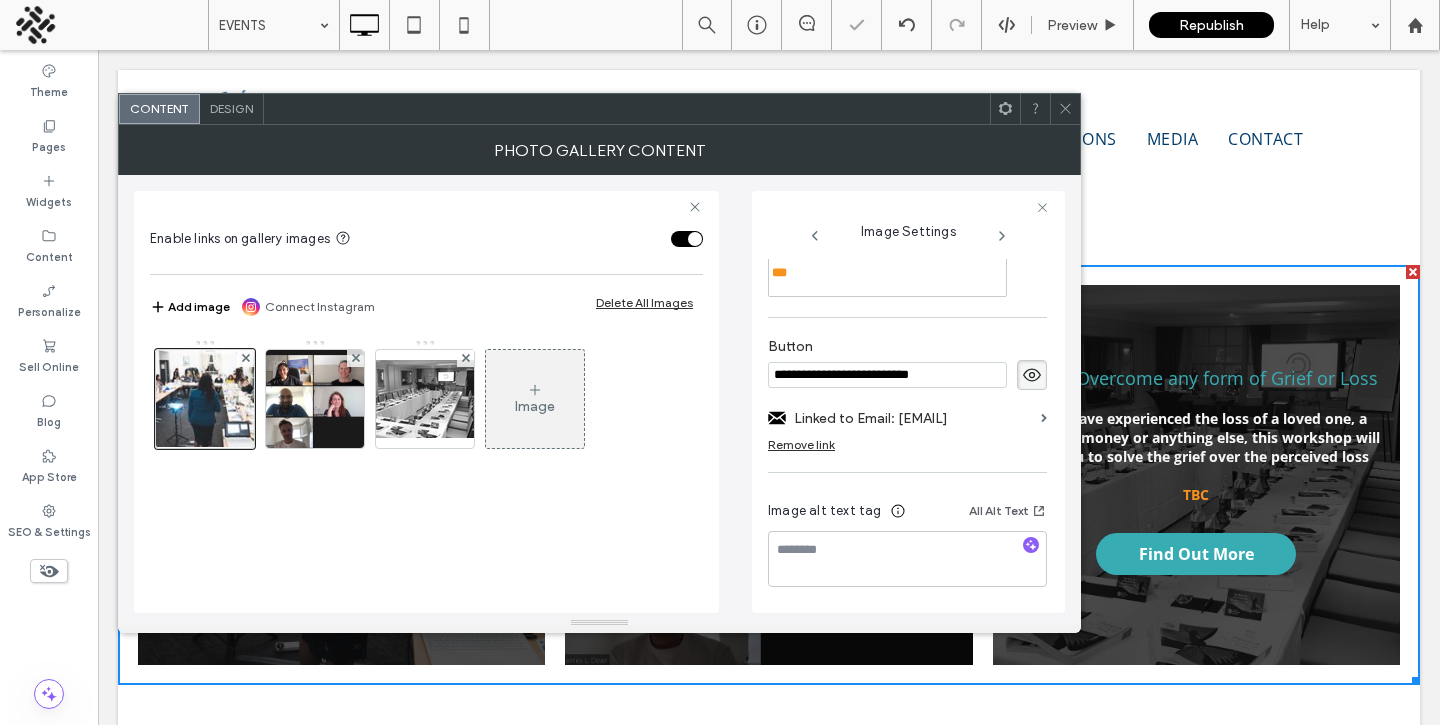 click 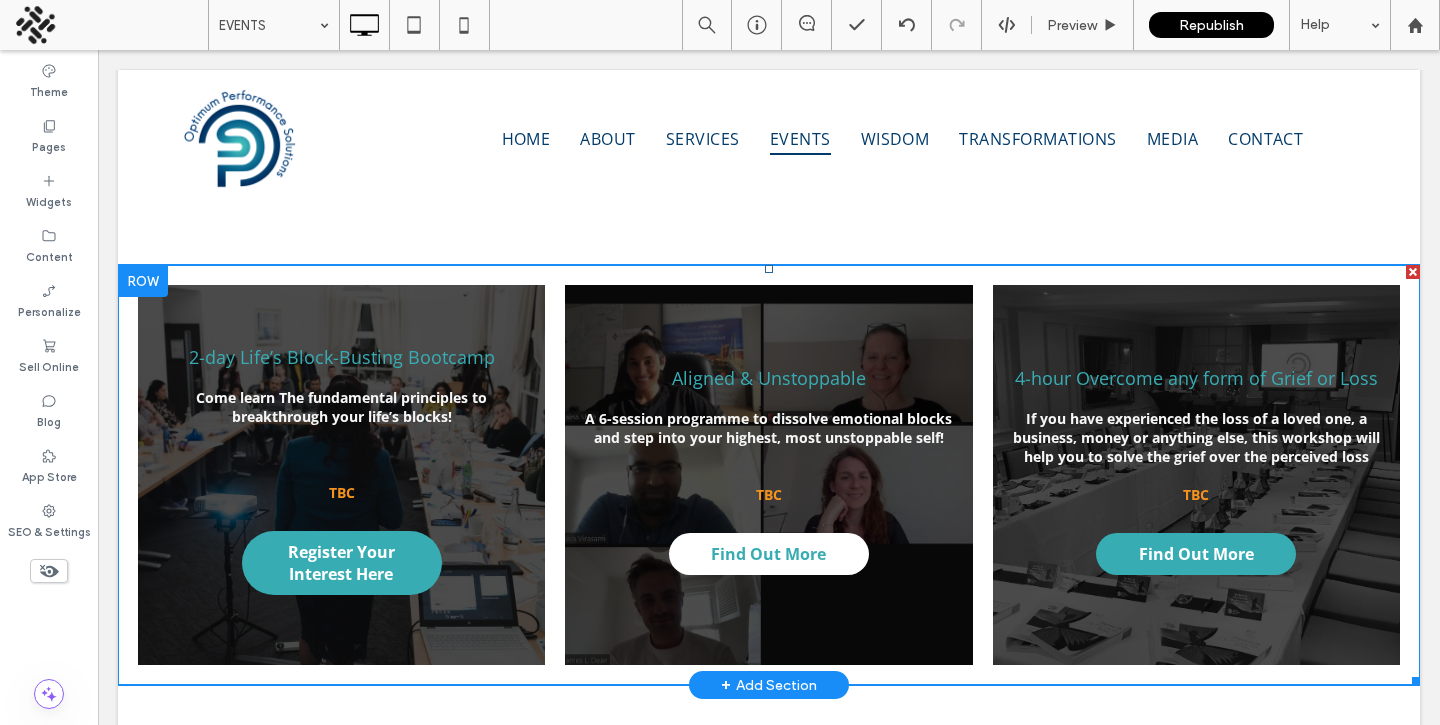 click on "Find Out More" at bounding box center [768, 554] 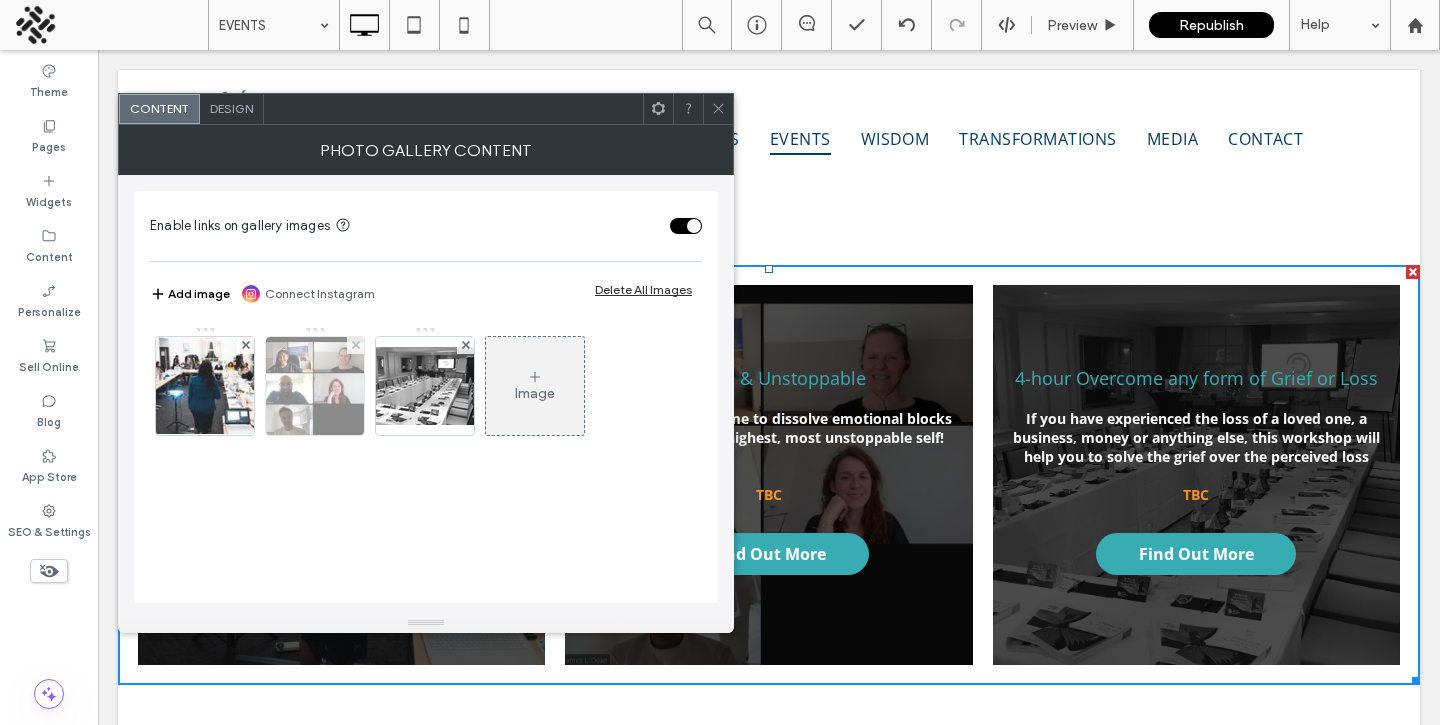 click at bounding box center (315, 386) 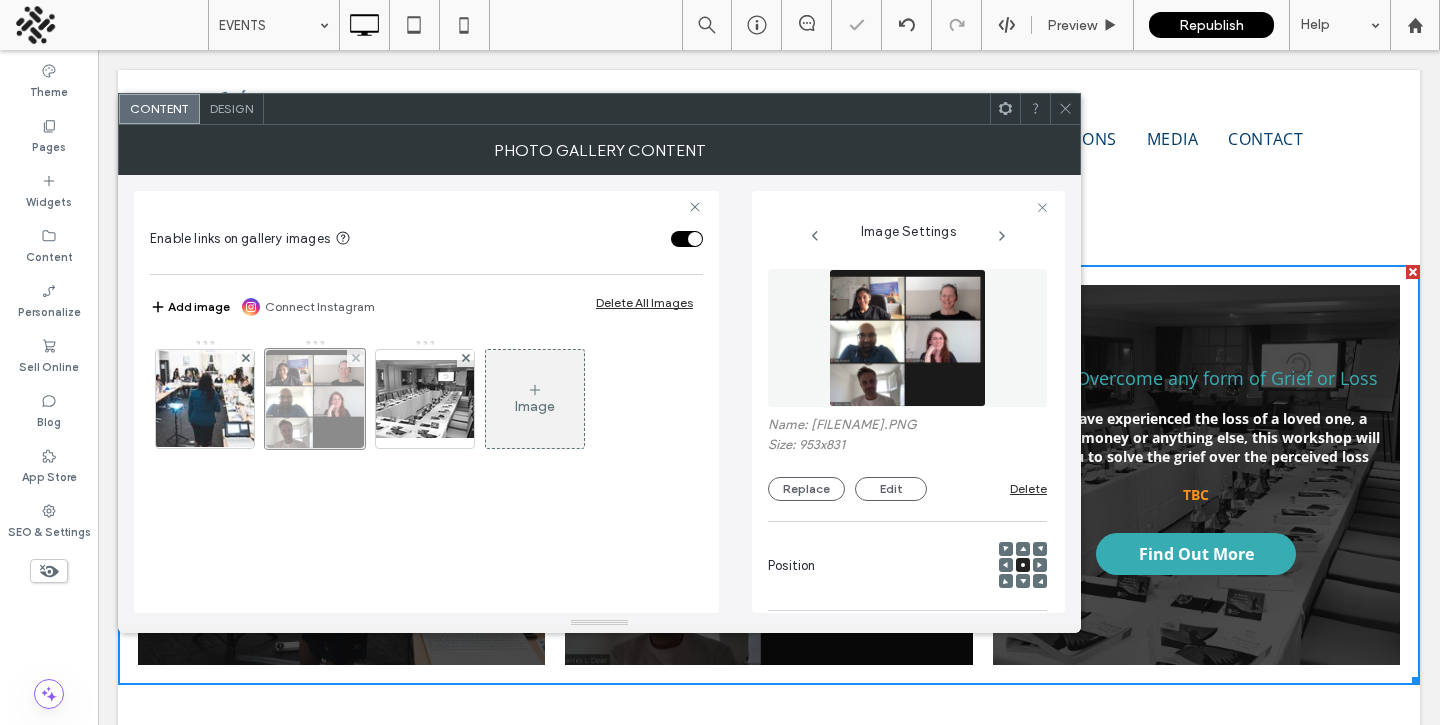 scroll, scrollTop: 0, scrollLeft: 2, axis: horizontal 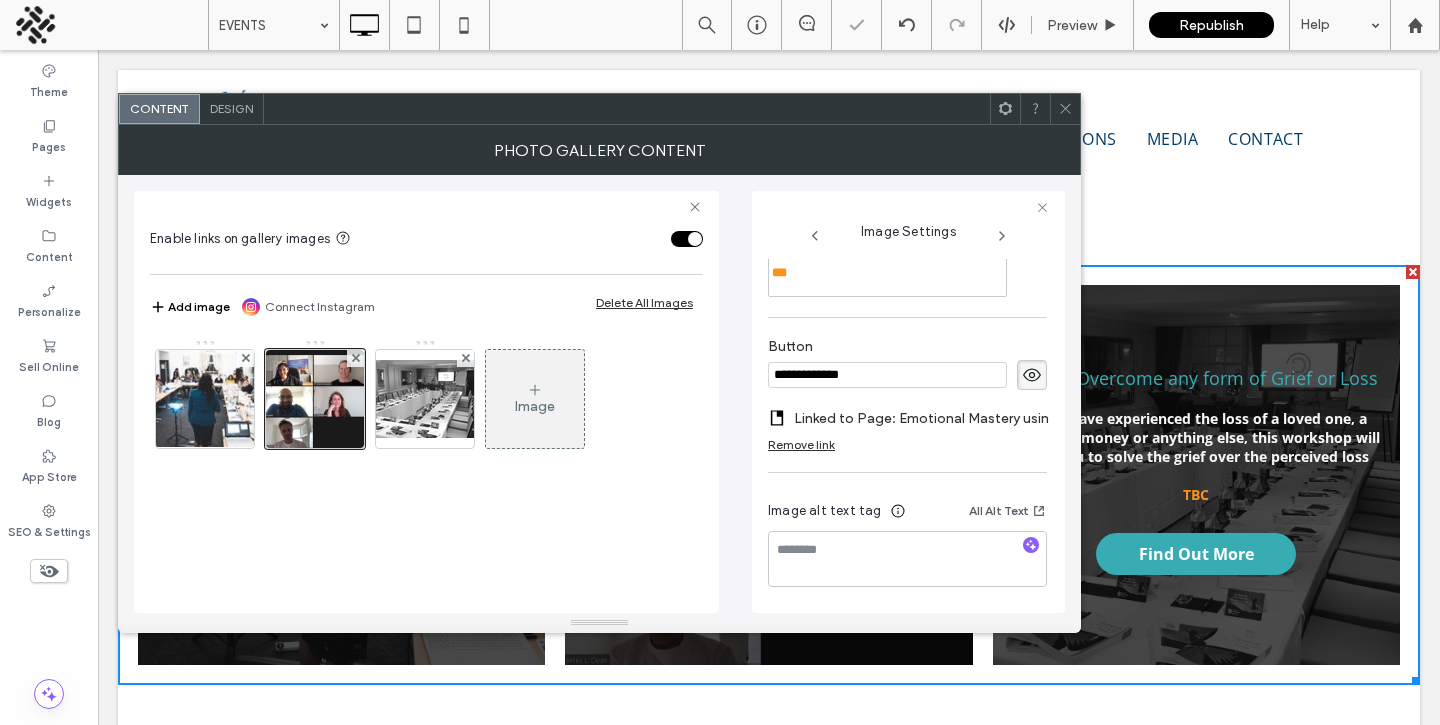 click 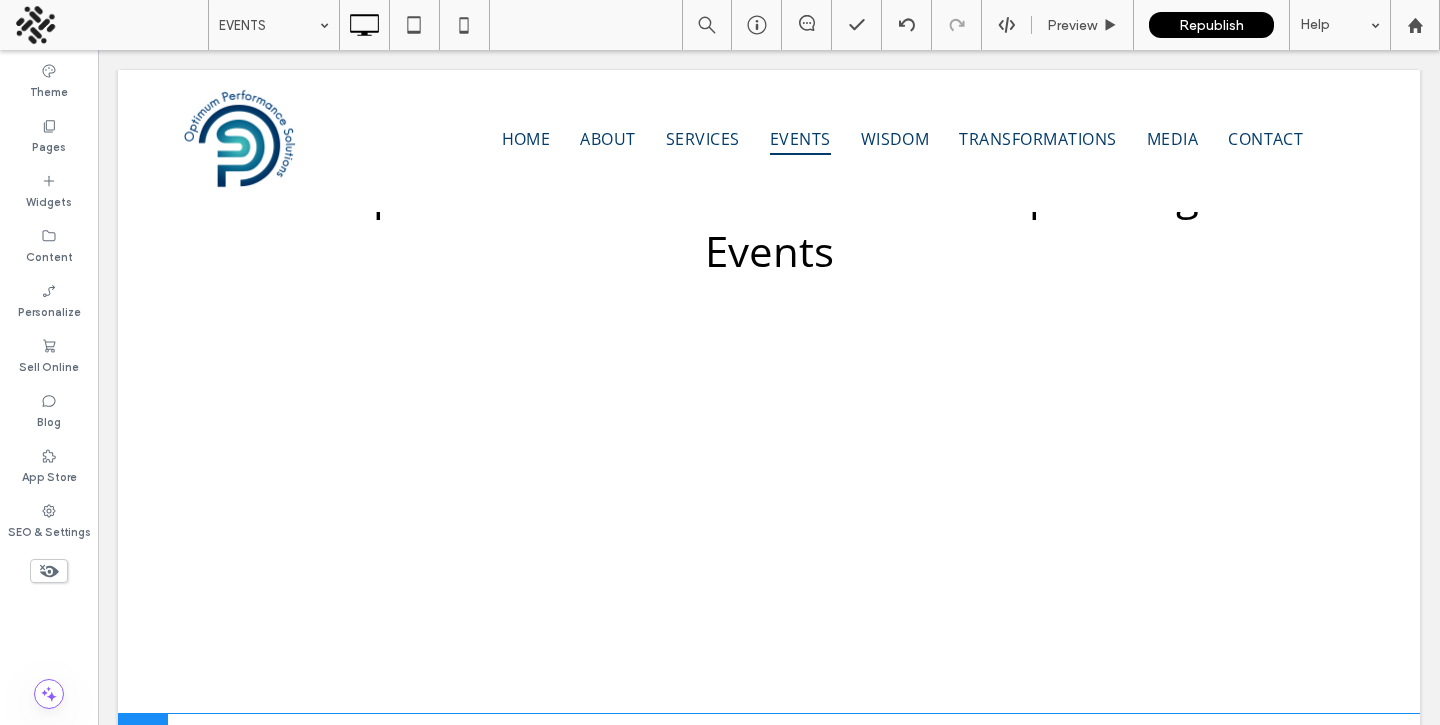 scroll, scrollTop: 0, scrollLeft: 0, axis: both 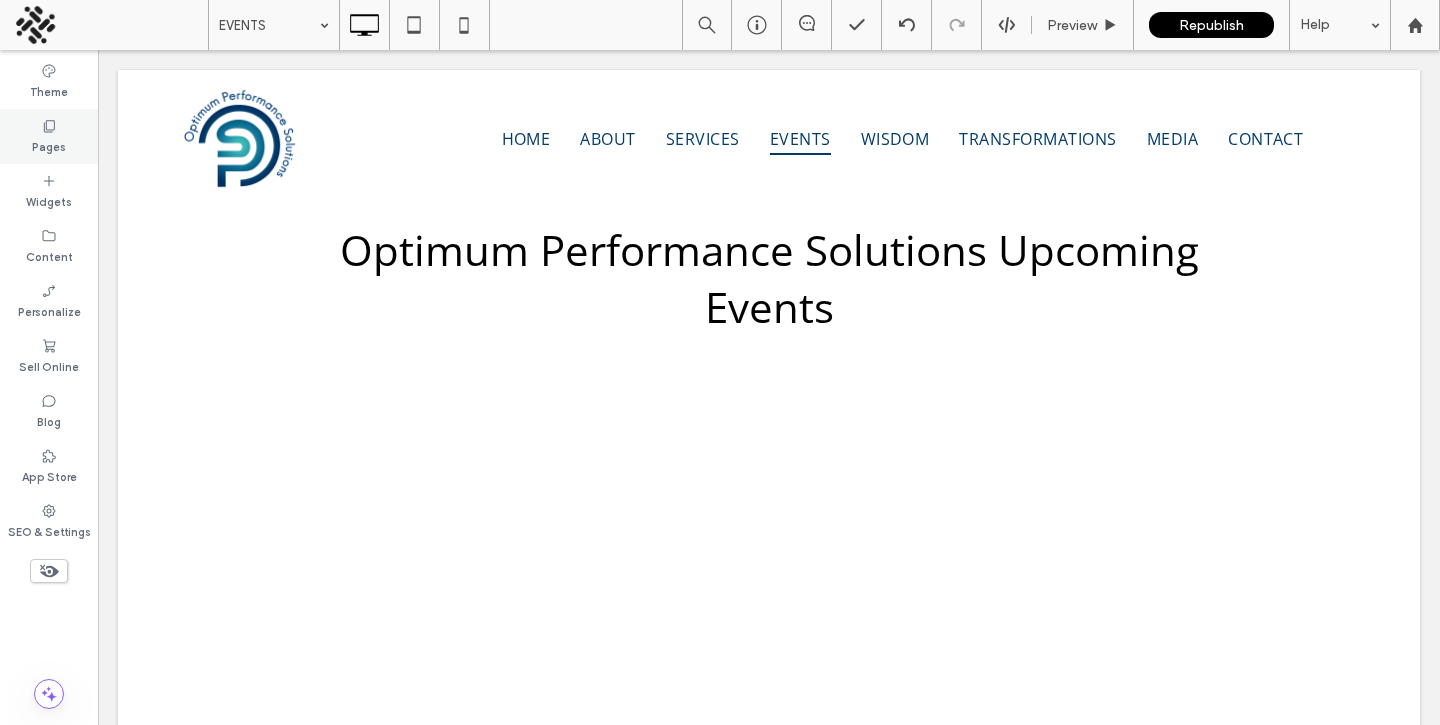 click on "Pages" at bounding box center (49, 145) 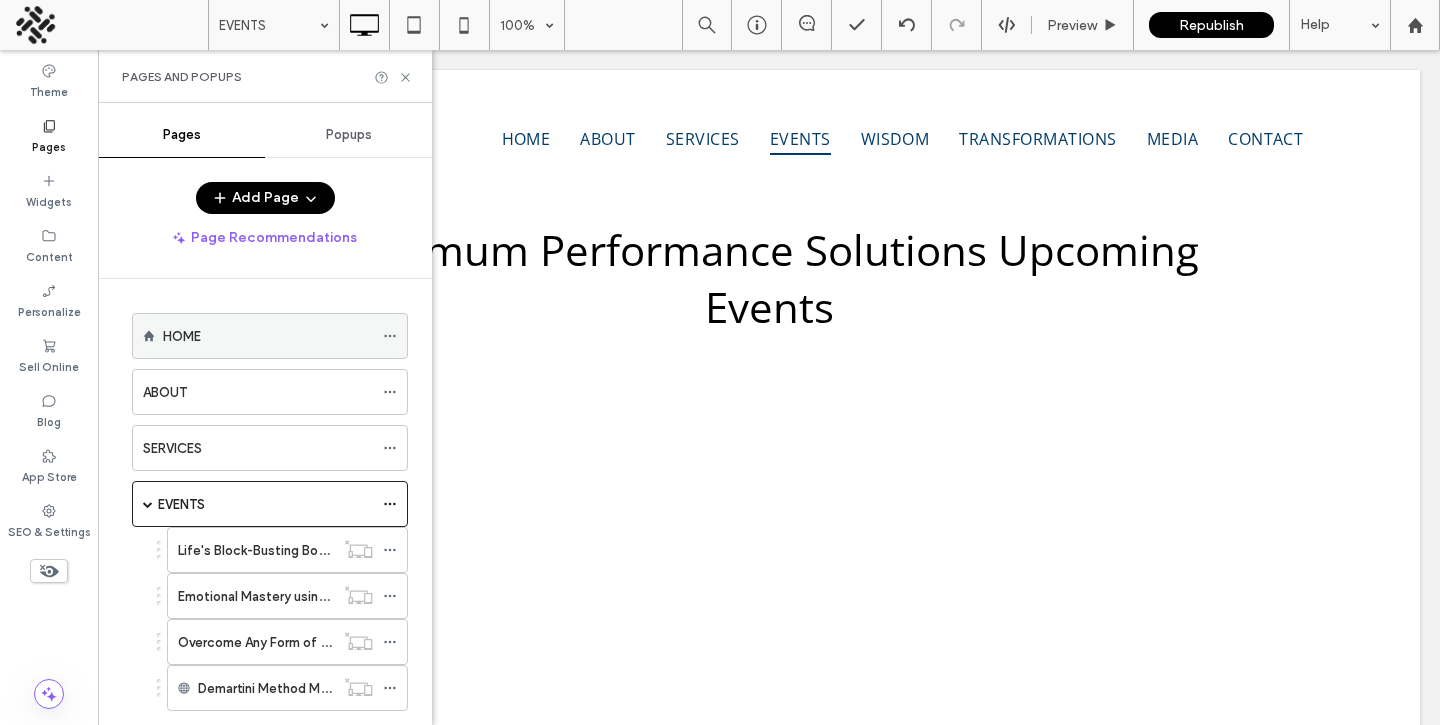 click on "HOME" at bounding box center (268, 336) 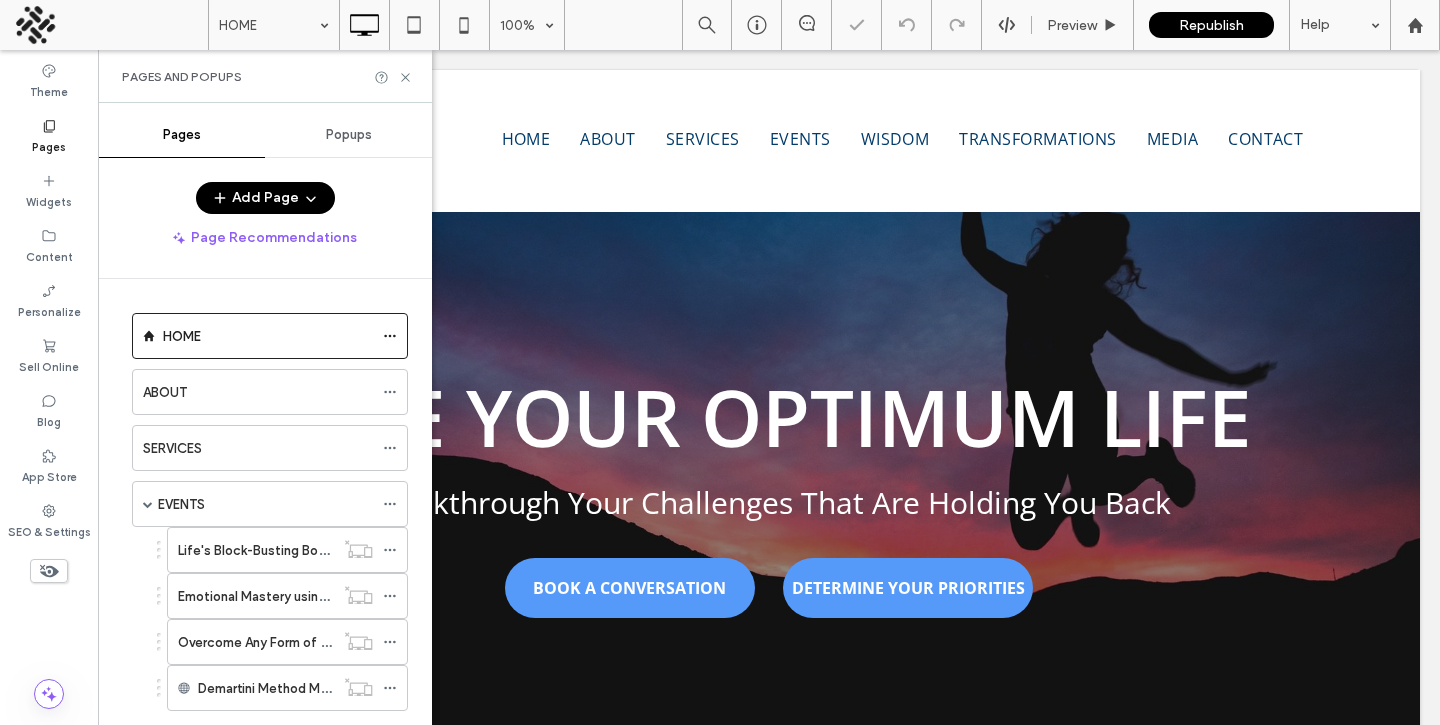 scroll, scrollTop: 0, scrollLeft: 0, axis: both 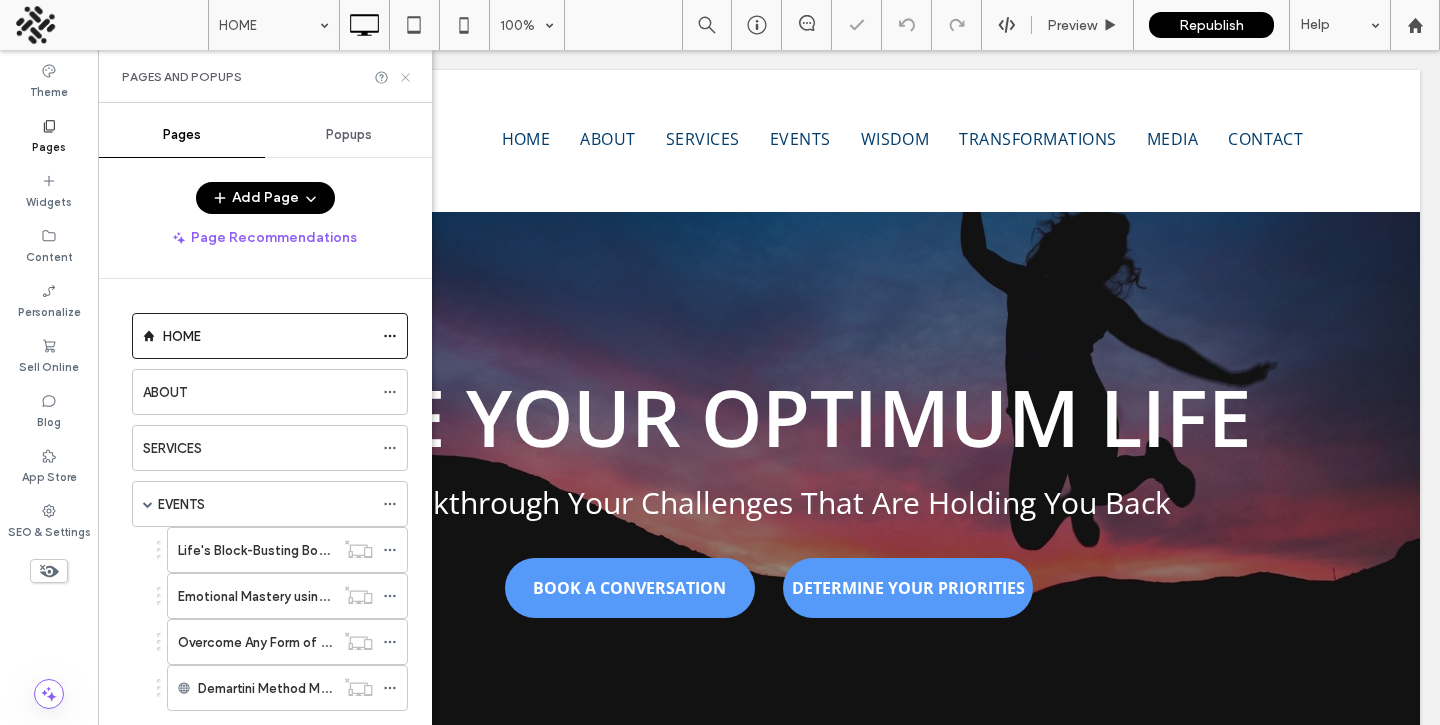 click 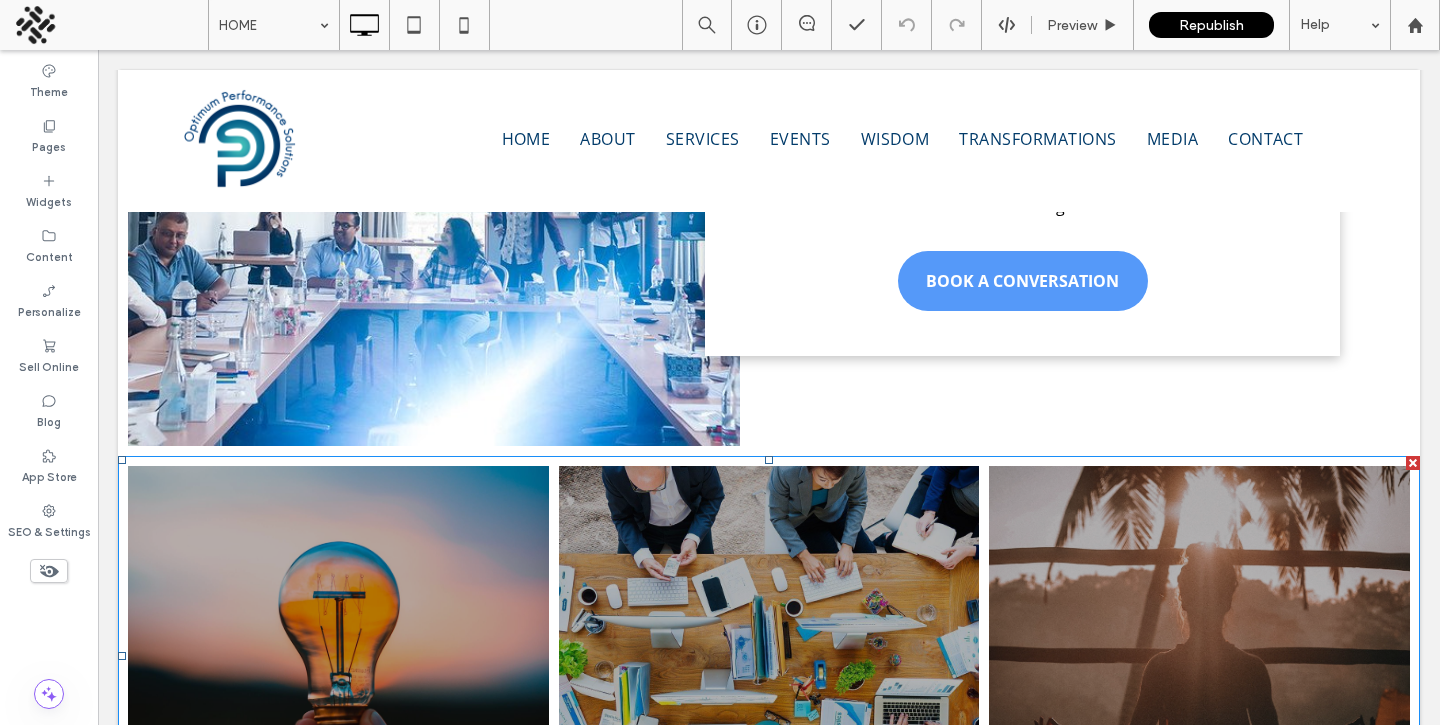 scroll, scrollTop: 1687, scrollLeft: 0, axis: vertical 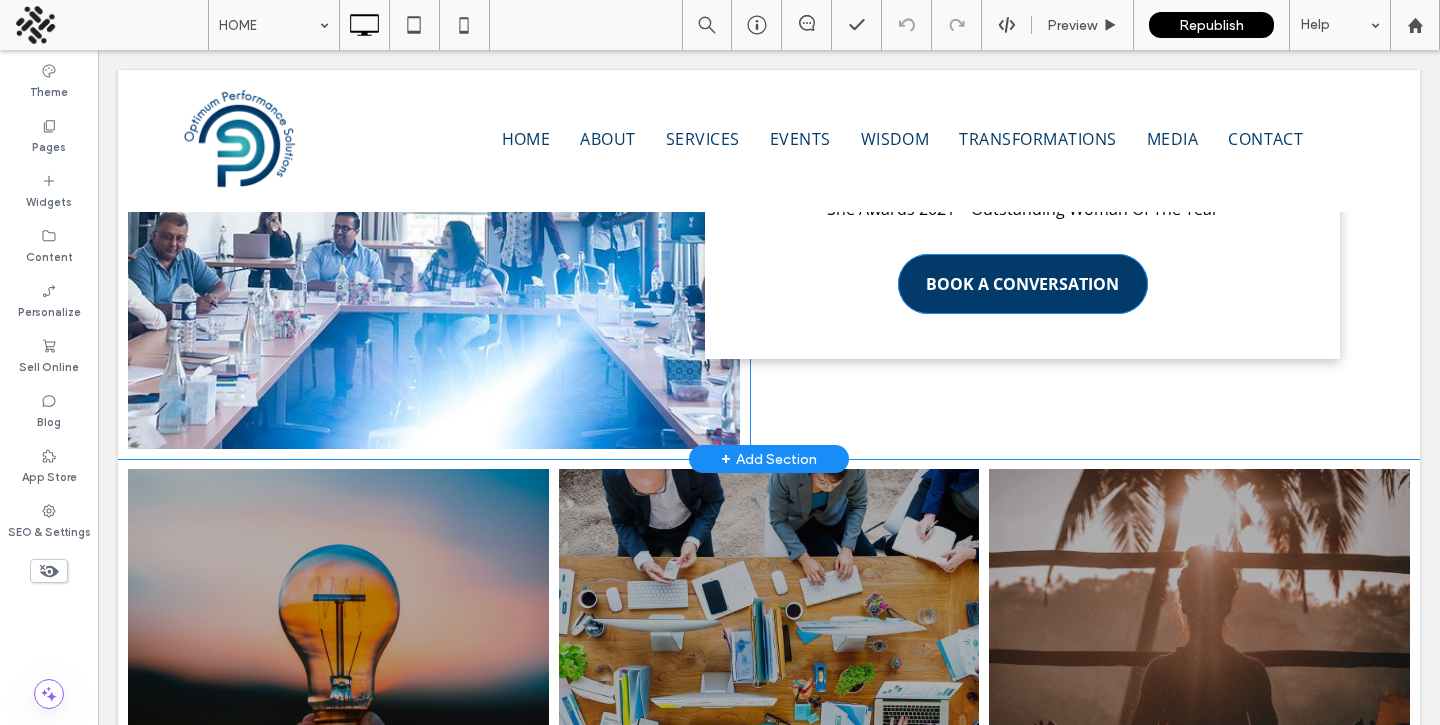 click on "BOOK A CONVERSATION" at bounding box center [1023, 284] 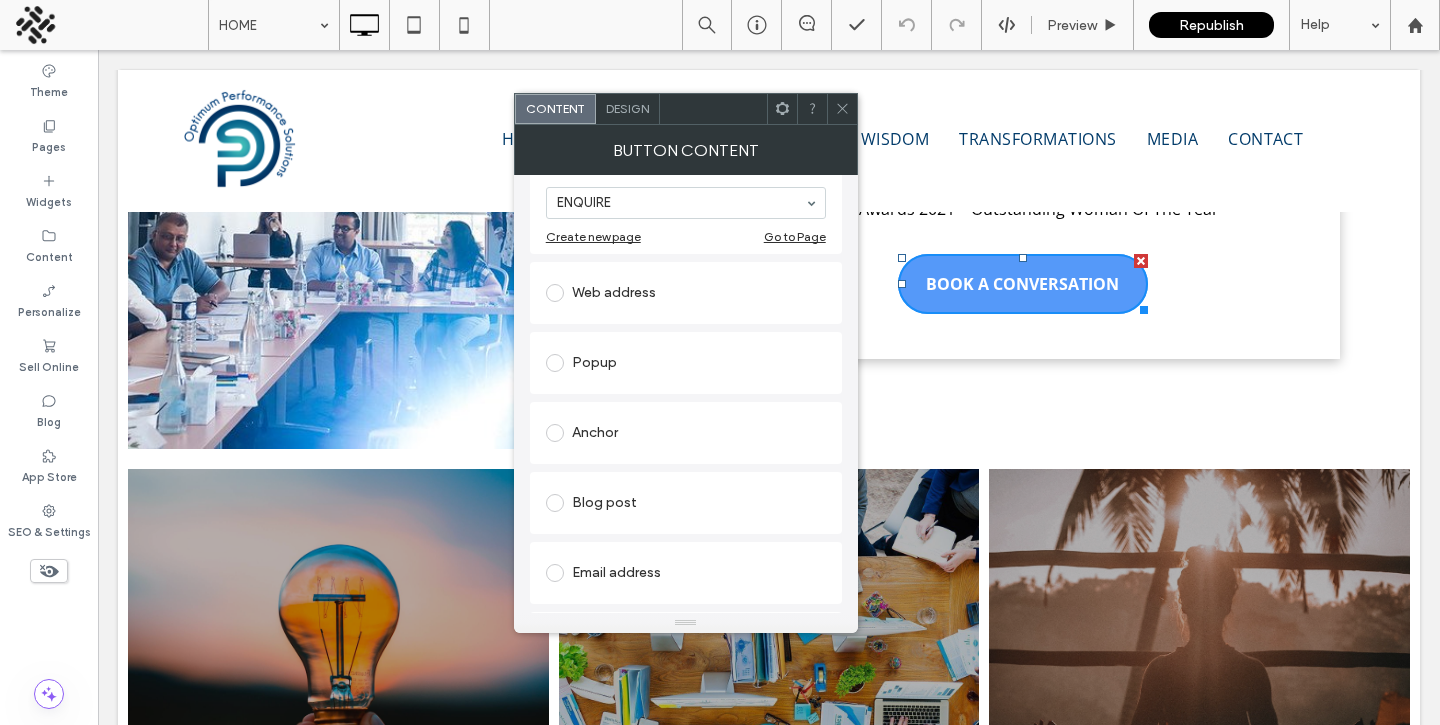 scroll, scrollTop: 207, scrollLeft: 0, axis: vertical 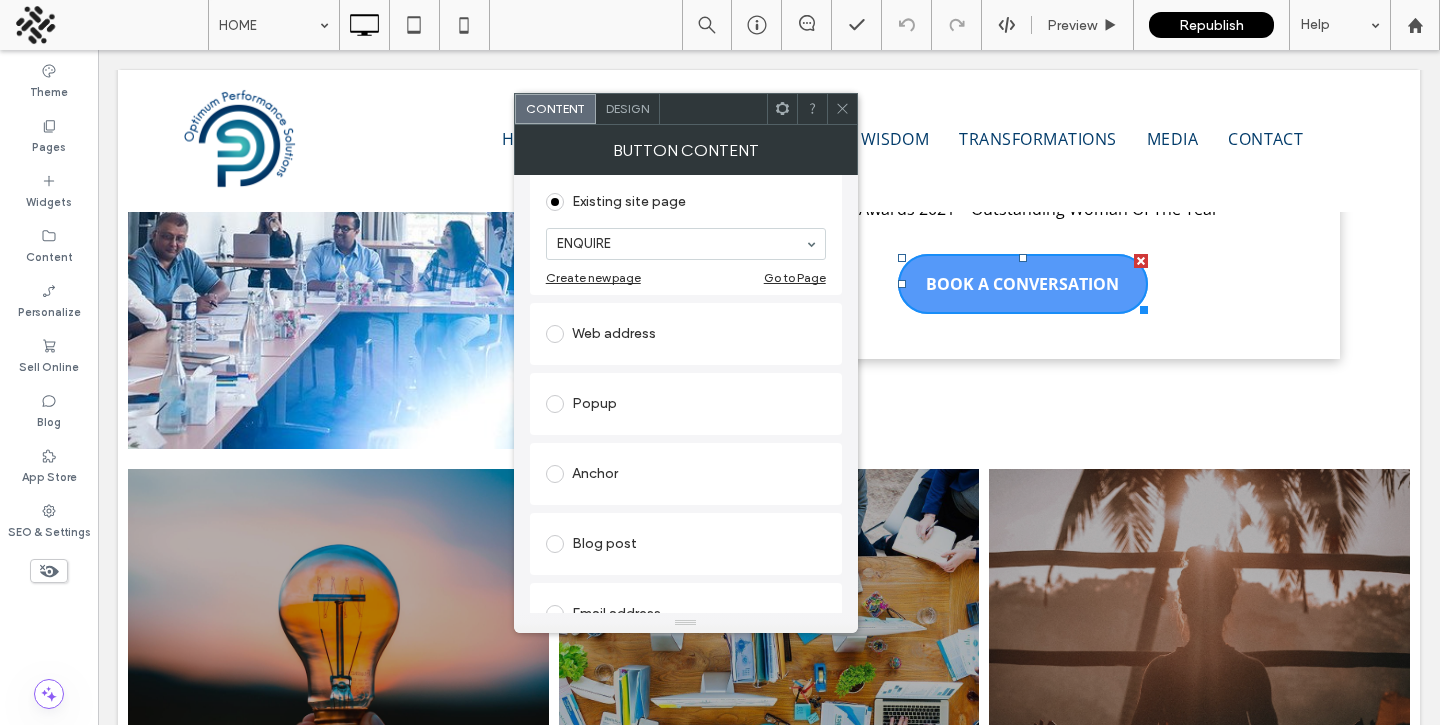 click at bounding box center (559, 334) 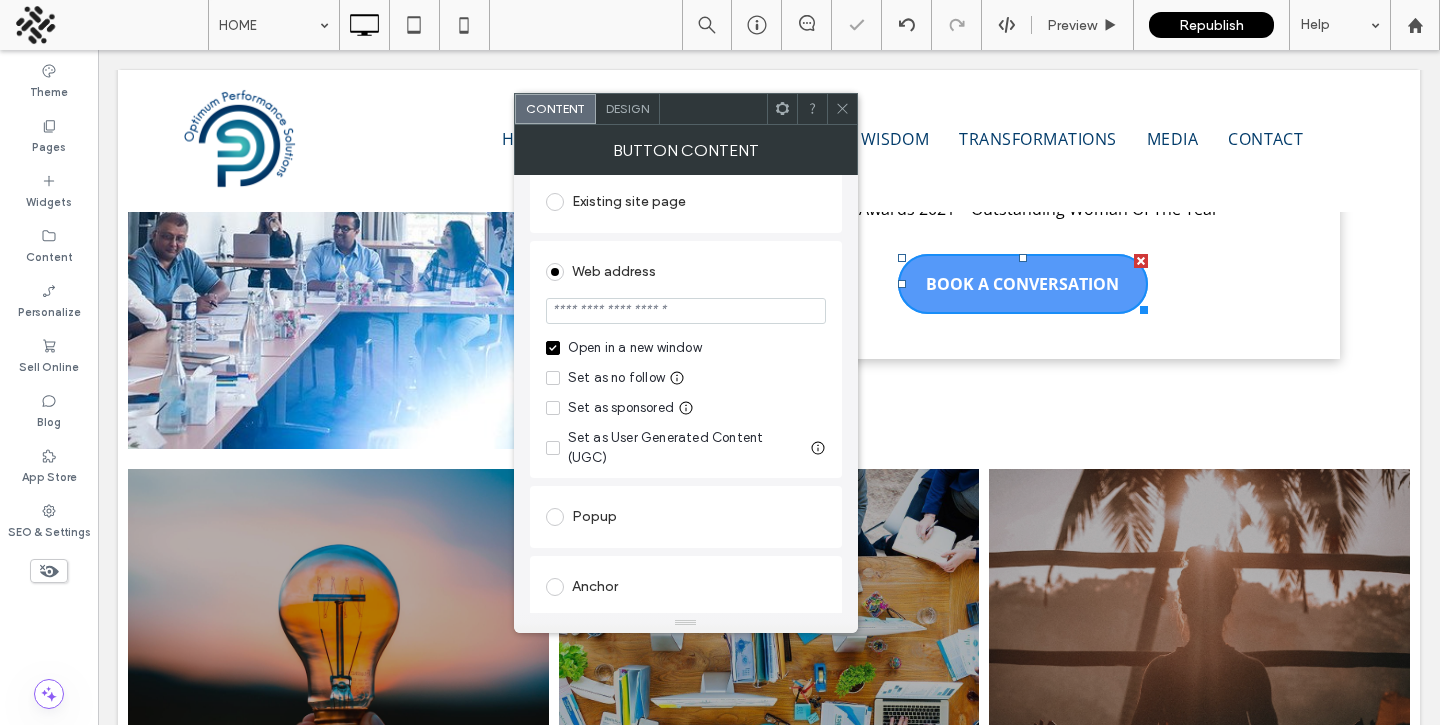 click at bounding box center [686, 311] 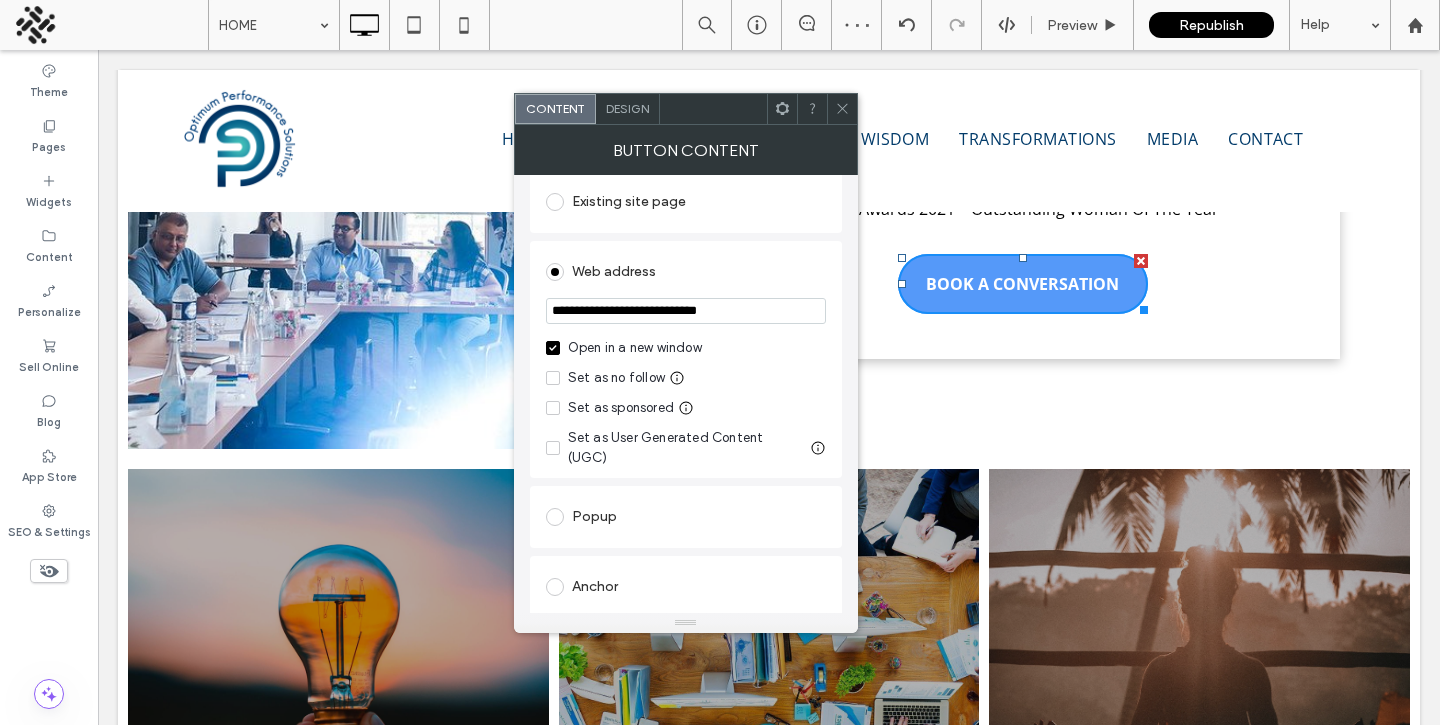 type on "**********" 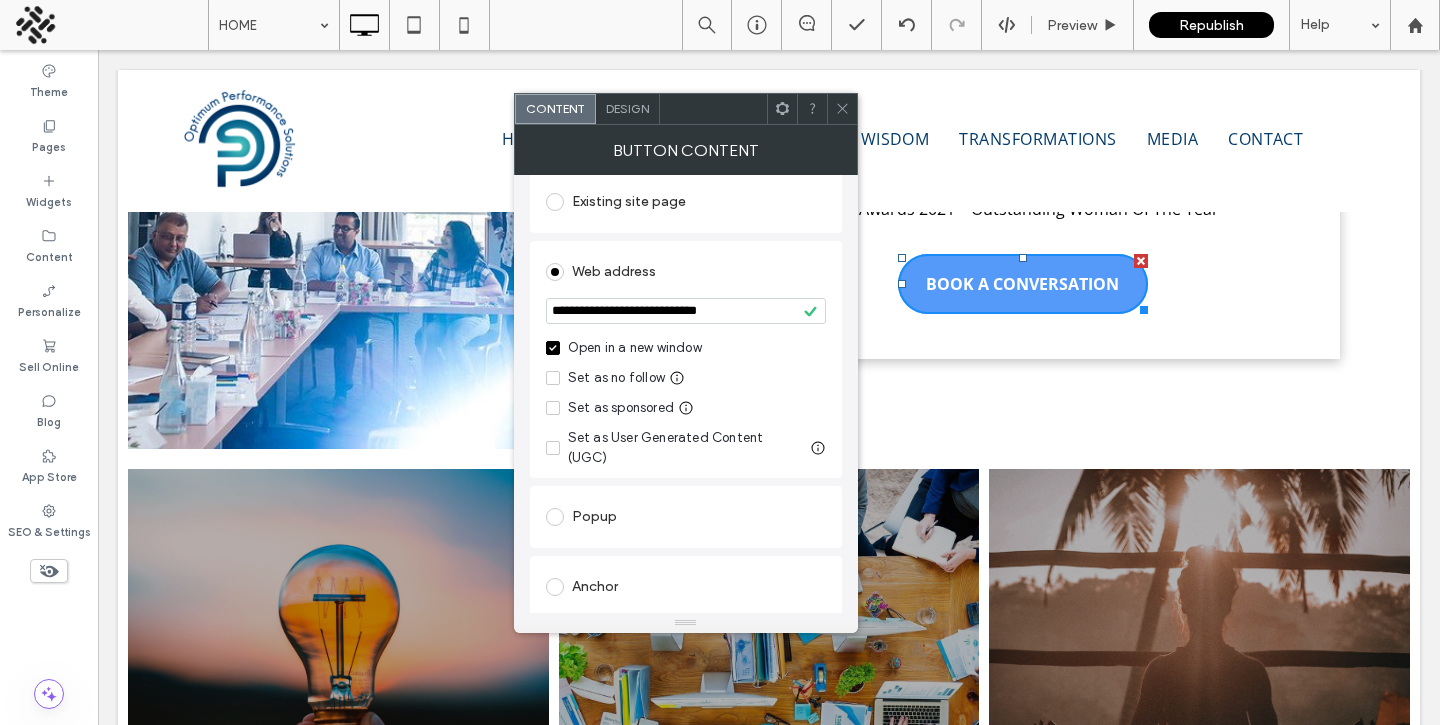 click 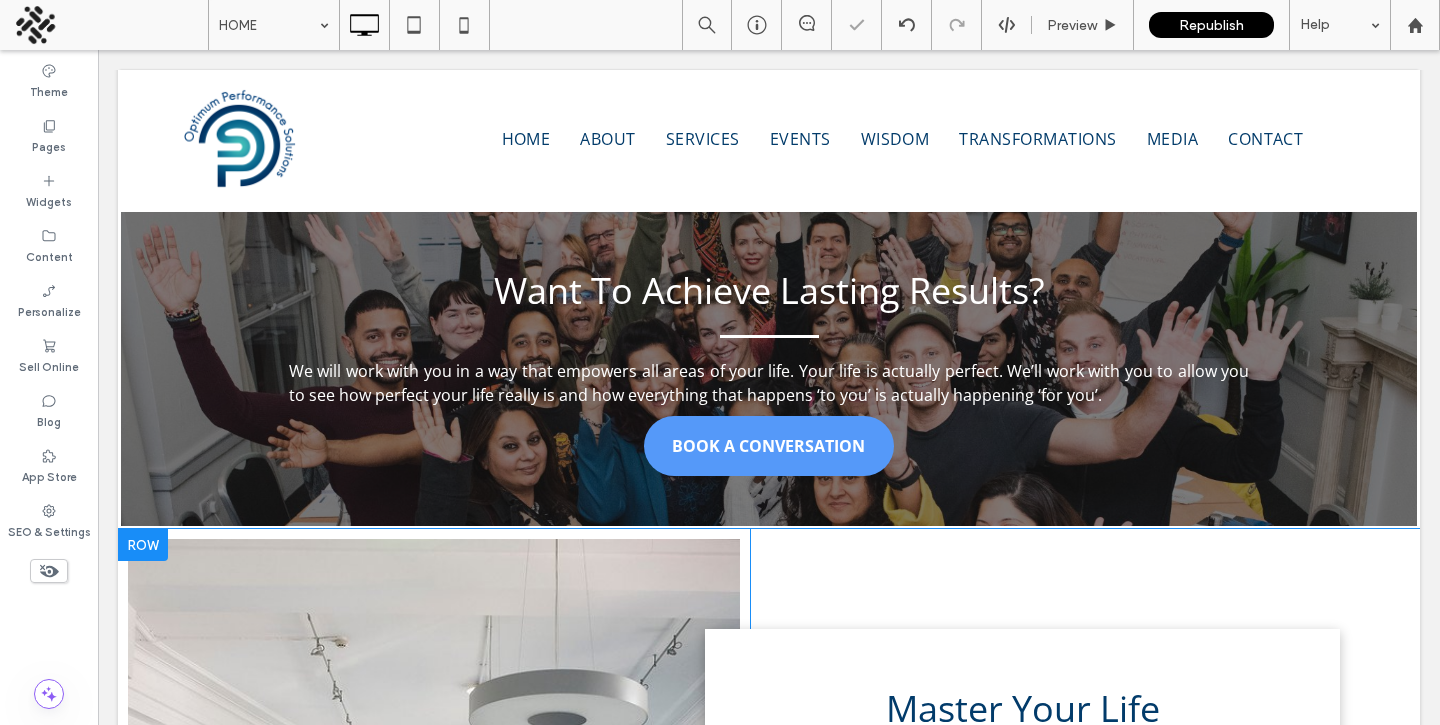 scroll, scrollTop: 641, scrollLeft: 0, axis: vertical 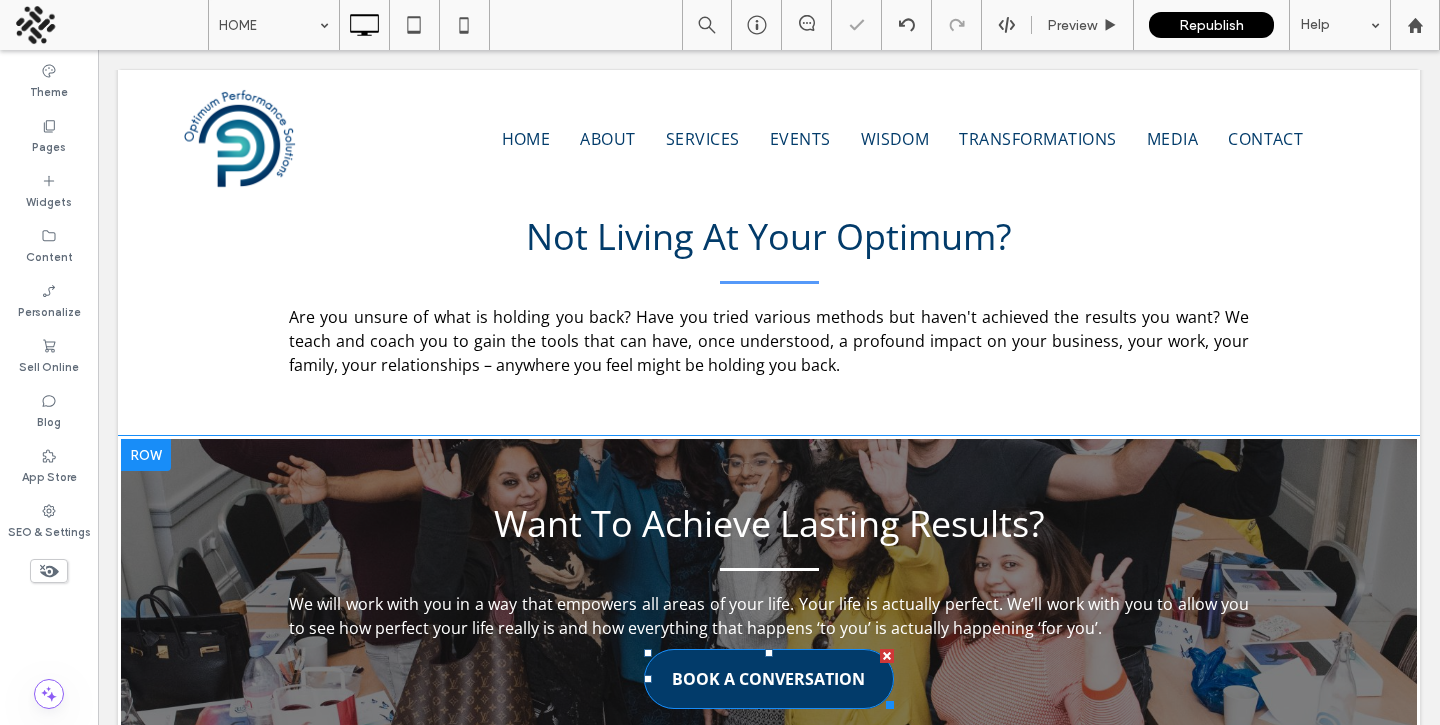 click on "BOOK A CONVERSATION" at bounding box center [768, 679] 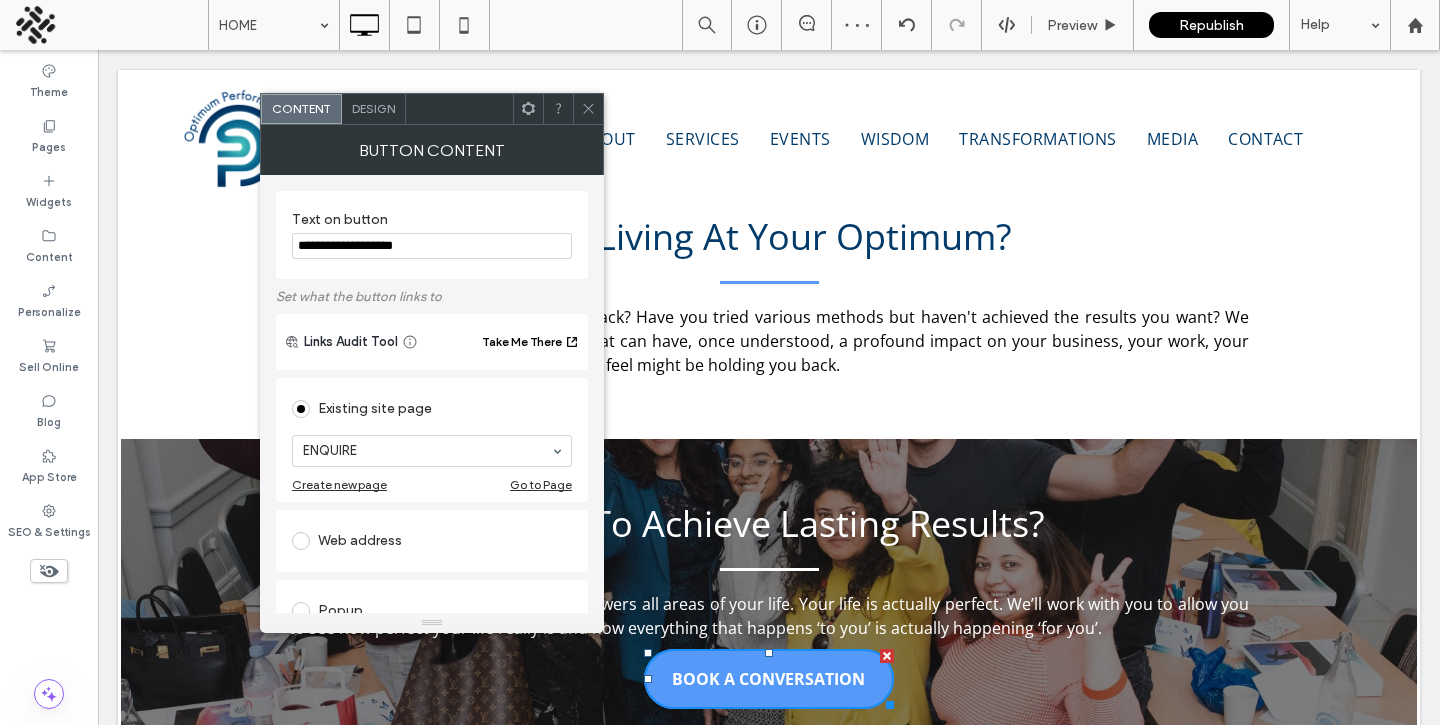 scroll, scrollTop: 43, scrollLeft: 0, axis: vertical 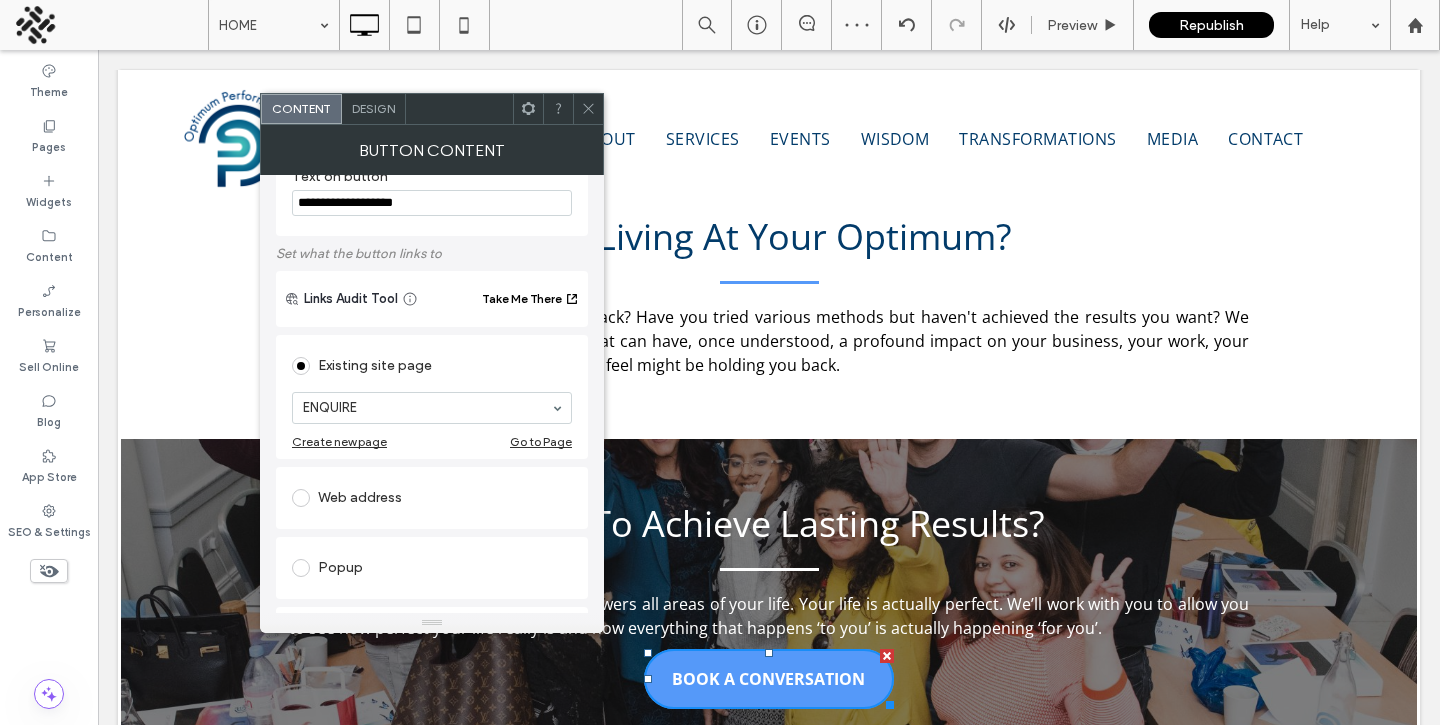 click on "Web address" at bounding box center [432, 498] 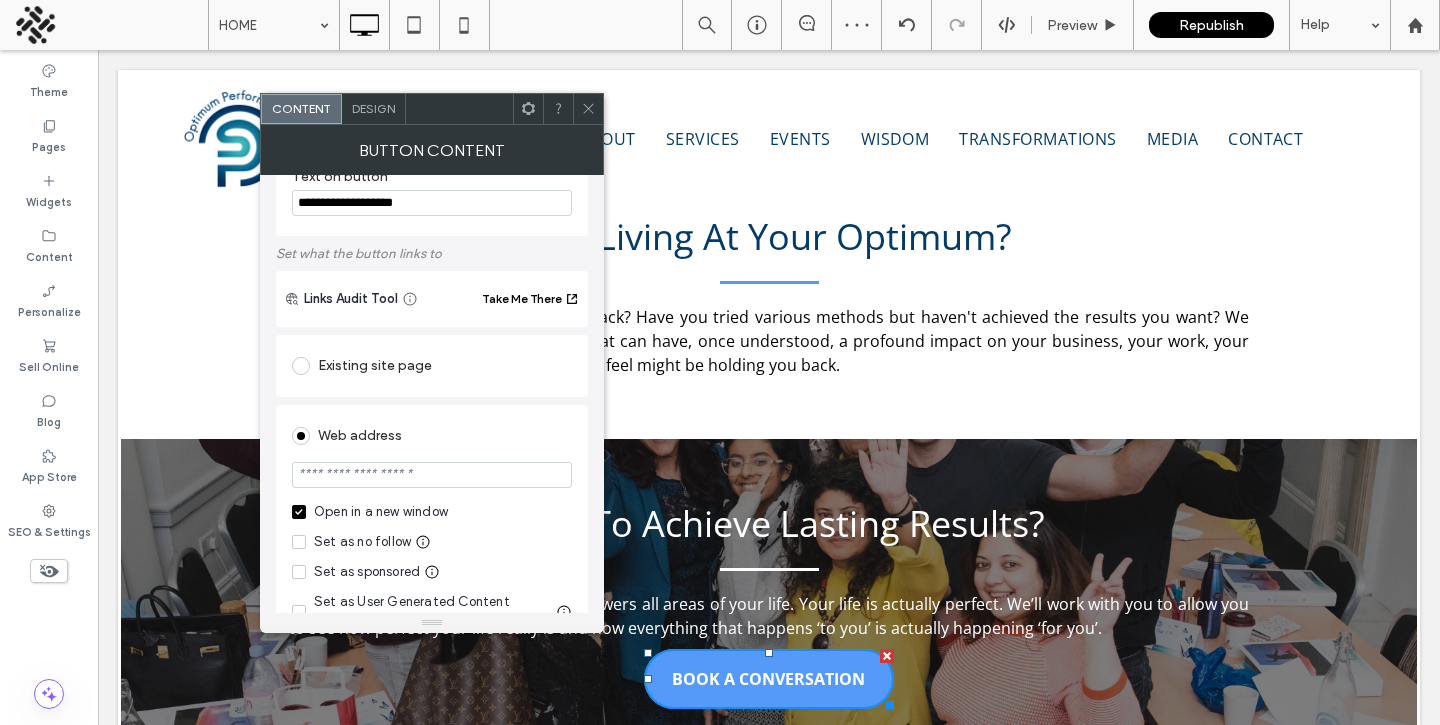 click at bounding box center (432, 475) 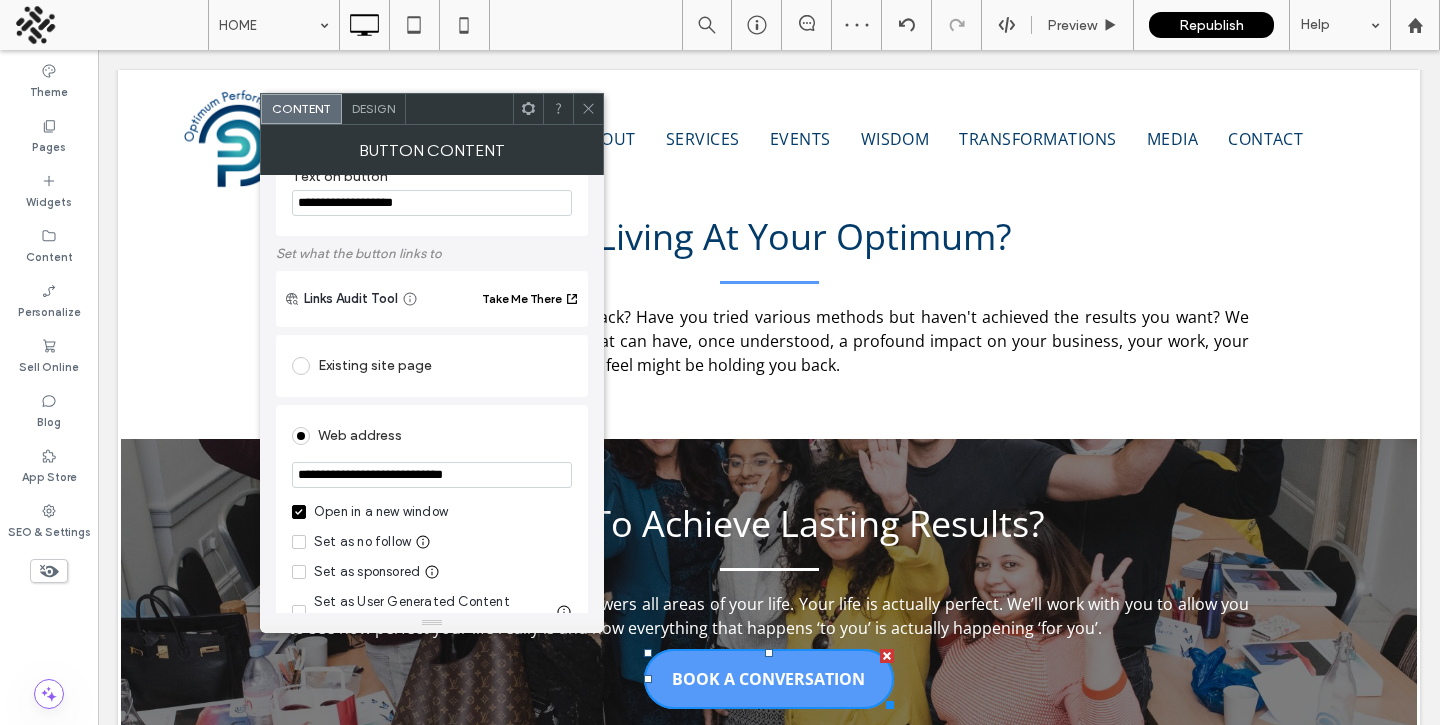 type on "**********" 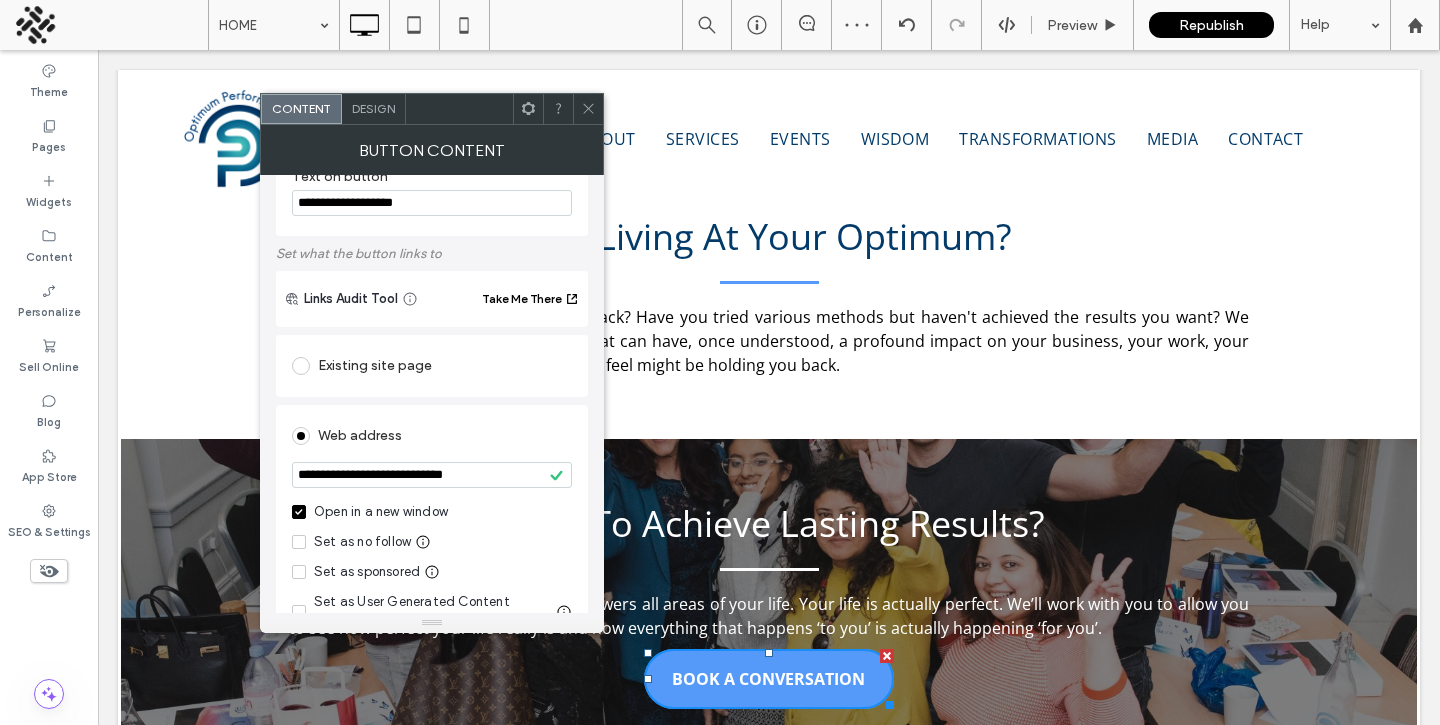 click on "Content Design" at bounding box center (432, 109) 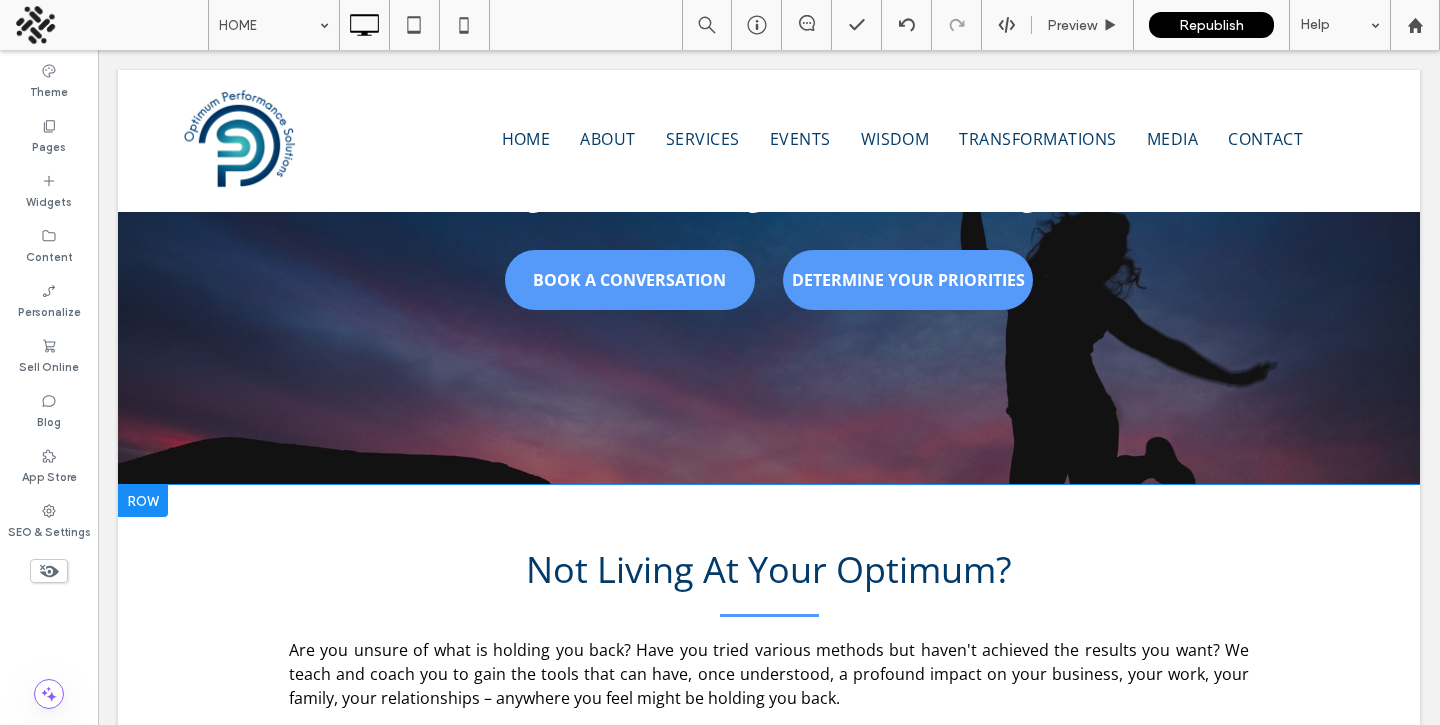 scroll, scrollTop: 278, scrollLeft: 0, axis: vertical 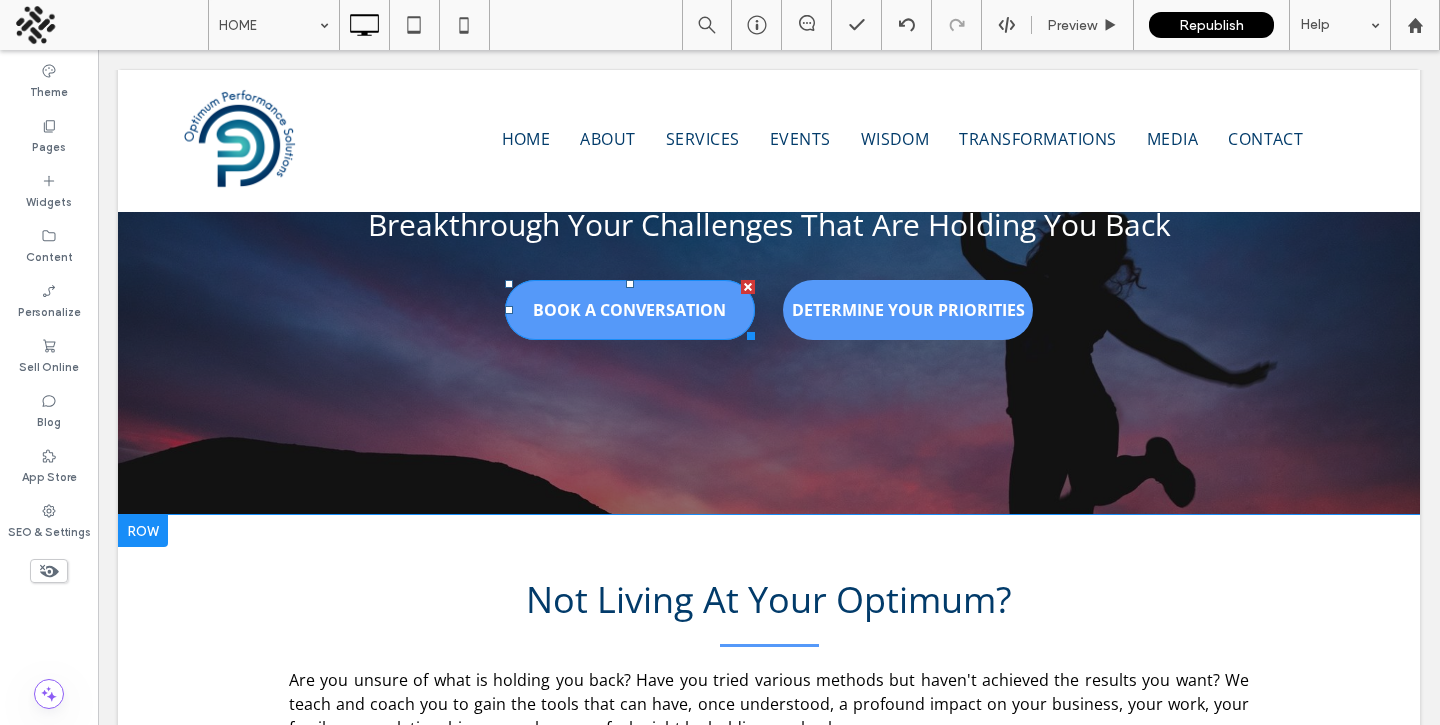 click on "BOOK A CONVERSATION" at bounding box center [629, 310] 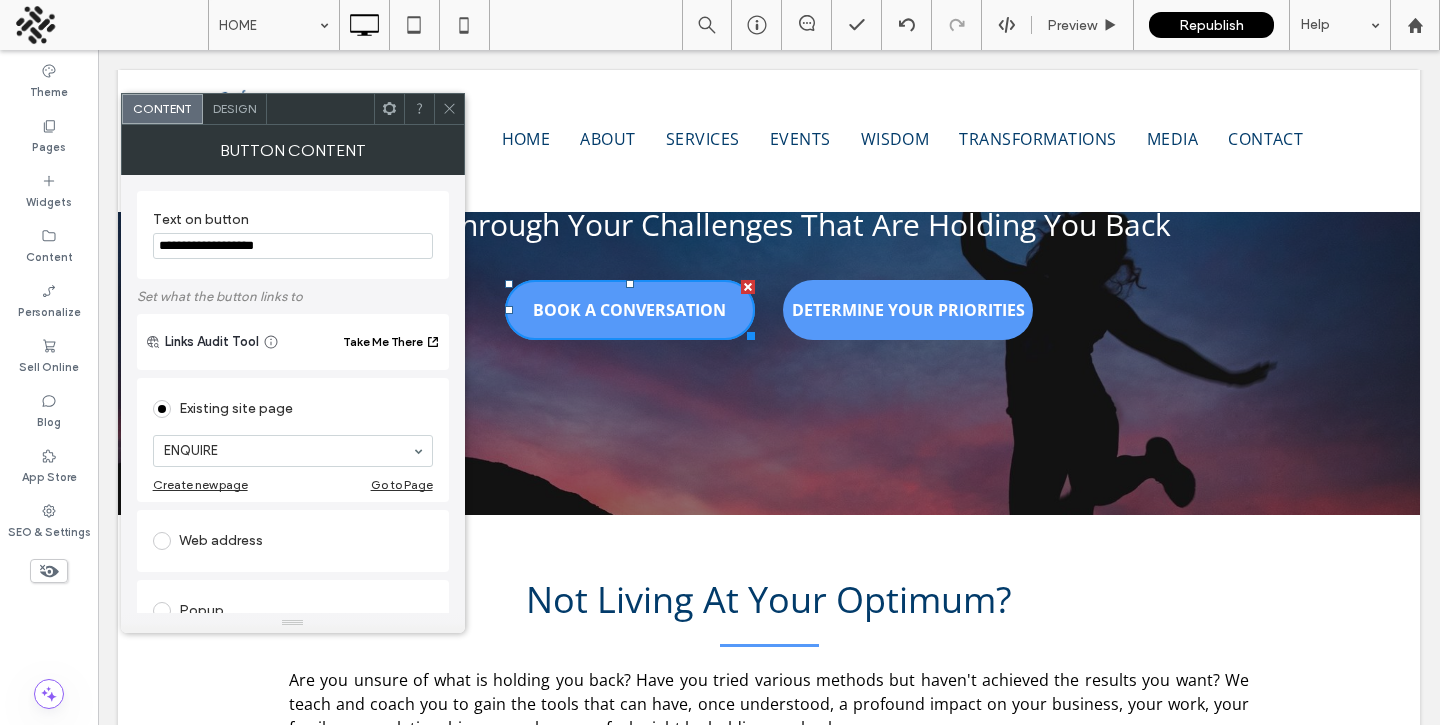 scroll, scrollTop: 138, scrollLeft: 0, axis: vertical 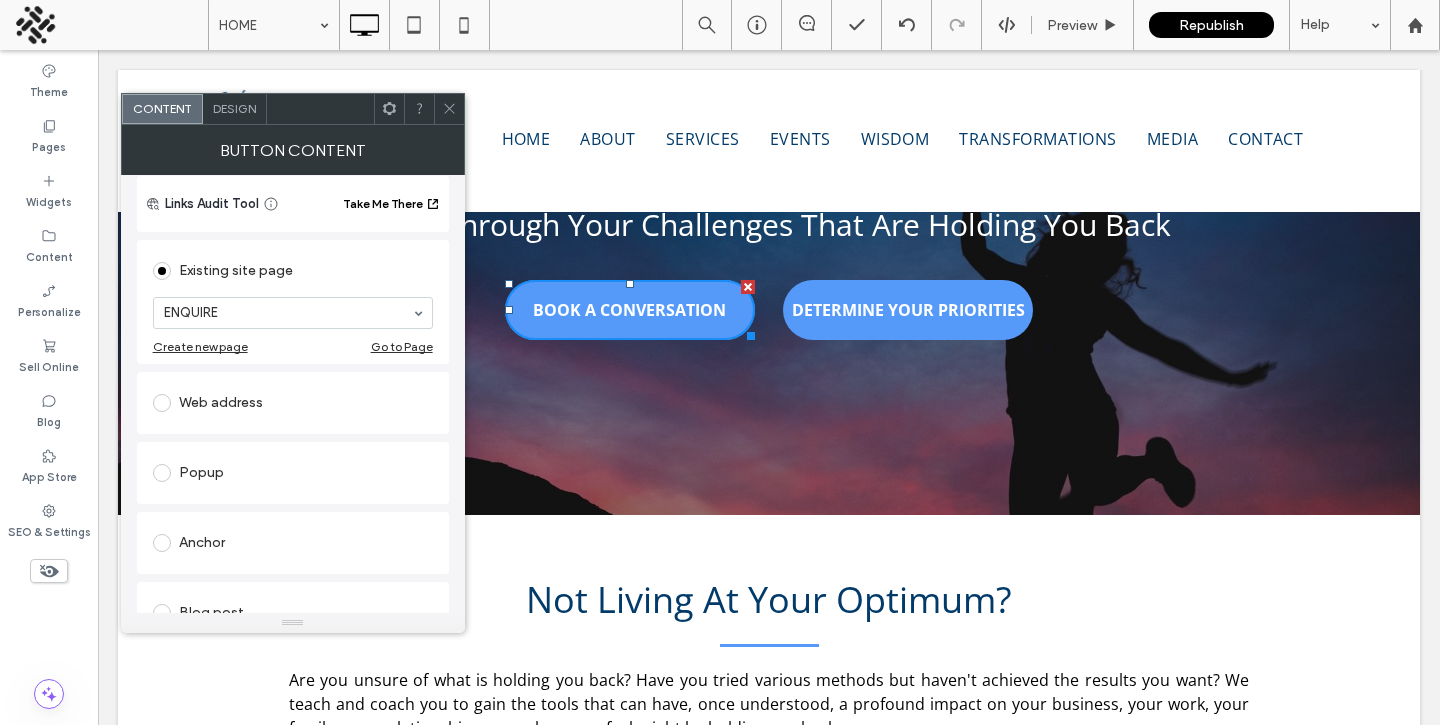 click on "Web address" at bounding box center [293, 403] 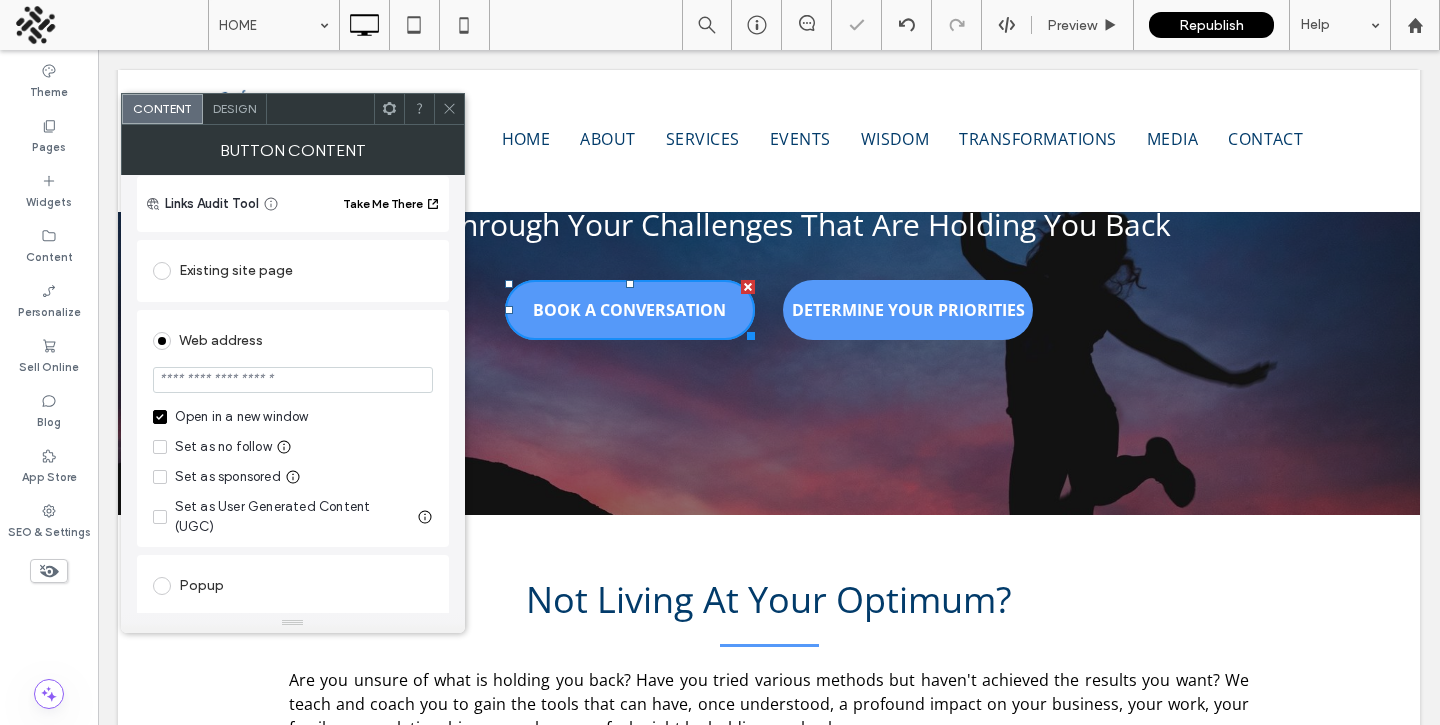 click at bounding box center (293, 380) 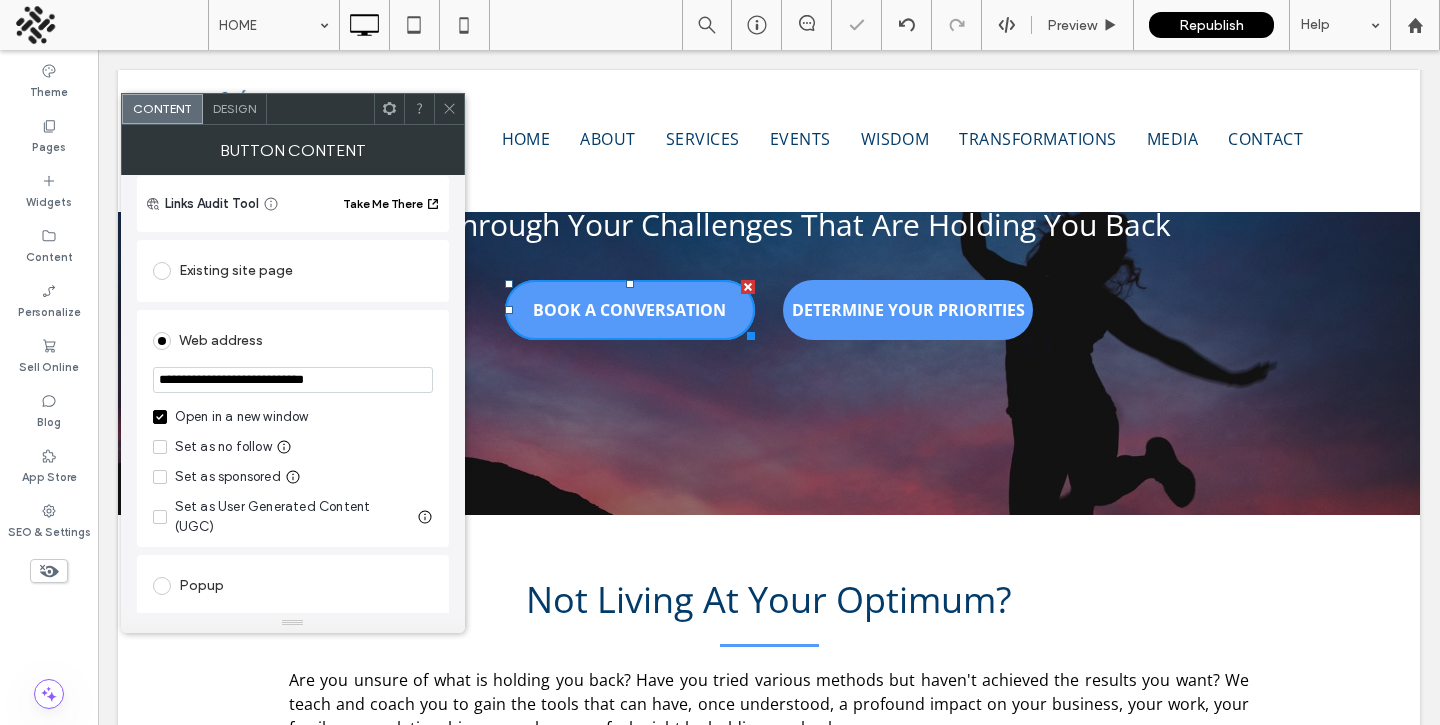 type on "**********" 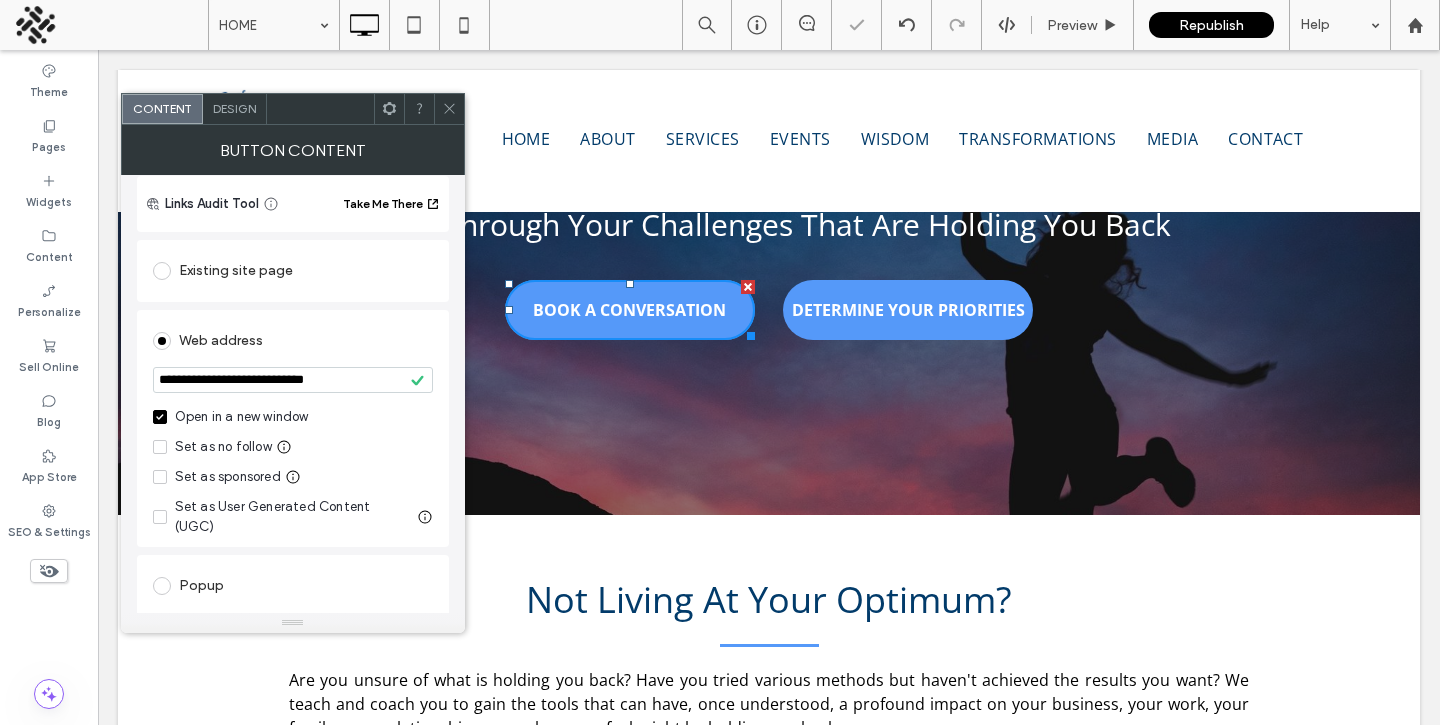 click 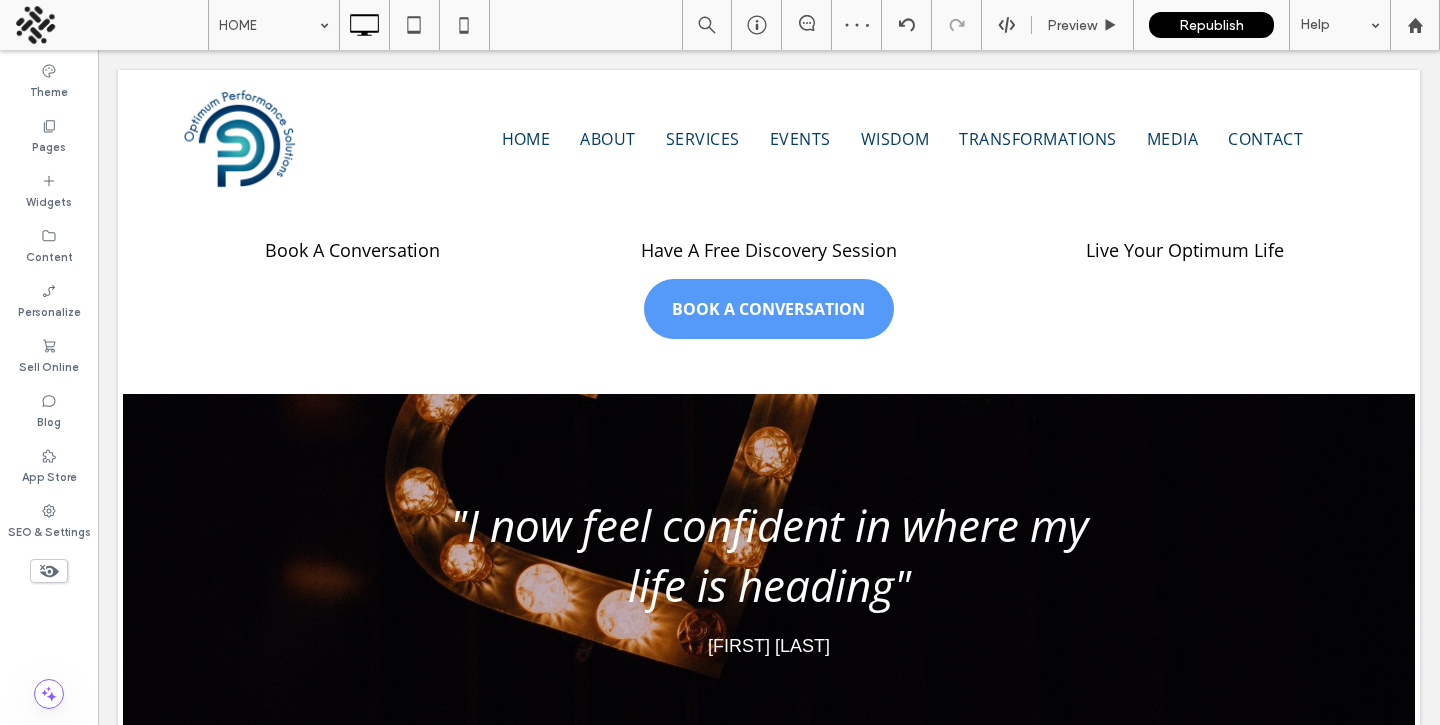 scroll, scrollTop: 2467, scrollLeft: 0, axis: vertical 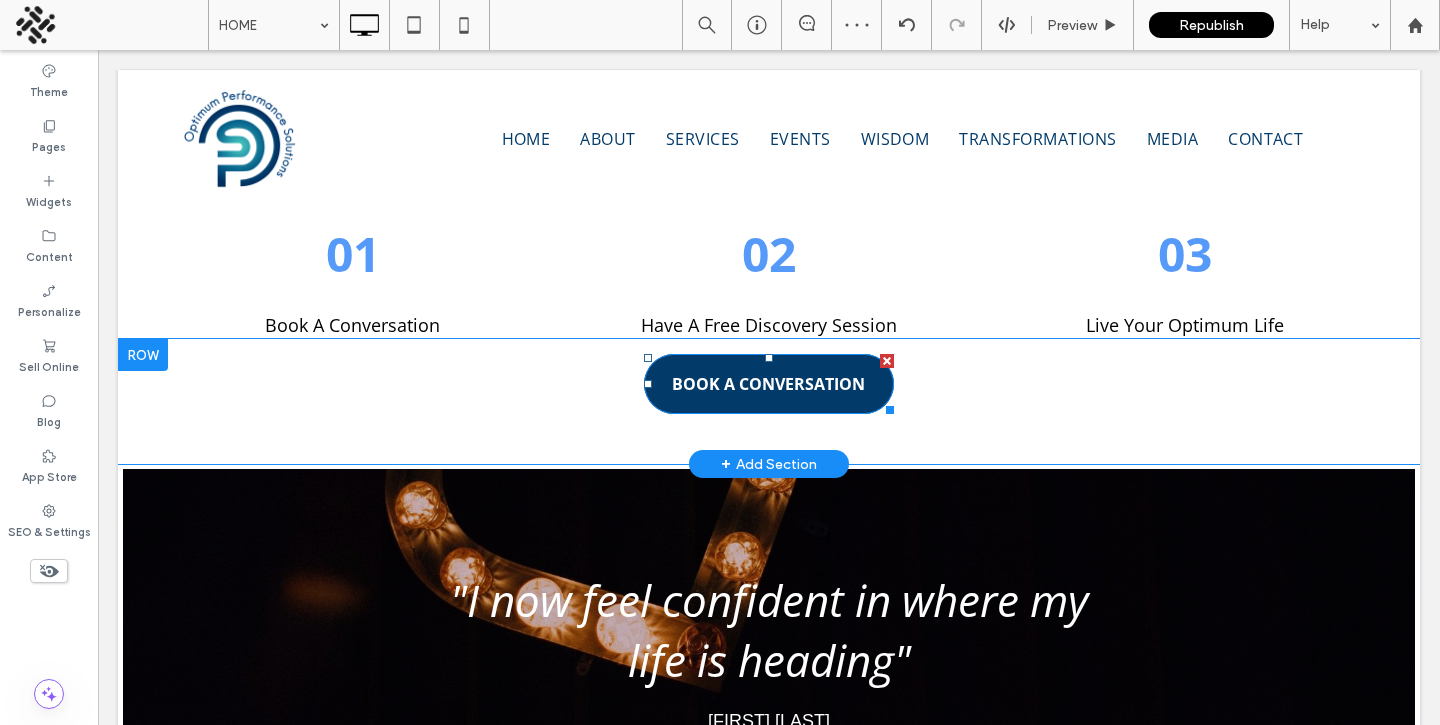 click on "BOOK A CONVERSATION" at bounding box center [768, 384] 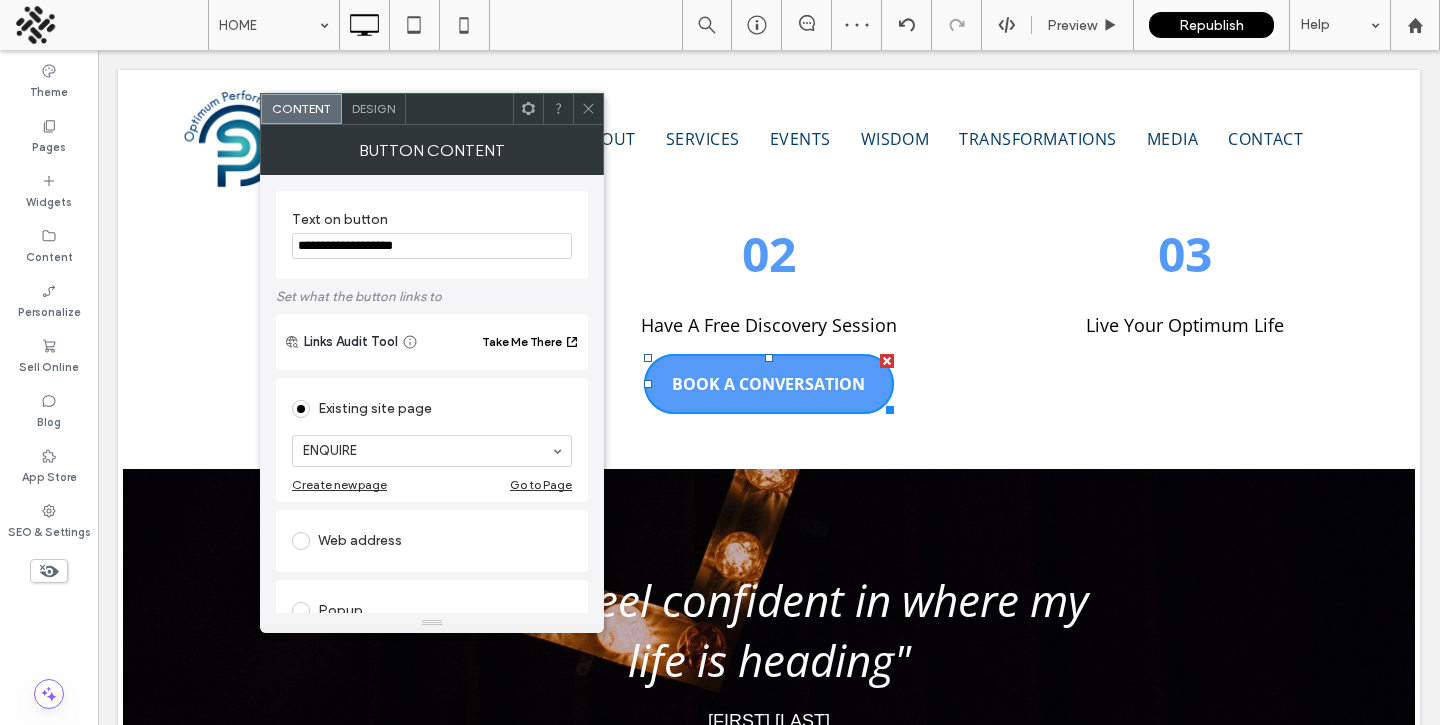 click on "Web address" at bounding box center [432, 541] 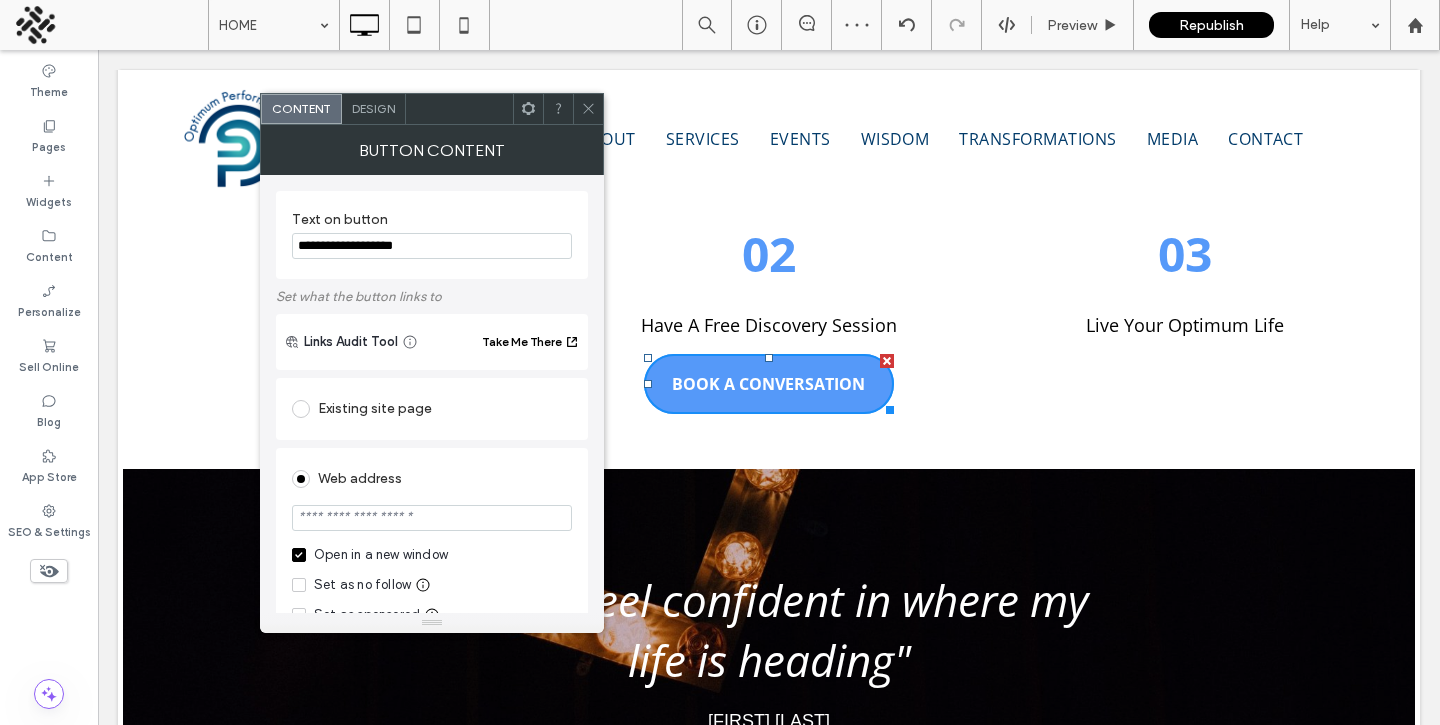 click at bounding box center [432, 518] 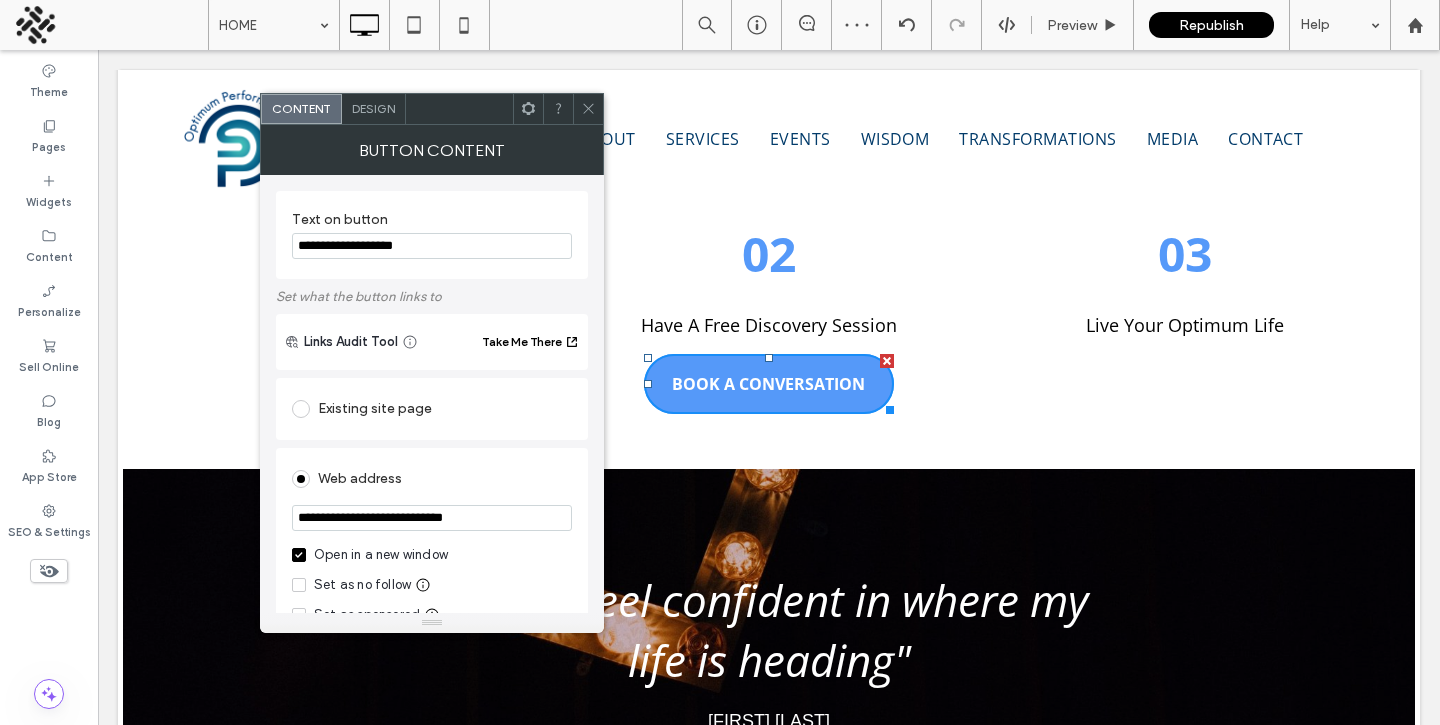 type on "**********" 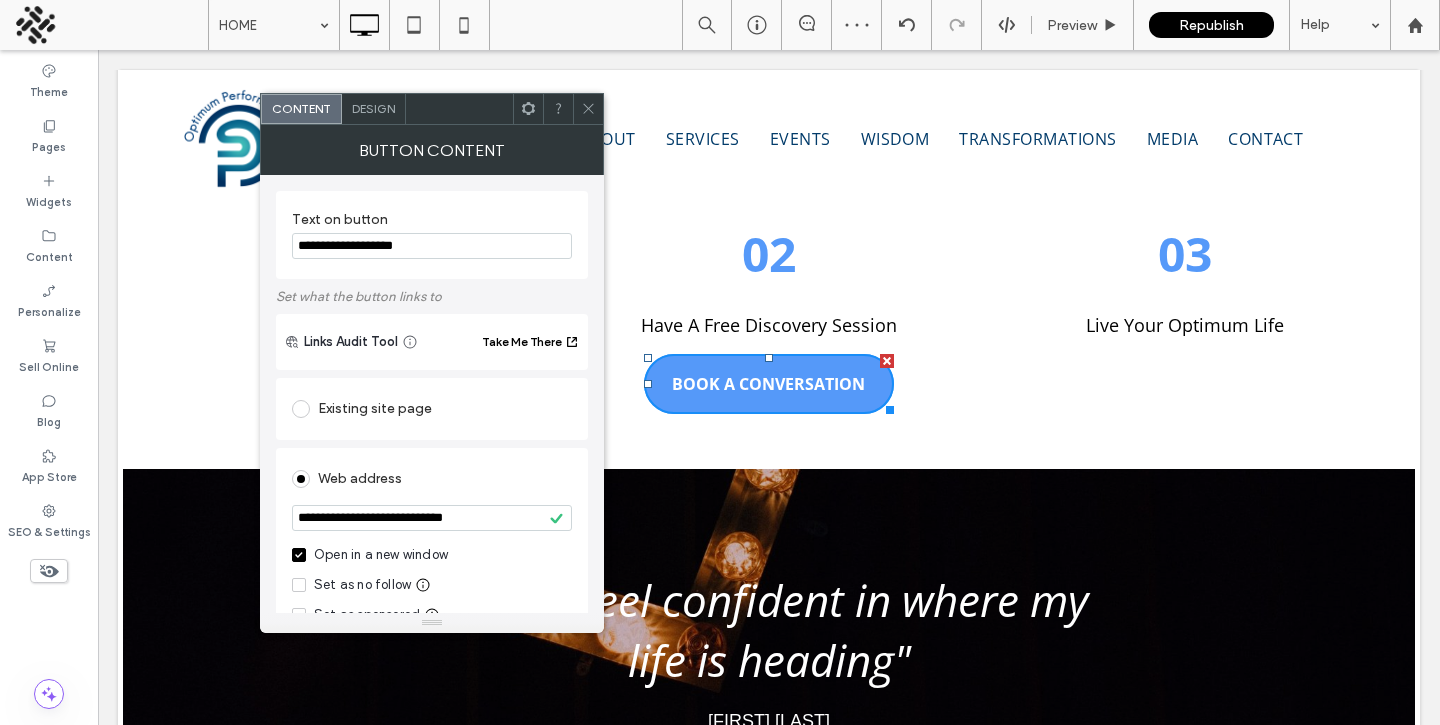 click 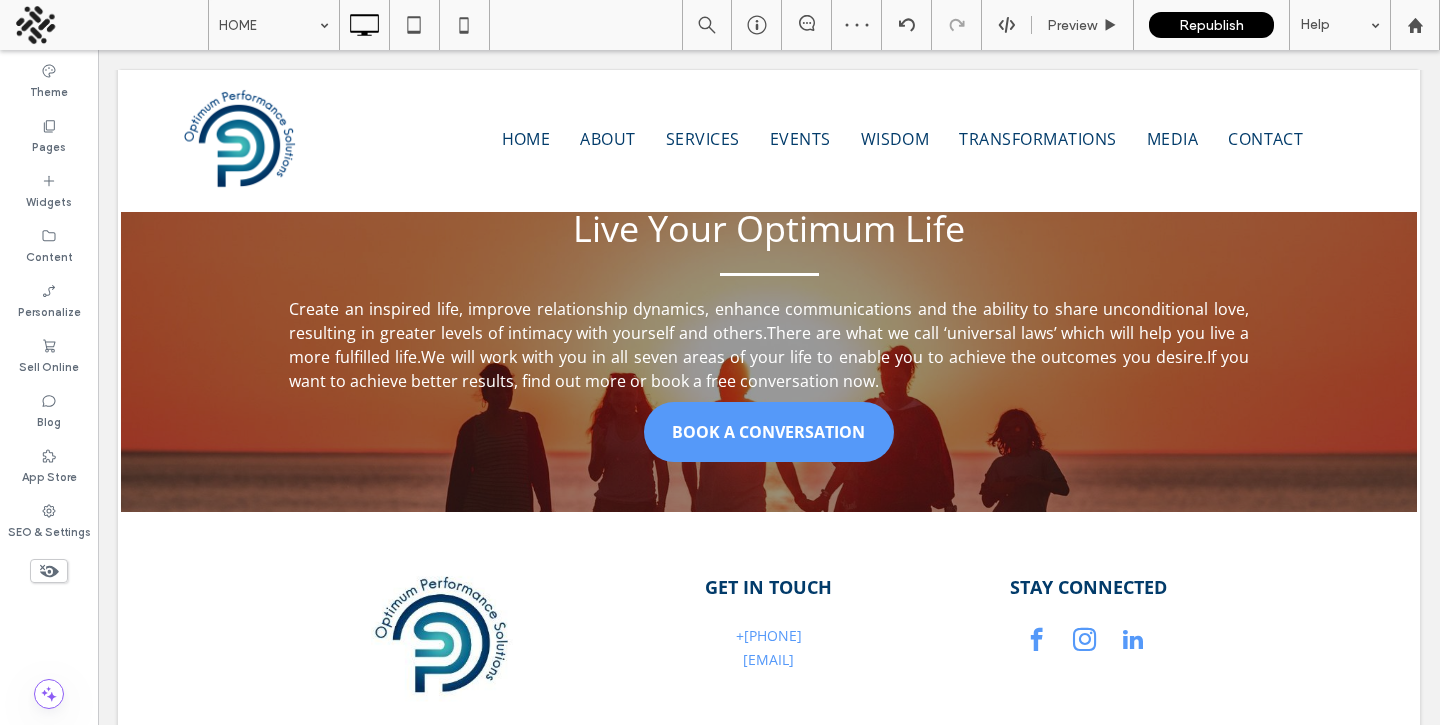 scroll, scrollTop: 3579, scrollLeft: 0, axis: vertical 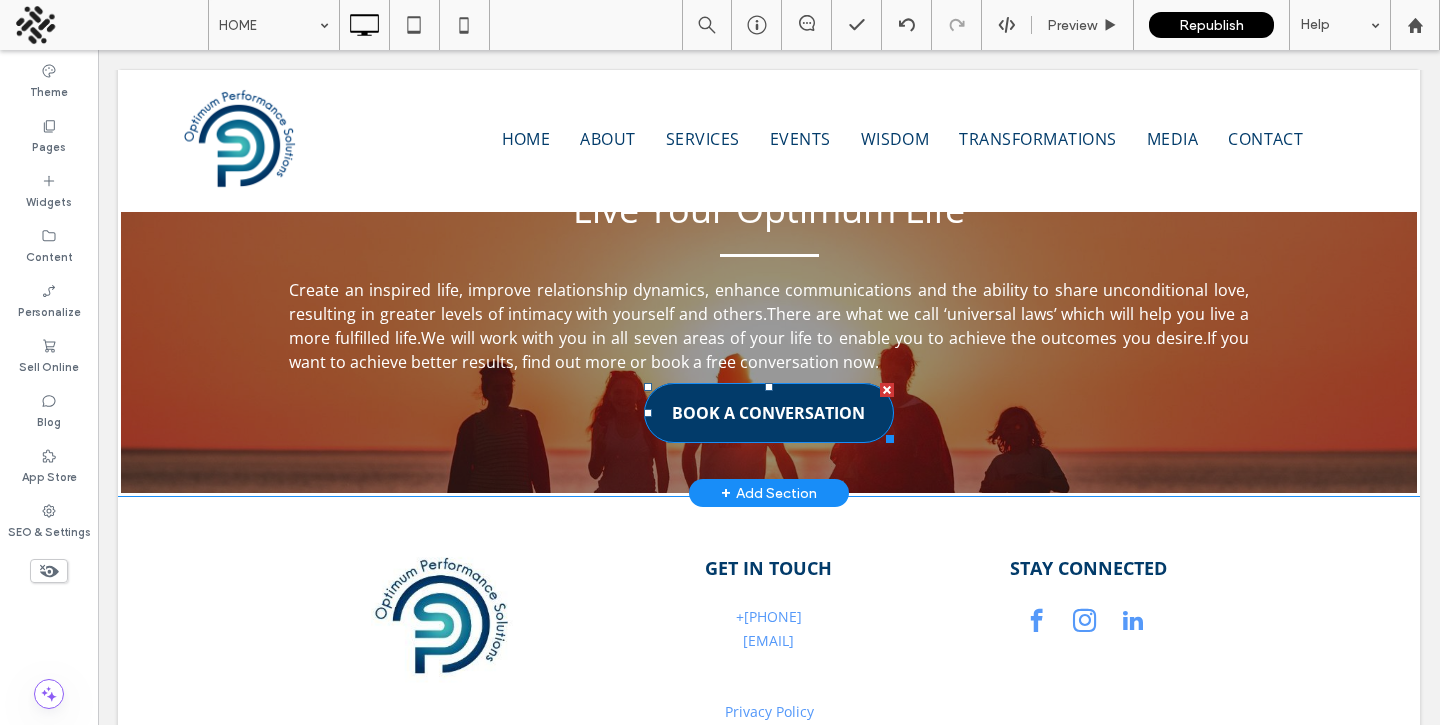 click on "BOOK A CONVERSATION" at bounding box center (769, 413) 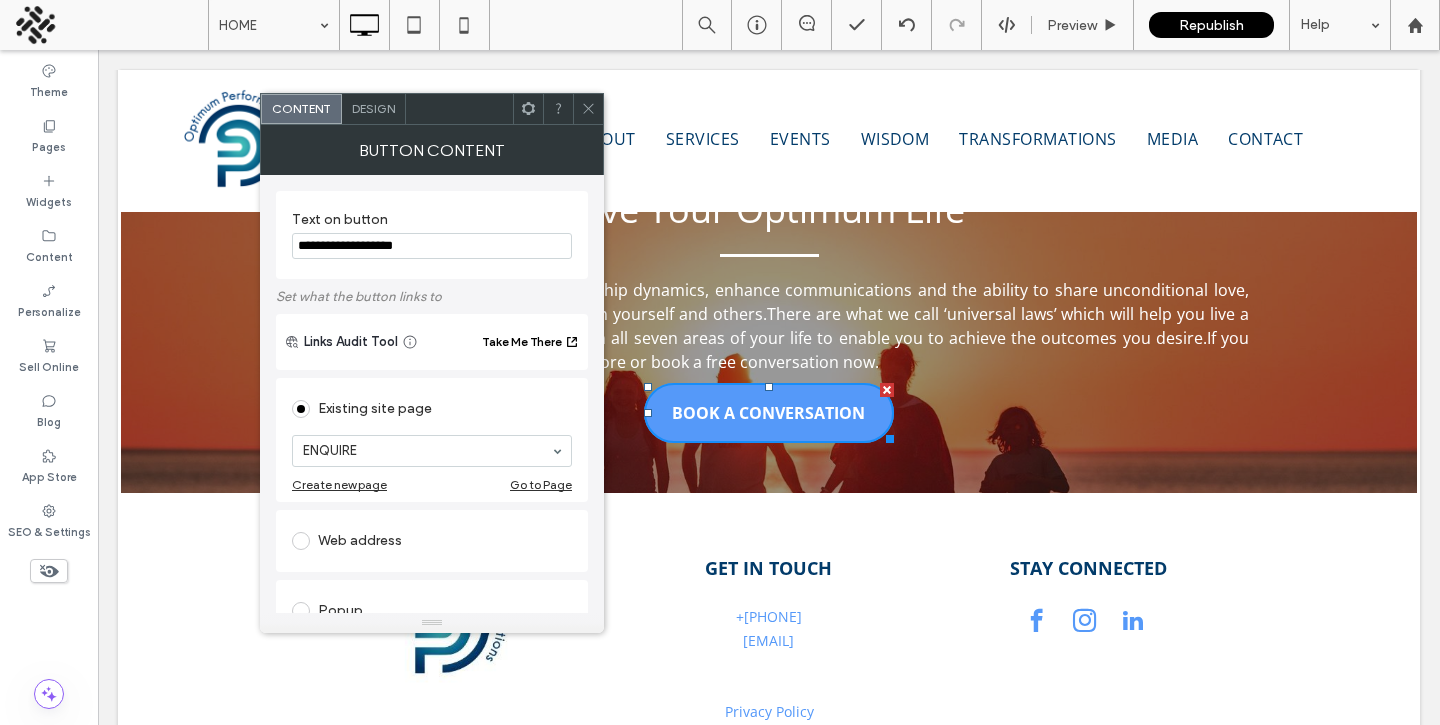 click on "Web address" at bounding box center [432, 541] 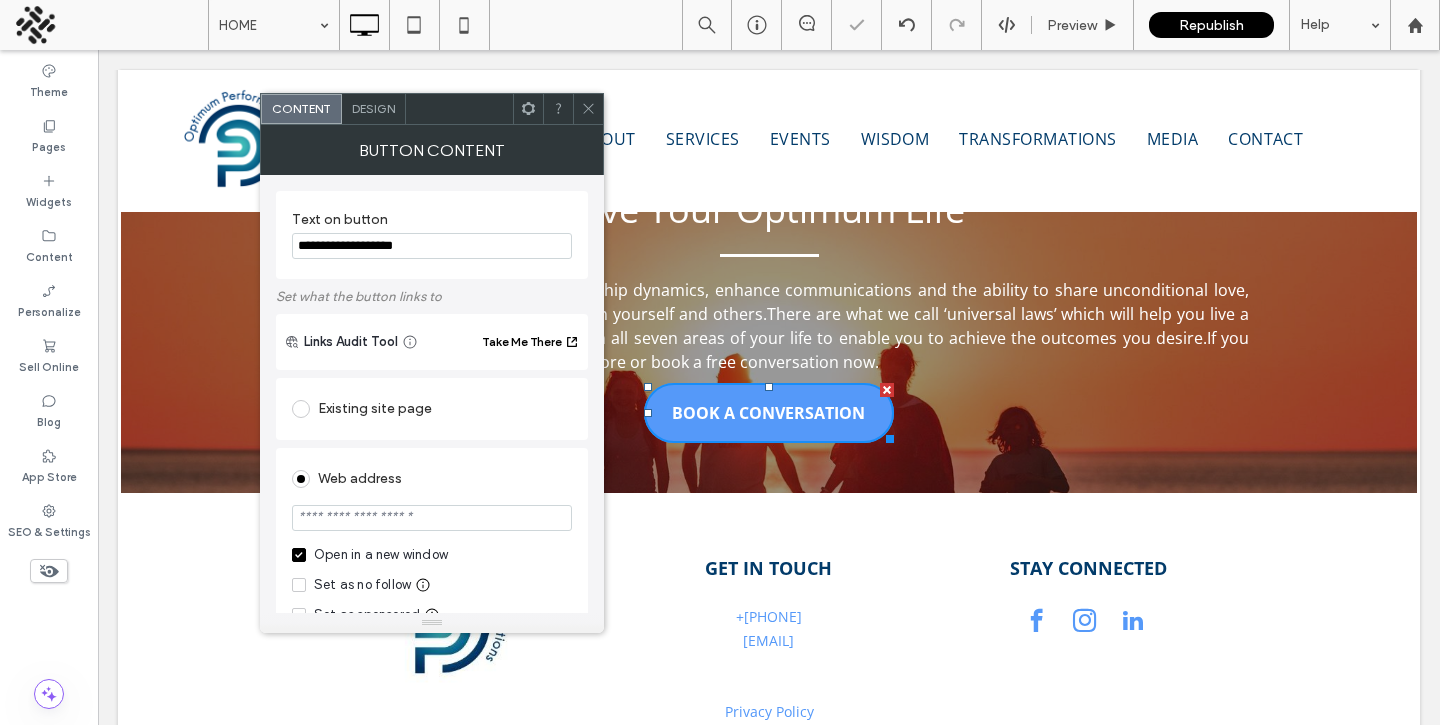click at bounding box center [432, 518] 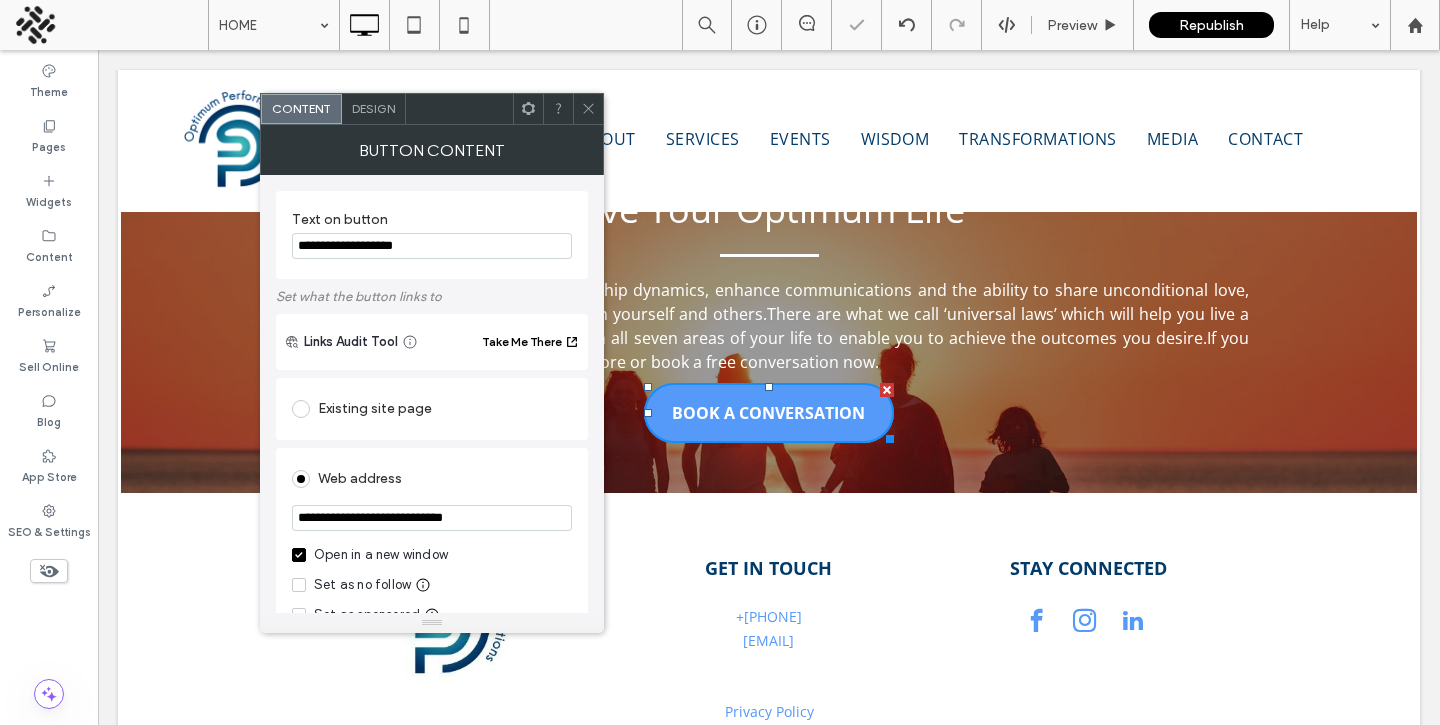 type on "**********" 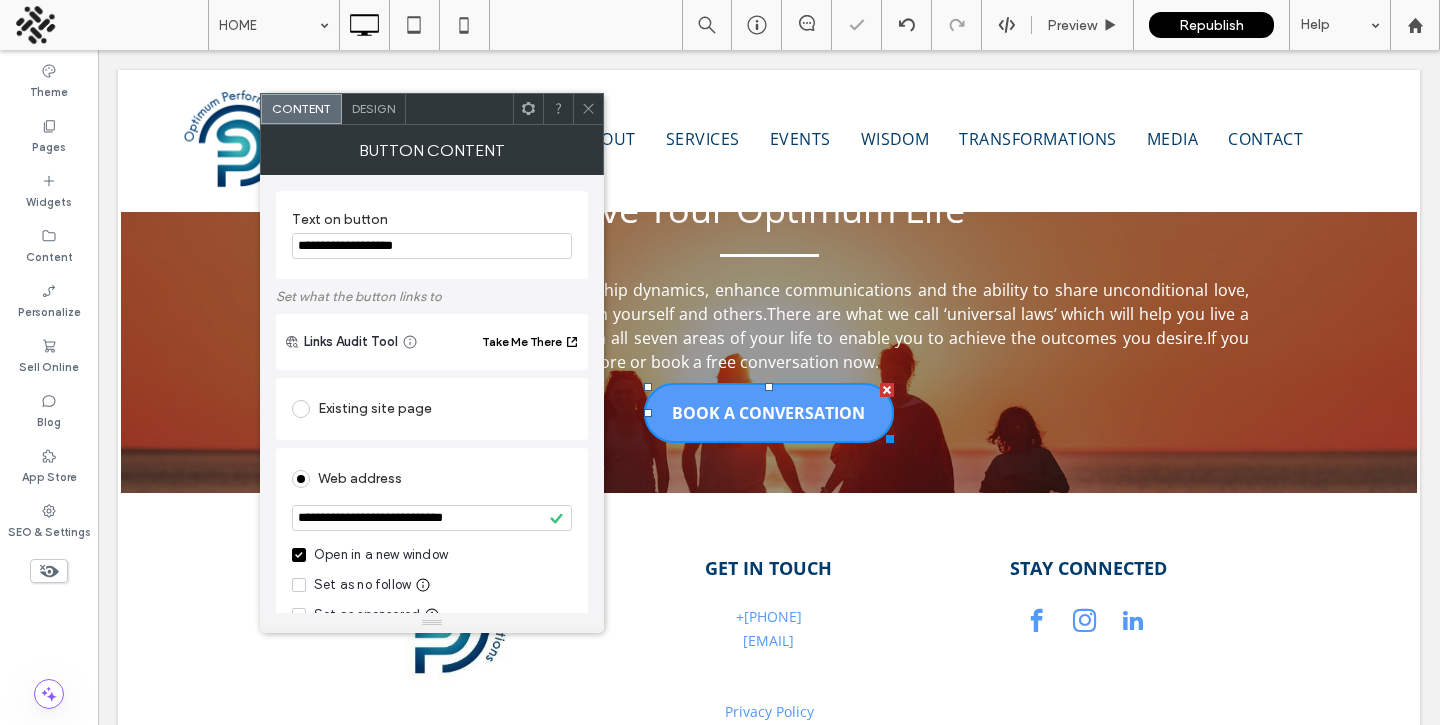 click at bounding box center [588, 109] 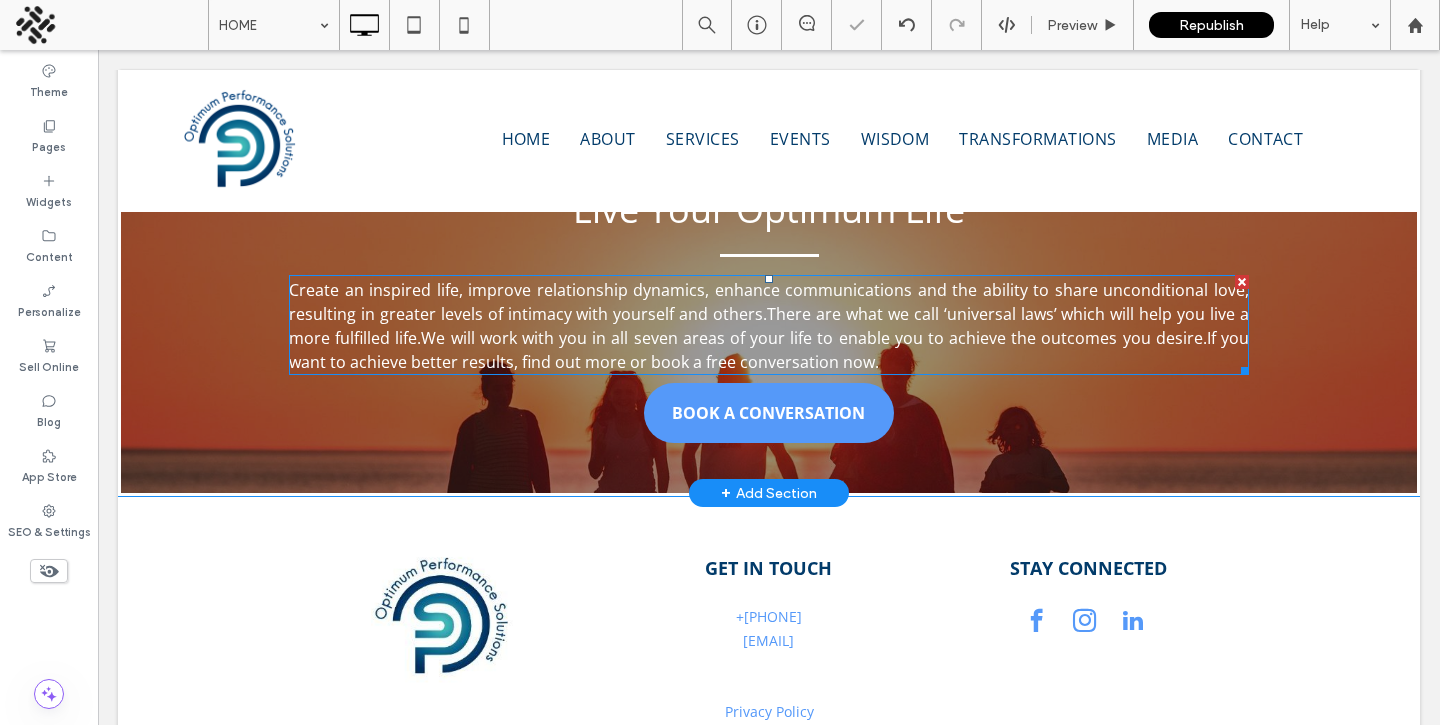 scroll, scrollTop: 3685, scrollLeft: 0, axis: vertical 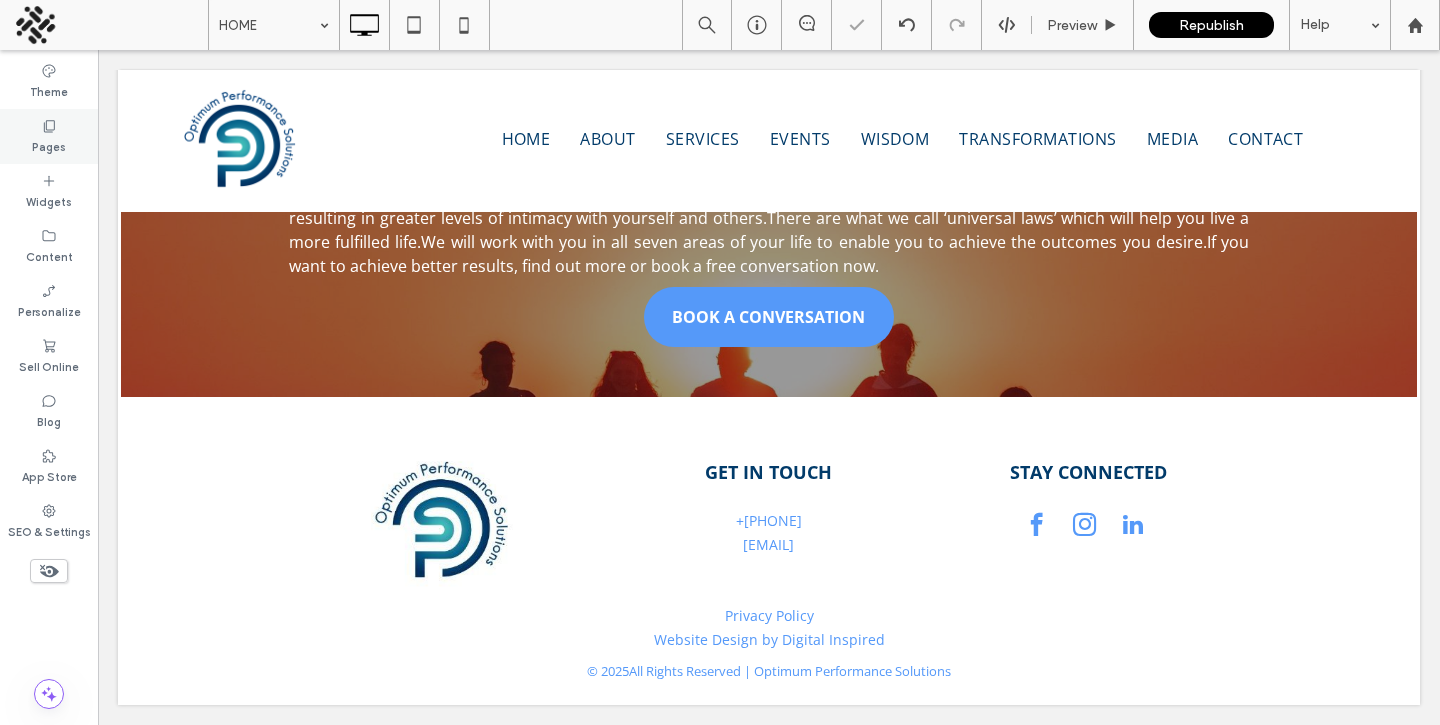 click on "Pages" at bounding box center (49, 145) 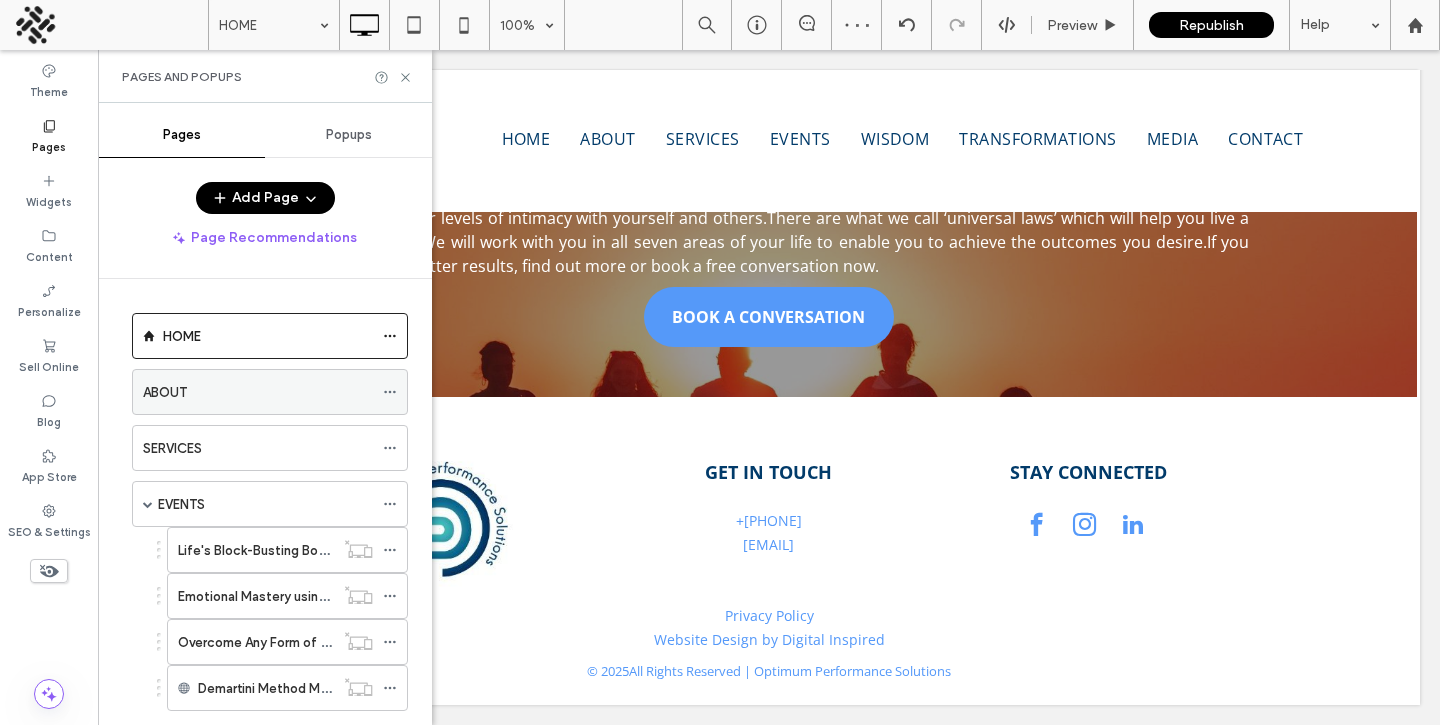 click on "ABOUT" at bounding box center [165, 392] 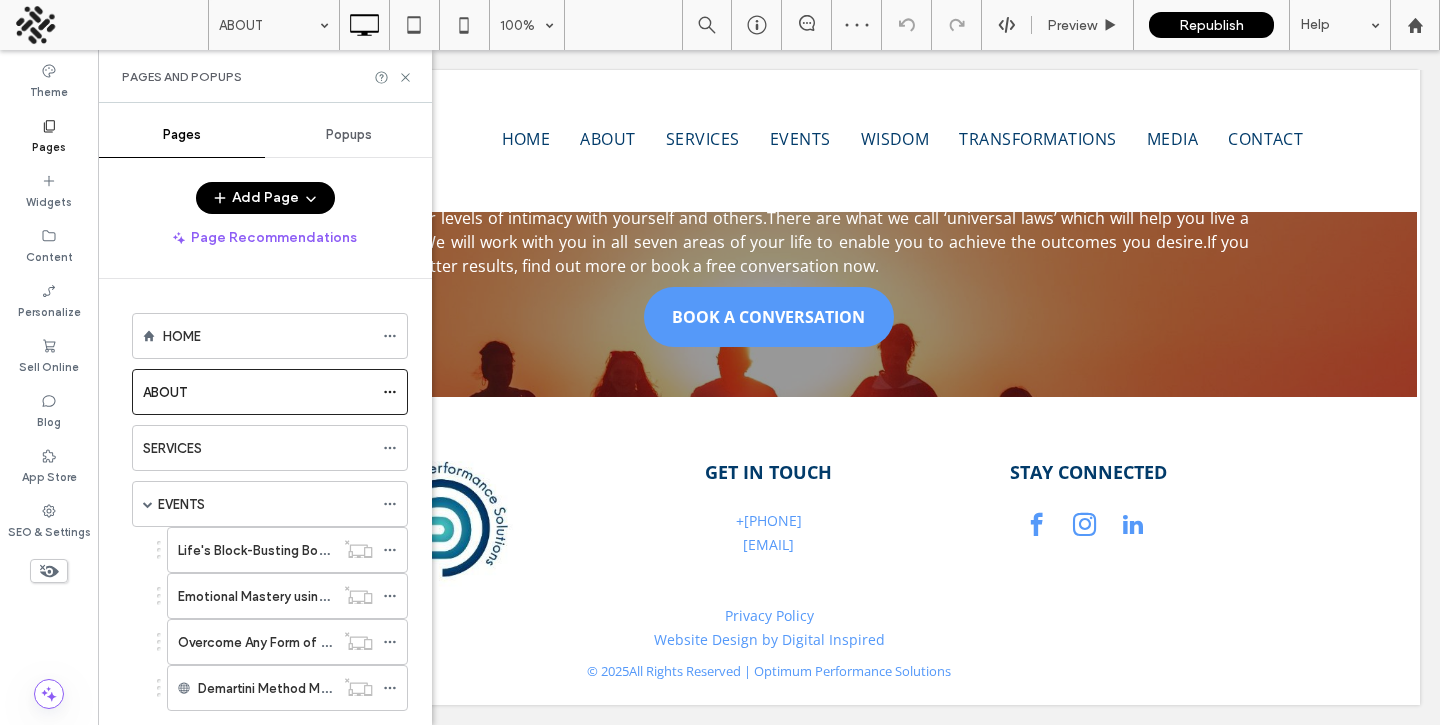 click on "Pages and Popups" at bounding box center (265, 76) 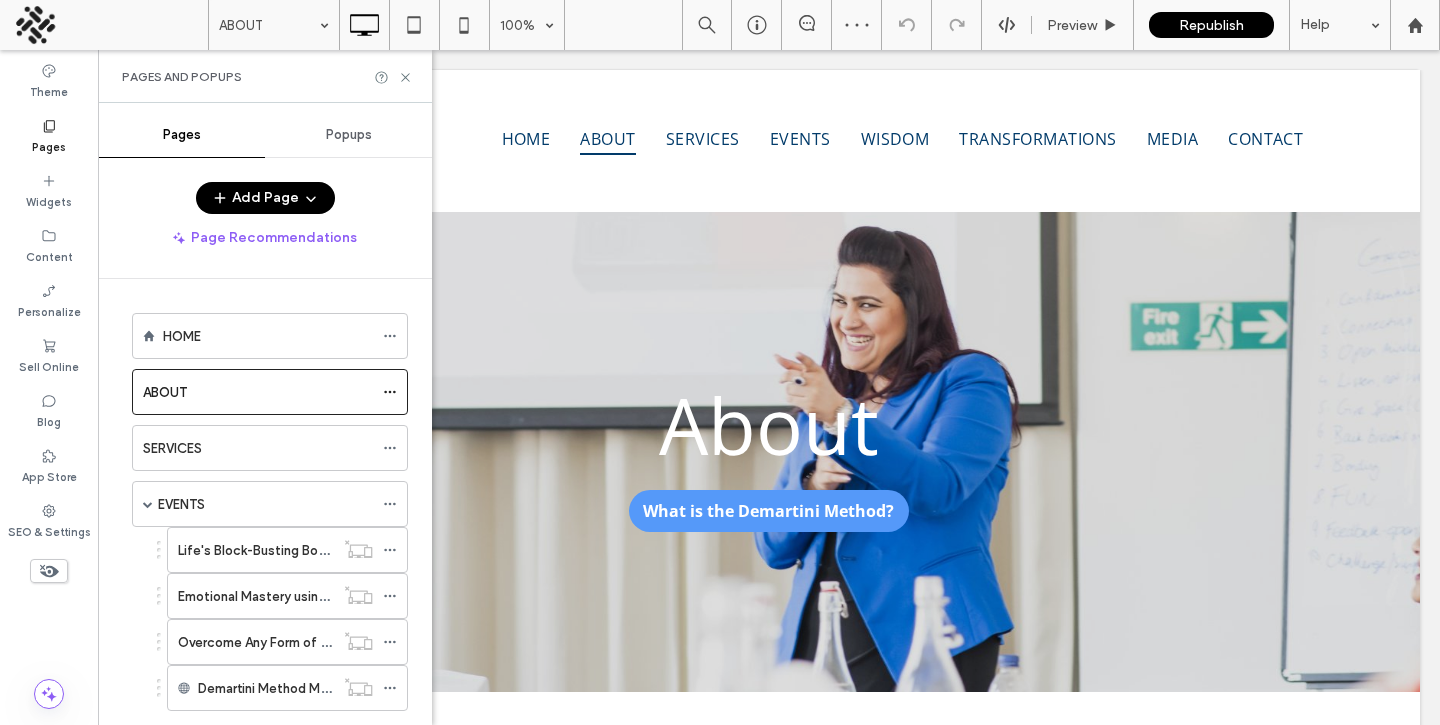 scroll, scrollTop: 0, scrollLeft: 0, axis: both 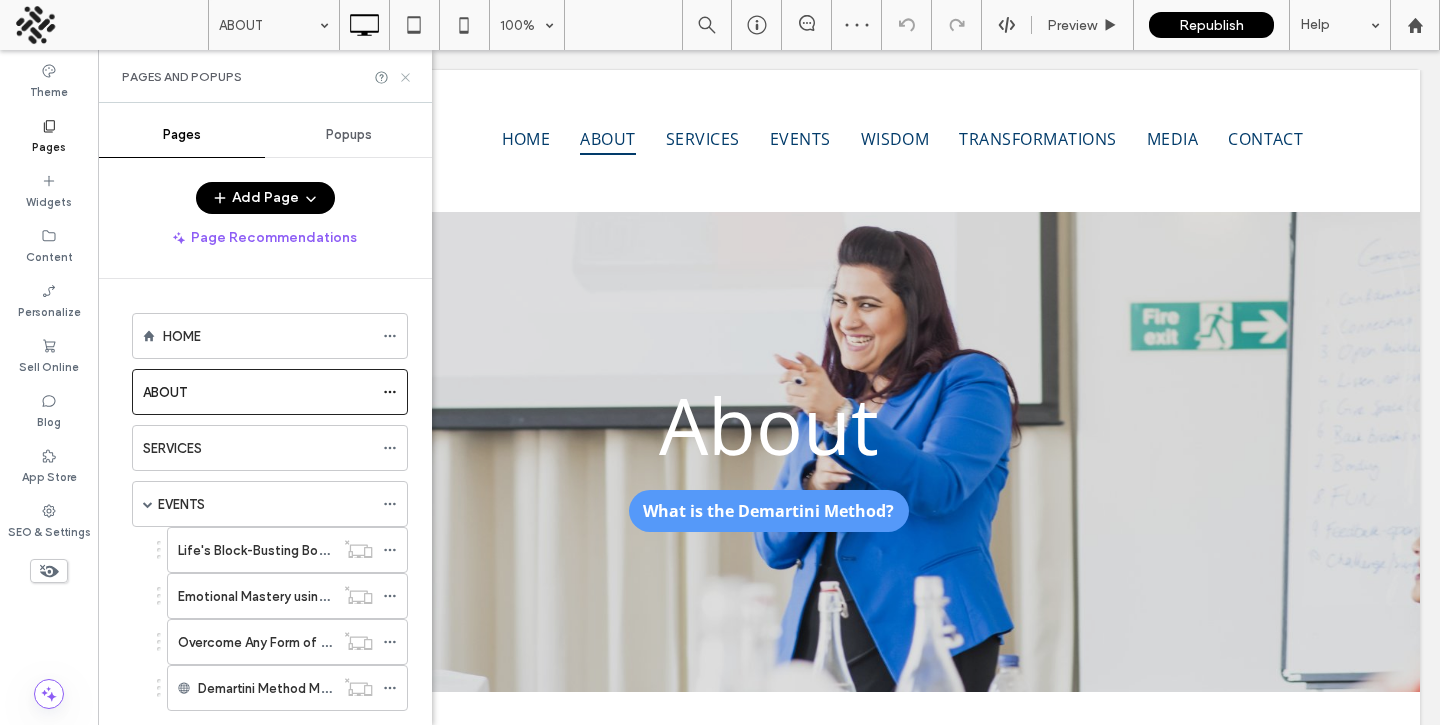 click 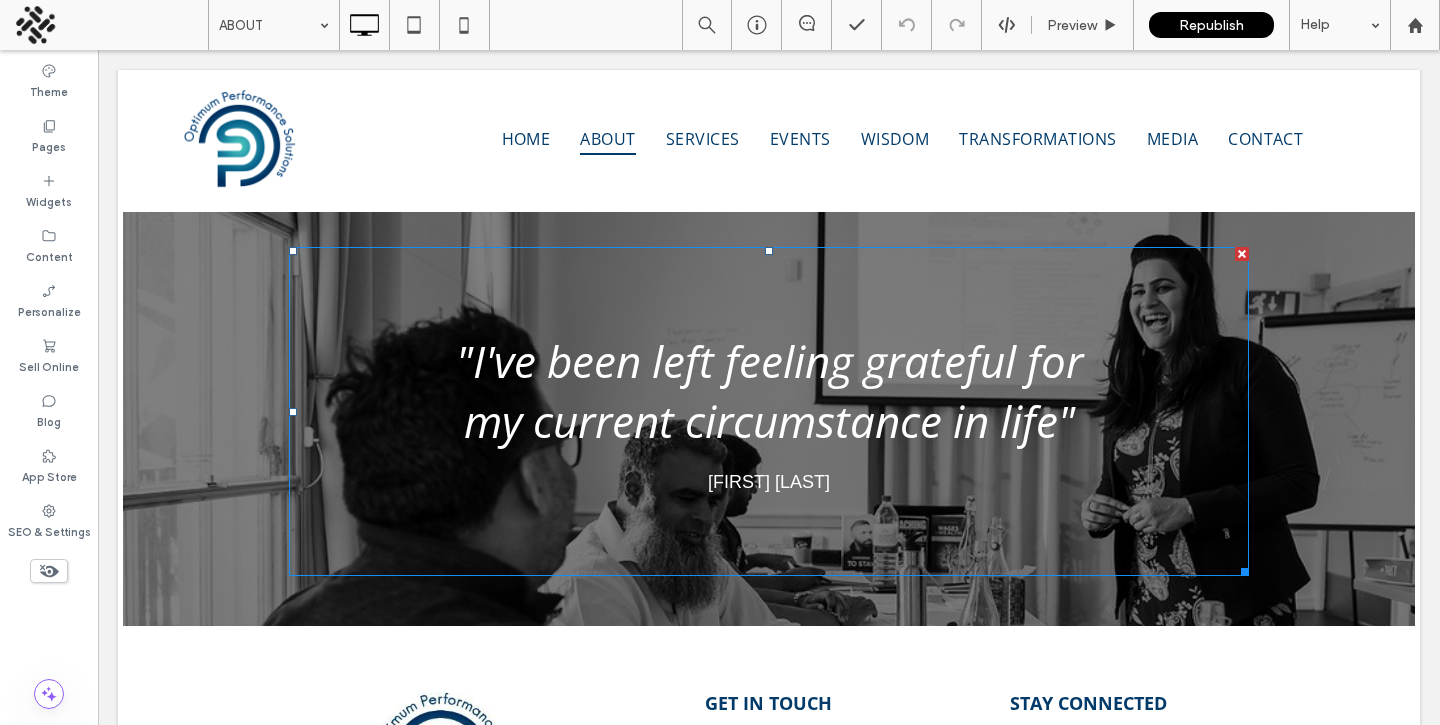 scroll, scrollTop: 2276, scrollLeft: 0, axis: vertical 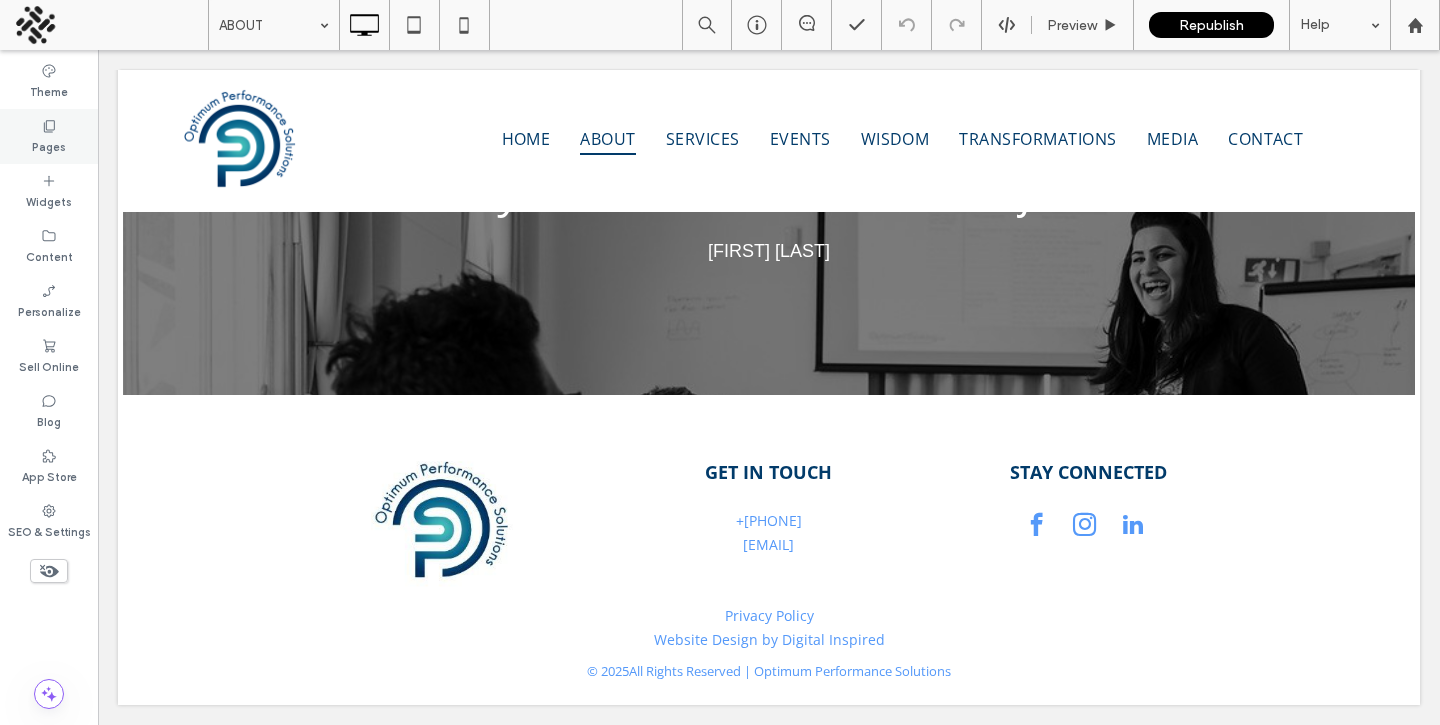 click on "Pages" at bounding box center [49, 145] 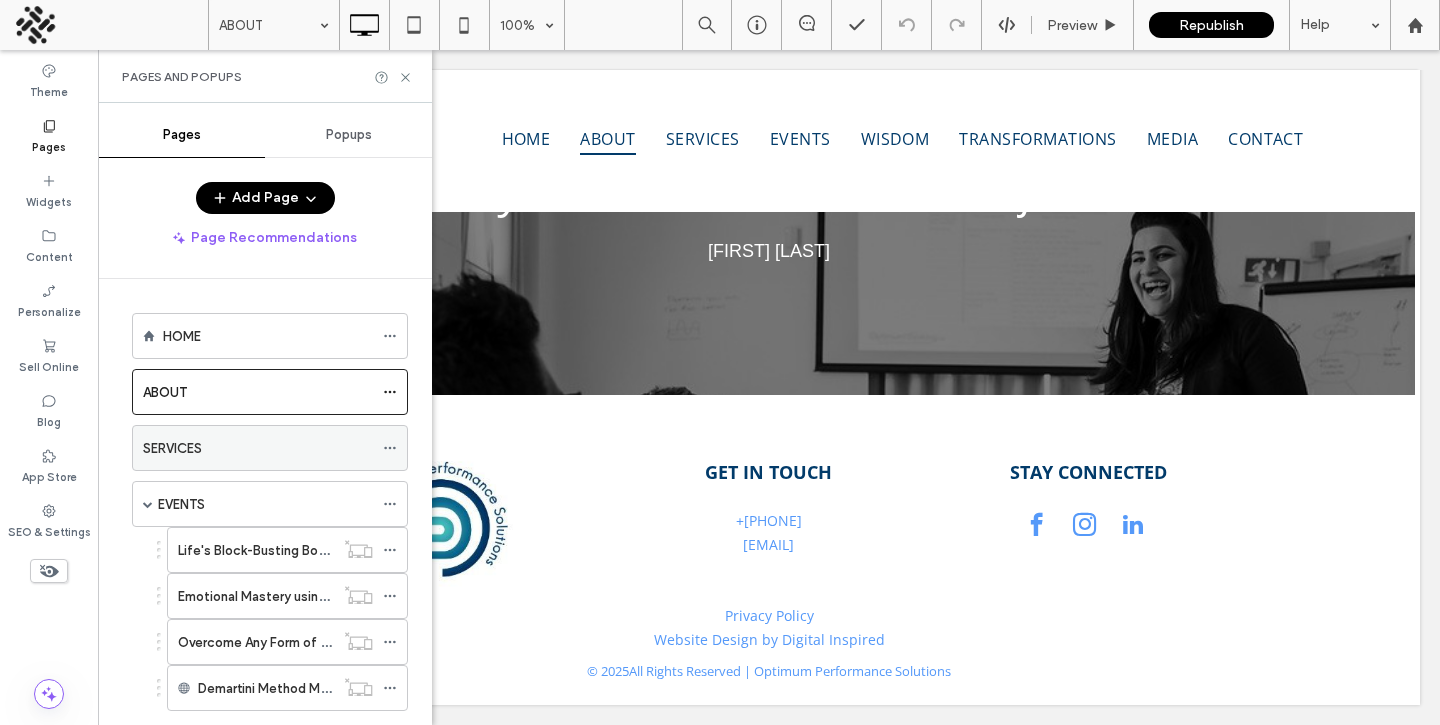 click on "SERVICES" at bounding box center (172, 448) 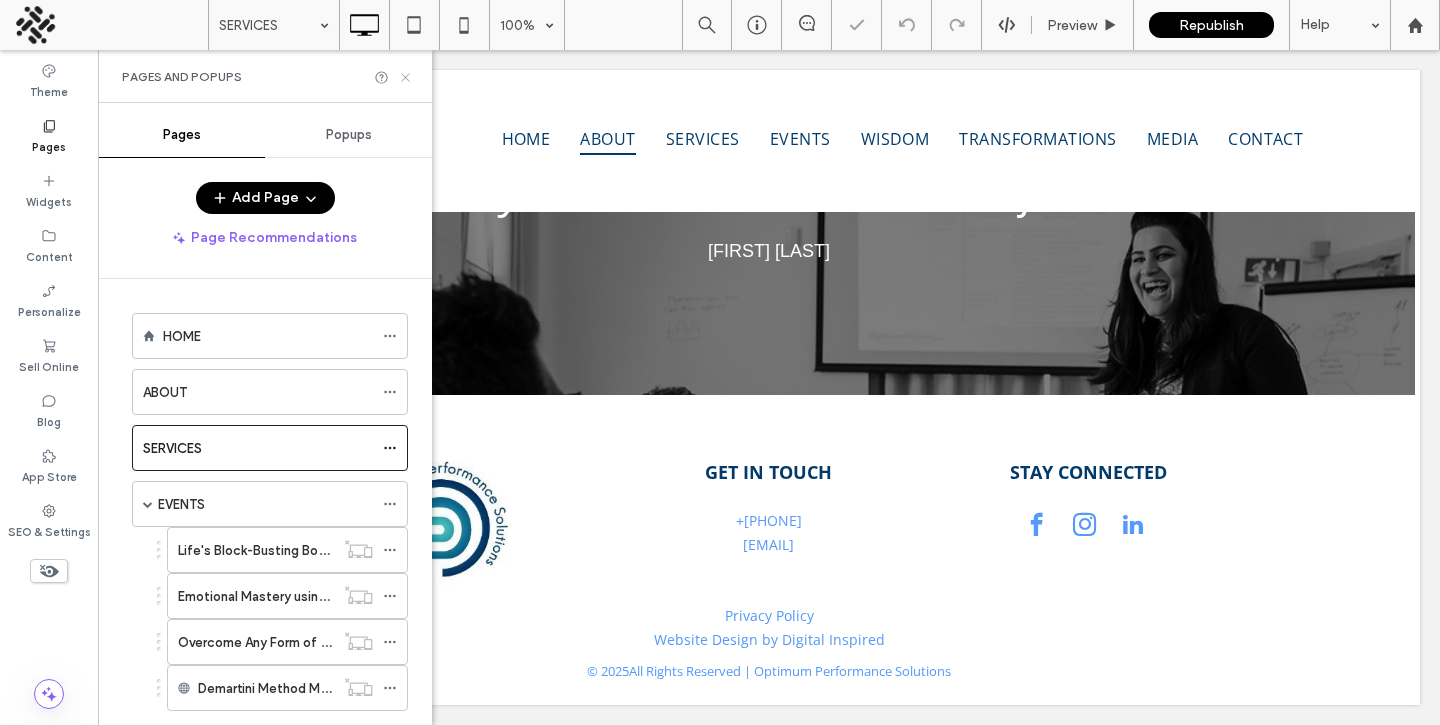 click 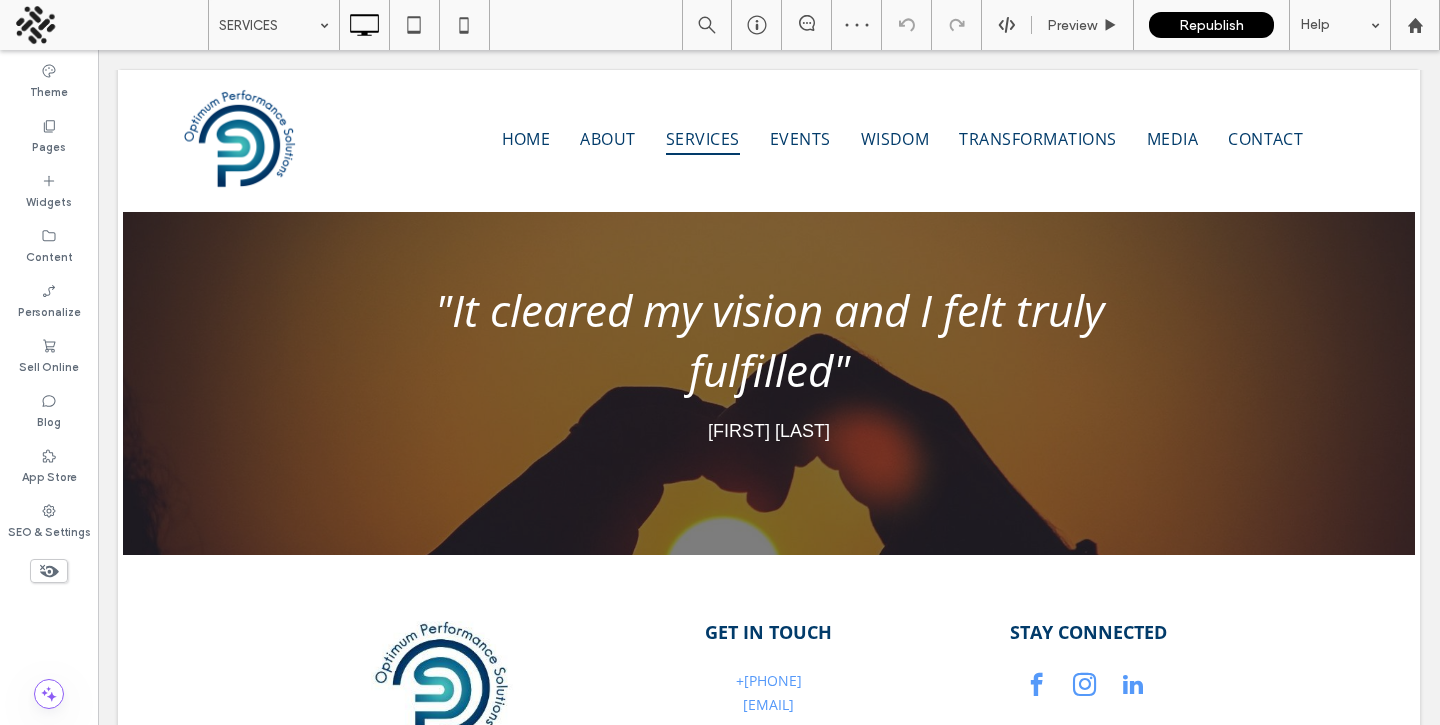 scroll, scrollTop: 2108, scrollLeft: 0, axis: vertical 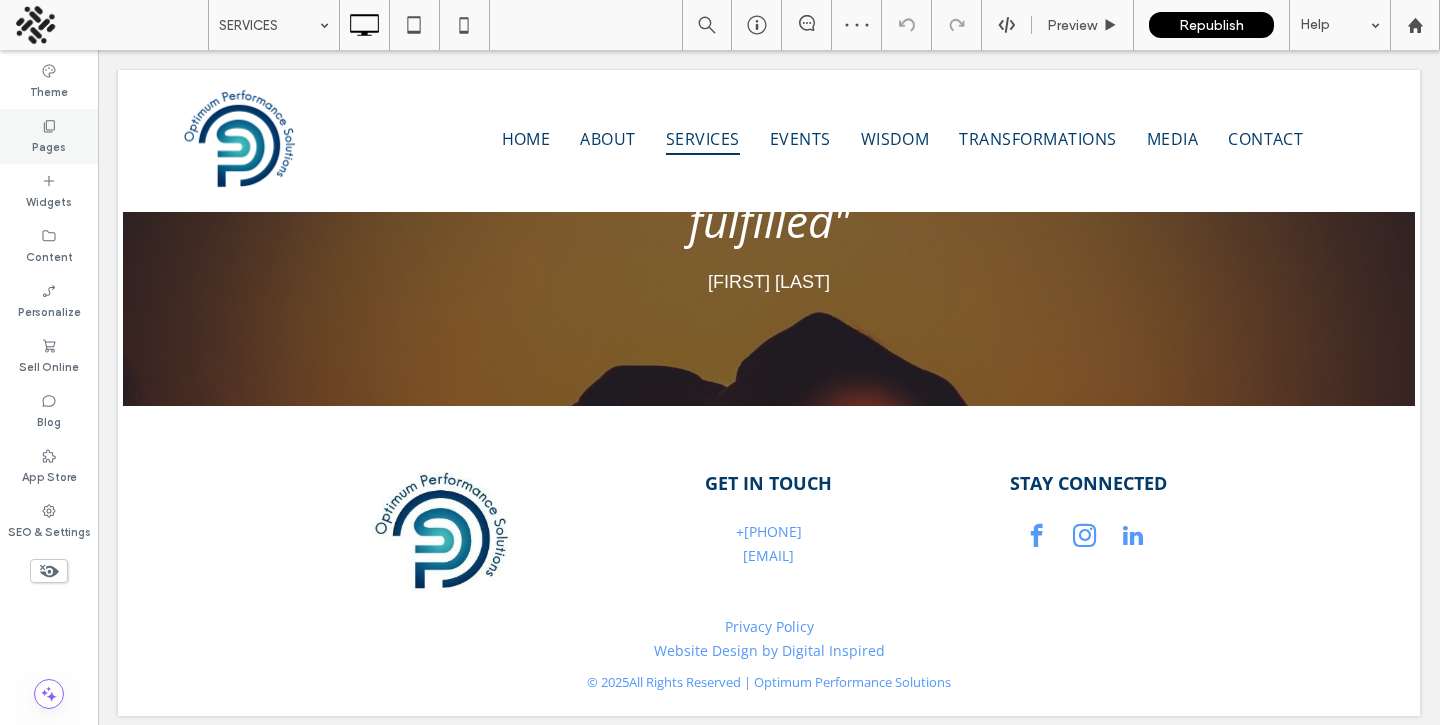 click on "Pages" at bounding box center [49, 145] 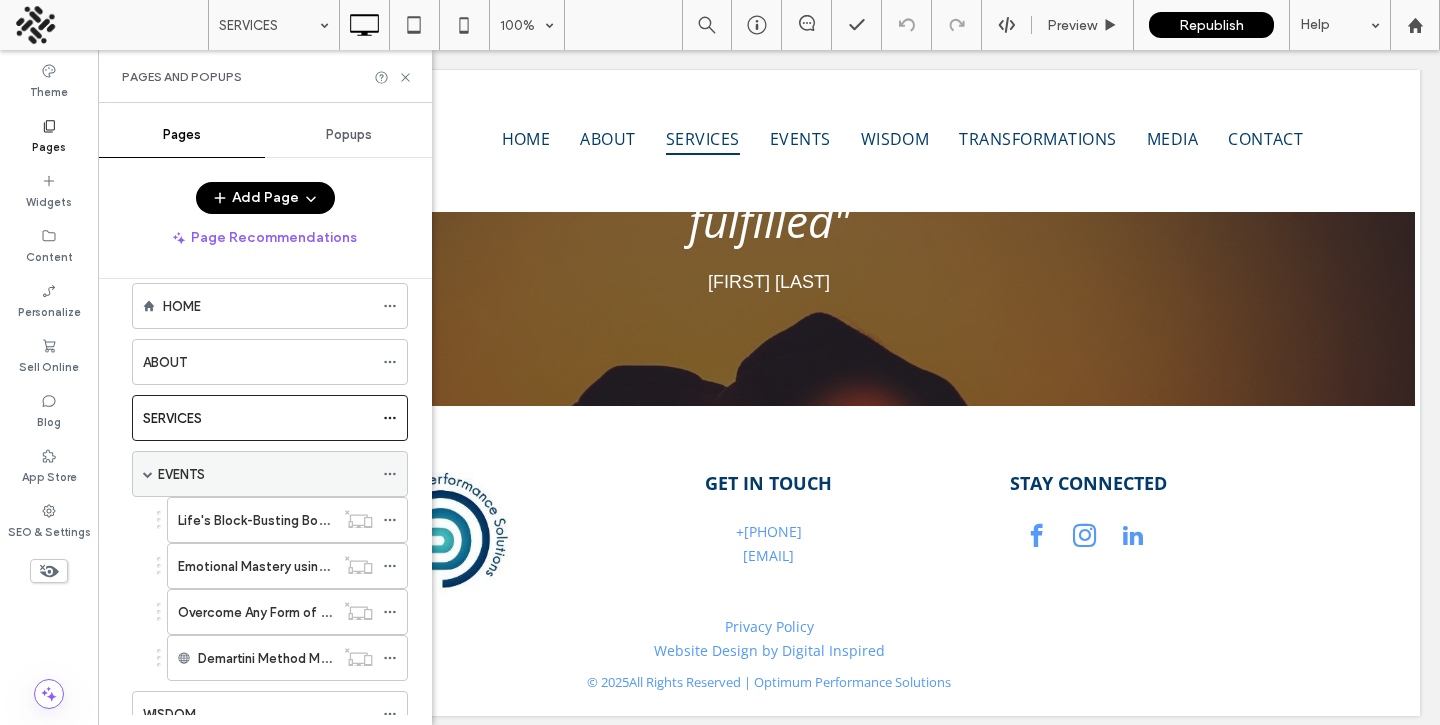 scroll, scrollTop: 31, scrollLeft: 0, axis: vertical 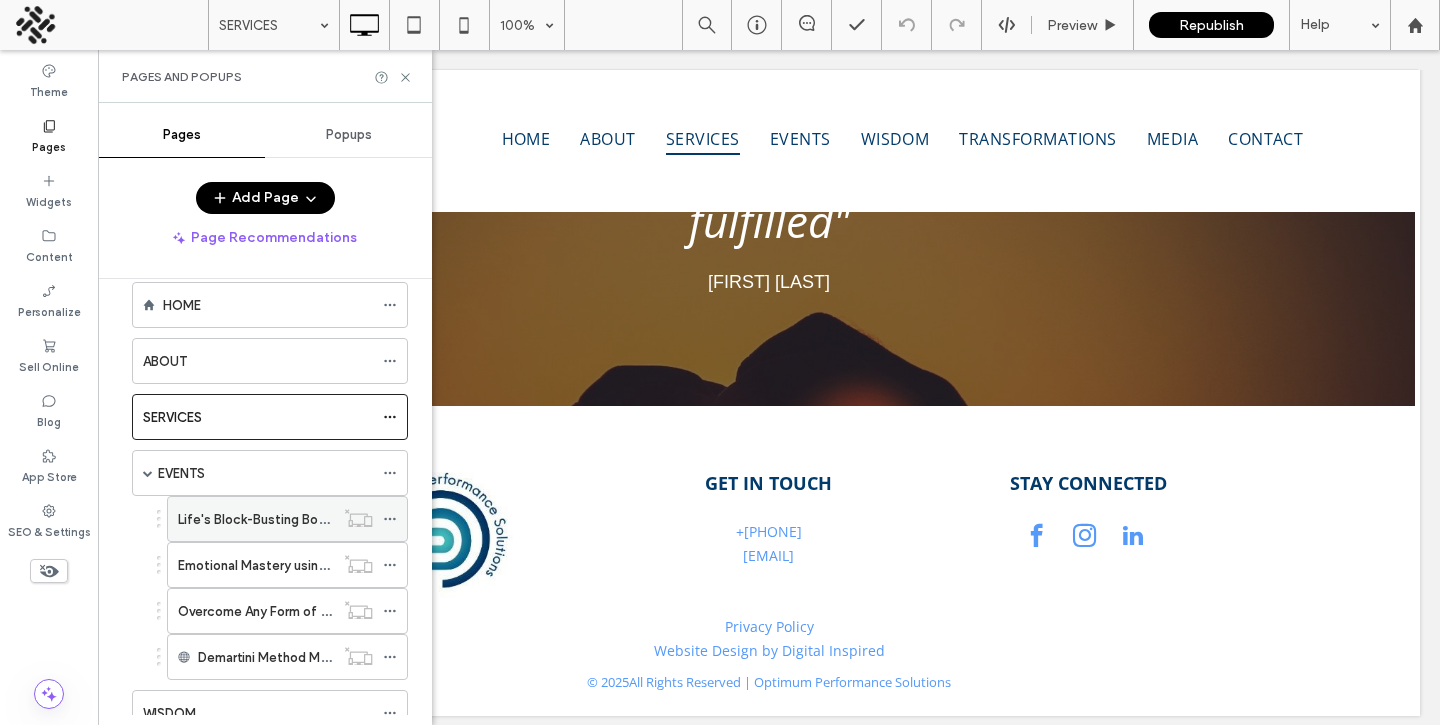 click on "Life's Block-Busting Bootcamp" at bounding box center (272, 519) 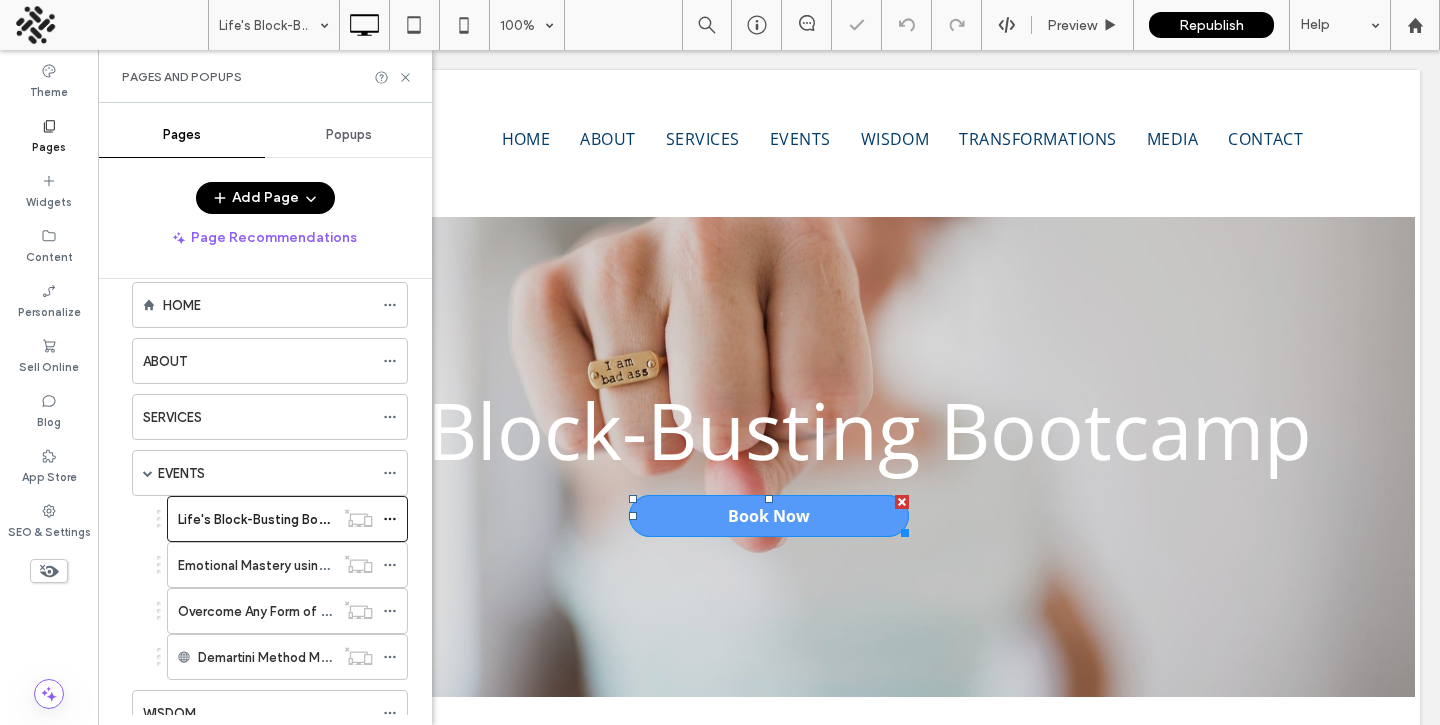 click on "Book Now" at bounding box center [769, 516] 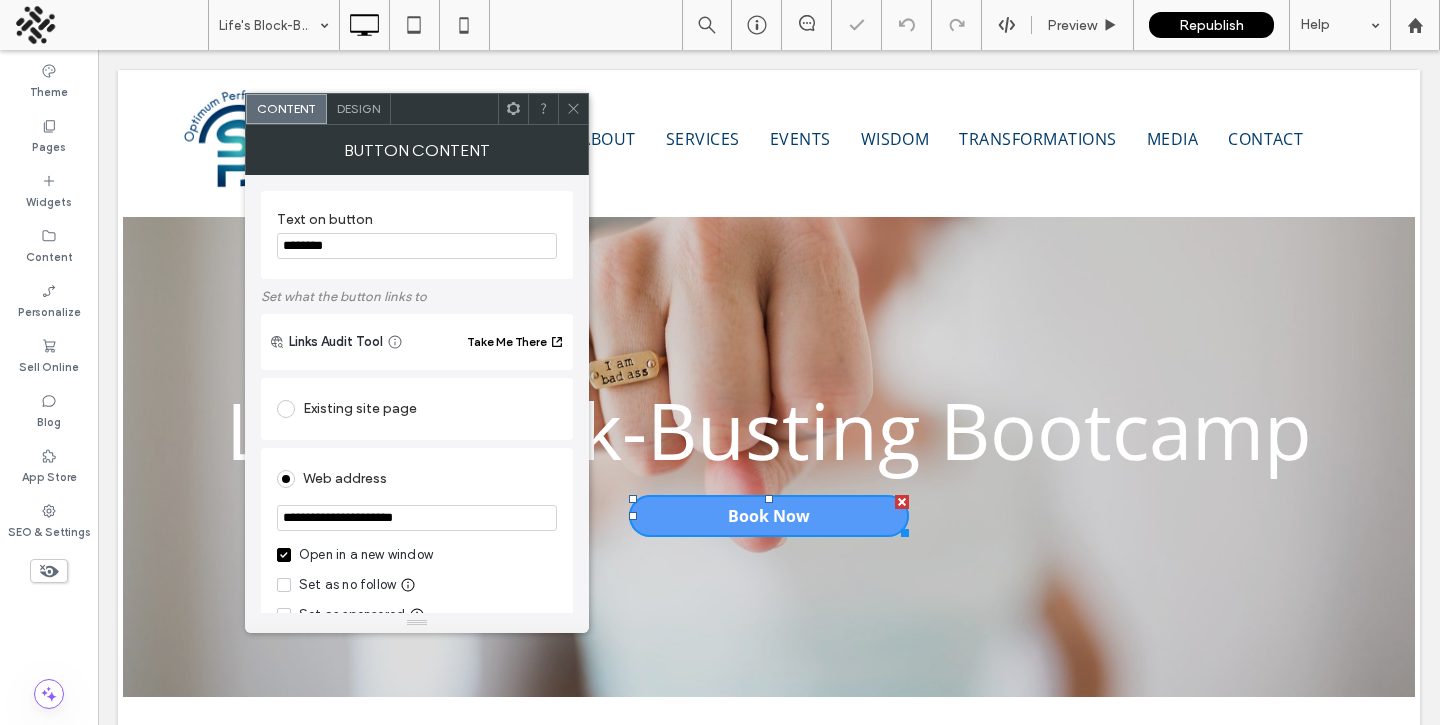 scroll, scrollTop: 33, scrollLeft: 0, axis: vertical 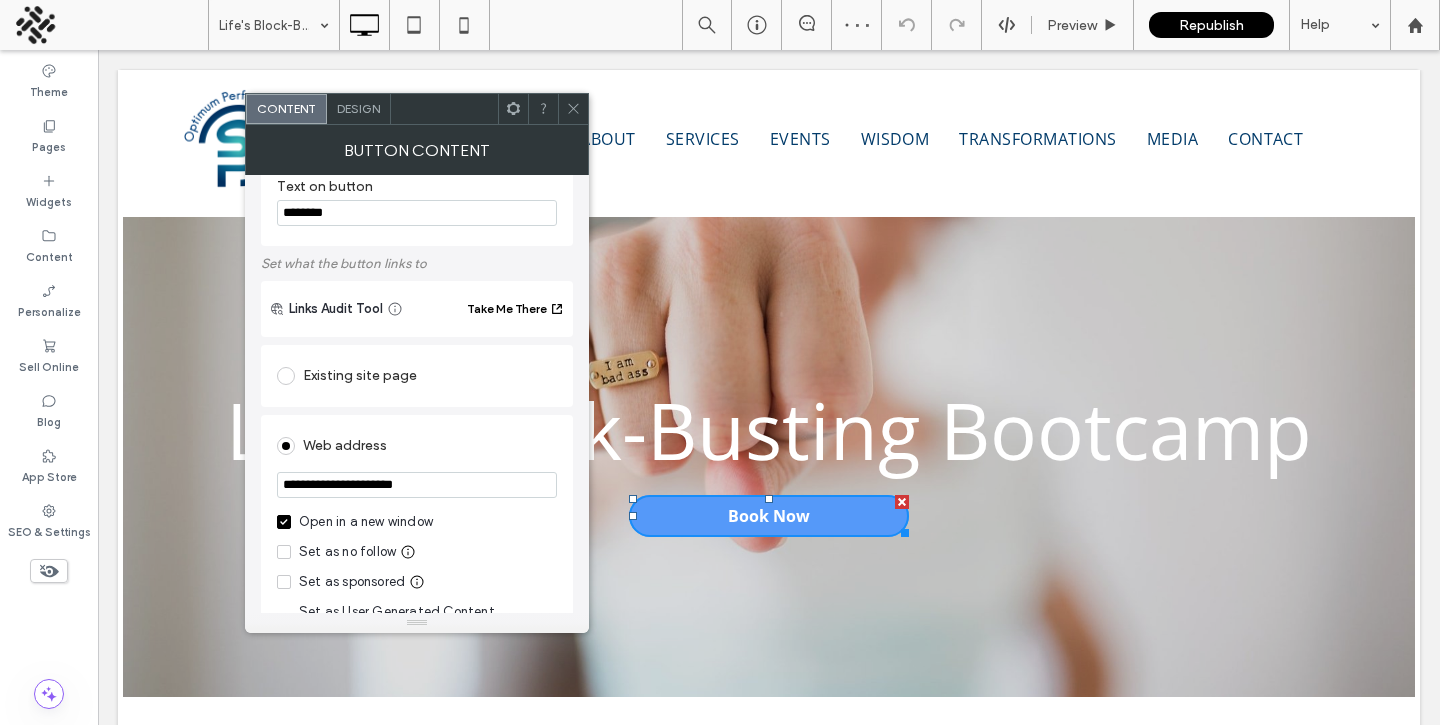 click 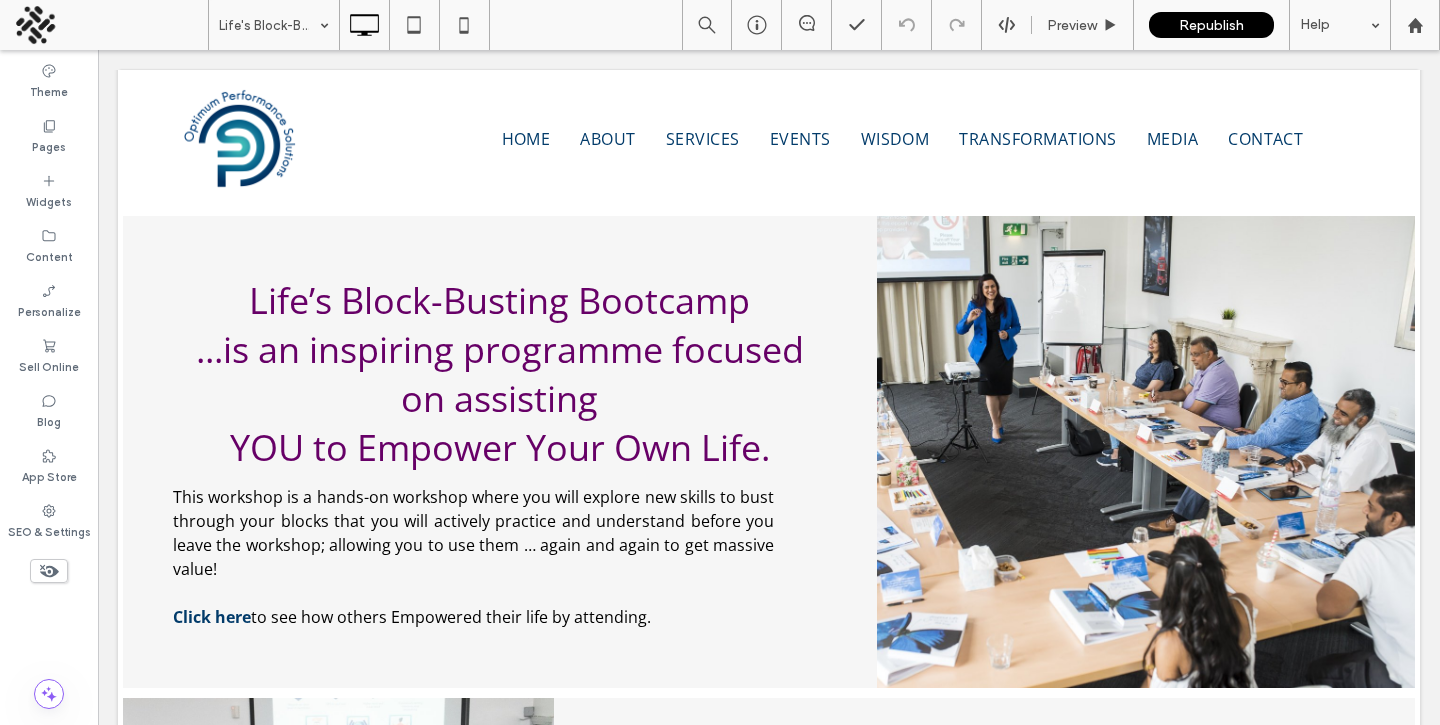scroll, scrollTop: 1183, scrollLeft: 0, axis: vertical 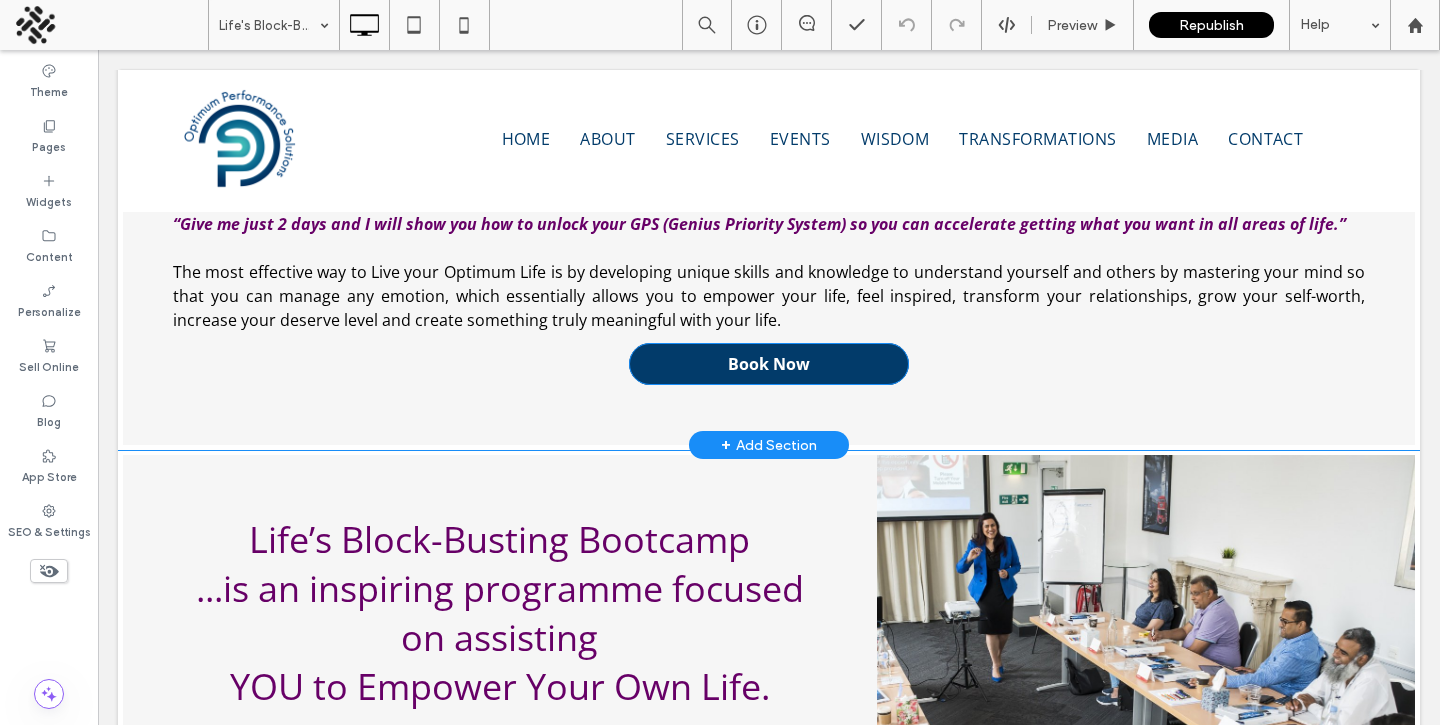 click on "Book Now" at bounding box center [769, 364] 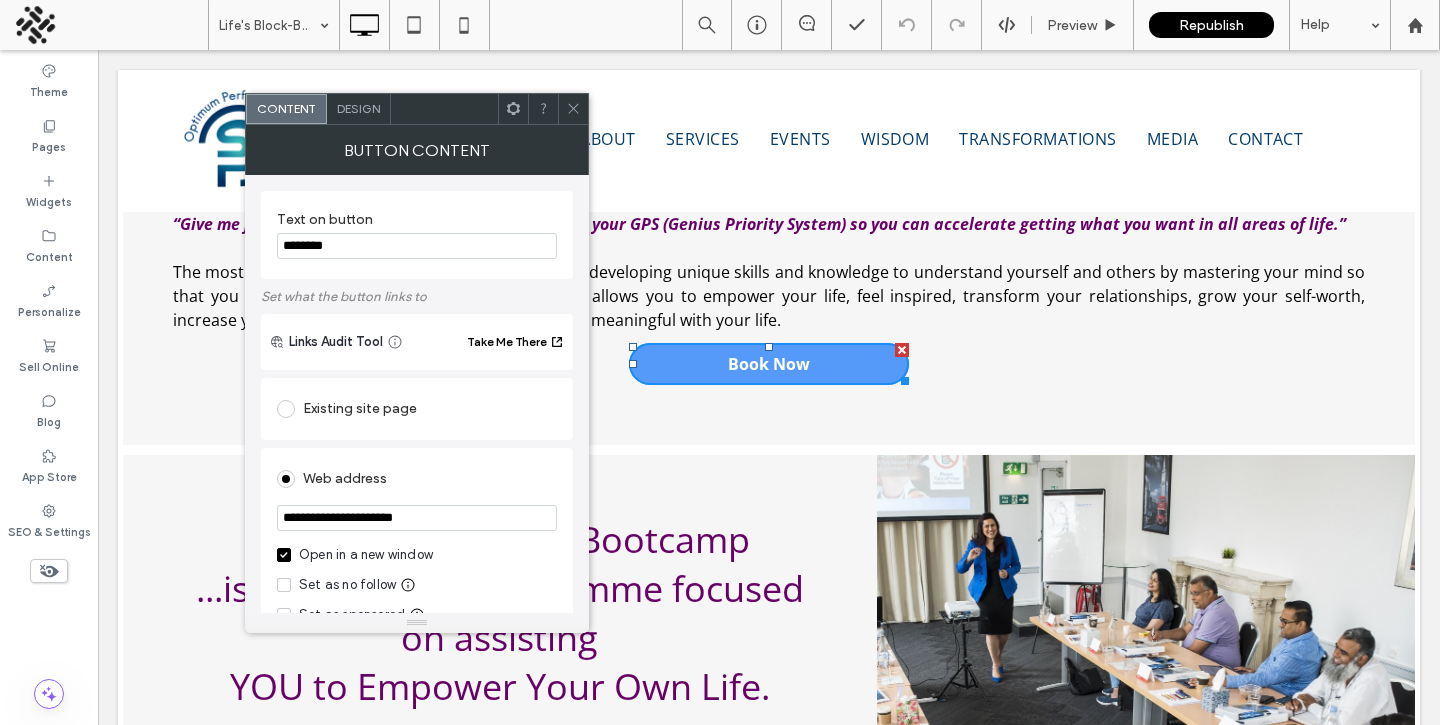 click at bounding box center [573, 109] 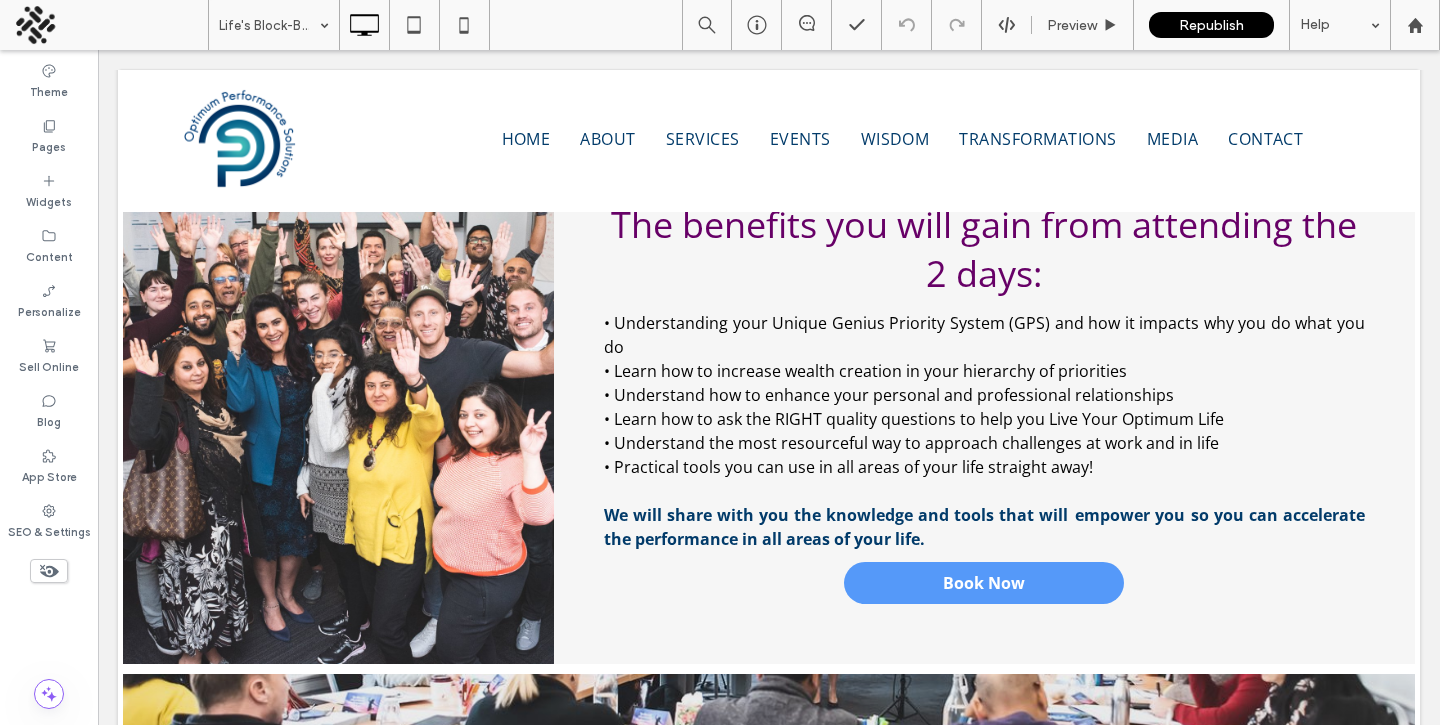 scroll, scrollTop: 1994, scrollLeft: 0, axis: vertical 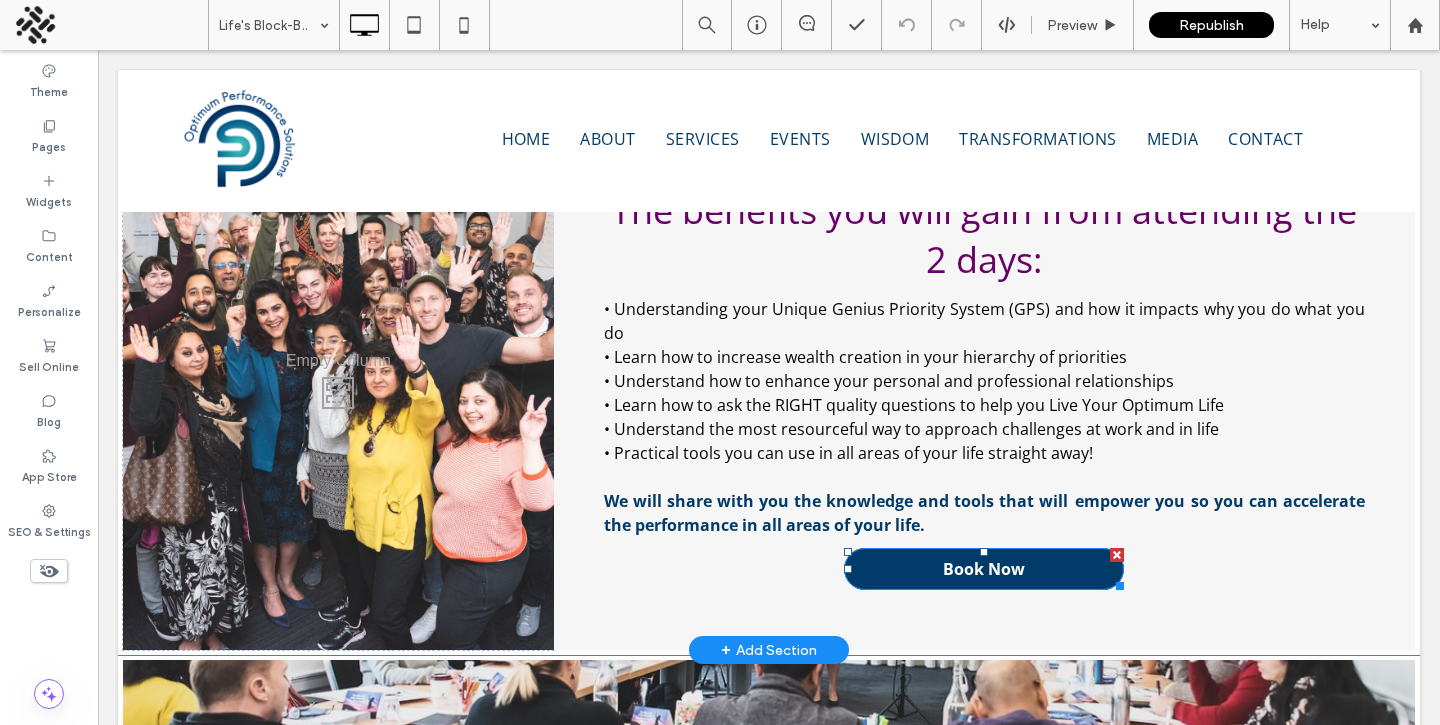 click on "Book Now" at bounding box center [984, 569] 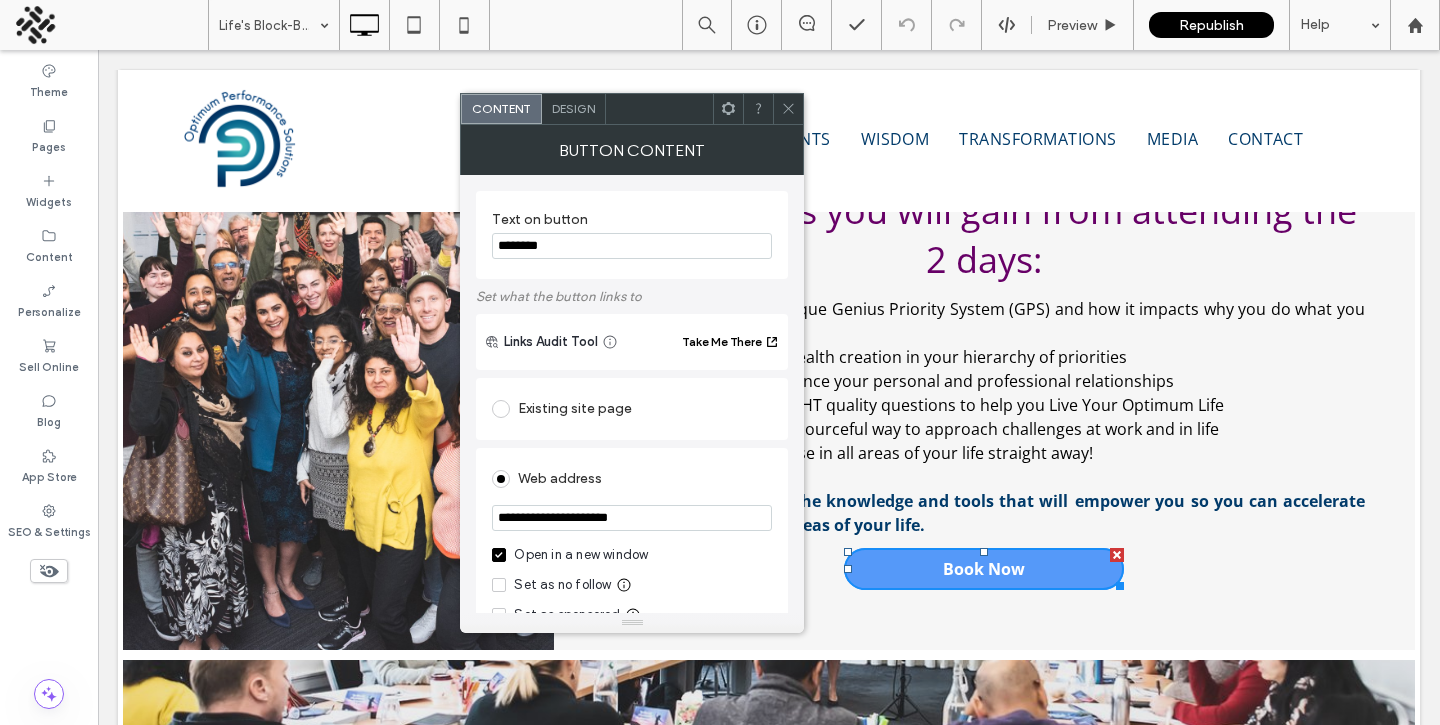 click at bounding box center [788, 109] 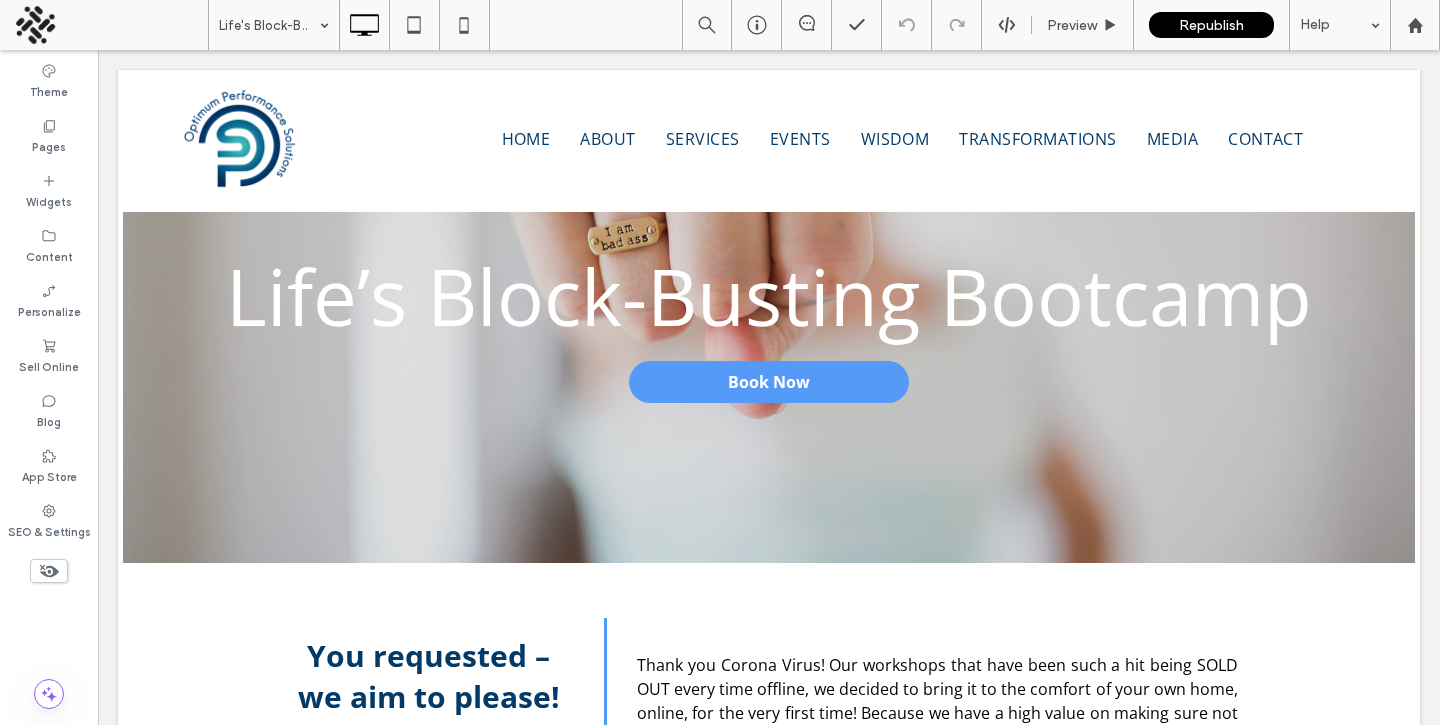 scroll, scrollTop: 0, scrollLeft: 0, axis: both 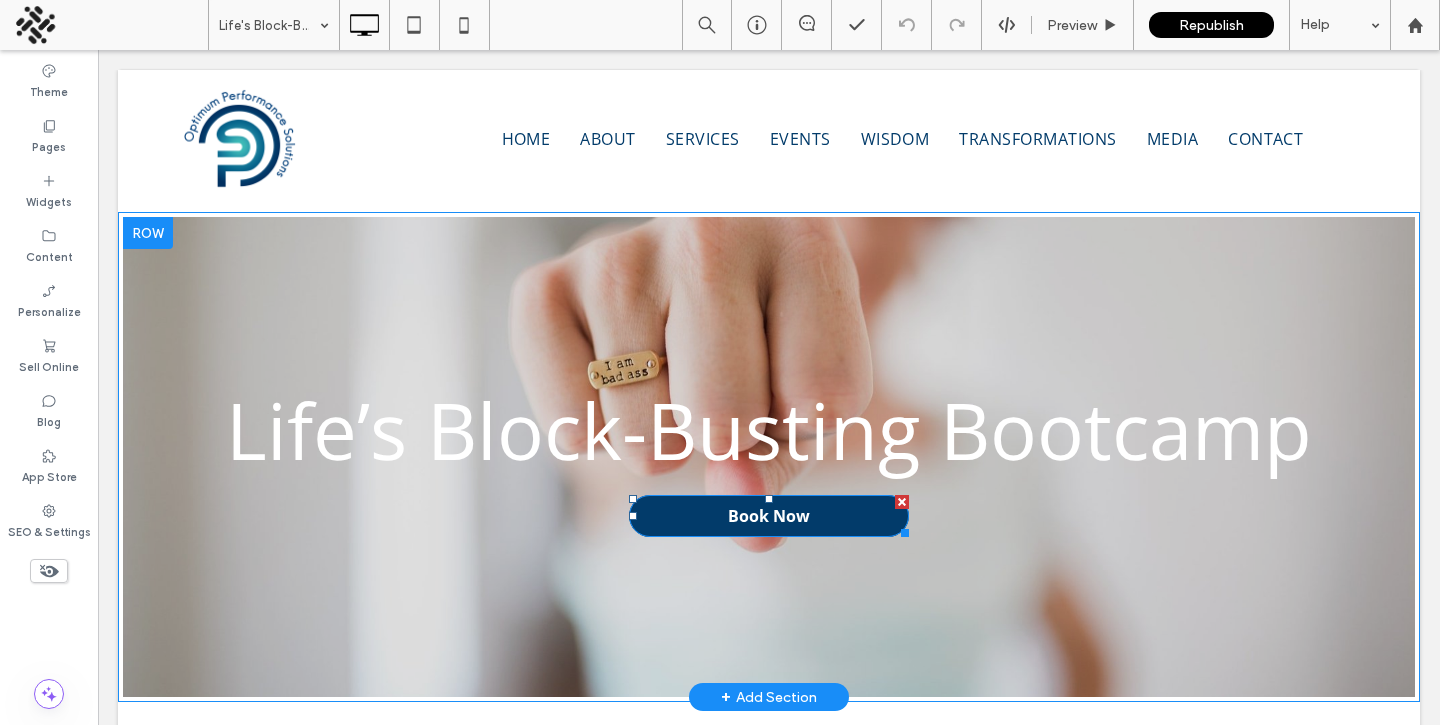 click on "Book Now" at bounding box center [769, 516] 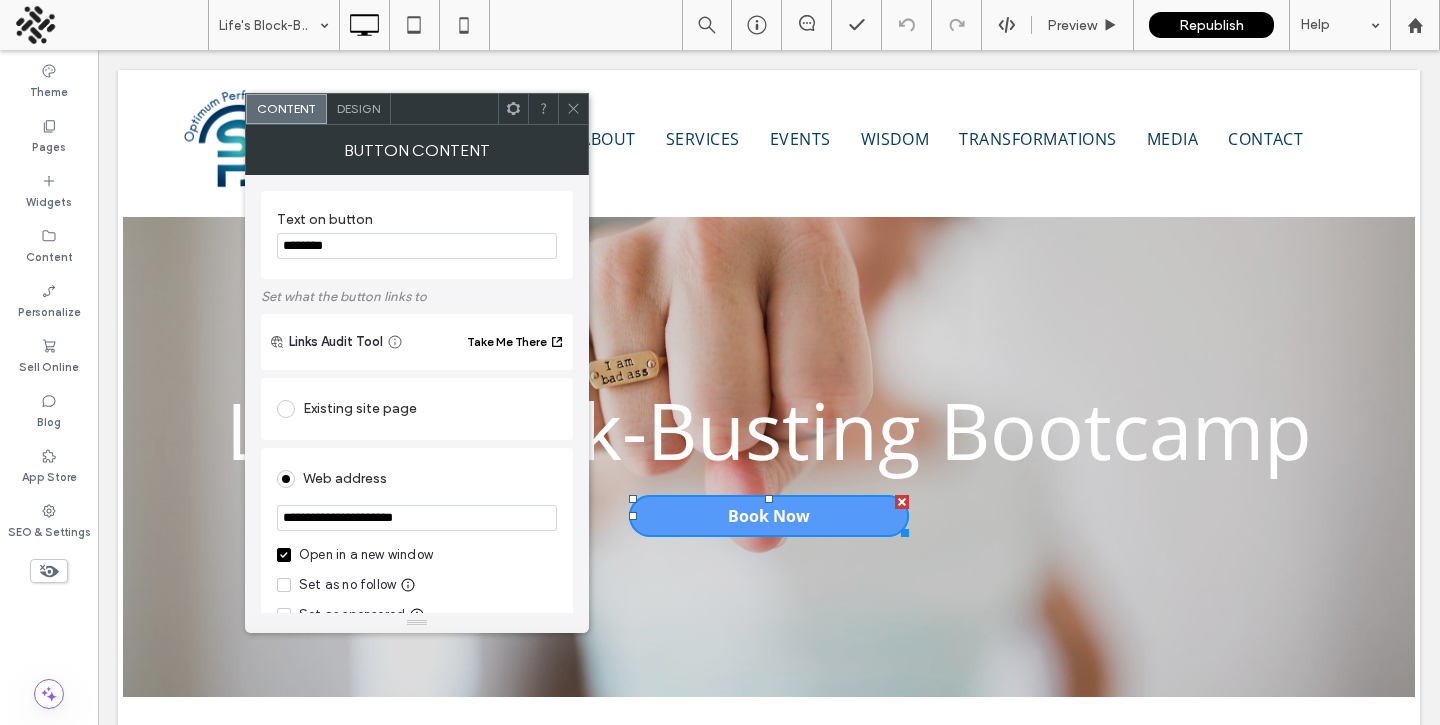 click on "**********" at bounding box center [417, 518] 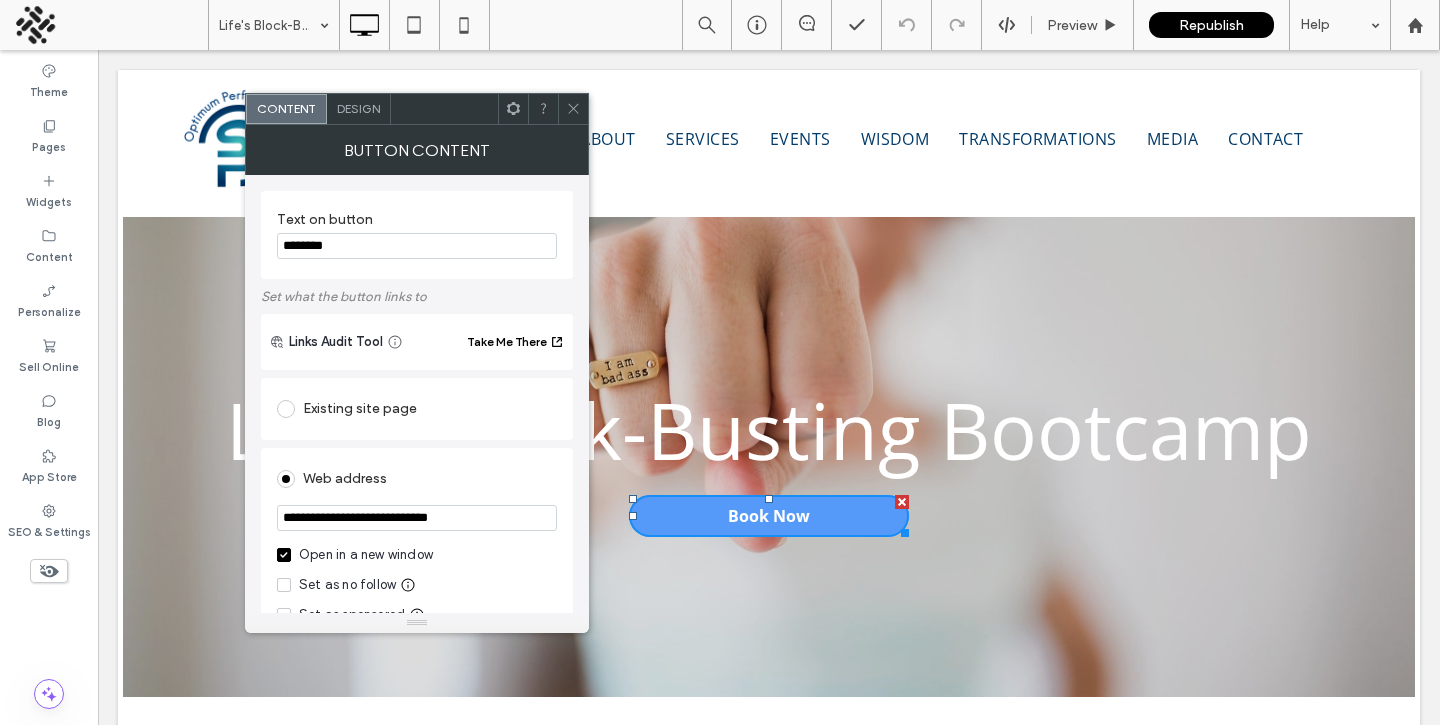 type on "**********" 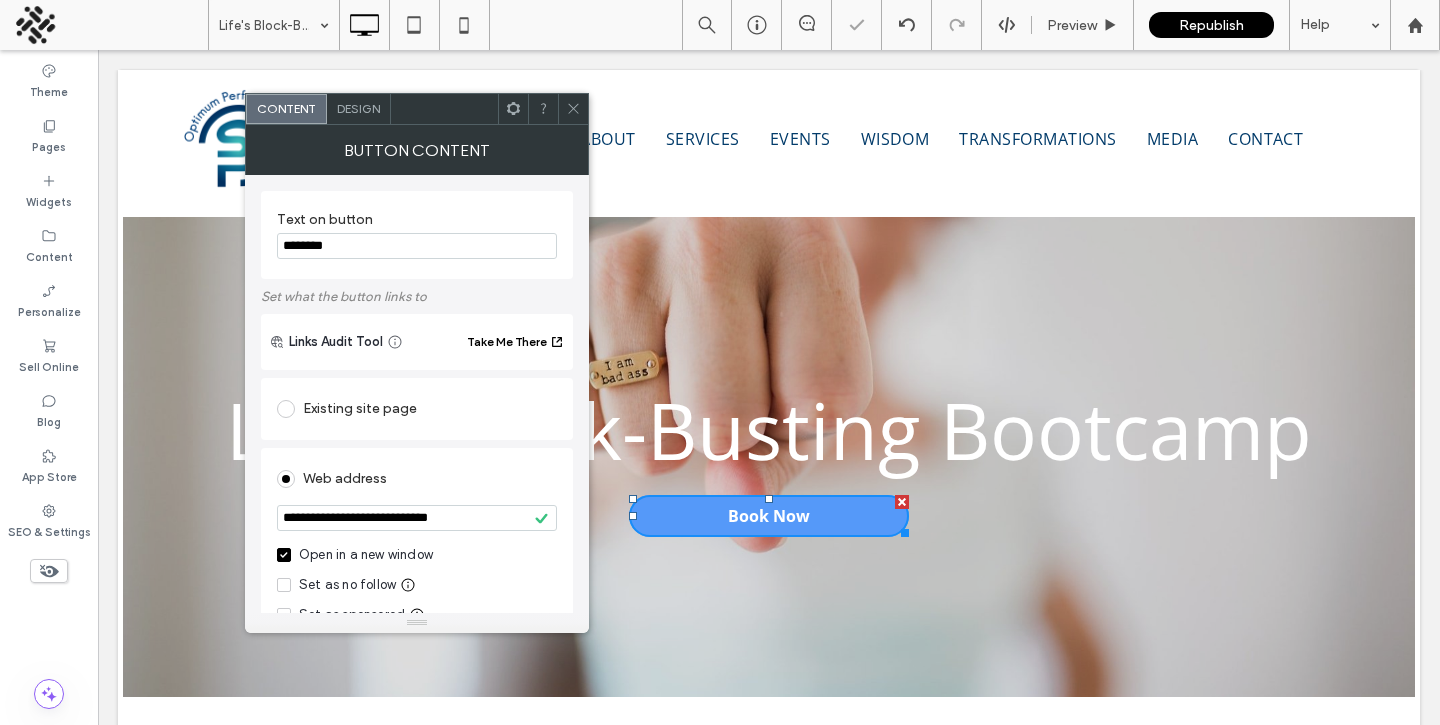click at bounding box center (573, 109) 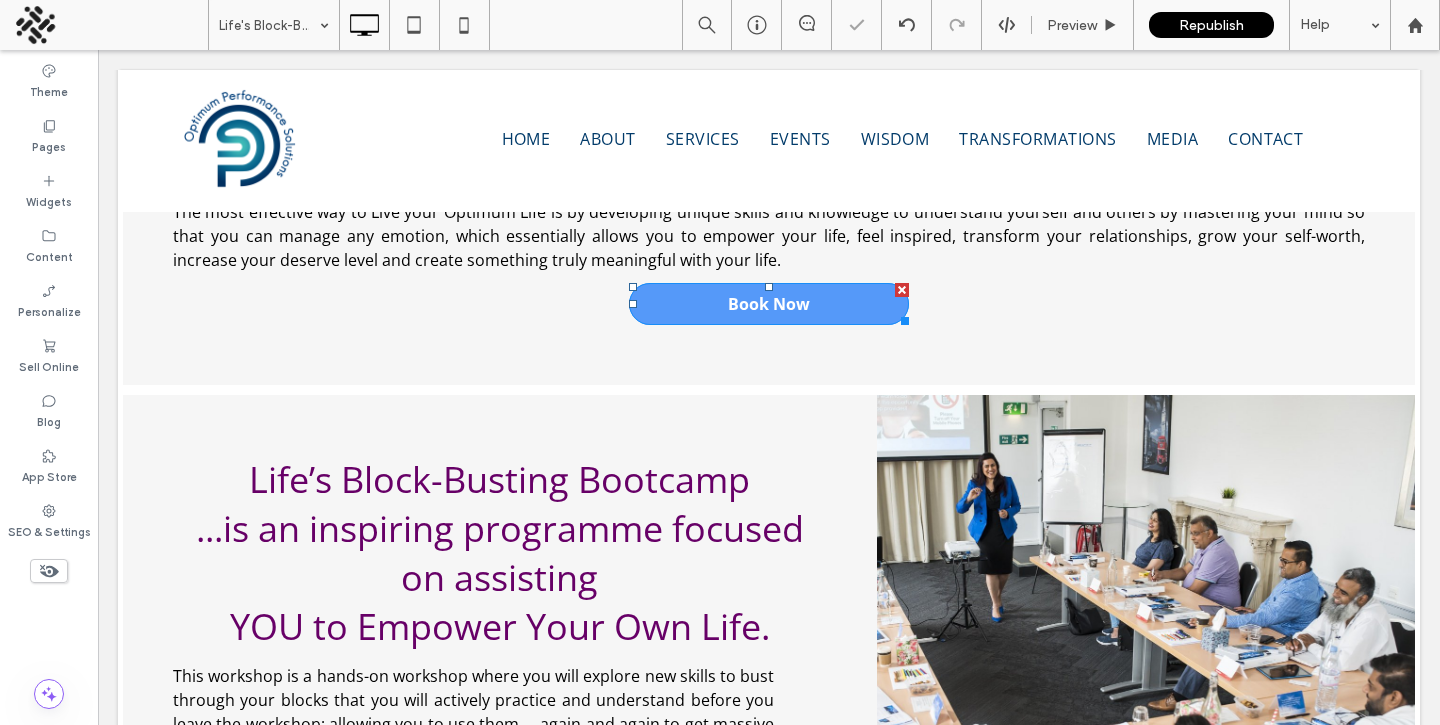 scroll, scrollTop: 1308, scrollLeft: 0, axis: vertical 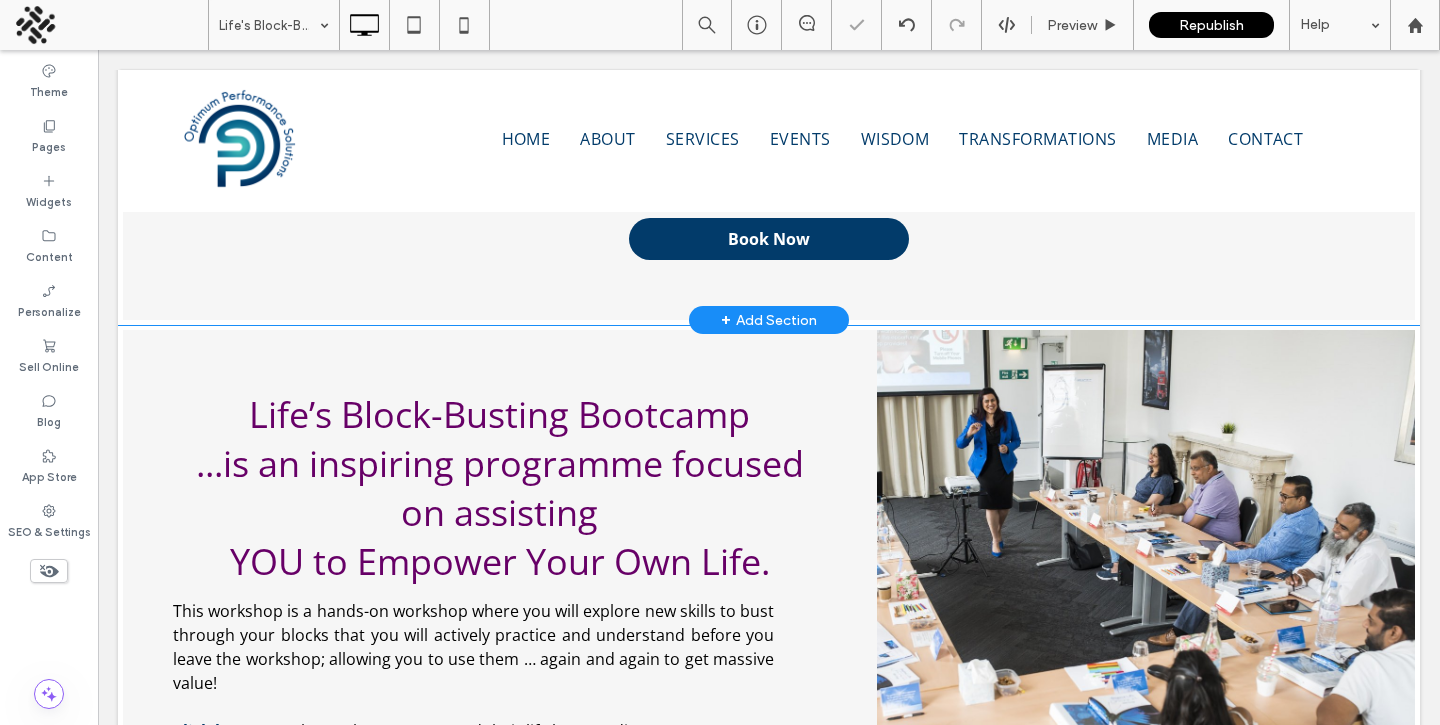 click on "Book Now" at bounding box center [769, 239] 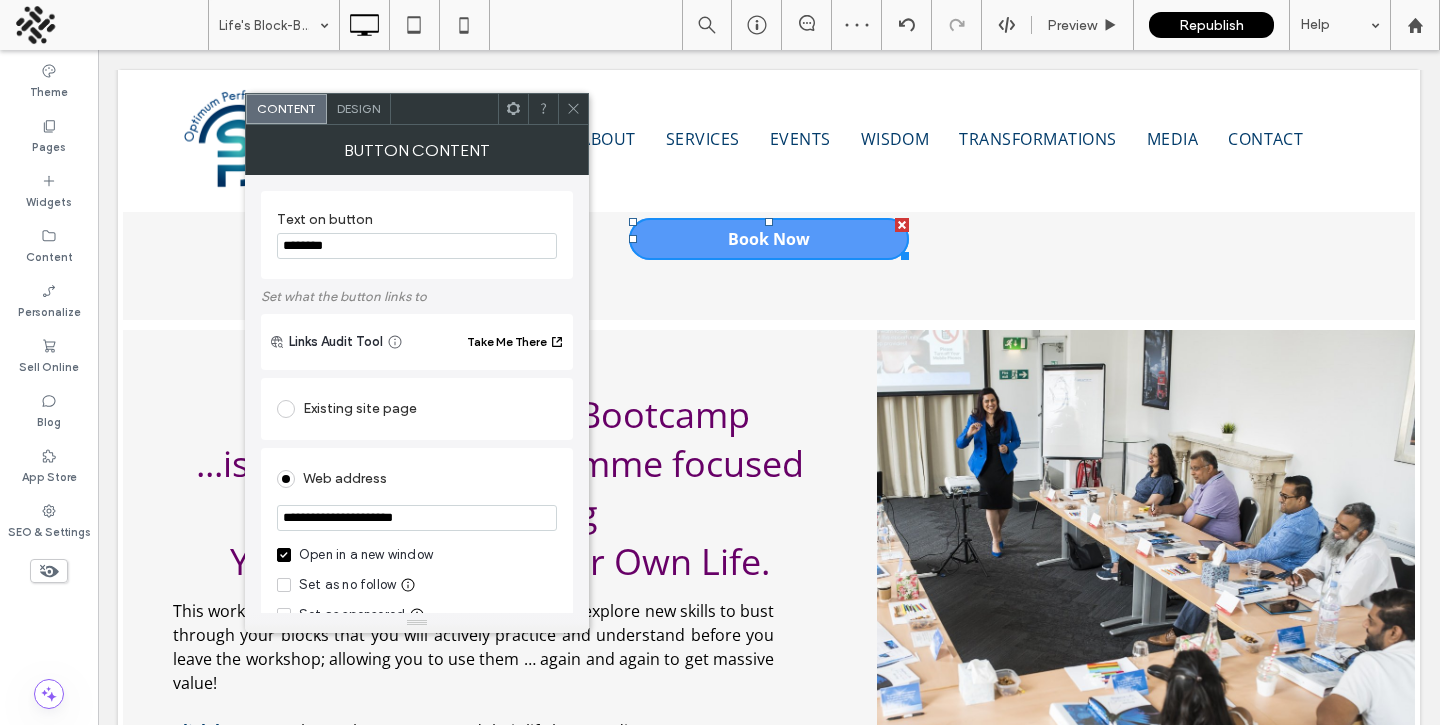 click on "**********" at bounding box center (417, 518) 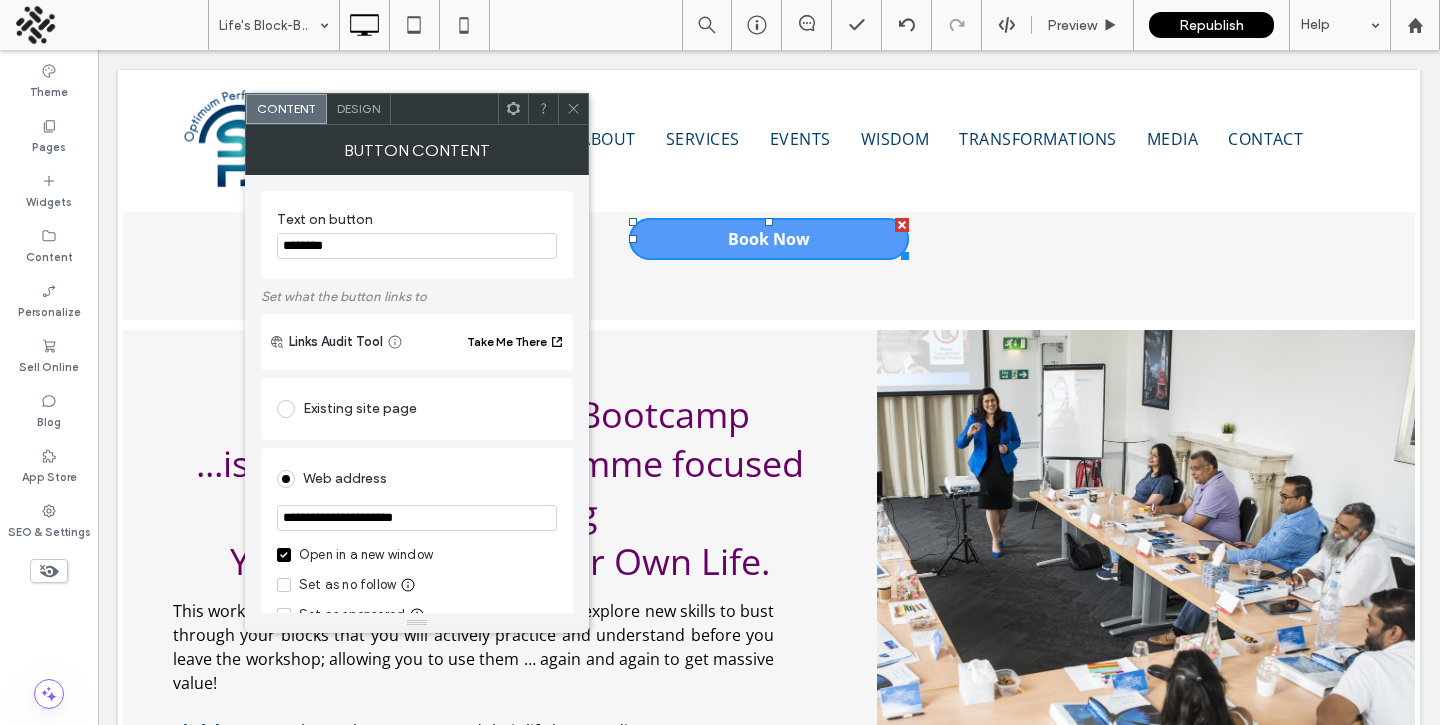 paste on "*******" 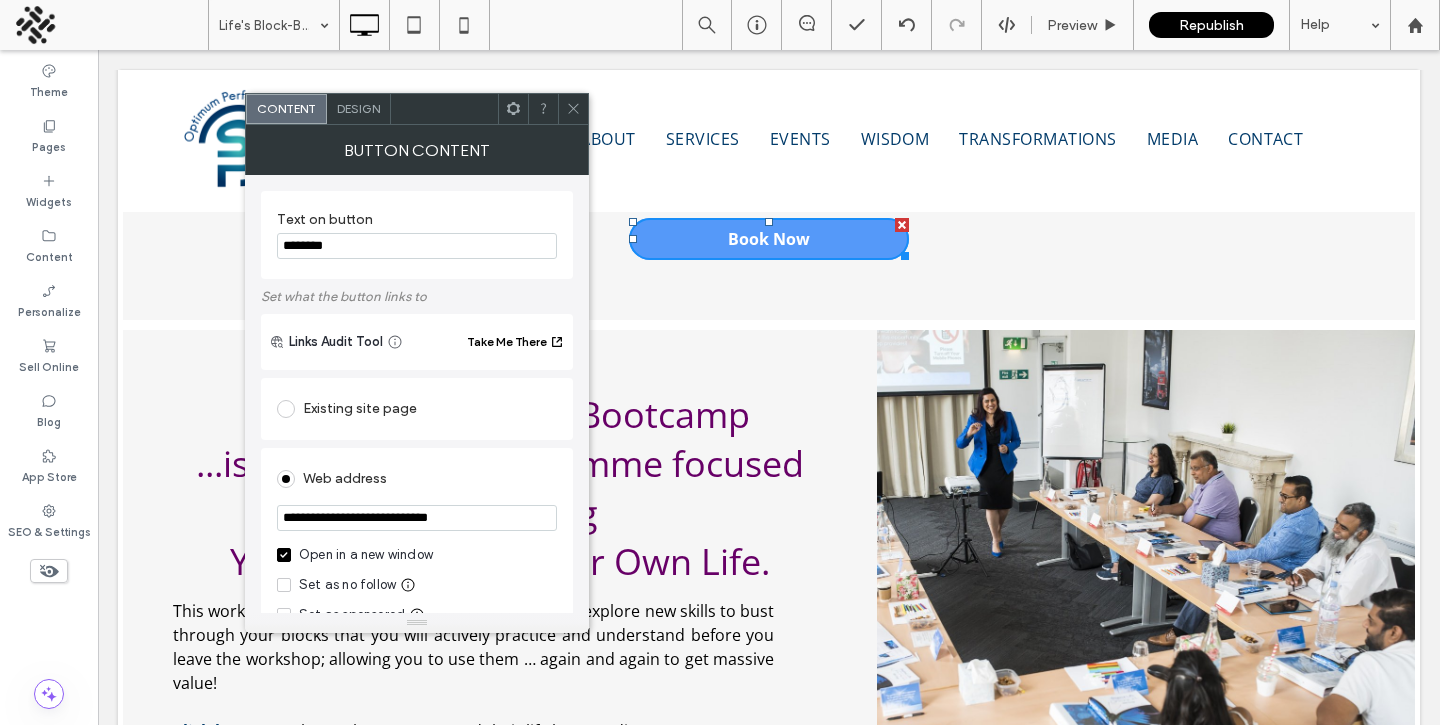 type on "**********" 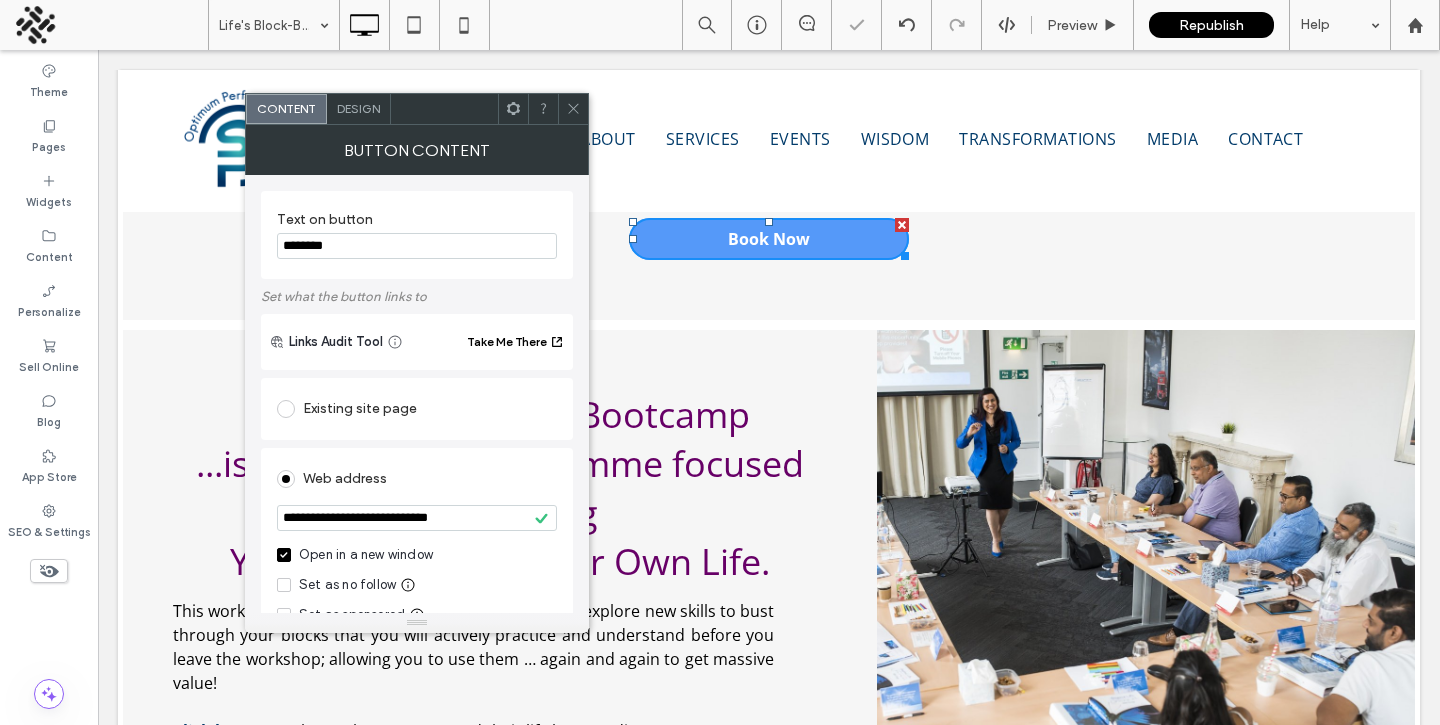 click 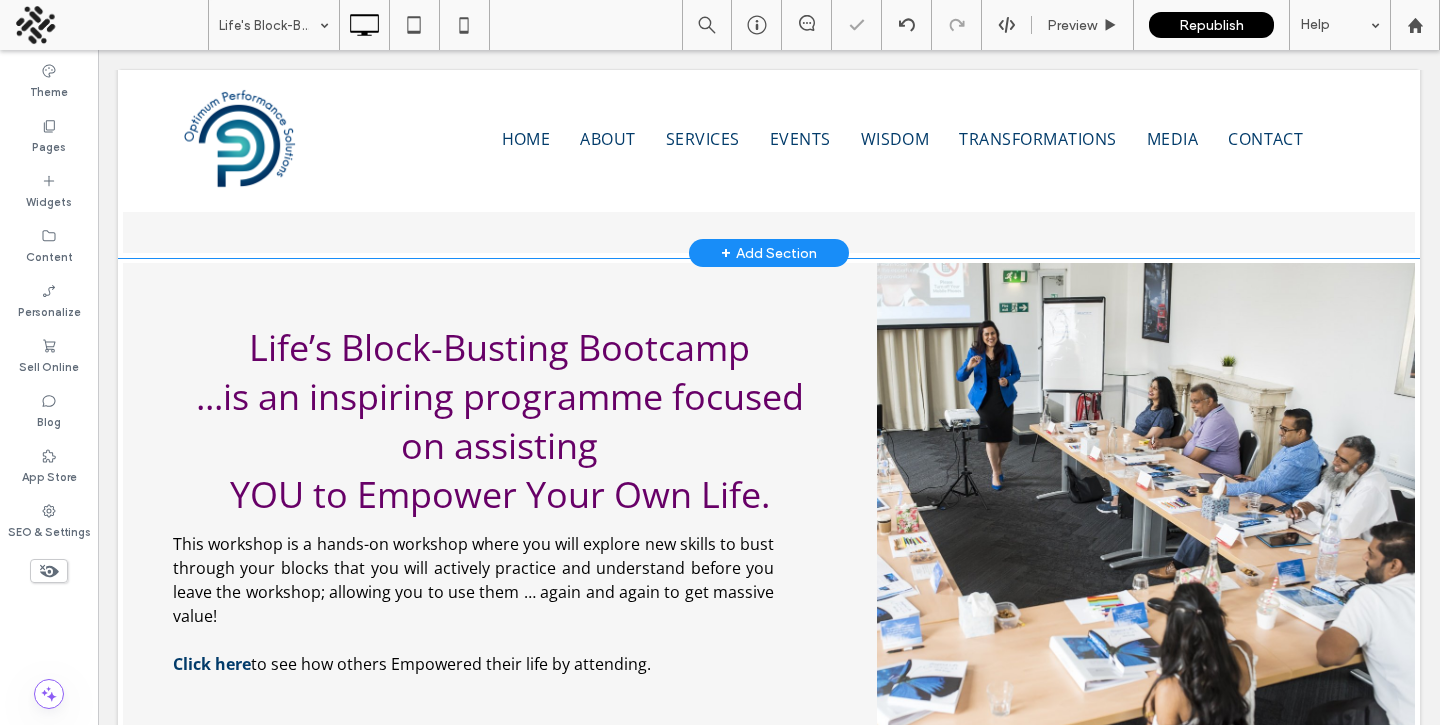 scroll, scrollTop: 1376, scrollLeft: 0, axis: vertical 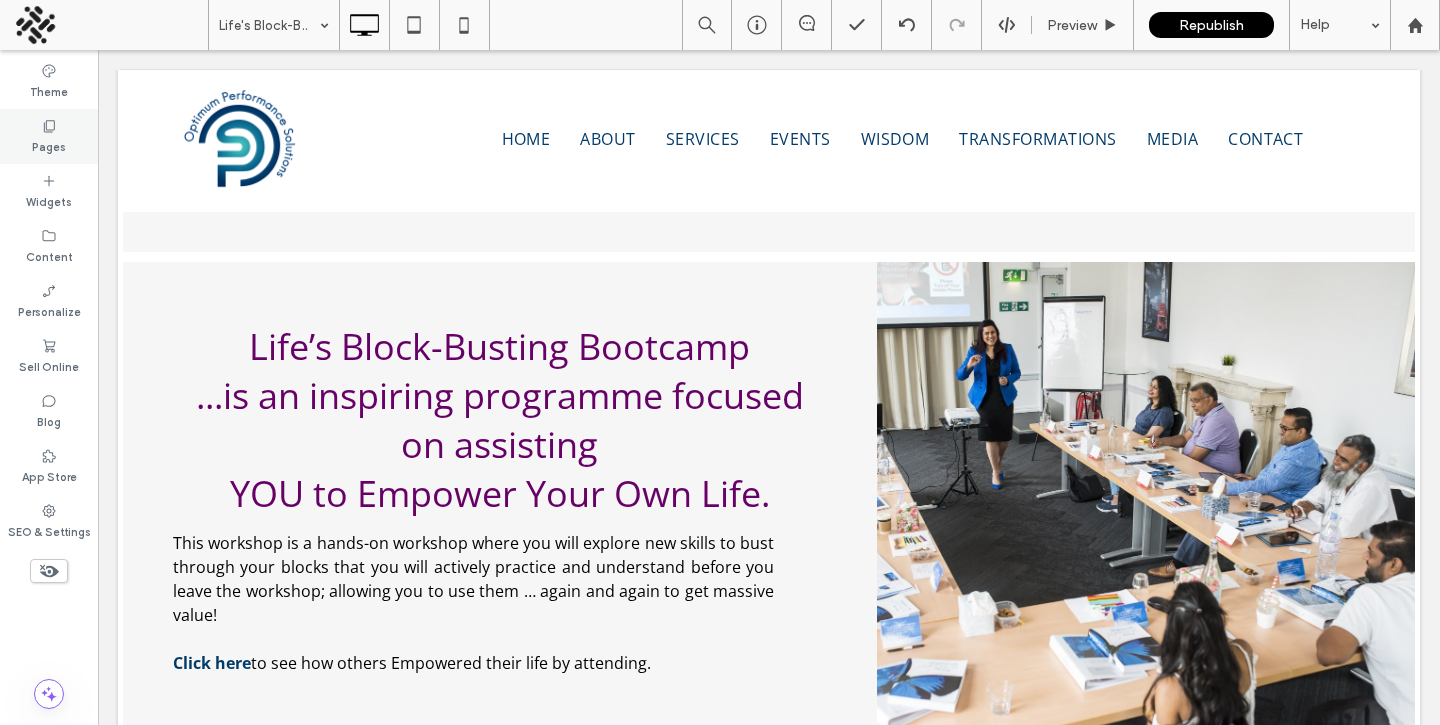 click on "Pages" at bounding box center [49, 145] 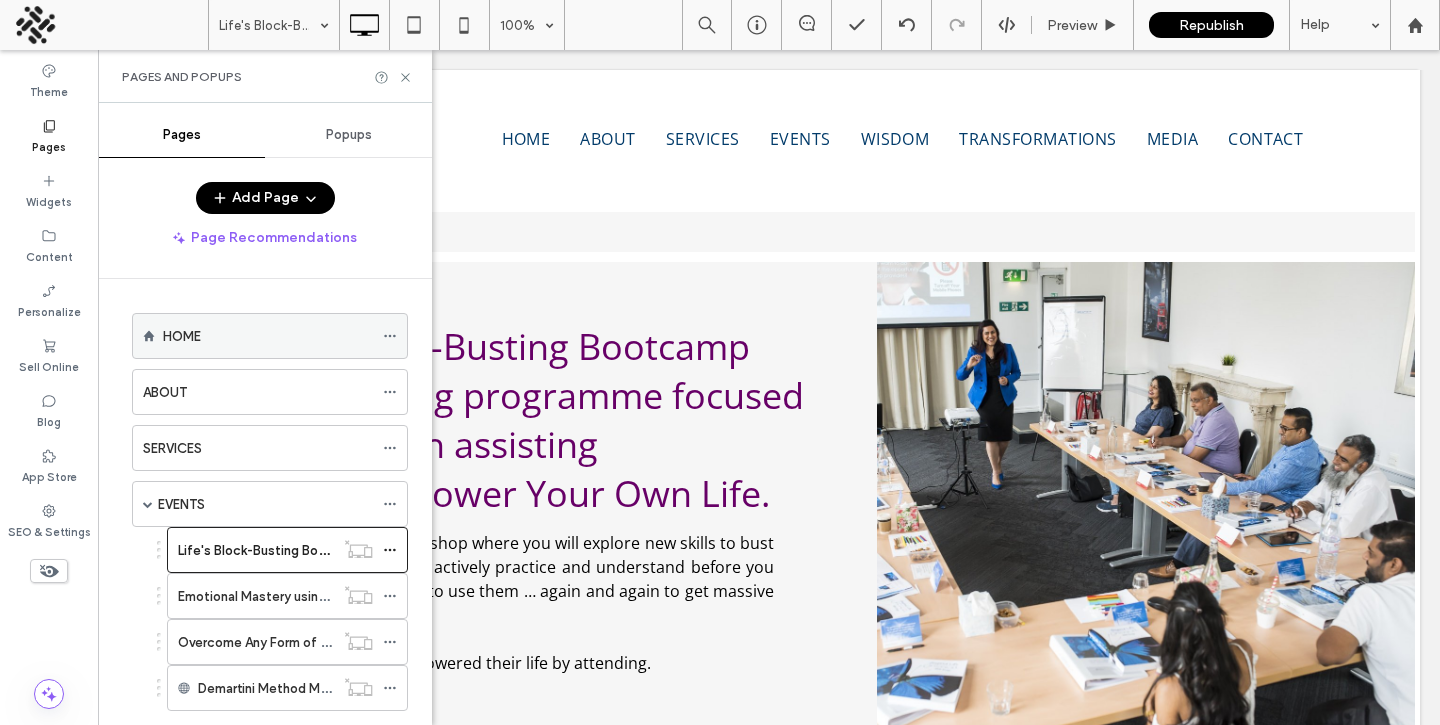 click on "HOME" at bounding box center [268, 336] 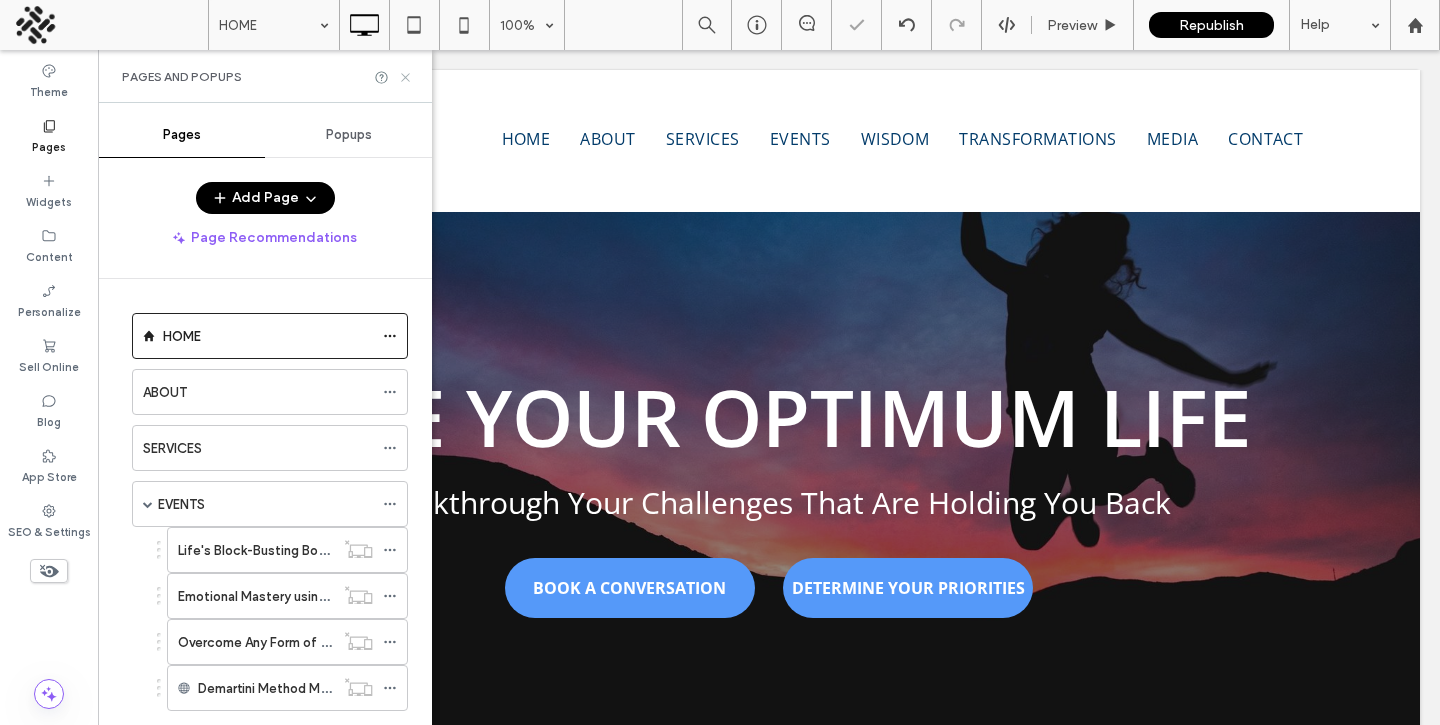 scroll, scrollTop: 0, scrollLeft: 0, axis: both 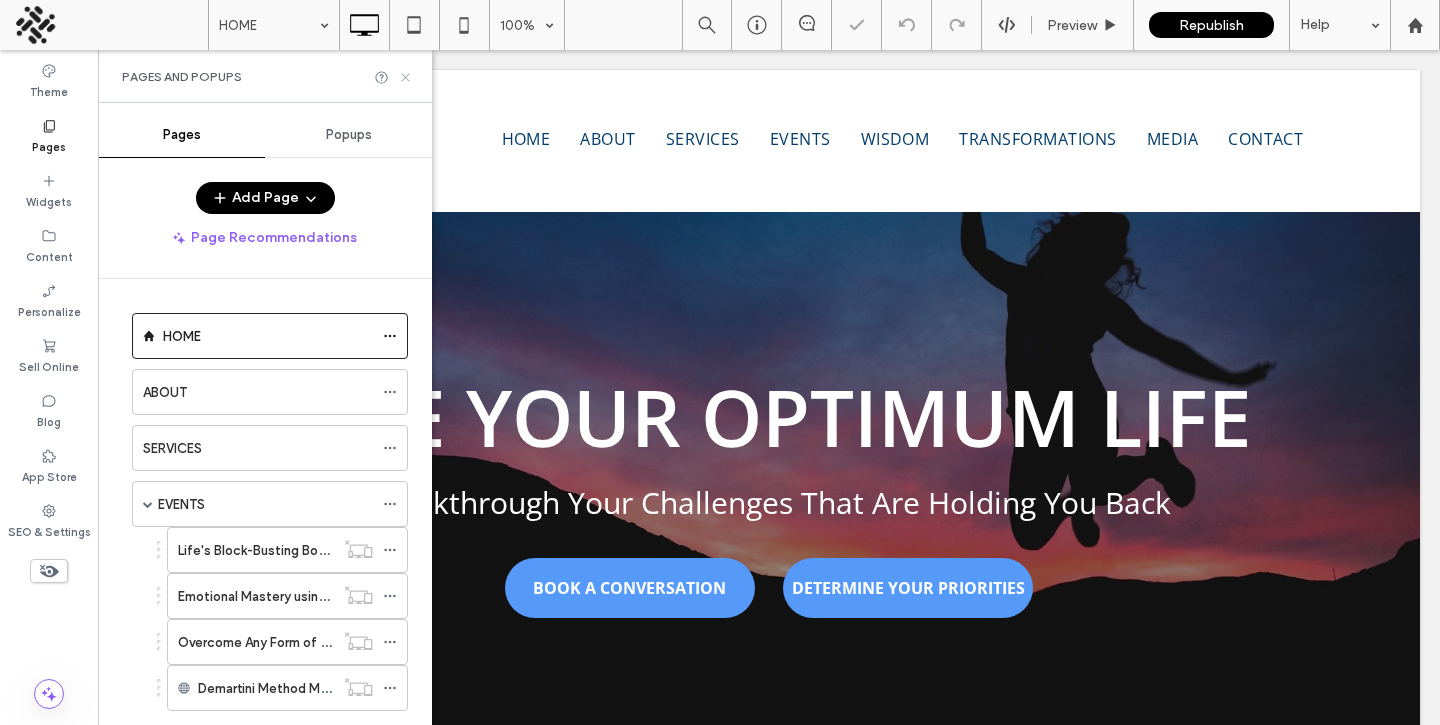 click 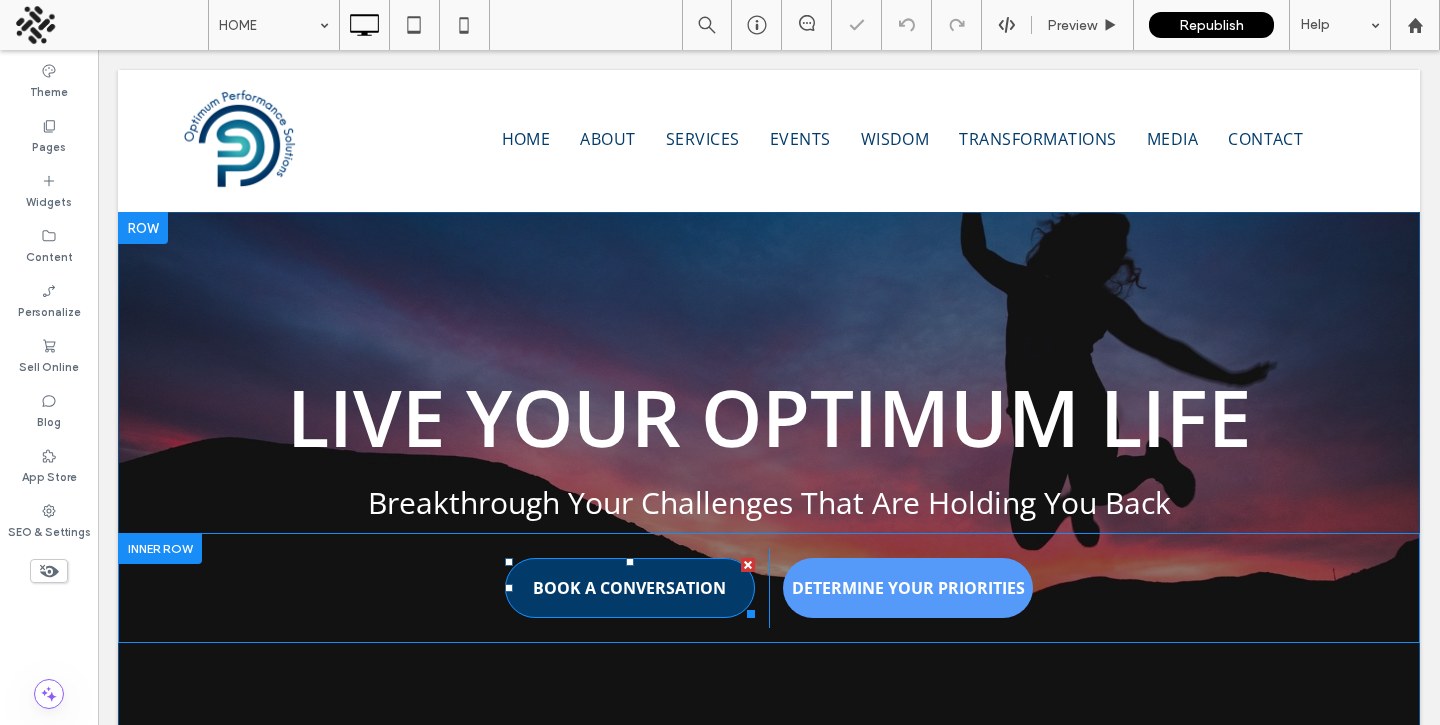 click on "BOOK A CONVERSATION" at bounding box center [629, 588] 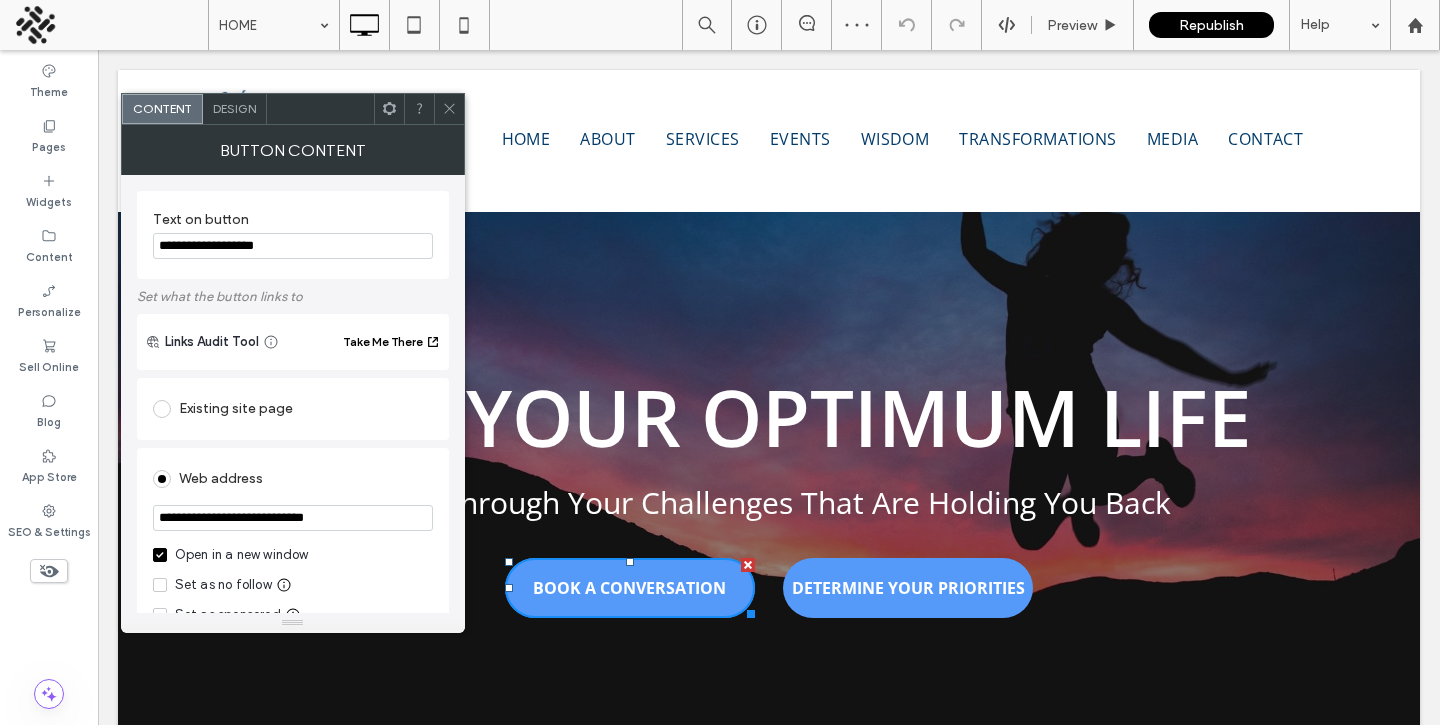 click on "Existing site page" at bounding box center (293, 409) 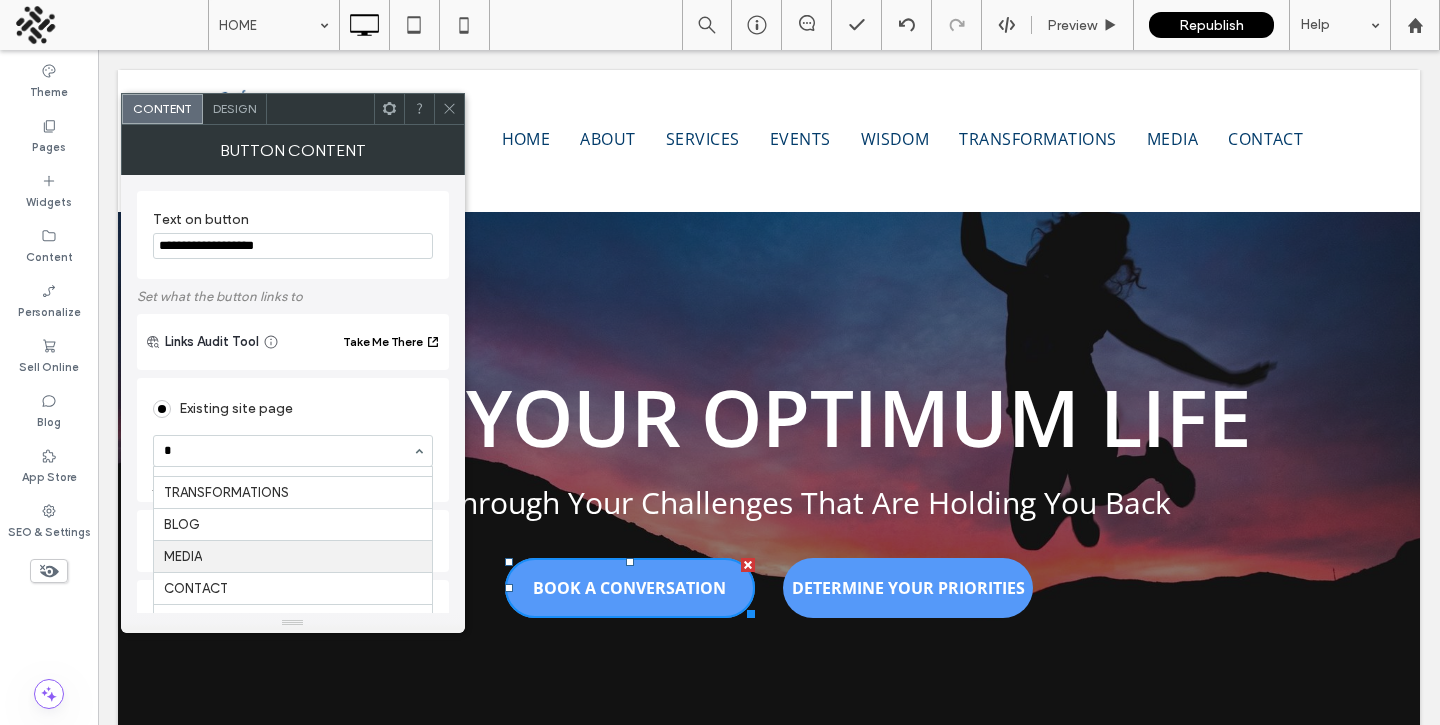 scroll, scrollTop: 65, scrollLeft: 0, axis: vertical 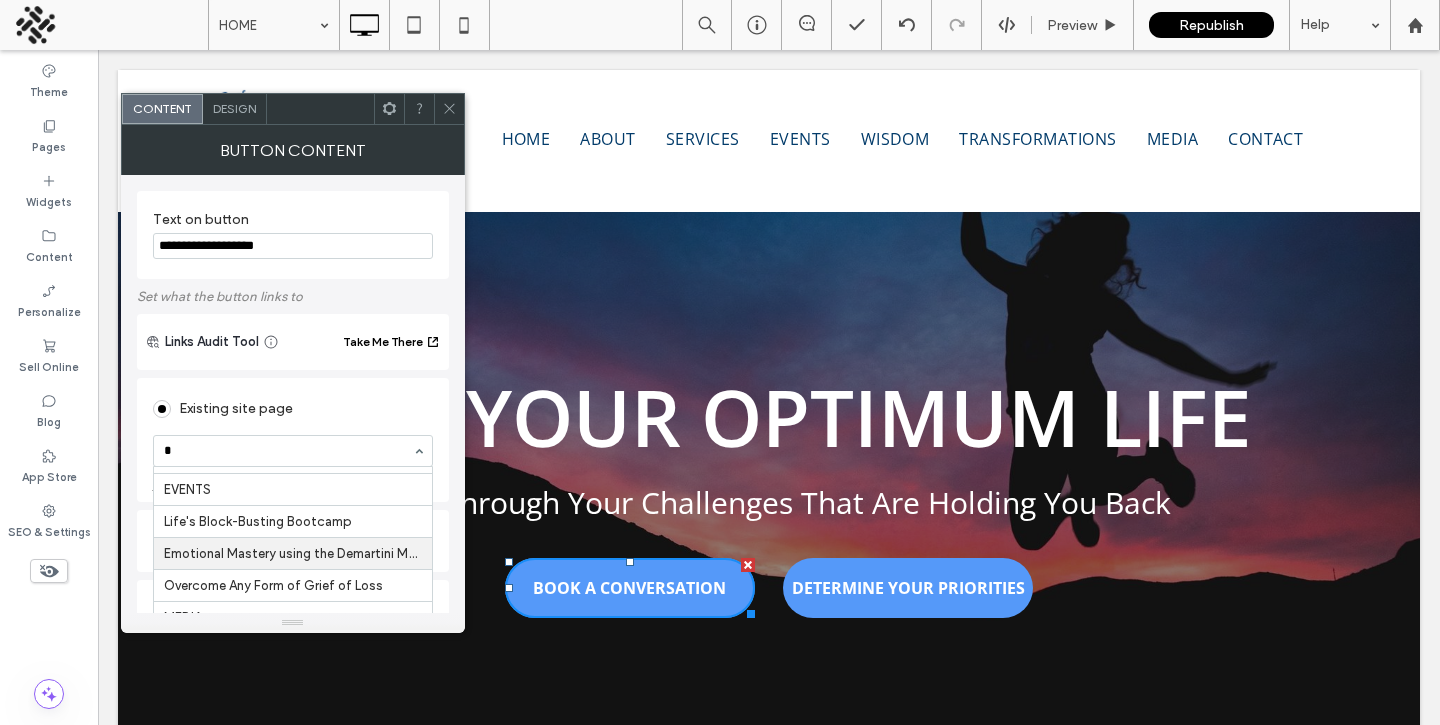 type on "**" 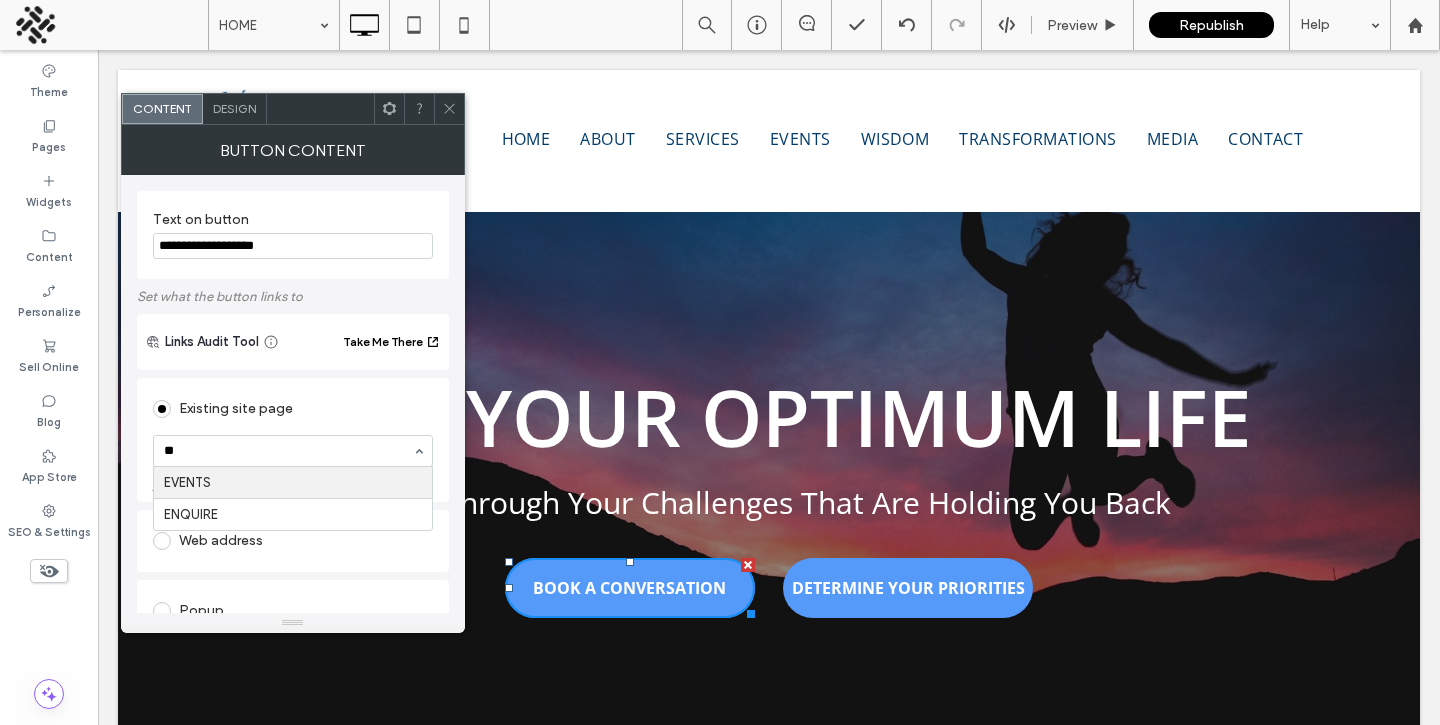 scroll, scrollTop: 0, scrollLeft: 0, axis: both 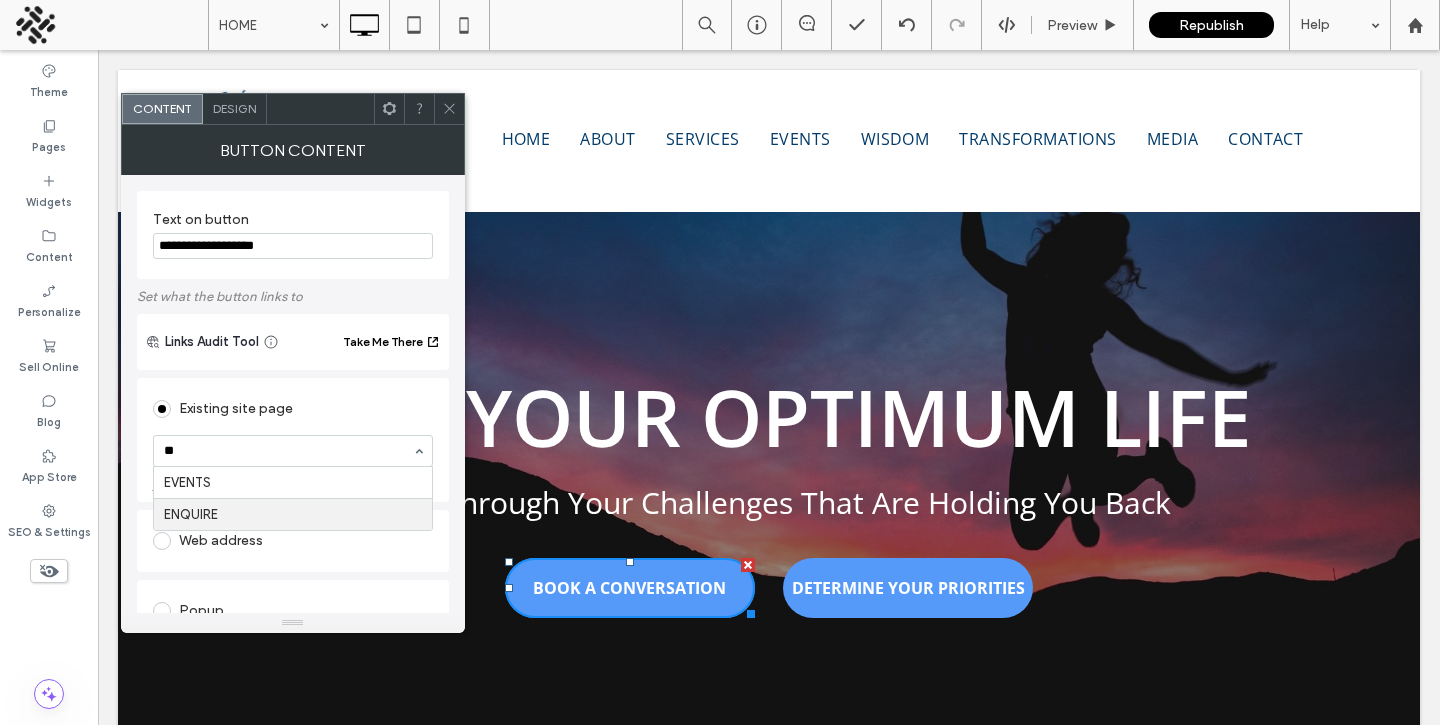 type 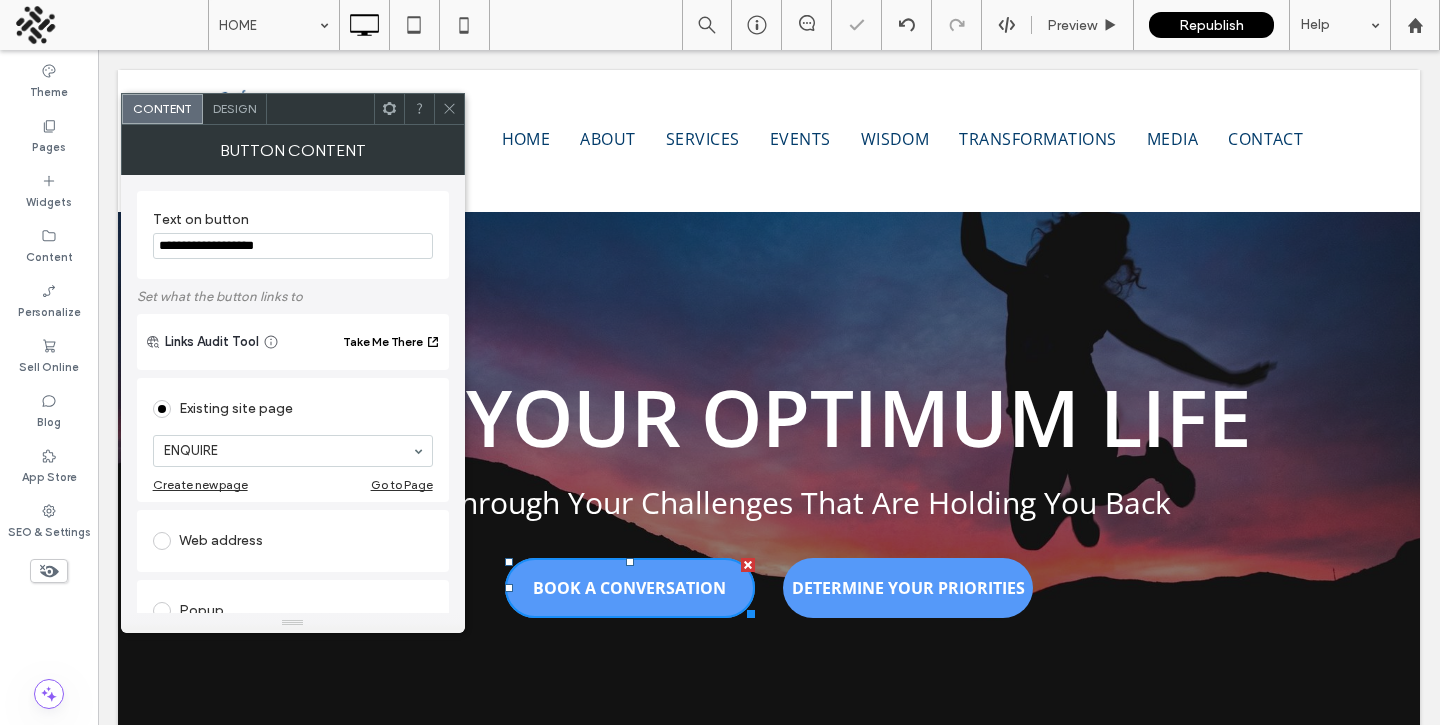 click 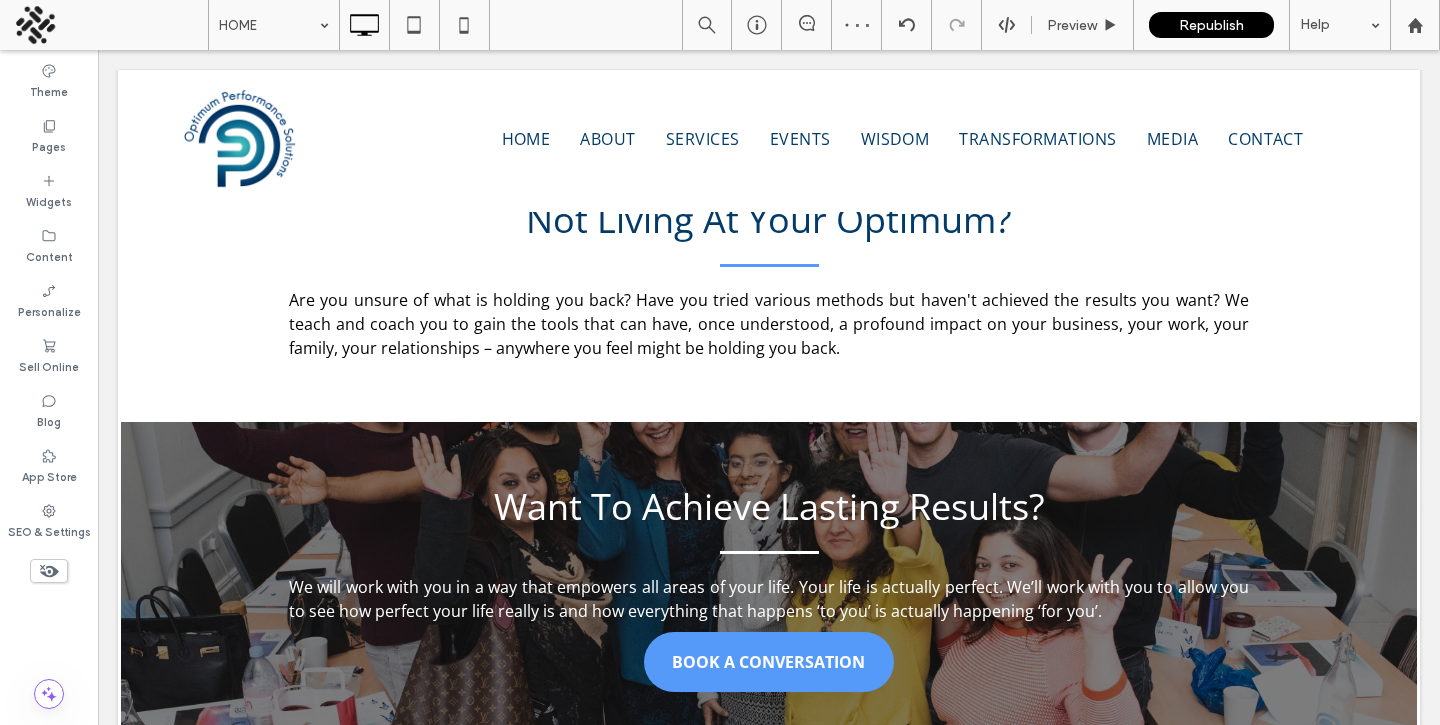 scroll, scrollTop: 683, scrollLeft: 0, axis: vertical 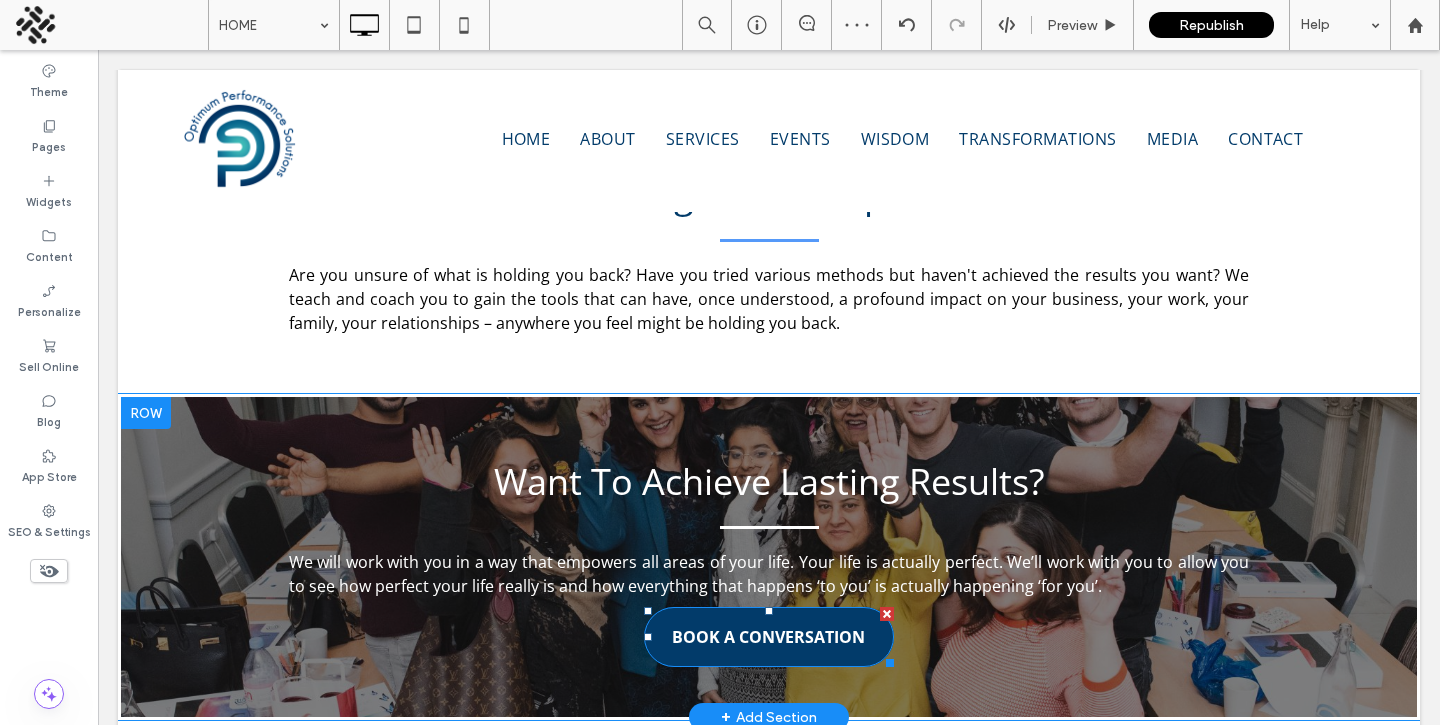 click on "BOOK A CONVERSATION" at bounding box center (768, 637) 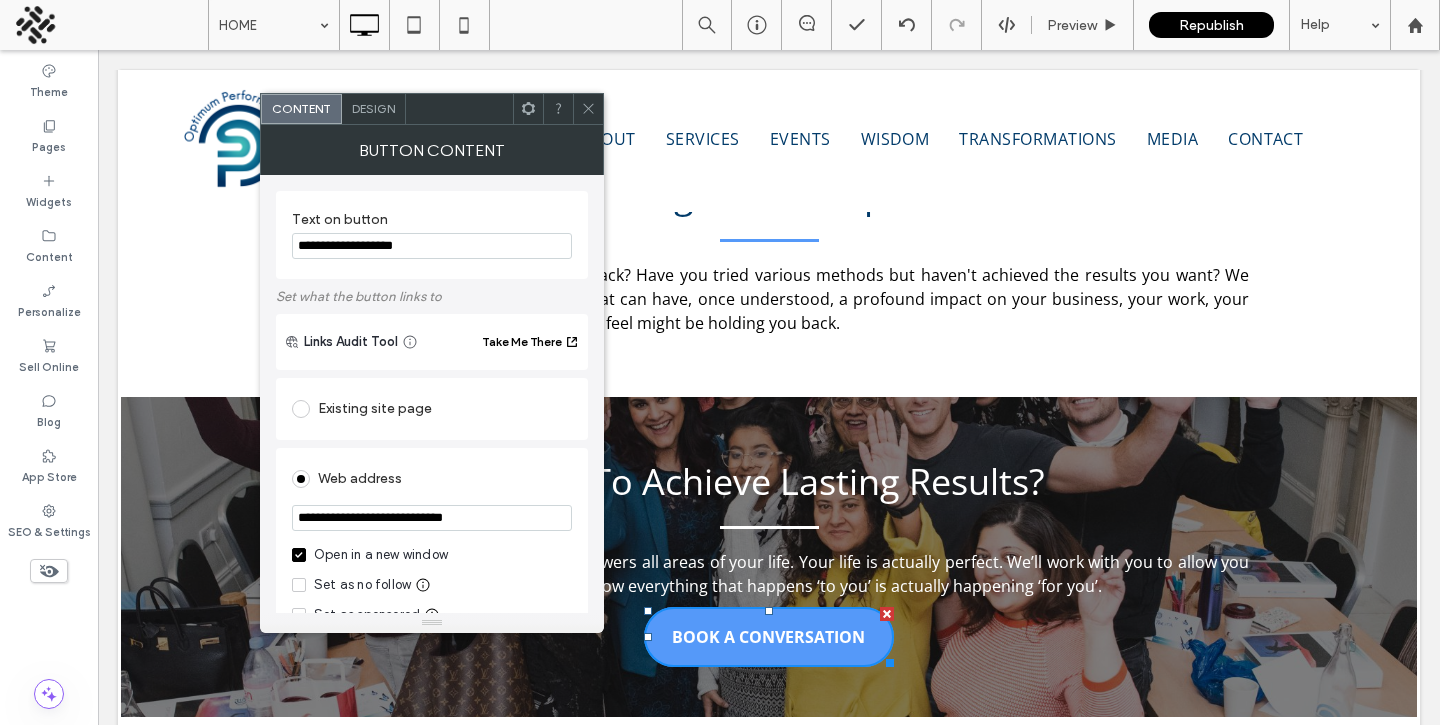 click on "Existing site page" at bounding box center [432, 409] 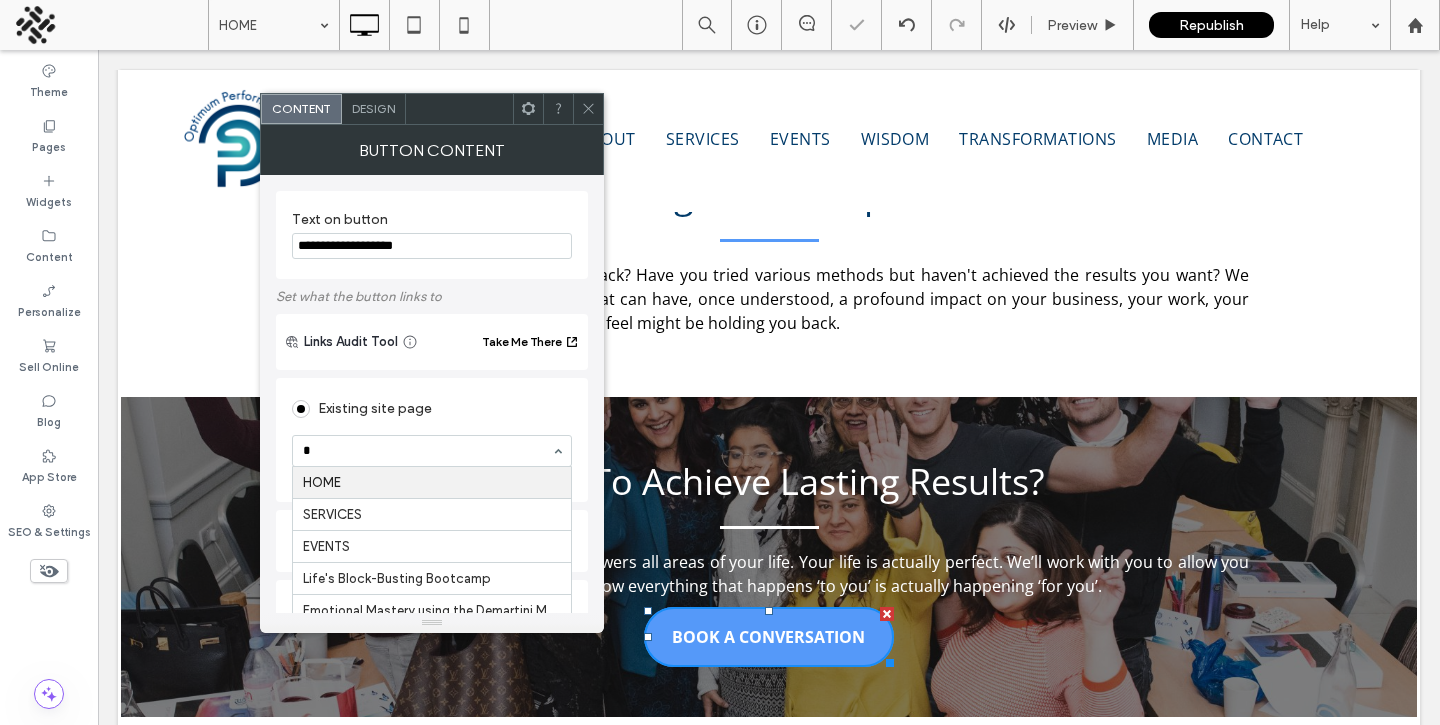 type on "**" 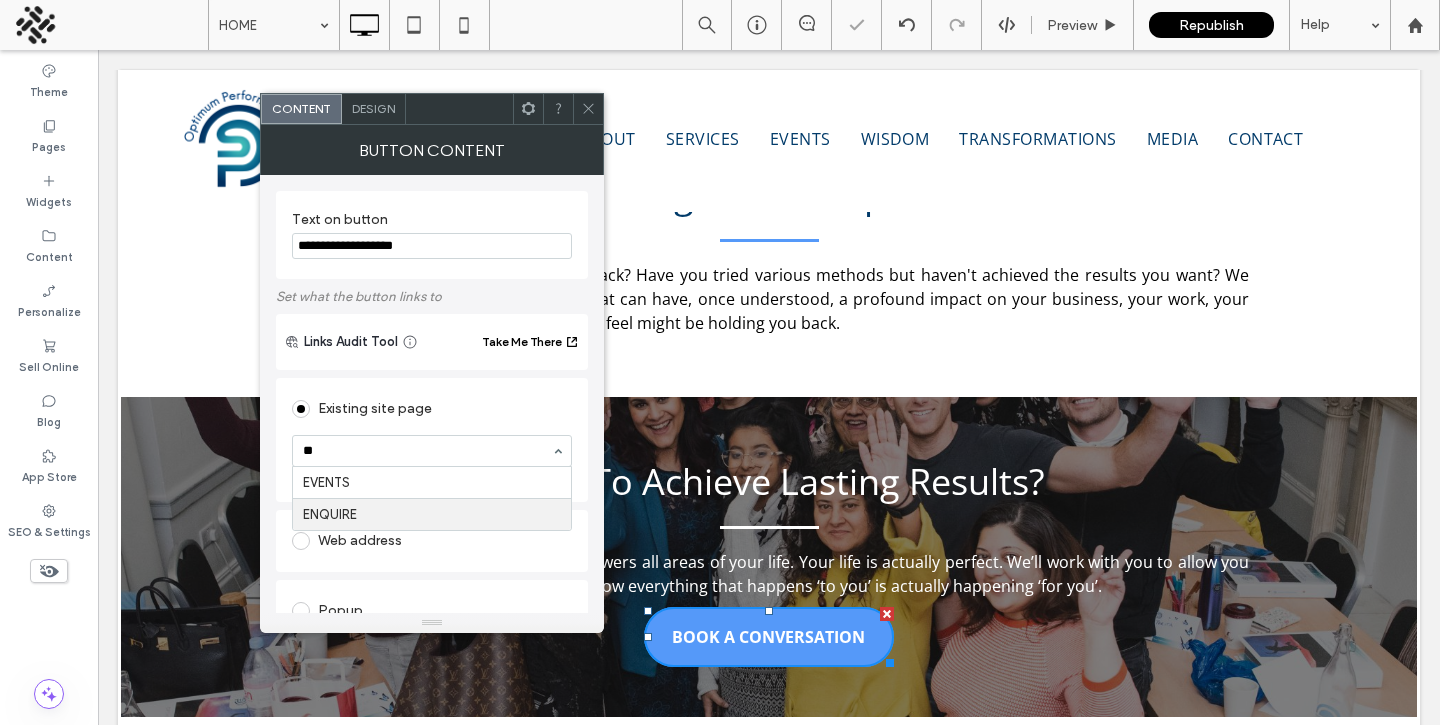type 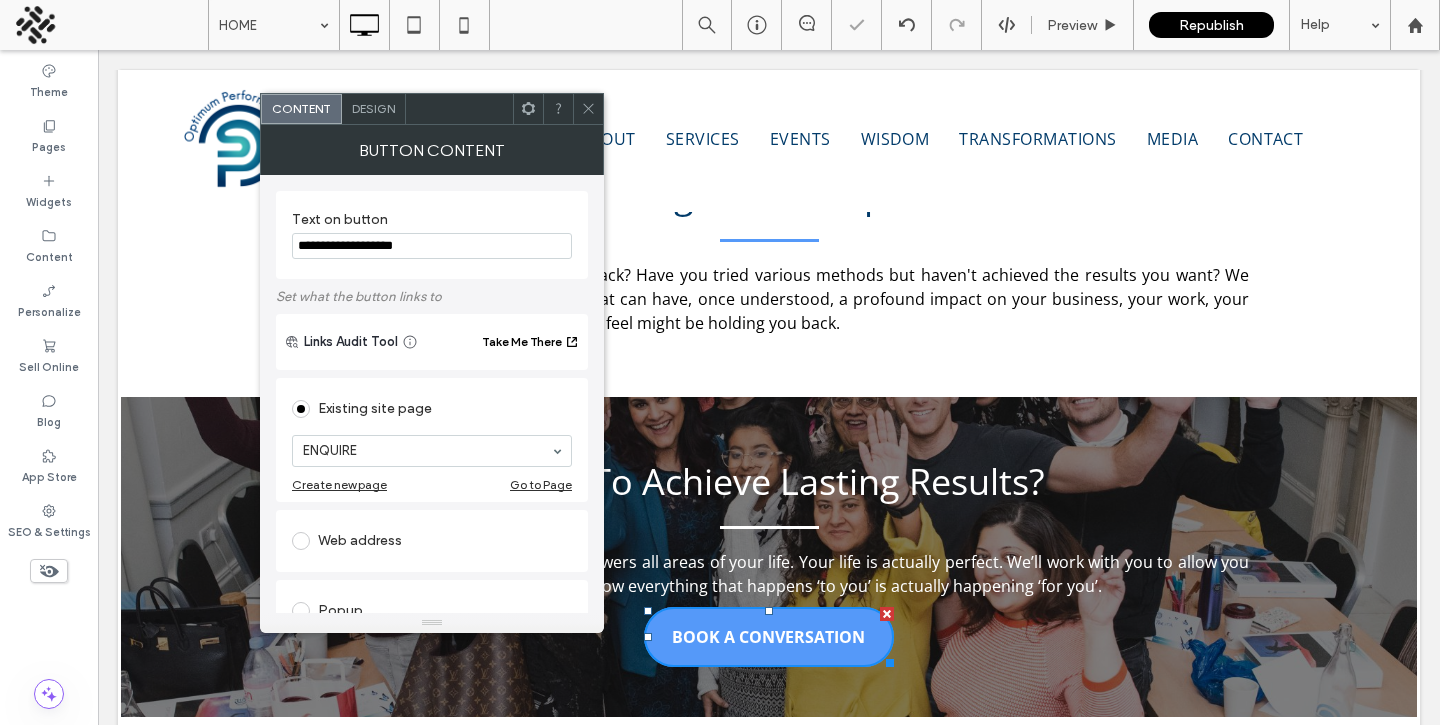 click at bounding box center [588, 109] 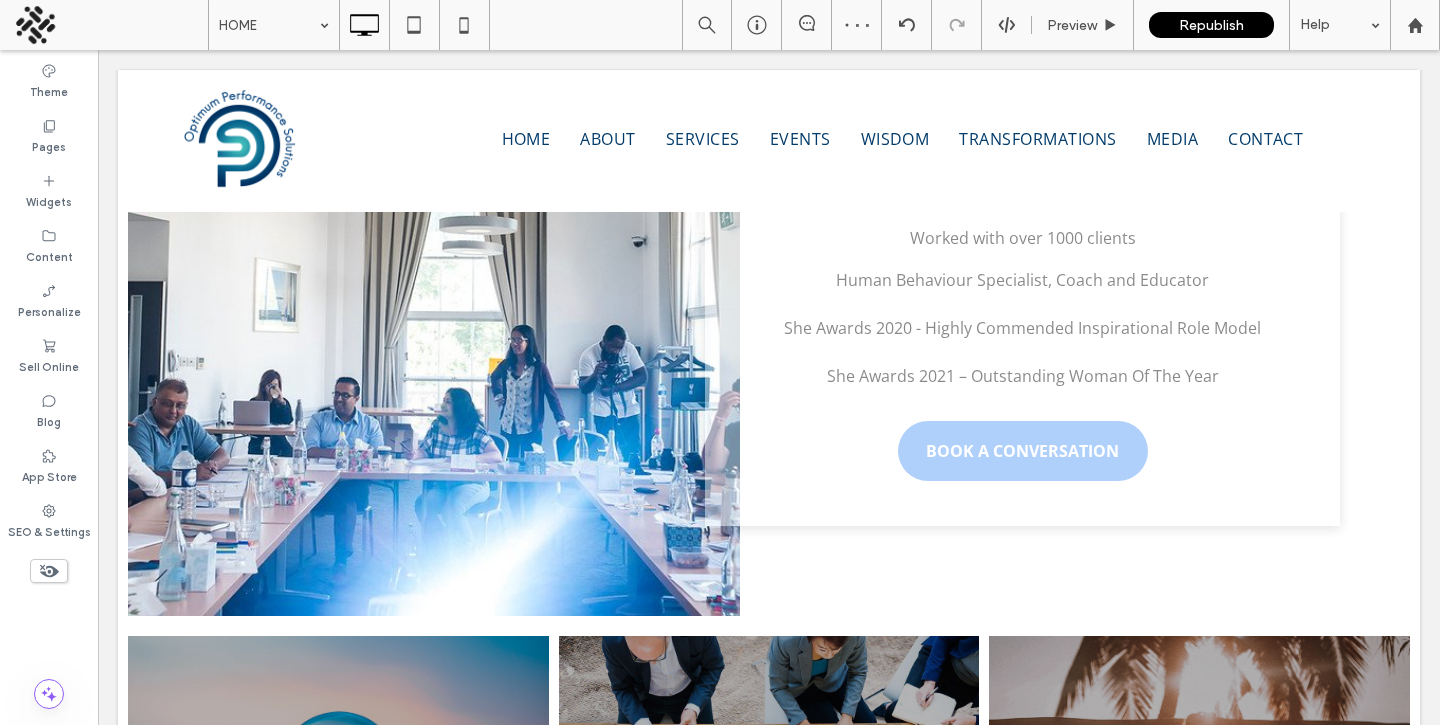 scroll, scrollTop: 1550, scrollLeft: 0, axis: vertical 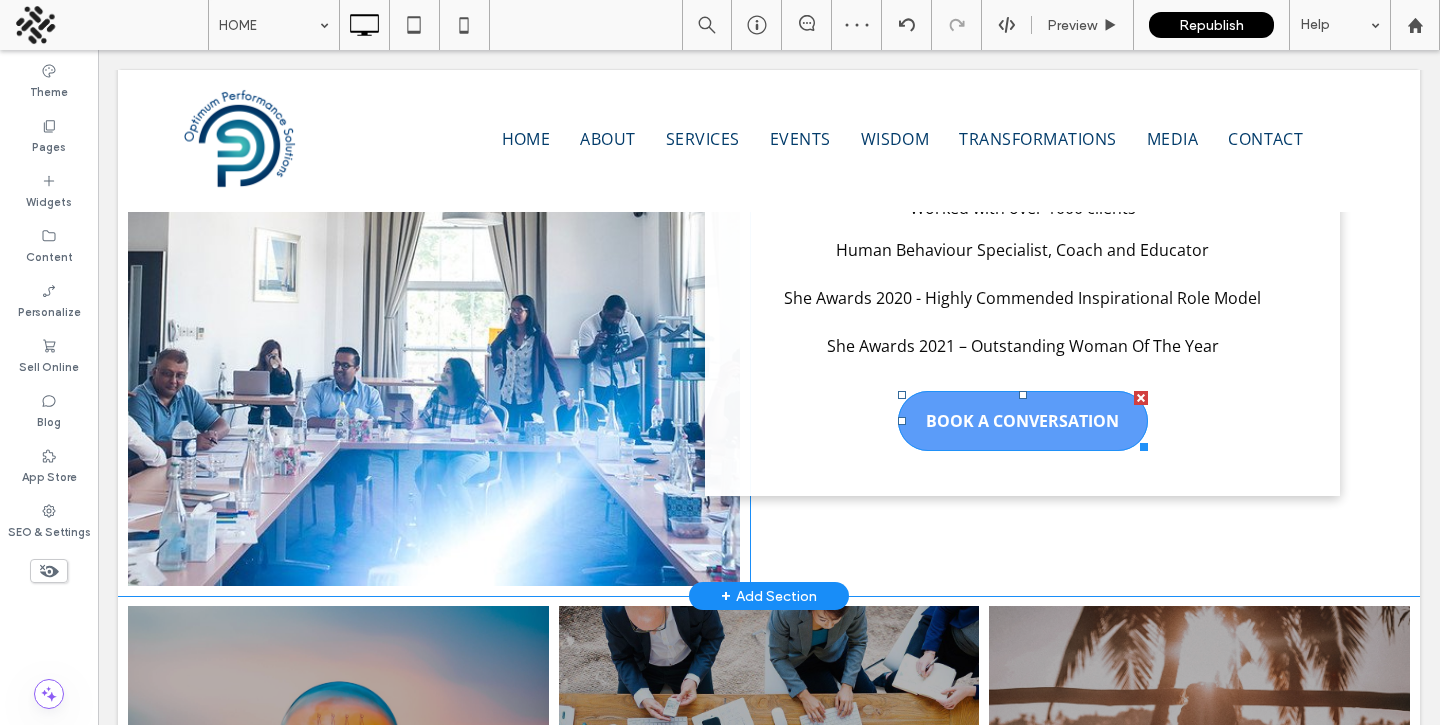click on "Master Your Life Master Certified Demartini Method Facilitator (only one outside of USA, Canada & Australia) Superwoman [YEAR] - Contributions to Personal Development Worked with over 1000 clients Human Behaviour Specialist, Coach and Educator She Awards [YEAR] - Highly Commended Inspirational Role Model She Awards [YEAR] – Outstanding Woman Of The Year
BOOK A CONVERSATION
Click To Paste" at bounding box center (1022, 224) 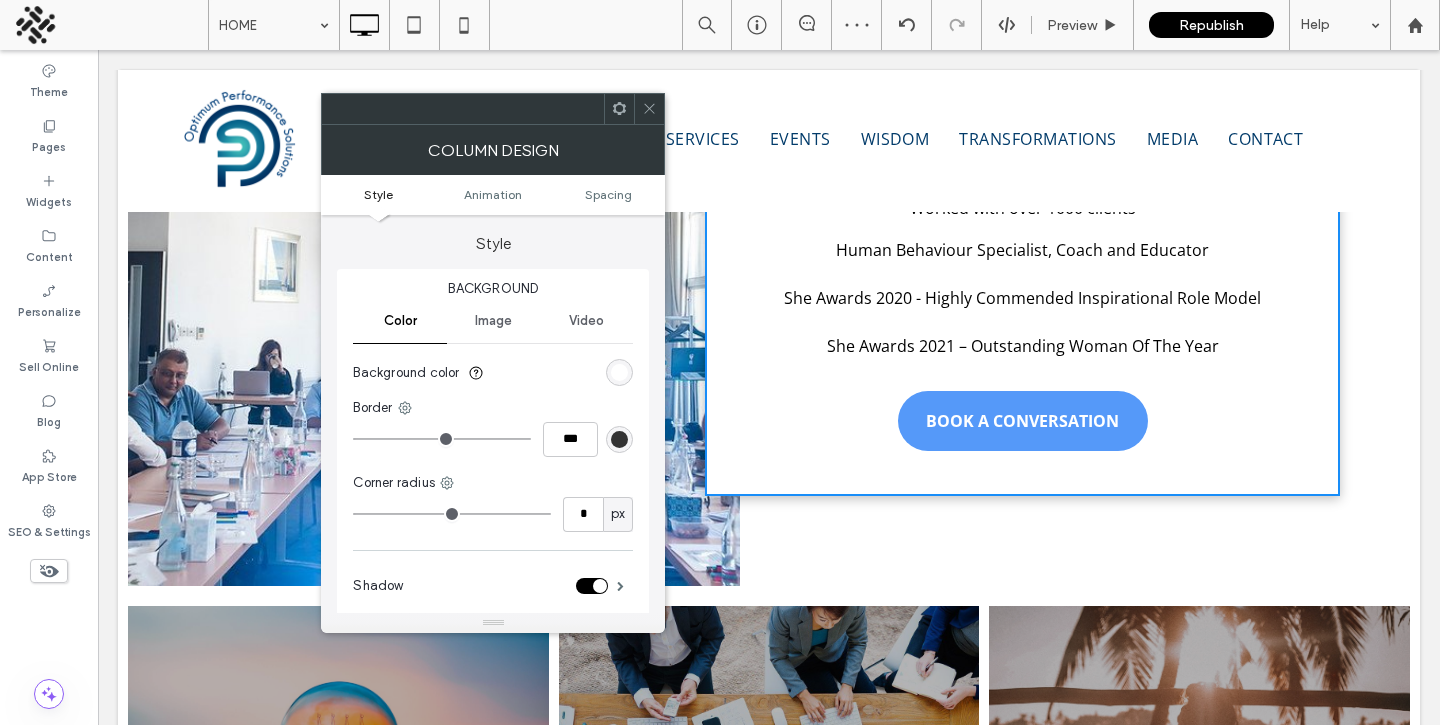 click at bounding box center [649, 109] 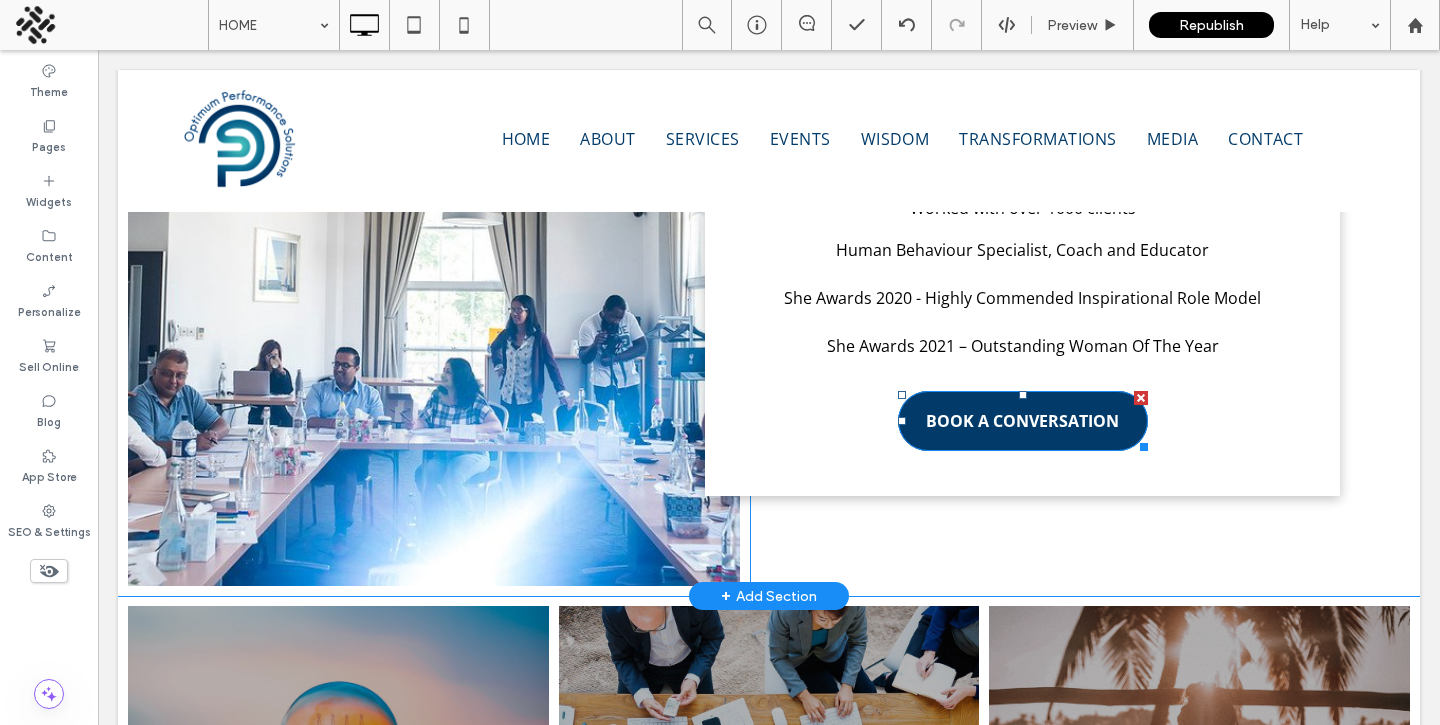 click on "BOOK A CONVERSATION" at bounding box center [1022, 421] 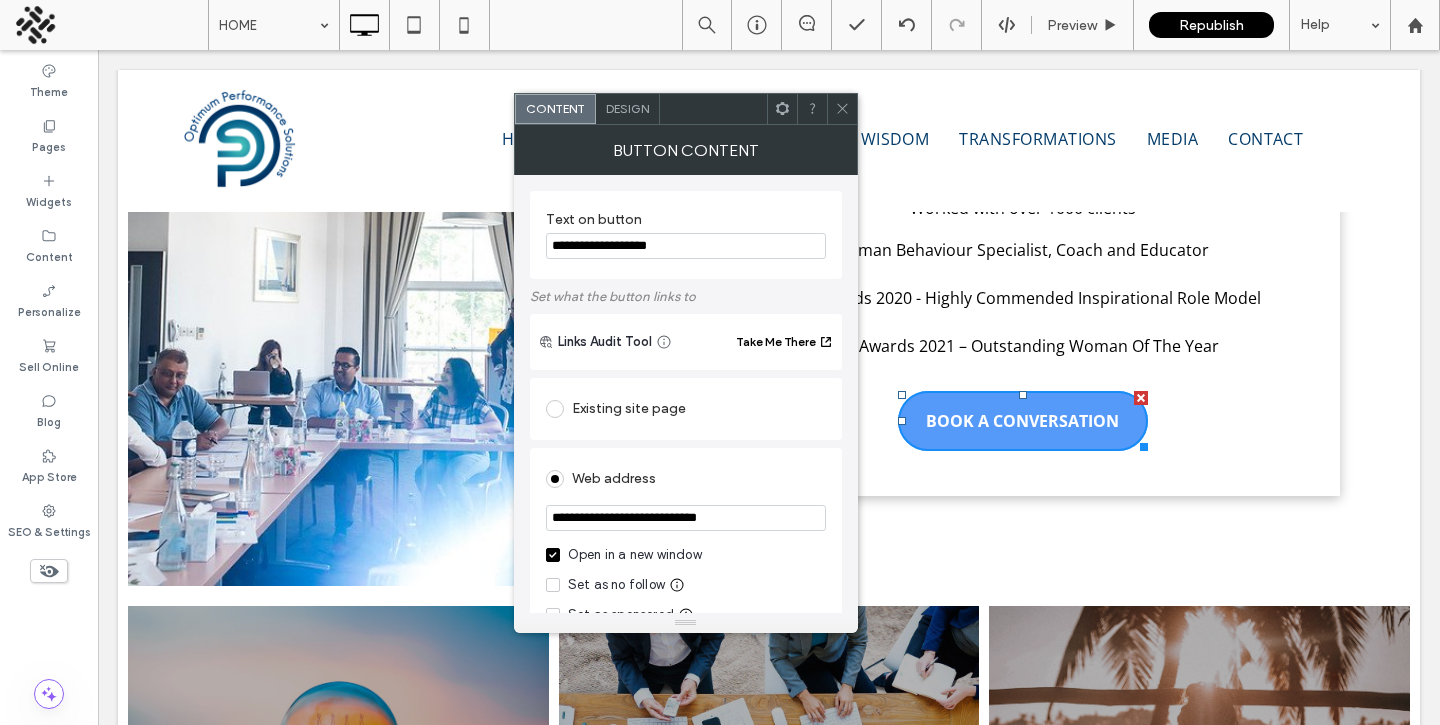 click on "Existing site page" at bounding box center [686, 409] 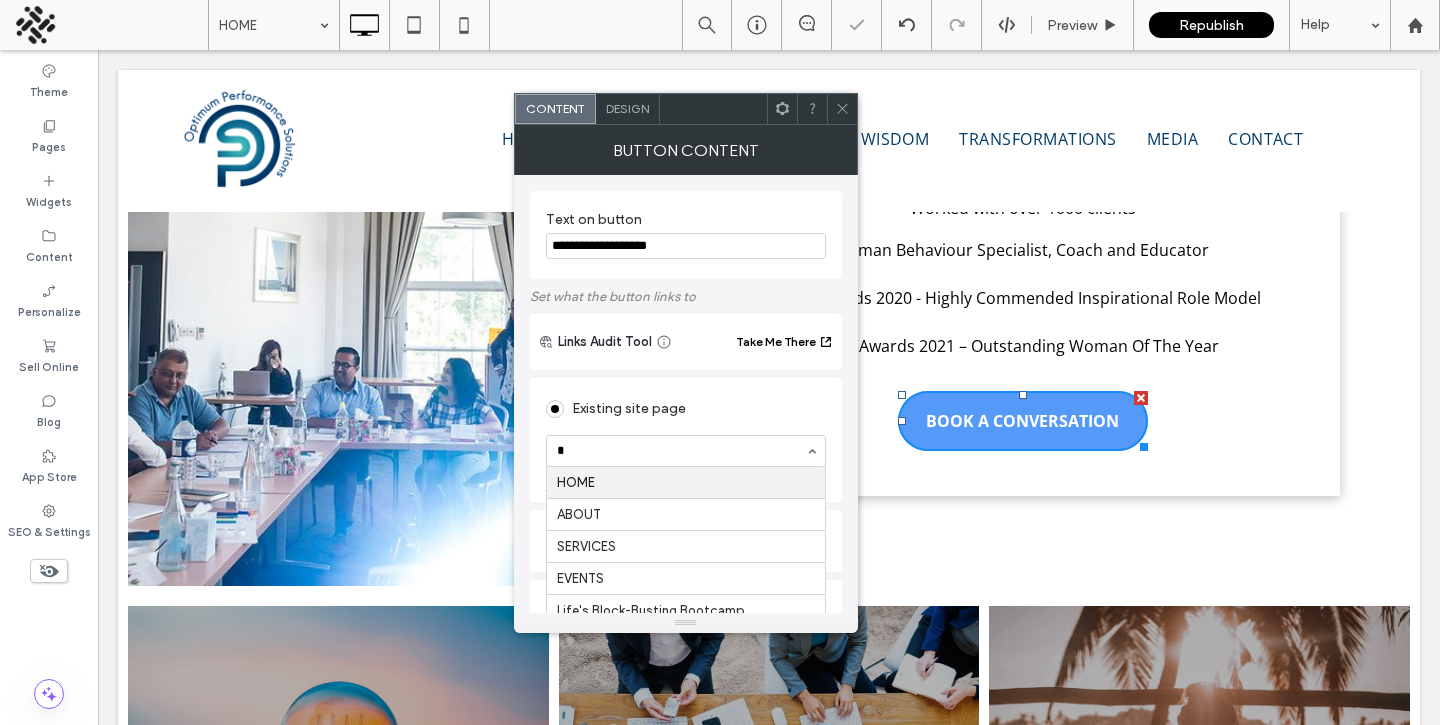 type on "**" 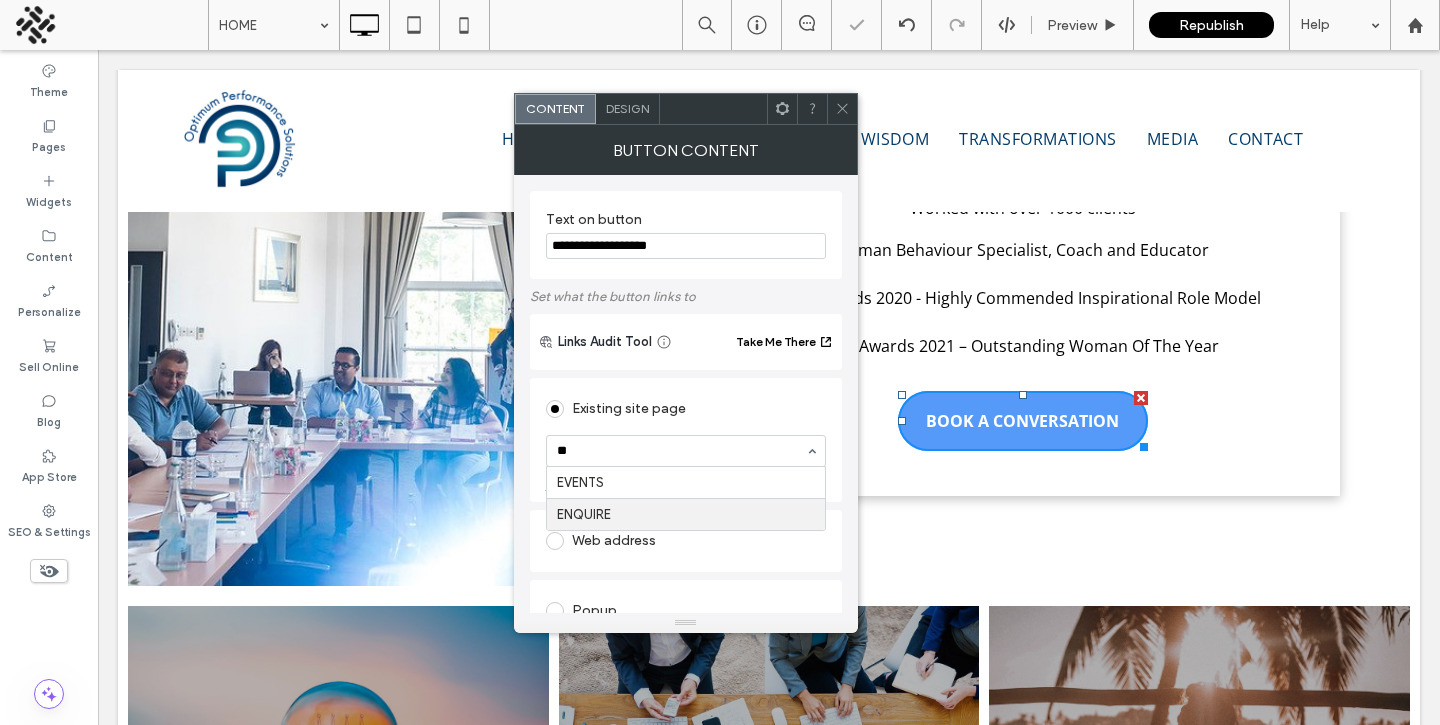 type 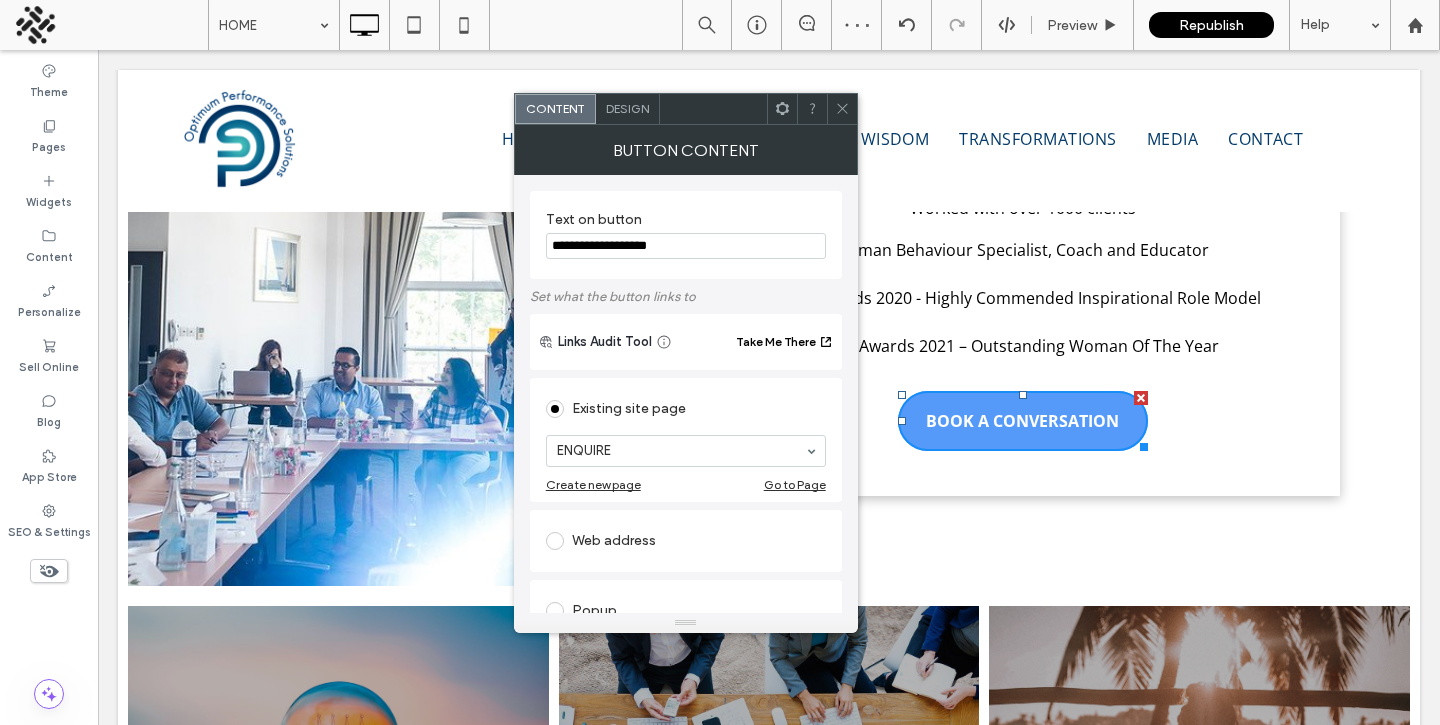 click at bounding box center [842, 109] 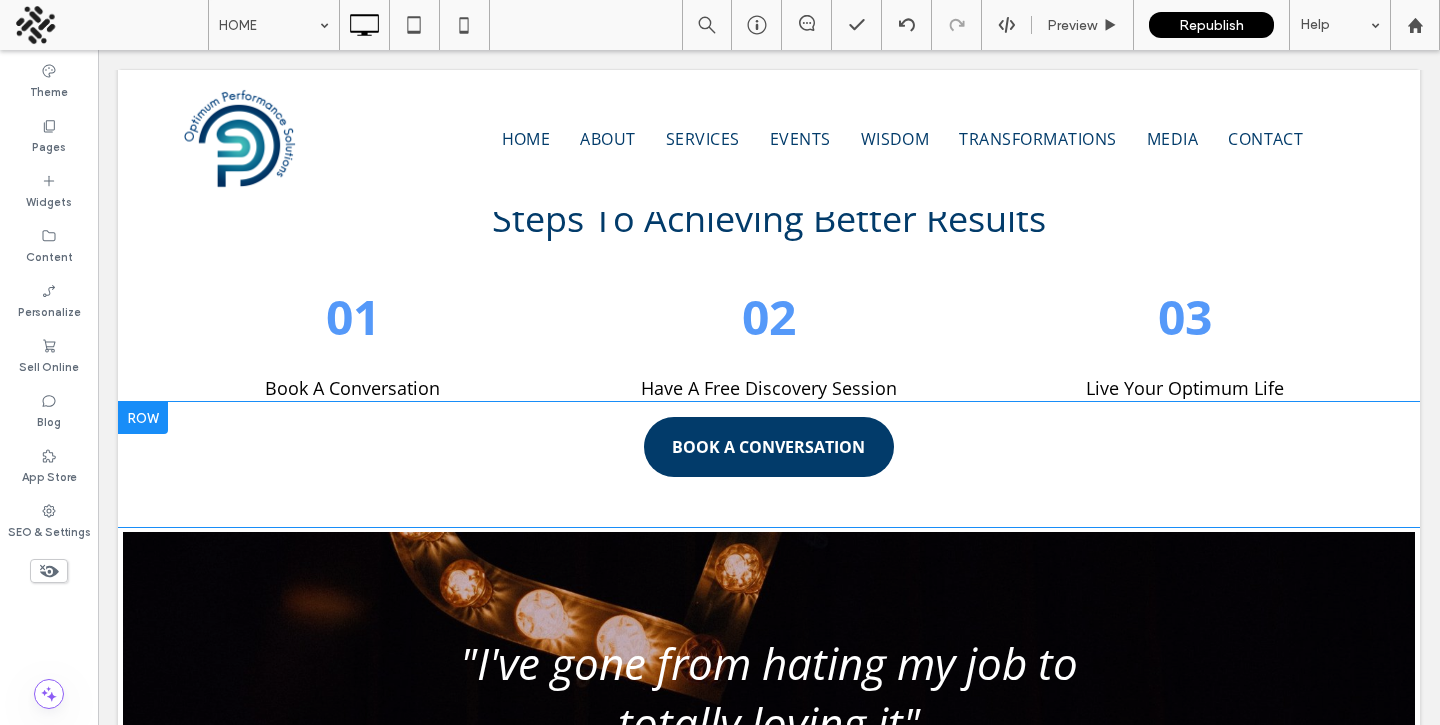 scroll, scrollTop: 2421, scrollLeft: 0, axis: vertical 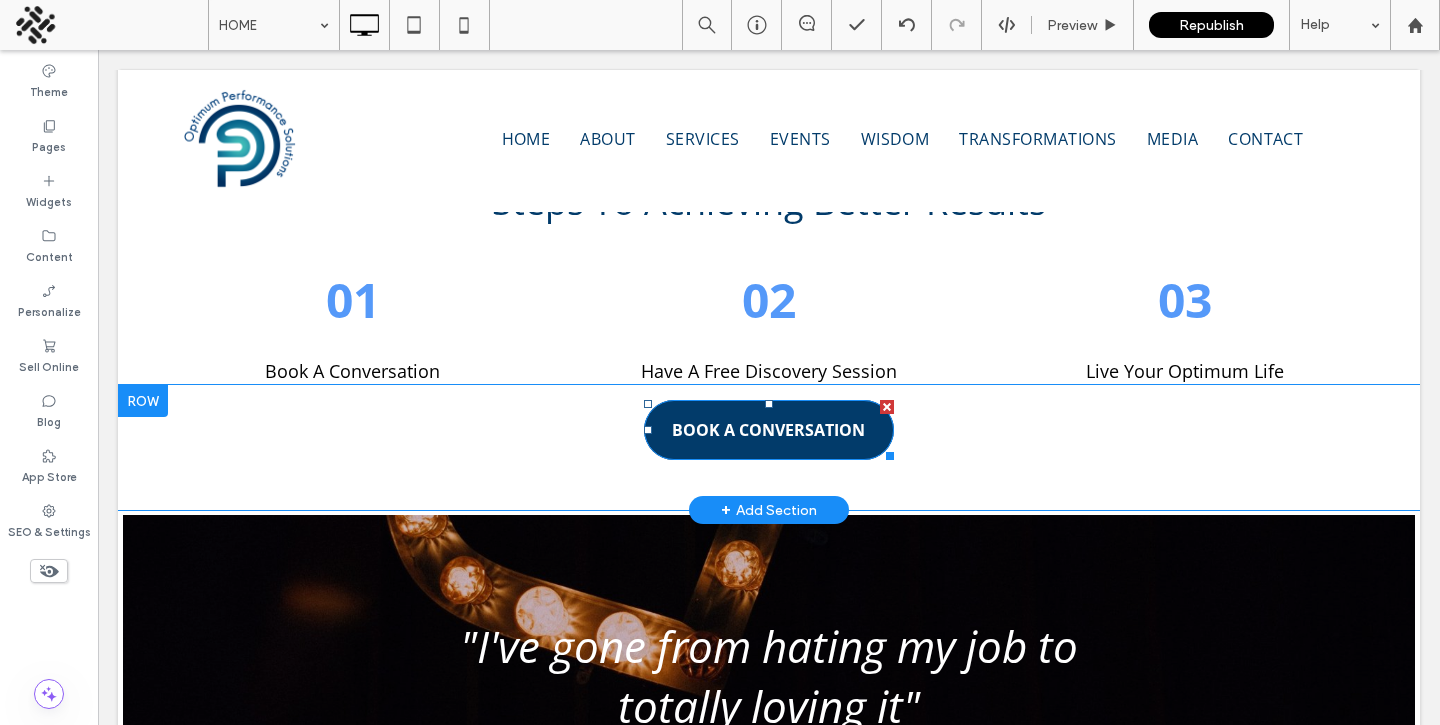 click on "BOOK A CONVERSATION" at bounding box center (768, 430) 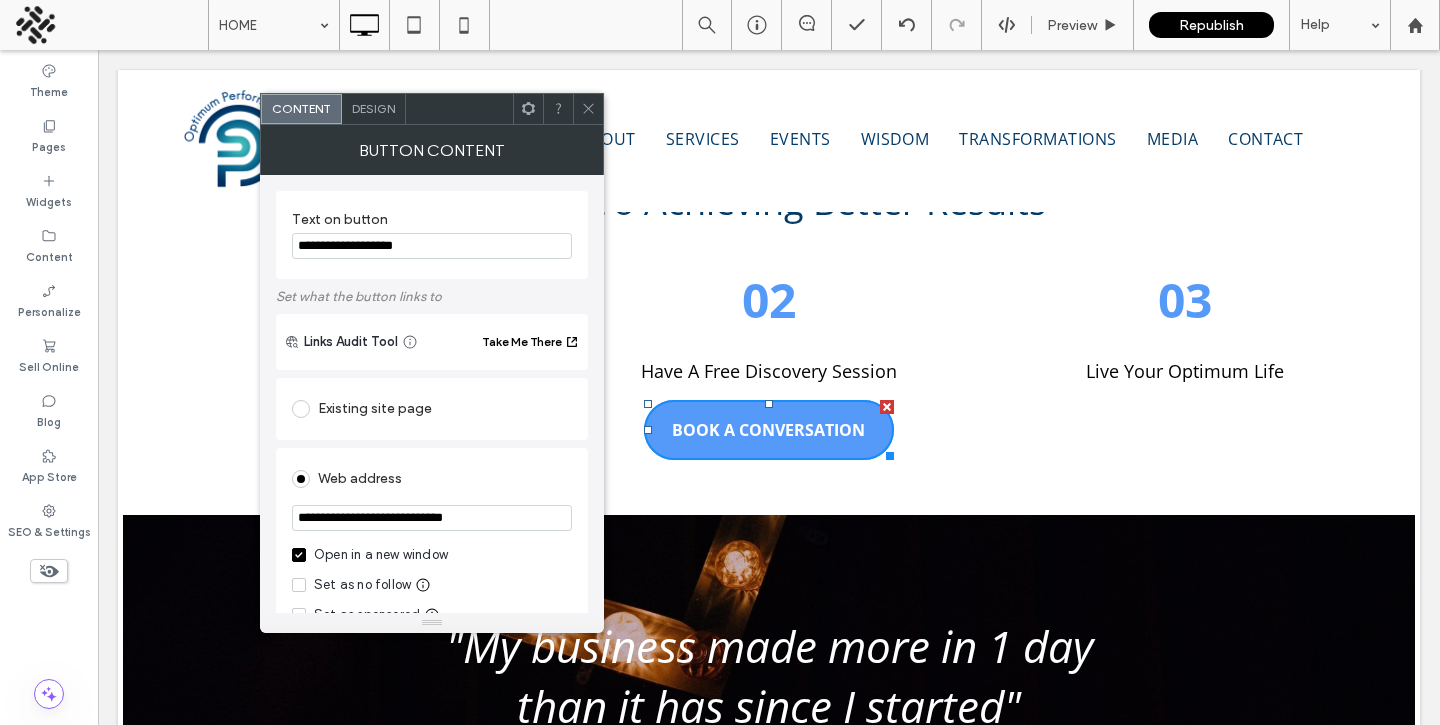 click on "Existing site page" at bounding box center (432, 409) 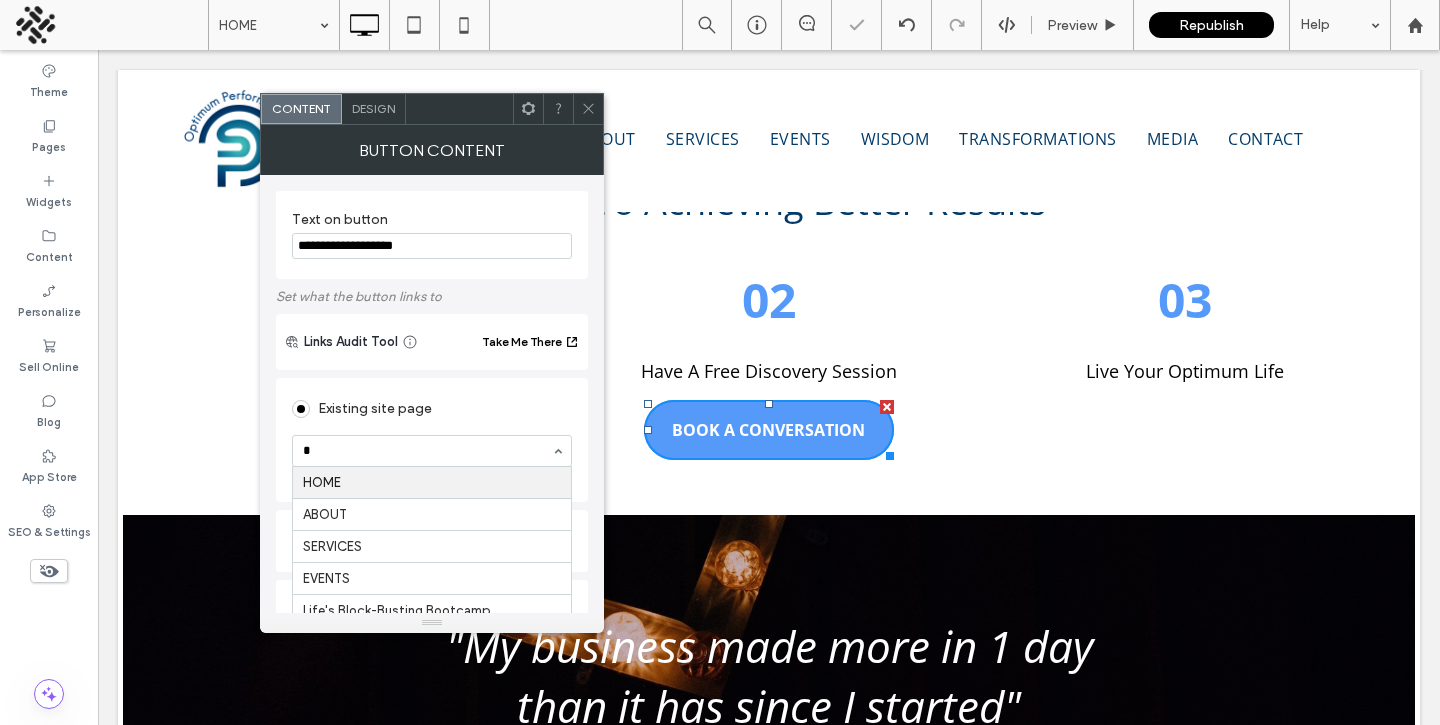 type on "**" 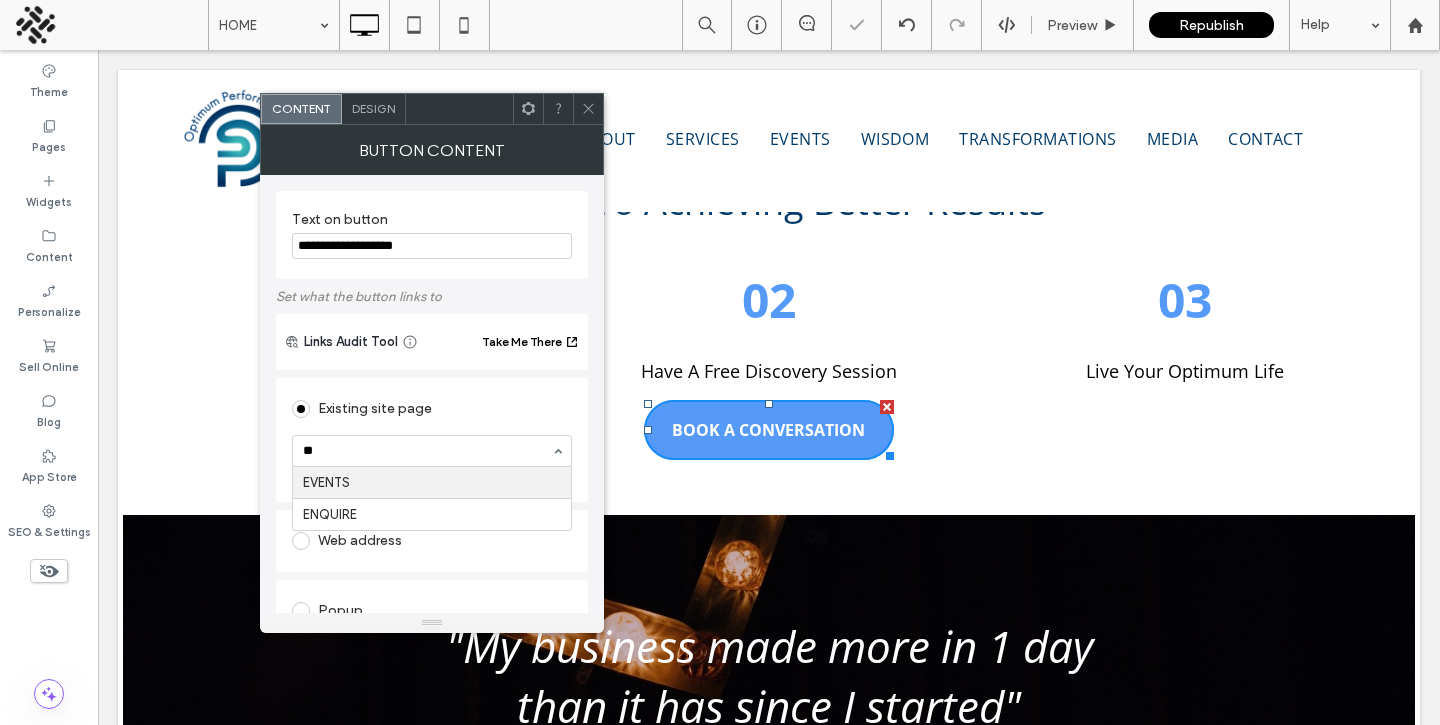 type 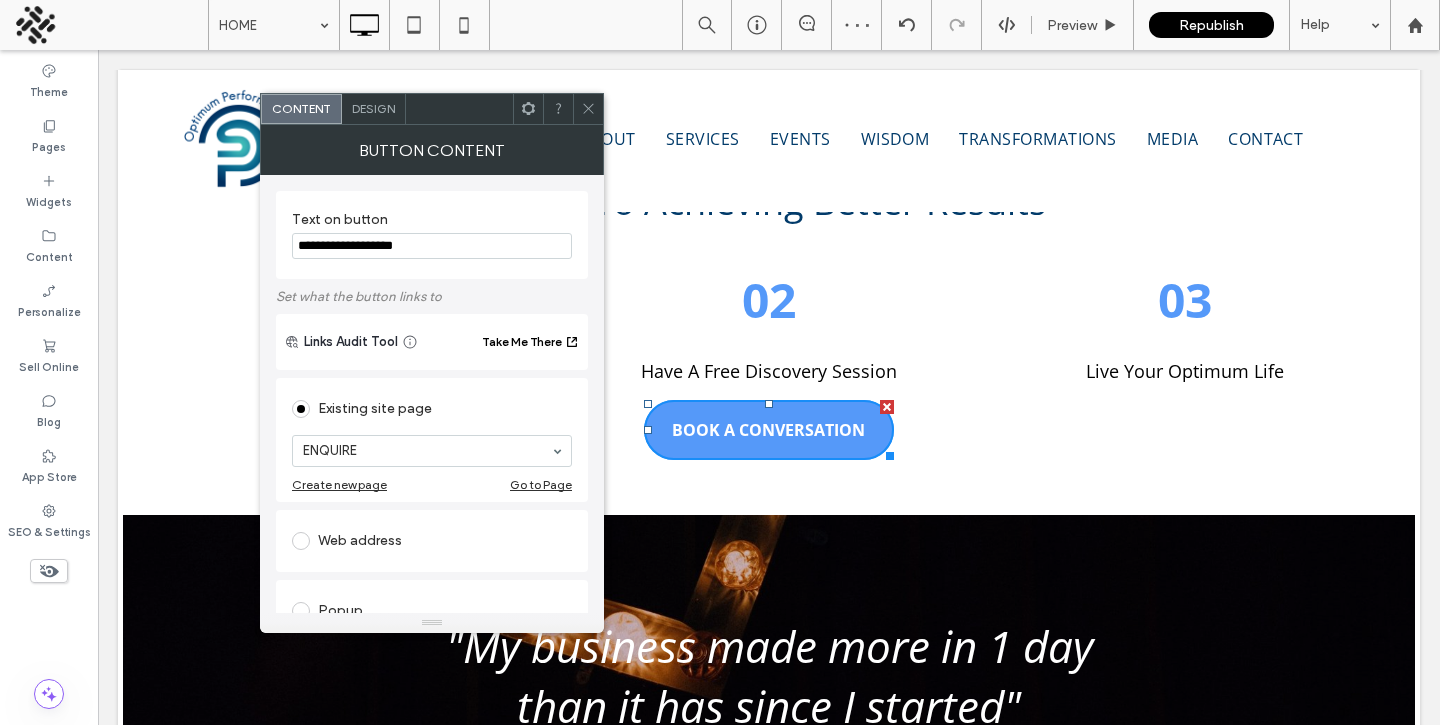 click 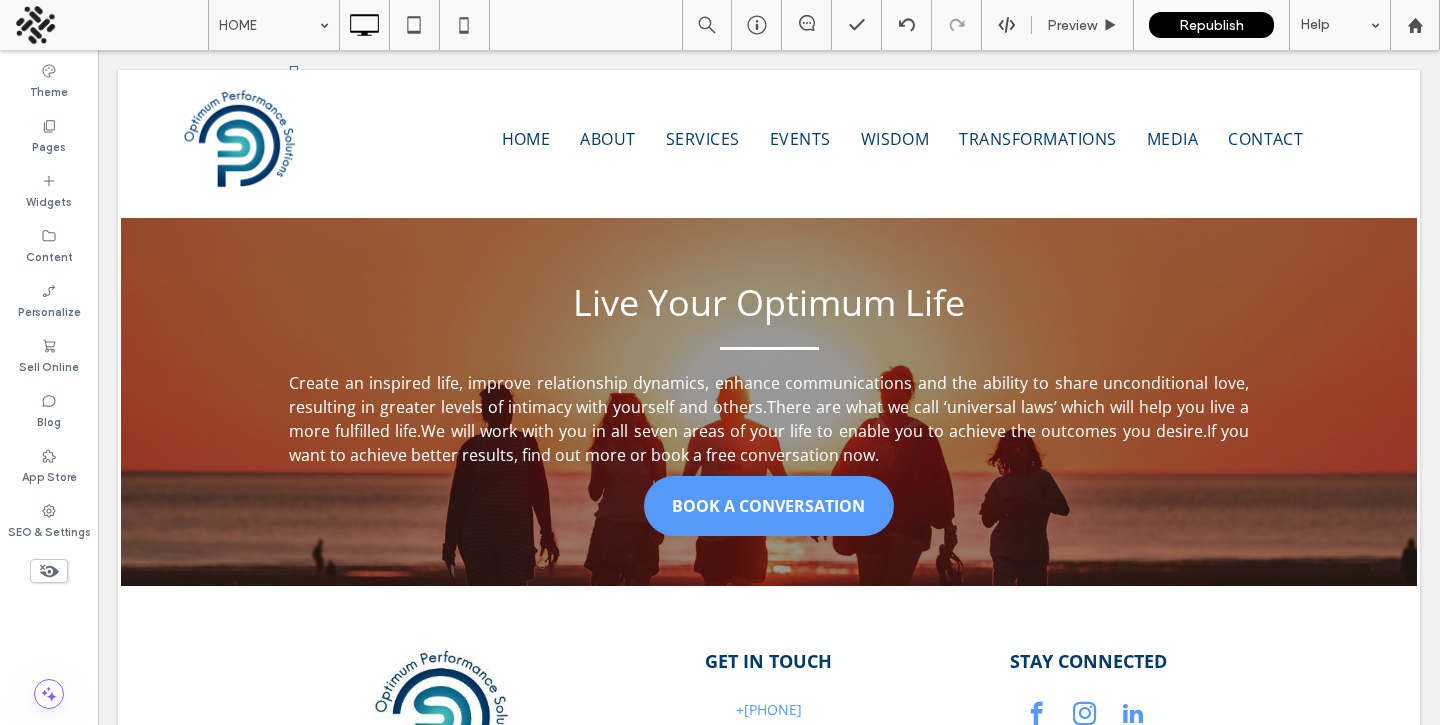 scroll, scrollTop: 3677, scrollLeft: 0, axis: vertical 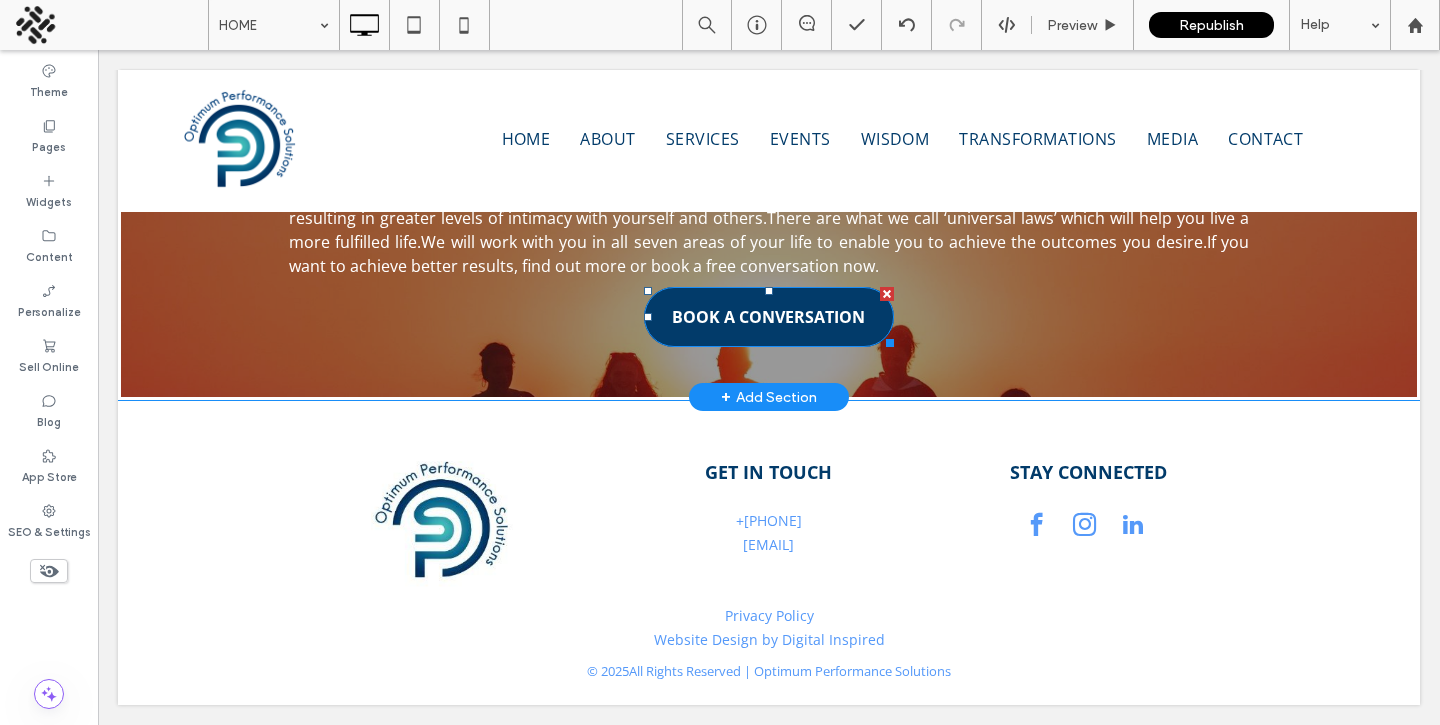 click on "BOOK A CONVERSATION" at bounding box center (768, 317) 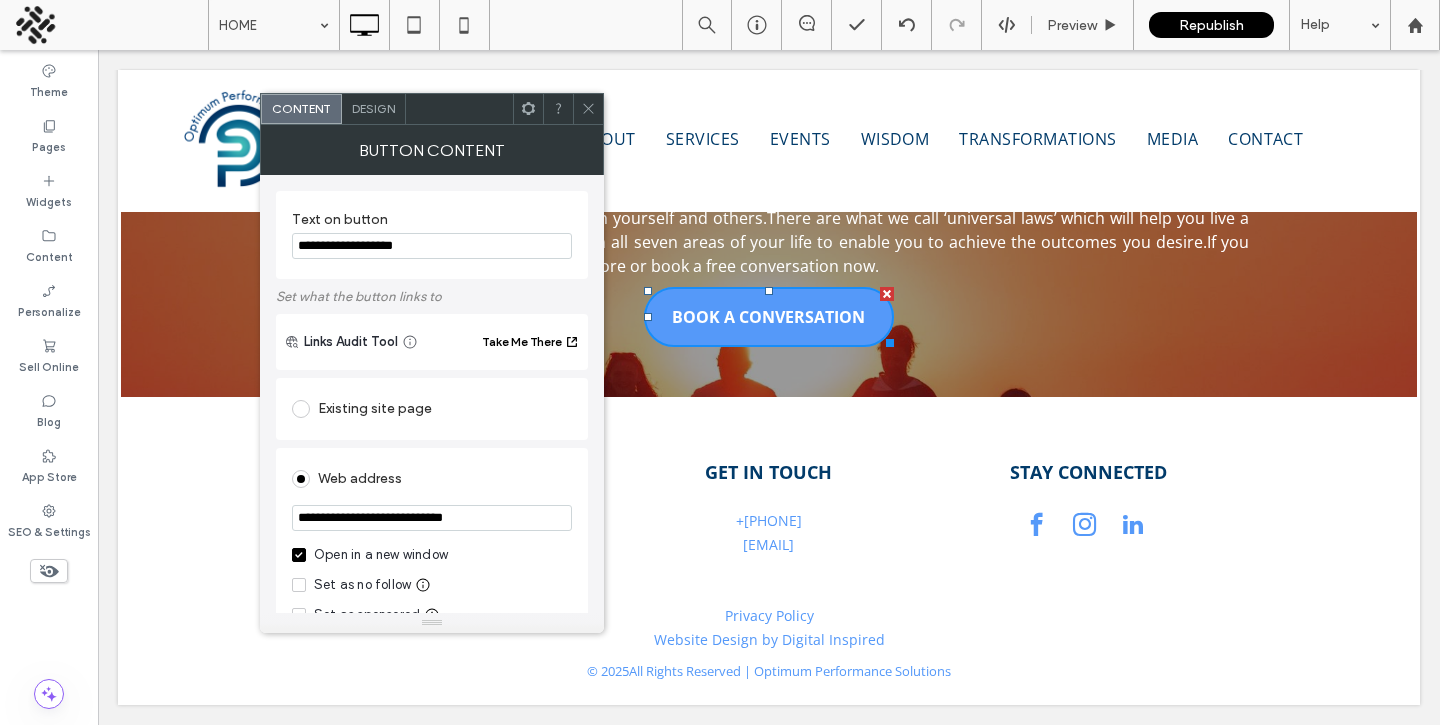 click on "Existing site page" at bounding box center (432, 409) 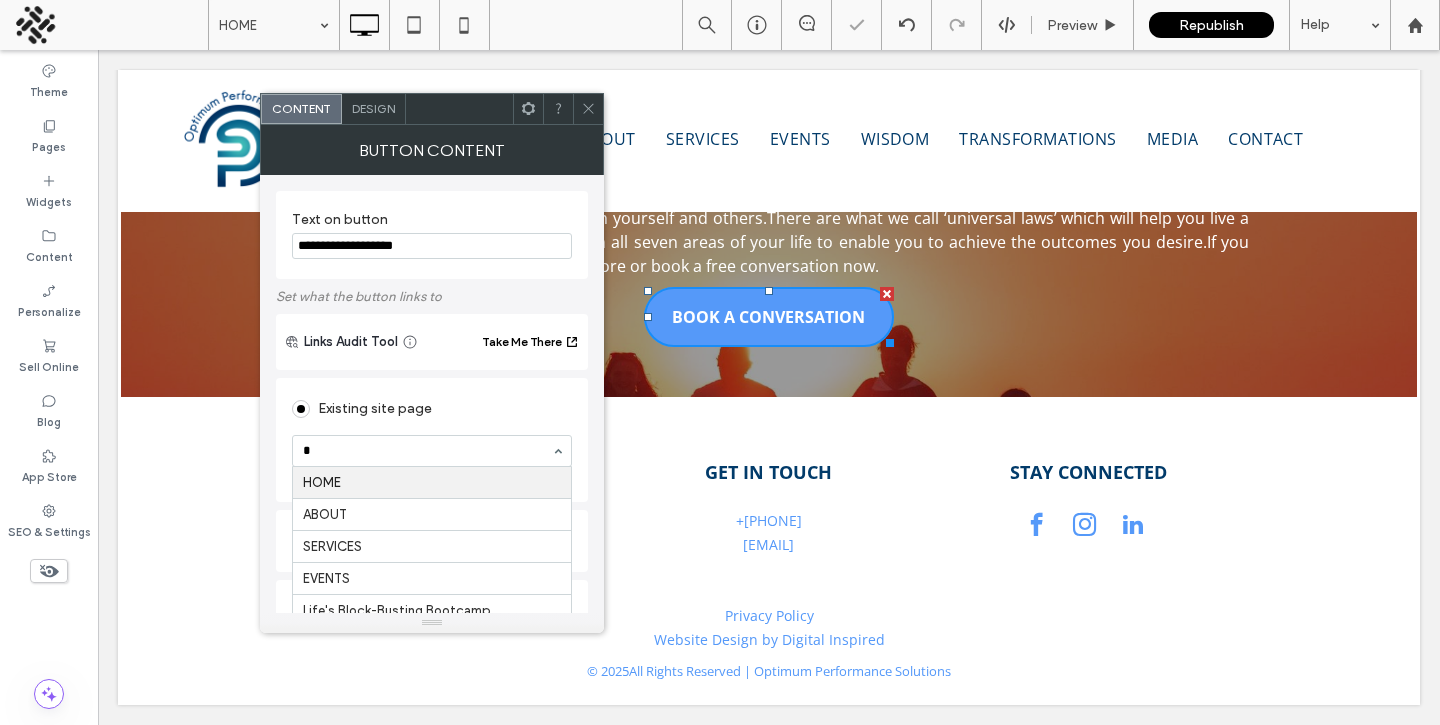 type on "**" 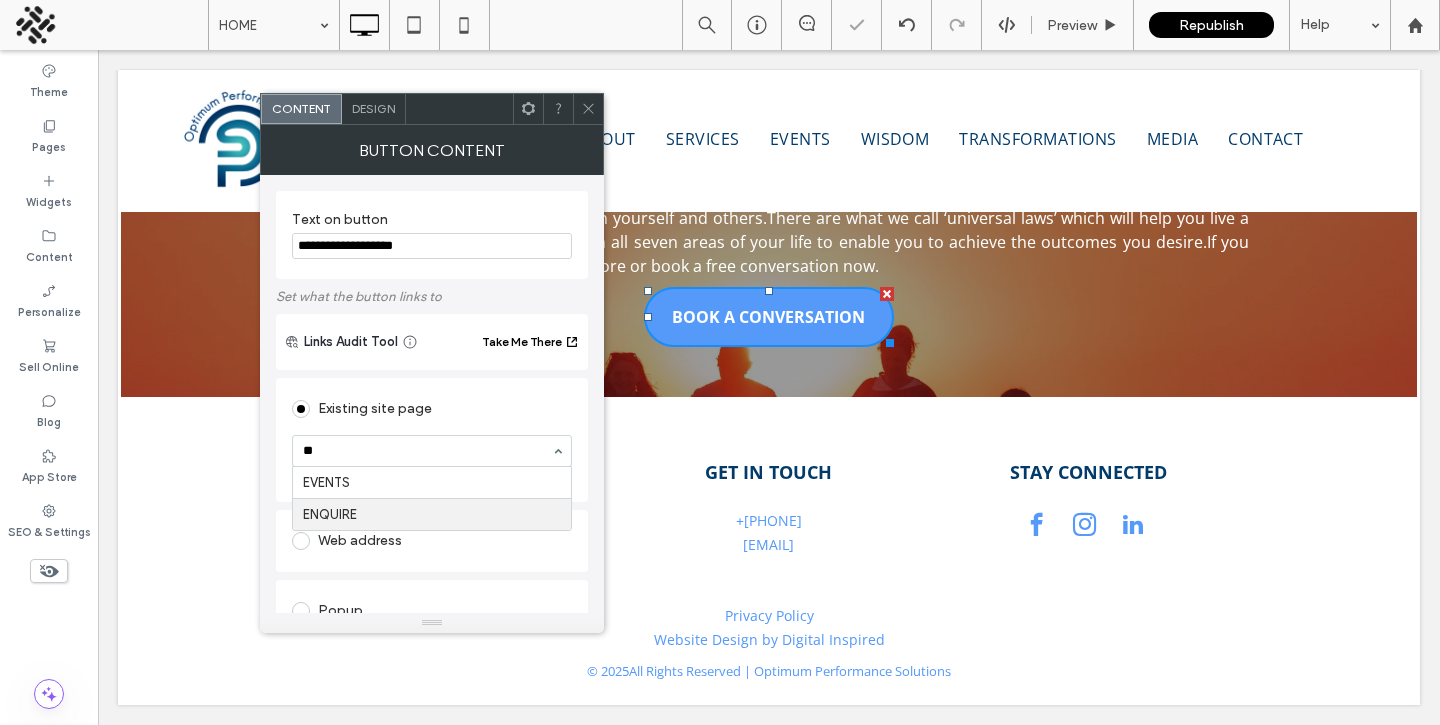 type 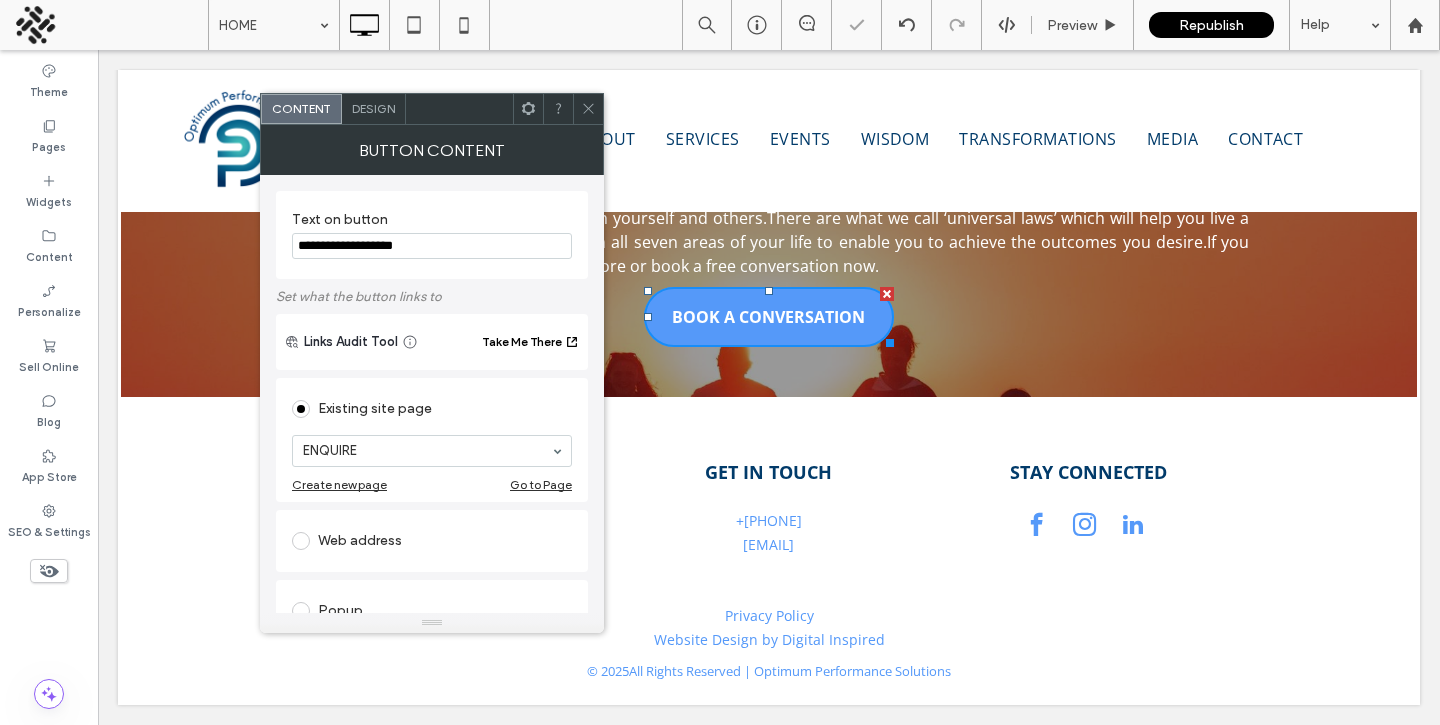 click 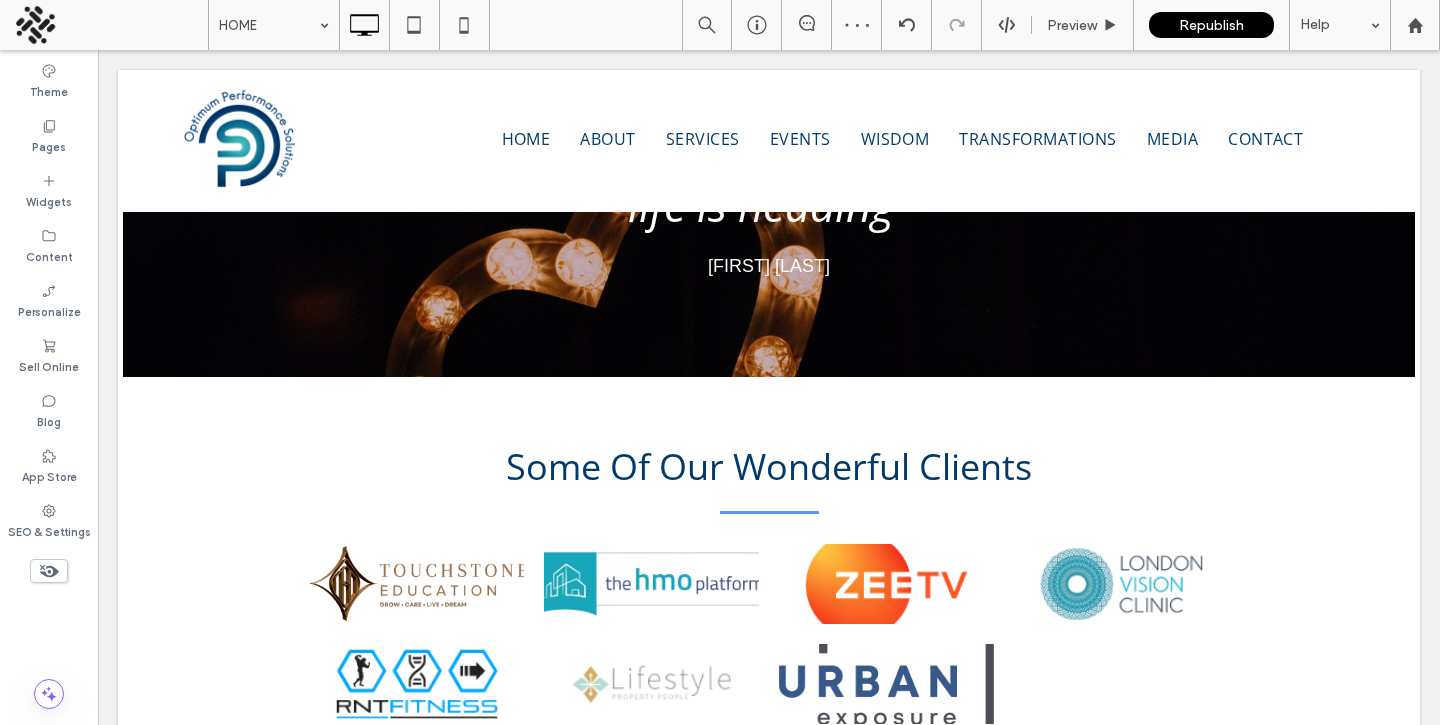 scroll, scrollTop: 2876, scrollLeft: 0, axis: vertical 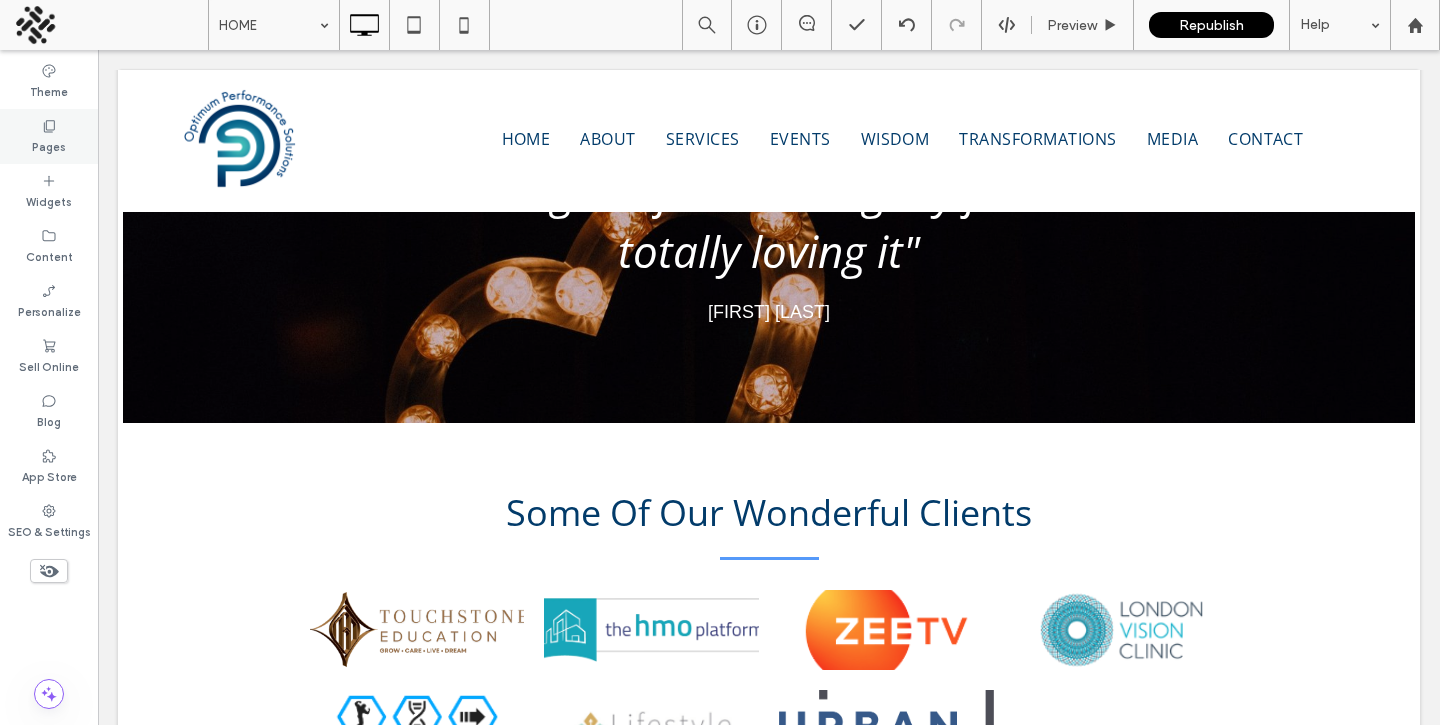 click on "Pages" at bounding box center [49, 136] 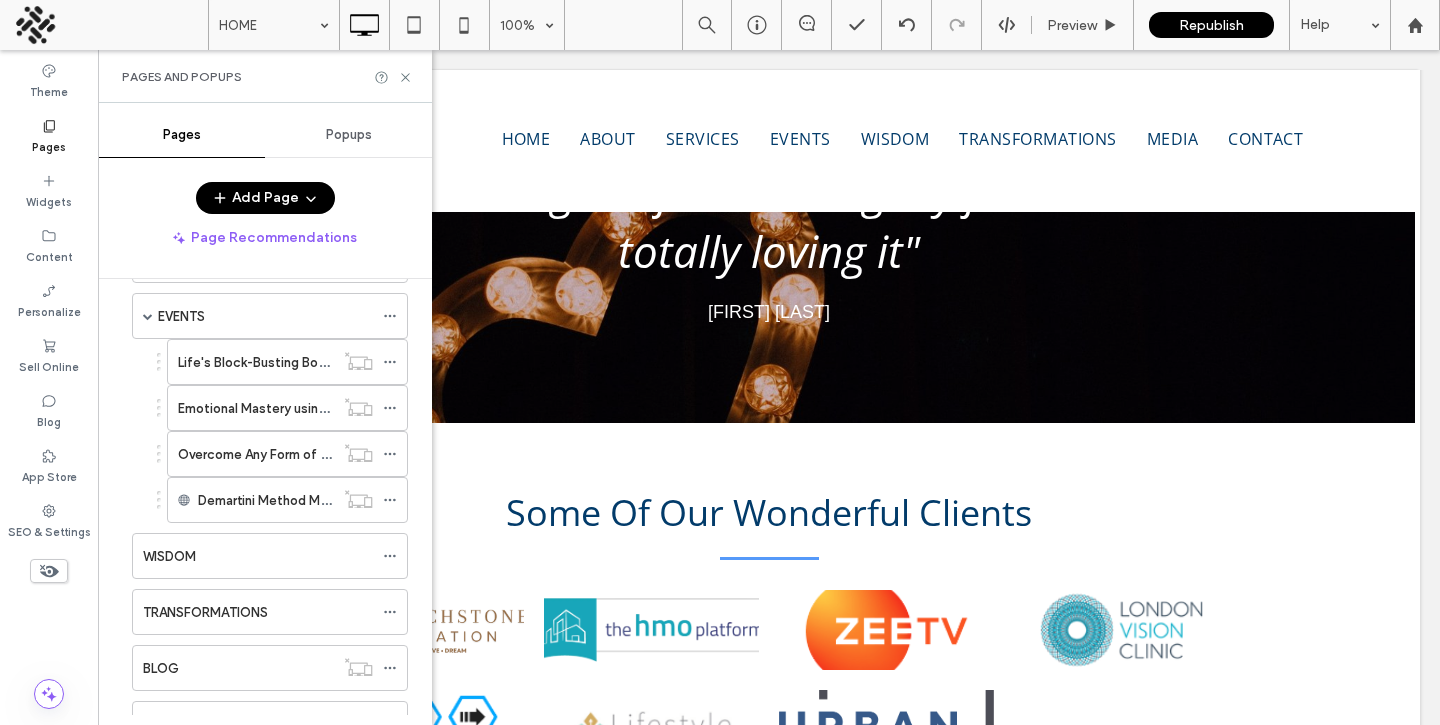 scroll, scrollTop: 171, scrollLeft: 0, axis: vertical 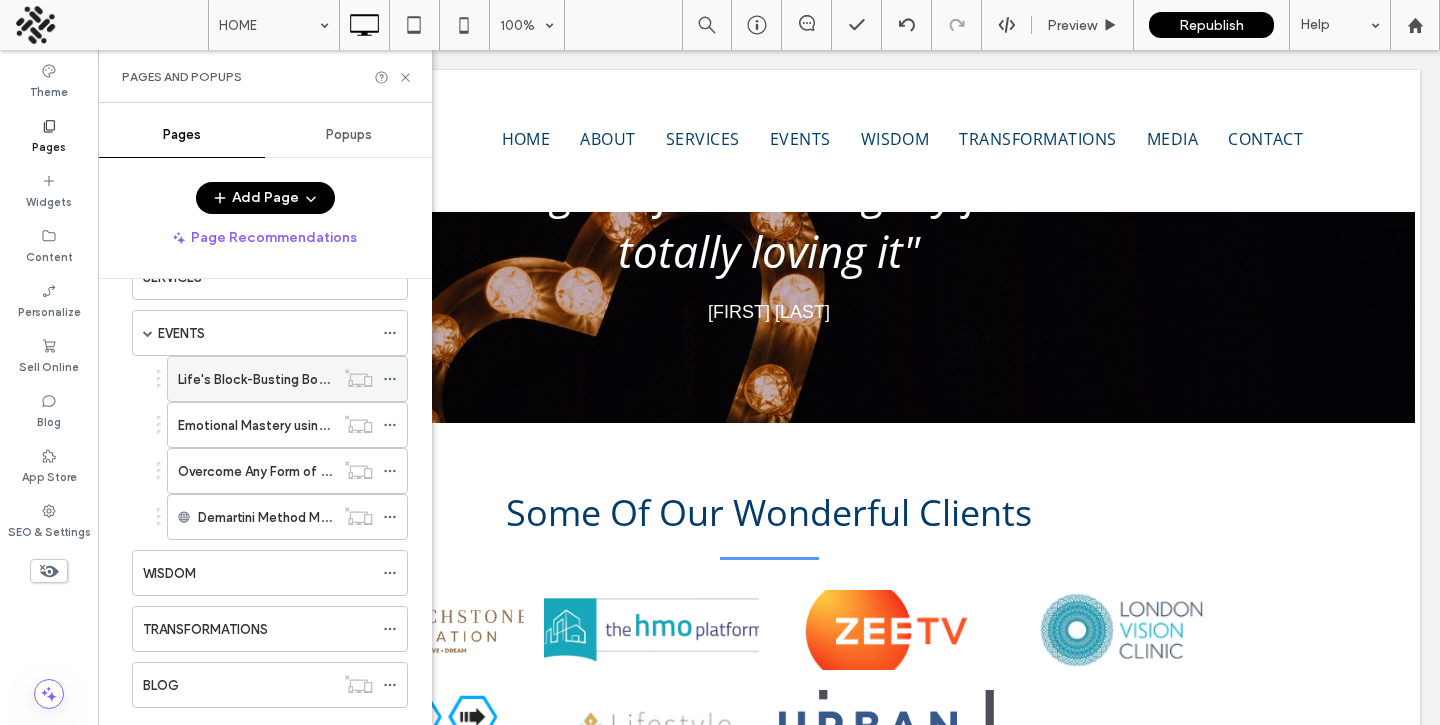 click on "Life's Block-Busting Bootcamp" at bounding box center [272, 379] 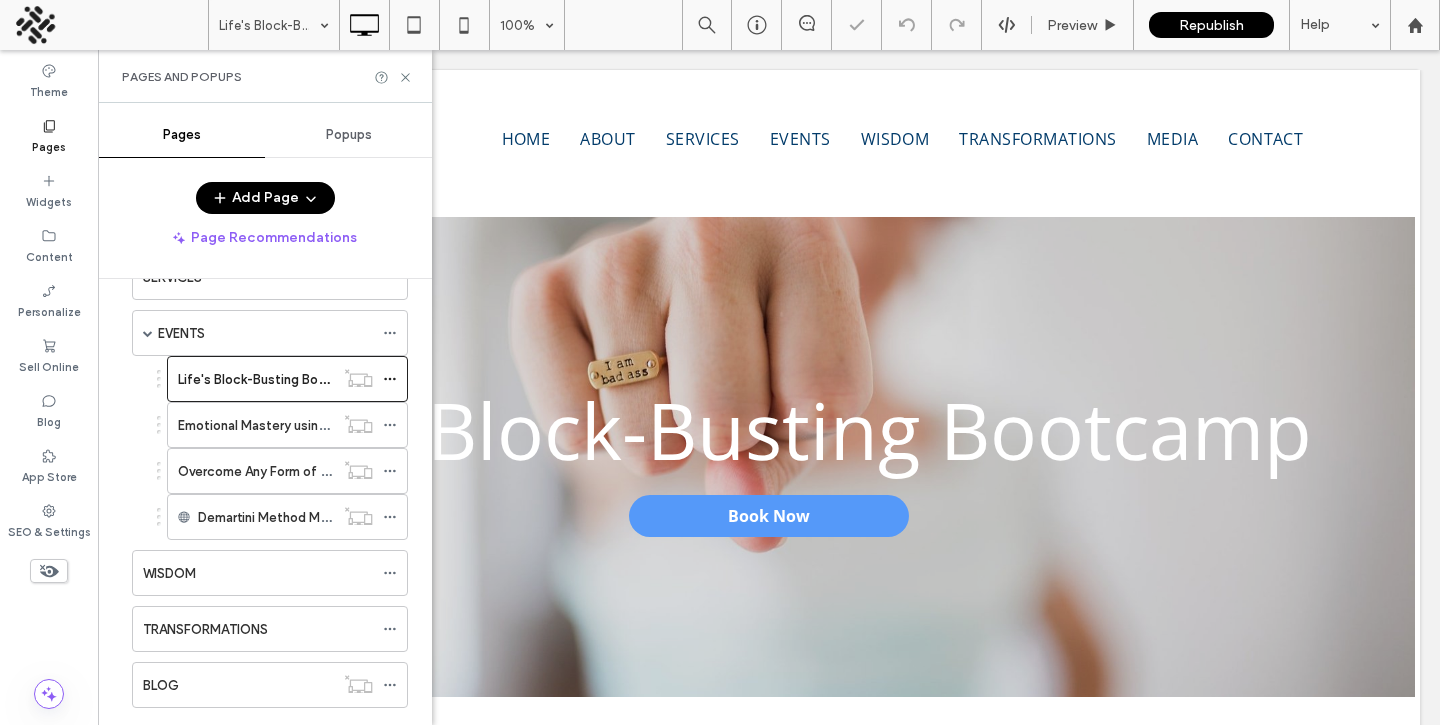 scroll, scrollTop: 0, scrollLeft: 0, axis: both 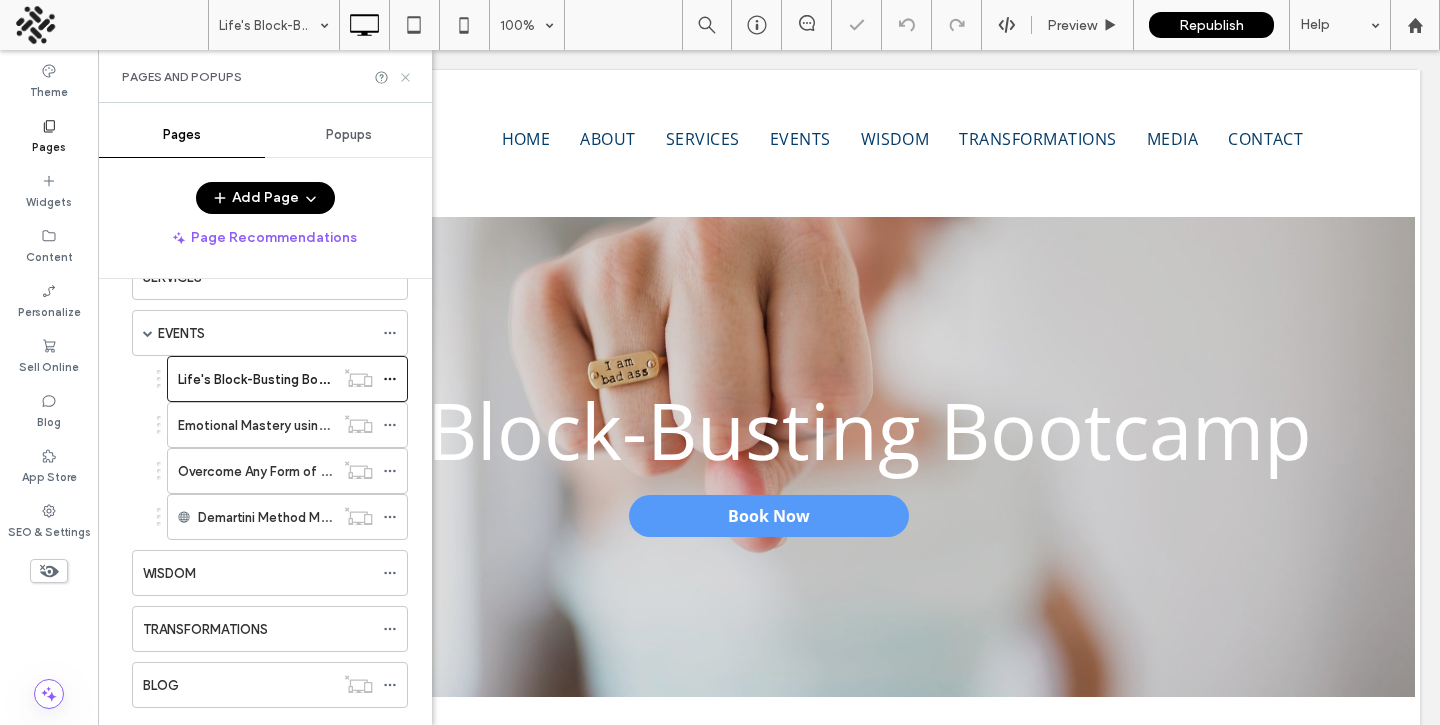 click 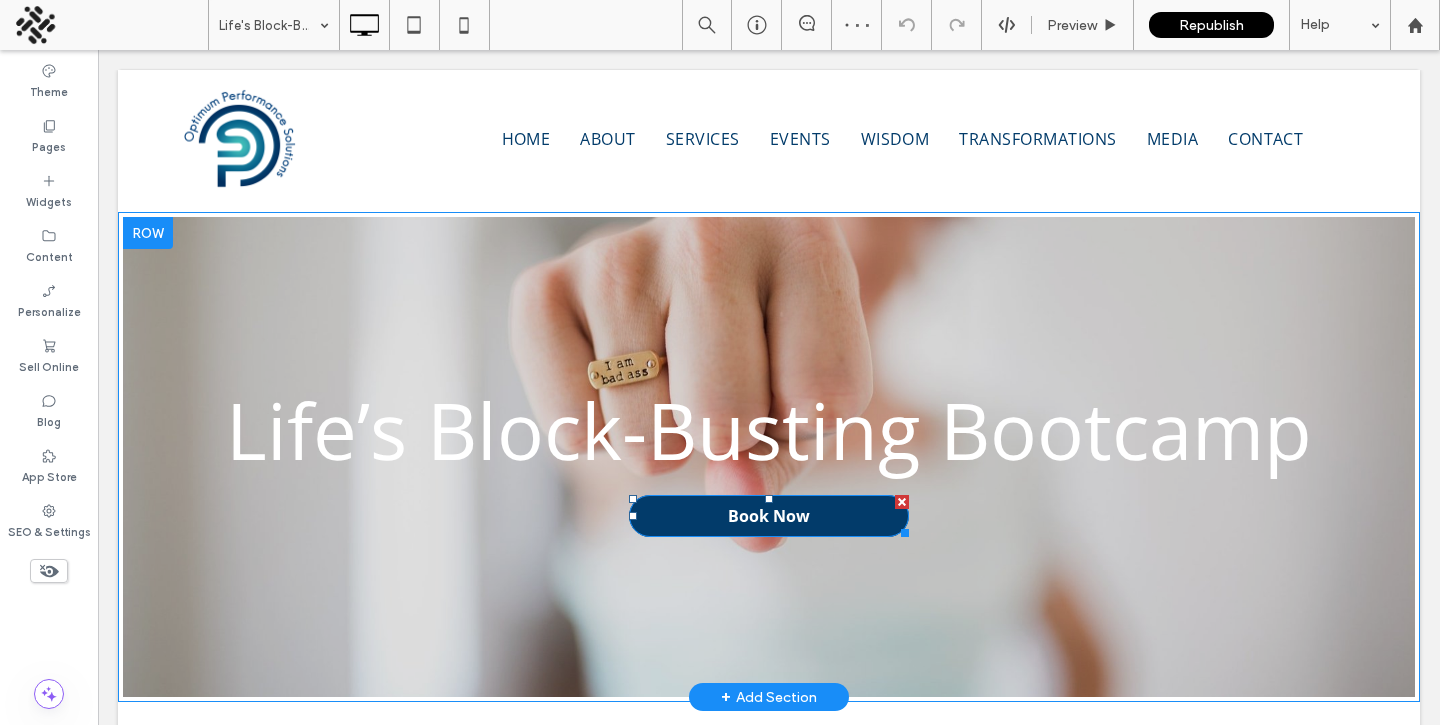 click on "Book Now" at bounding box center (769, 516) 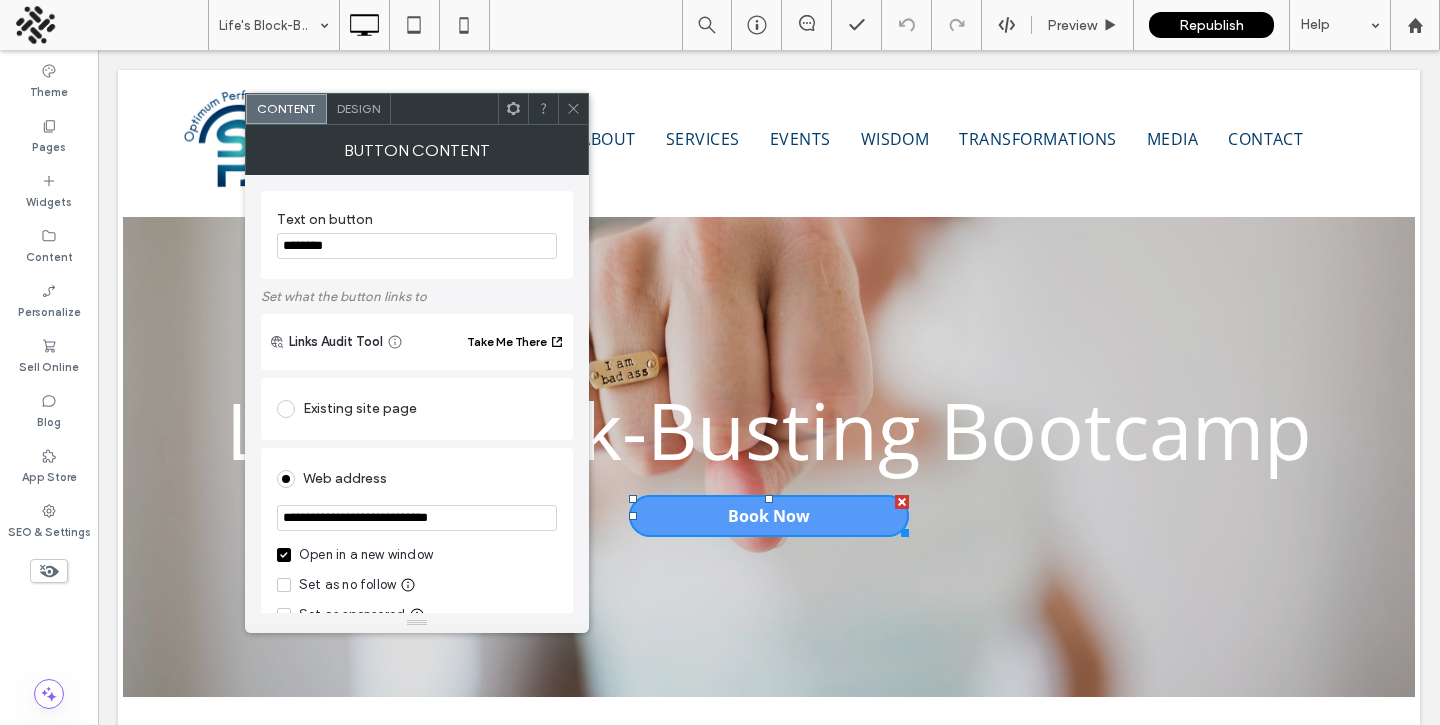 click on "********" at bounding box center (417, 246) 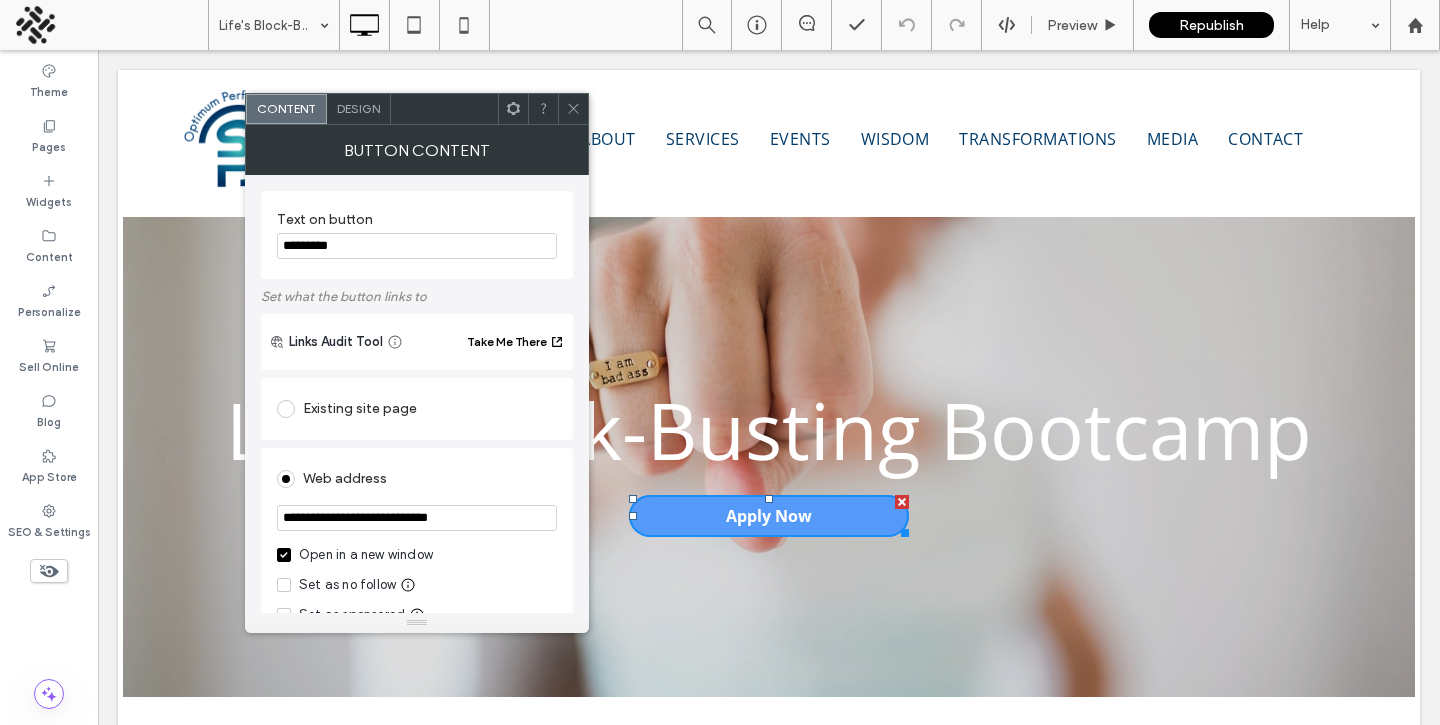 type on "*********" 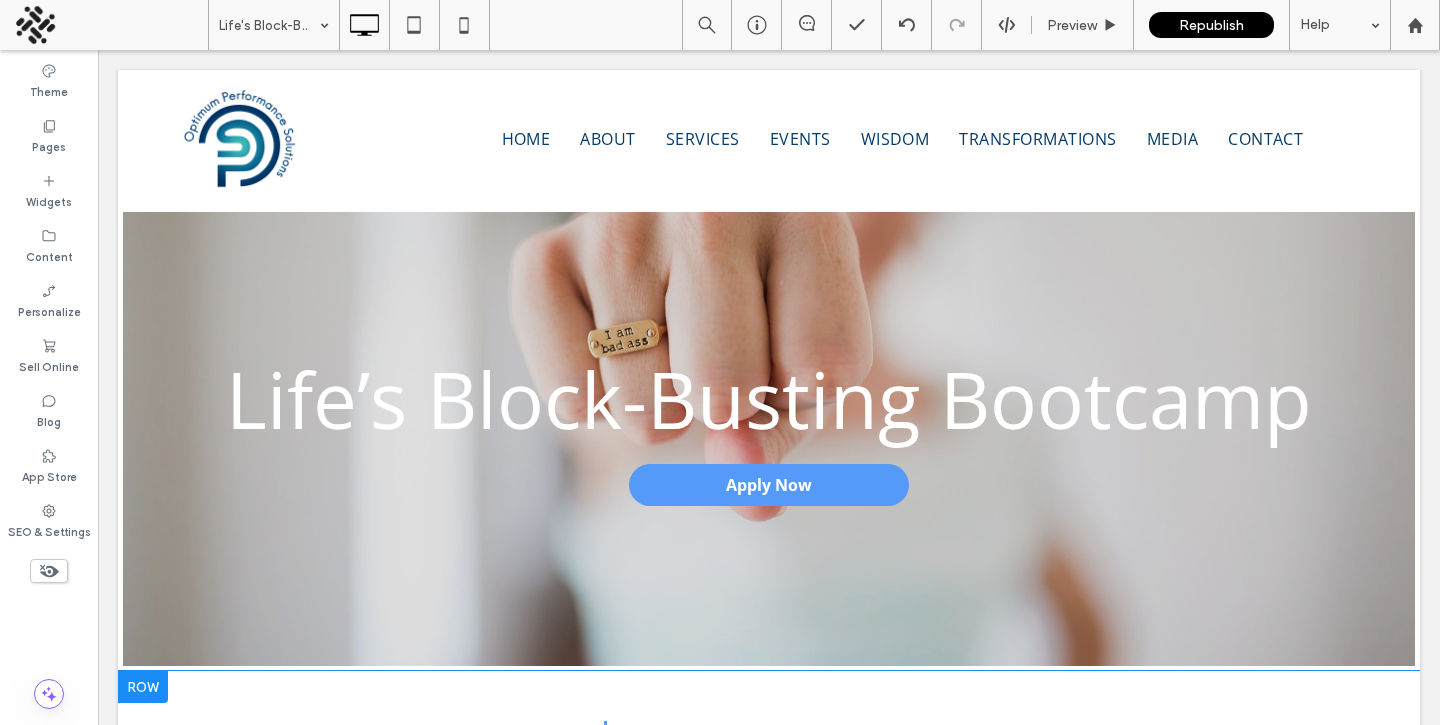 scroll, scrollTop: 11, scrollLeft: 0, axis: vertical 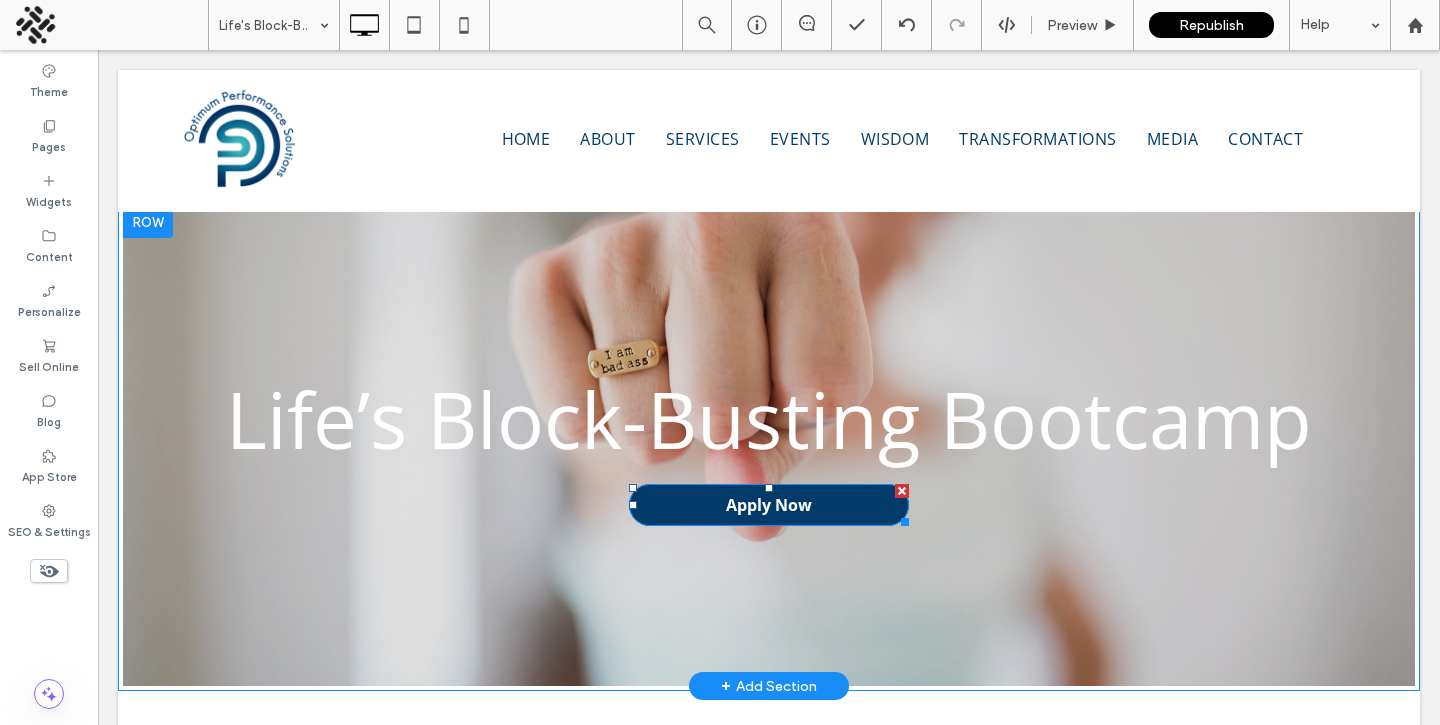 click on "Apply Now" at bounding box center [769, 505] 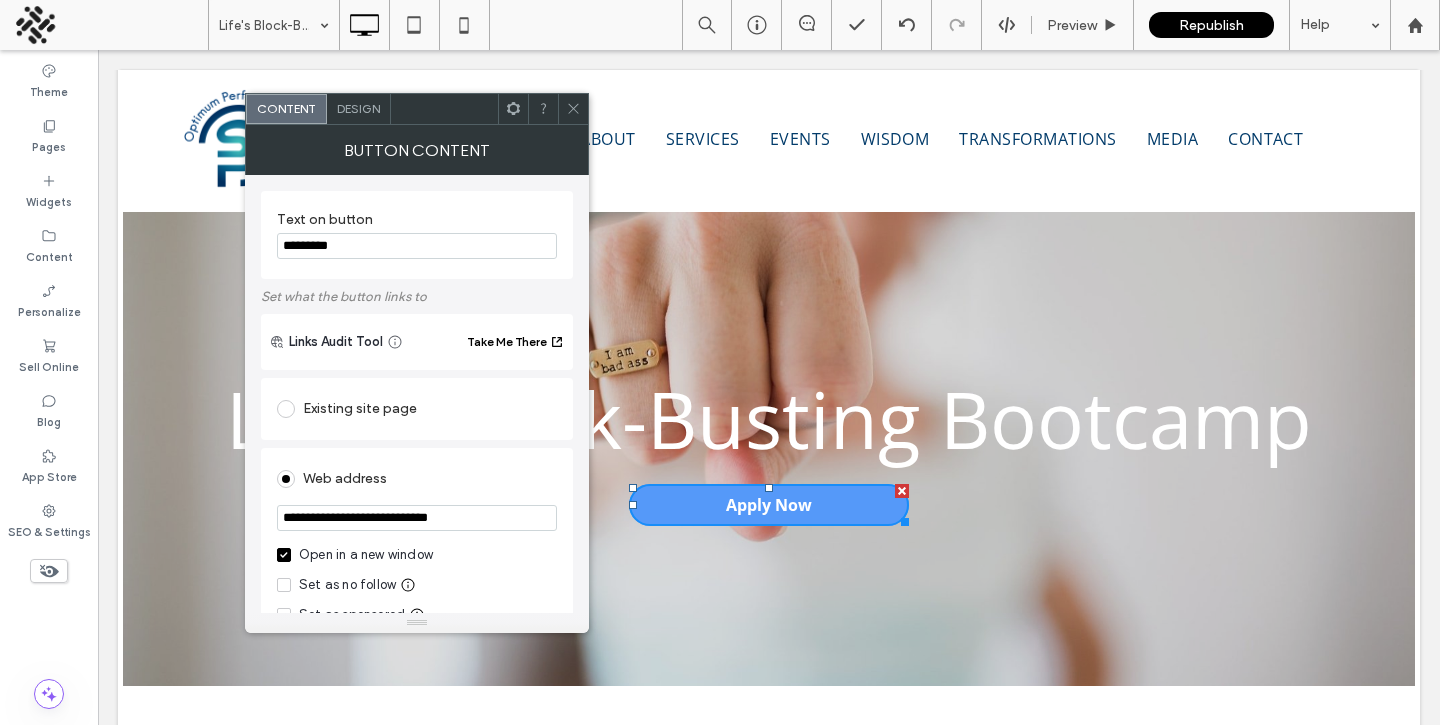 drag, startPoint x: 400, startPoint y: 520, endPoint x: 484, endPoint y: 520, distance: 84 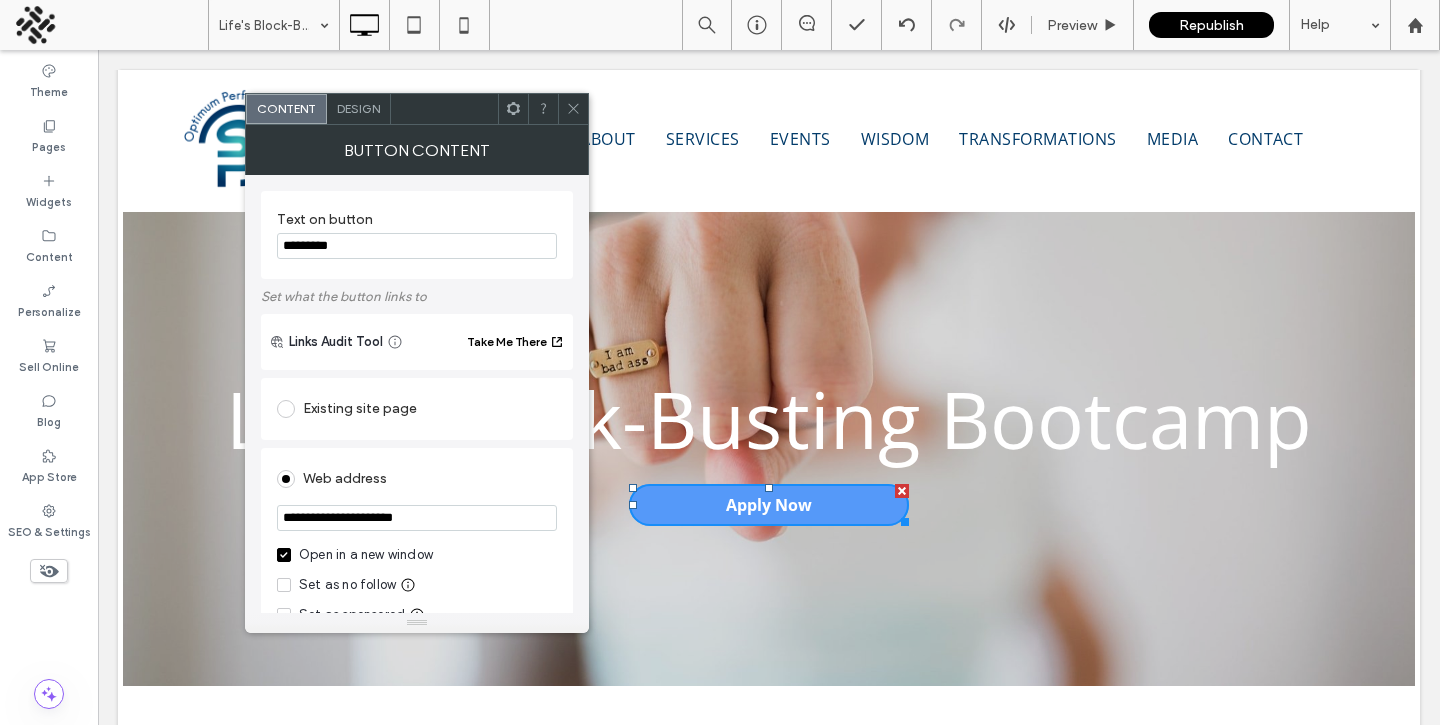 type on "**********" 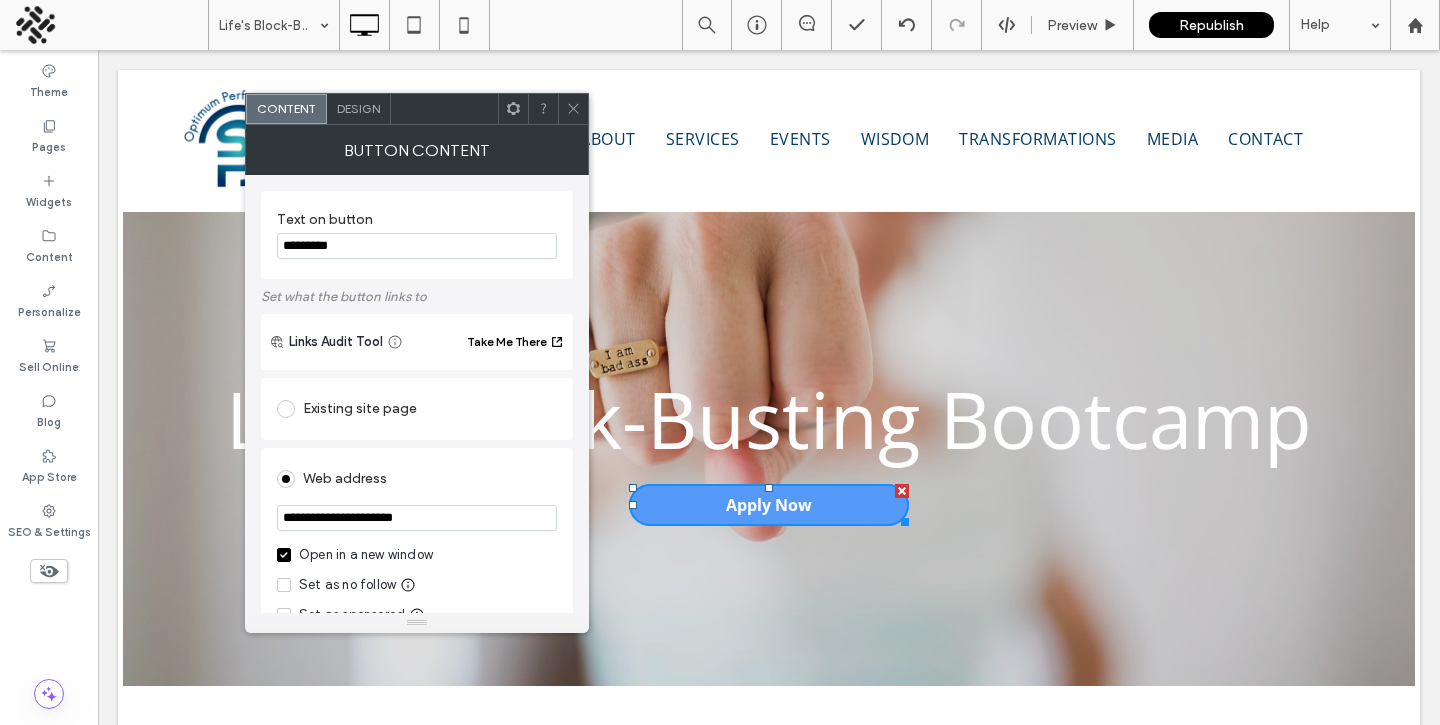 click at bounding box center (573, 109) 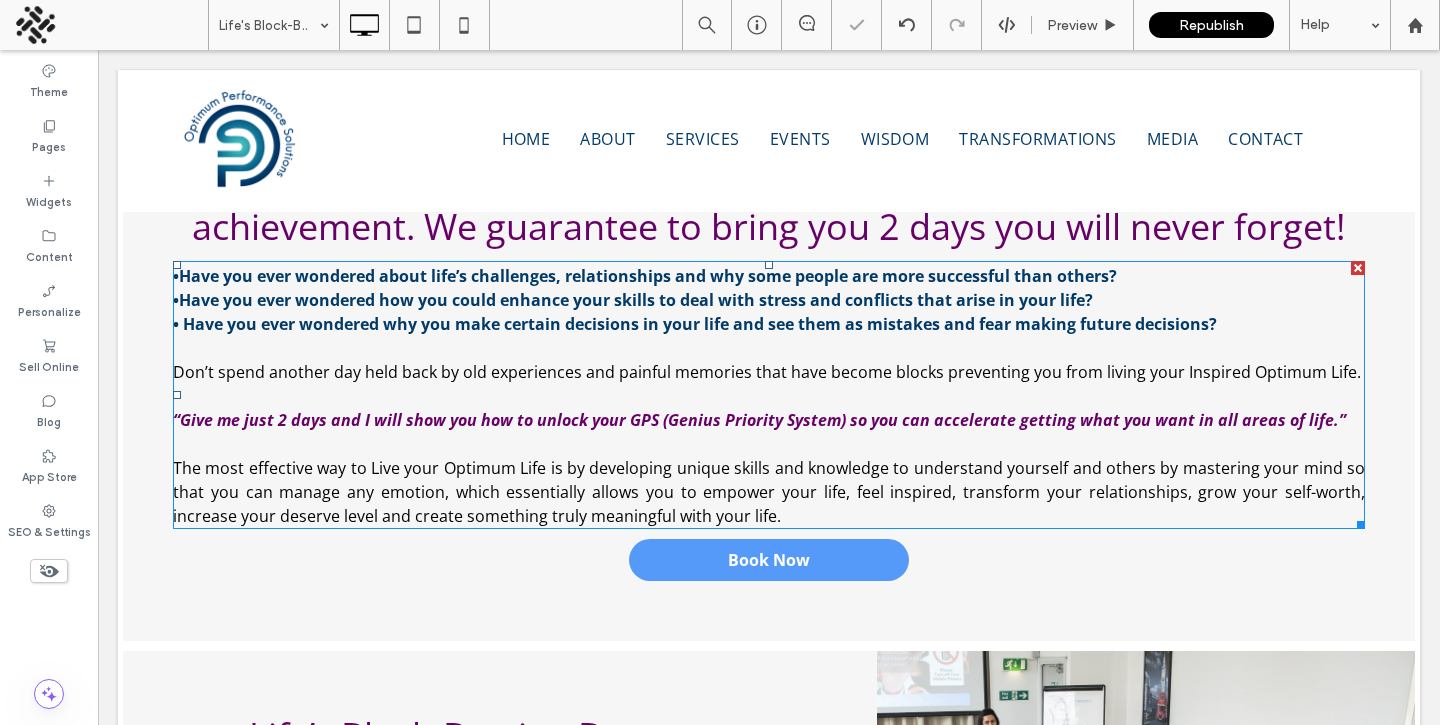 scroll, scrollTop: 1072, scrollLeft: 0, axis: vertical 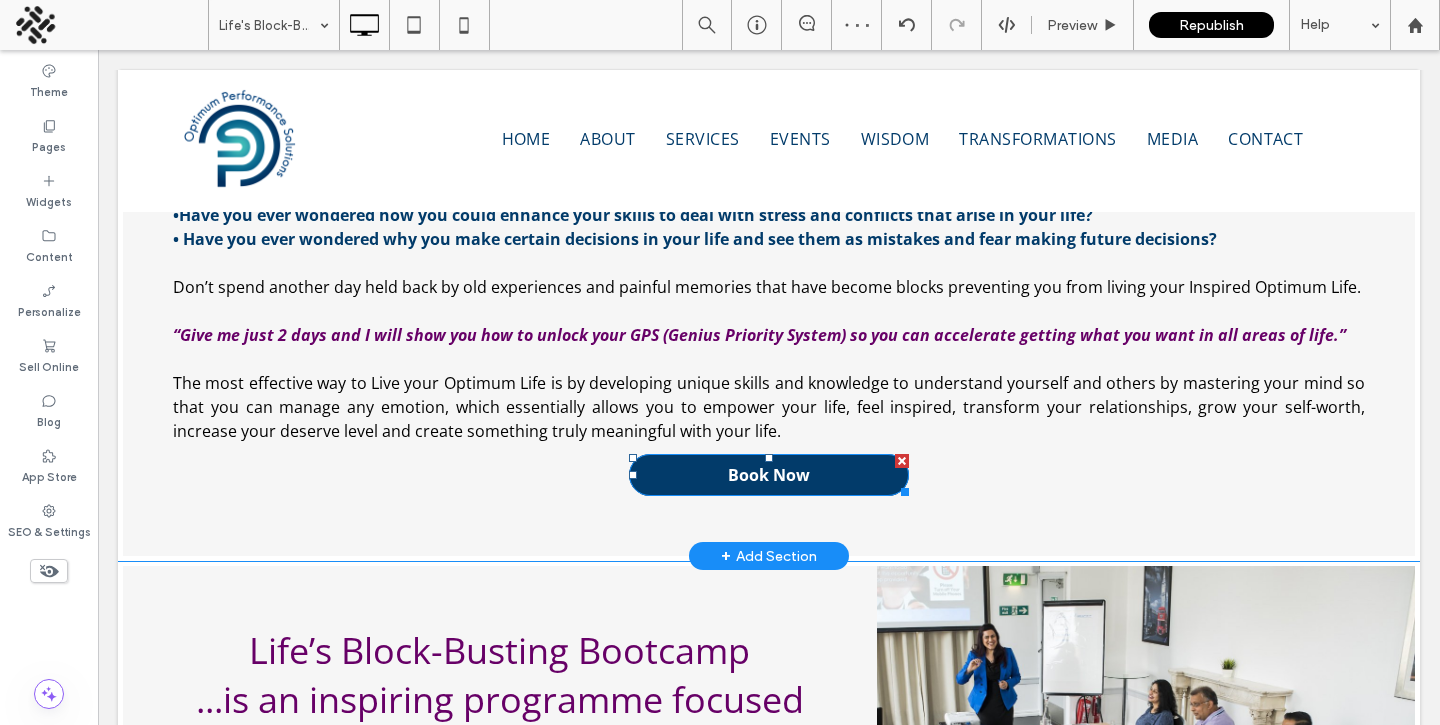 click on "Book Now" at bounding box center [769, 475] 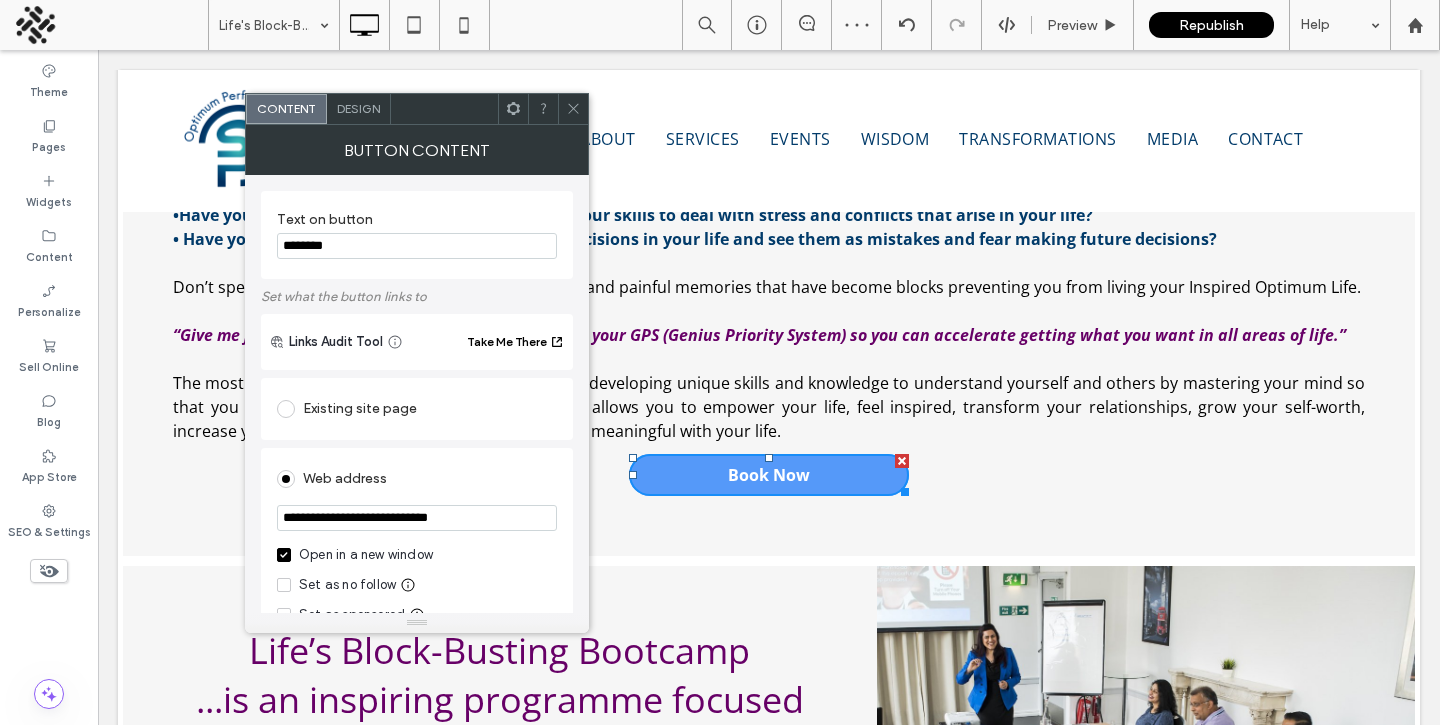 click on "**********" at bounding box center [417, 520] 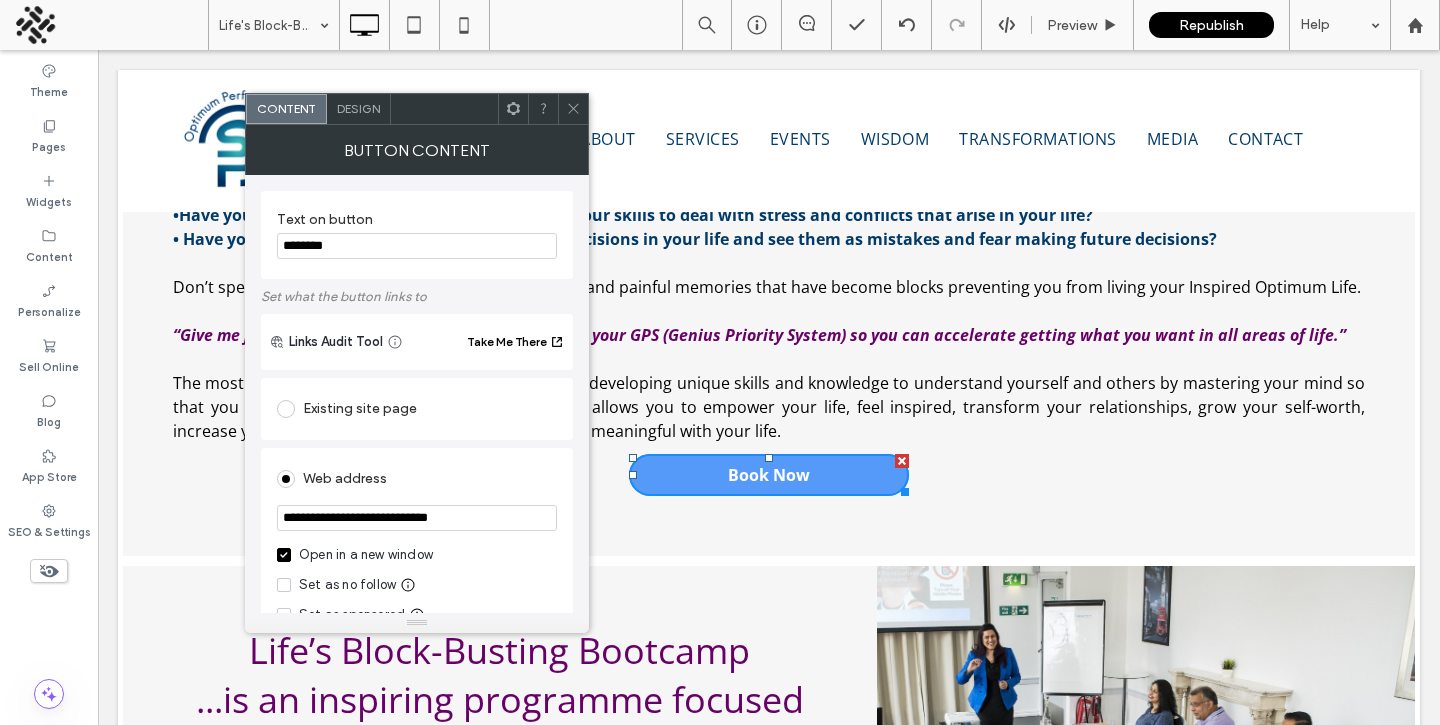 click on "**********" at bounding box center [417, 518] 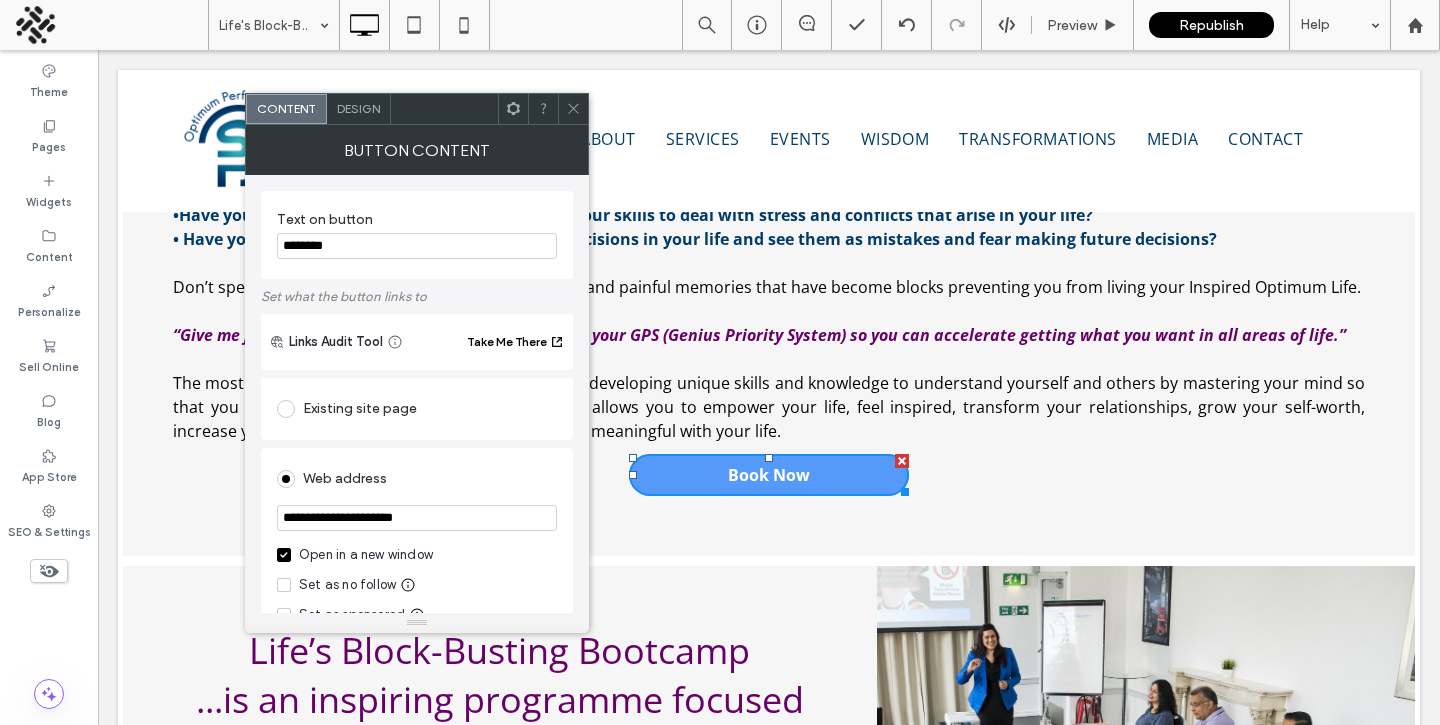 type on "**********" 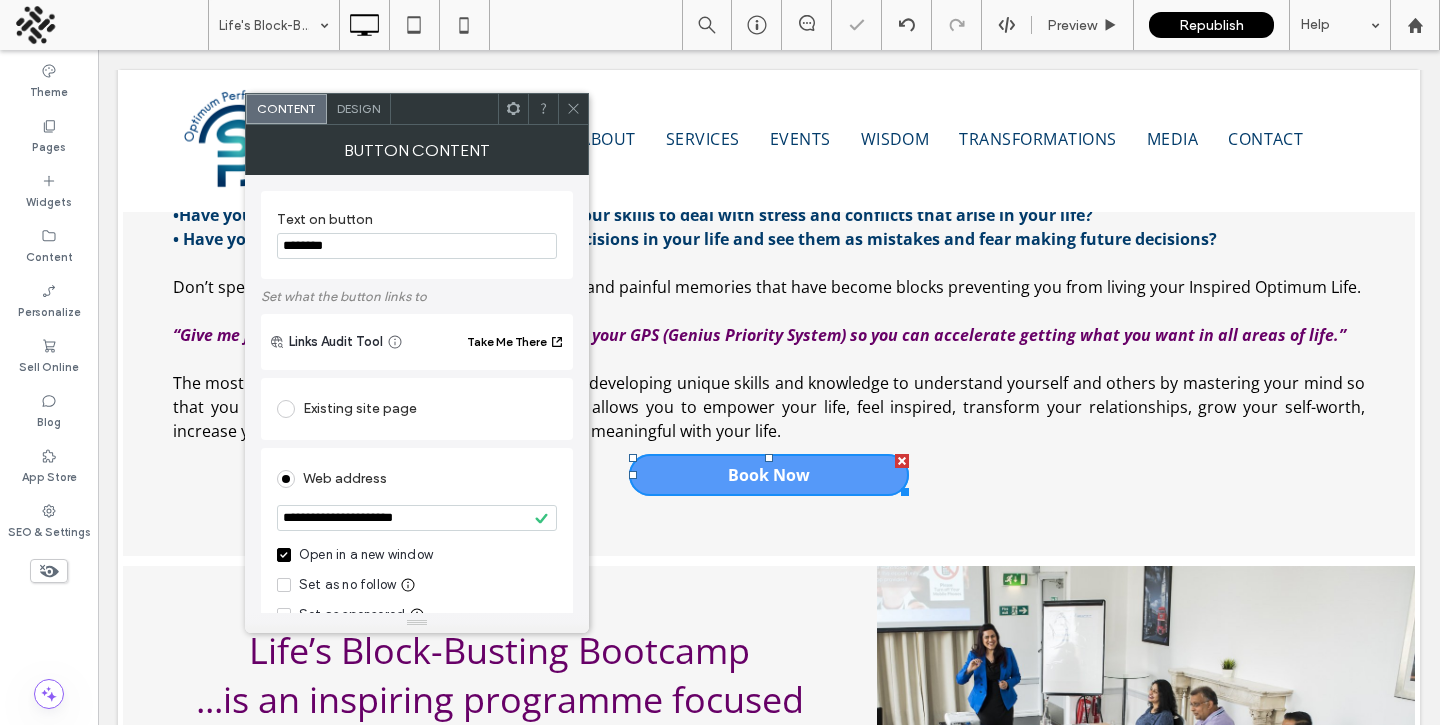 click 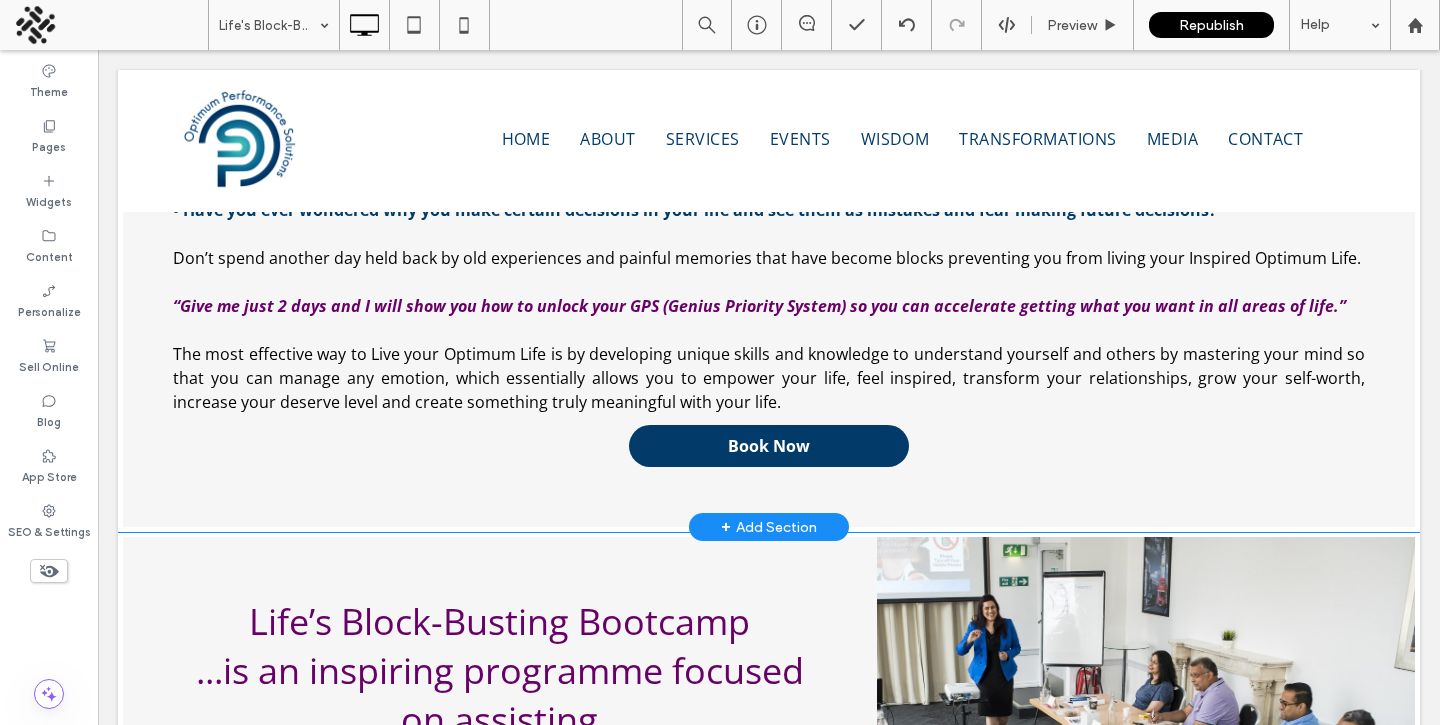 scroll, scrollTop: 1148, scrollLeft: 0, axis: vertical 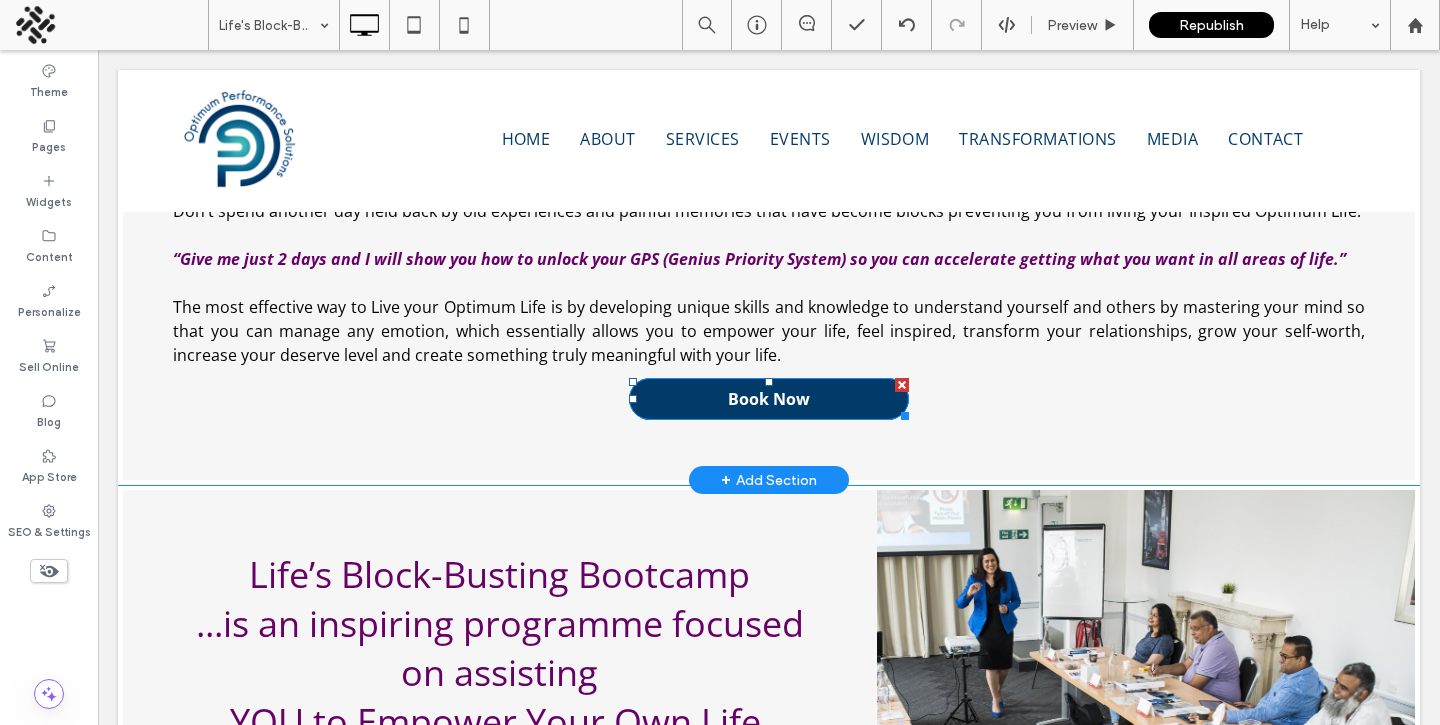 click on "Book Now" at bounding box center [769, 399] 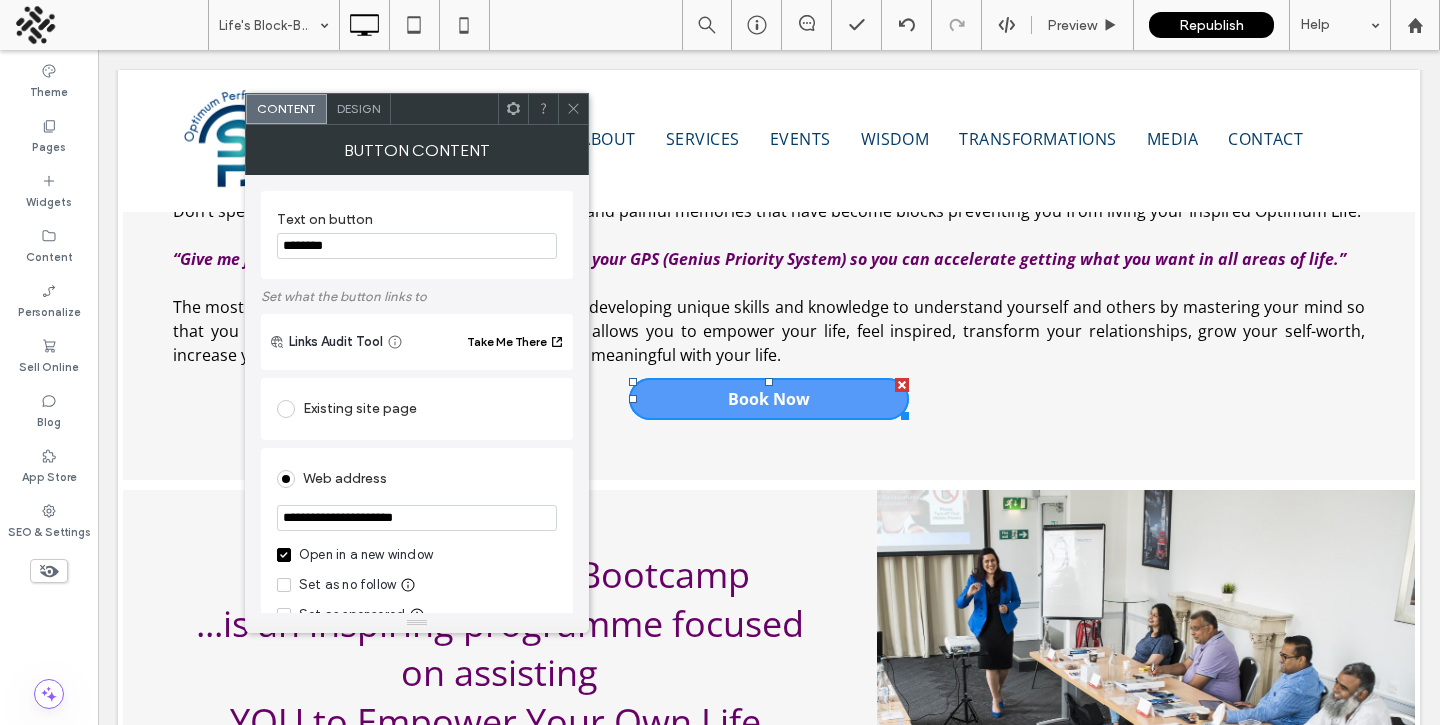 click 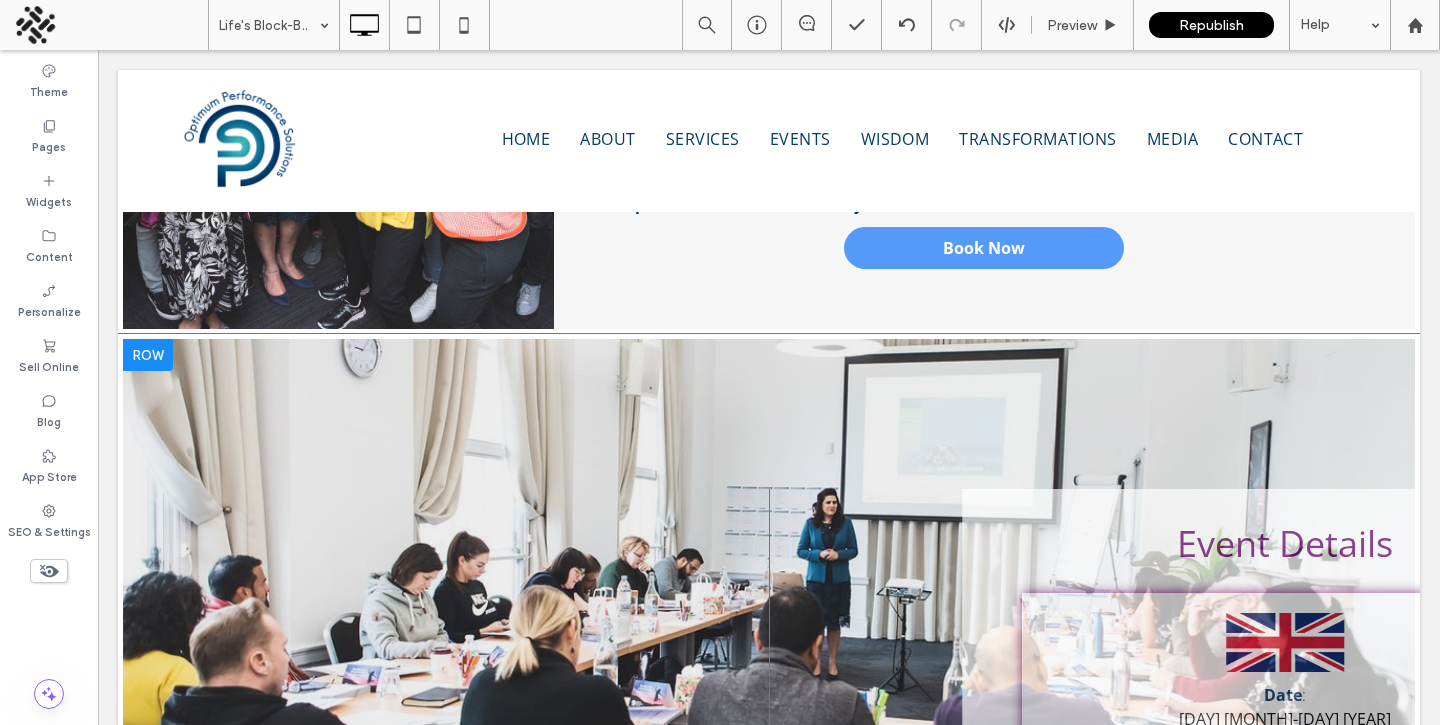 scroll, scrollTop: 2072, scrollLeft: 0, axis: vertical 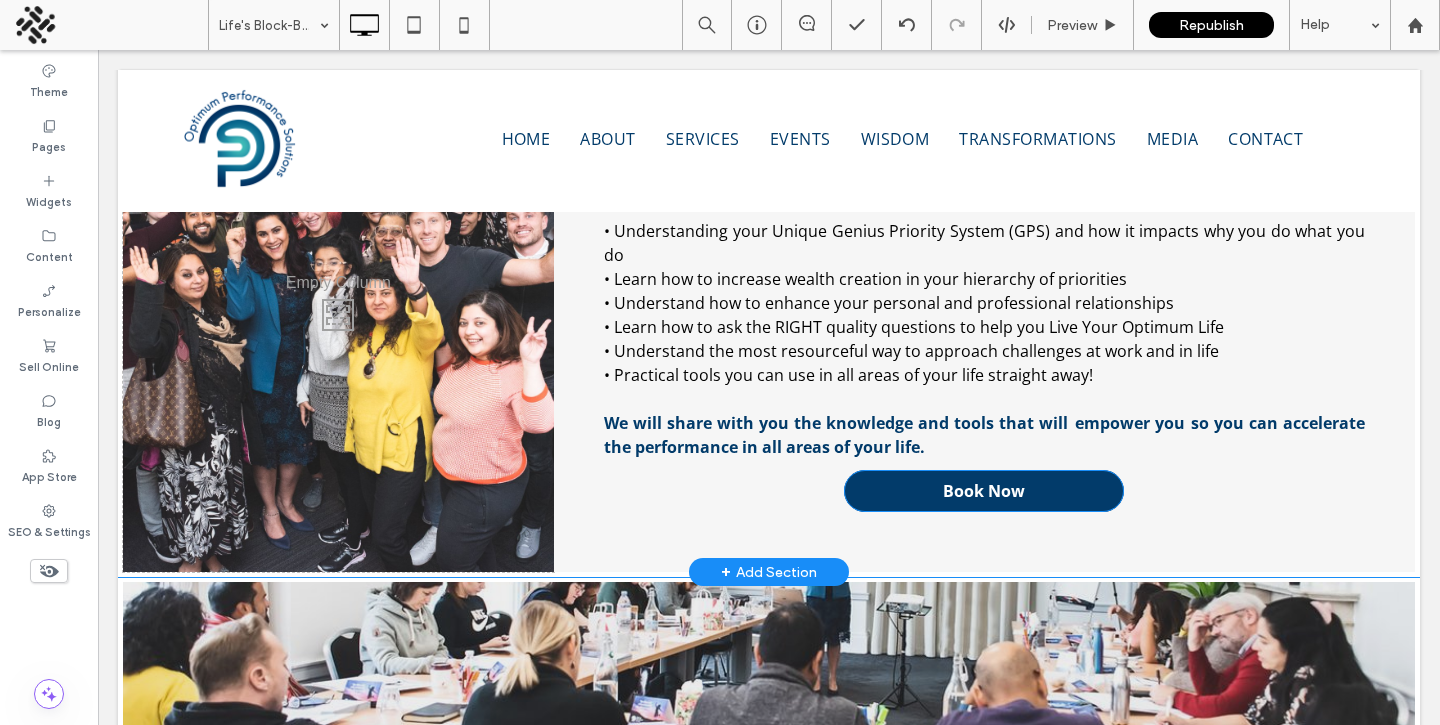 click on "Book Now" at bounding box center [984, 491] 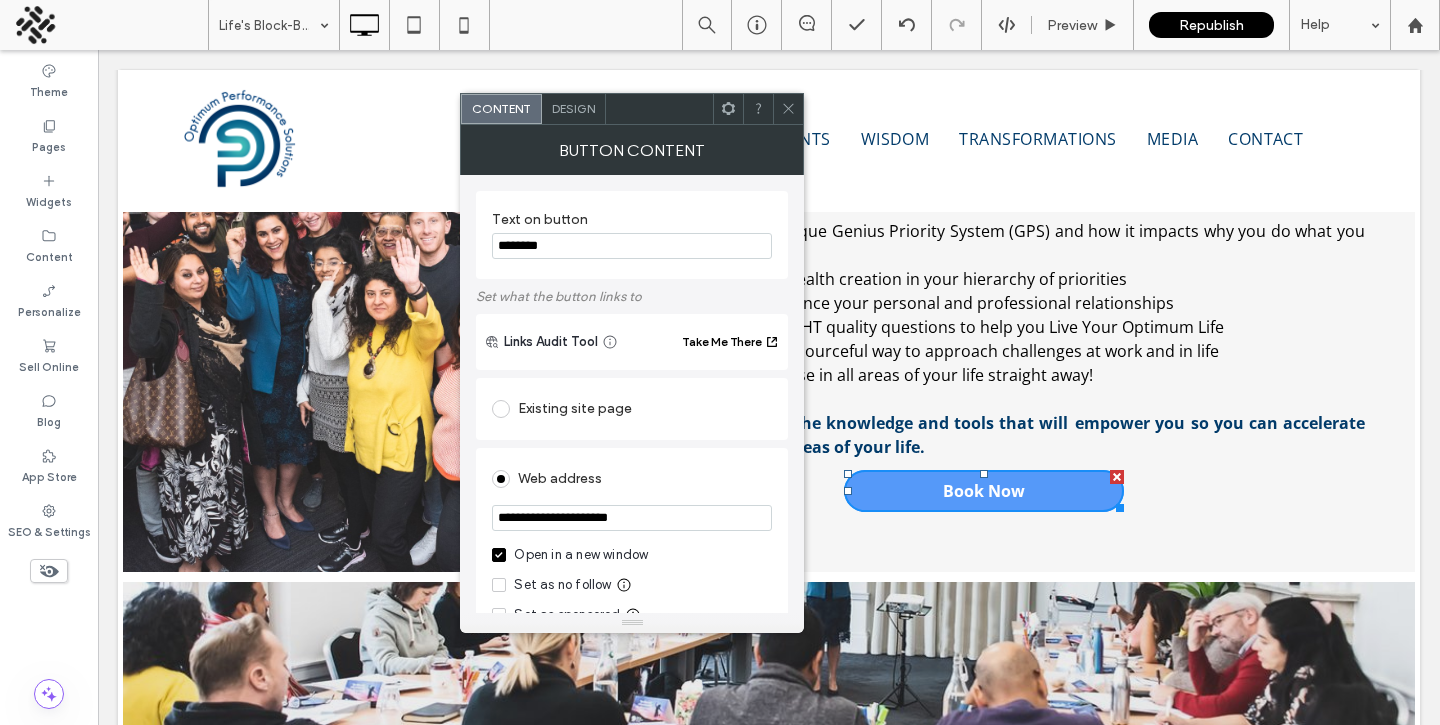 click 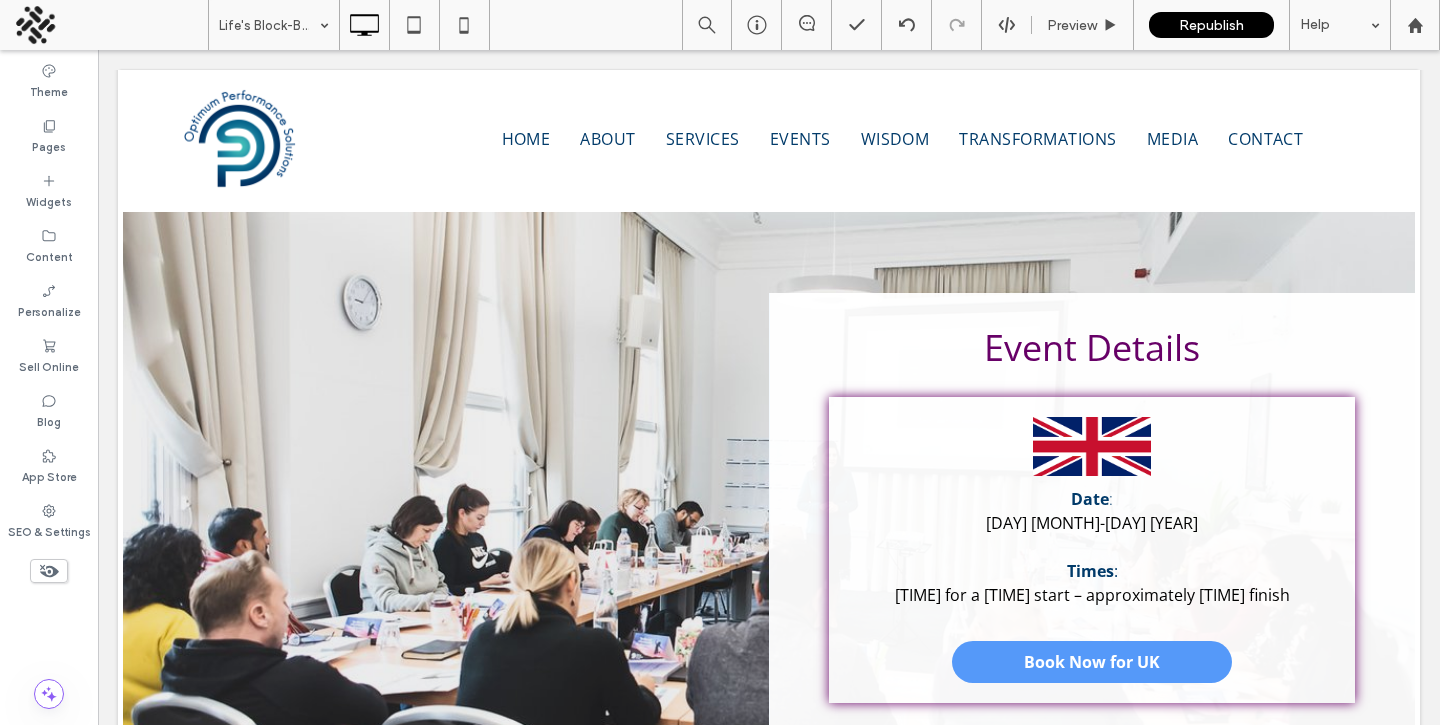 scroll, scrollTop: 2656, scrollLeft: 0, axis: vertical 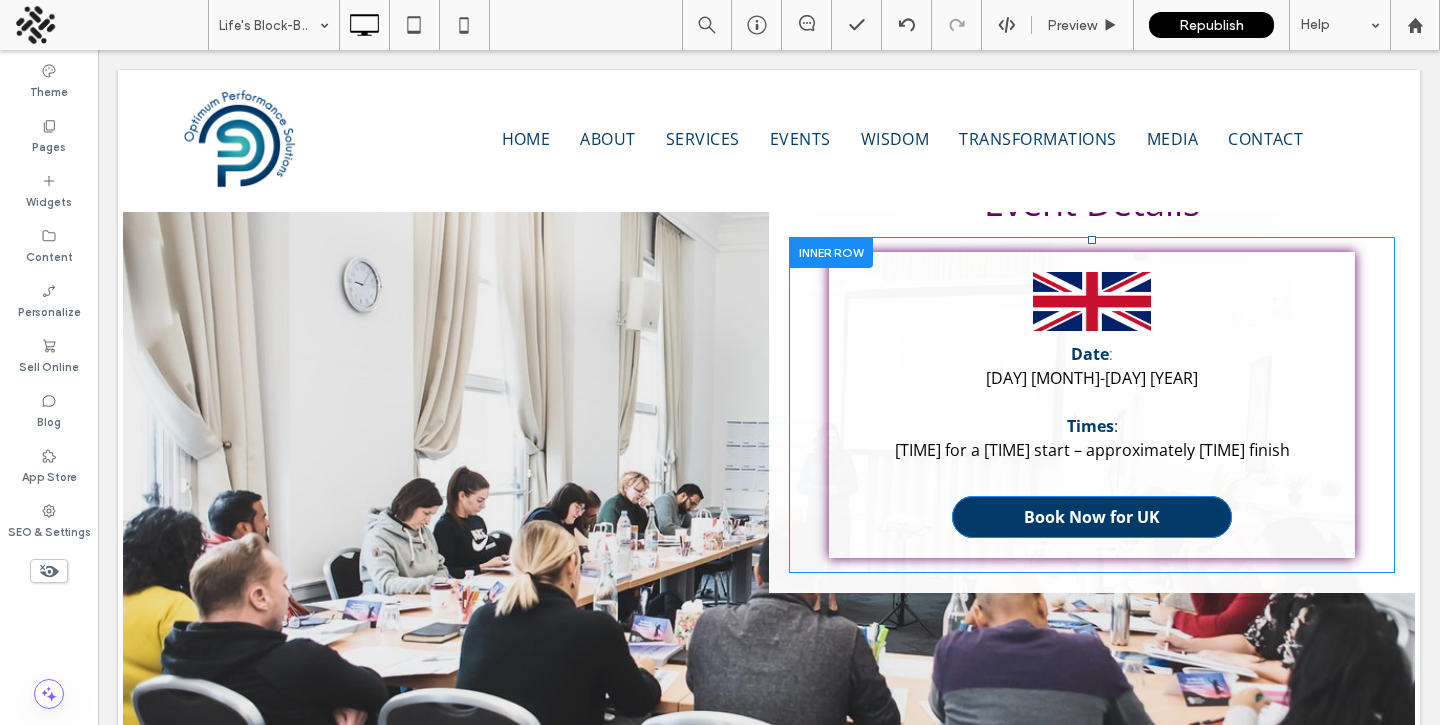 click on "Book Now for UK" at bounding box center [1092, 517] 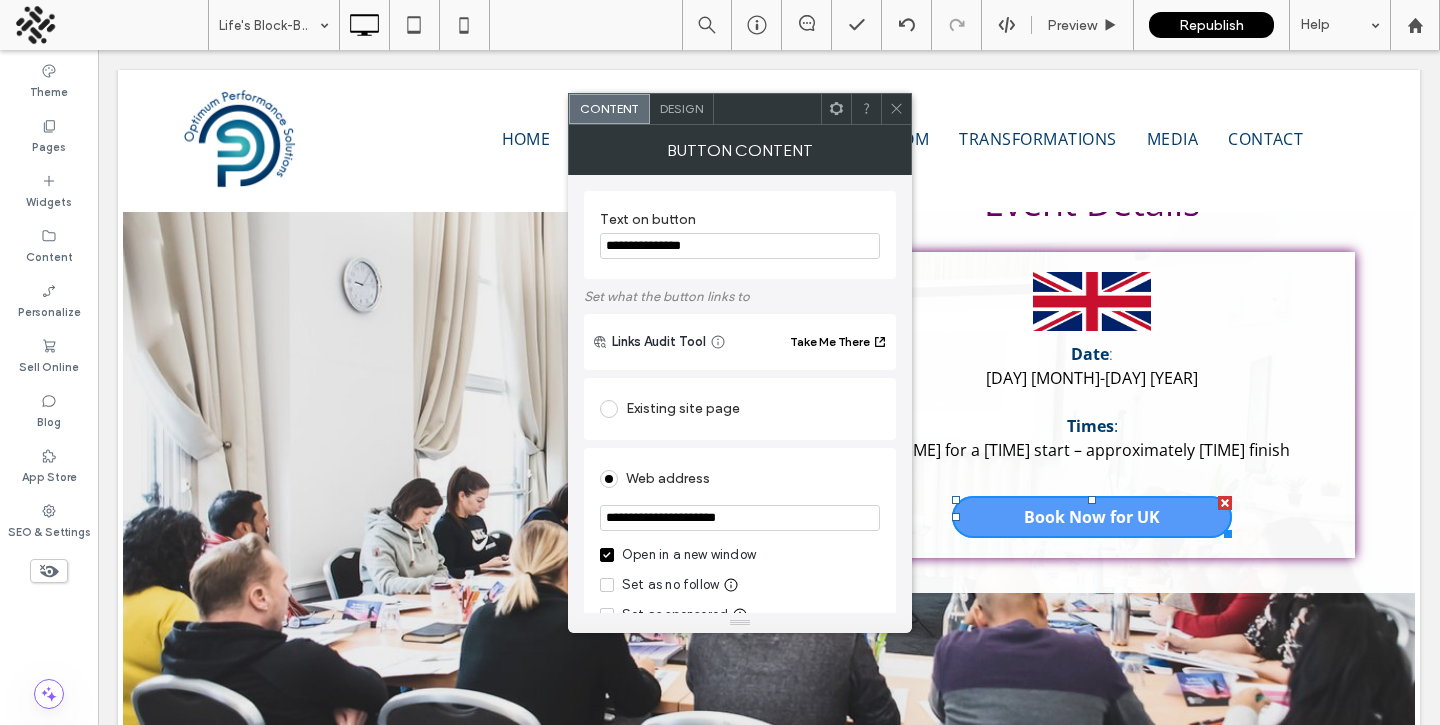 click at bounding box center [896, 109] 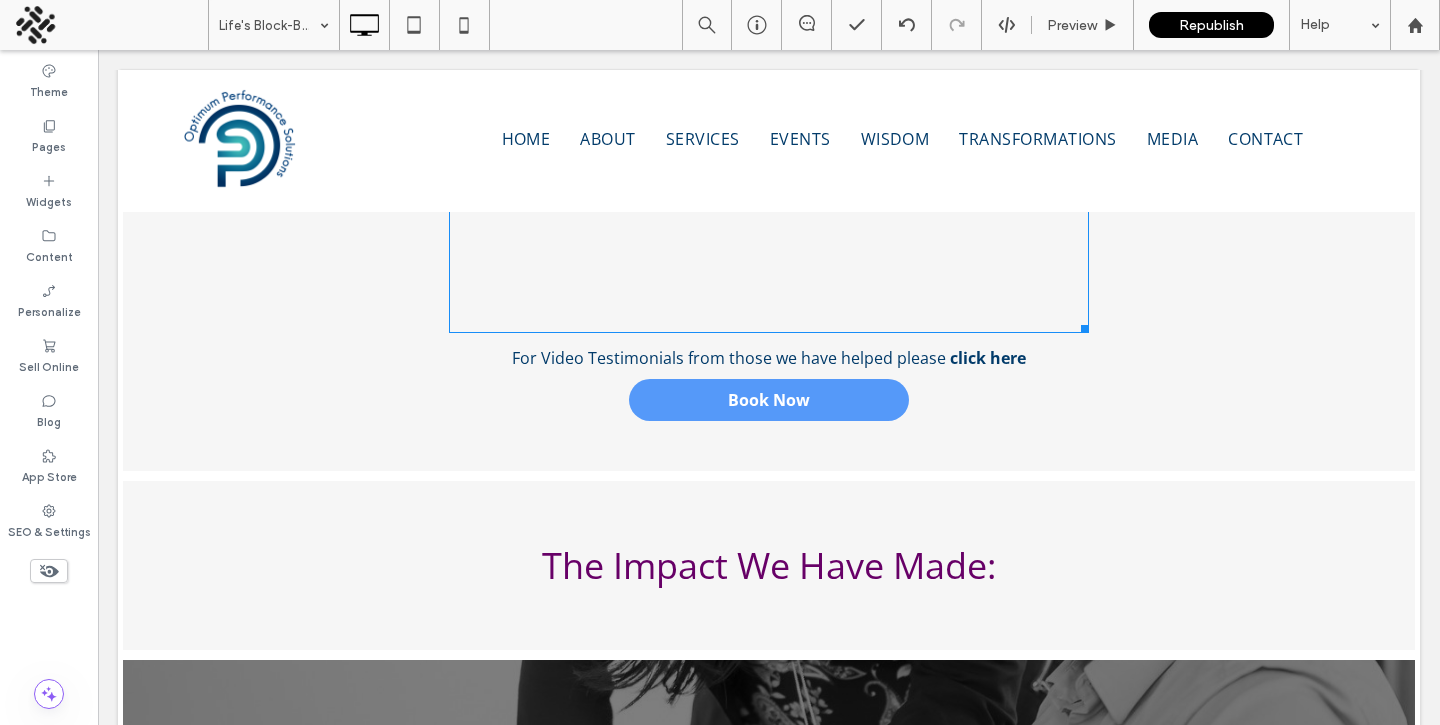 scroll, scrollTop: 3656, scrollLeft: 0, axis: vertical 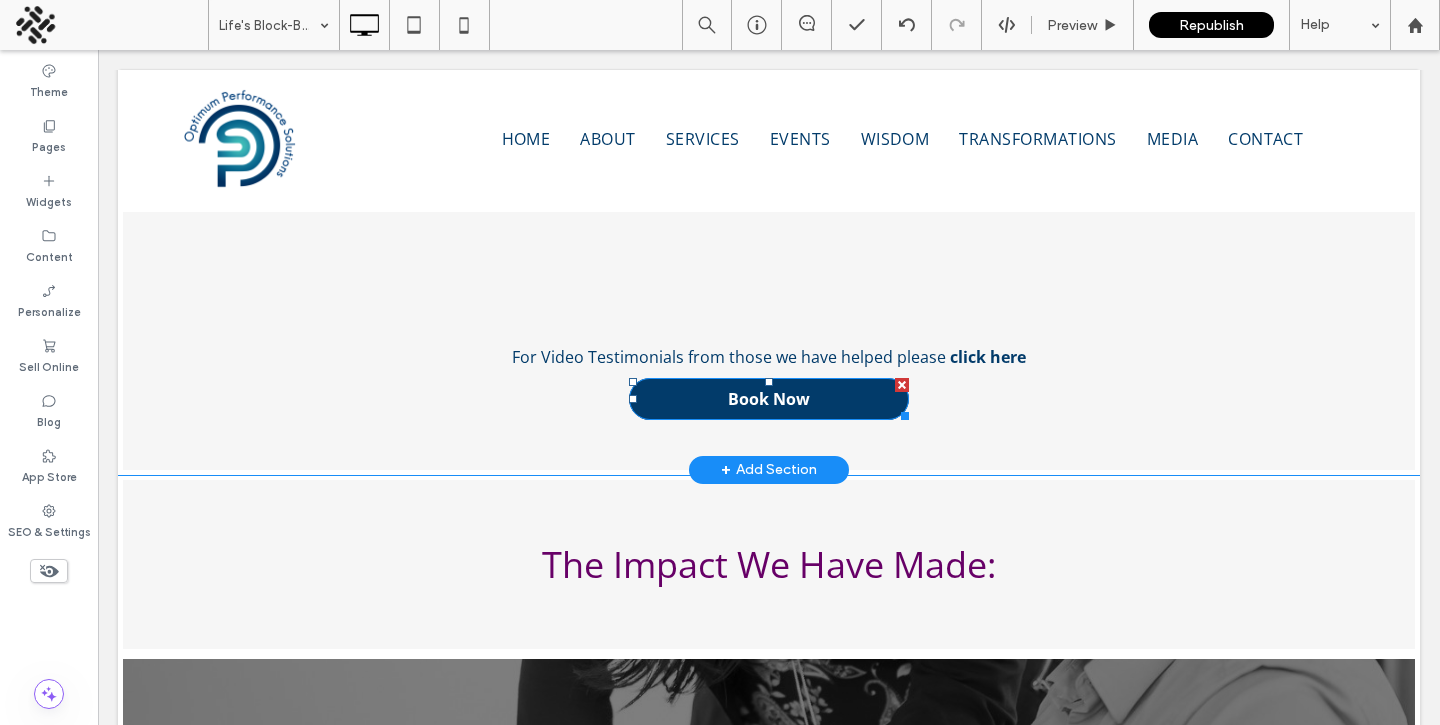 click on "Book Now" at bounding box center (769, 399) 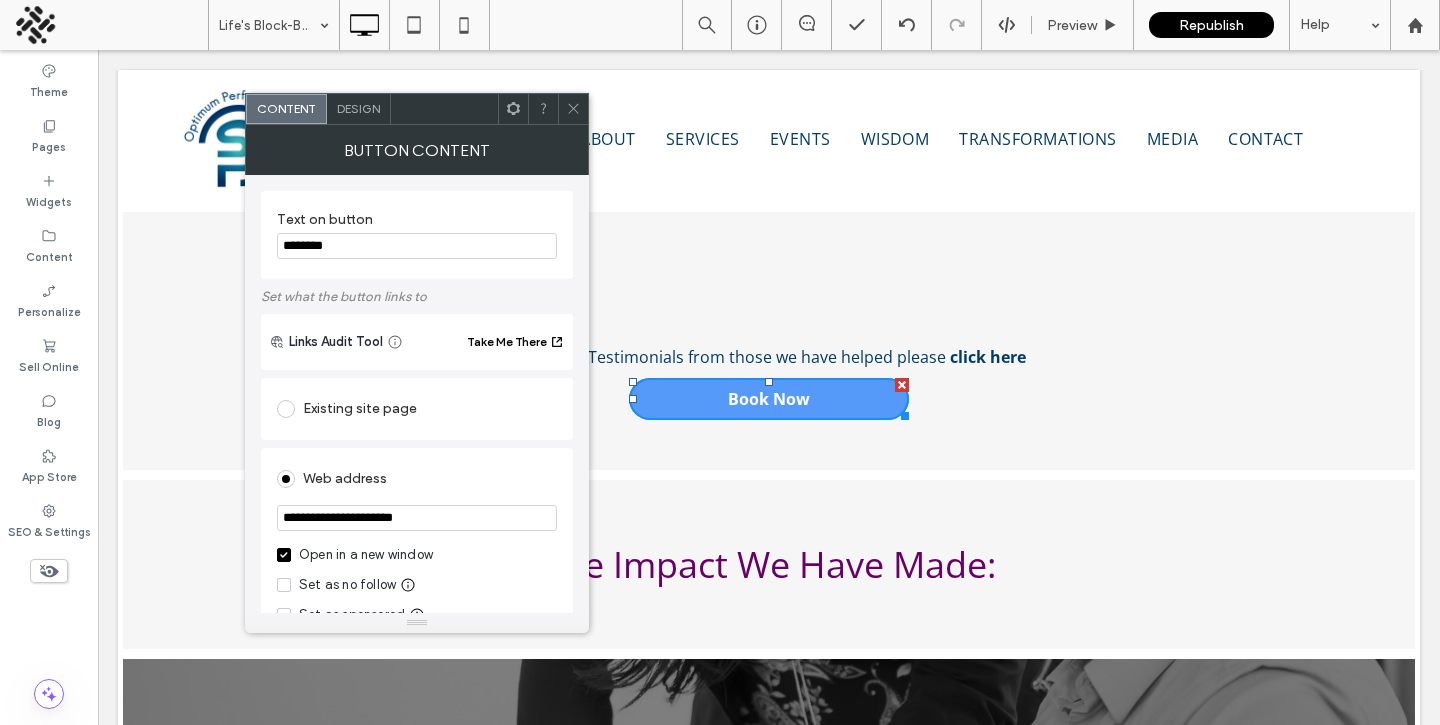 click 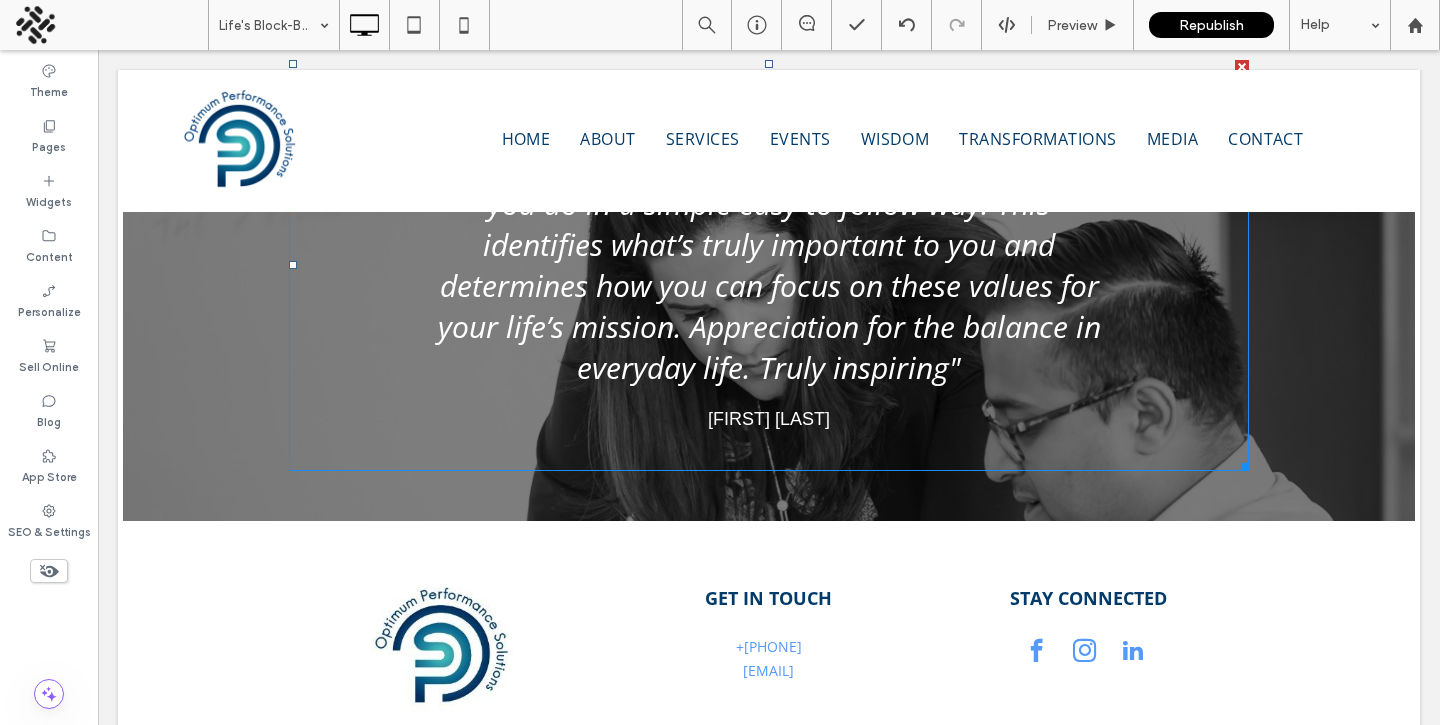 scroll, scrollTop: 4448, scrollLeft: 0, axis: vertical 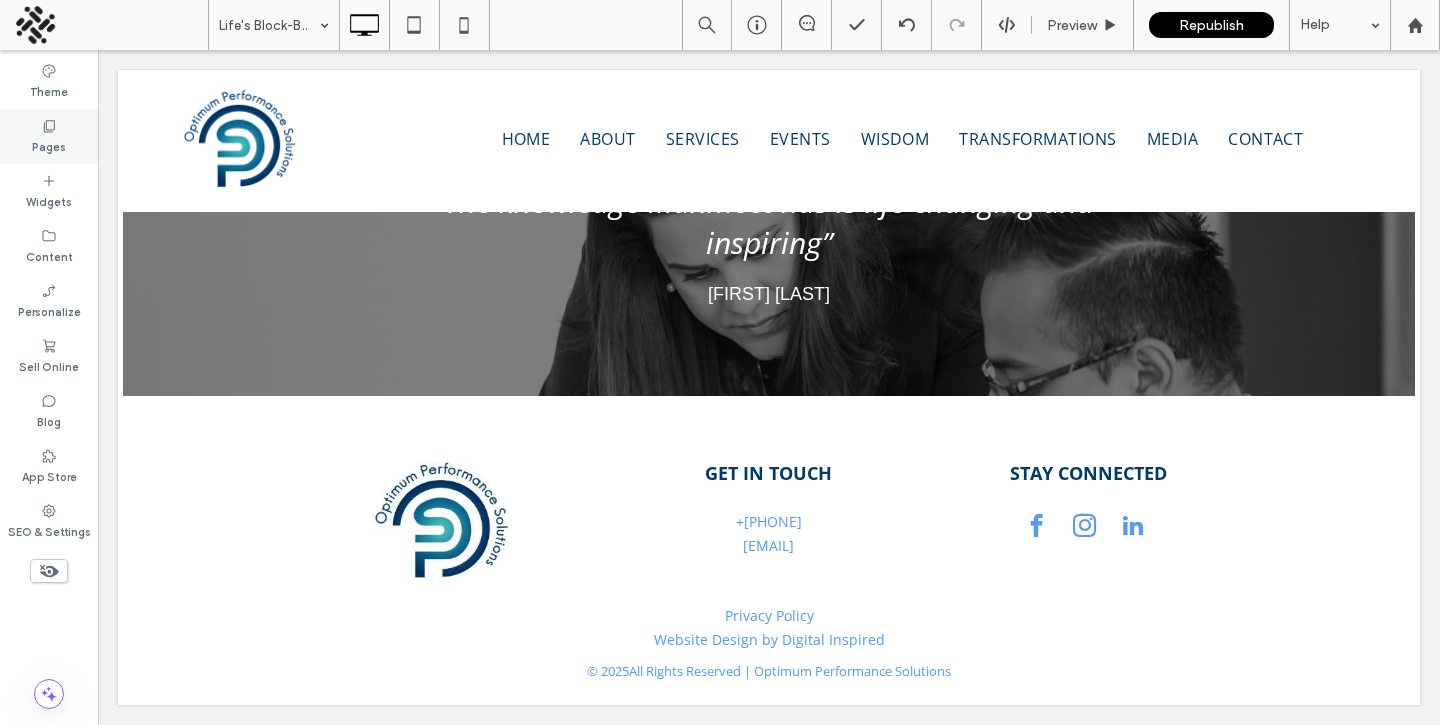 click 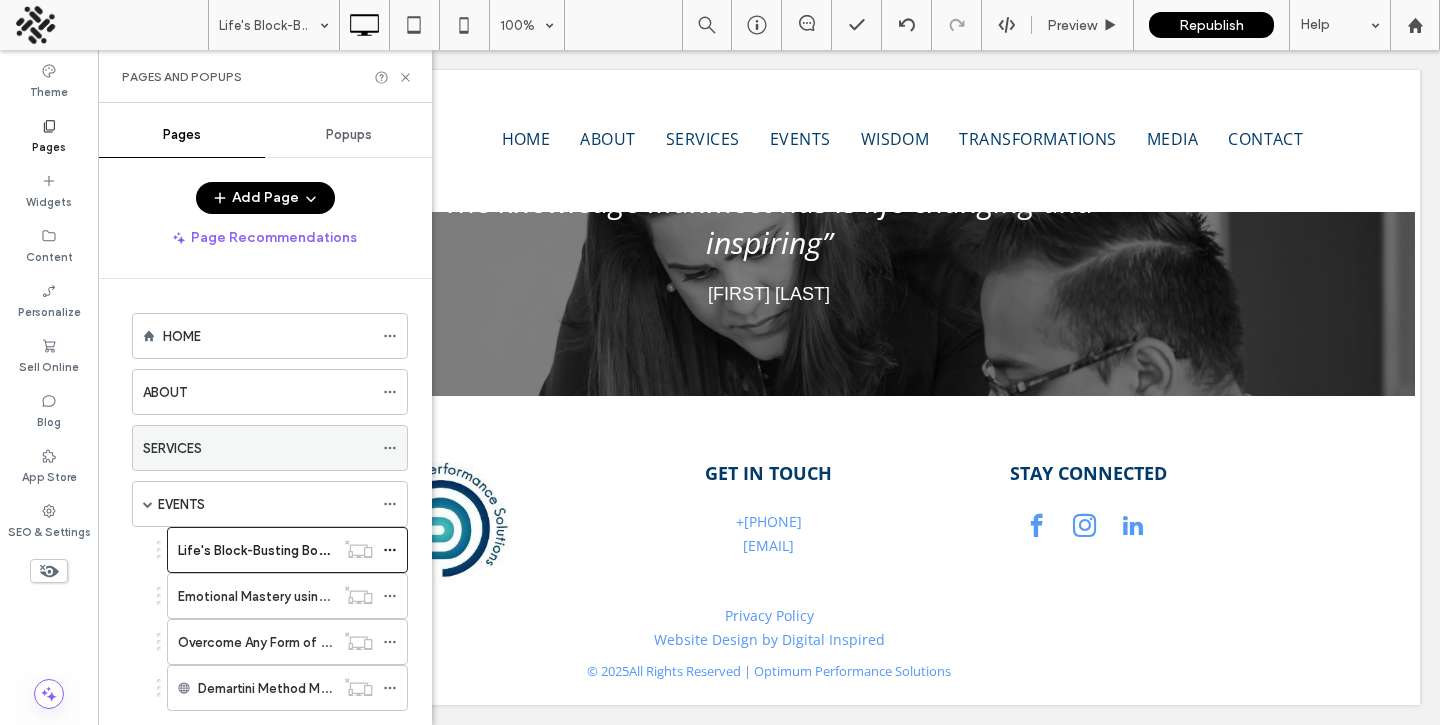 scroll, scrollTop: 69, scrollLeft: 0, axis: vertical 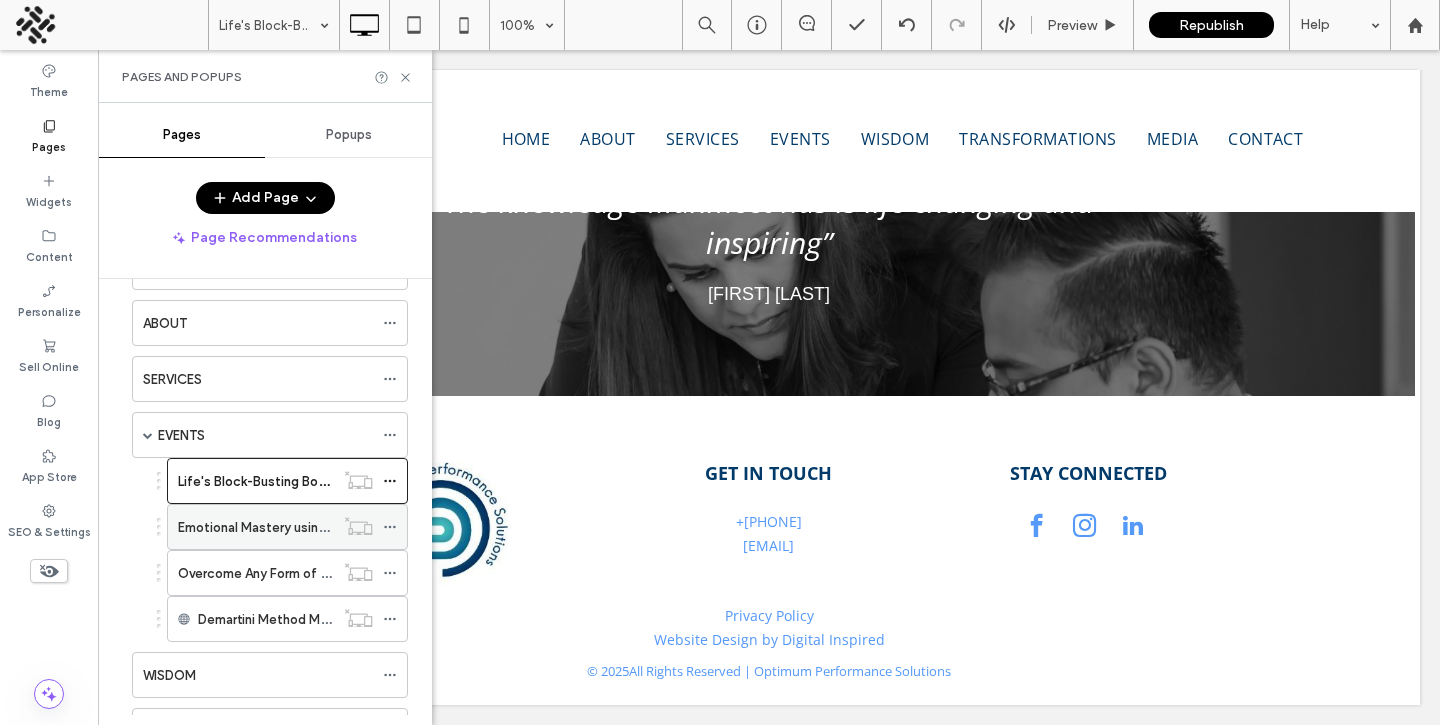 click on "Emotional Mastery using the Demartini Method ®" at bounding box center (325, 527) 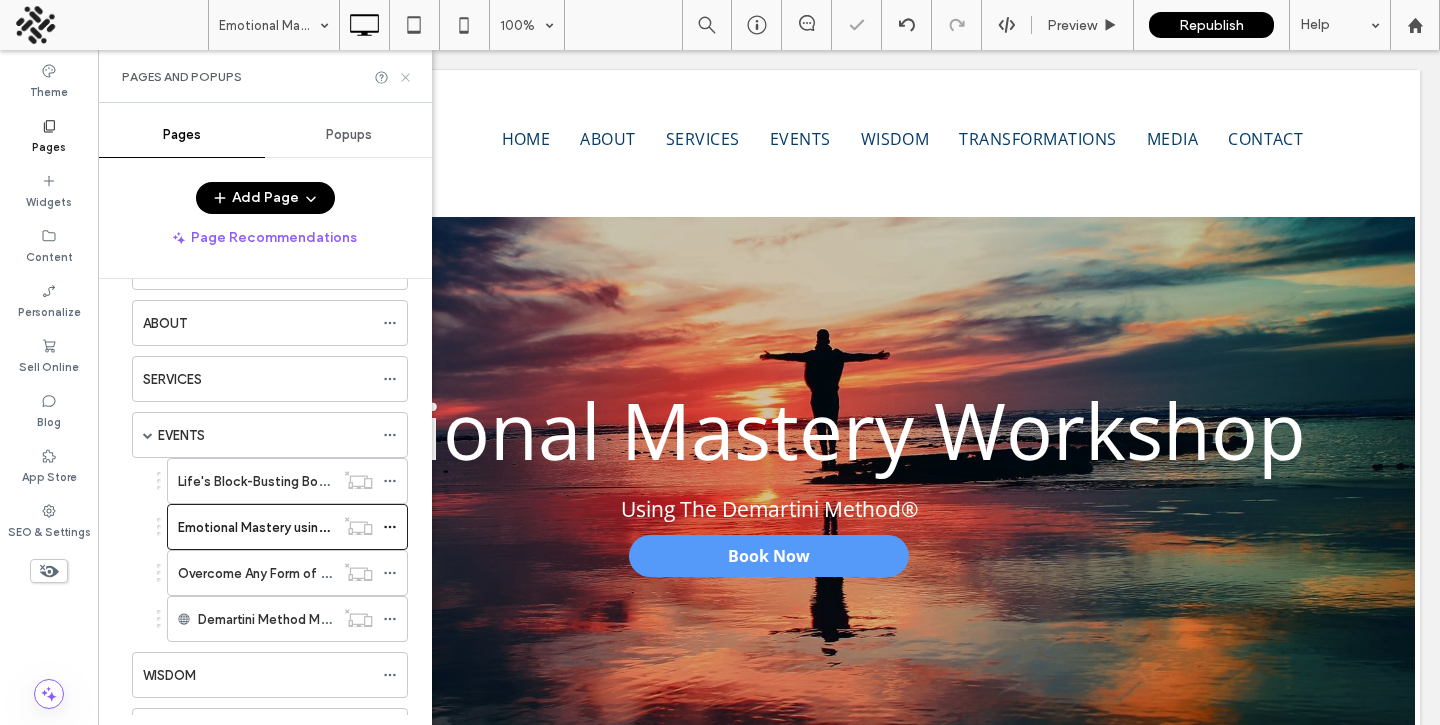 scroll, scrollTop: 0, scrollLeft: 0, axis: both 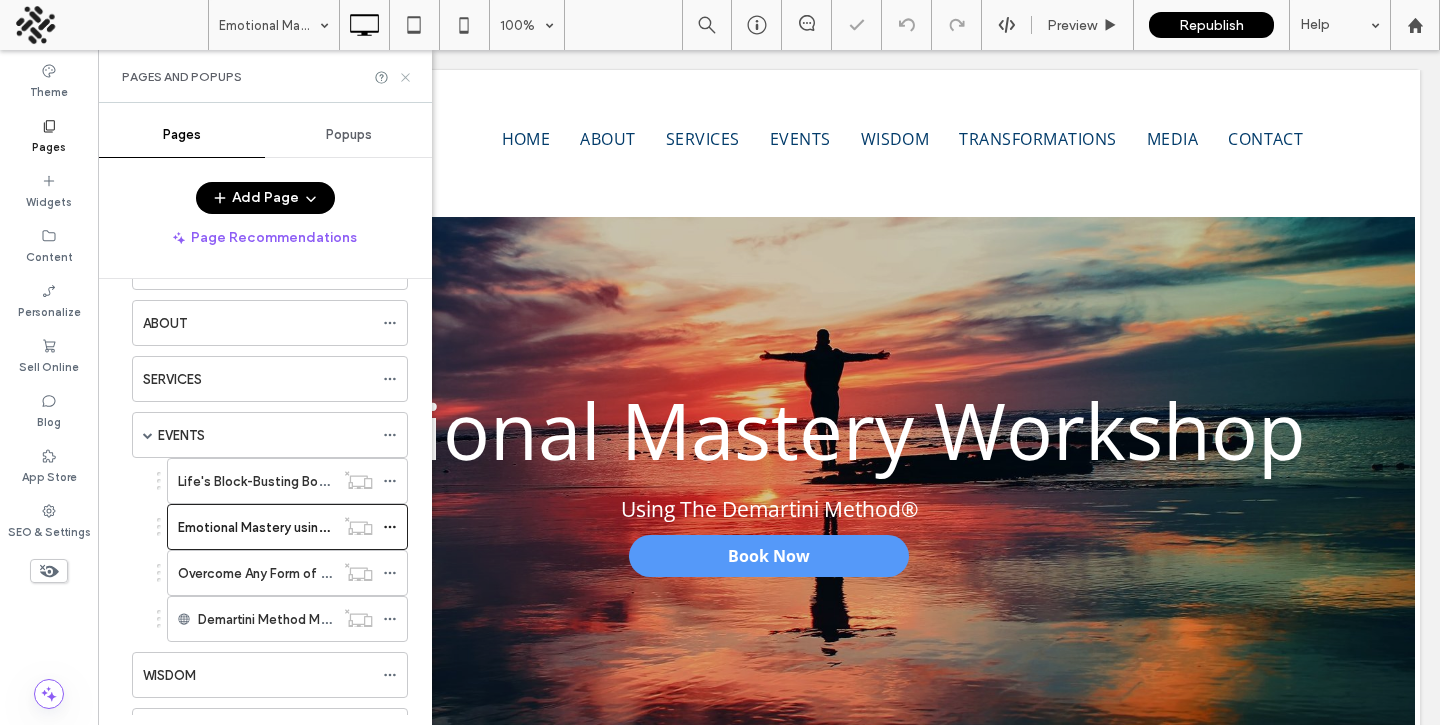 click 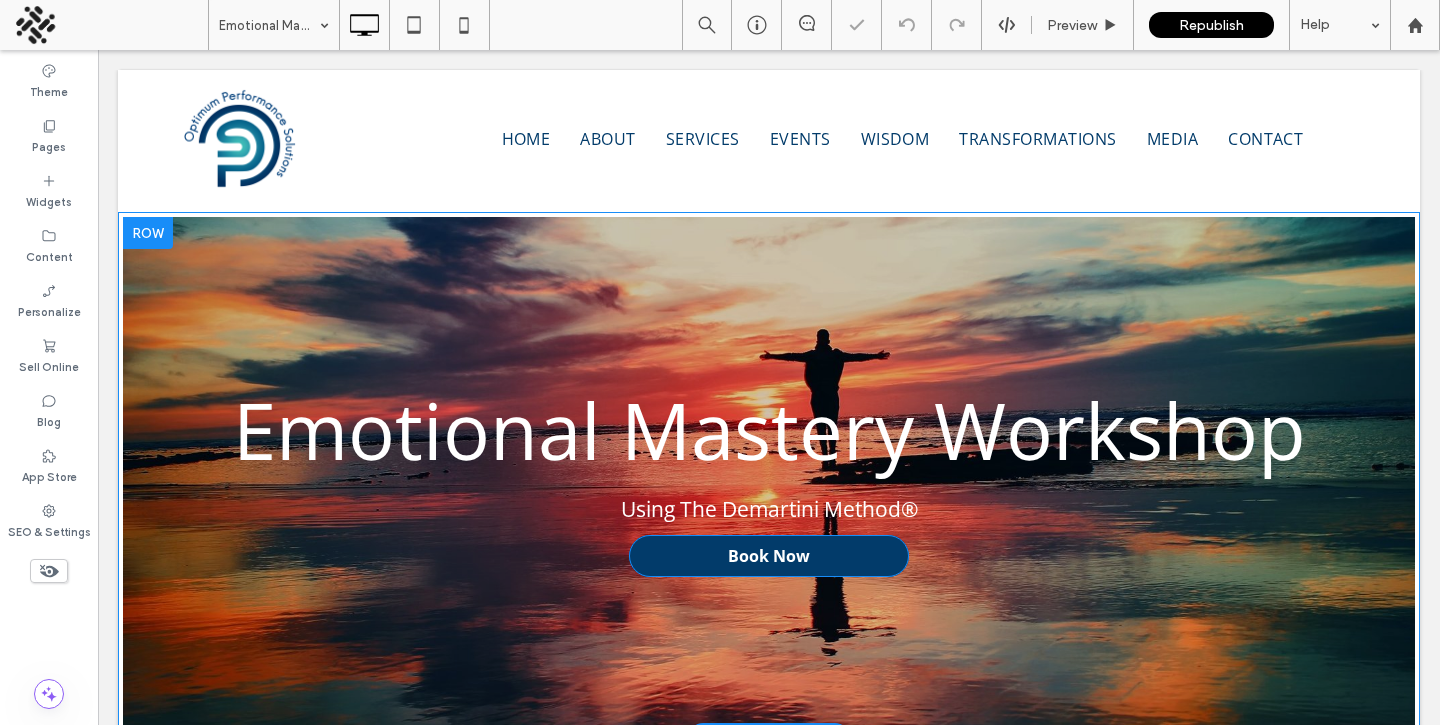 click on "Book Now" at bounding box center [769, 556] 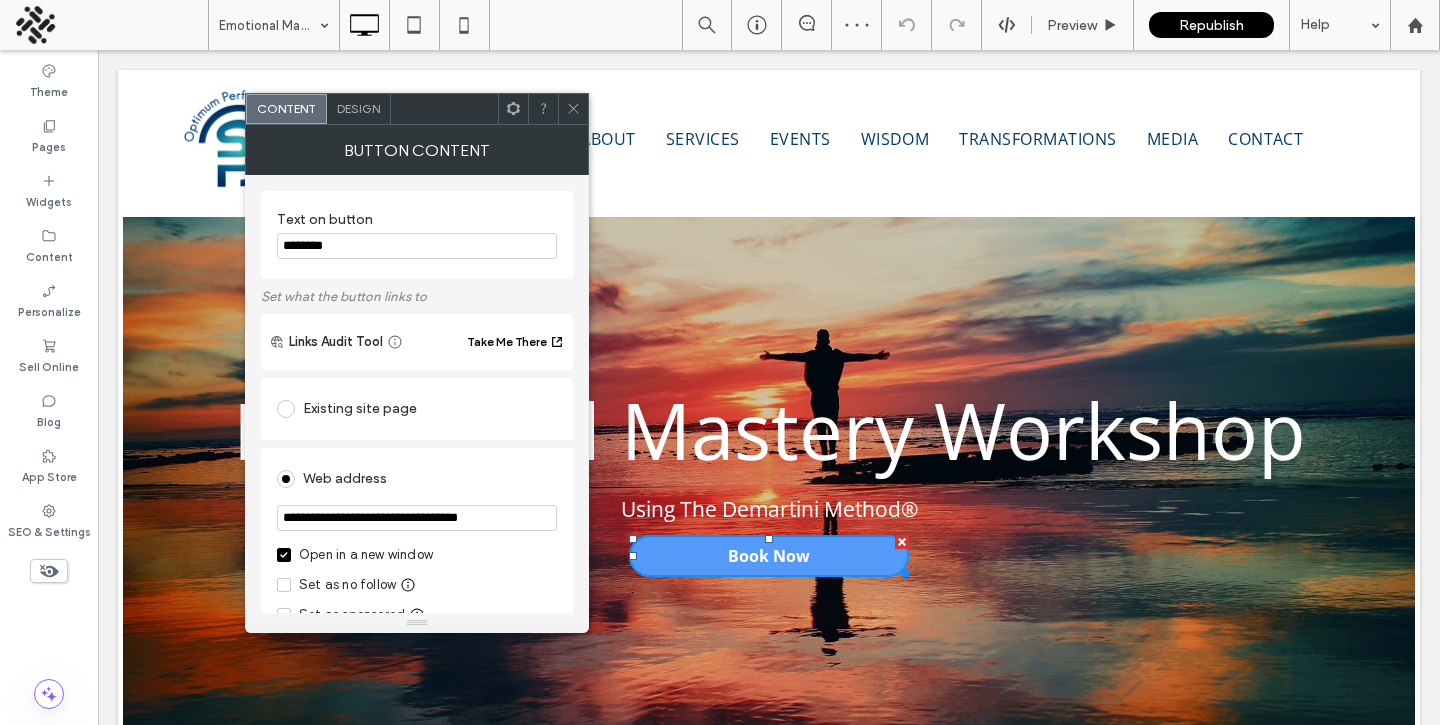 click on "********" at bounding box center [417, 246] 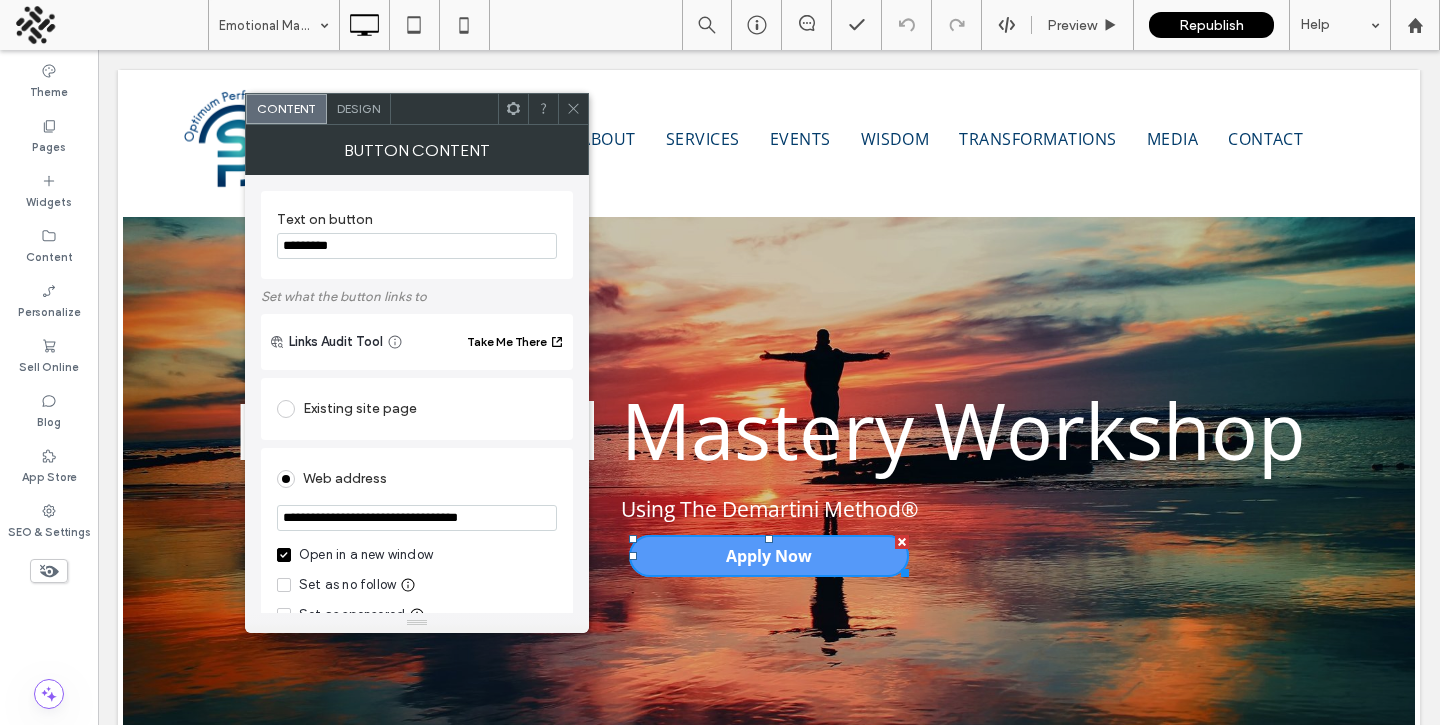 type on "*********" 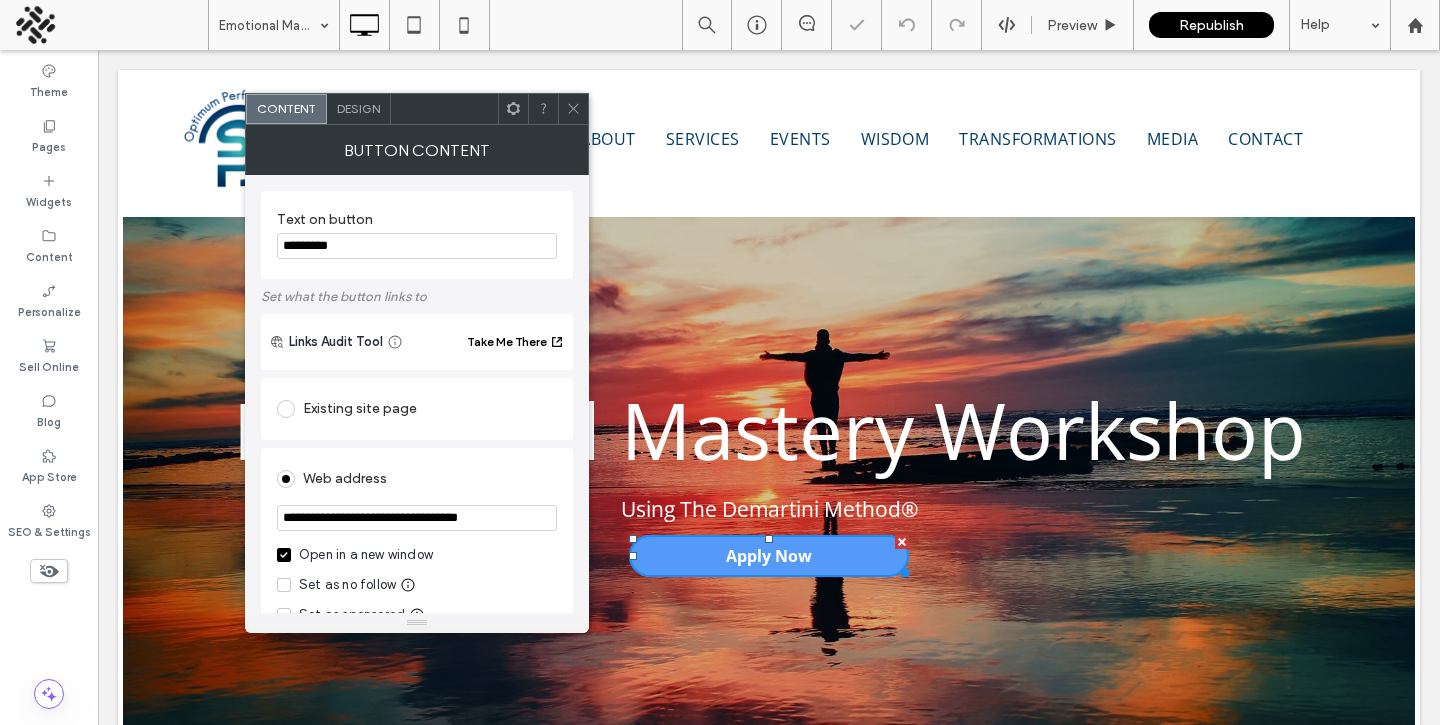 click on "**********" at bounding box center (417, 518) 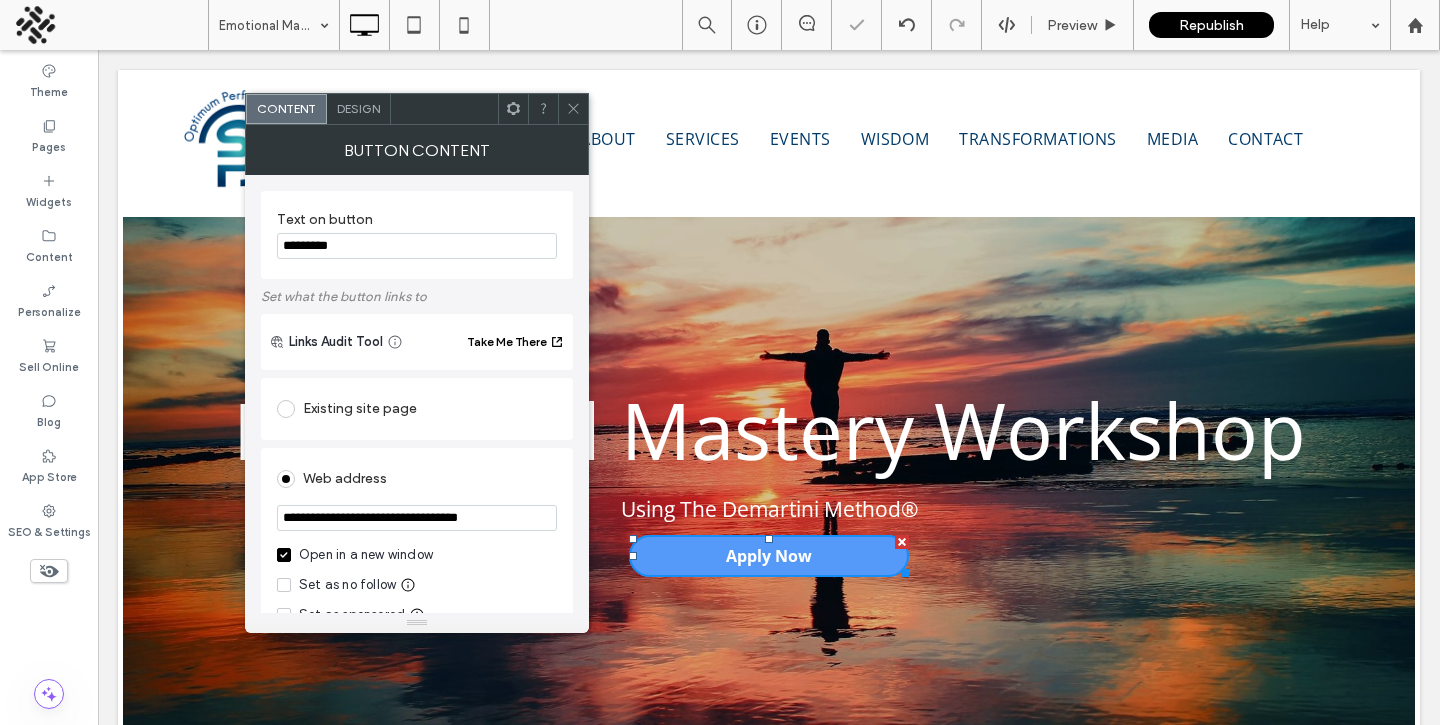 paste 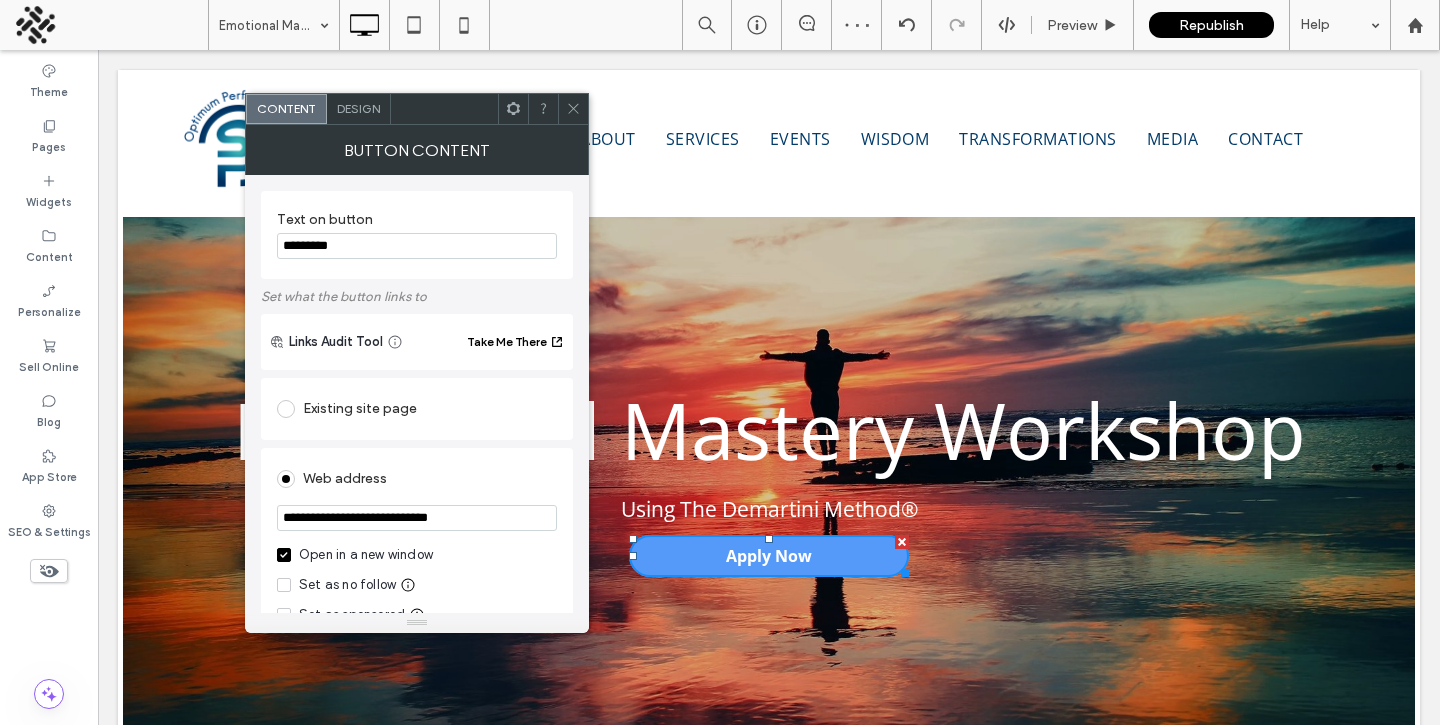 type on "**********" 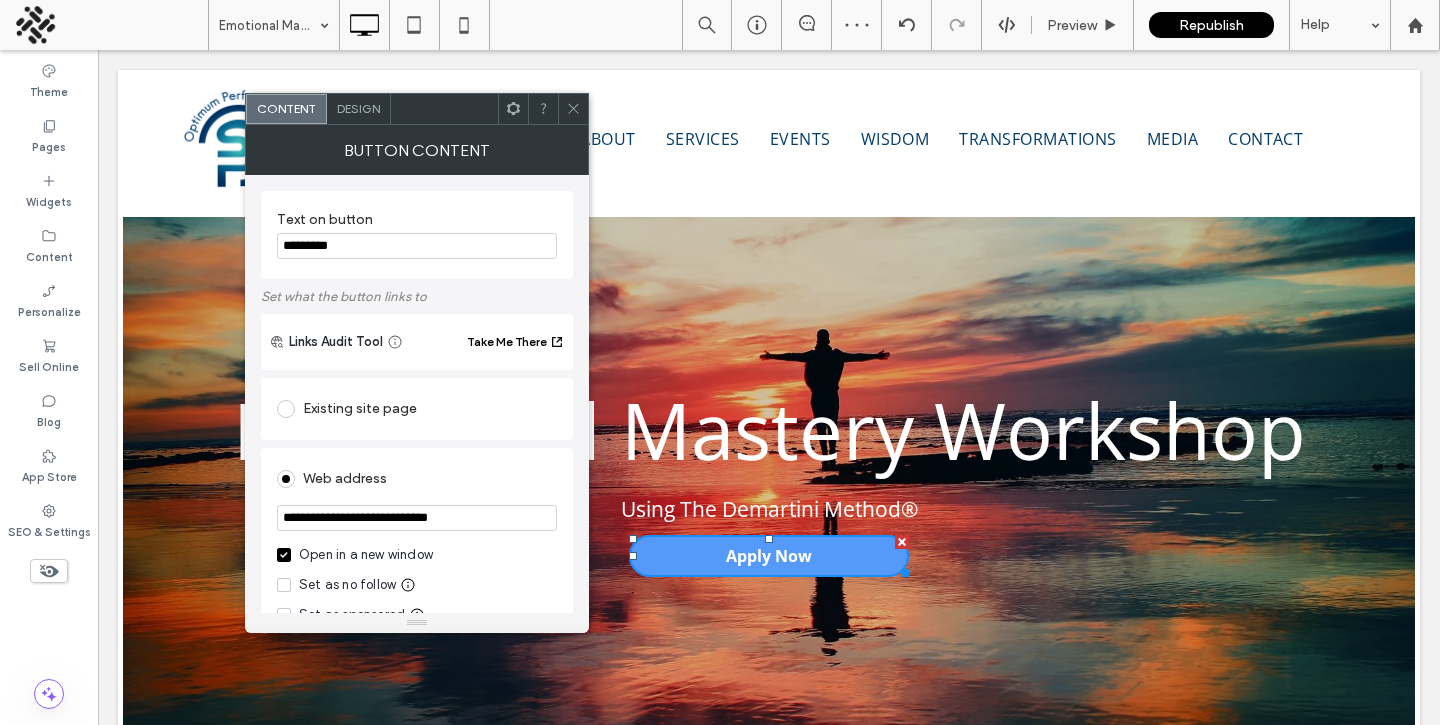 click 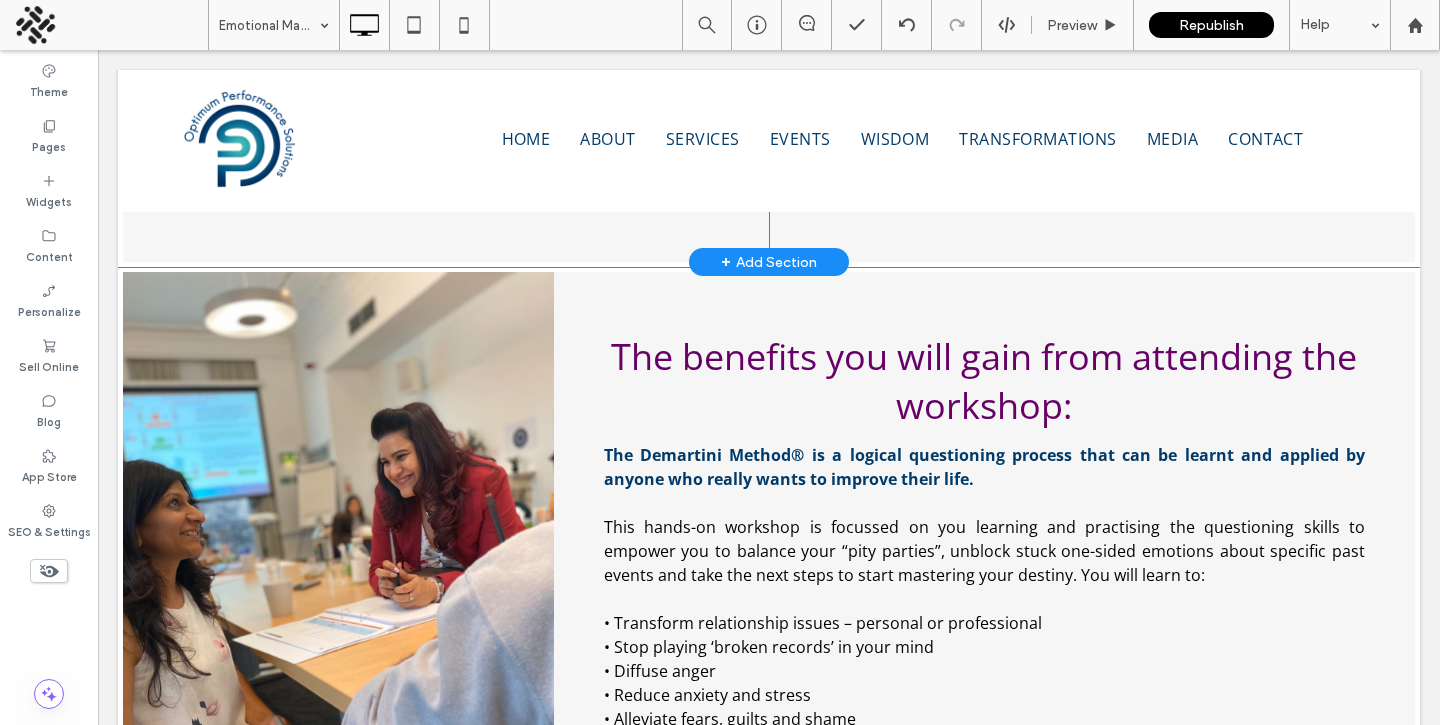 scroll, scrollTop: 1670, scrollLeft: 0, axis: vertical 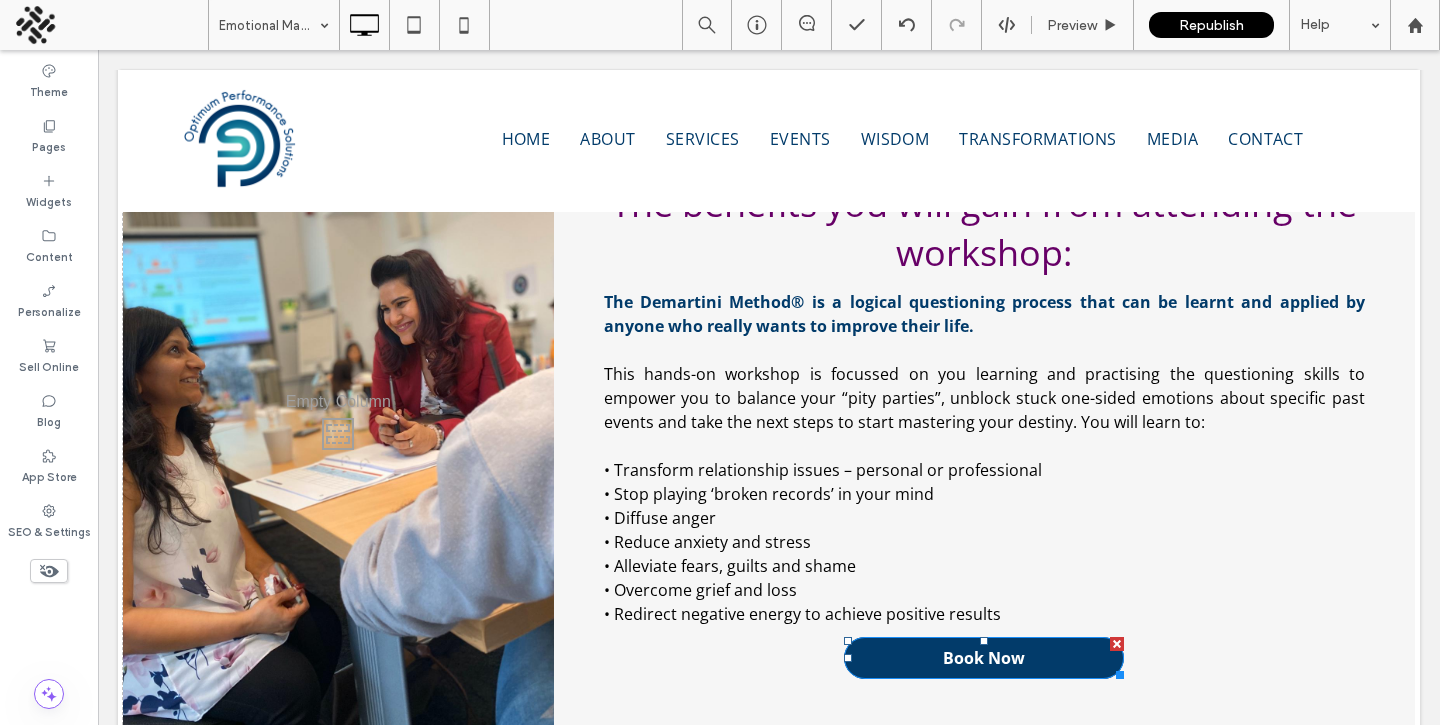 click on "Book Now" at bounding box center (984, 658) 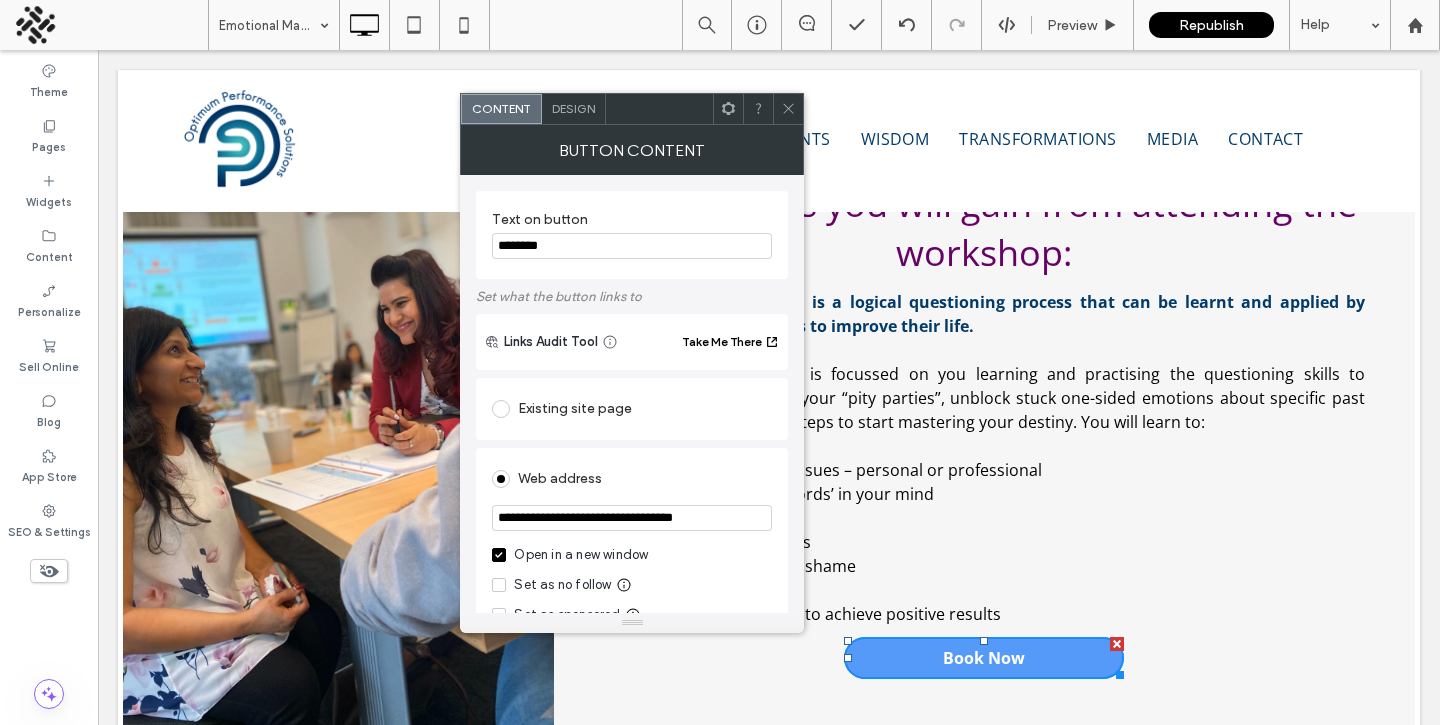 click on "********" at bounding box center [632, 246] 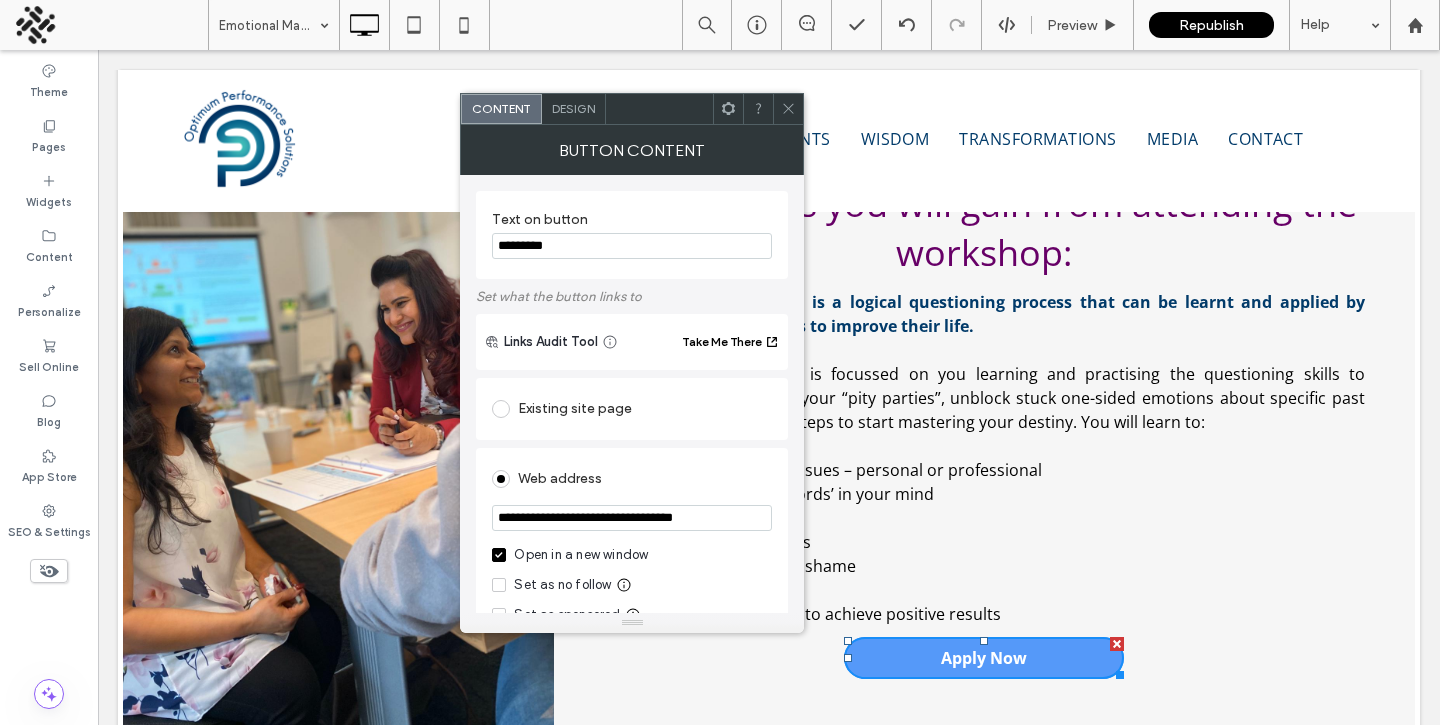 type on "*********" 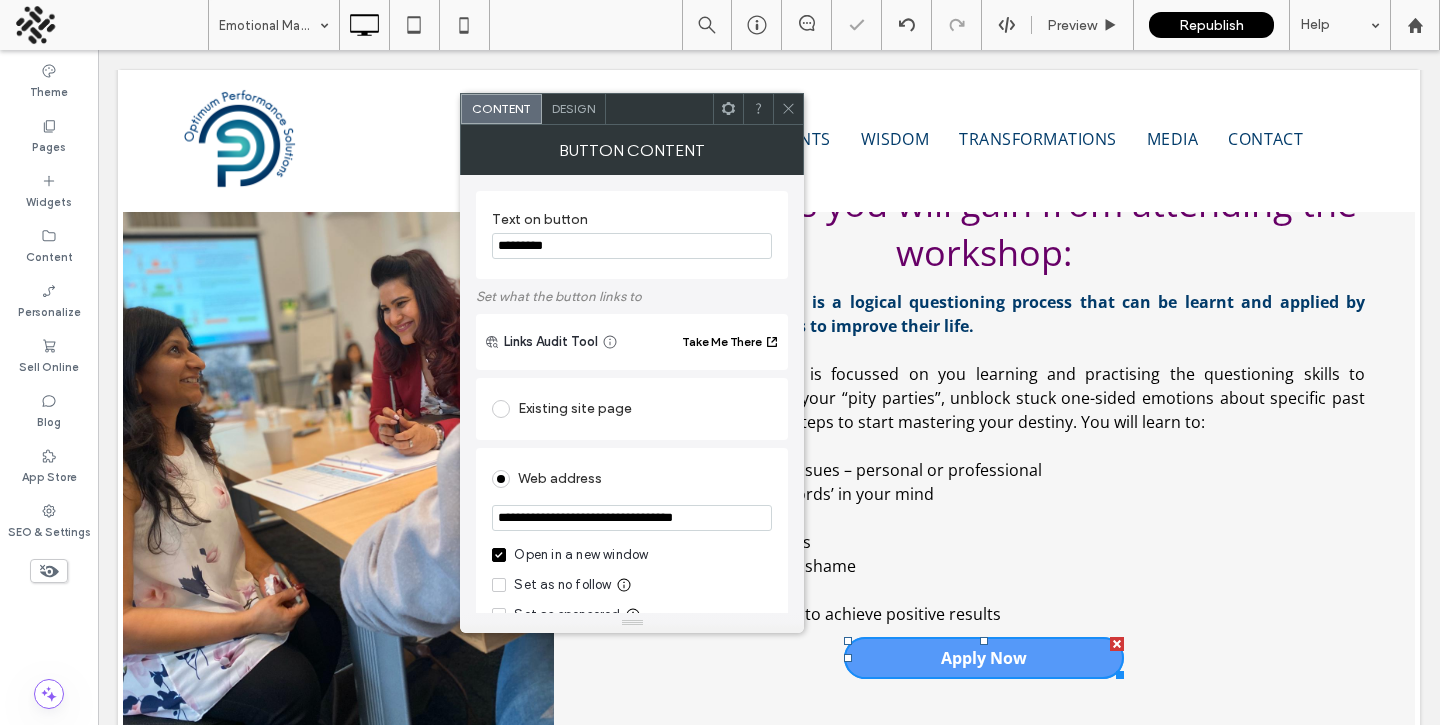 click on "**********" at bounding box center (632, 518) 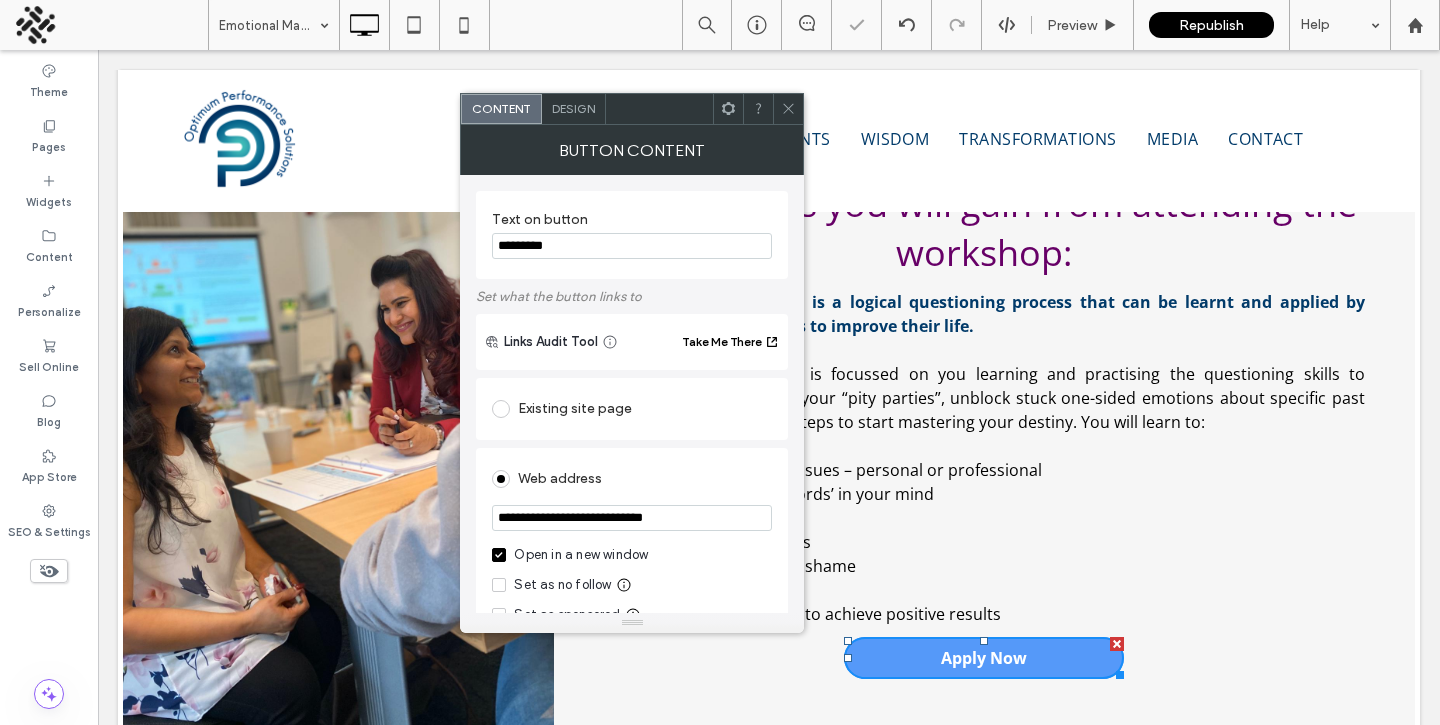 type on "**********" 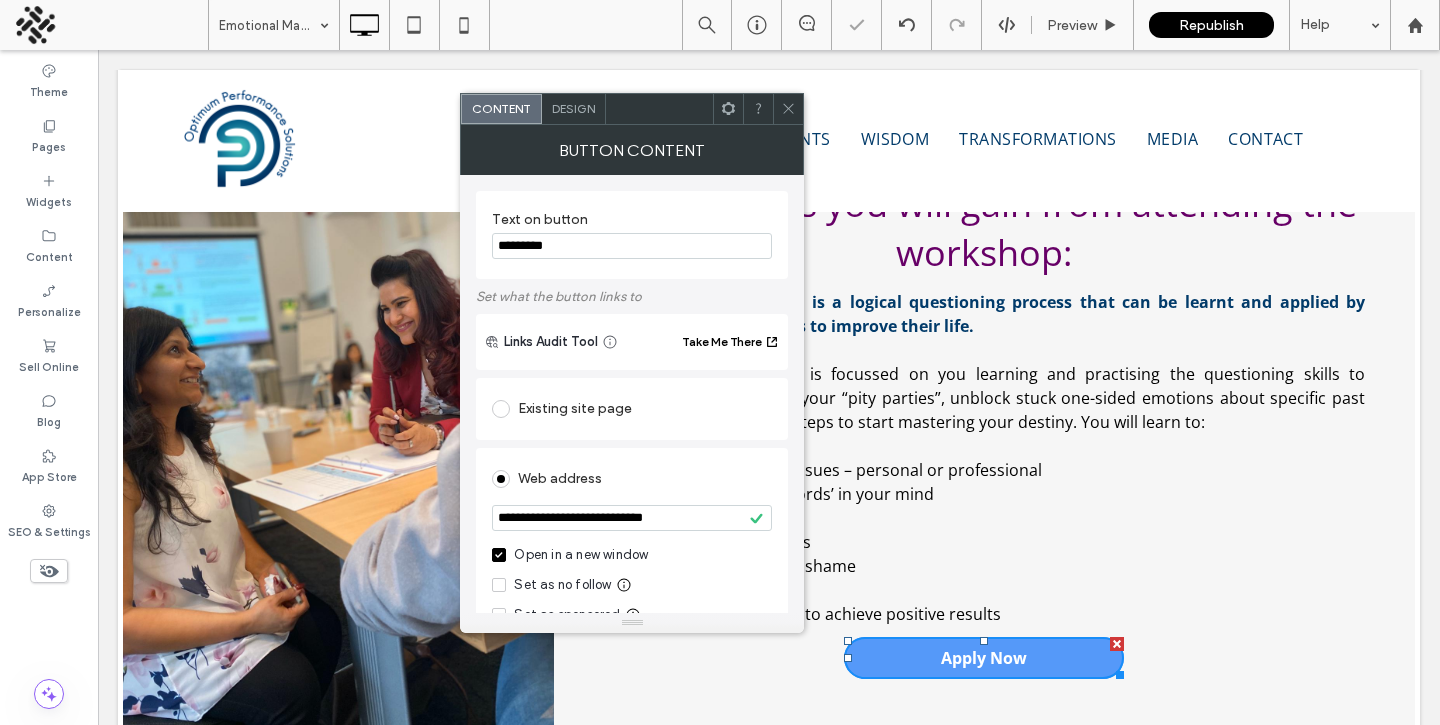 click 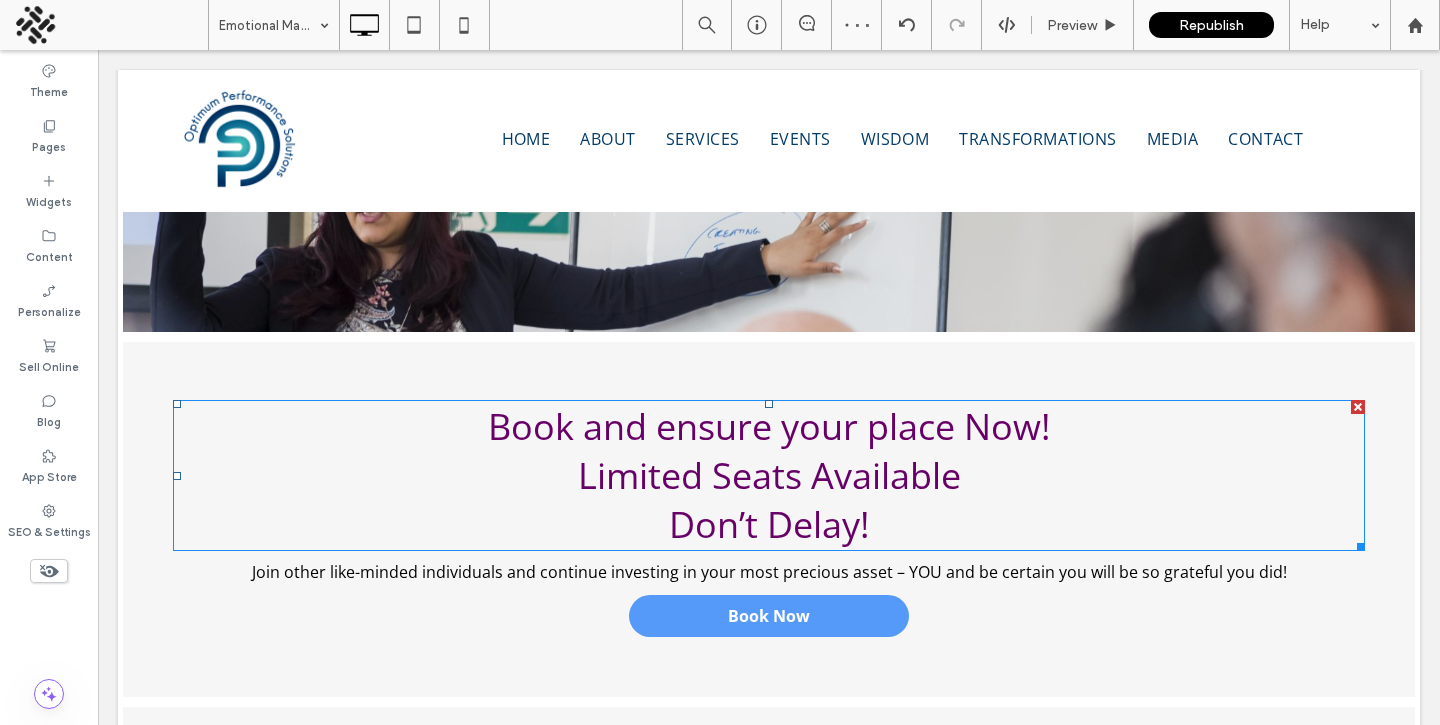 scroll, scrollTop: 2815, scrollLeft: 0, axis: vertical 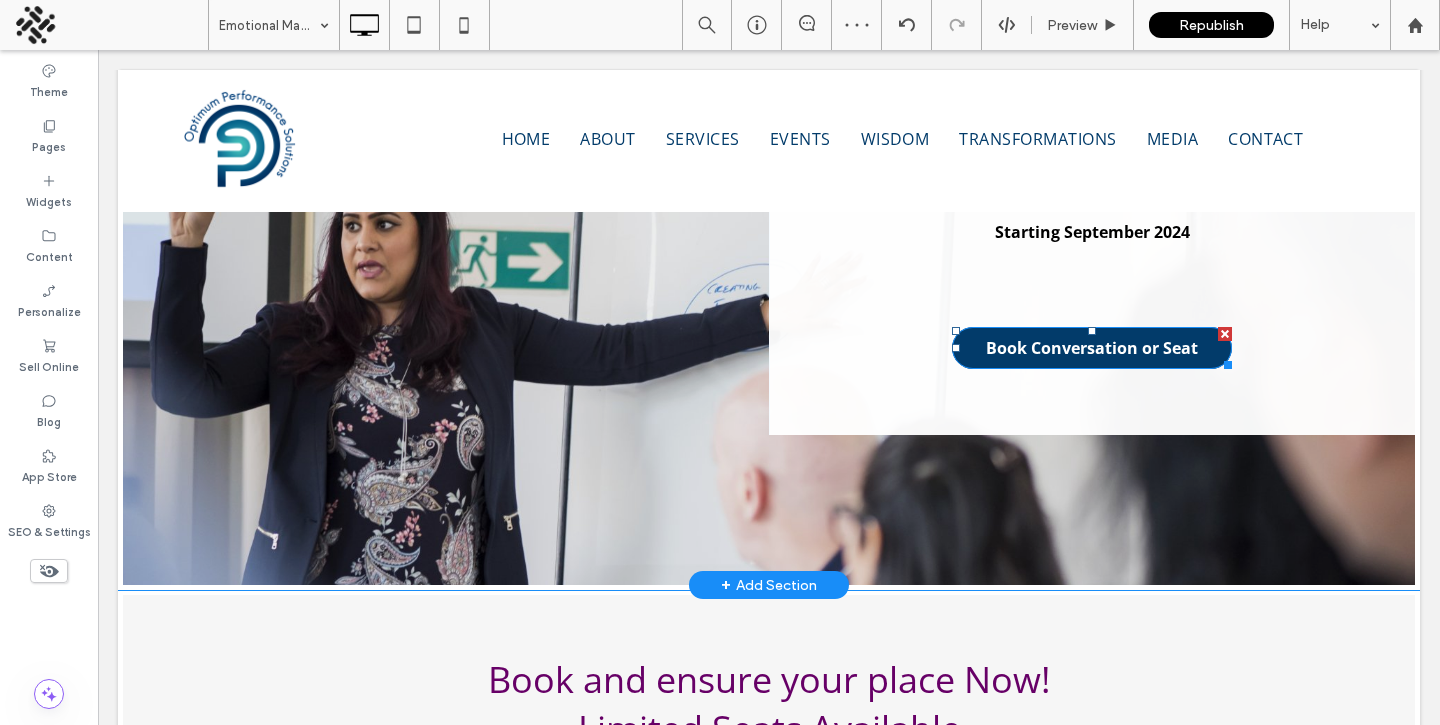 click on "Book Conversation or Seat" at bounding box center (1092, 348) 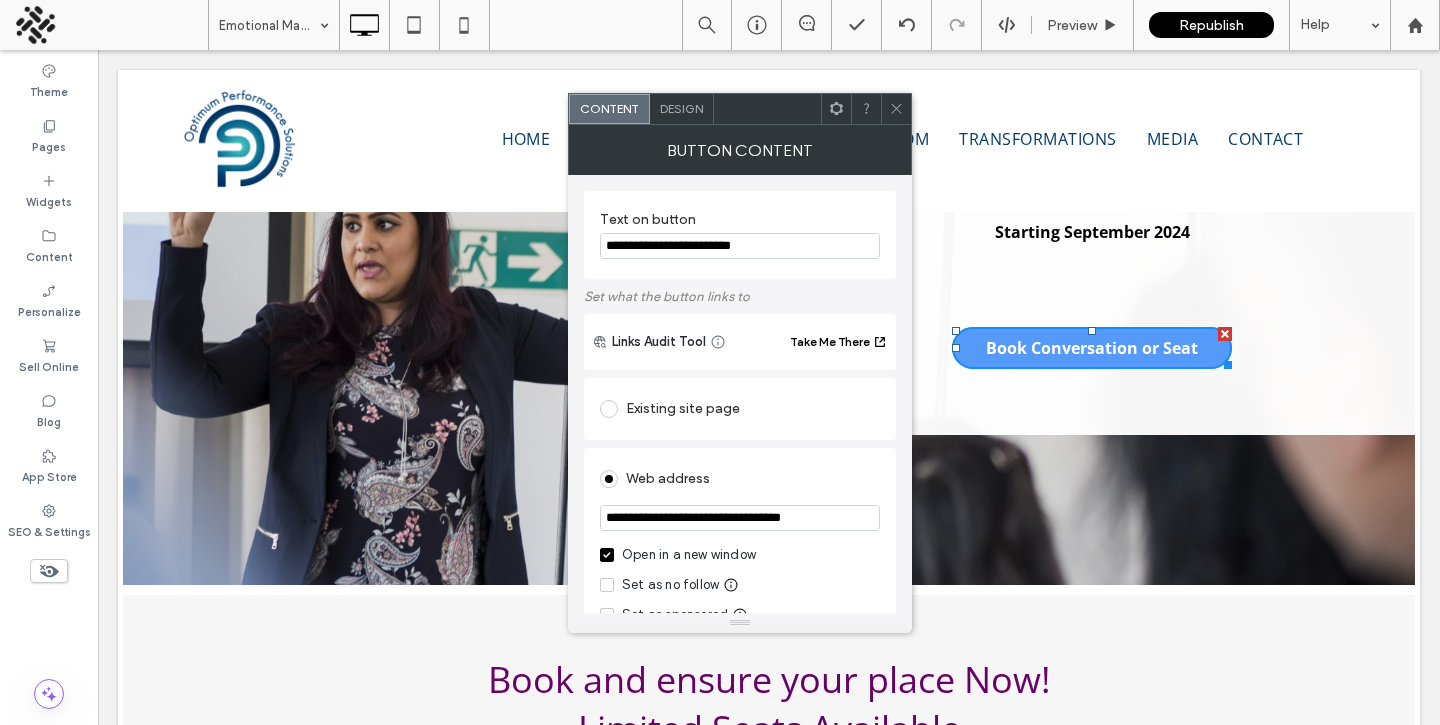 click on "**********" at bounding box center [740, 246] 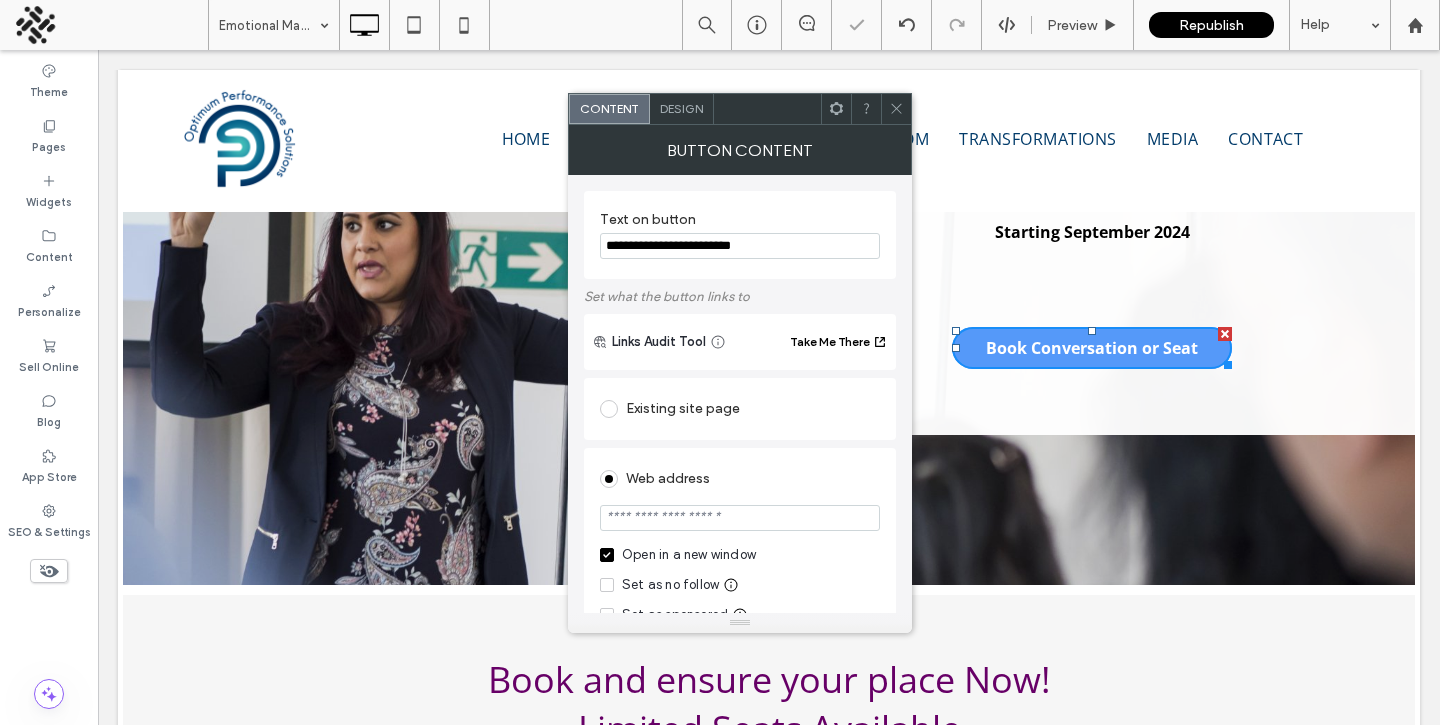 paste on "**********" 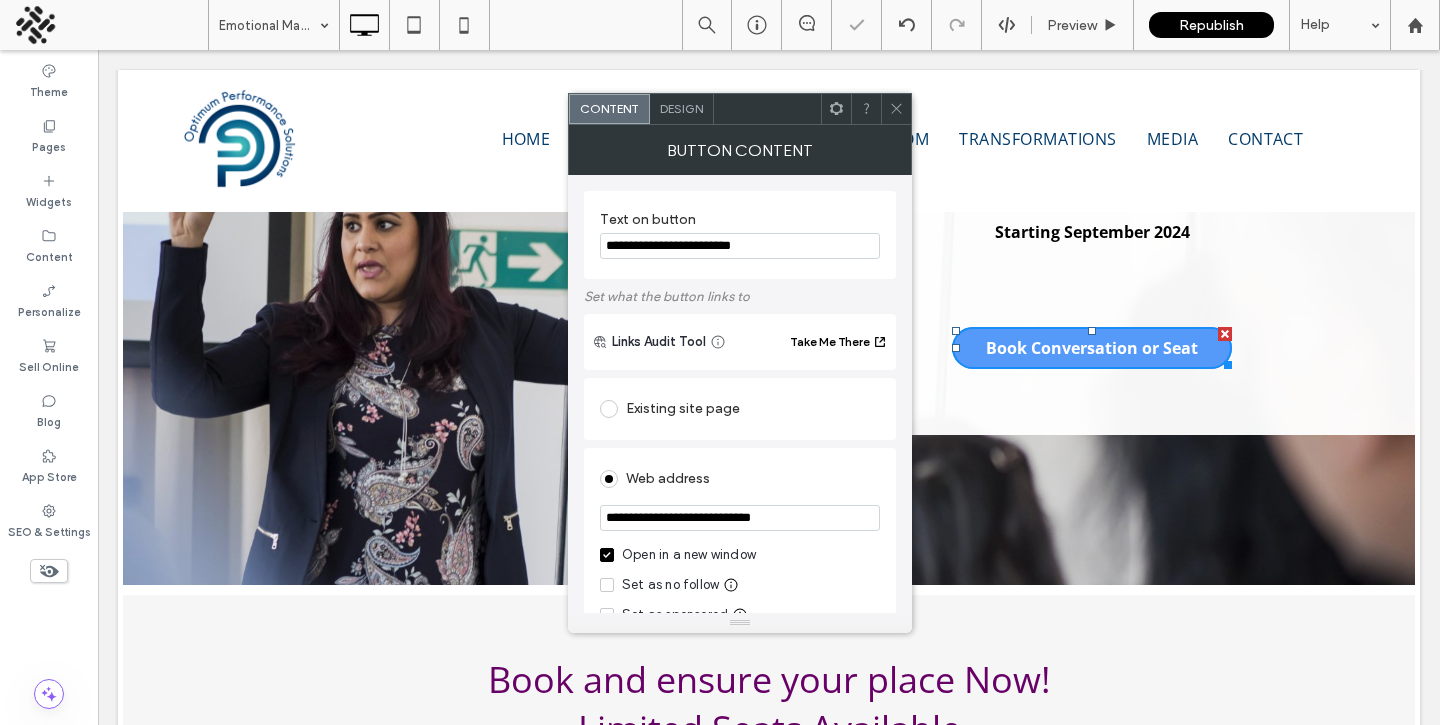 type on "**********" 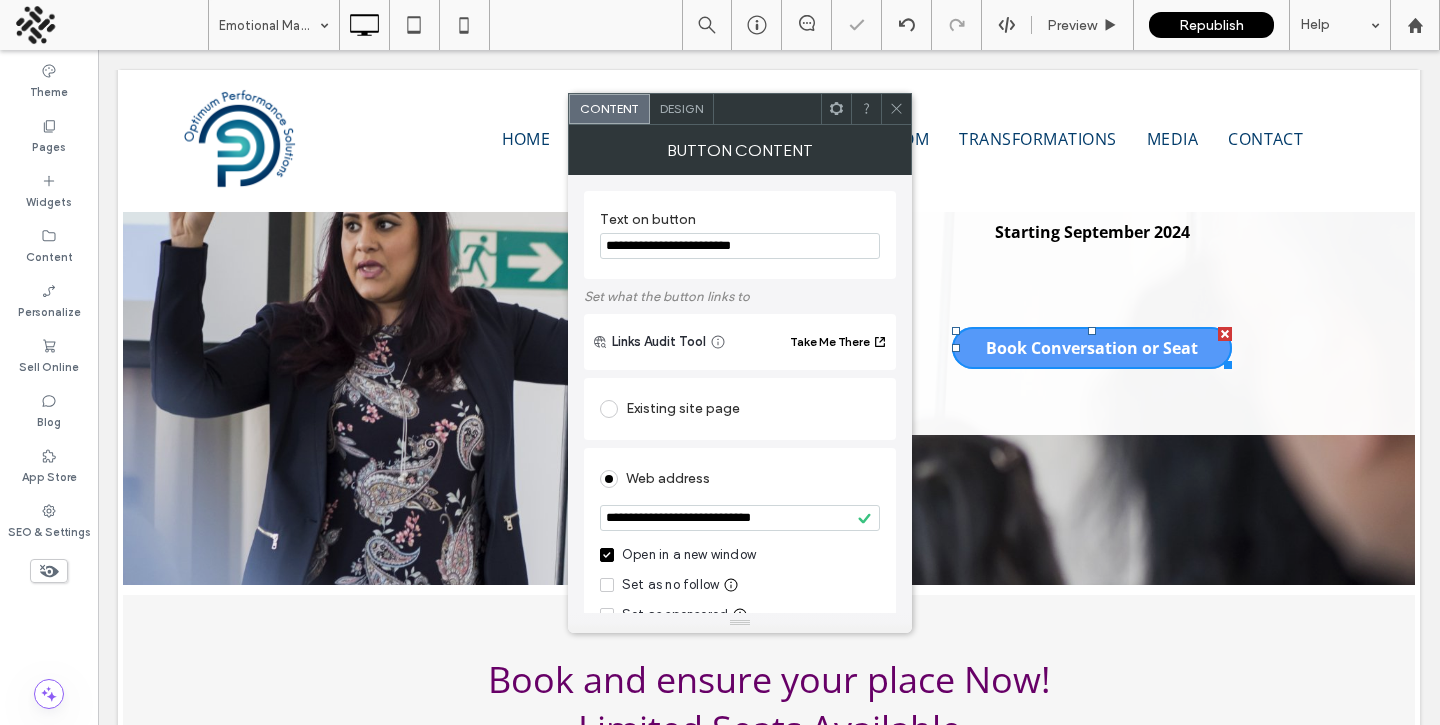 click 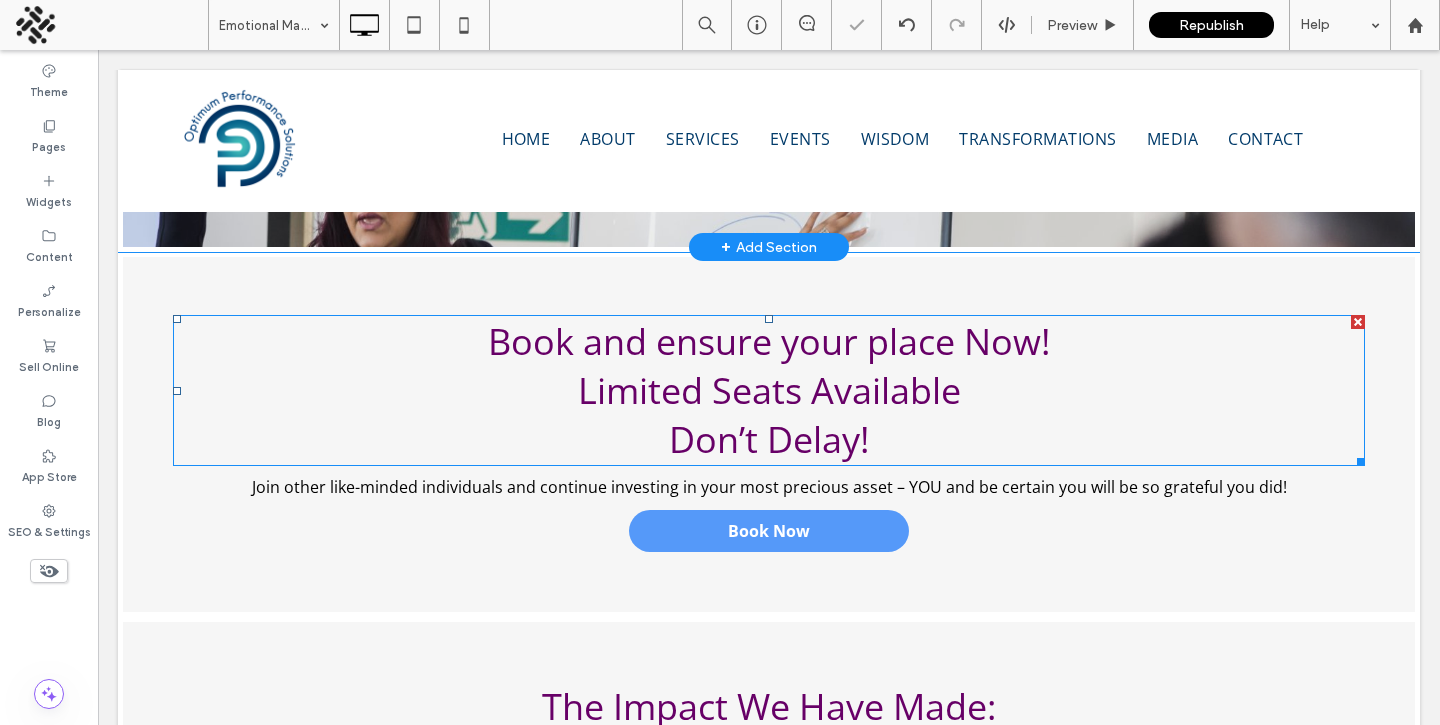 scroll, scrollTop: 3165, scrollLeft: 0, axis: vertical 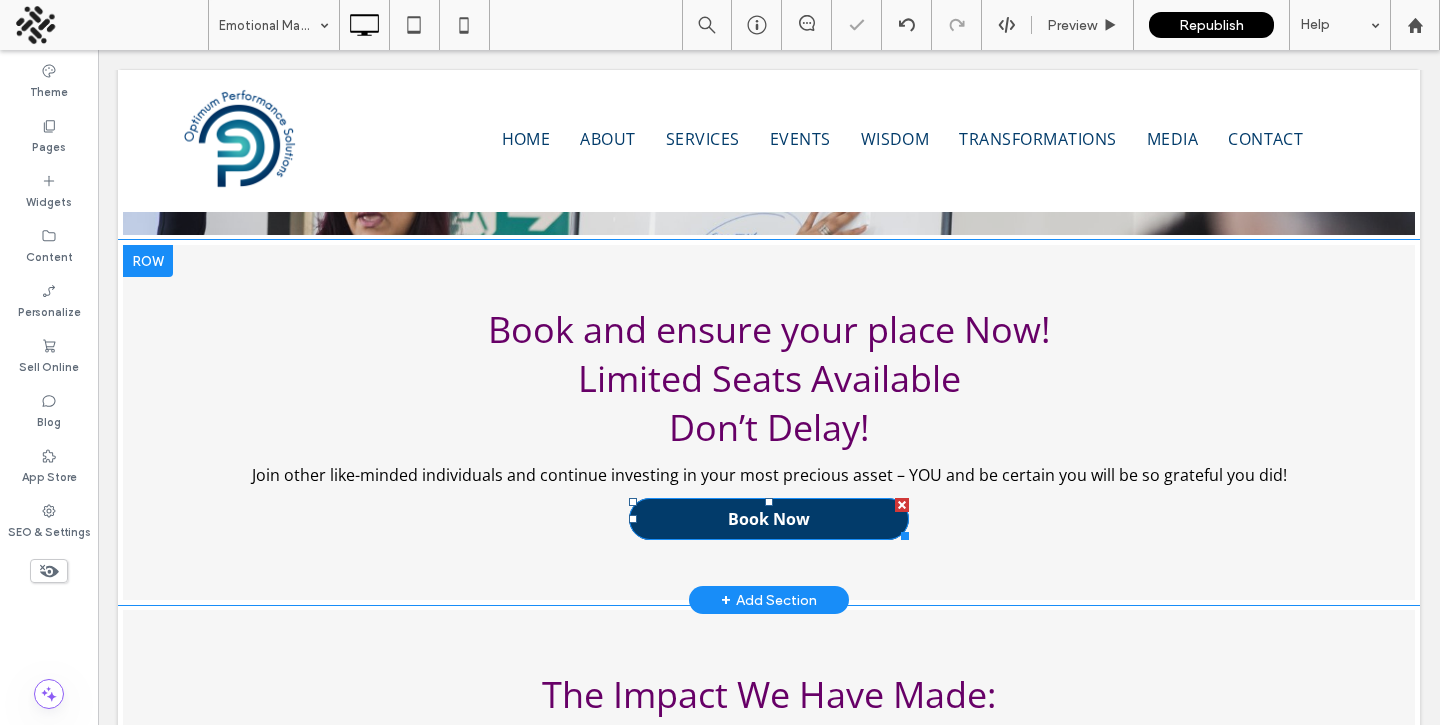 click on "Book Now" at bounding box center [769, 519] 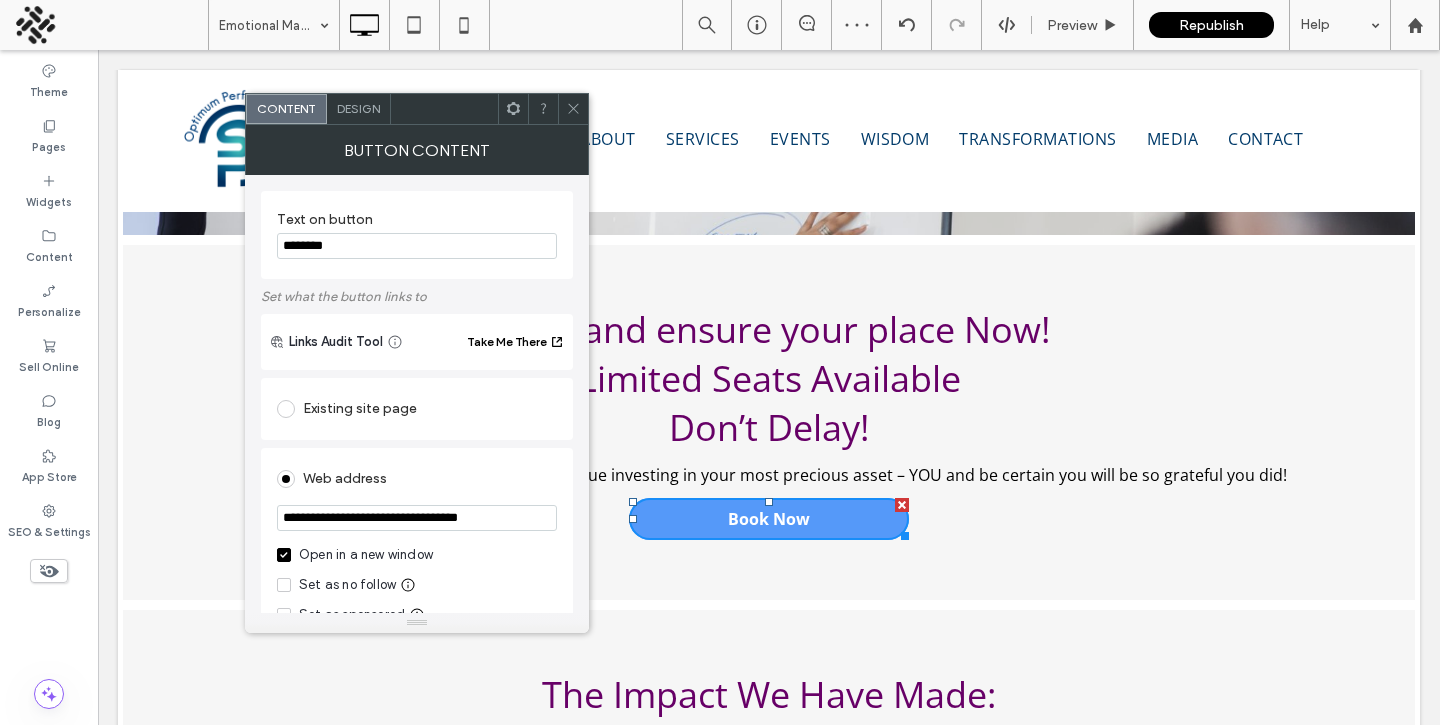 click on "********" at bounding box center (417, 246) 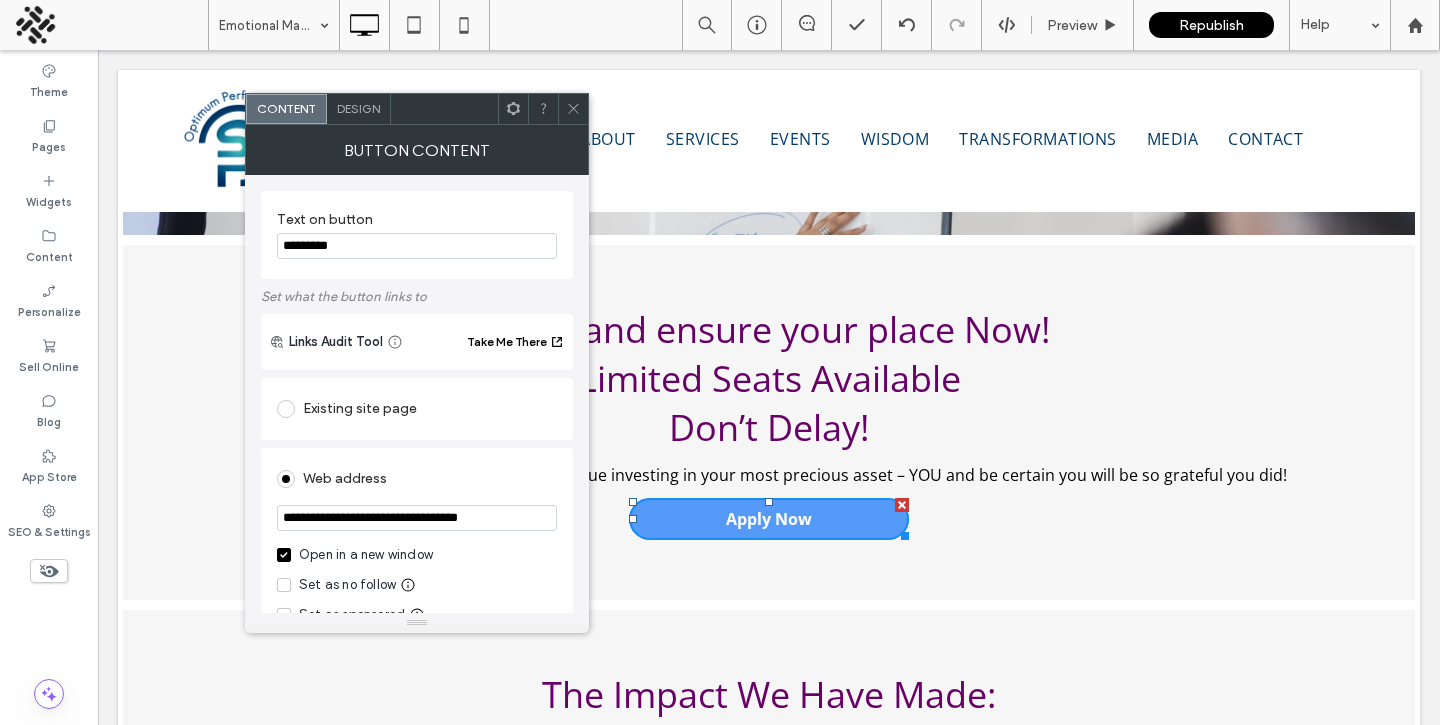 type on "*********" 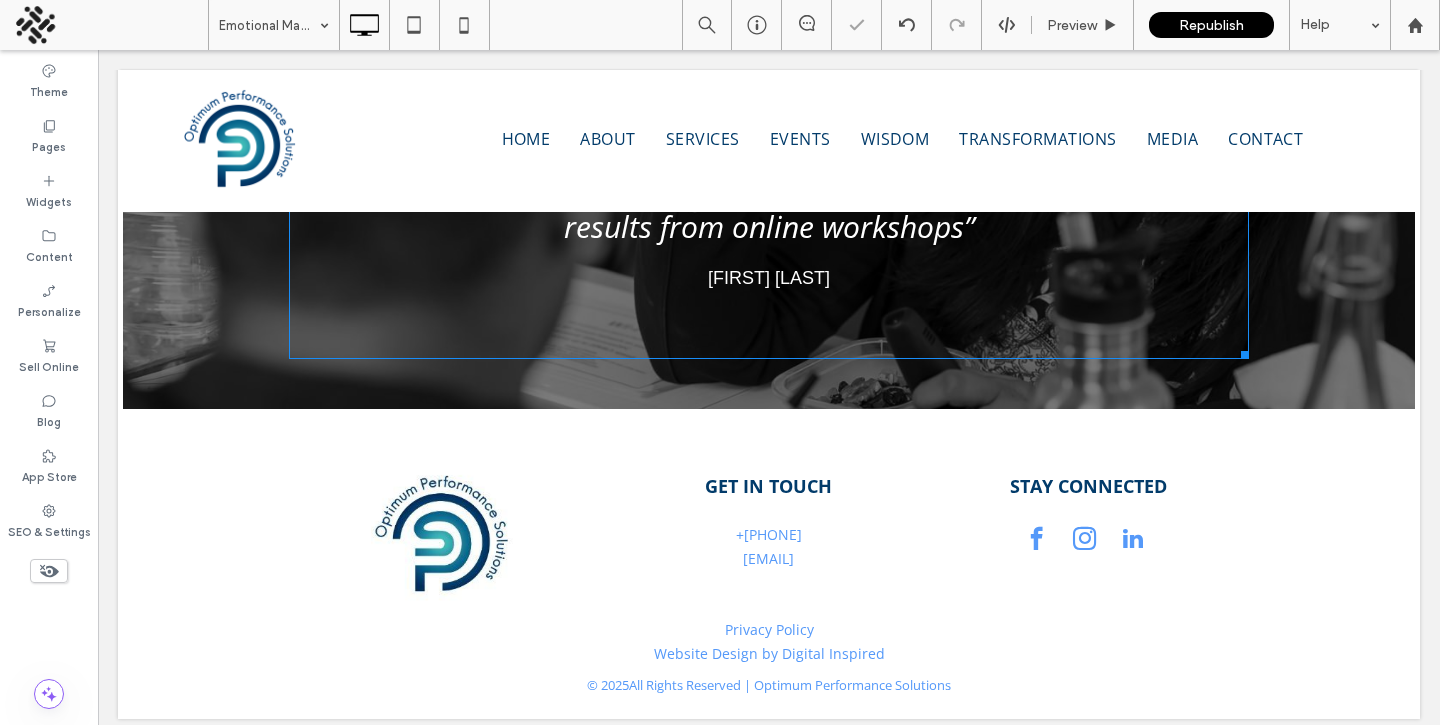 scroll, scrollTop: 4168, scrollLeft: 0, axis: vertical 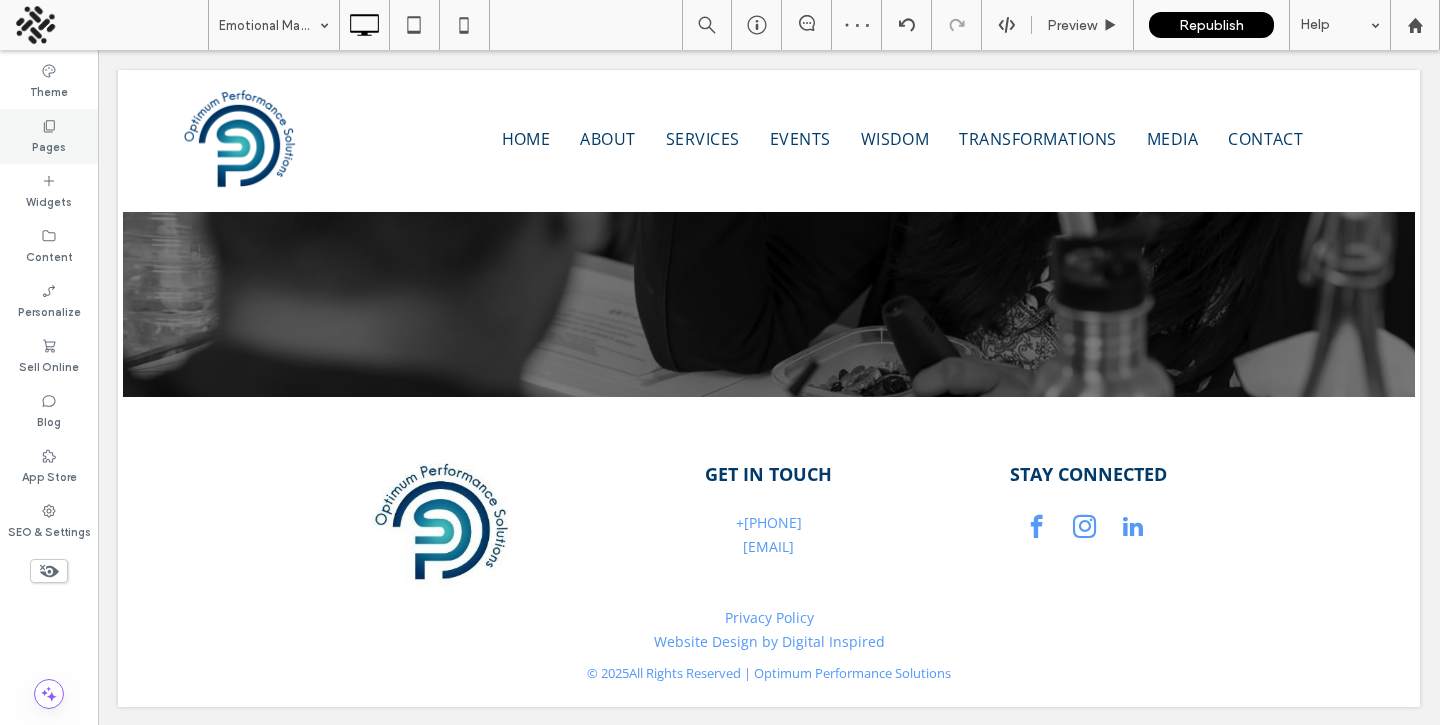 click on "Pages" at bounding box center [49, 145] 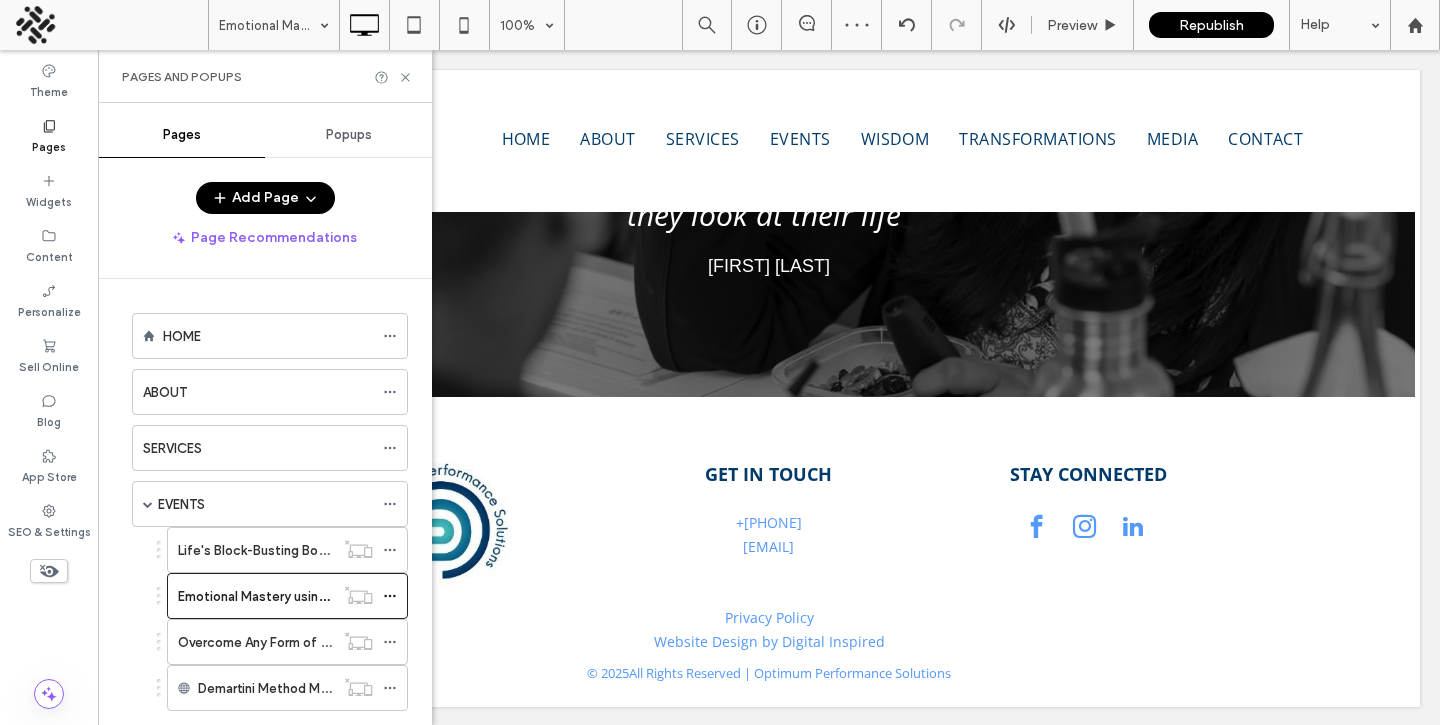 scroll, scrollTop: 33, scrollLeft: 0, axis: vertical 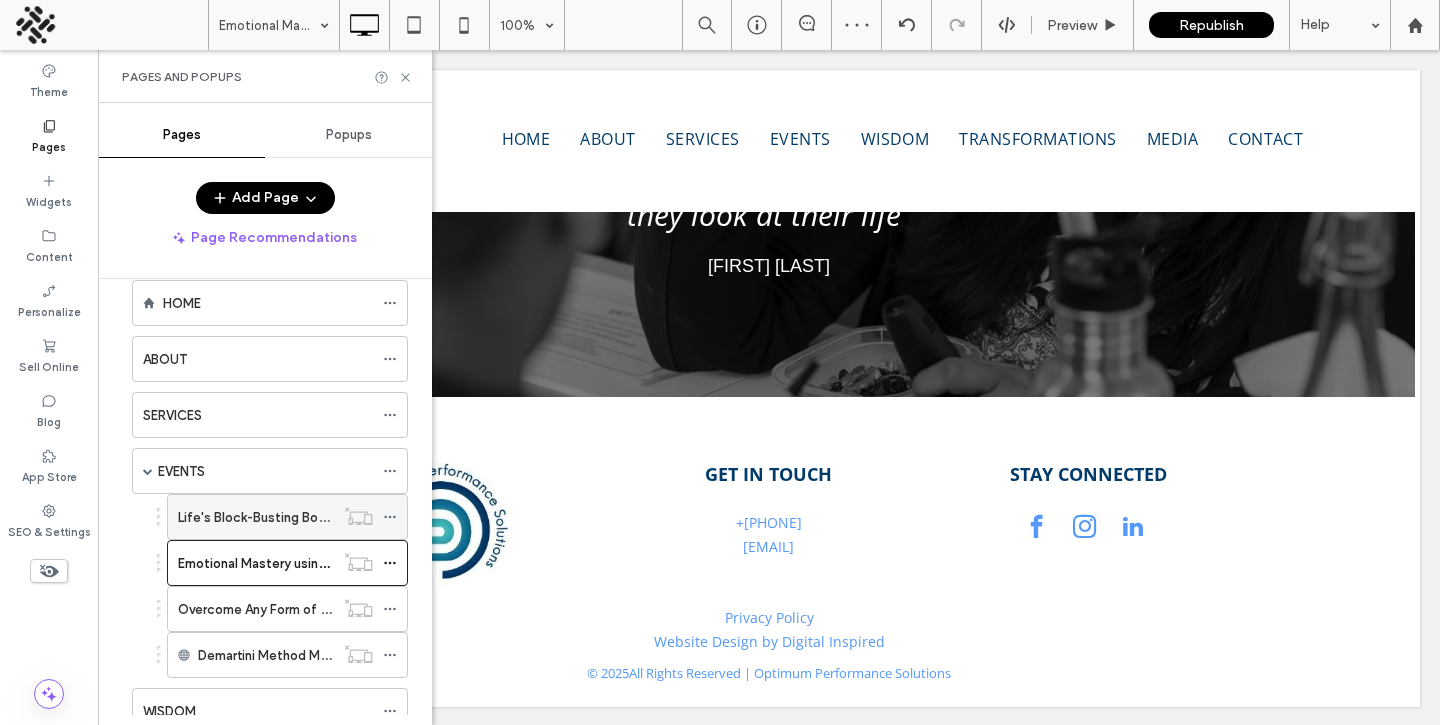 click on "Life's Block-Busting Bootcamp" at bounding box center (272, 517) 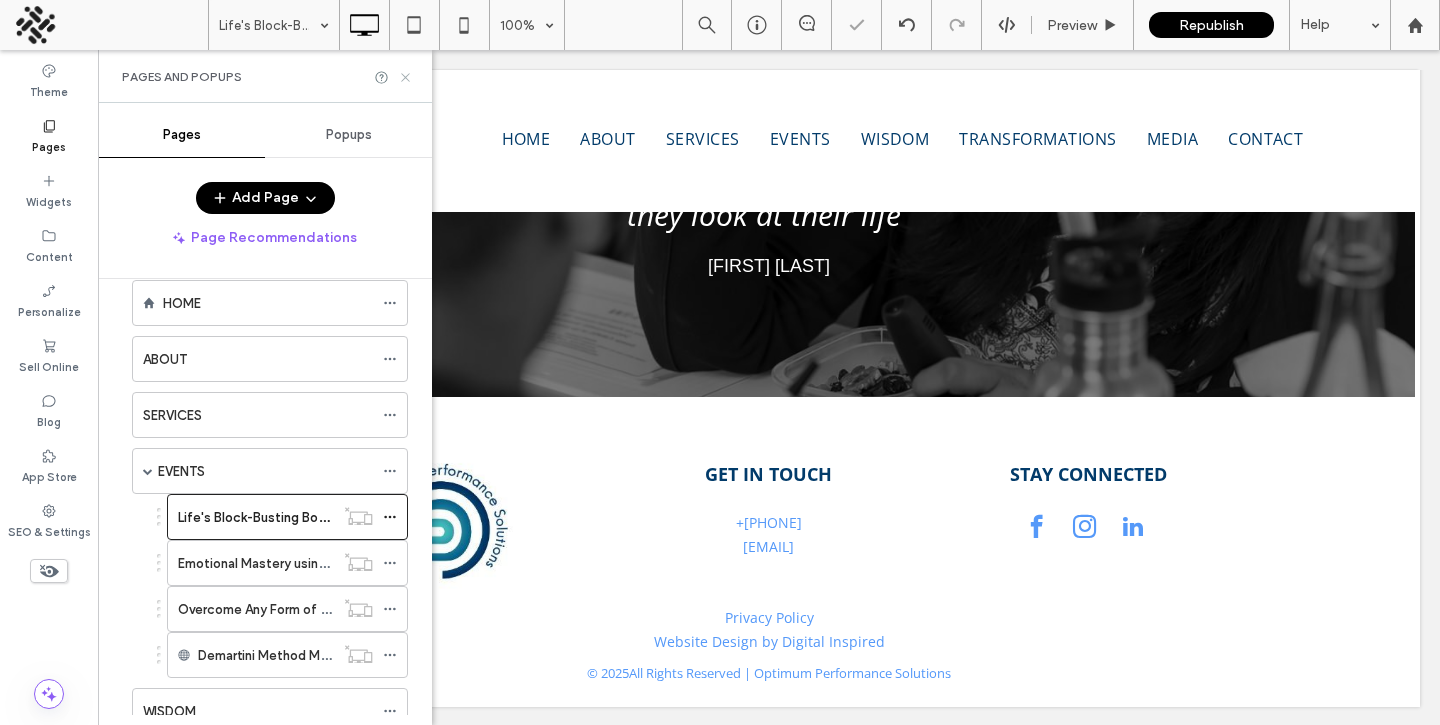click 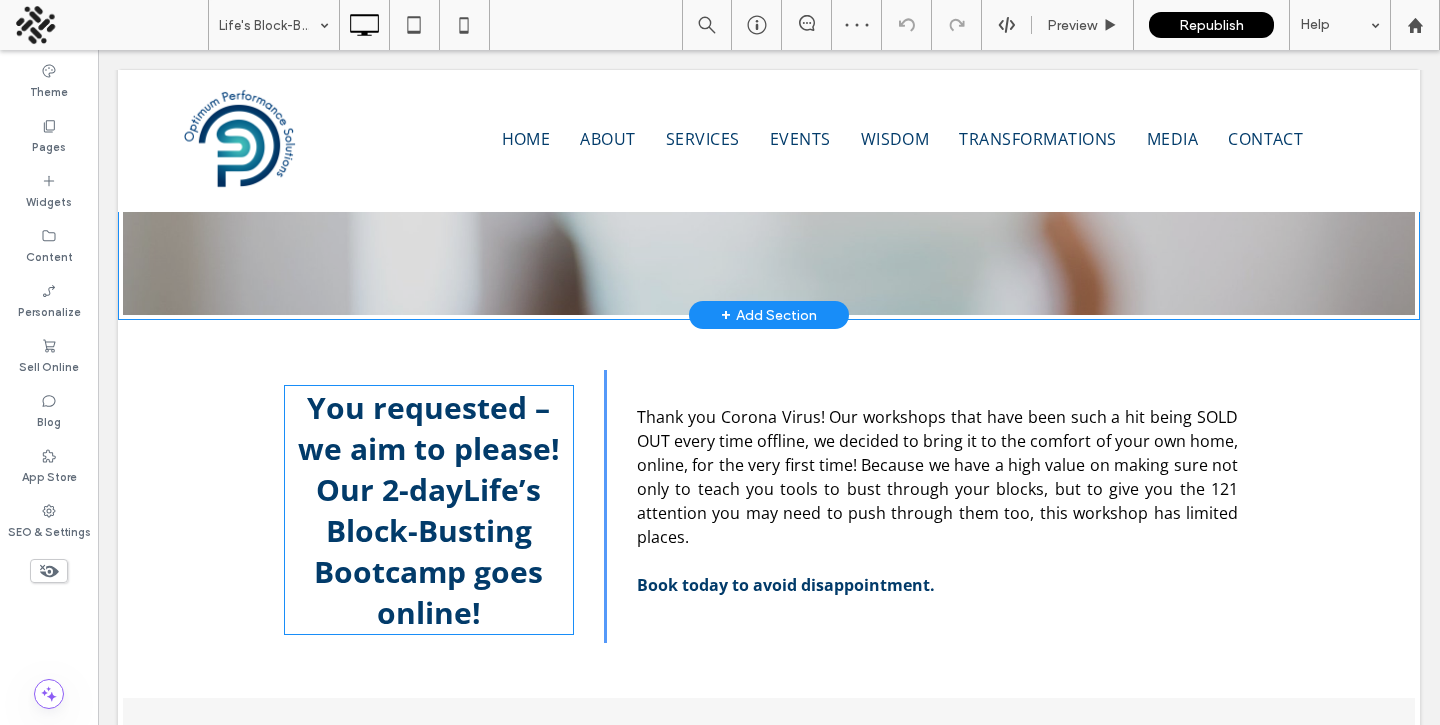 scroll, scrollTop: 0, scrollLeft: 0, axis: both 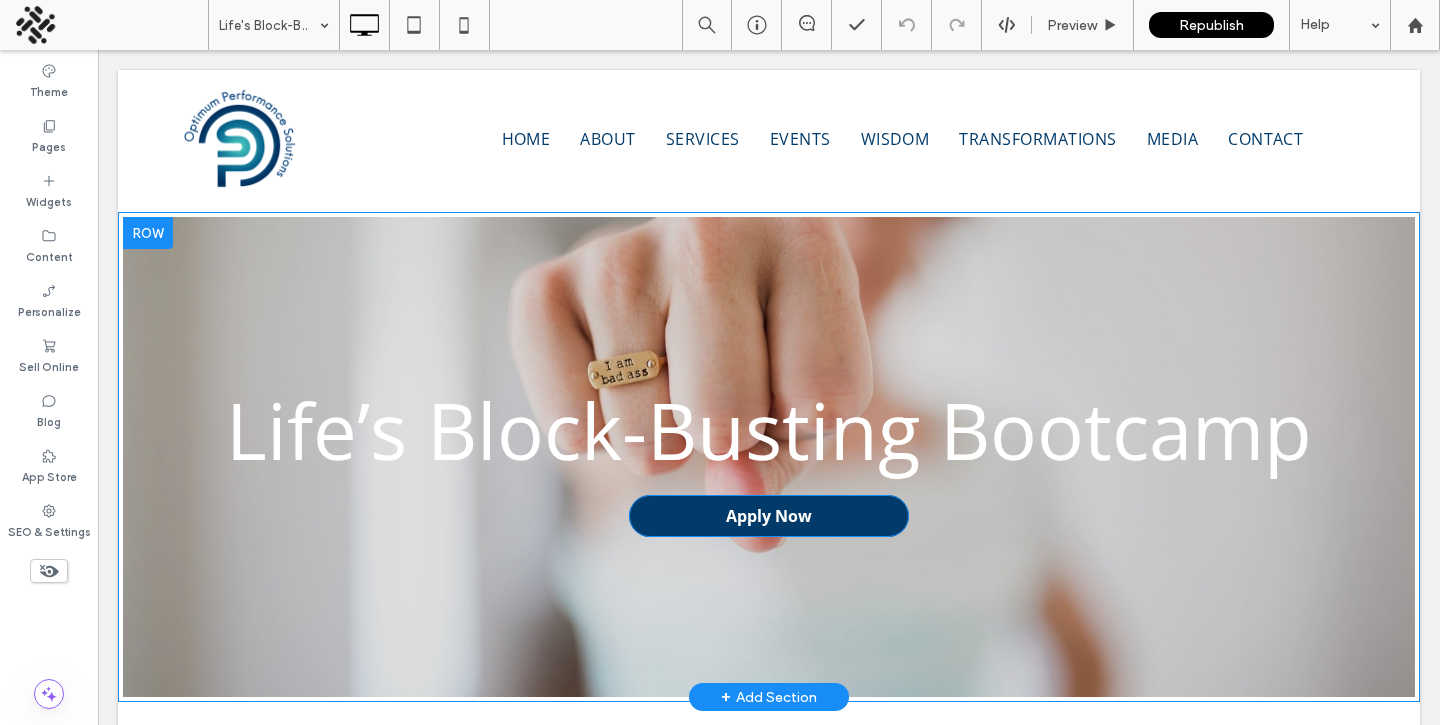 click on "Apply Now" at bounding box center (769, 516) 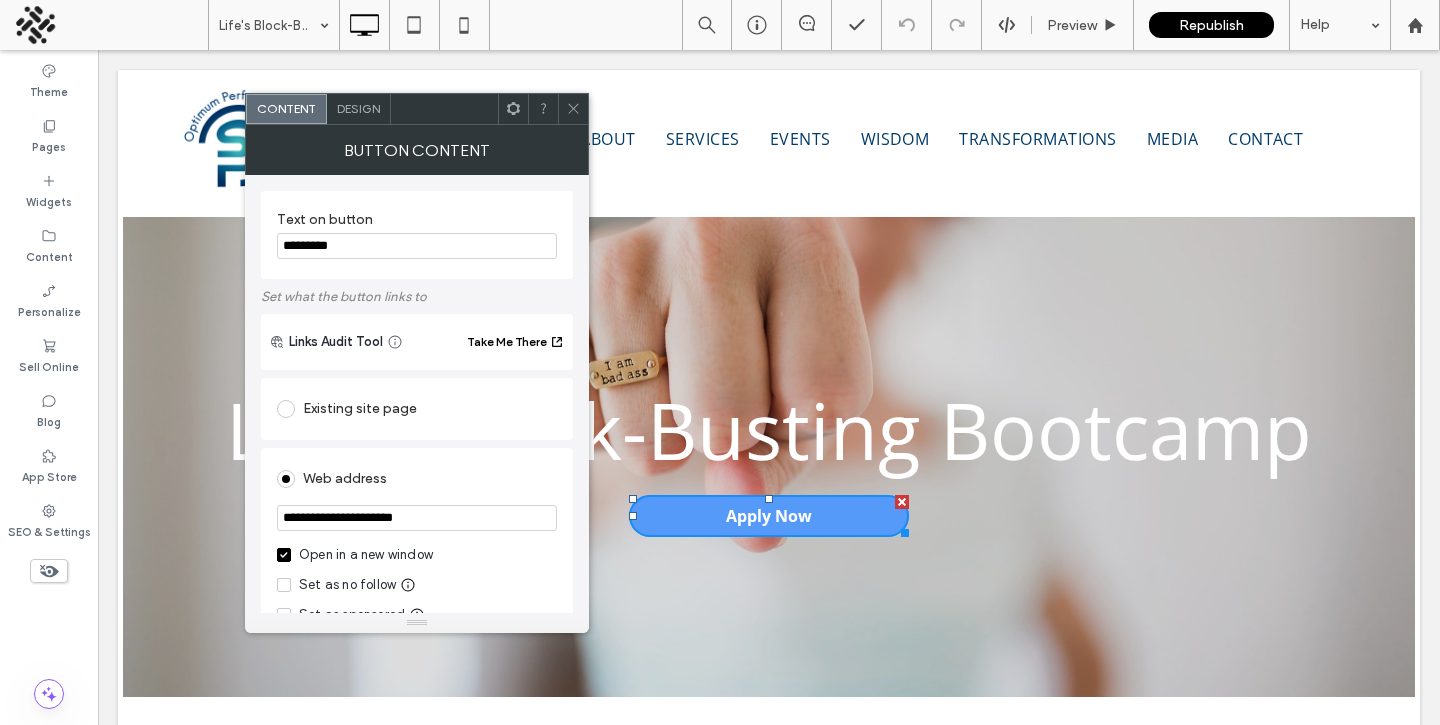 click on "*********" at bounding box center [417, 246] 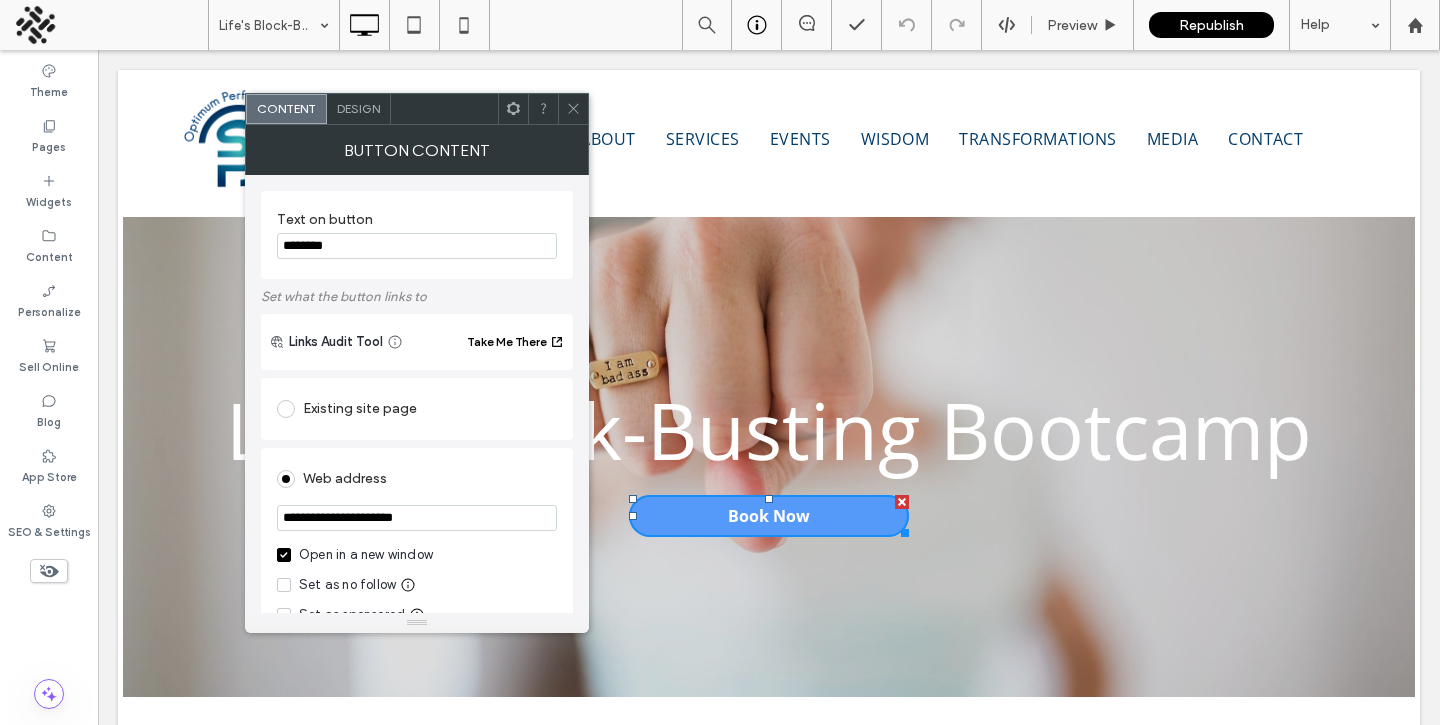 type on "********" 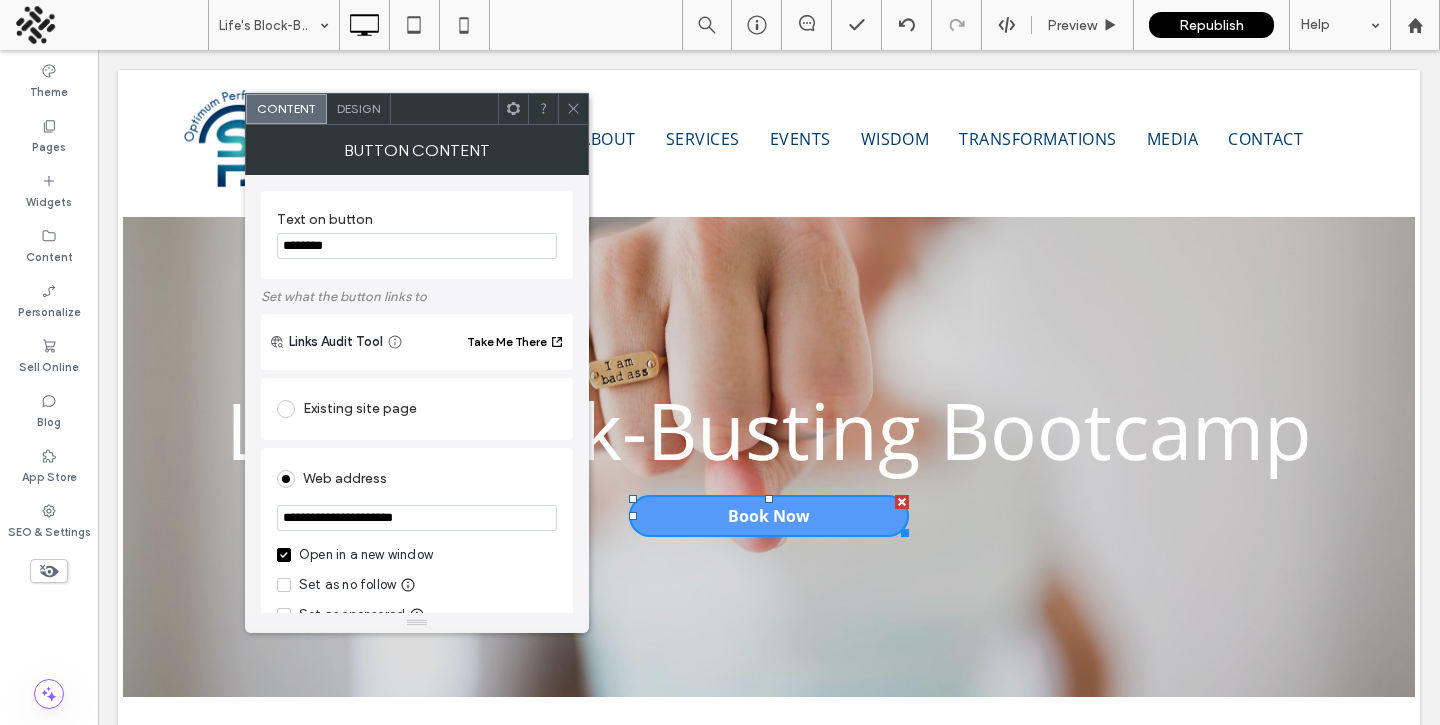 click 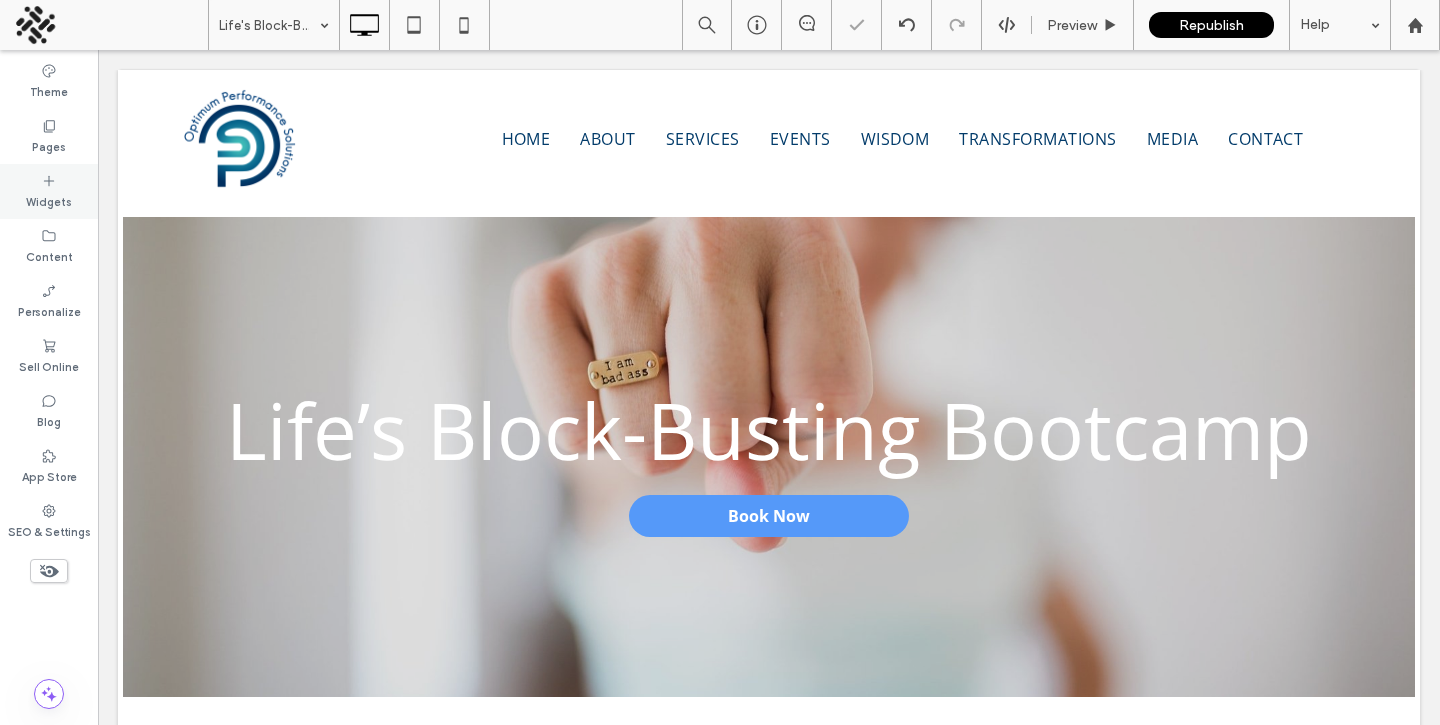 click on "Pages" at bounding box center [49, 145] 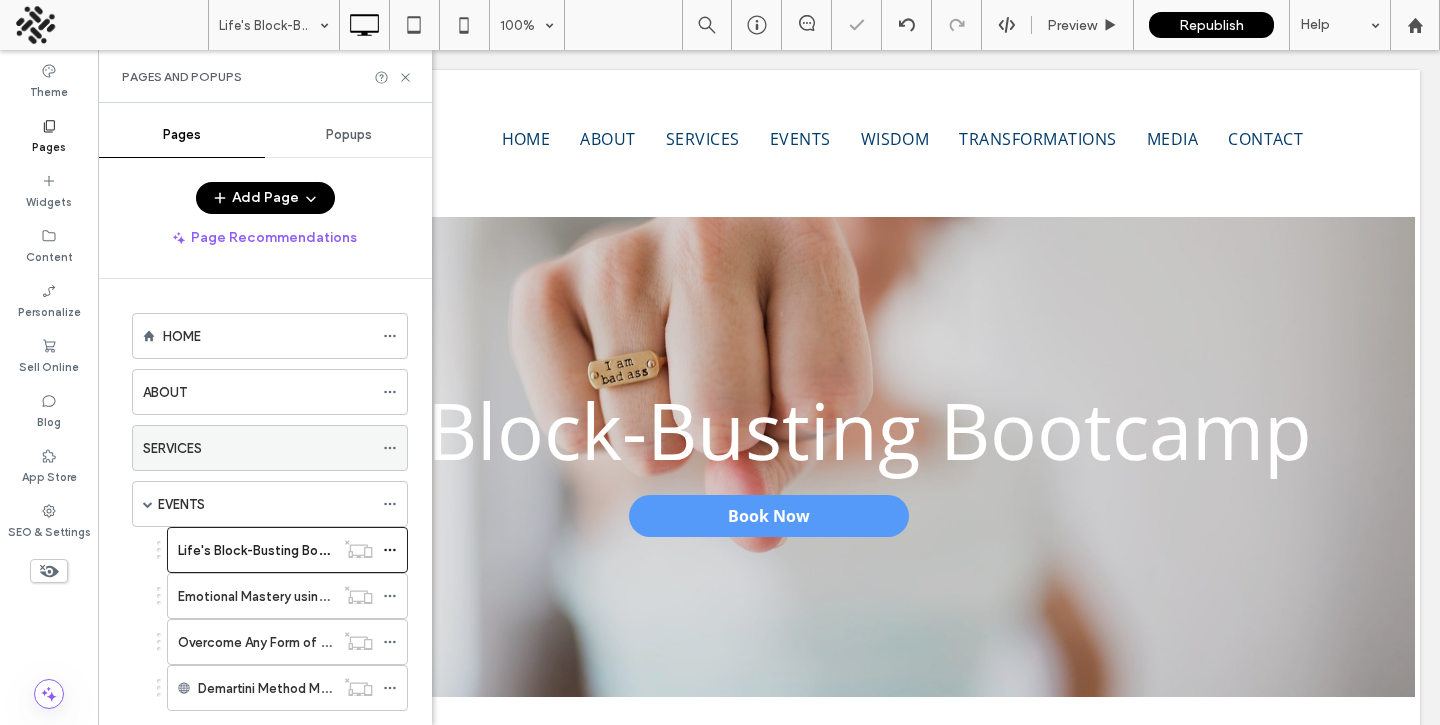 scroll, scrollTop: 99, scrollLeft: 0, axis: vertical 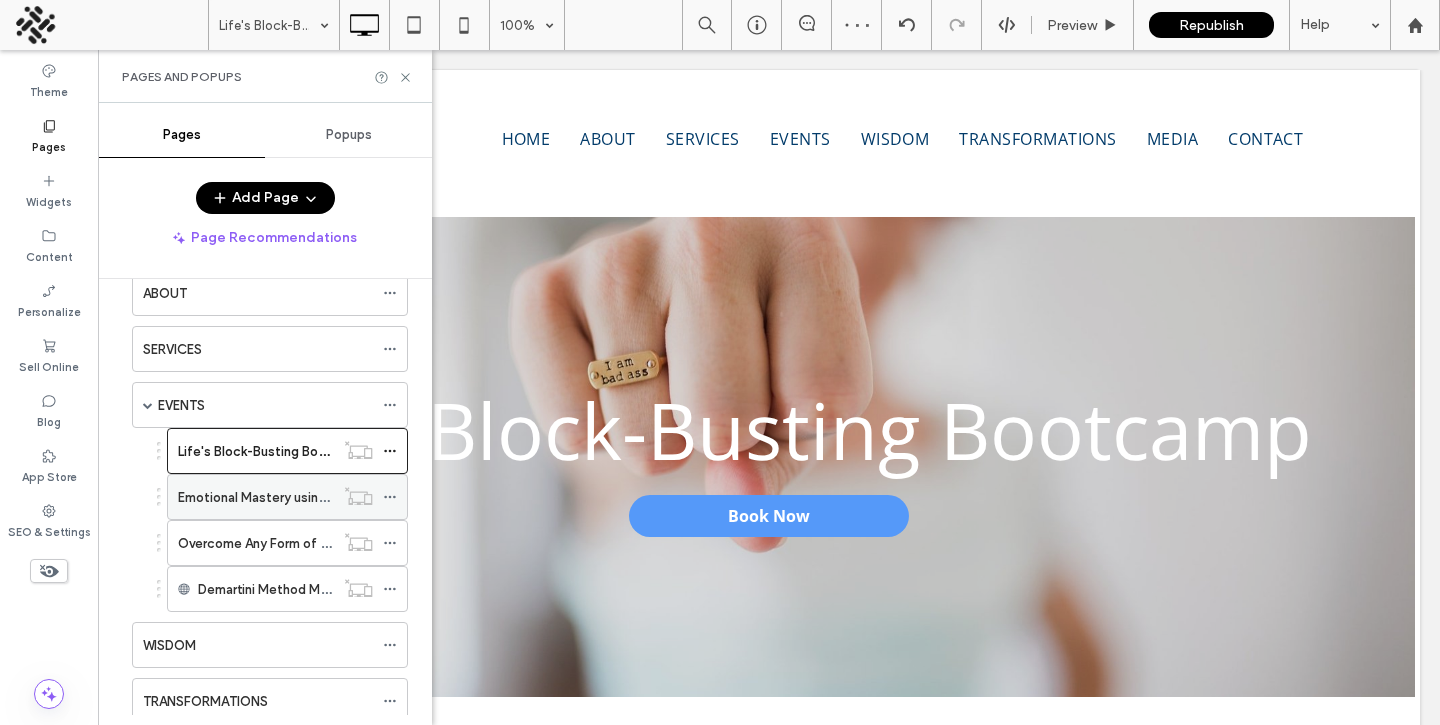 click on "Emotional Mastery using the Demartini Method ®" at bounding box center (325, 497) 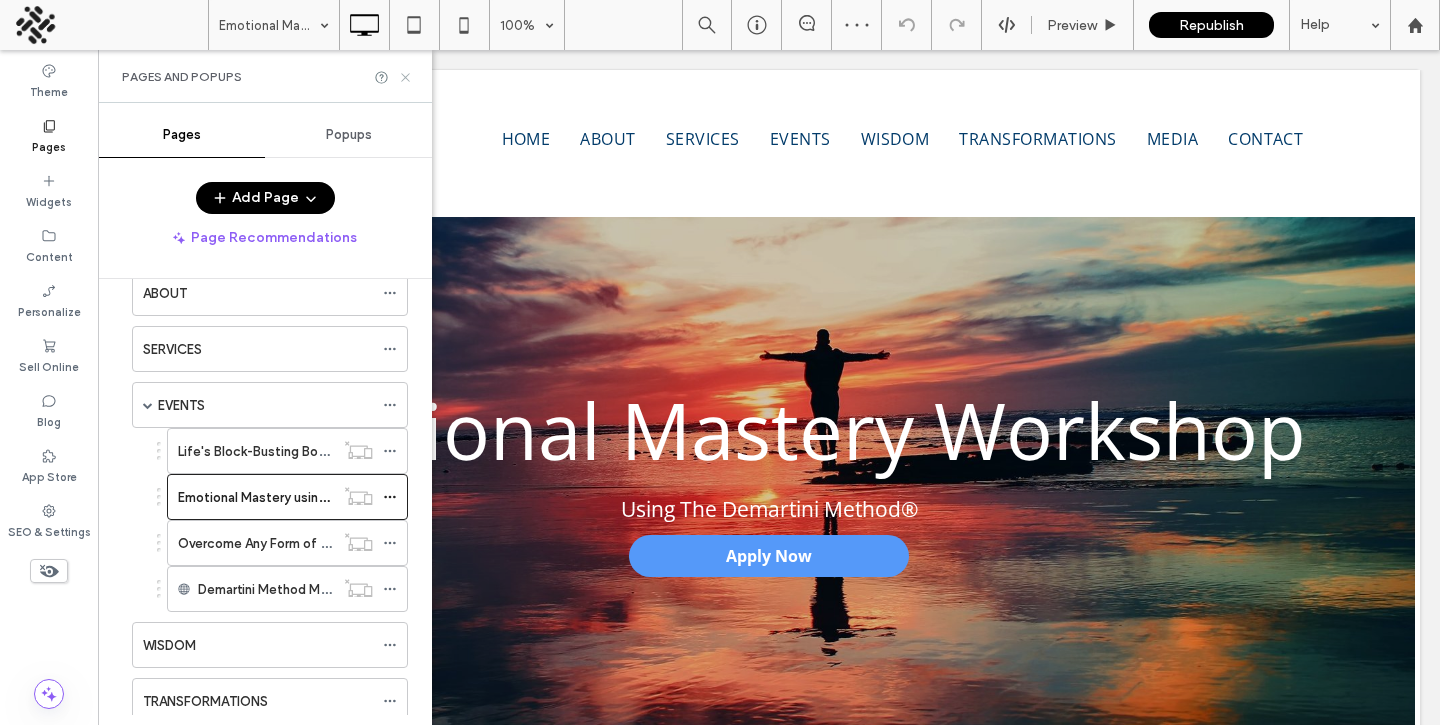 click 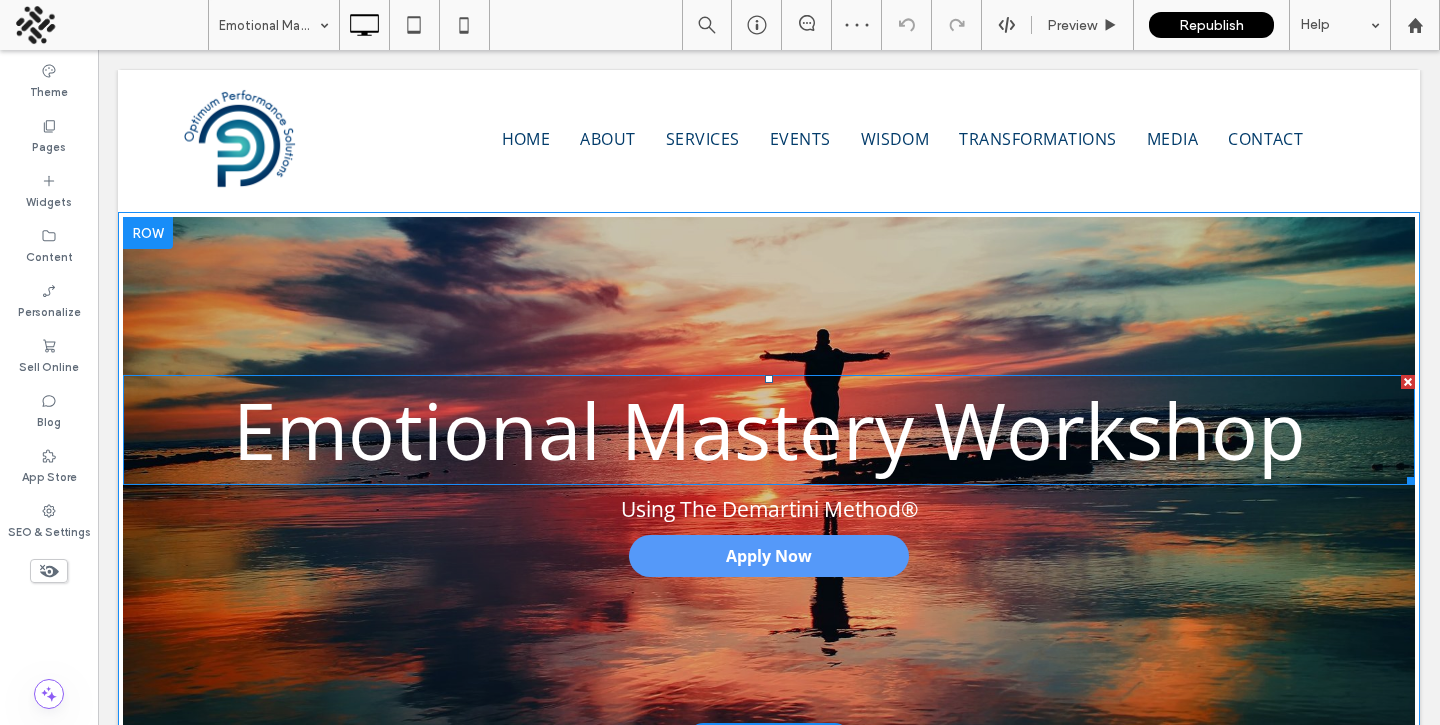 click on "Emotional Mastery Workshop" at bounding box center (769, 430) 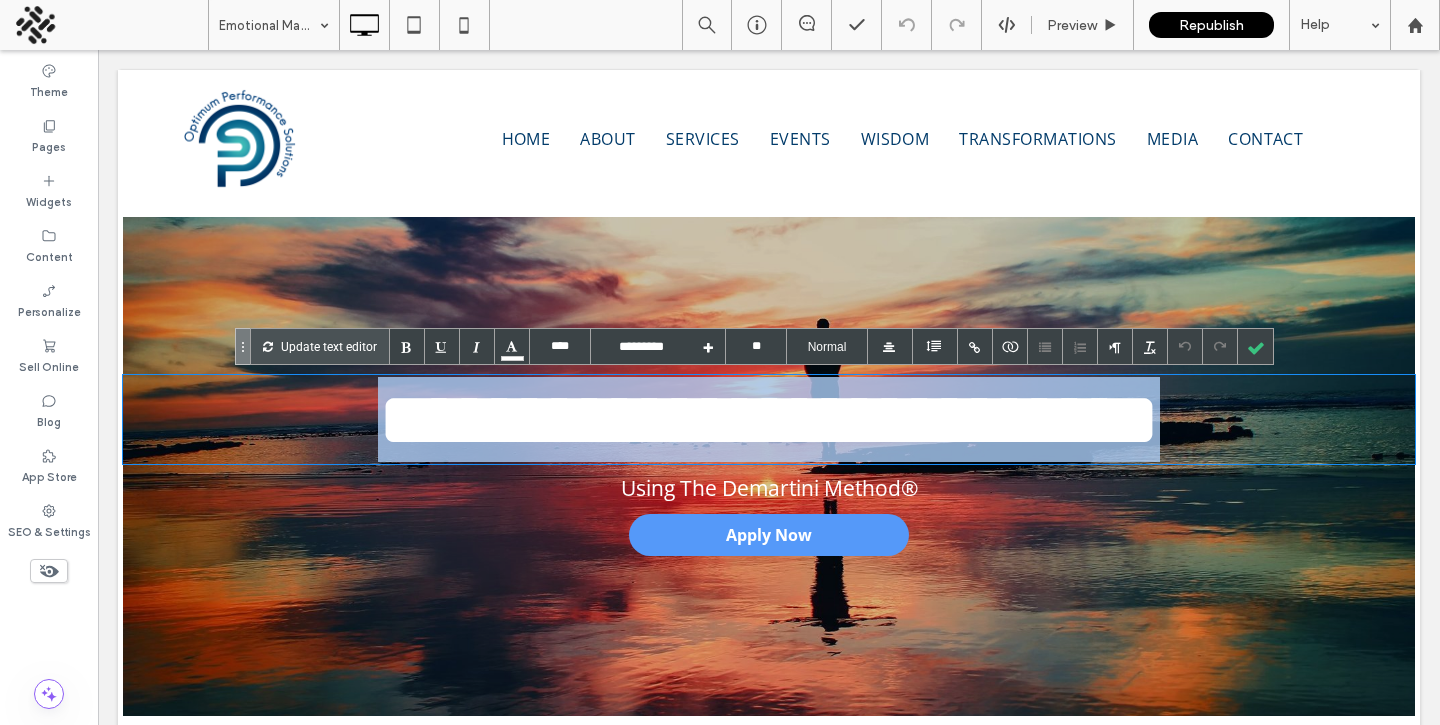 click on "**********" at bounding box center (769, 419) 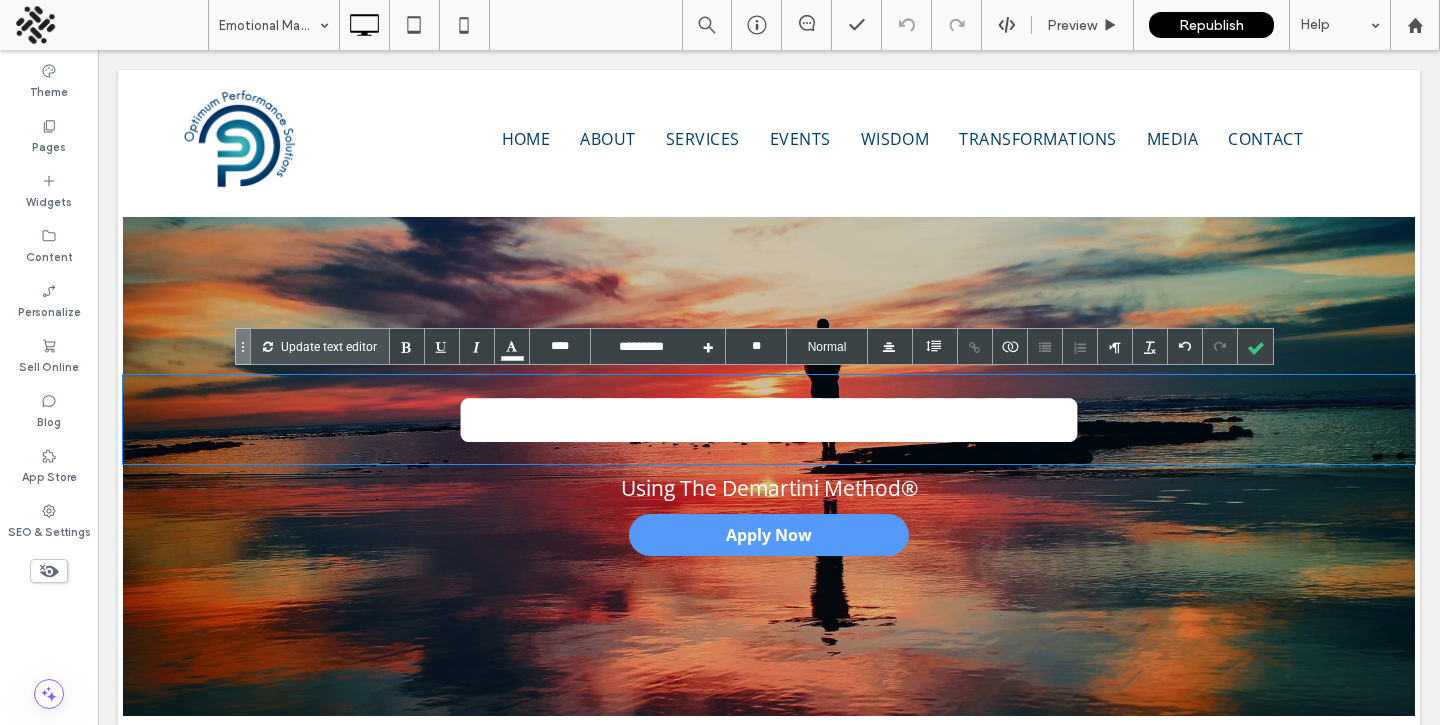 type on "****" 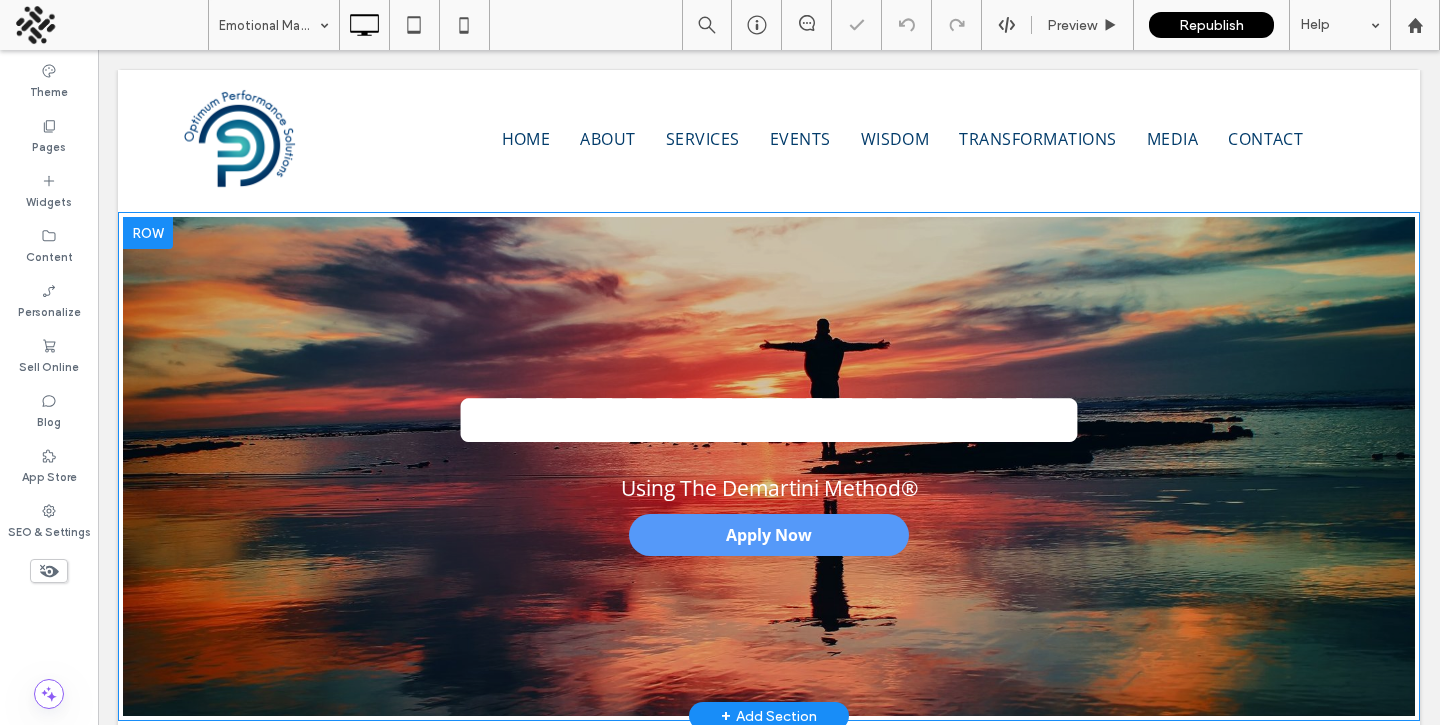 click at bounding box center [720, 362] 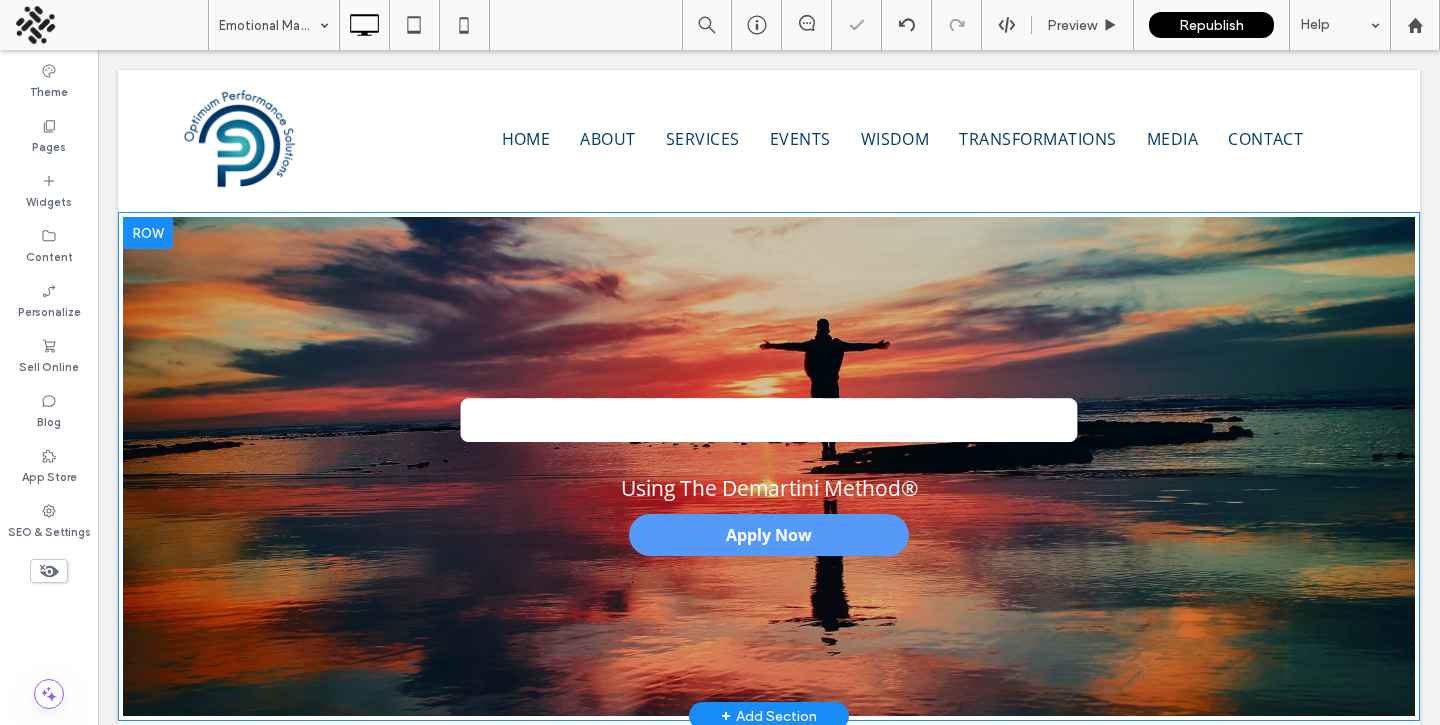 click on "Using The Demartini Method®" at bounding box center [769, 488] 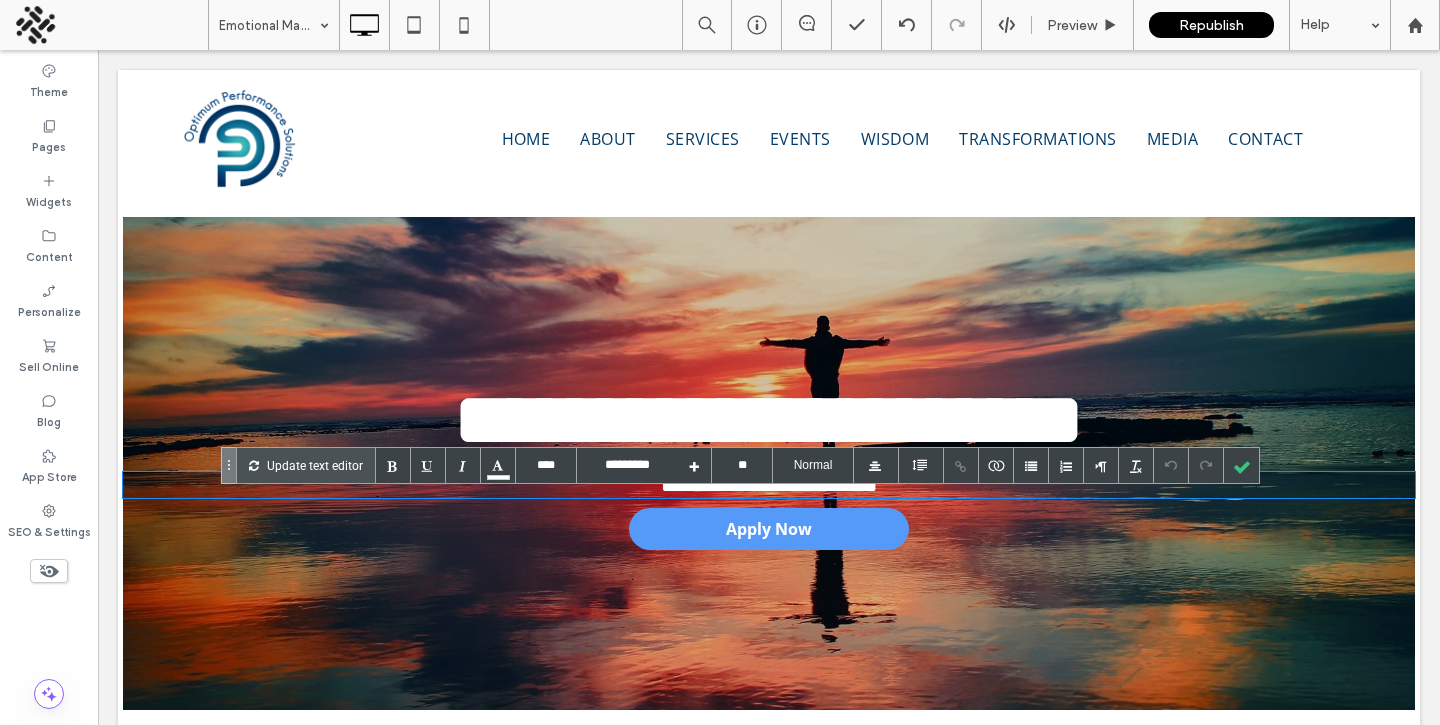 click on "**********" at bounding box center [769, 485] 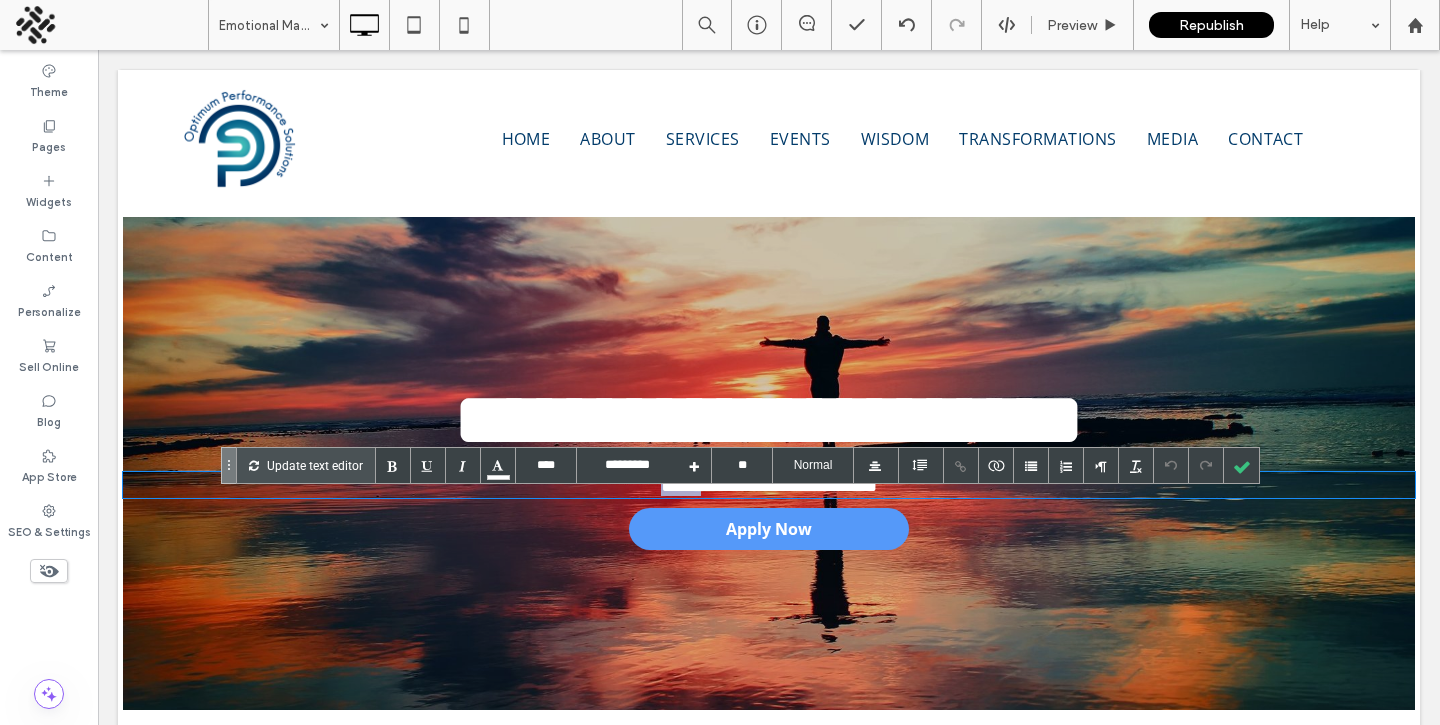 click on "**********" at bounding box center [769, 485] 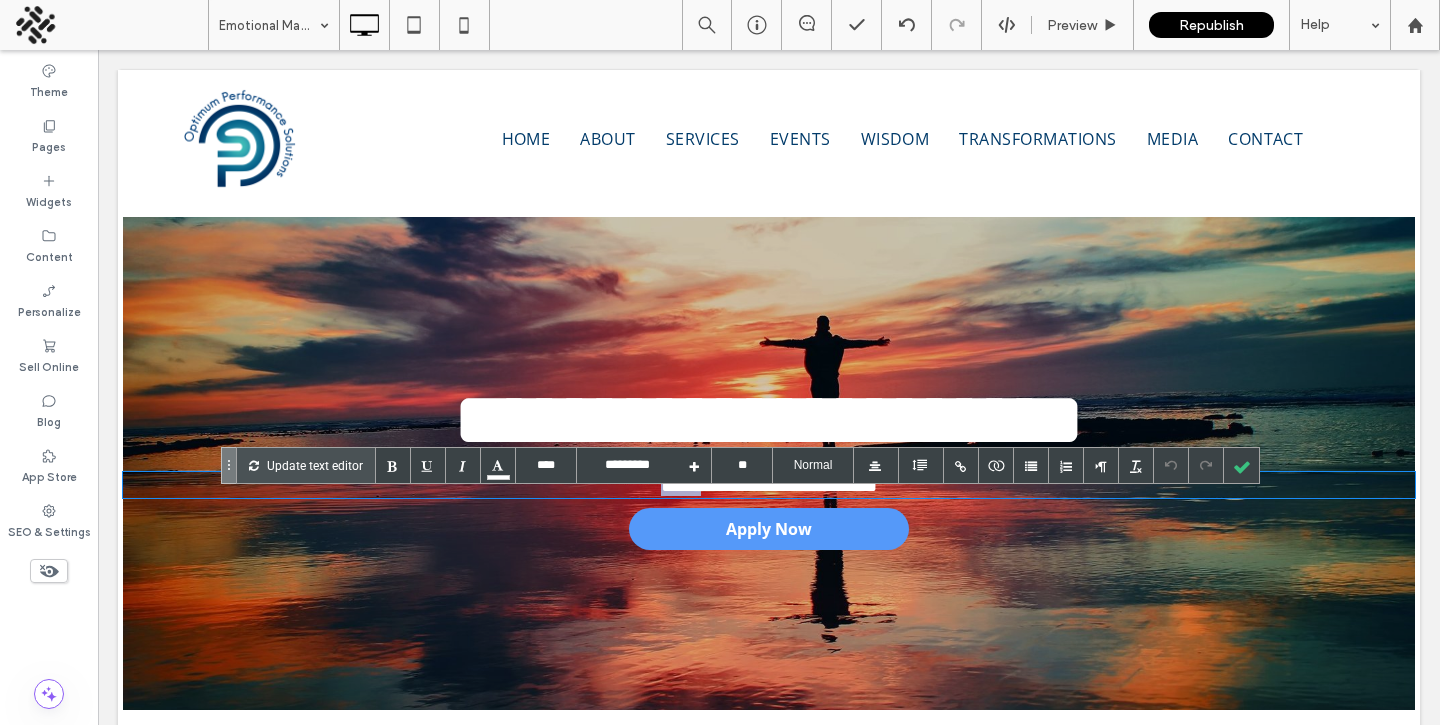 click on "**********" at bounding box center (769, 485) 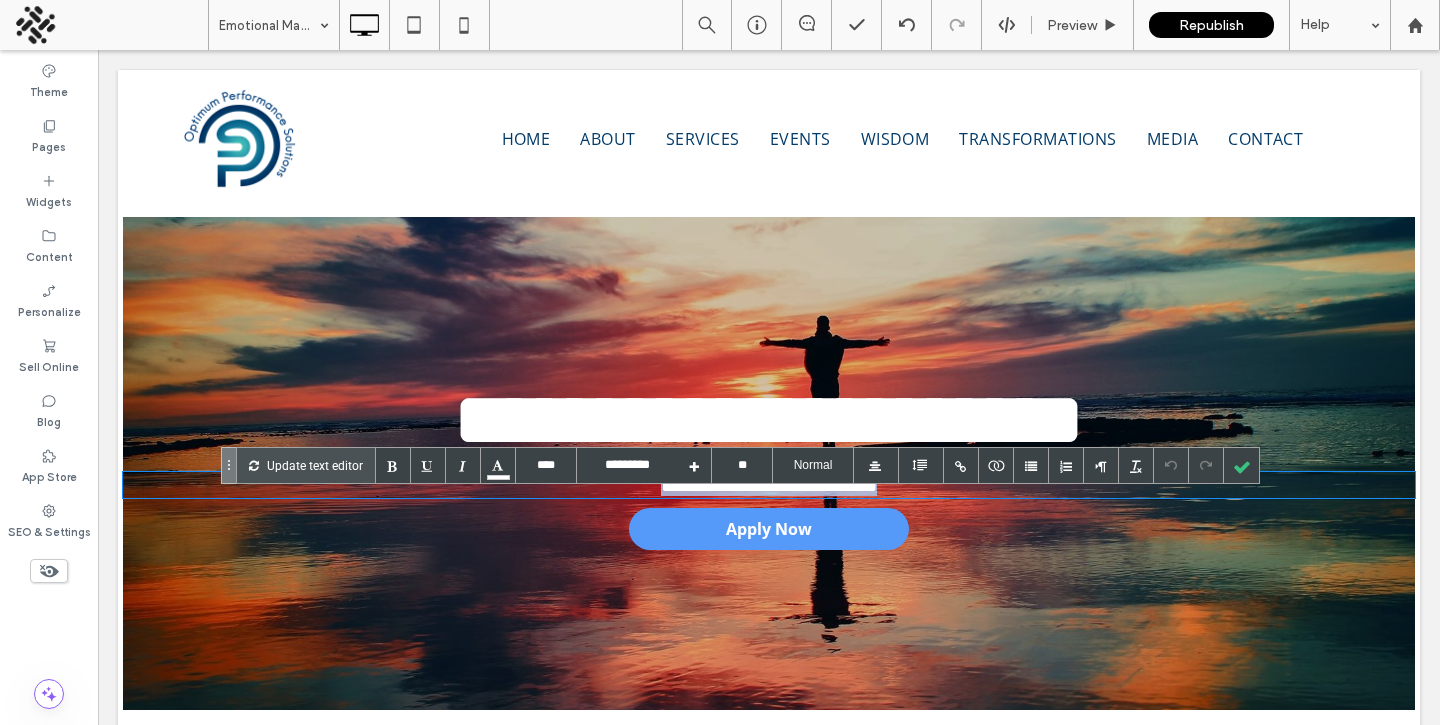 paste 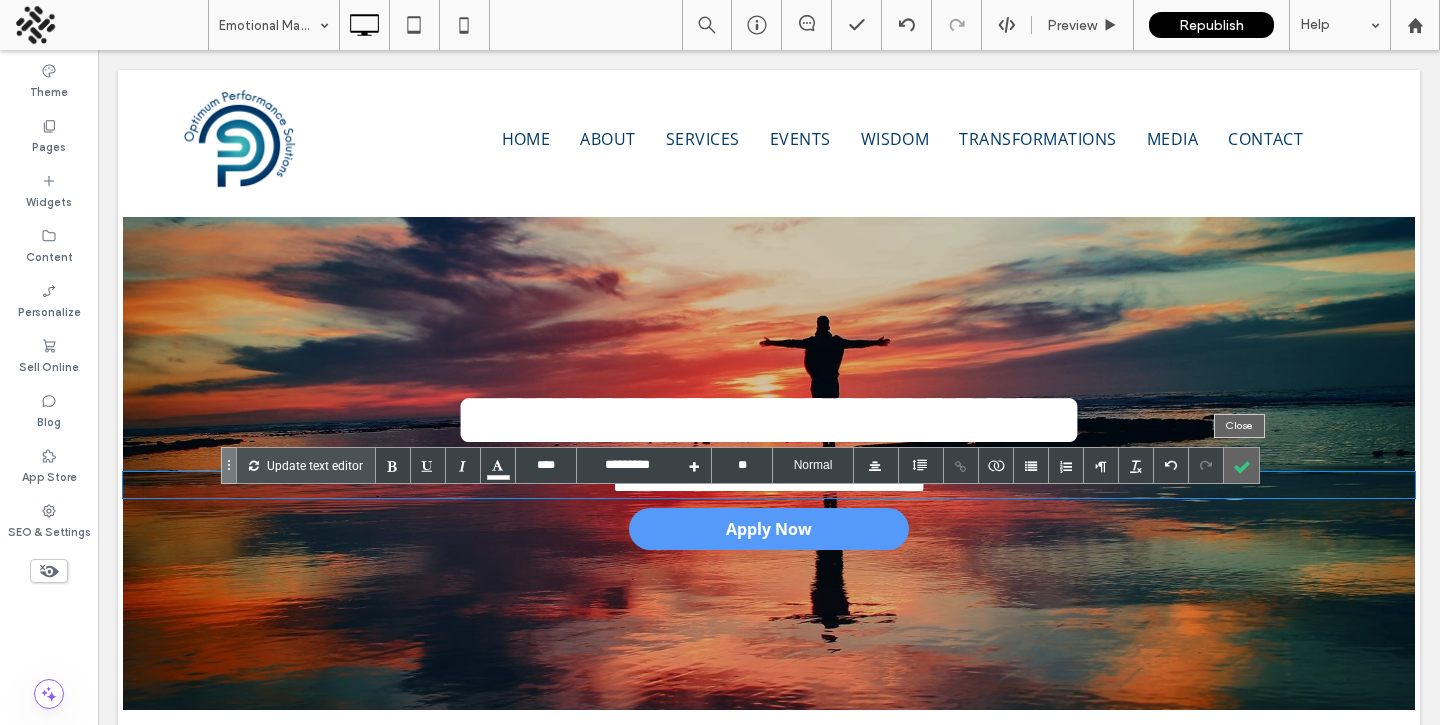 click at bounding box center [1241, 465] 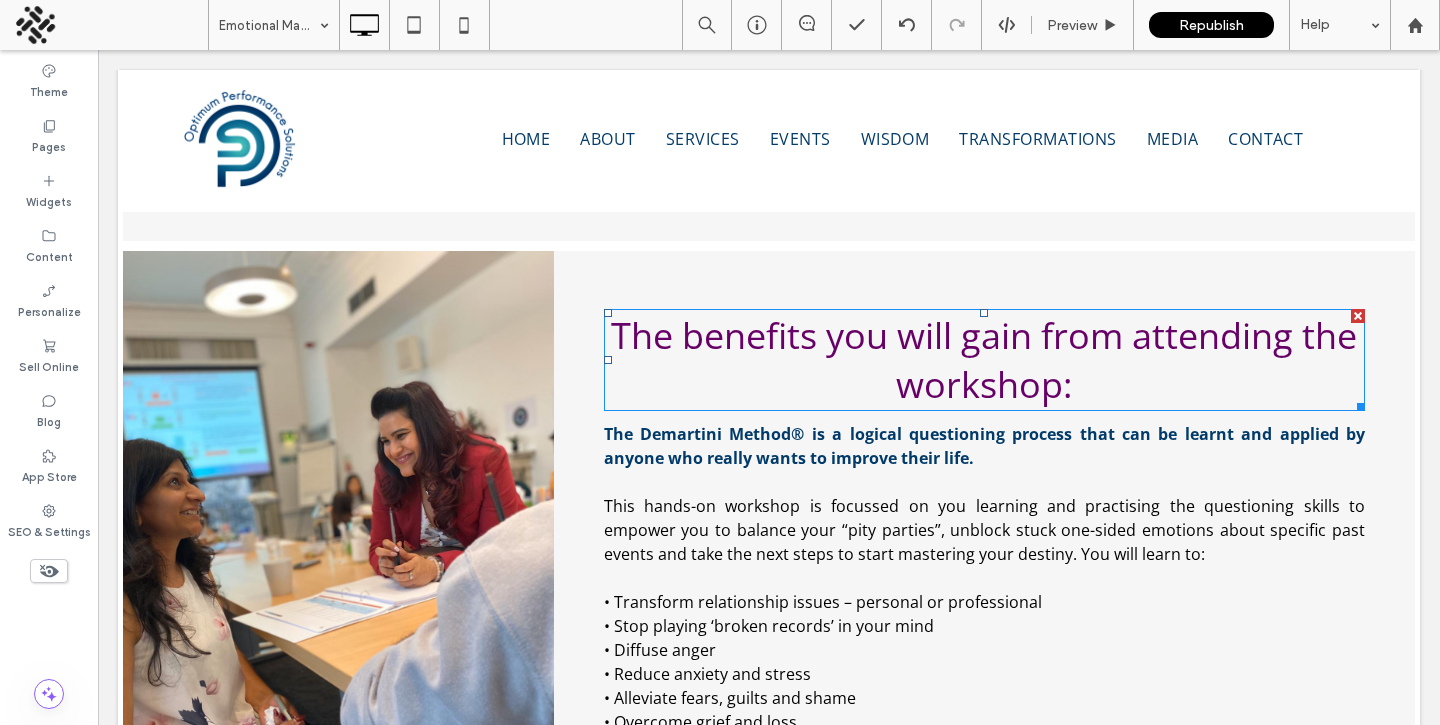 scroll, scrollTop: 1536, scrollLeft: 0, axis: vertical 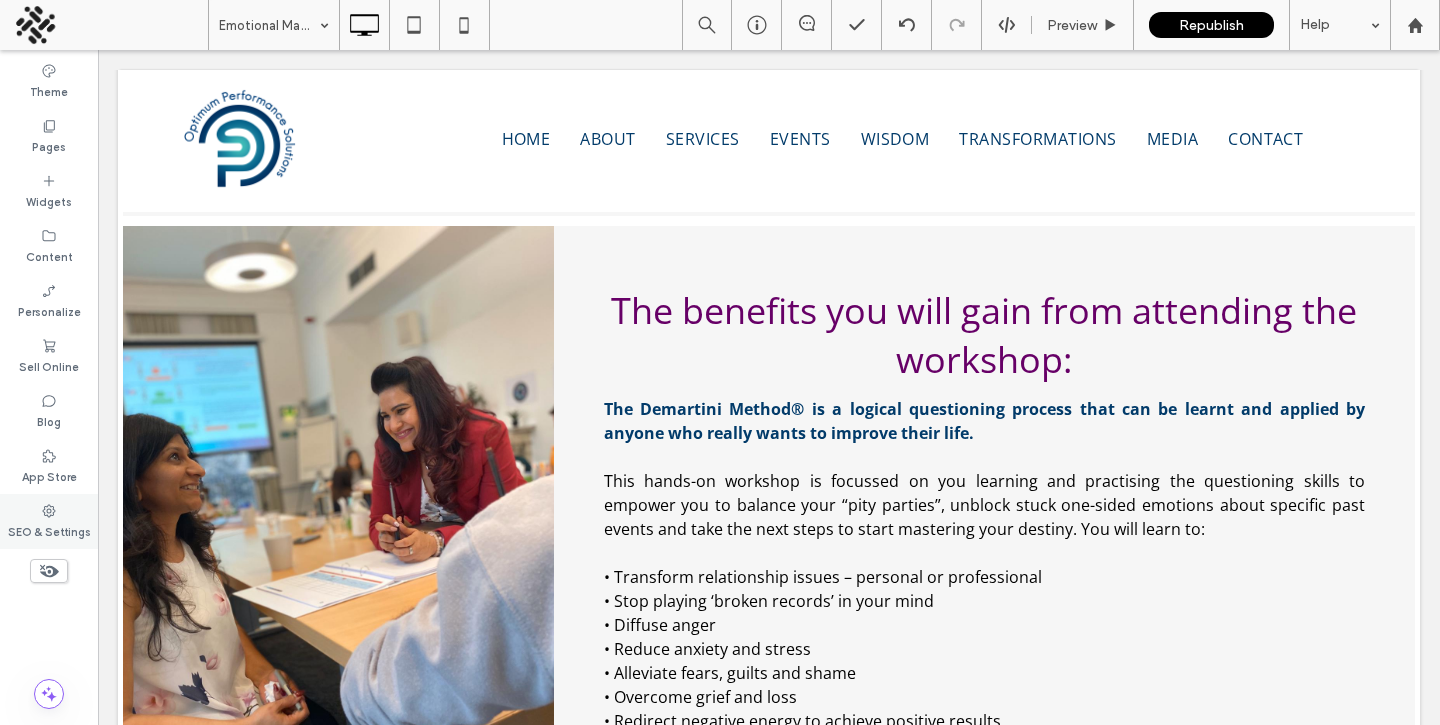 click on "SEO & Settings" at bounding box center (49, 521) 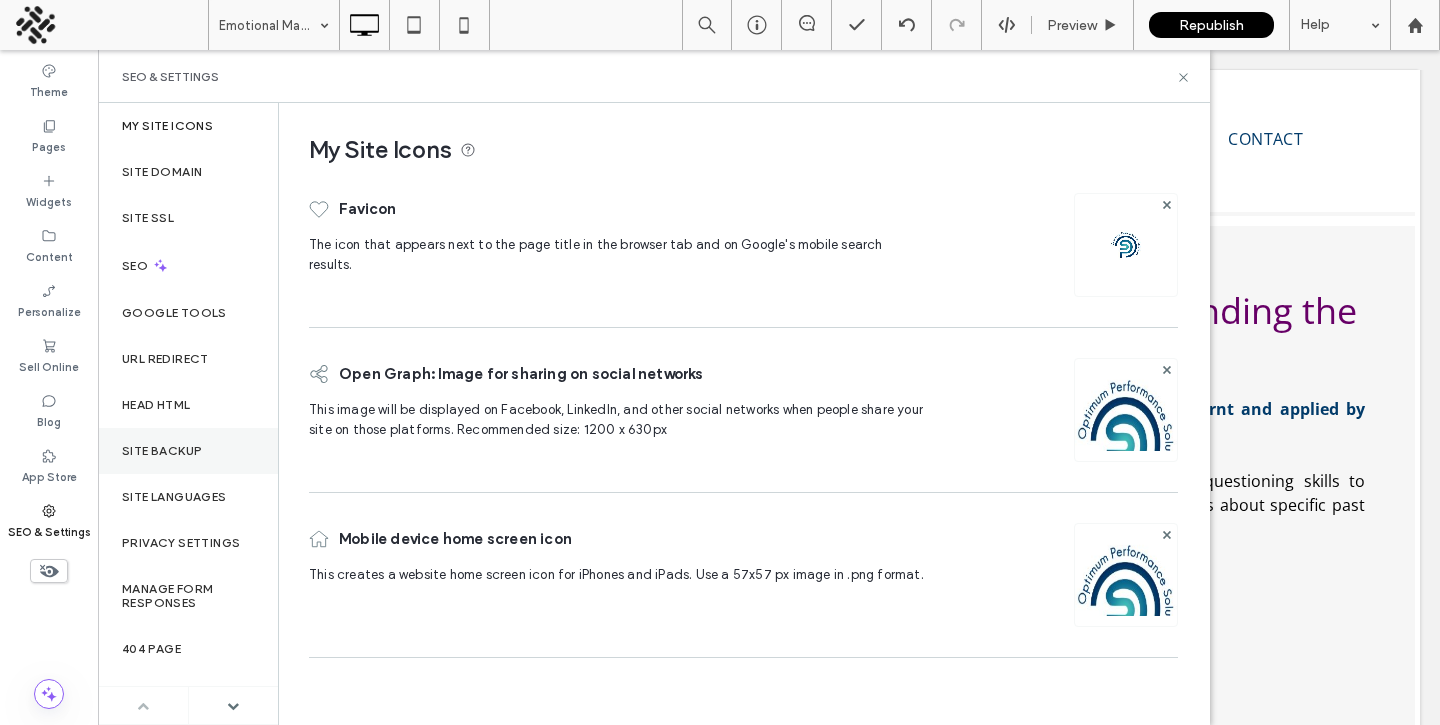 click on "Site Backup" at bounding box center (162, 451) 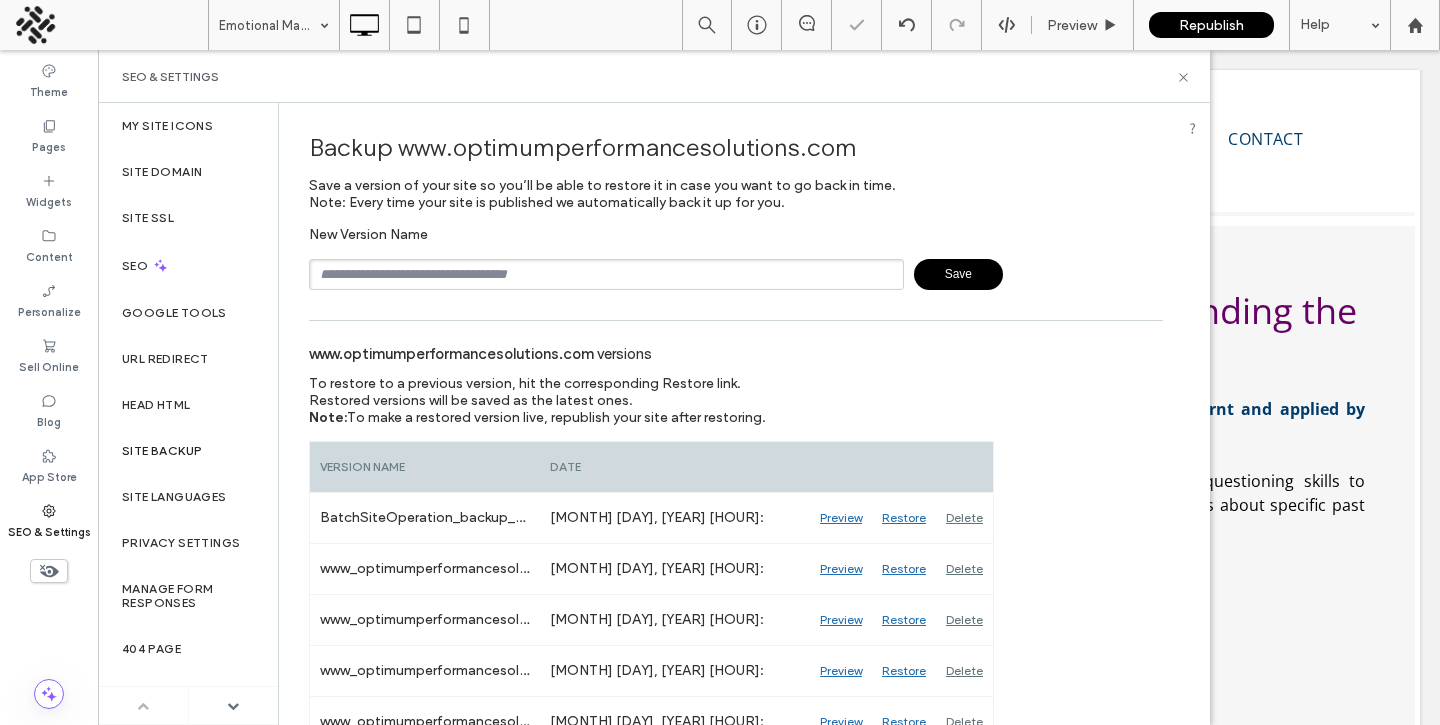 click on "Backup
www.optimumperformancesolutions.com
Save a version of your site so you’ll be able to restore it in case you want to go back in time.
Note: Every time your site is published we automatically back it up for you.
New Version Name
Save
www.optimumperformancesolutions.com
versions
To restore to a previous version, hit the corresponding Restore link.
Restored versions will be saved as the latest ones.
Note:  To make a restored version live, republish your site after restoring.
Version Name
f193" at bounding box center (736, 2873) 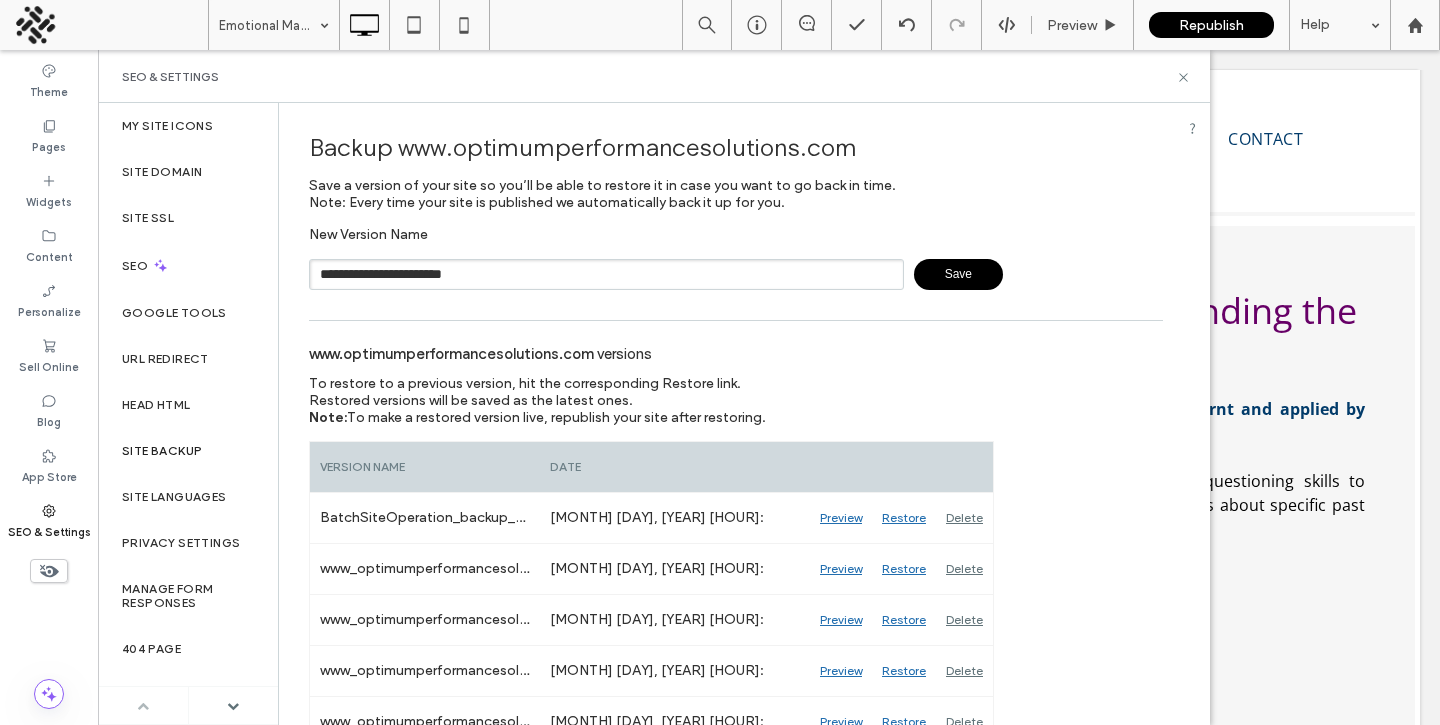 type on "**********" 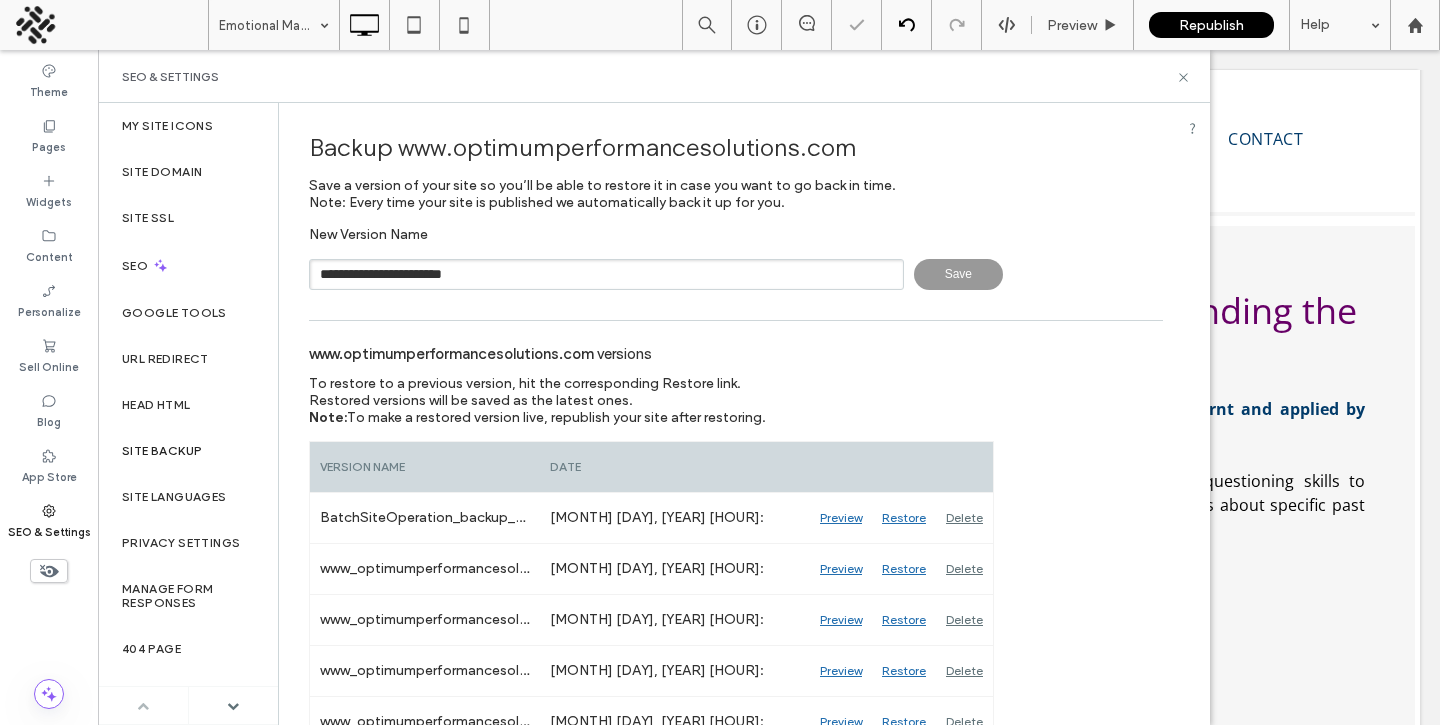 type 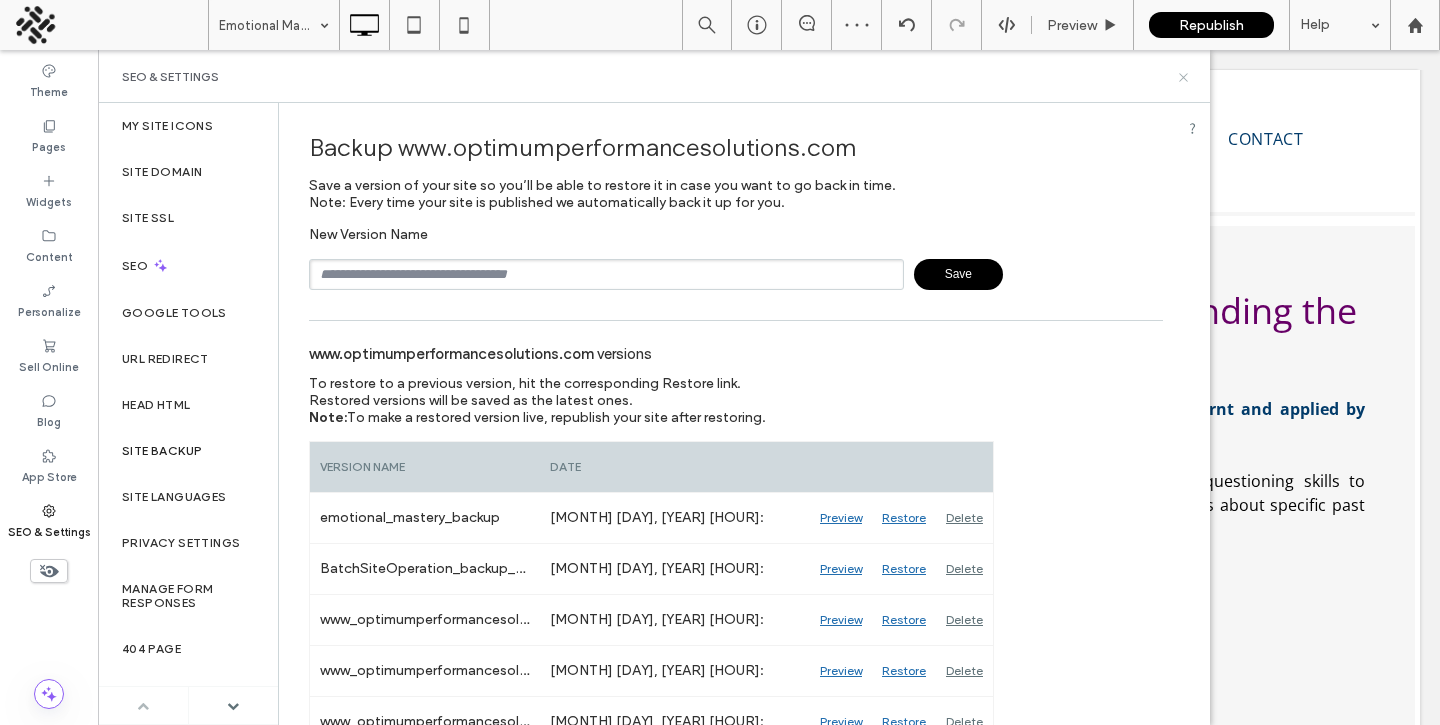 click 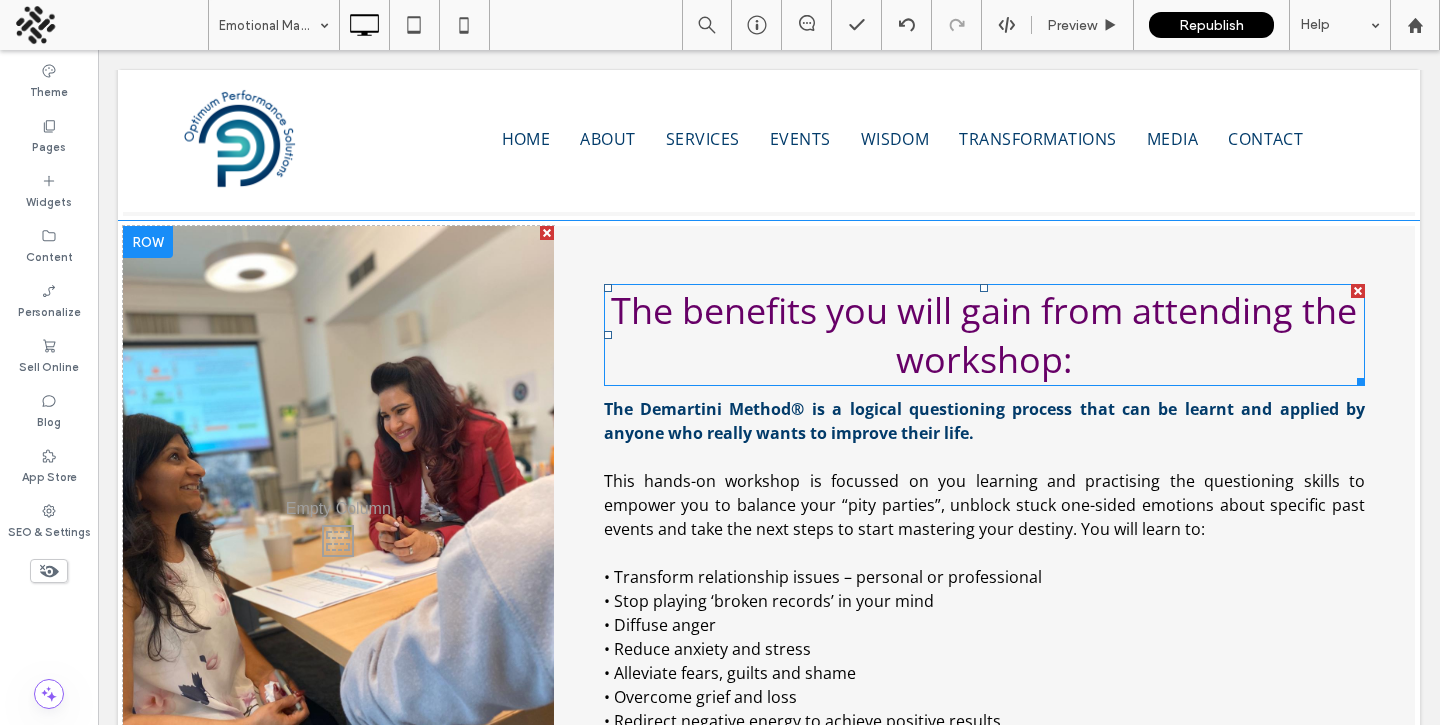 click on "The benefits you will gain from attending the workshop:" at bounding box center (984, 335) 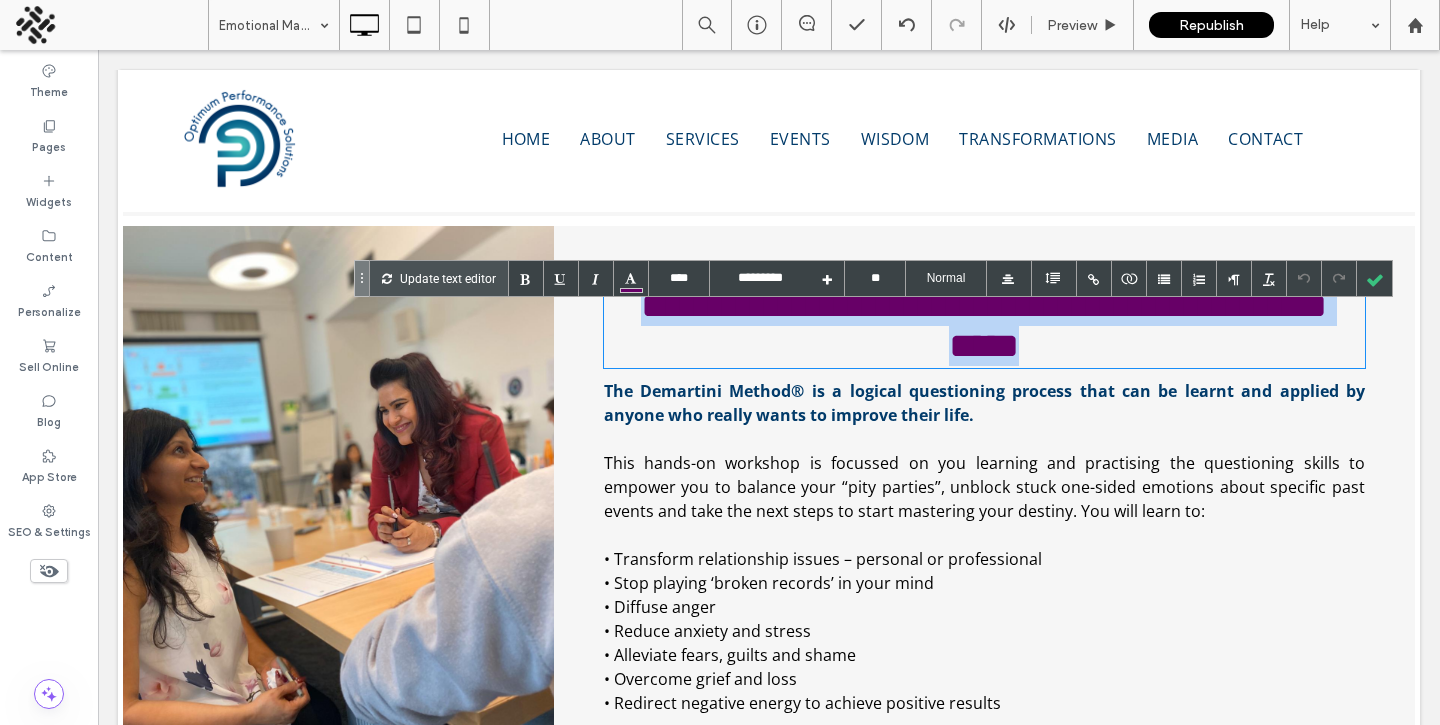 type 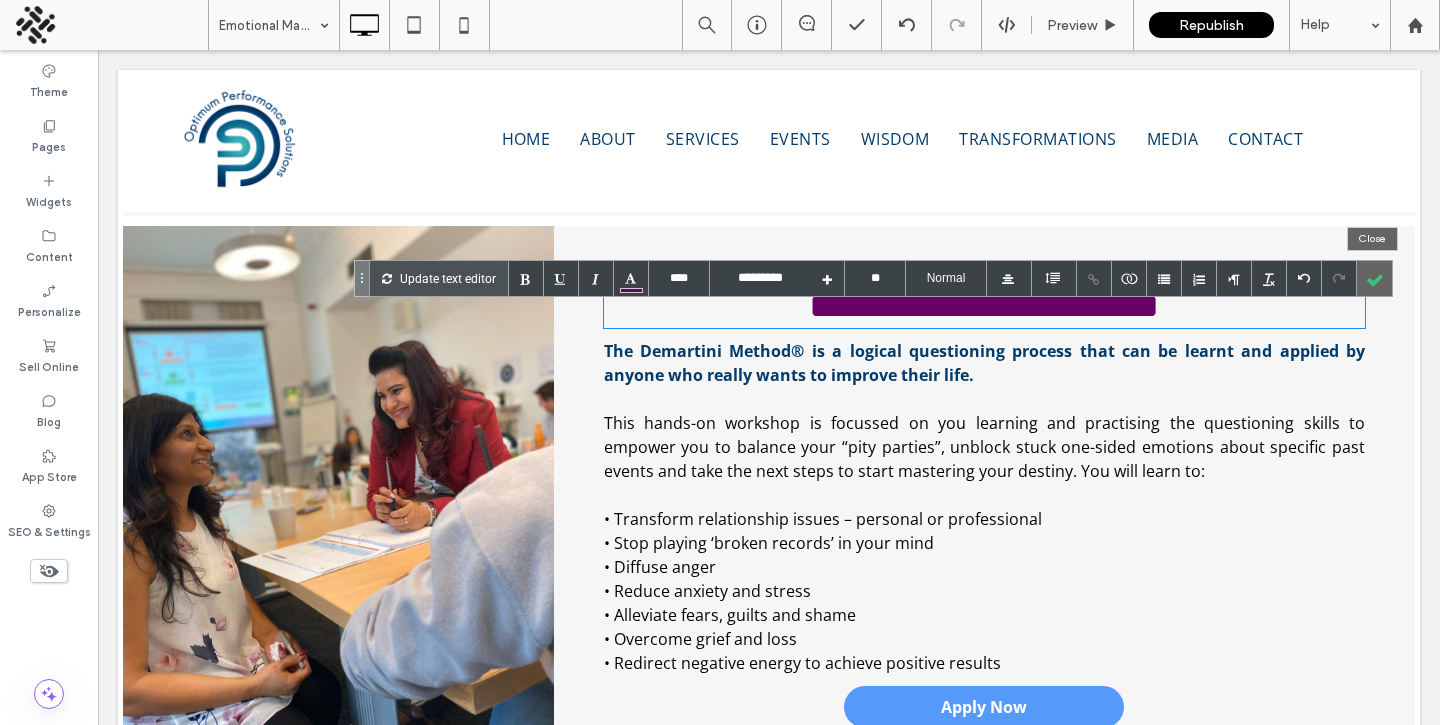 click at bounding box center (1374, 278) 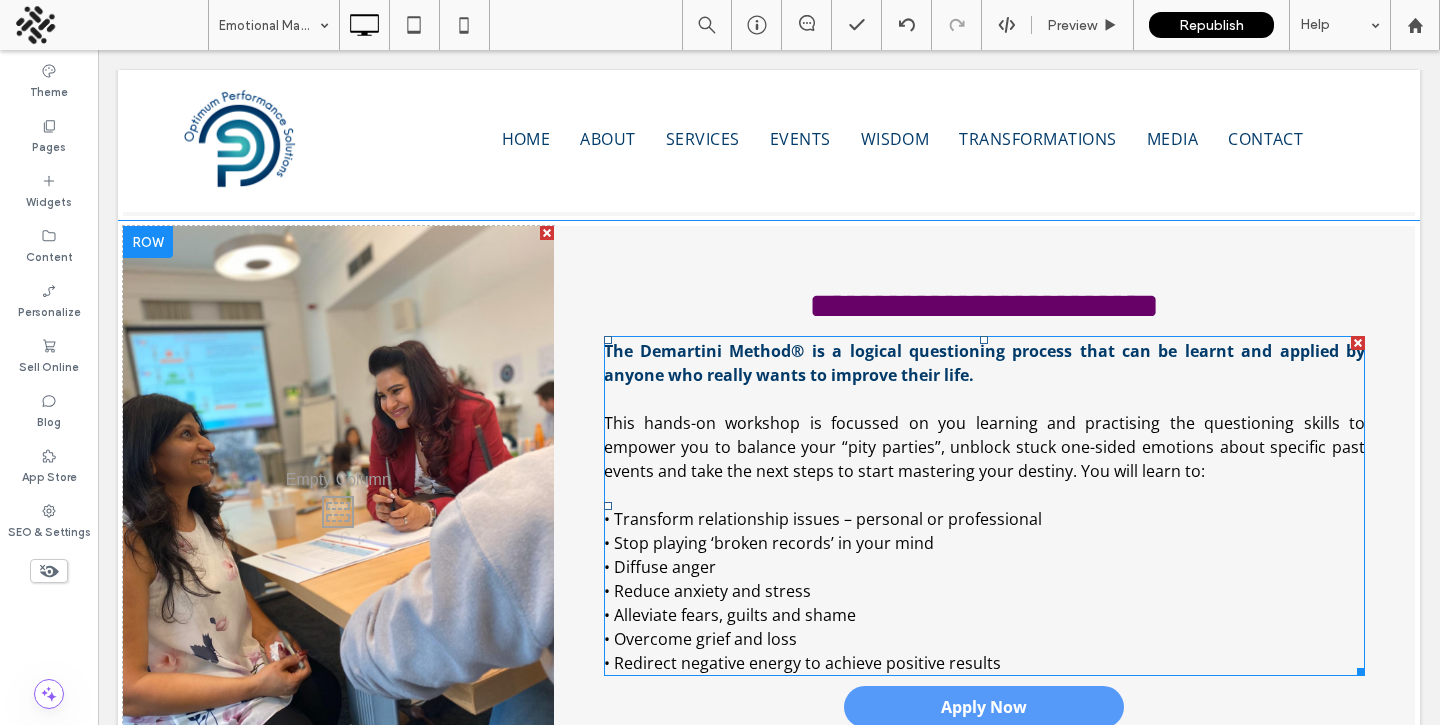 click at bounding box center [984, 494] 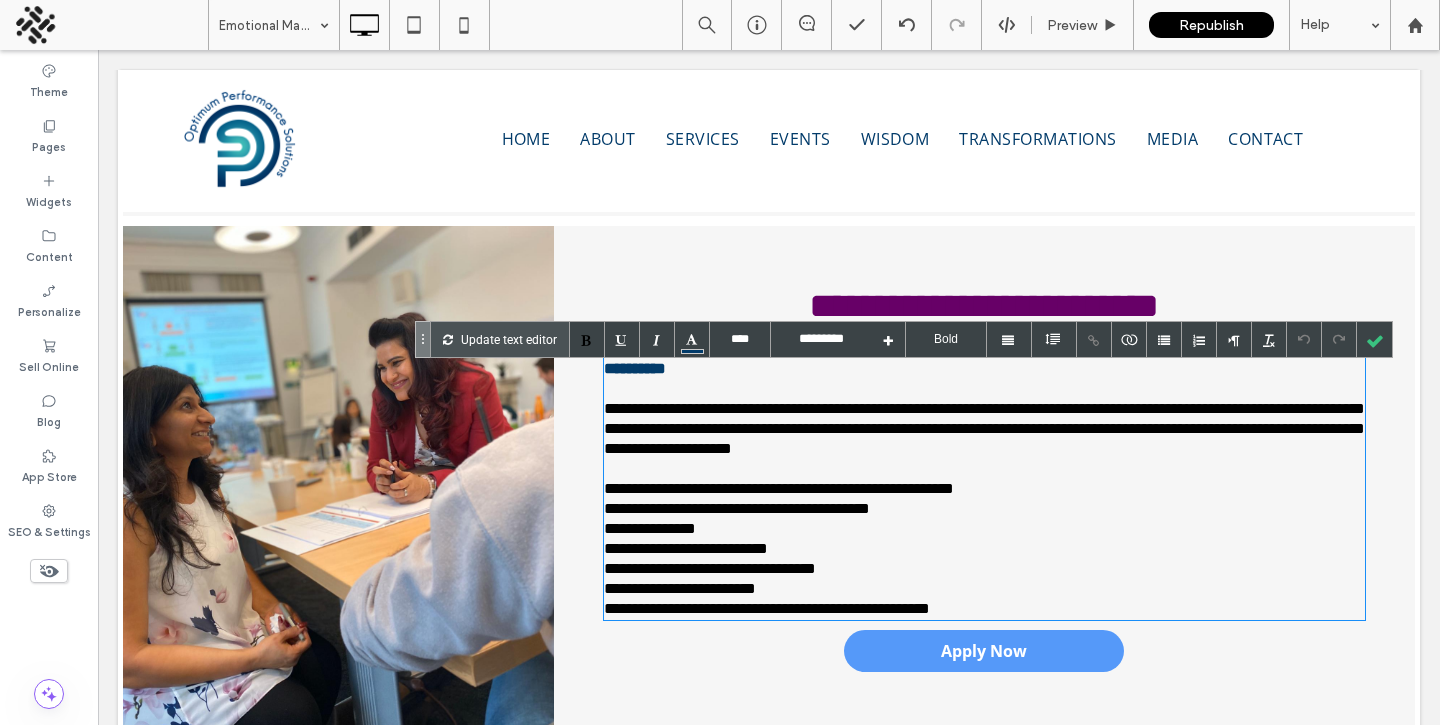 type 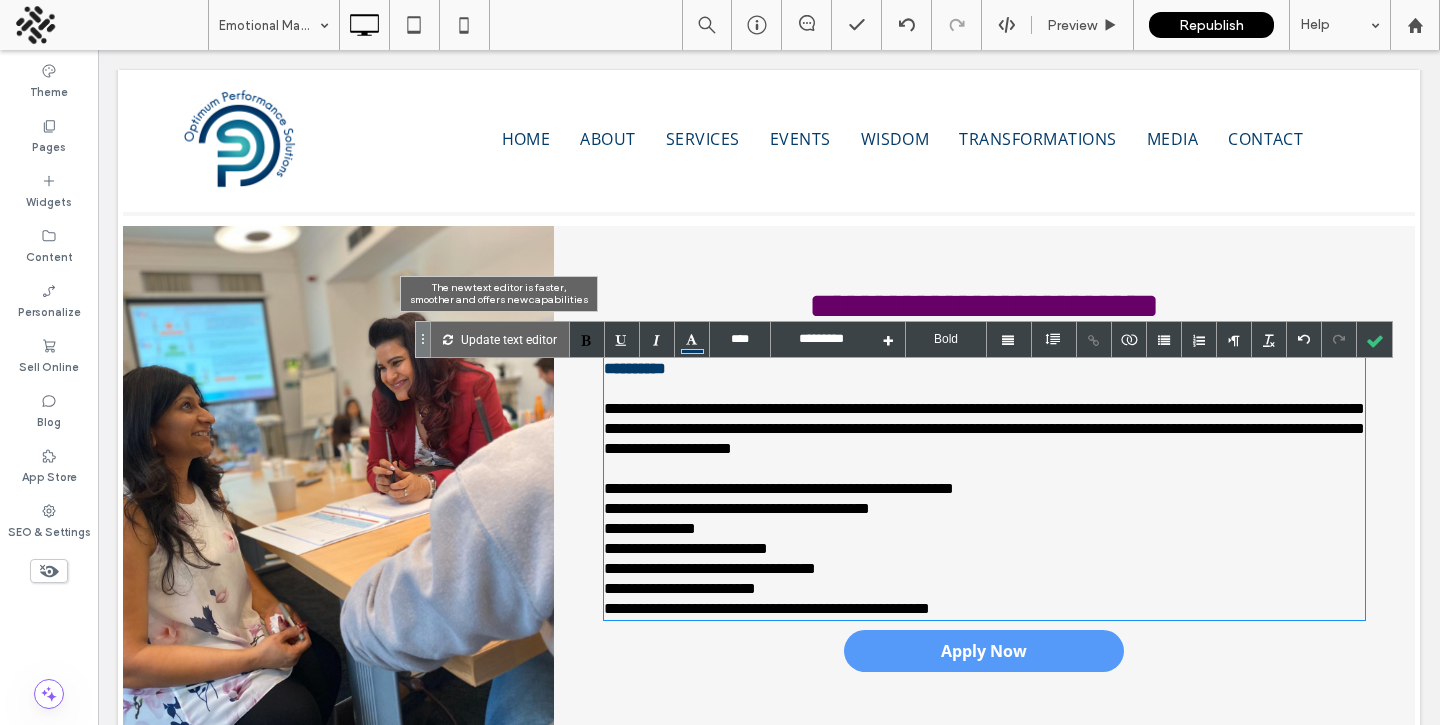 click on "Update text editor" at bounding box center (509, 339) 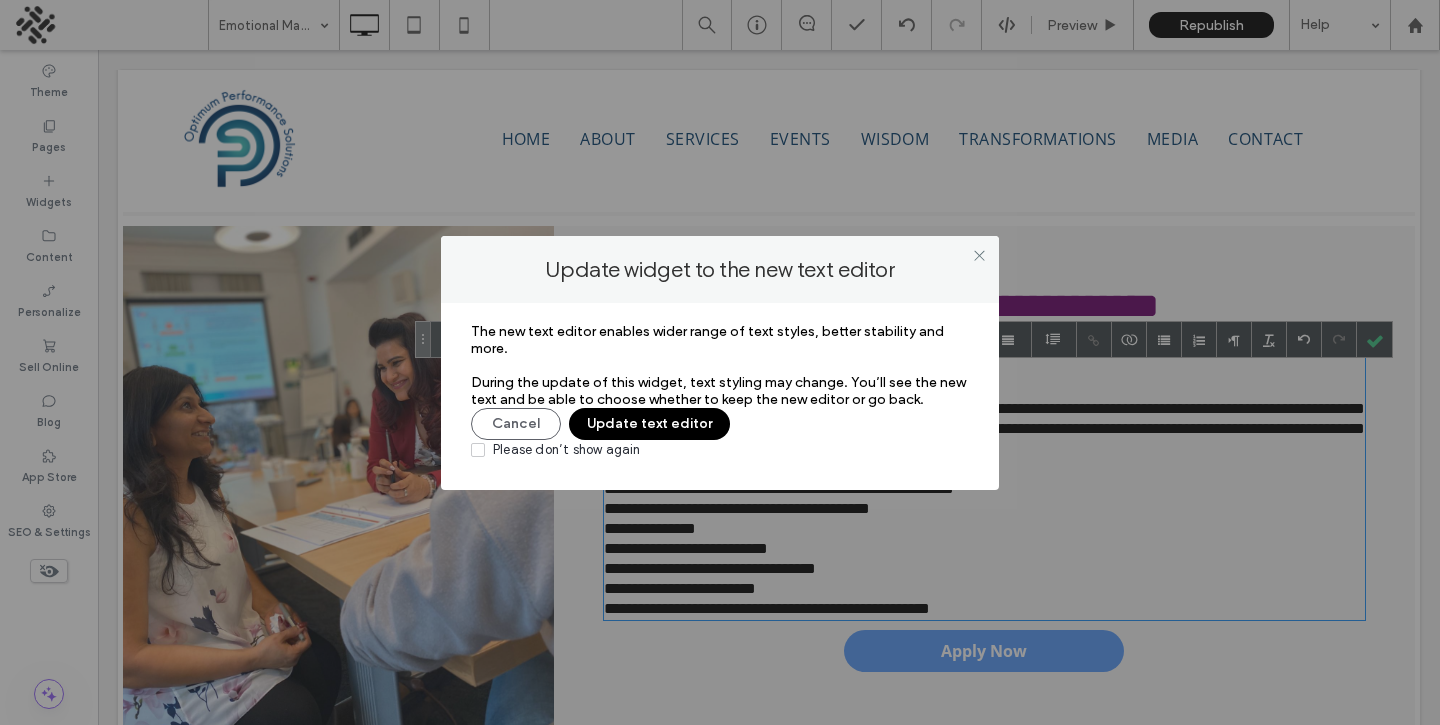 click on "Update text editor" at bounding box center (649, 424) 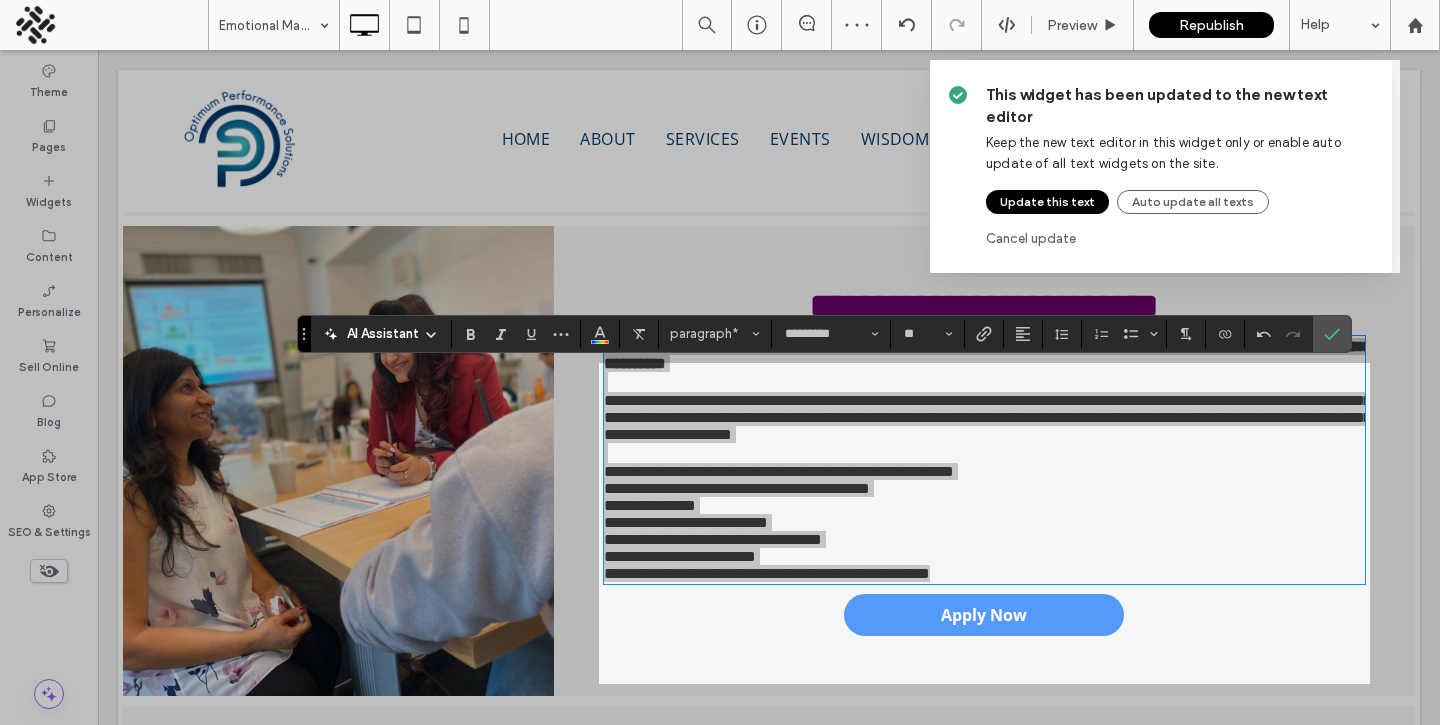 click on "Update this text" at bounding box center [1047, 202] 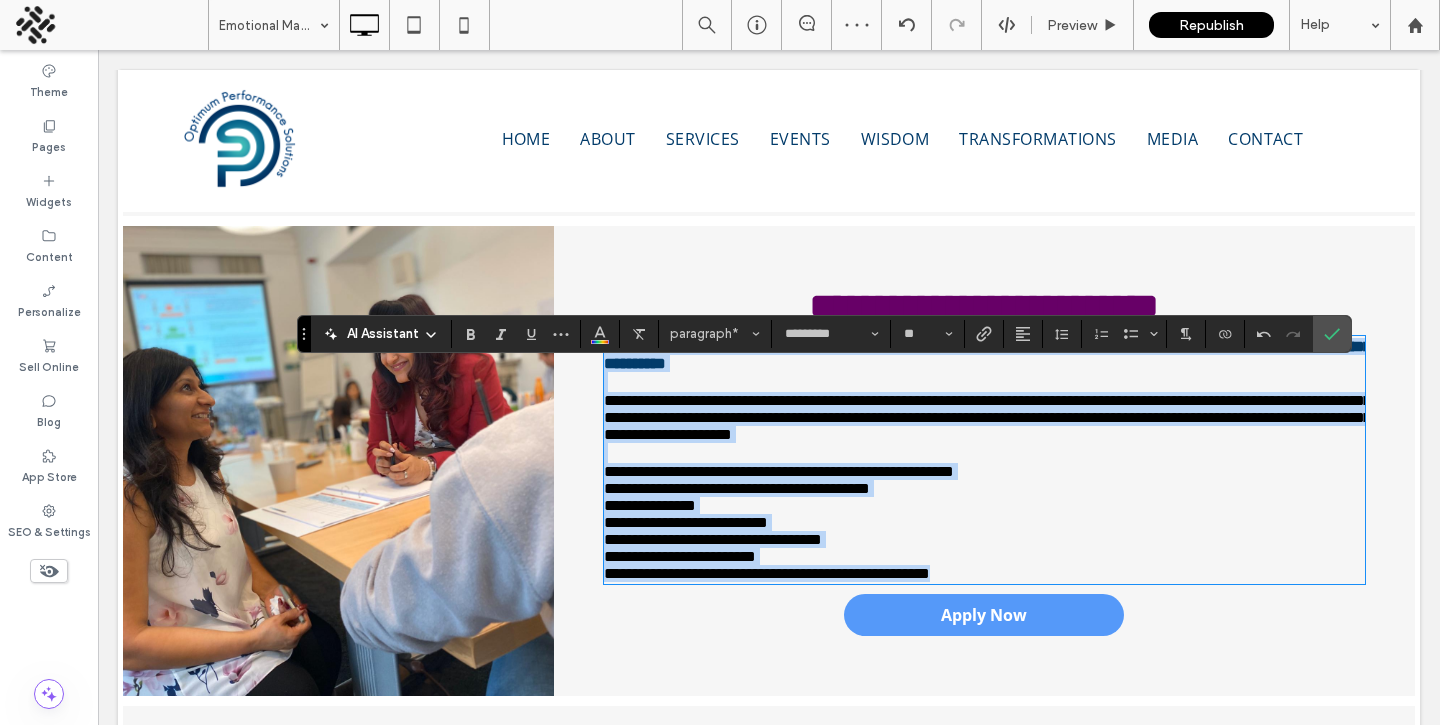 click on "**********" at bounding box center (987, 417) 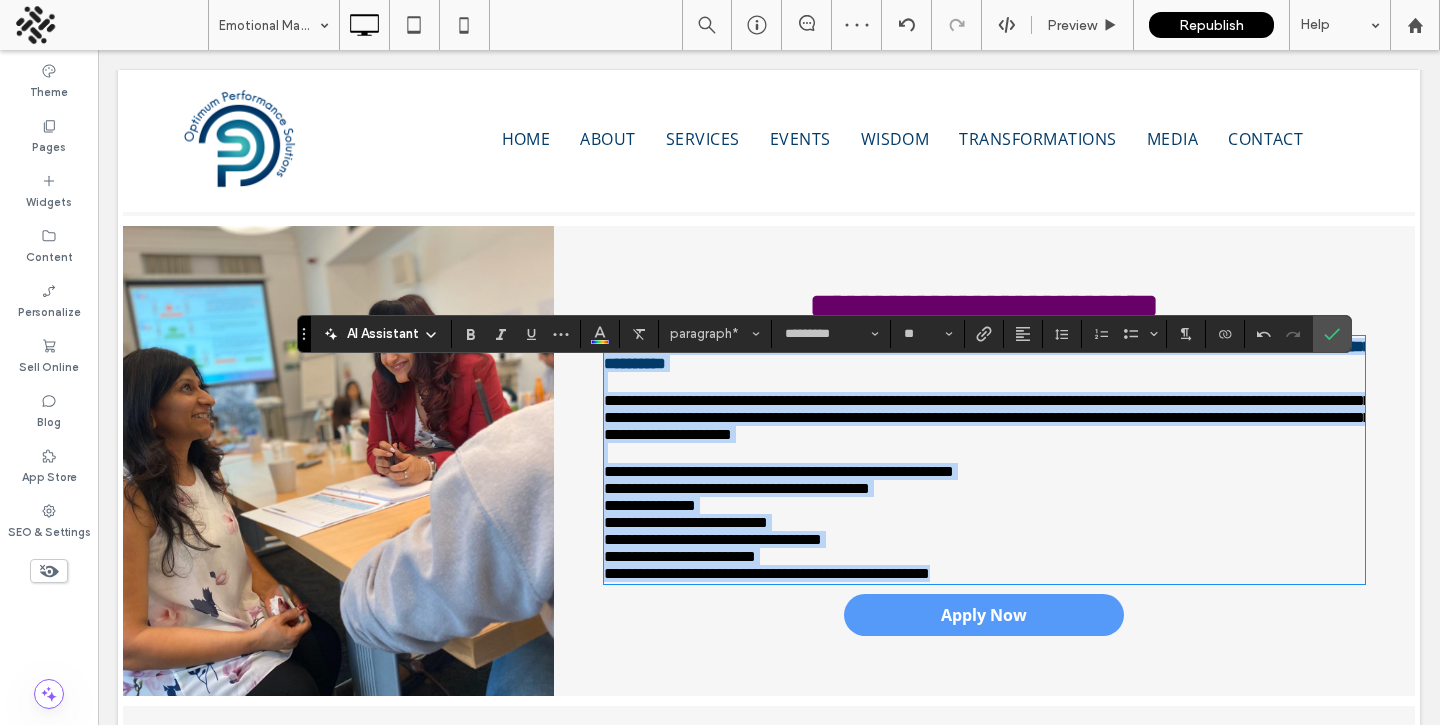 type on "**" 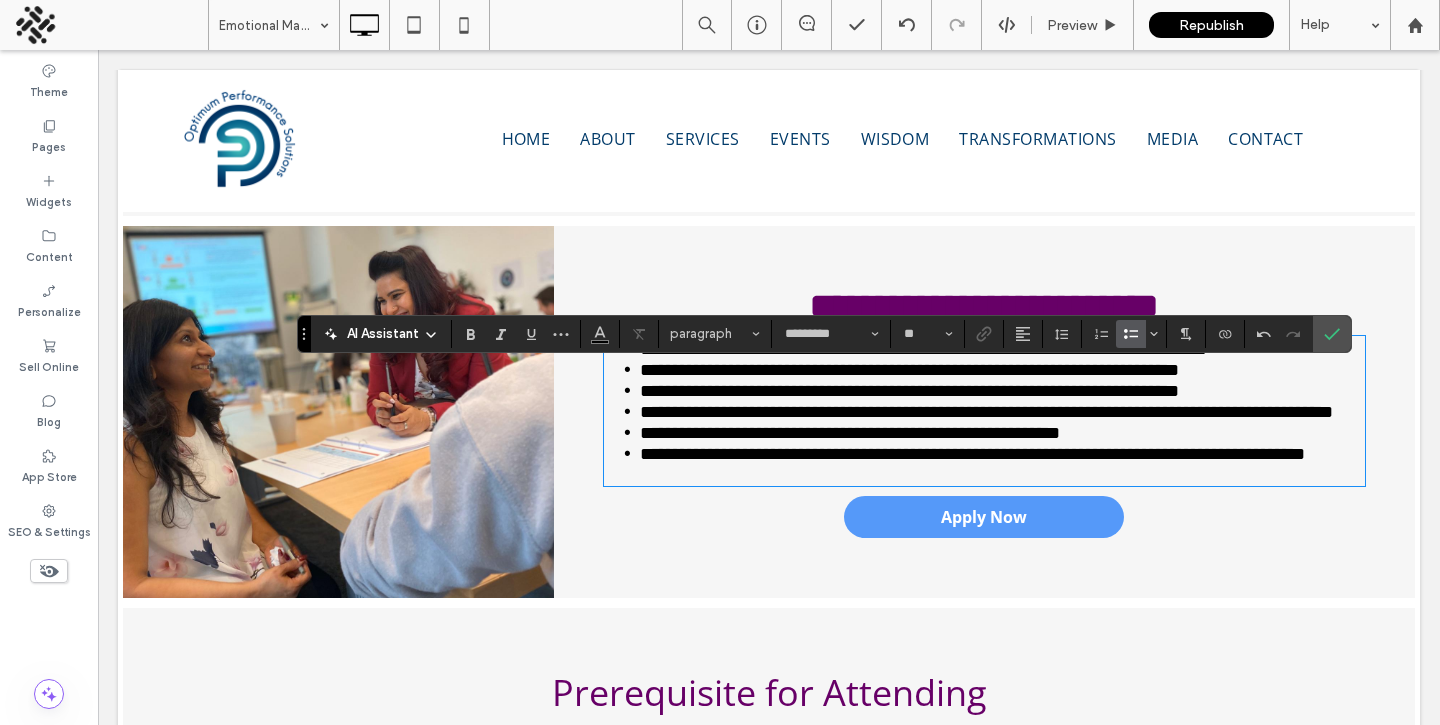 scroll, scrollTop: 0, scrollLeft: 0, axis: both 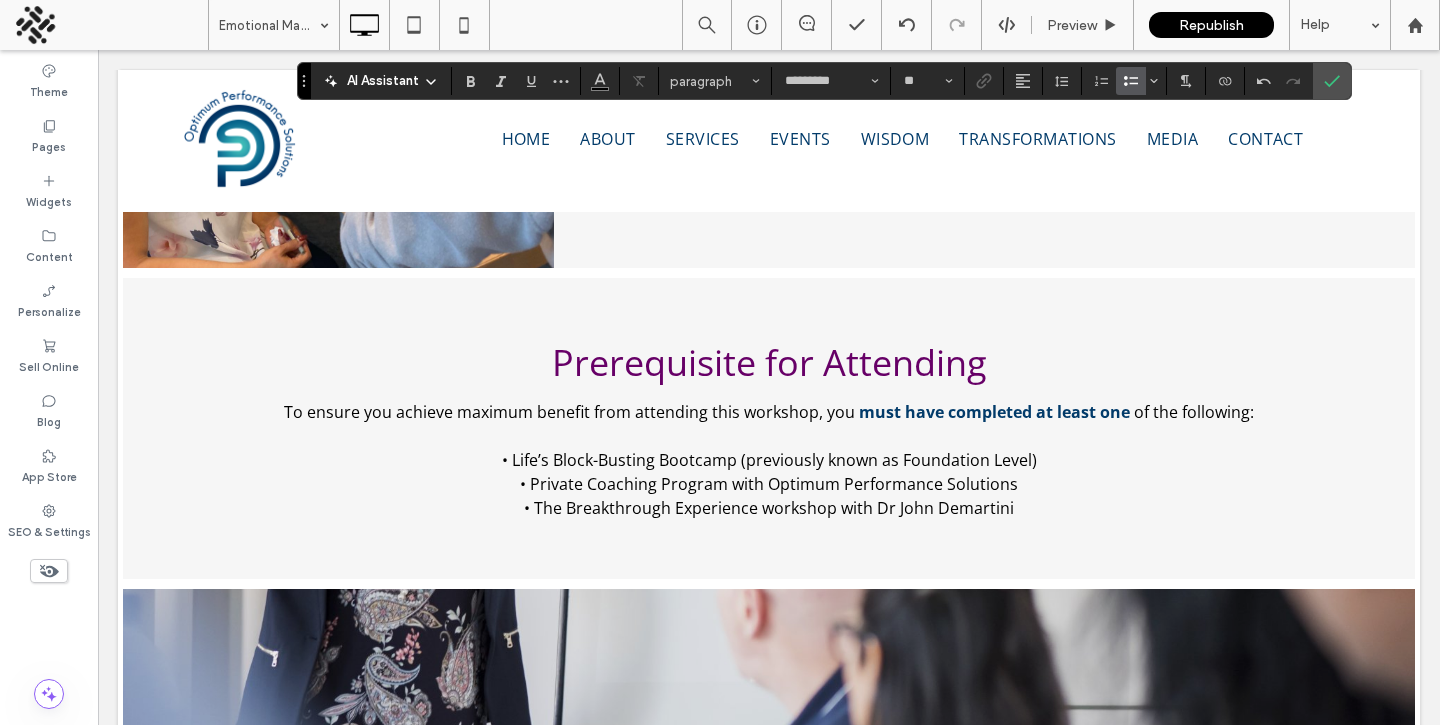 click on "Prerequisite for Attending" at bounding box center [769, 362] 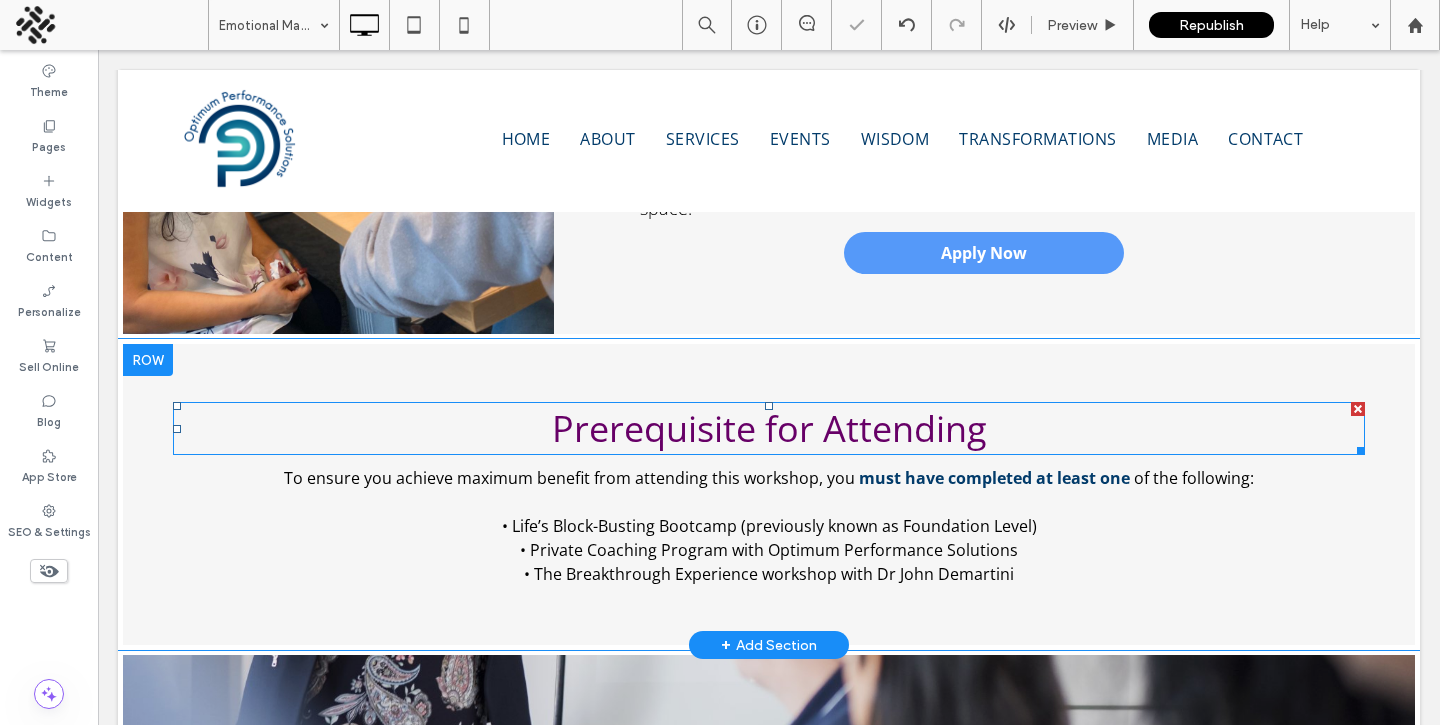 click on "Prerequisite for Attending" at bounding box center (769, 428) 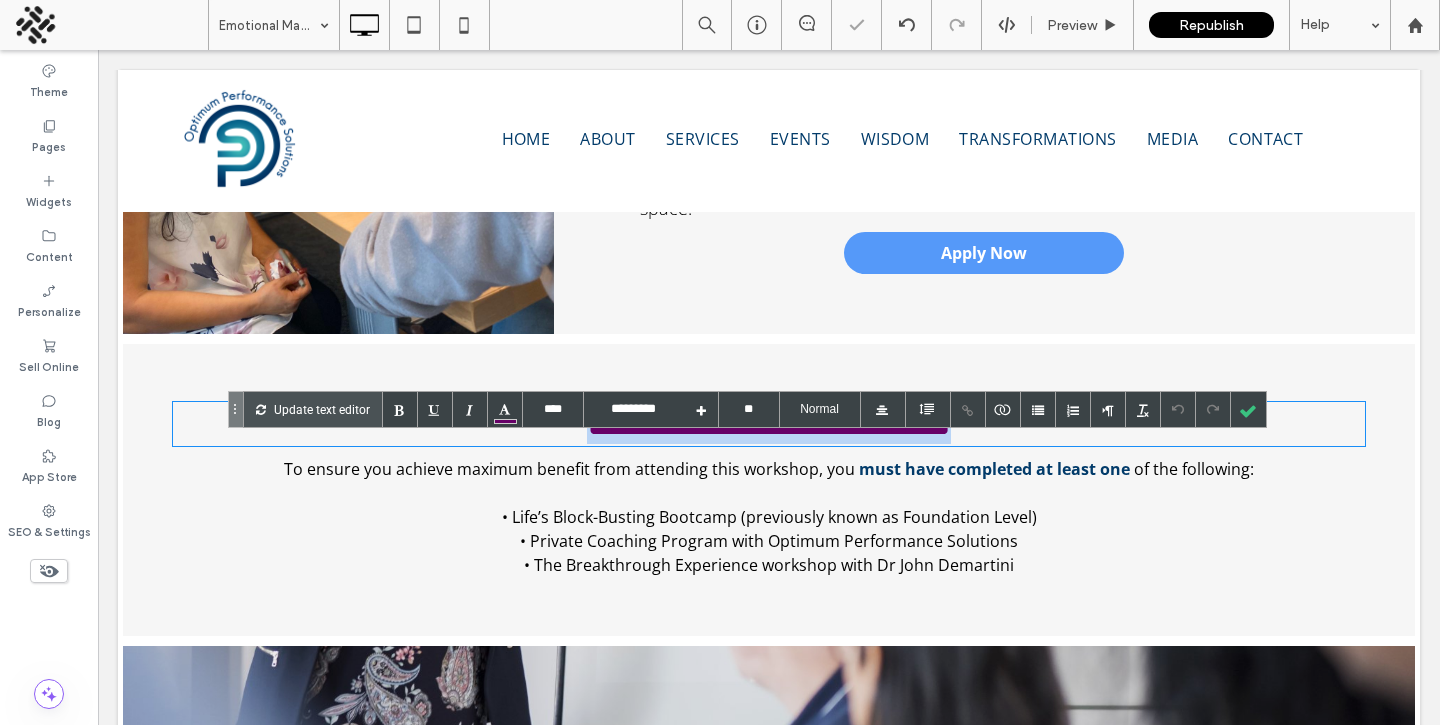 type on "****" 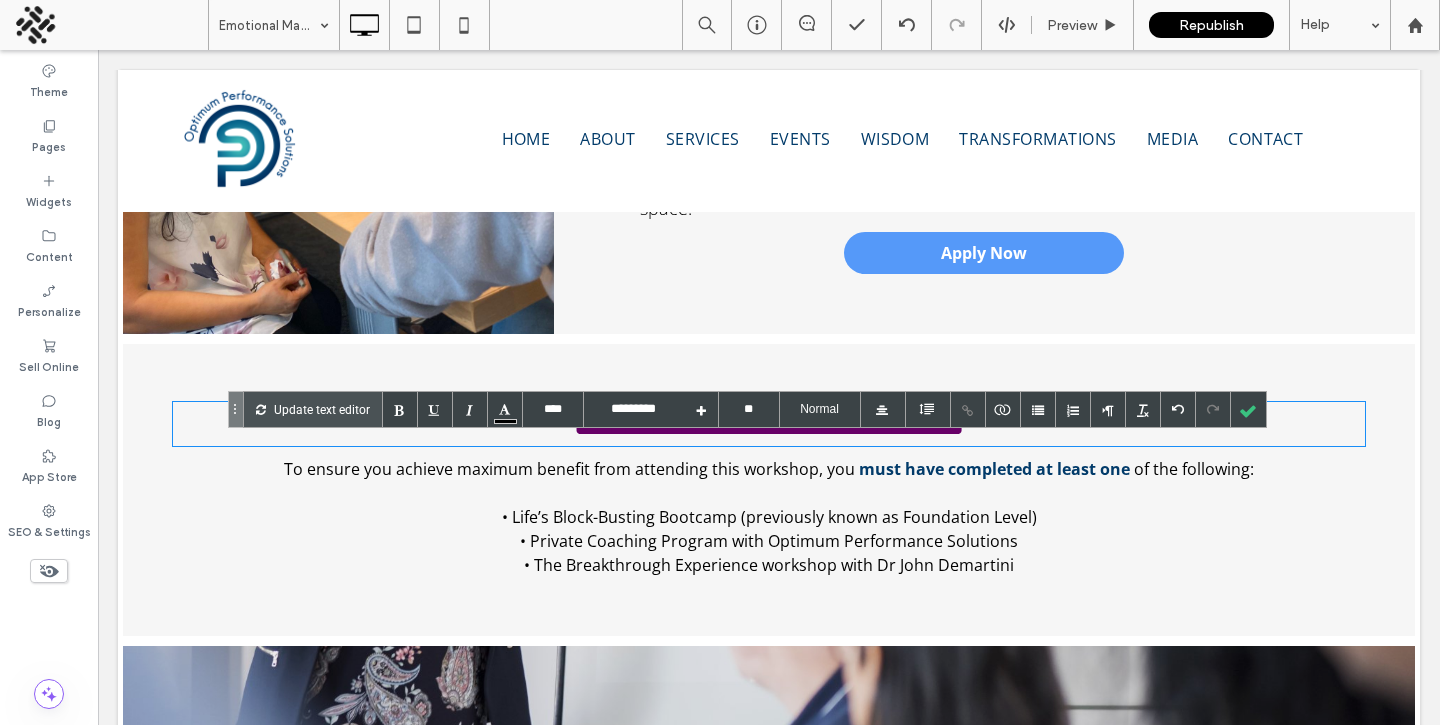 click on "• Life’s Block-Busting Bootcamp (previously known as Foundation Level)" at bounding box center (769, 517) 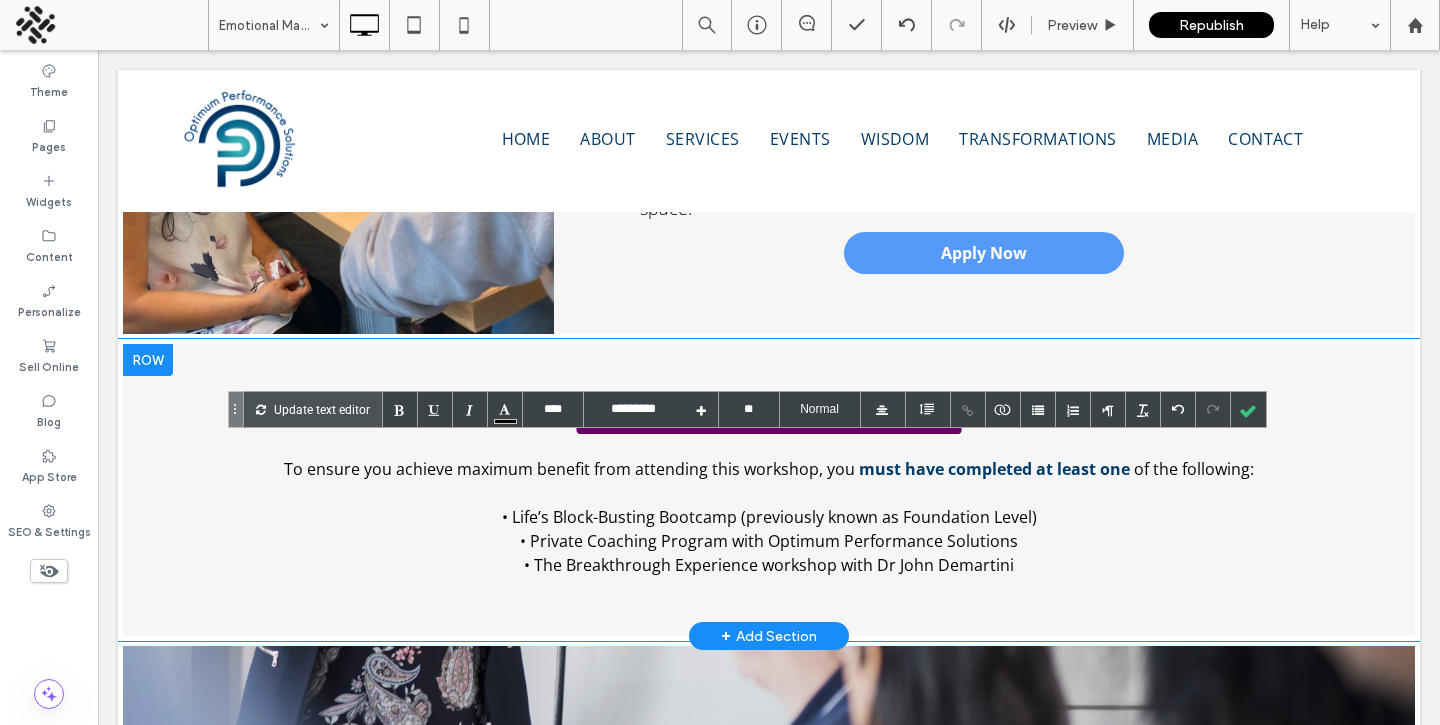 click at bounding box center (0, 0) 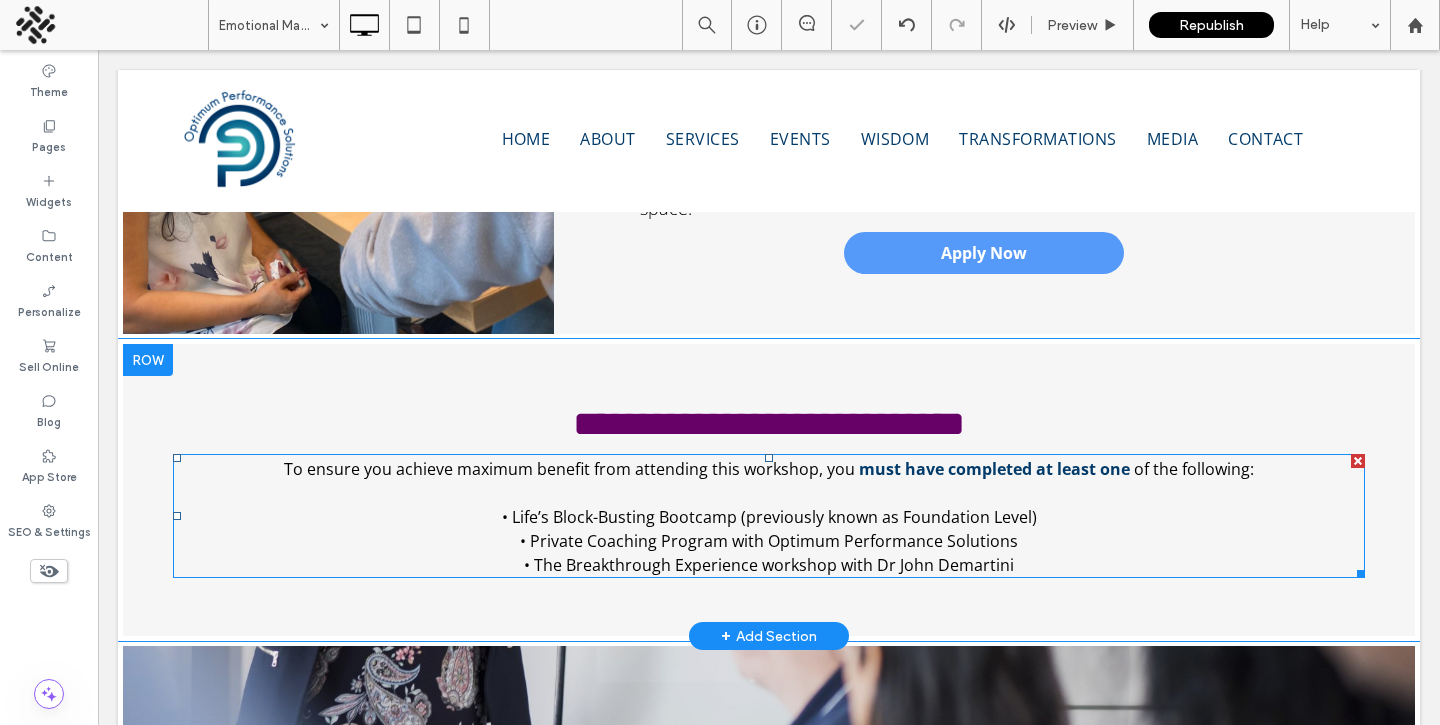 click on "• Life’s Block-Busting Bootcamp (previously known as Foundation Level)" at bounding box center [769, 517] 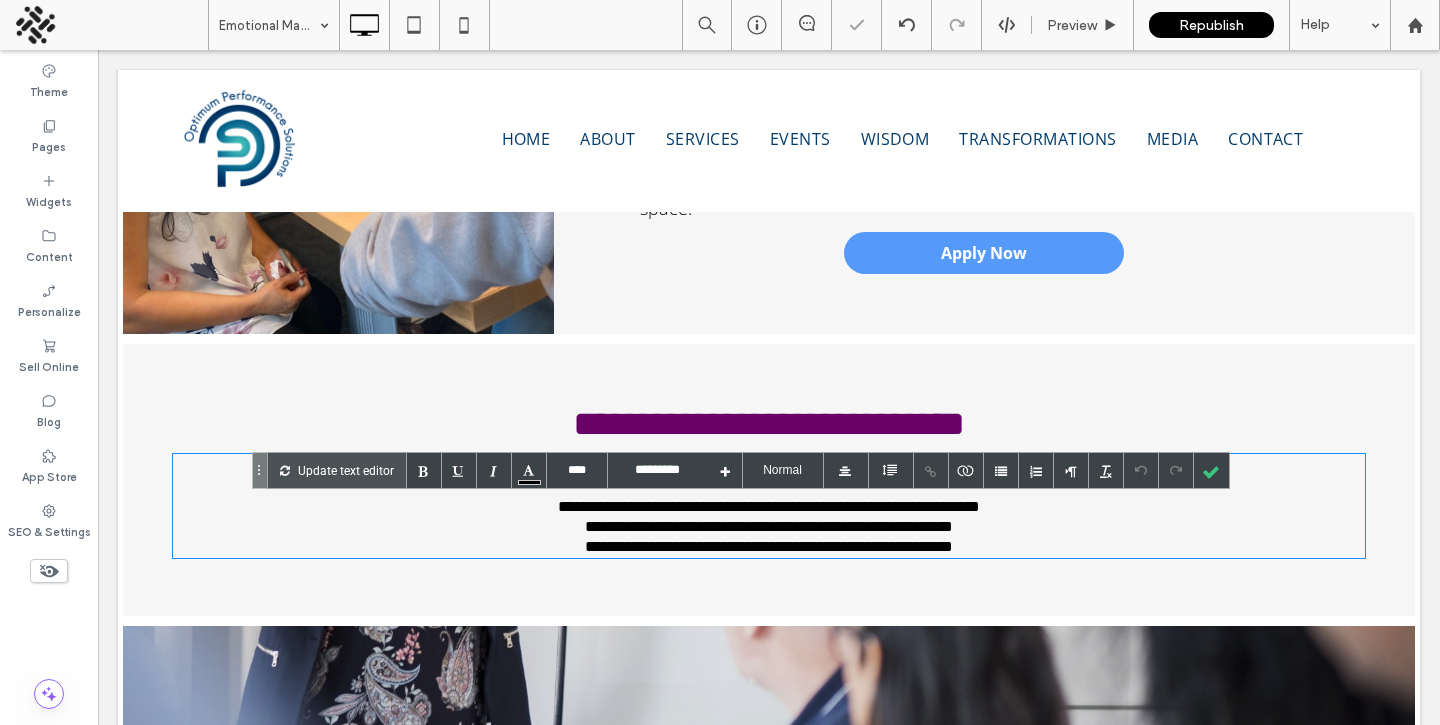 type on "****" 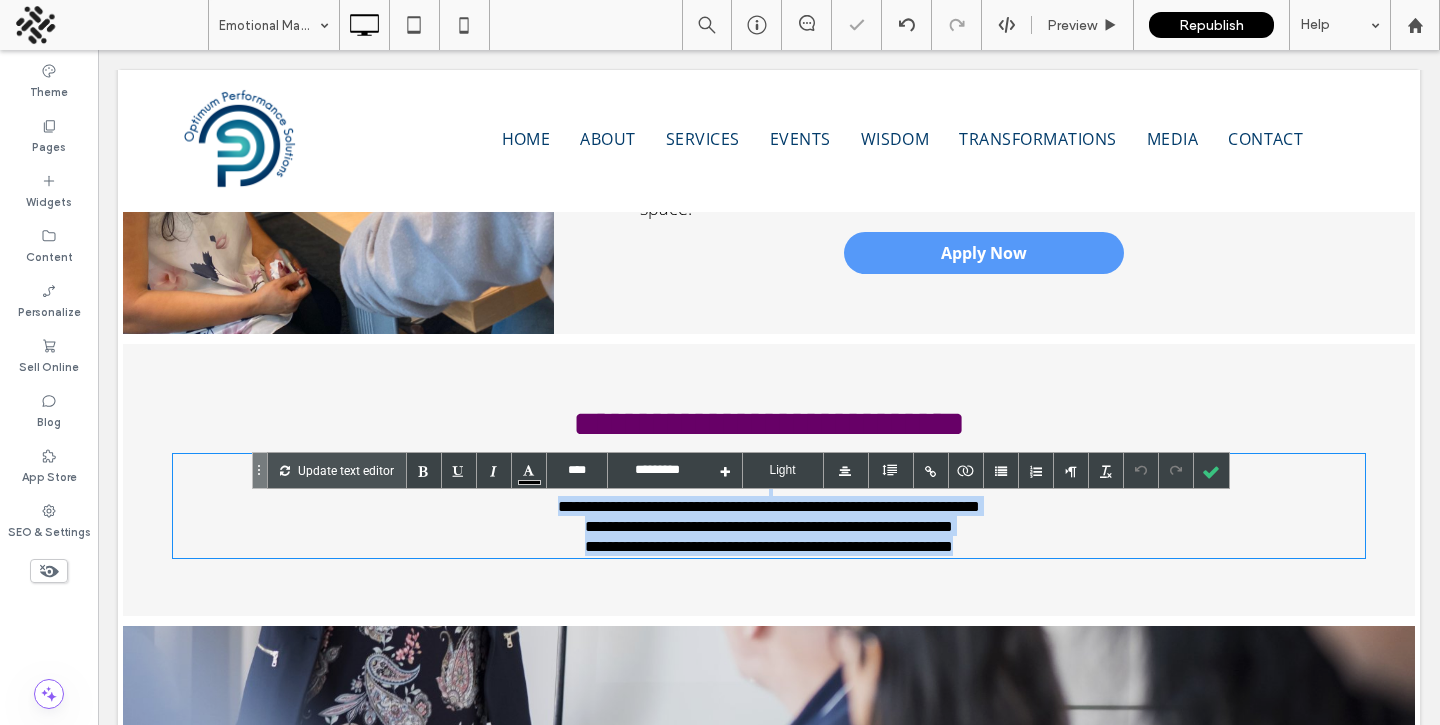 type 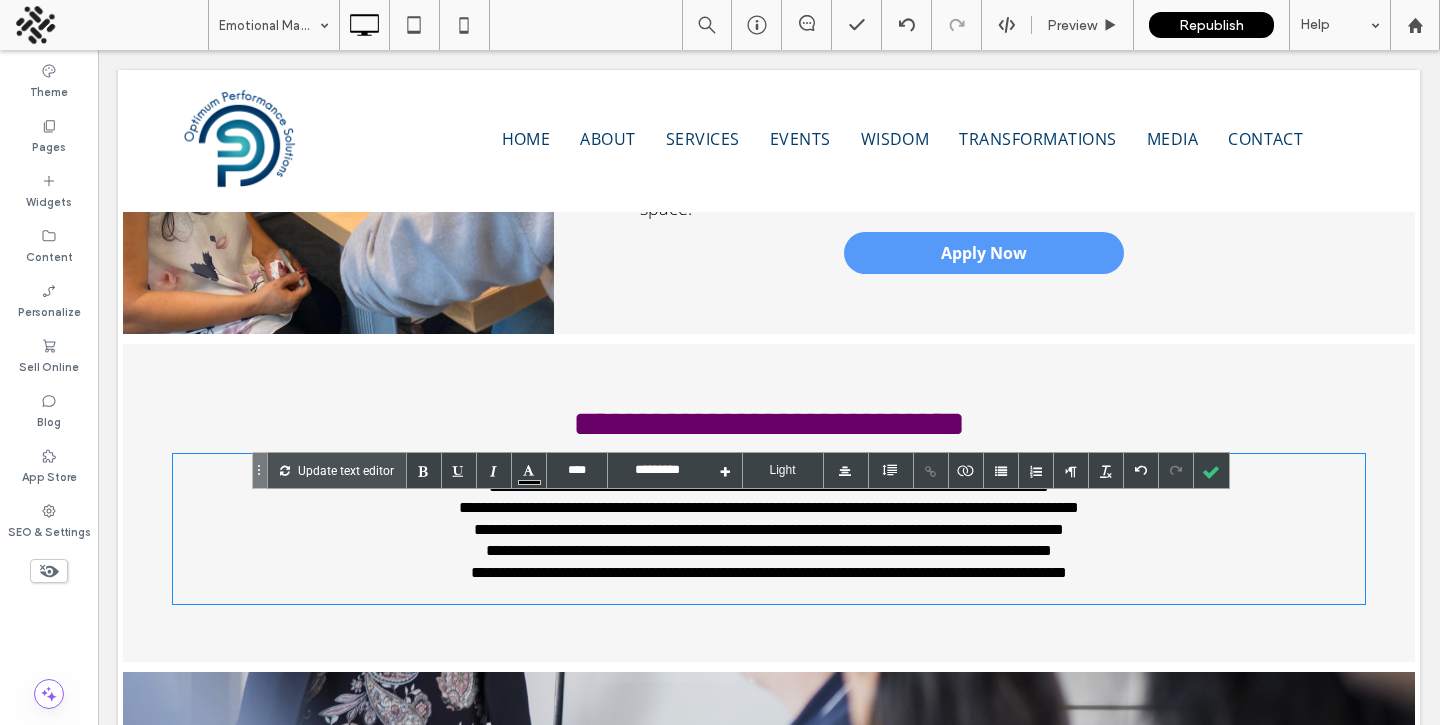 type on "****" 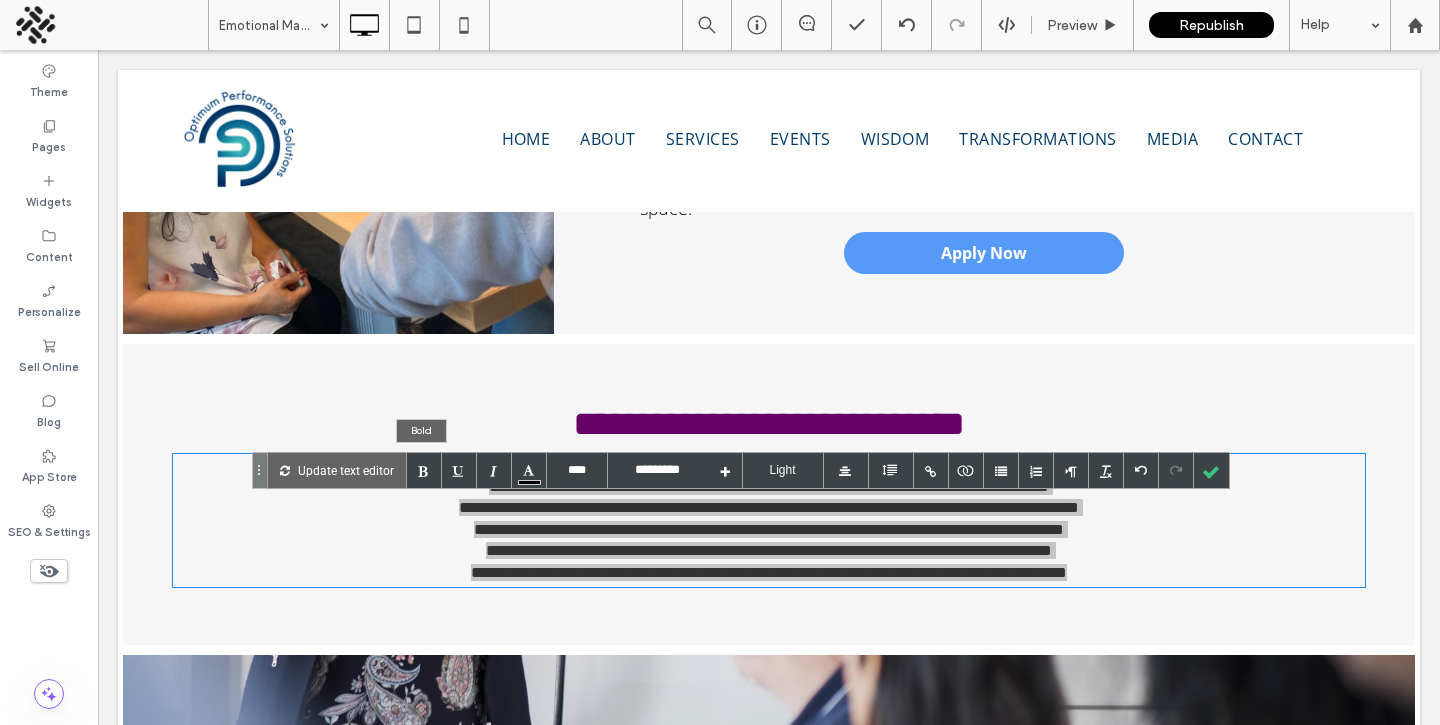 click on "Update text editor" at bounding box center [346, 470] 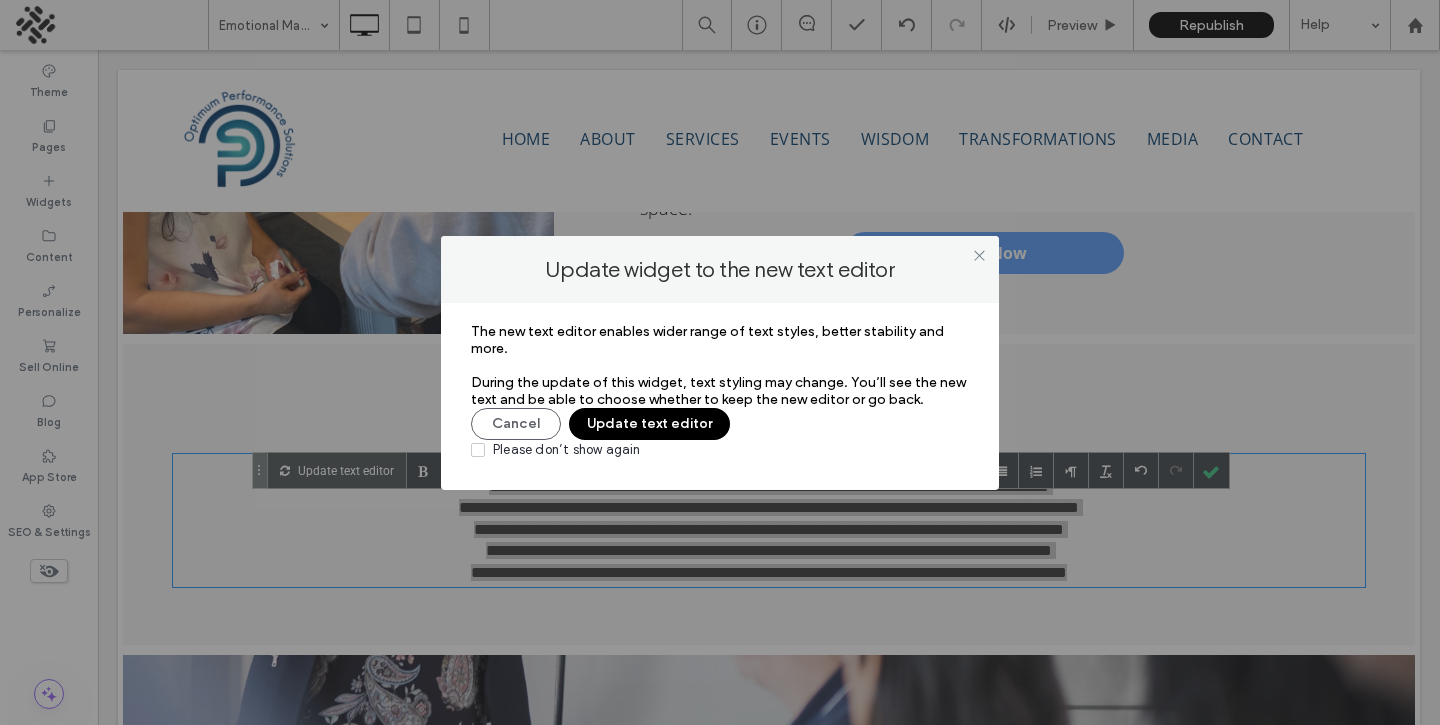 click on "Update text editor" at bounding box center [649, 424] 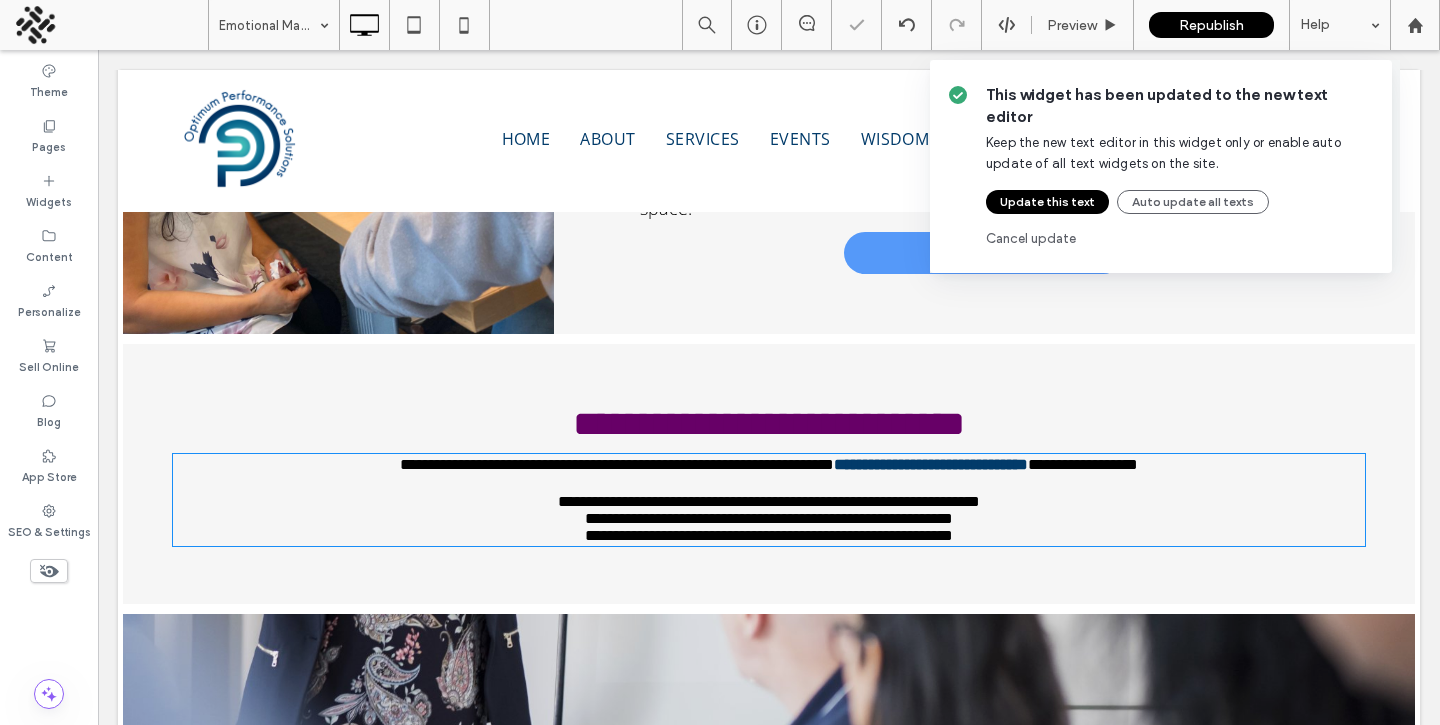 type on "*********" 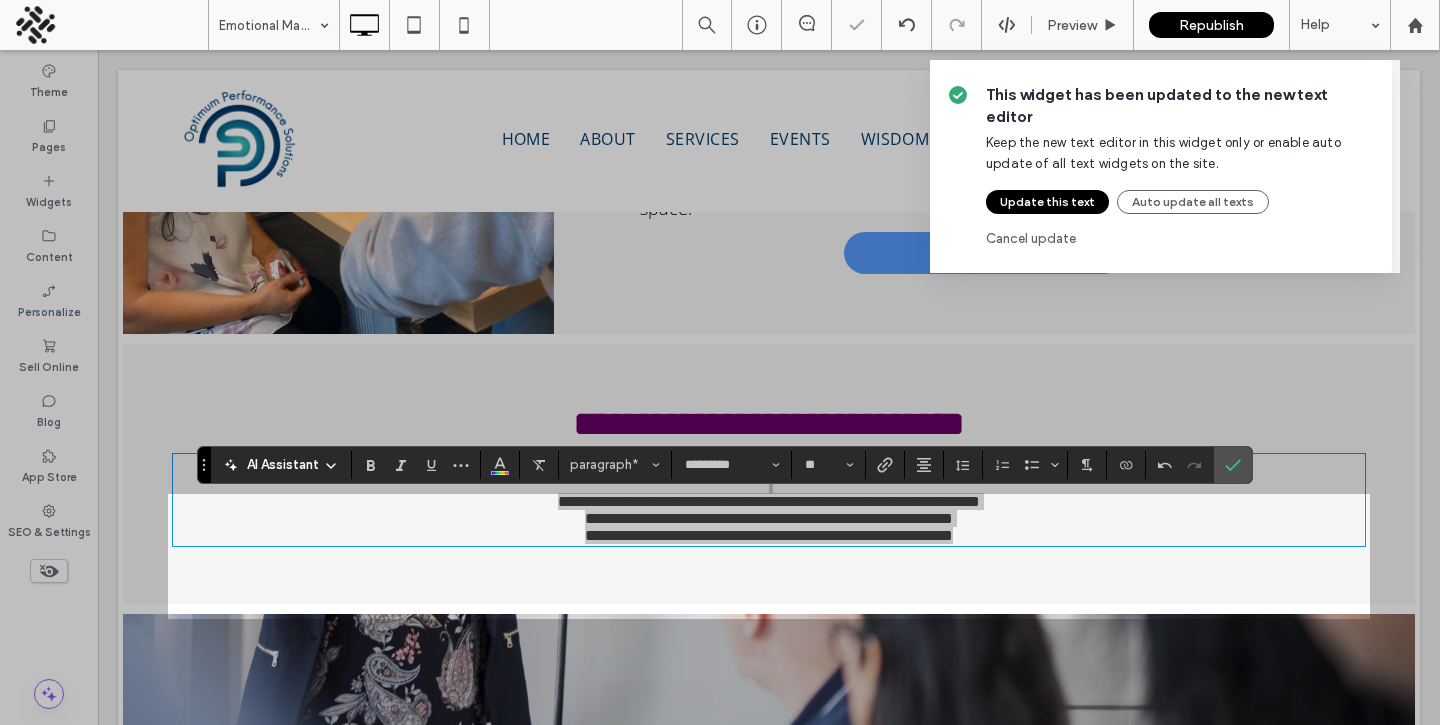click on "This widget has been updated to the new text editor Keep the new text editor in this widget only or enable auto update of all text widgets on the site. Update this text Auto update all texts Cancel update" at bounding box center [720, 362] 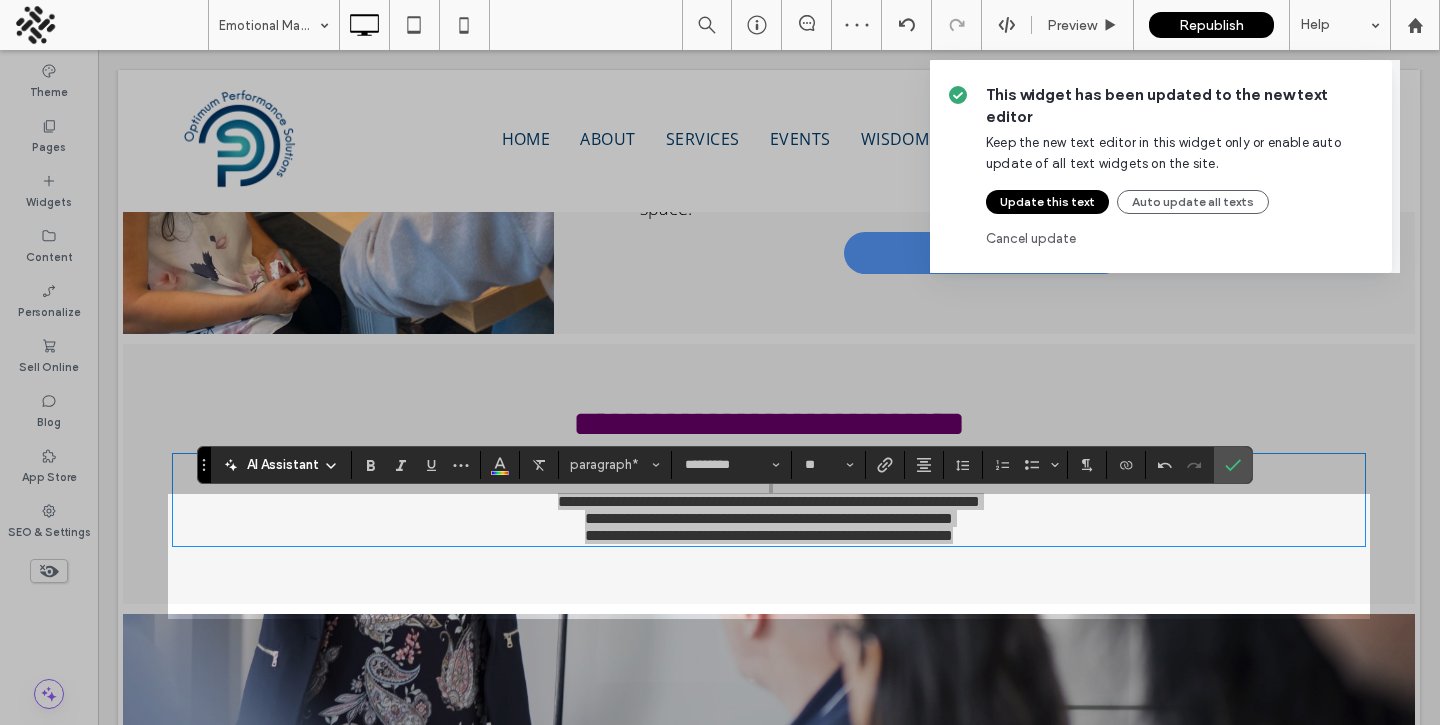 click on "Update this text" at bounding box center (1047, 202) 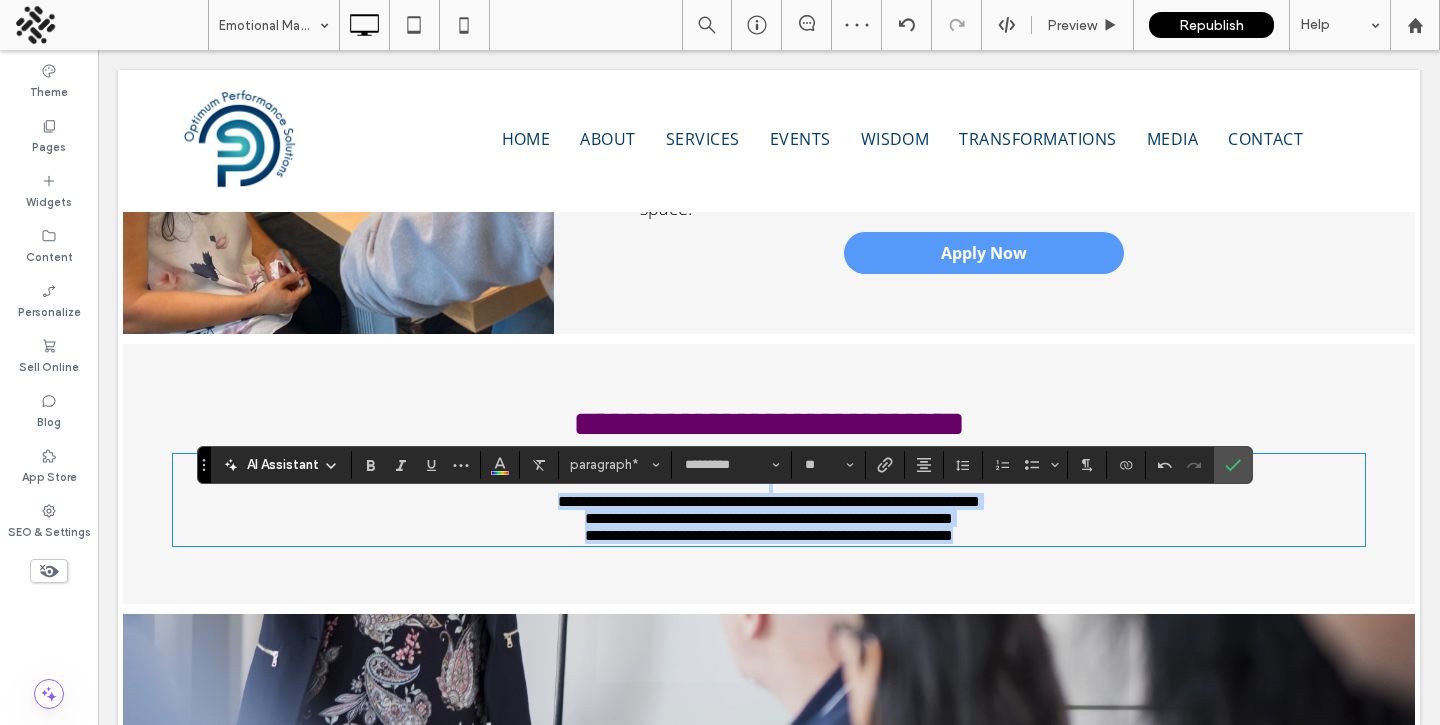 click on "**********" at bounding box center [769, 500] 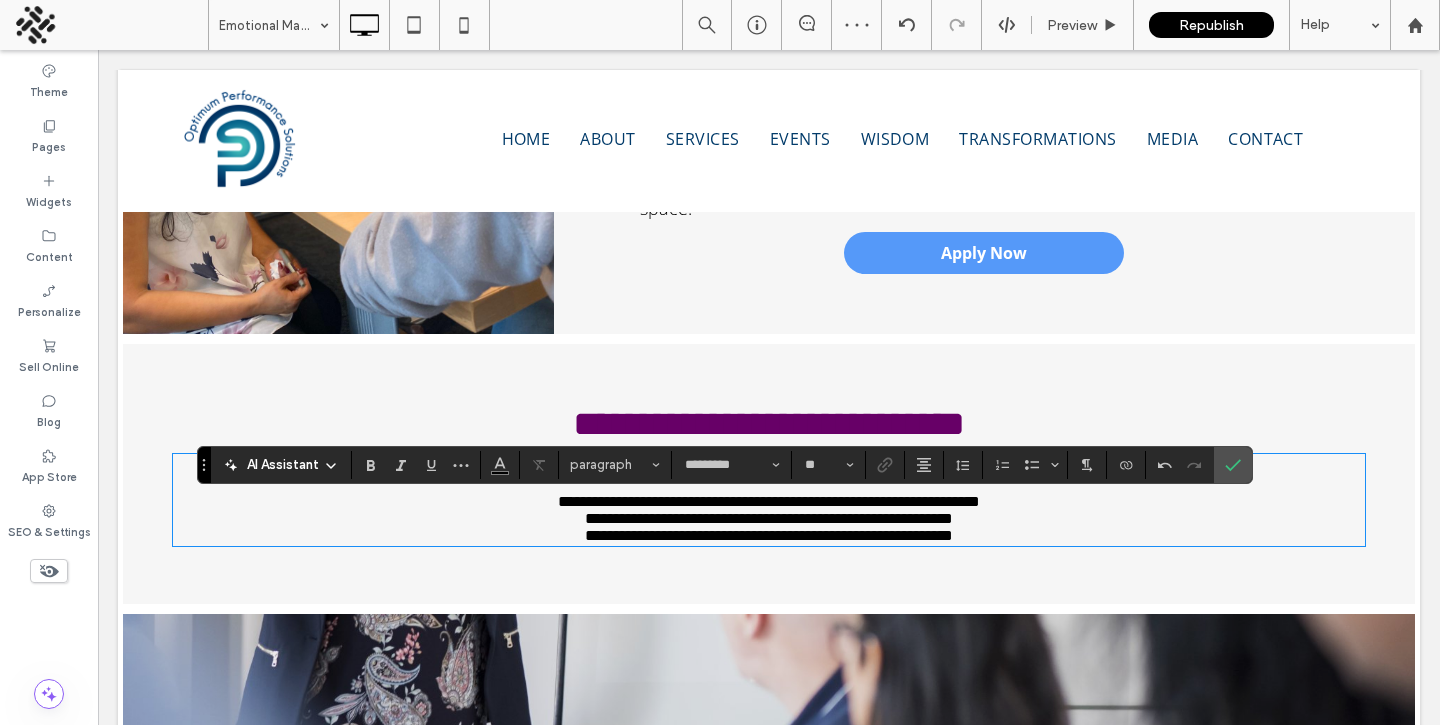 click at bounding box center [769, 483] 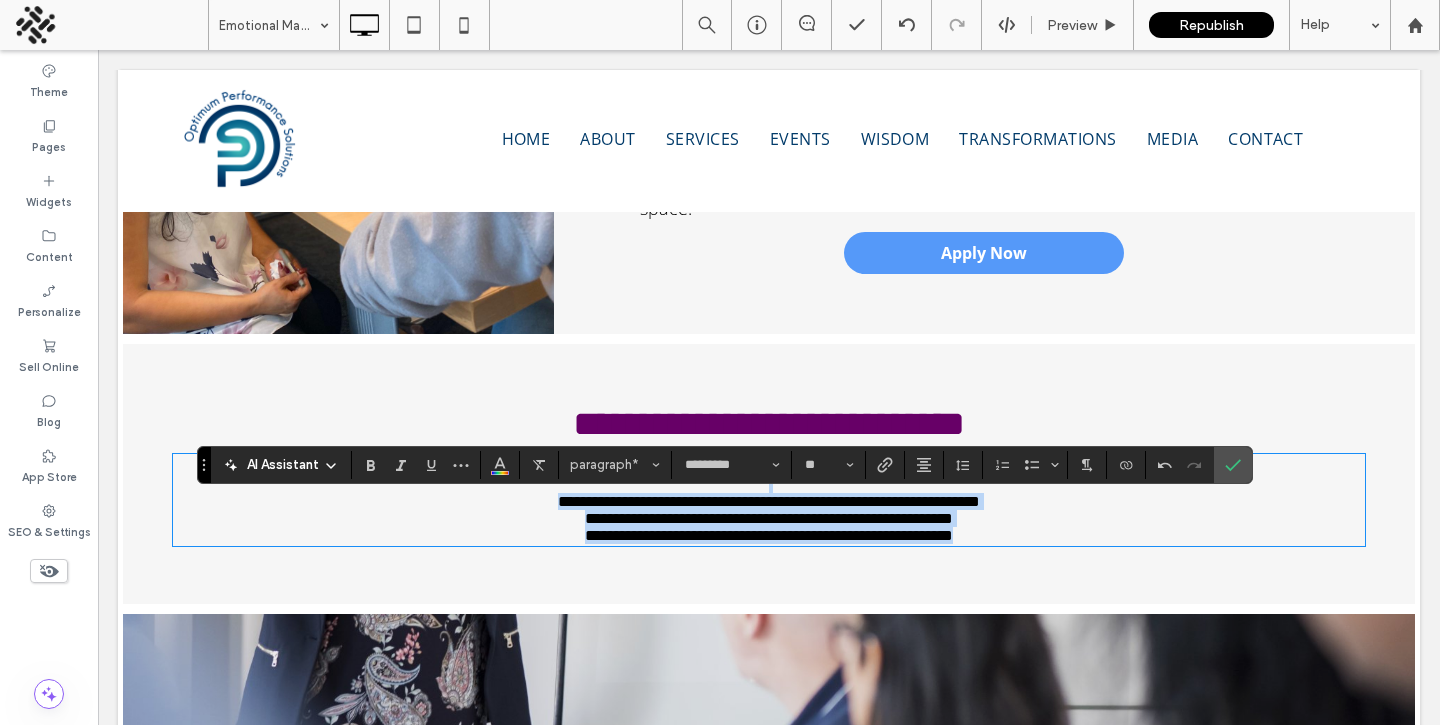 type on "**" 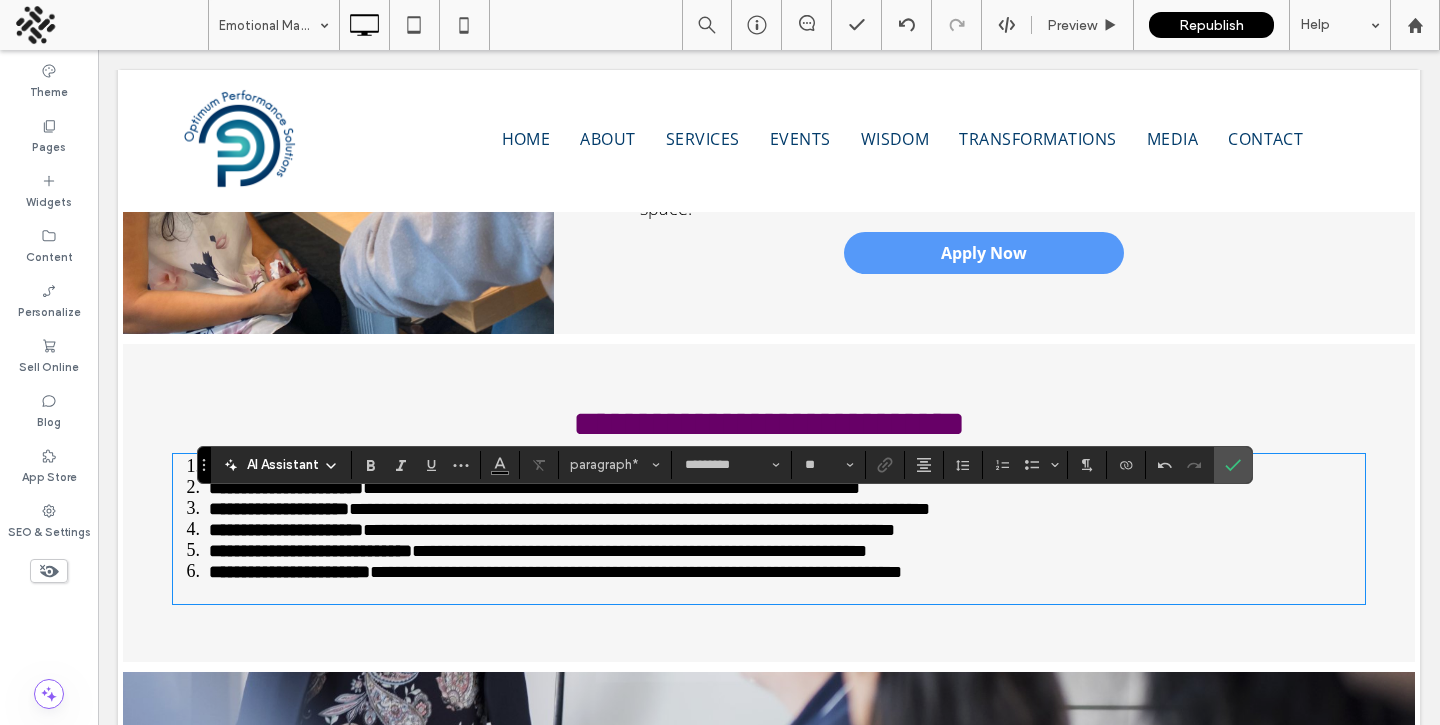 scroll, scrollTop: 0, scrollLeft: 0, axis: both 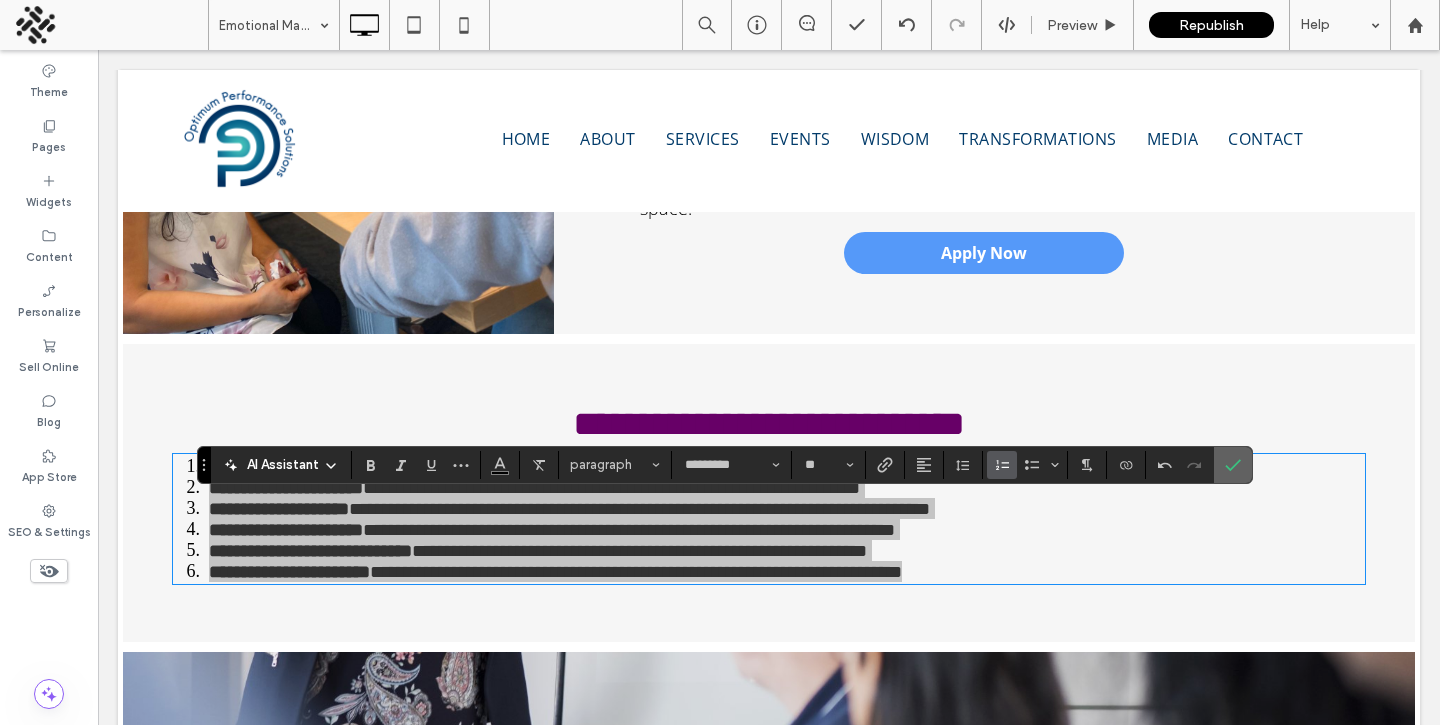 click 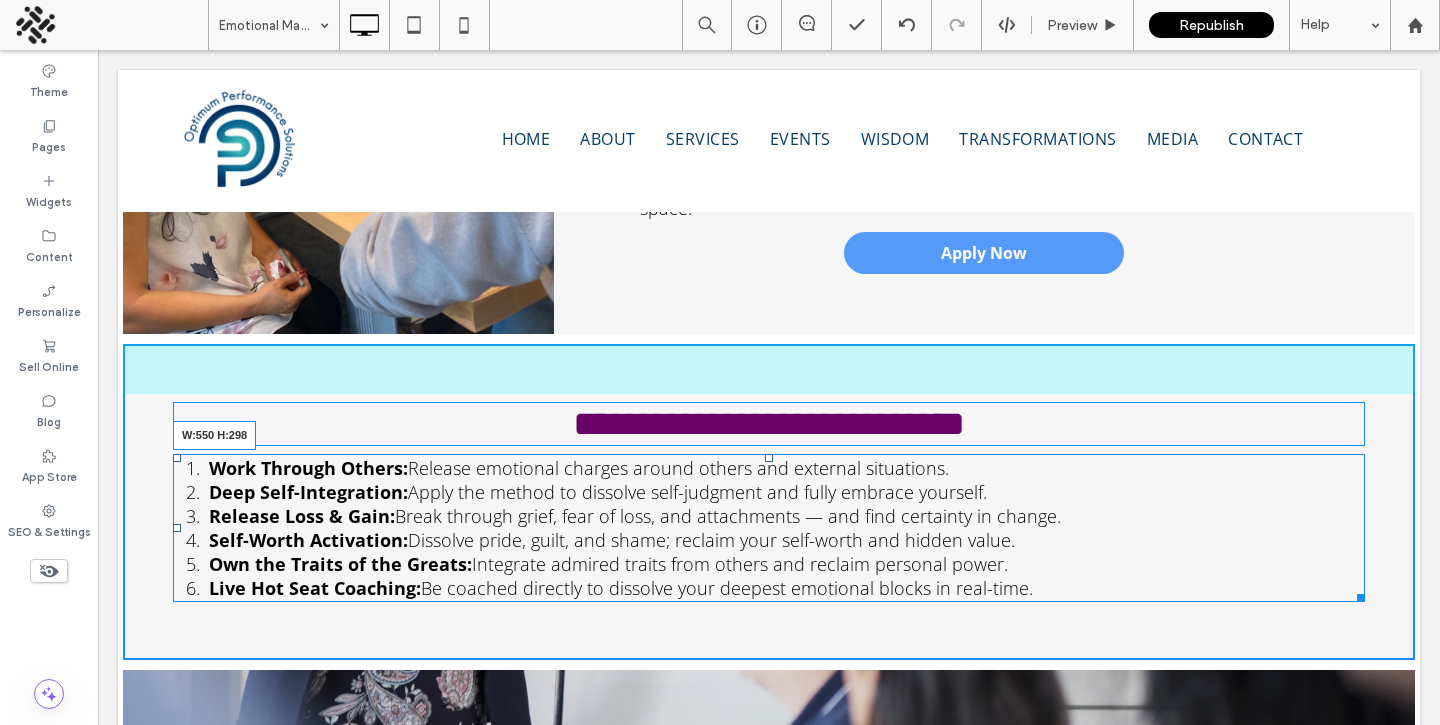 drag, startPoint x: 1360, startPoint y: 647, endPoint x: 1039, endPoint y: 642, distance: 321.03894 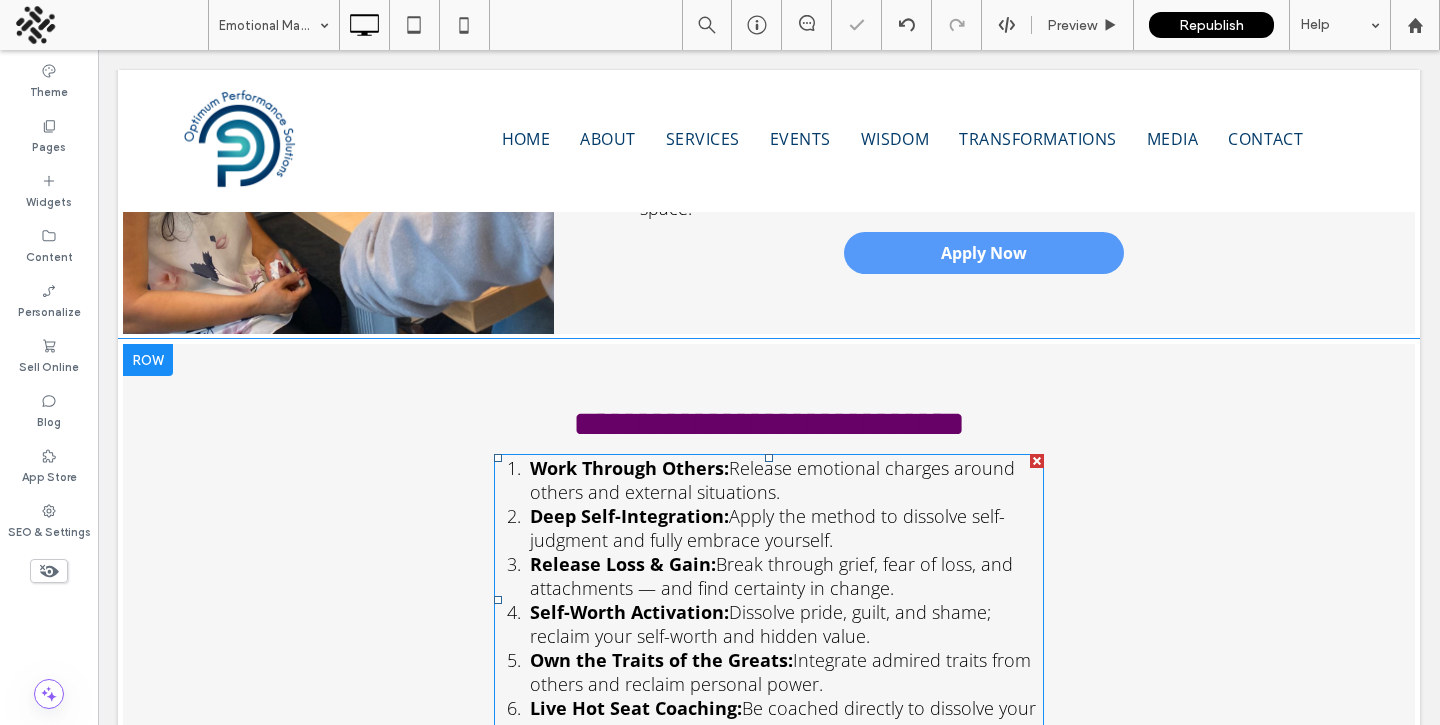 click on "Deep Self-Integration:  Apply the method to dissolve self-judgment and fully embrace yourself." at bounding box center (787, 528) 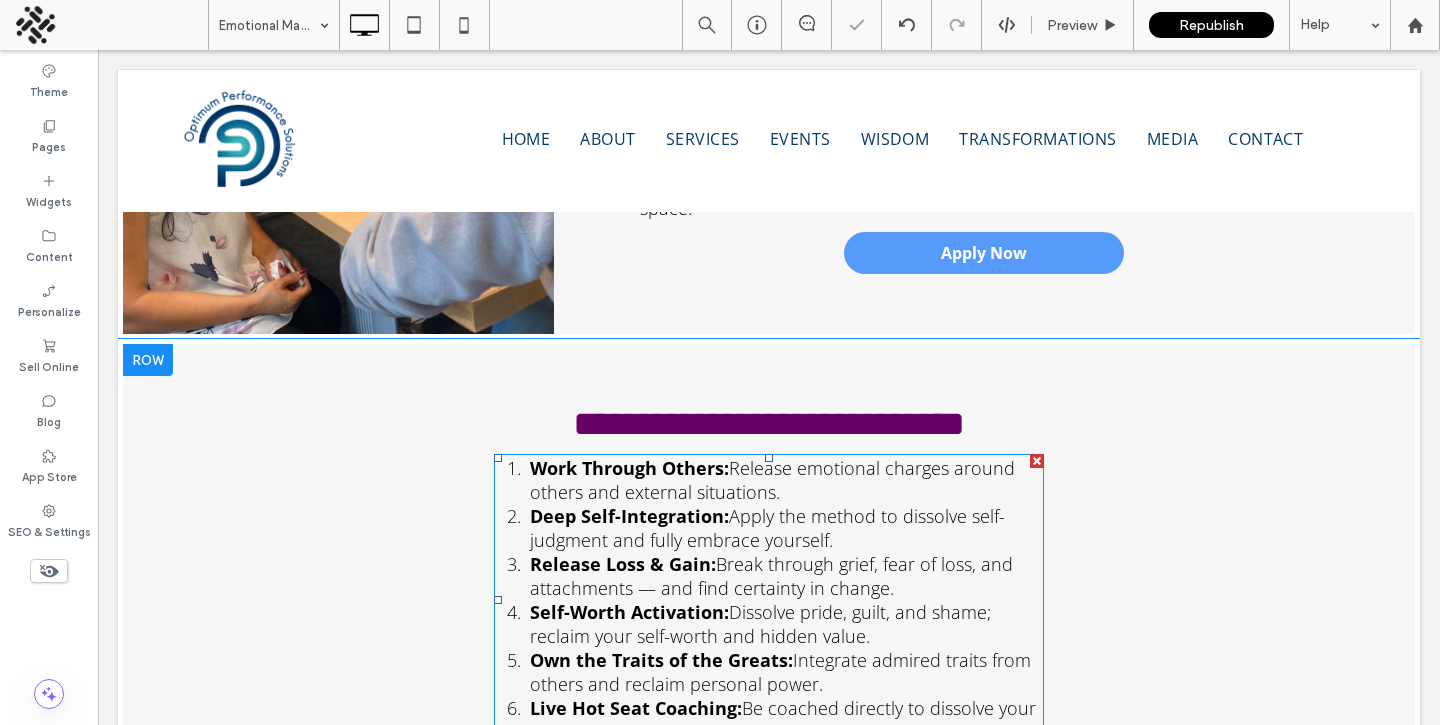 type on "*********" 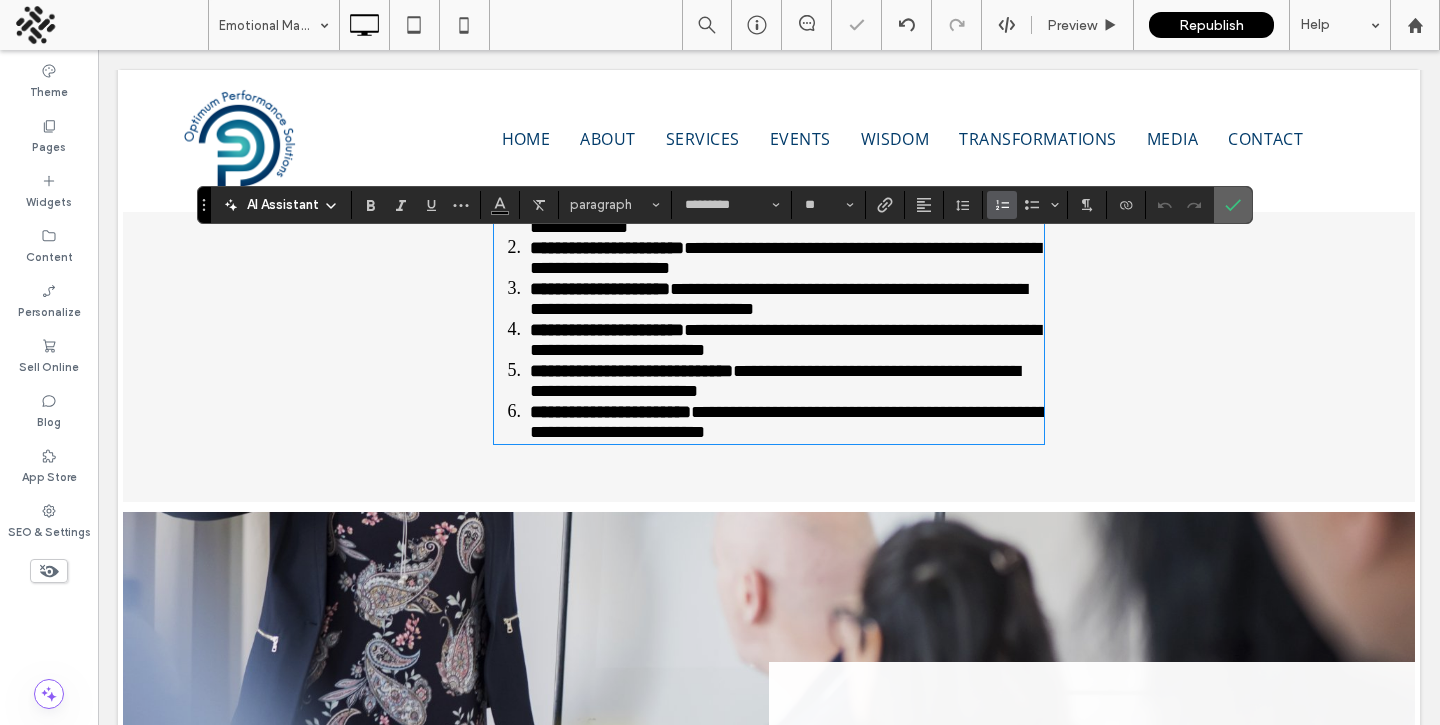 click 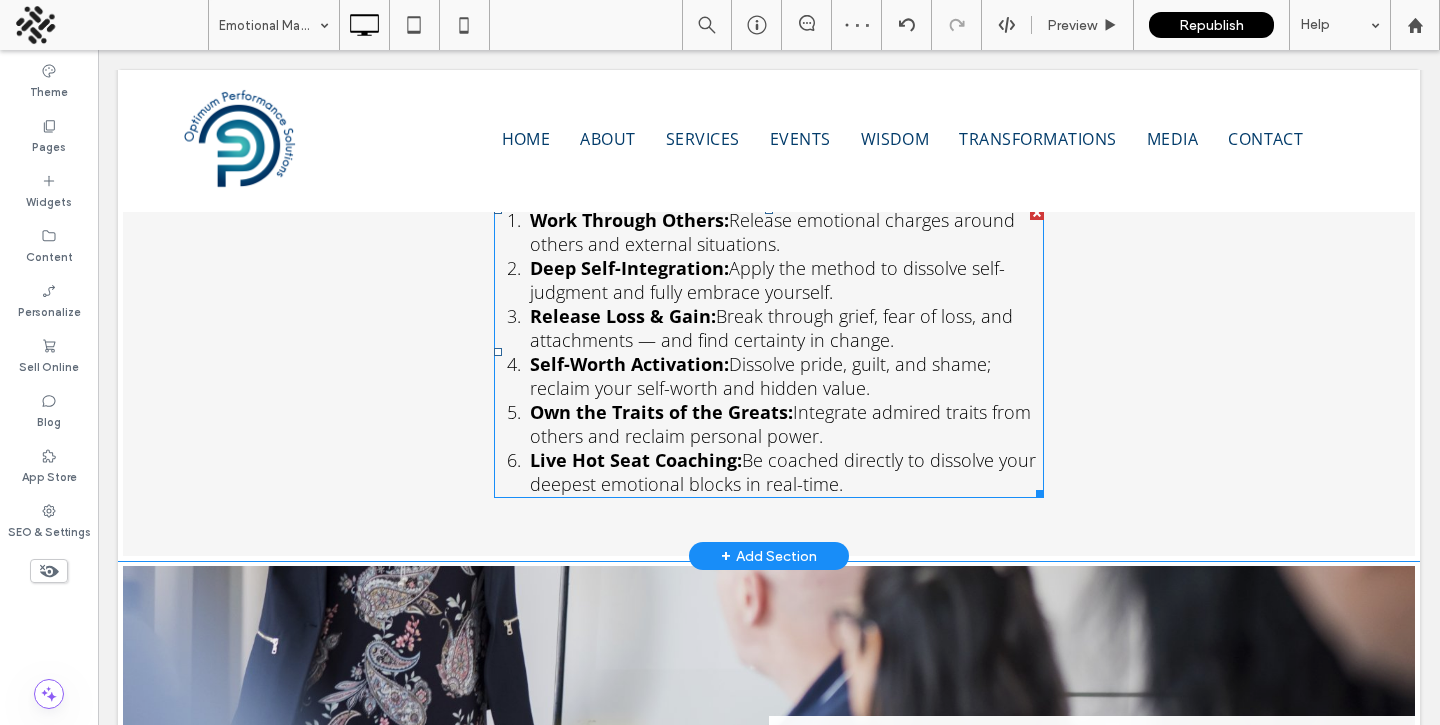 scroll, scrollTop: 2092, scrollLeft: 0, axis: vertical 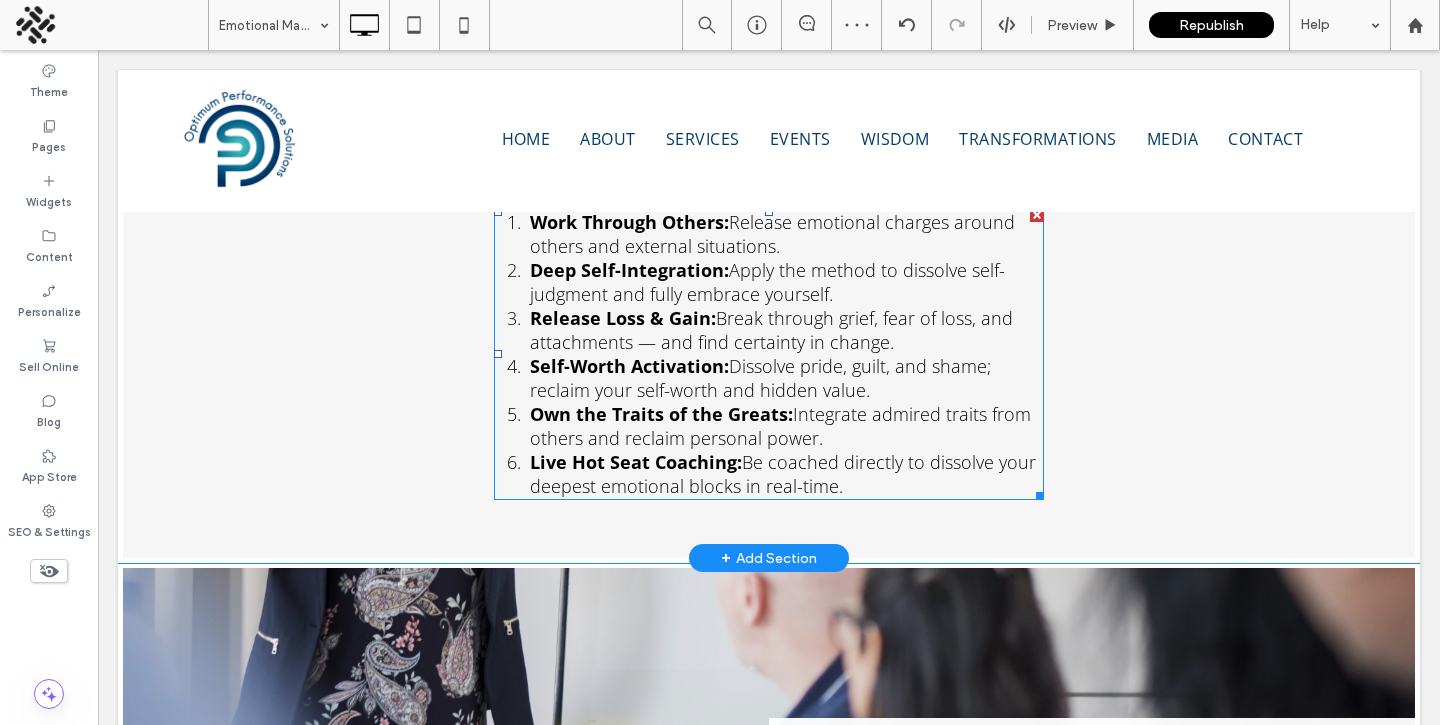 click on "Release emotional charges around others and external situations." at bounding box center (772, 234) 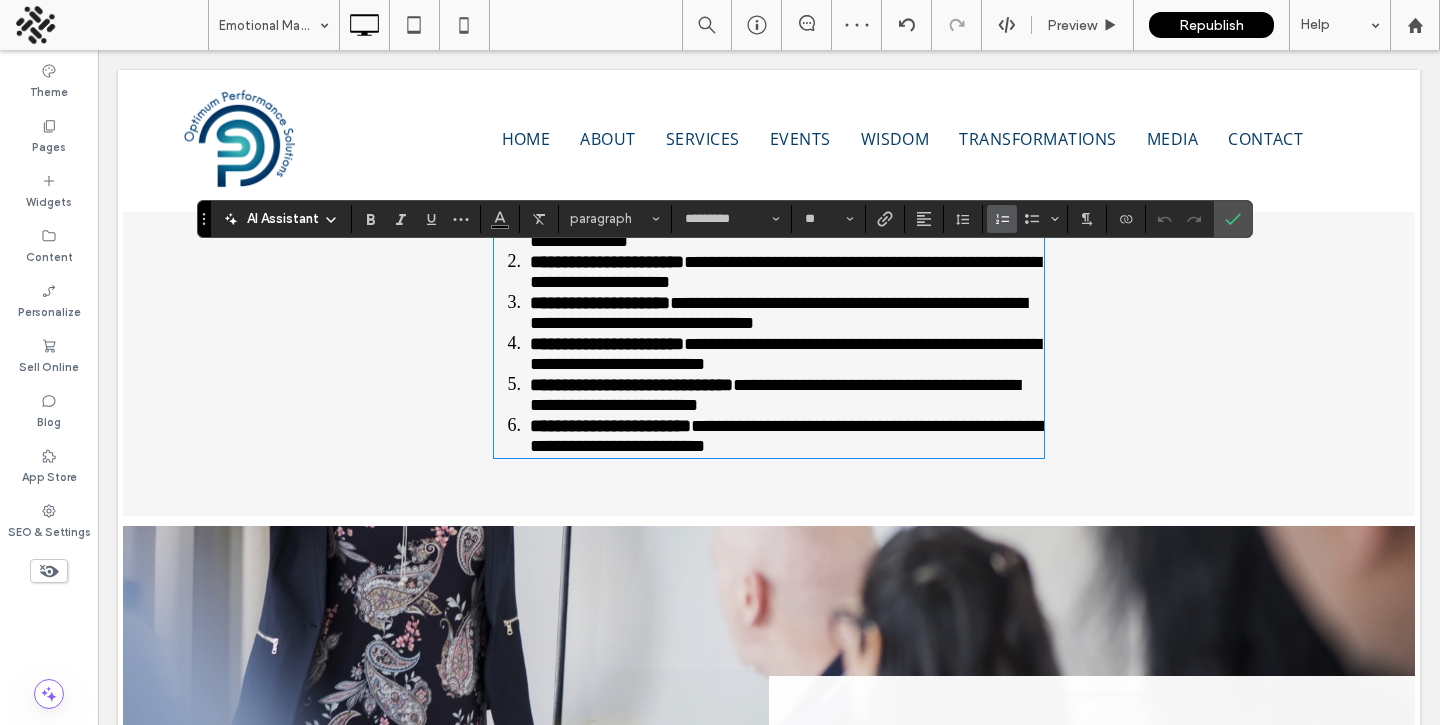 click on "**********" at bounding box center (787, 230) 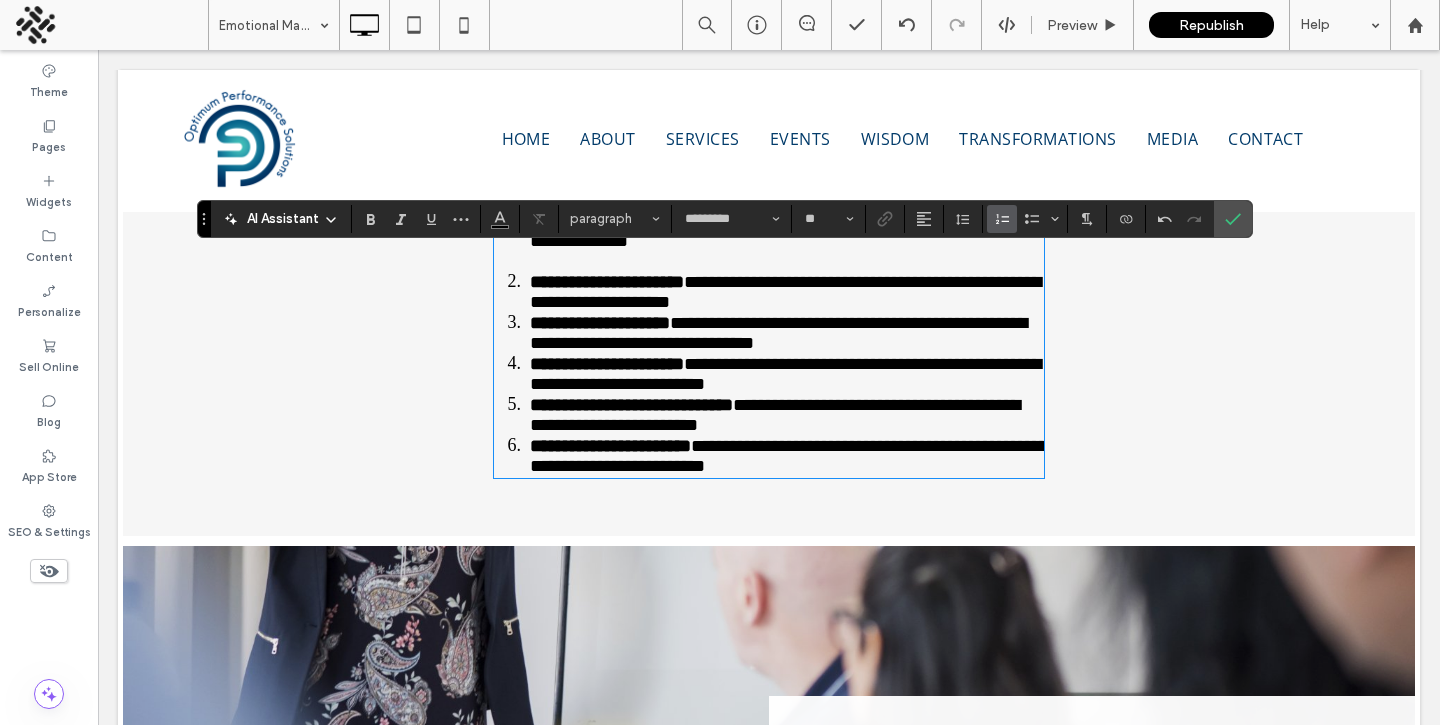 click on "**********" at bounding box center [787, 291] 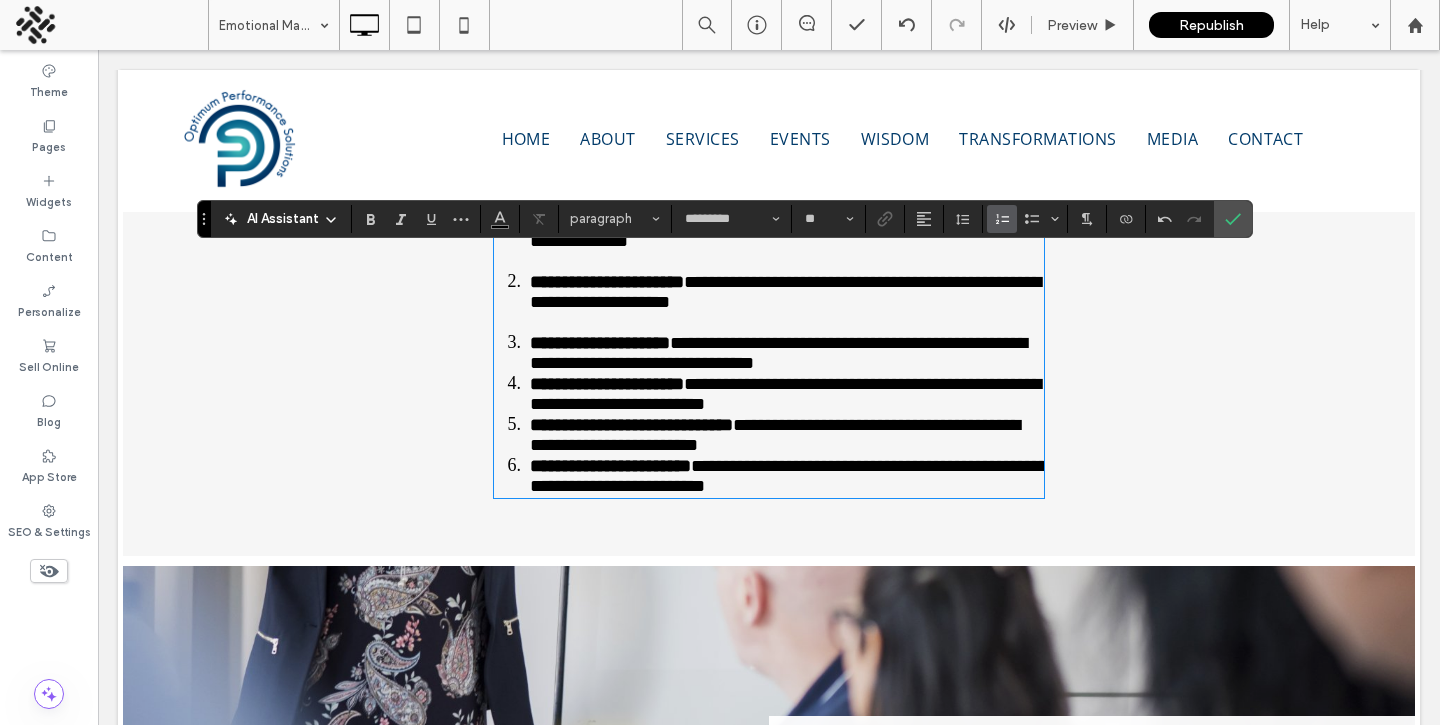 click on "**********" at bounding box center (787, 352) 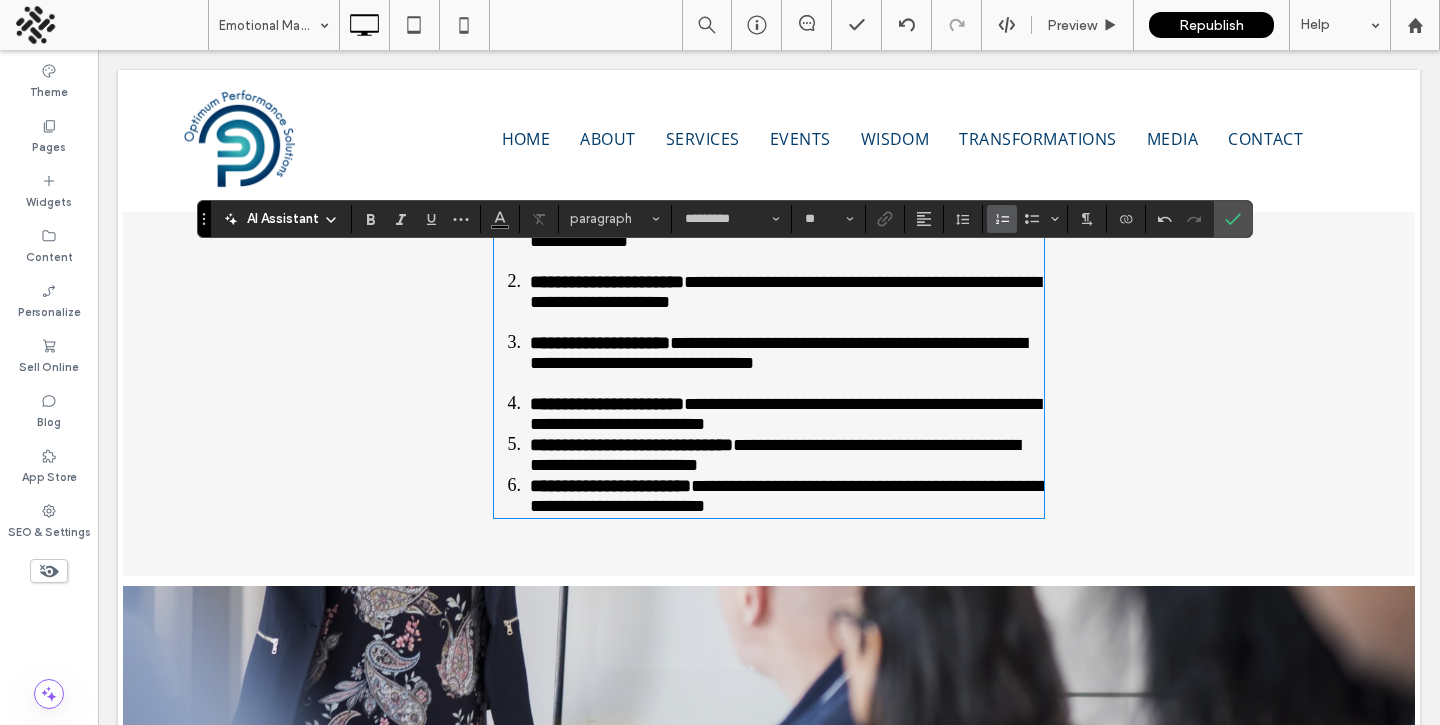 click on "**********" at bounding box center (787, 413) 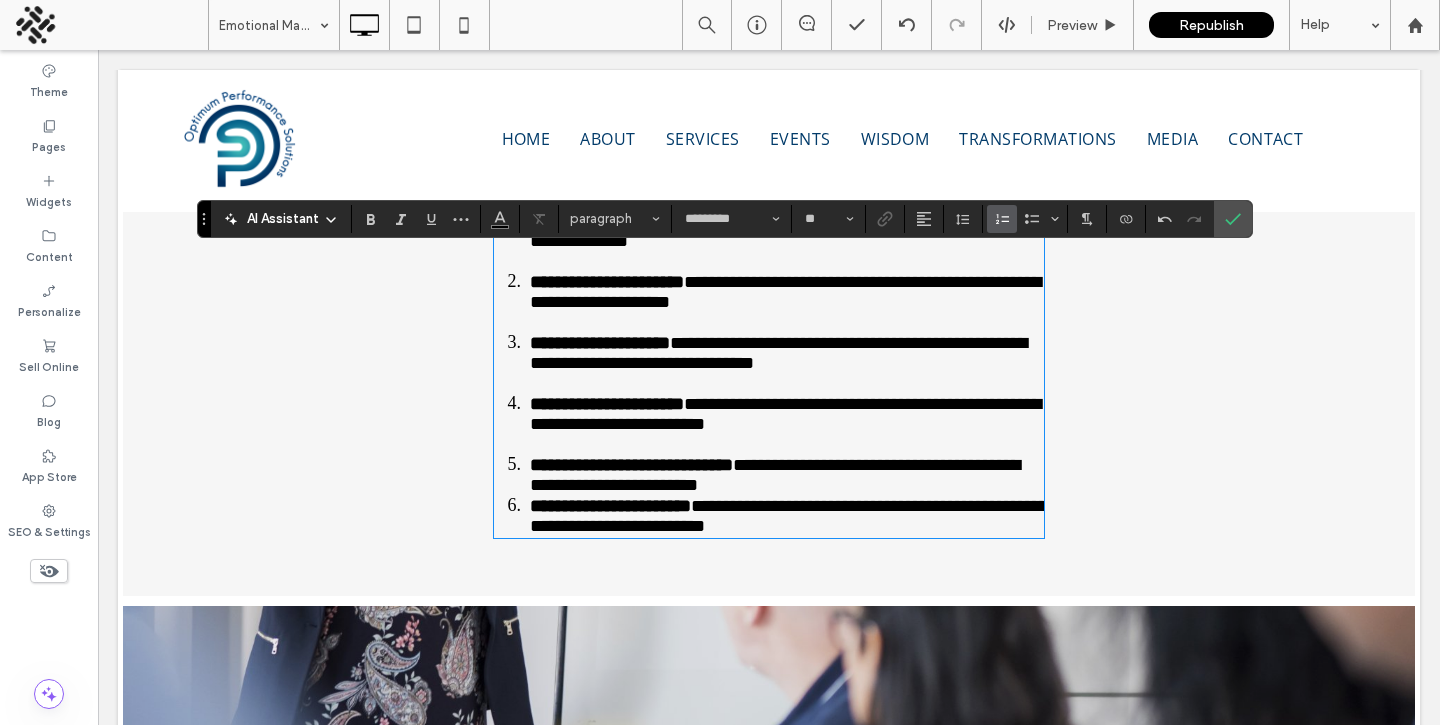 click on "**********" at bounding box center [789, 516] 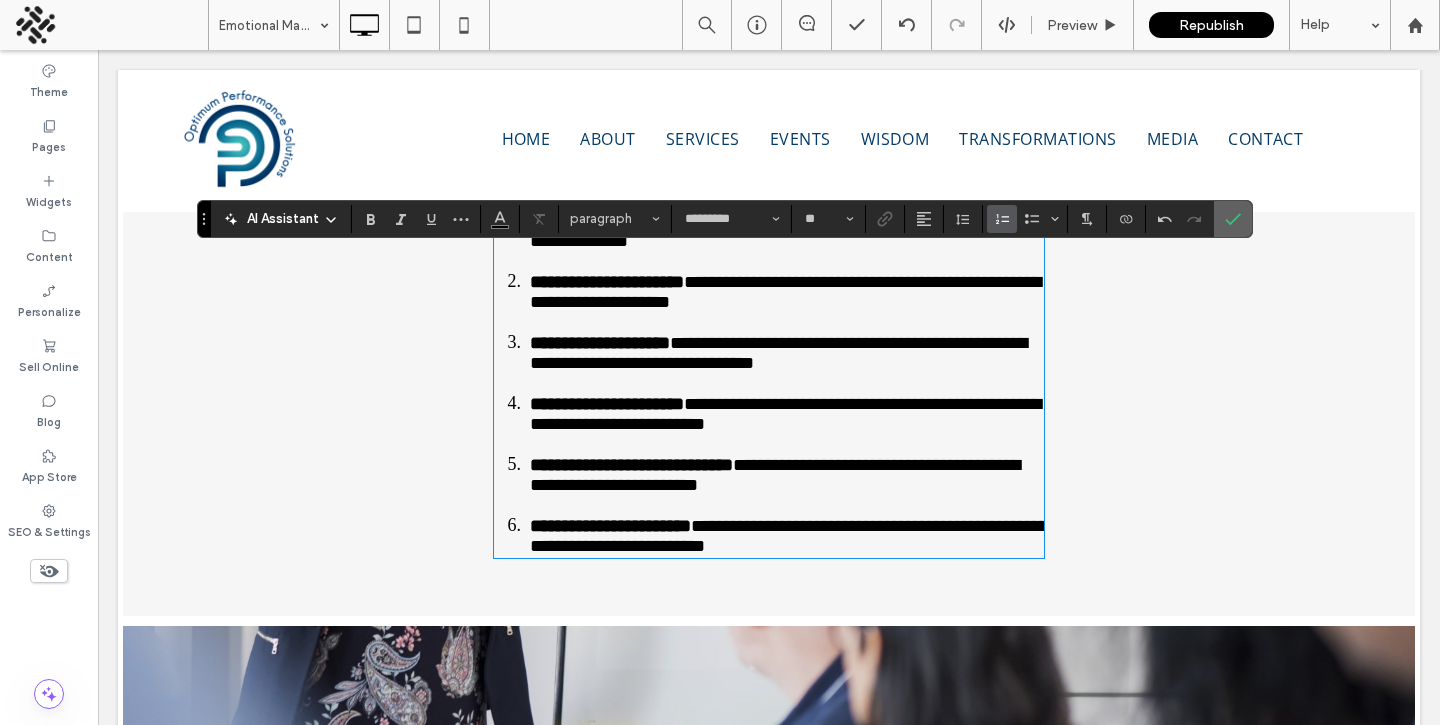 click 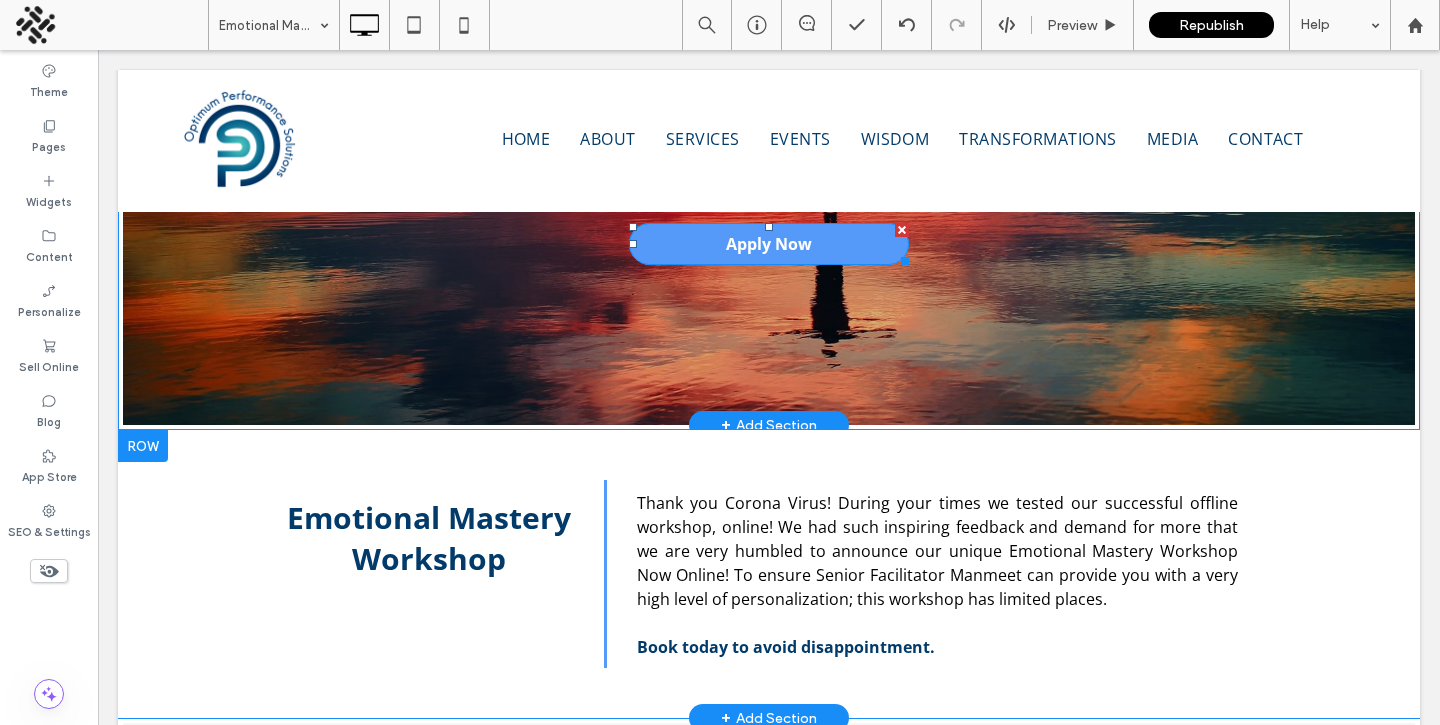 scroll, scrollTop: 273, scrollLeft: 0, axis: vertical 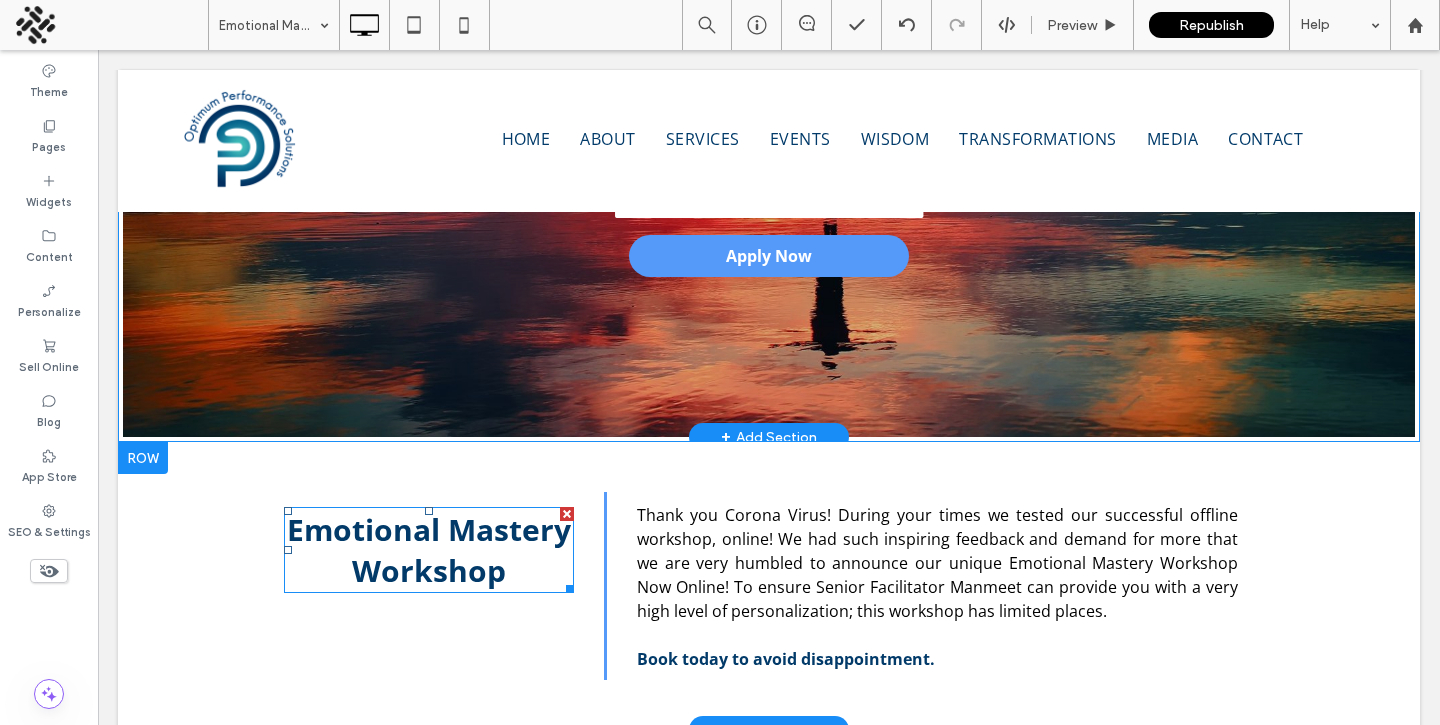 click on "Emotional Mastery Workshop" at bounding box center (429, 550) 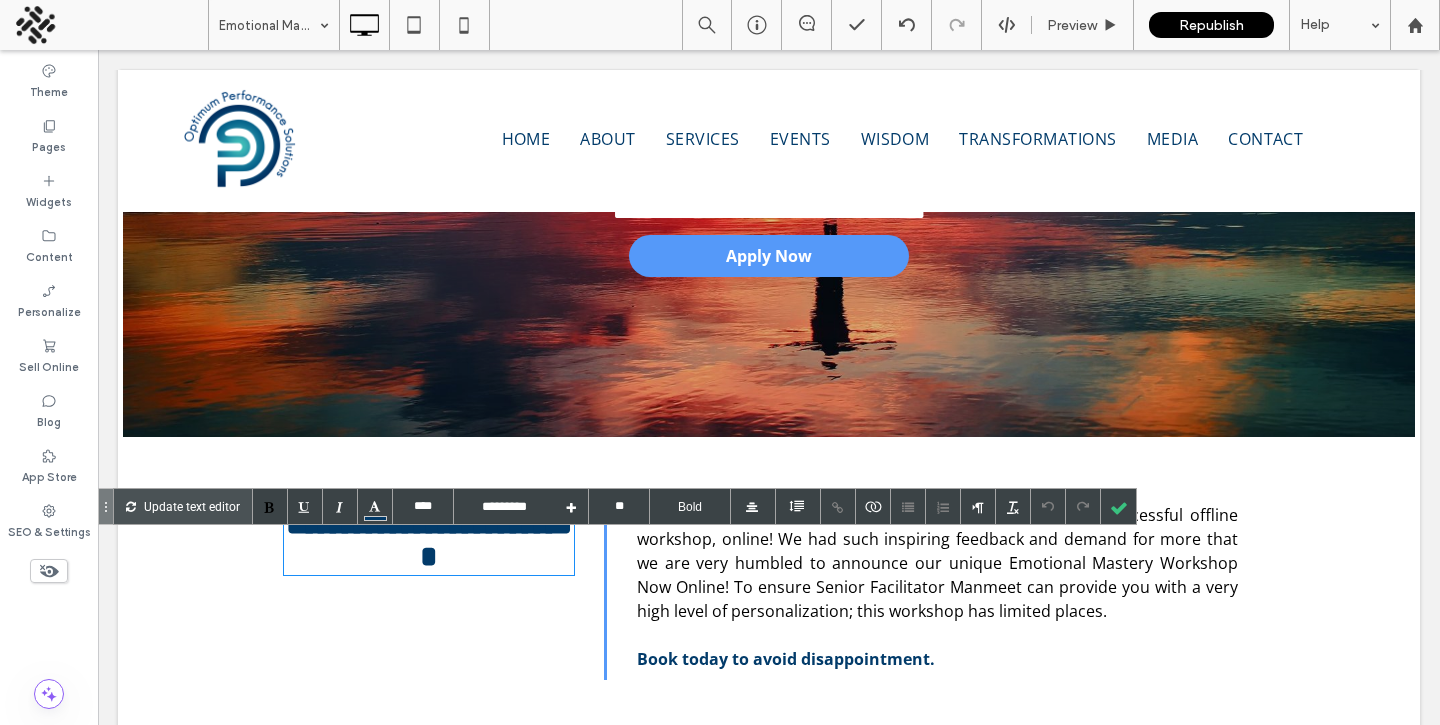 type on "****" 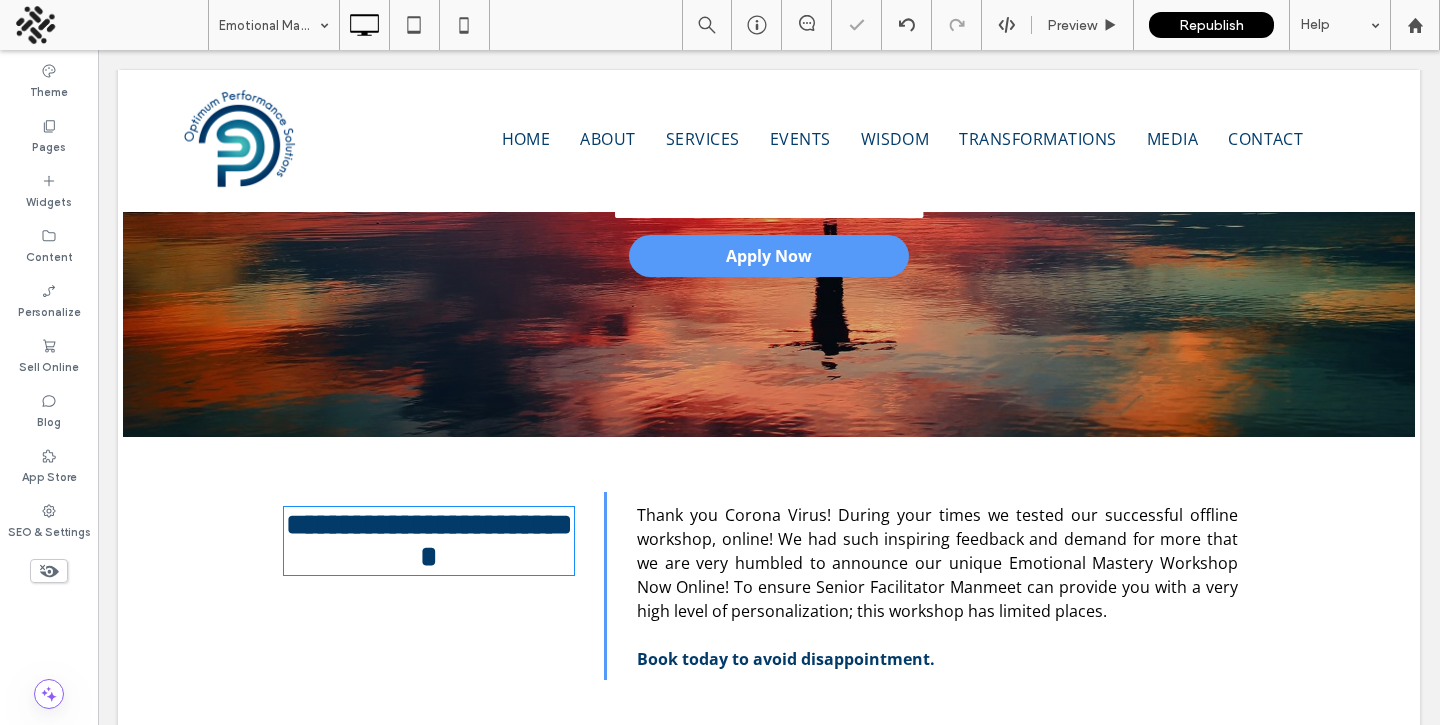 click at bounding box center [720, 362] 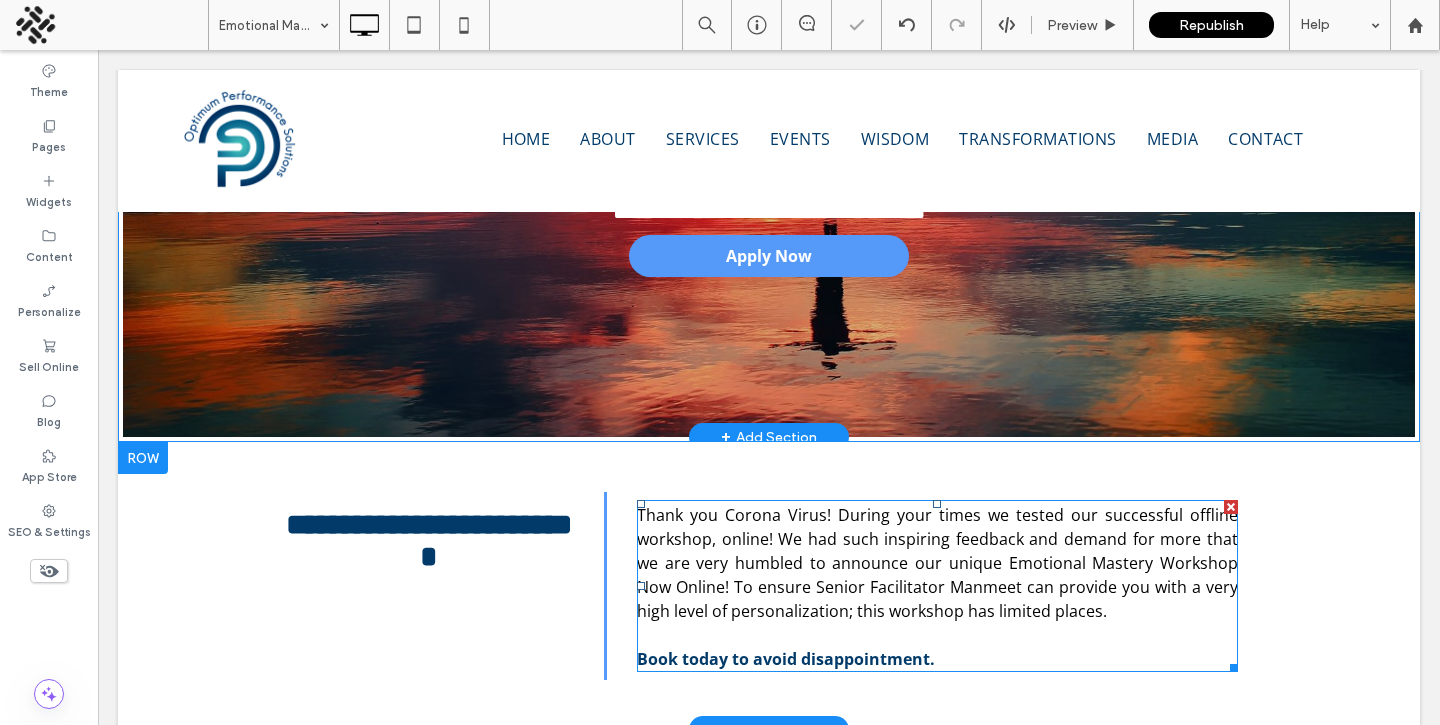 click on "Thank you Corona Virus! During your times we tested our successful offline workshop, online! We had such inspiring feedback and demand for more that we are very humbled to announce our unique Emotional Mastery Workshop Now Online! To ensure Senior Facilitator Manmeet can provide you with a very high level of personalization; this workshop has limited places." at bounding box center [937, 563] 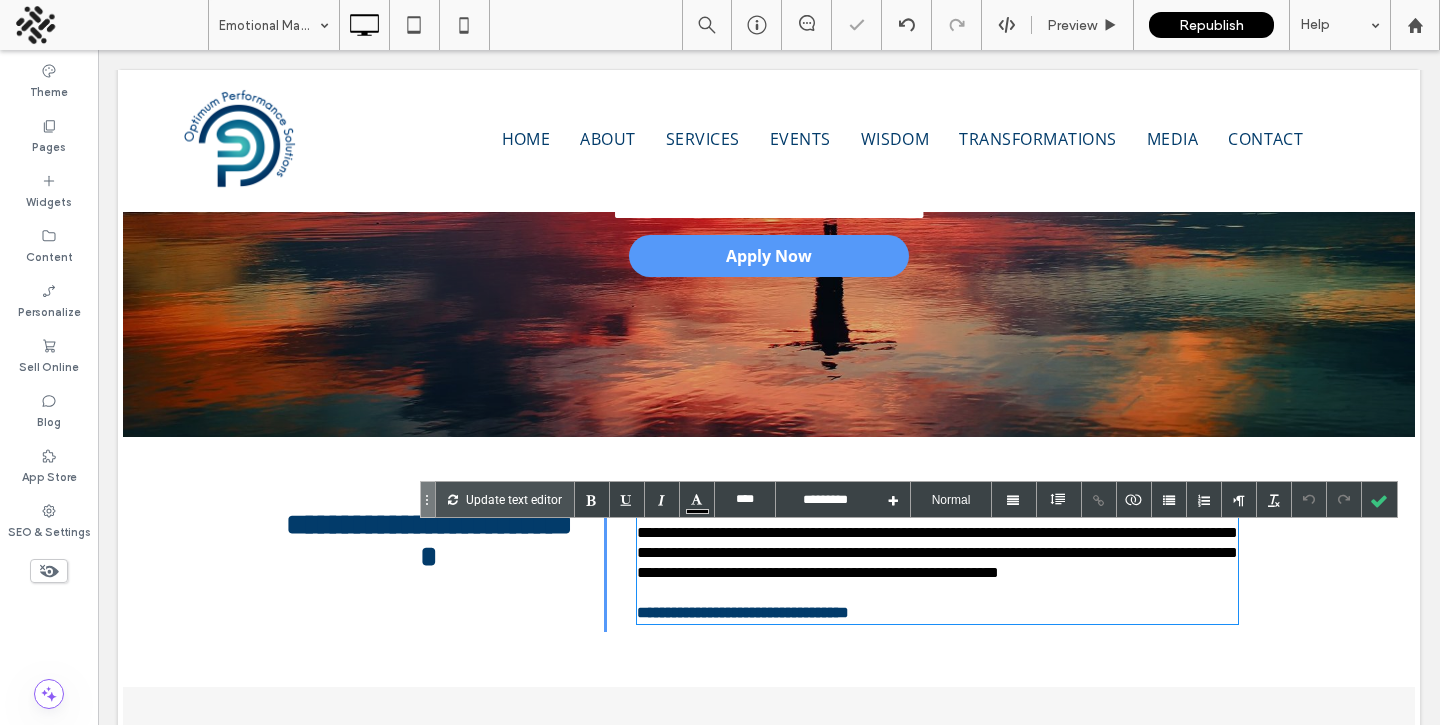 click on "**********" at bounding box center (937, 542) 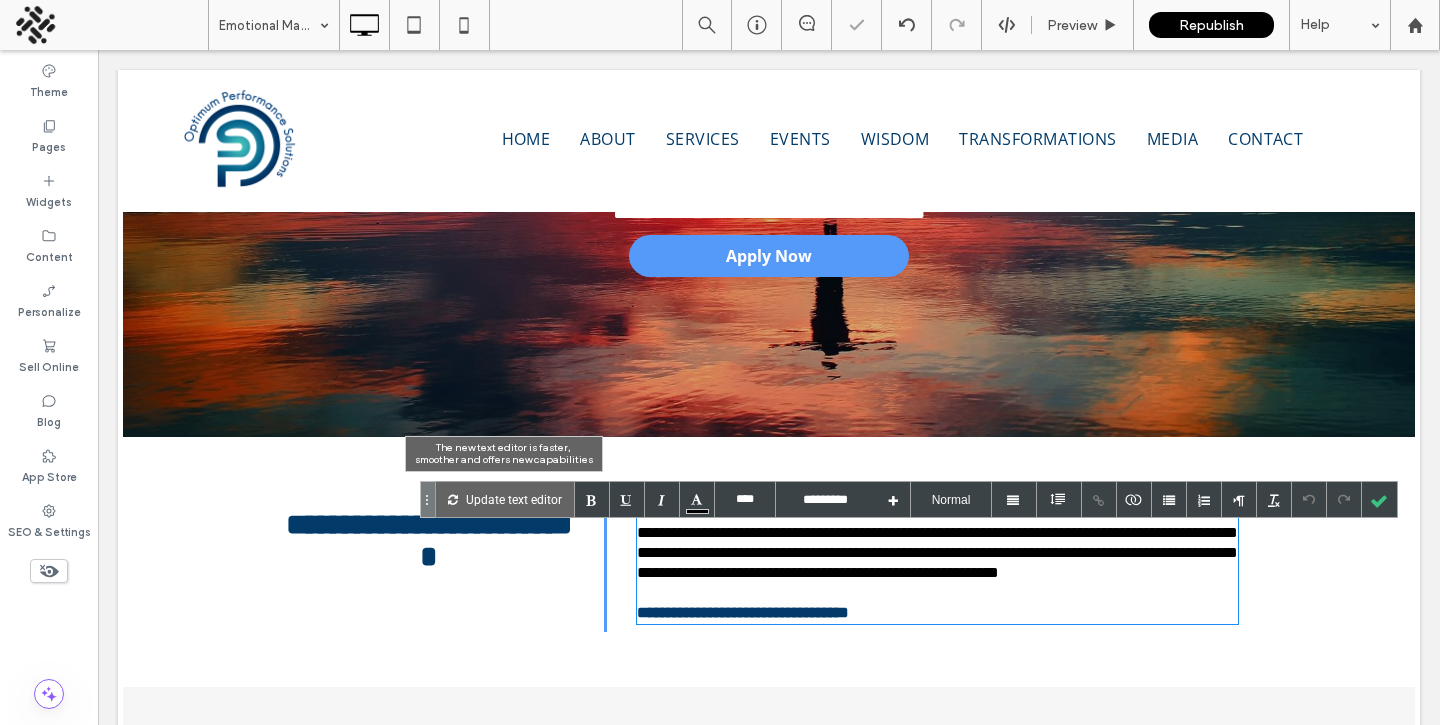 click on "Update text editor" at bounding box center (514, 499) 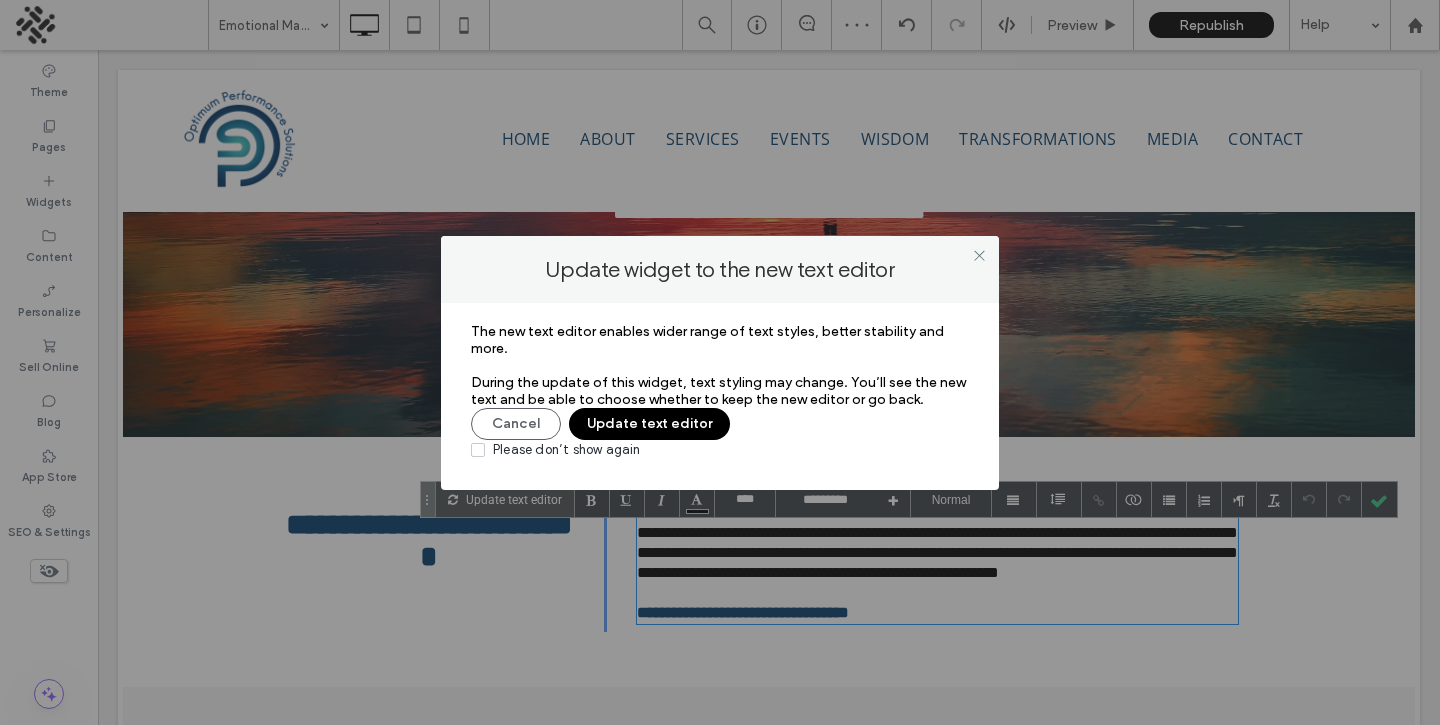 click on "Update text editor" at bounding box center [649, 424] 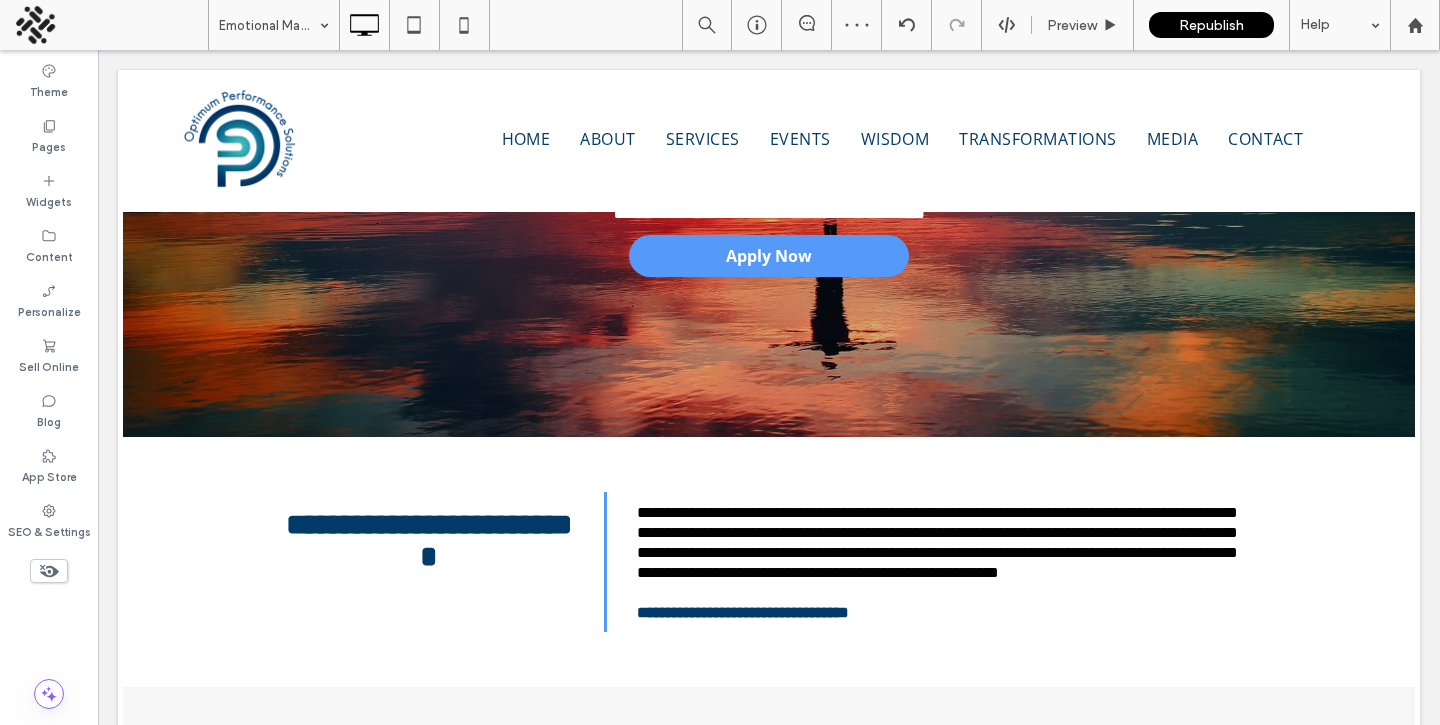 click at bounding box center (720, 362) 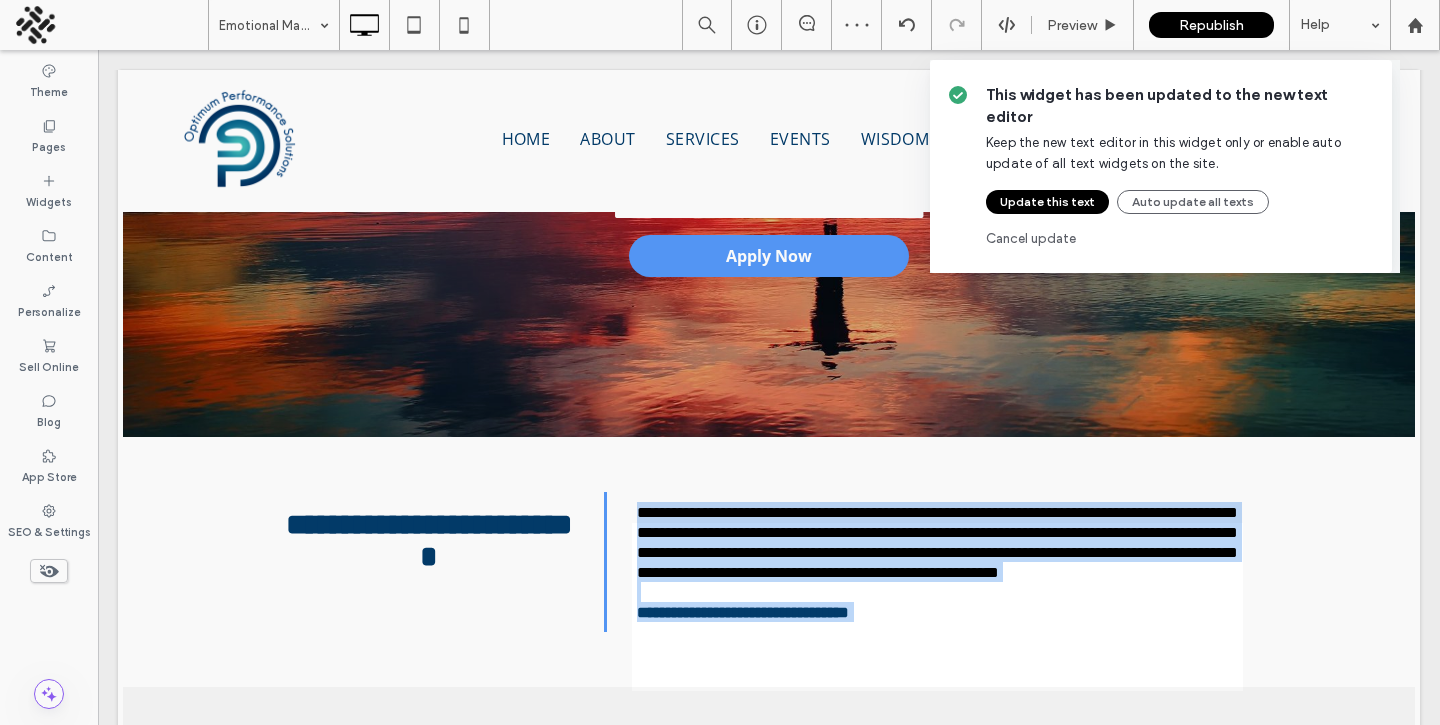 type on "*********" 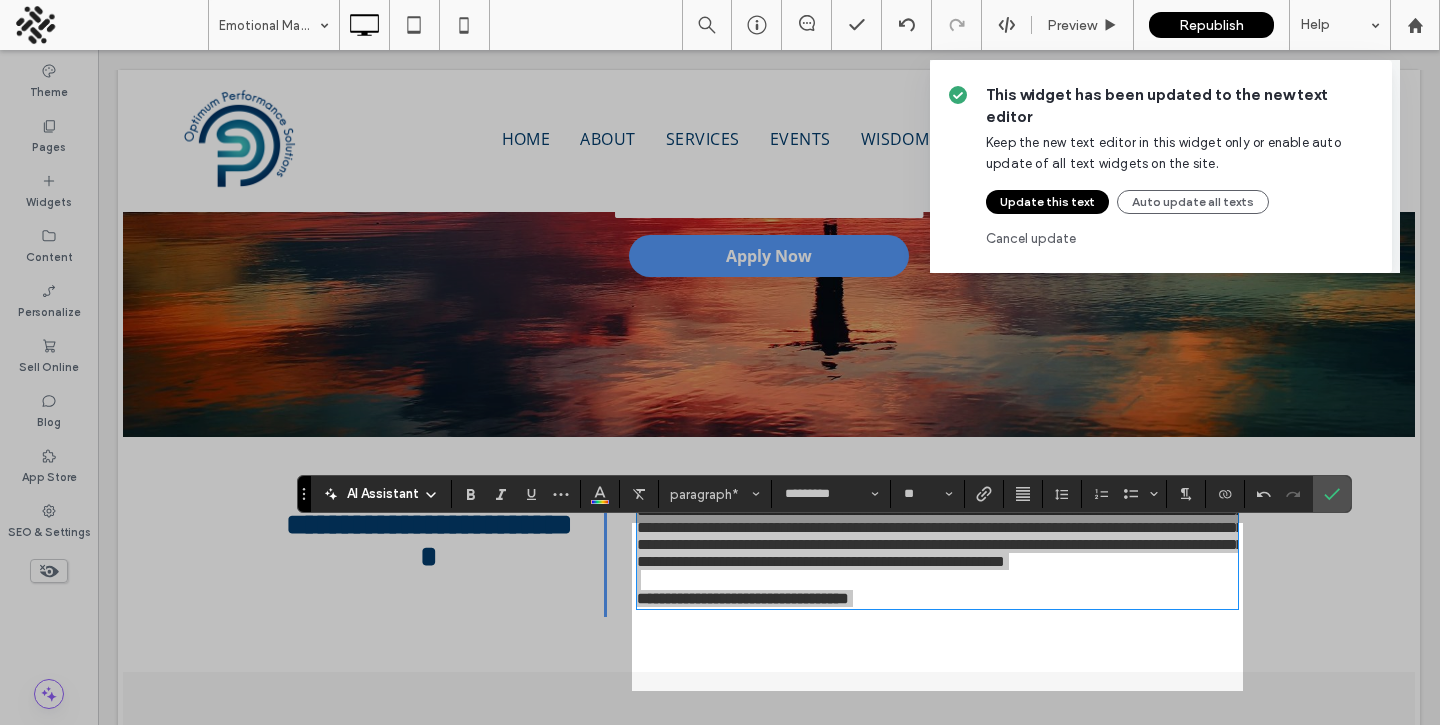 click on "Update this text" at bounding box center (1047, 202) 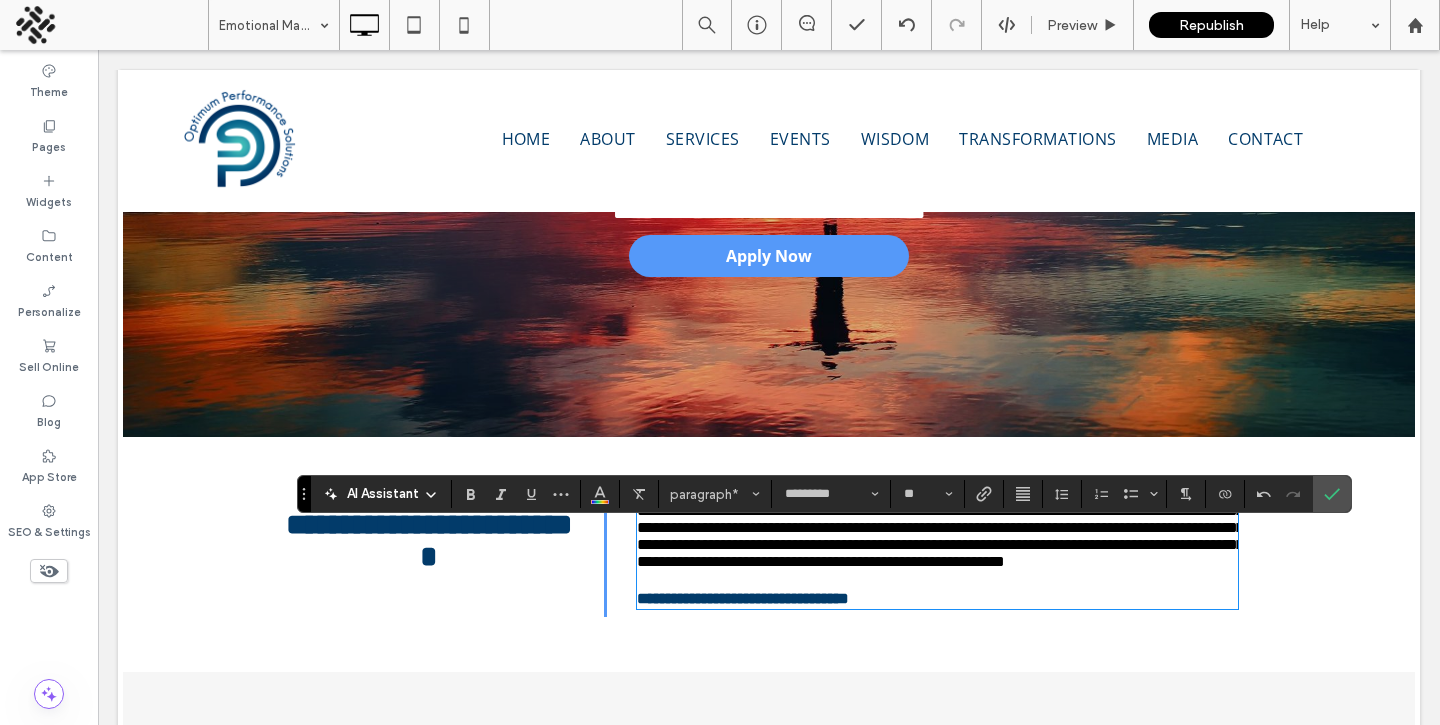 click on "**********" at bounding box center (940, 536) 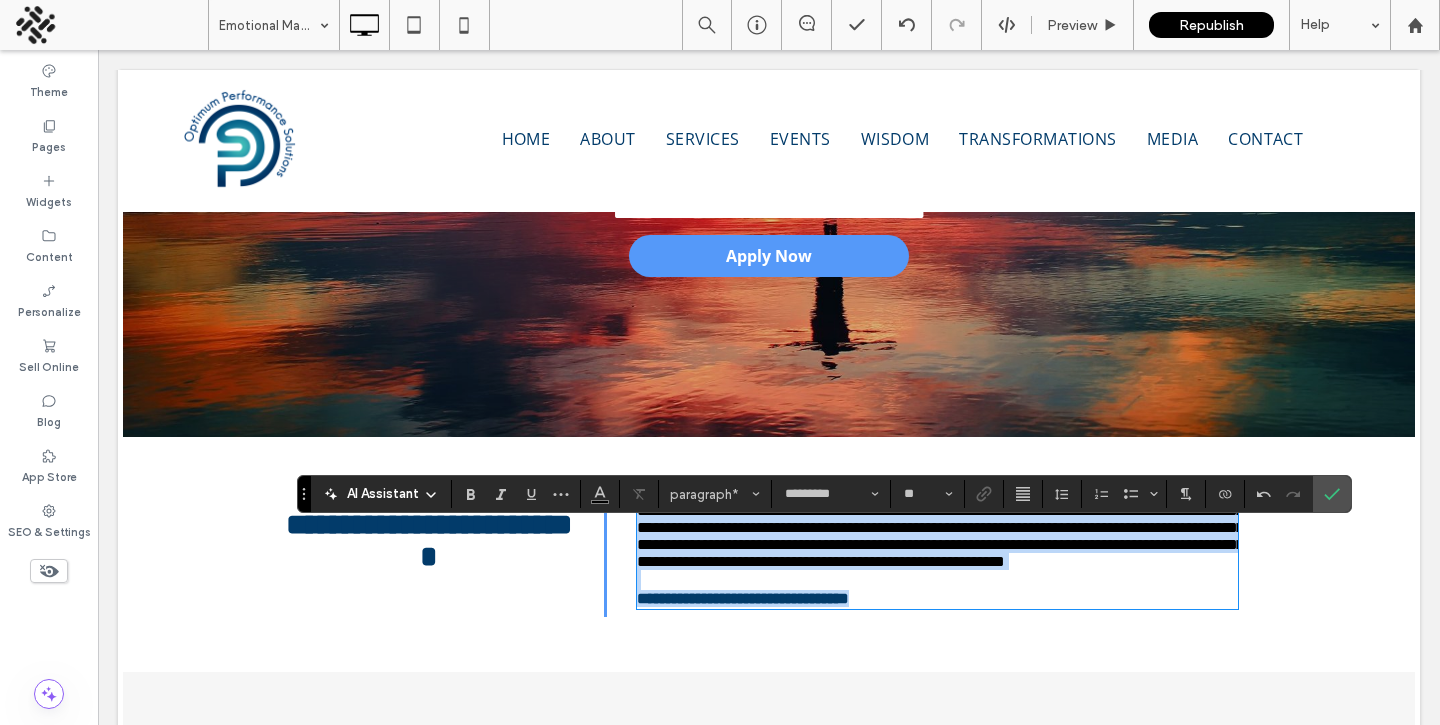 type on "**" 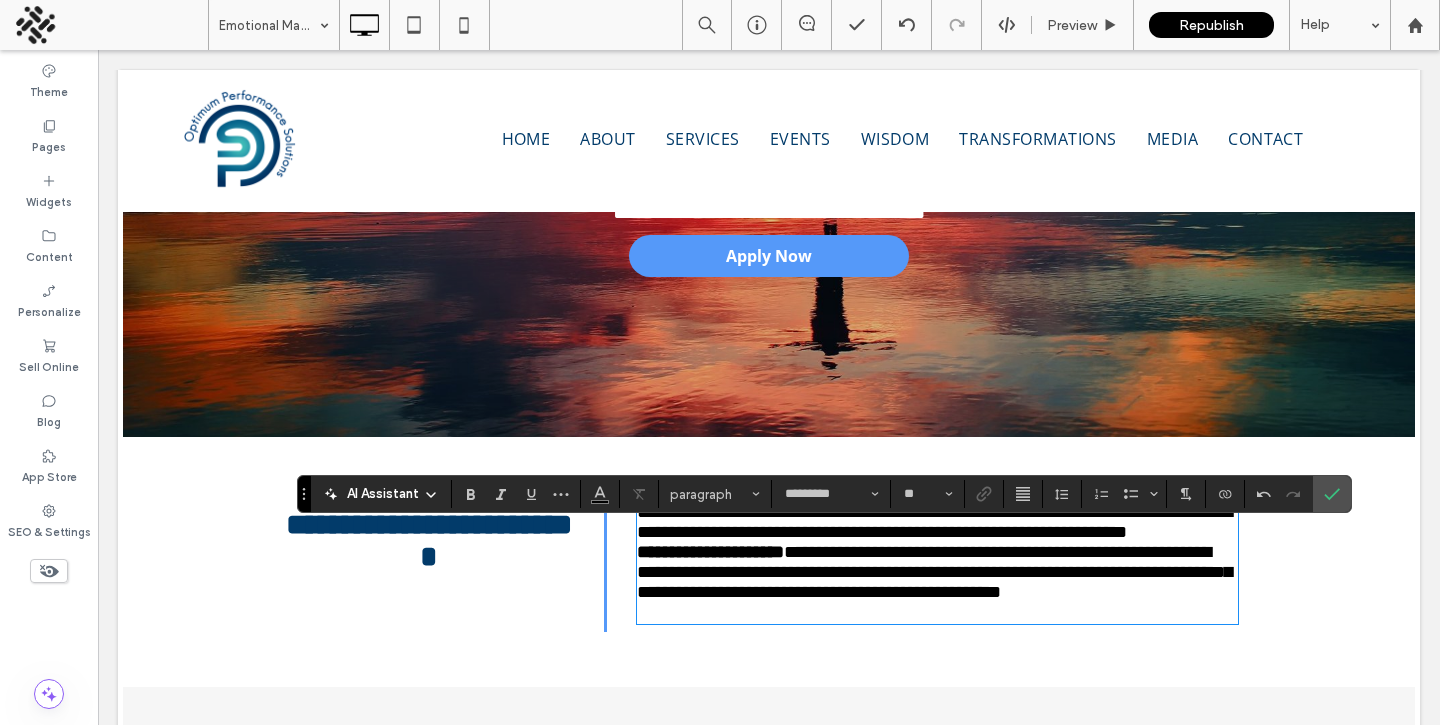 scroll, scrollTop: 0, scrollLeft: 0, axis: both 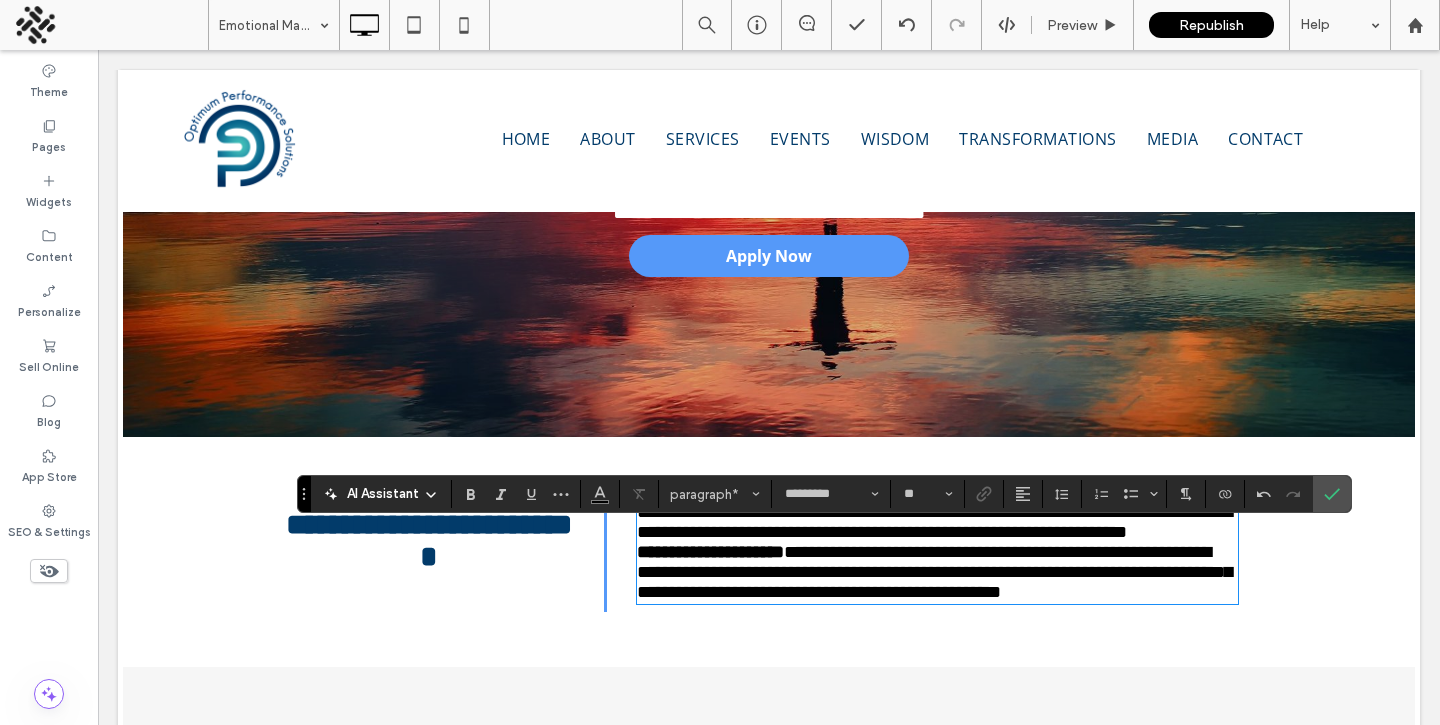 click on "**********" at bounding box center [937, 522] 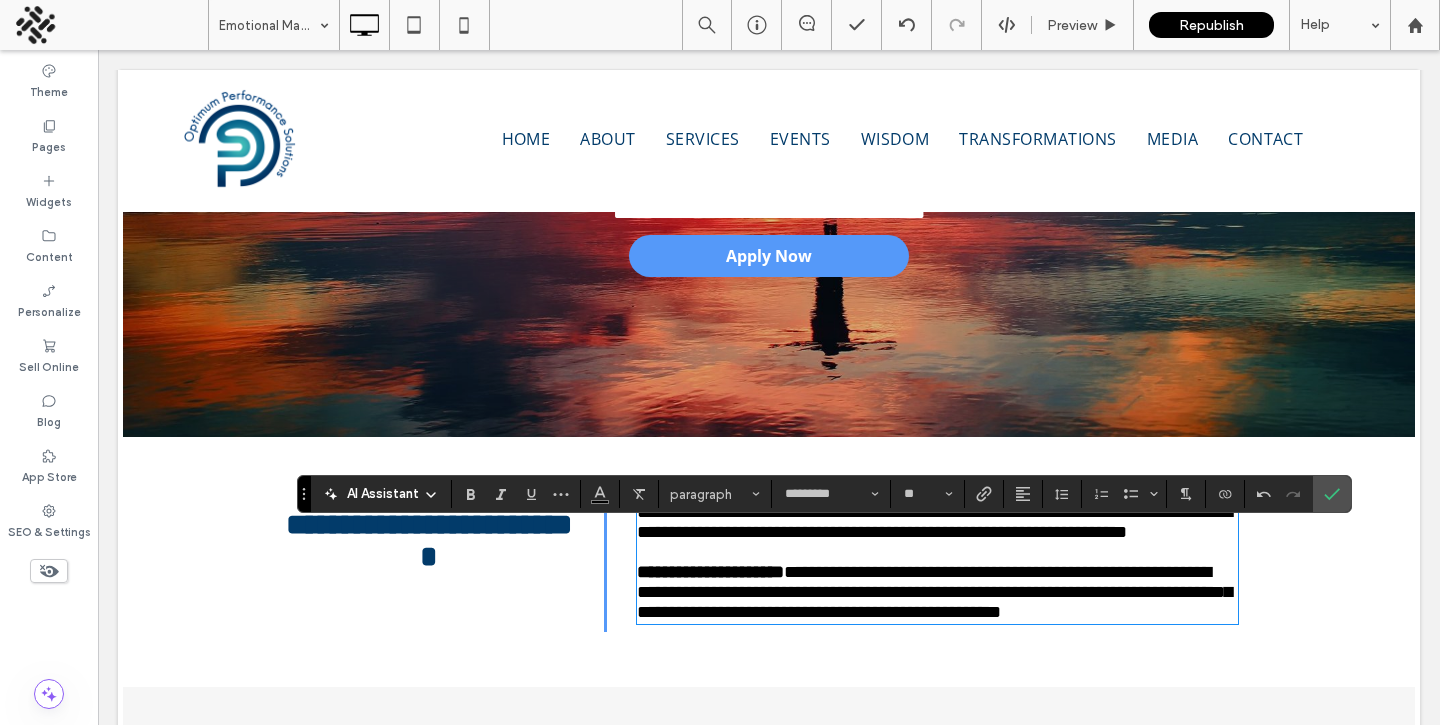 click on "**********" at bounding box center [429, 540] 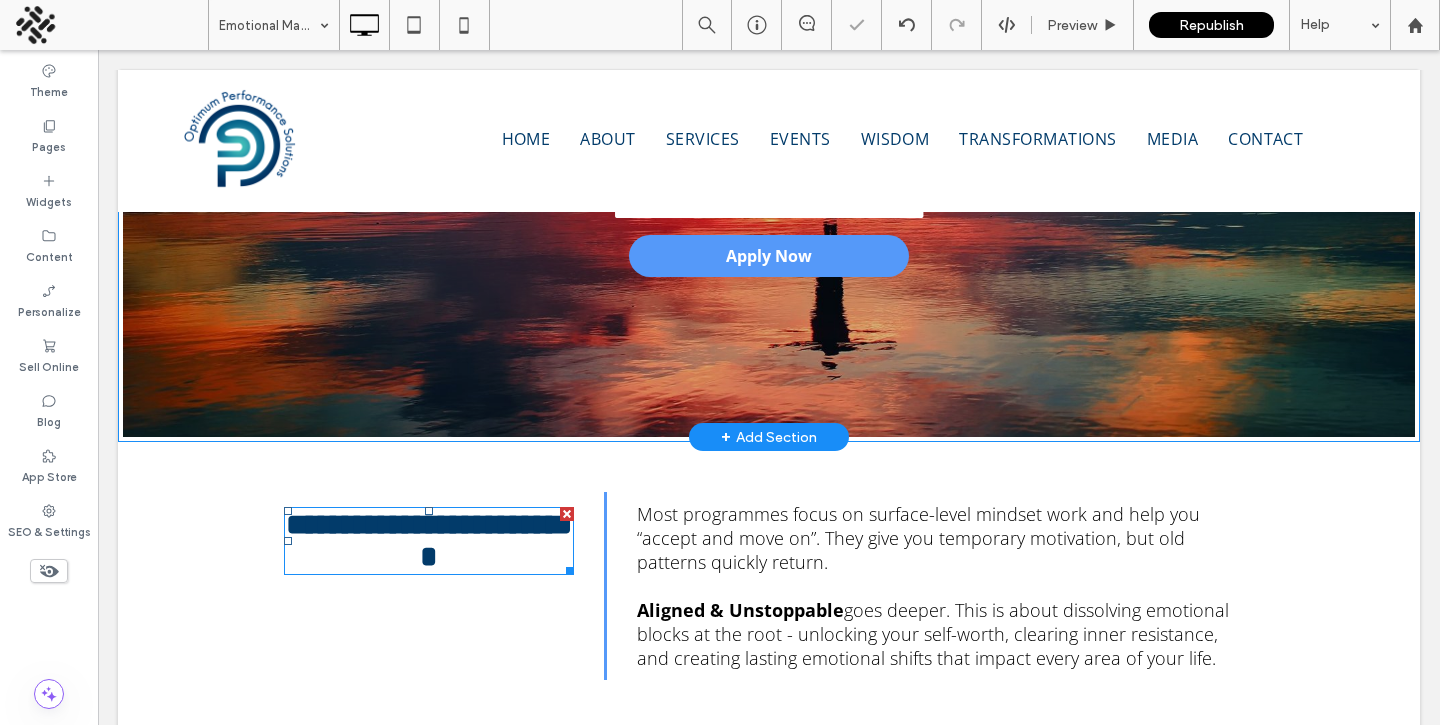 click on "**********" at bounding box center [429, 540] 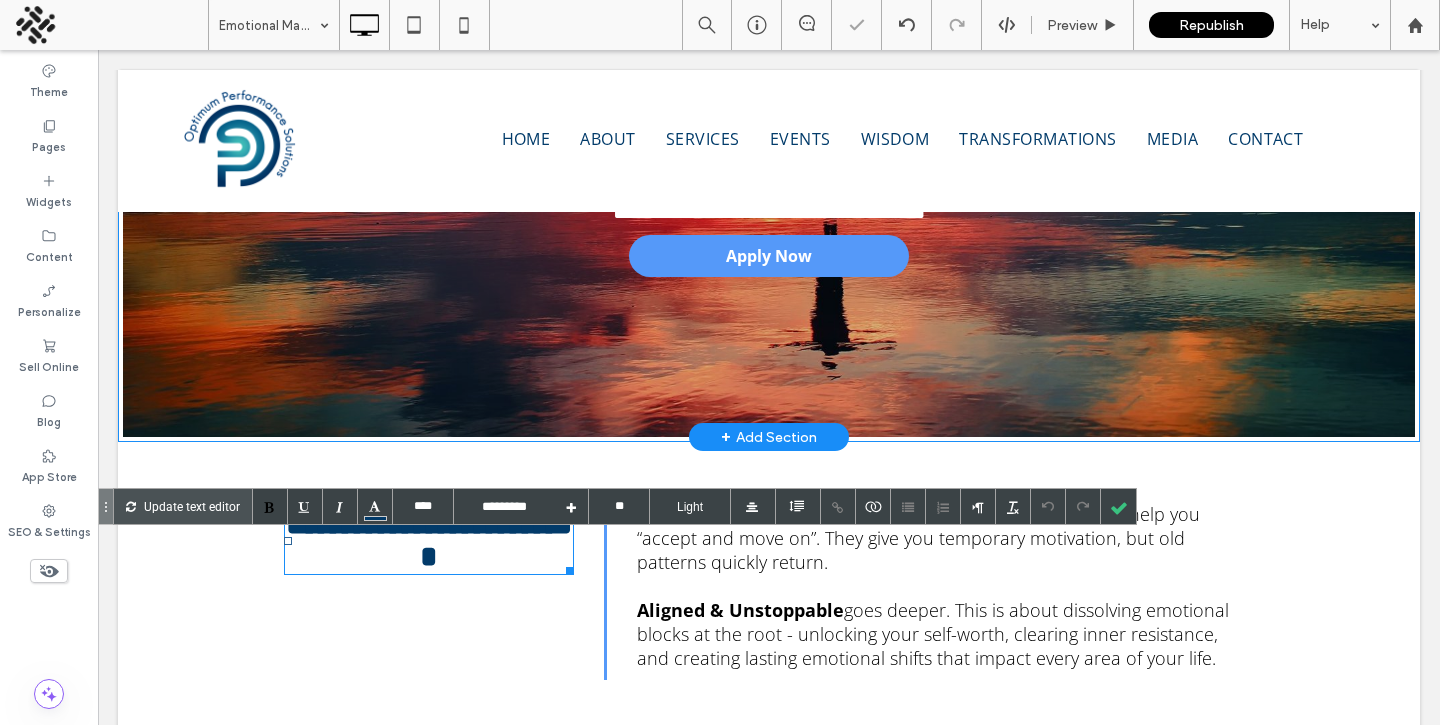 type on "****" 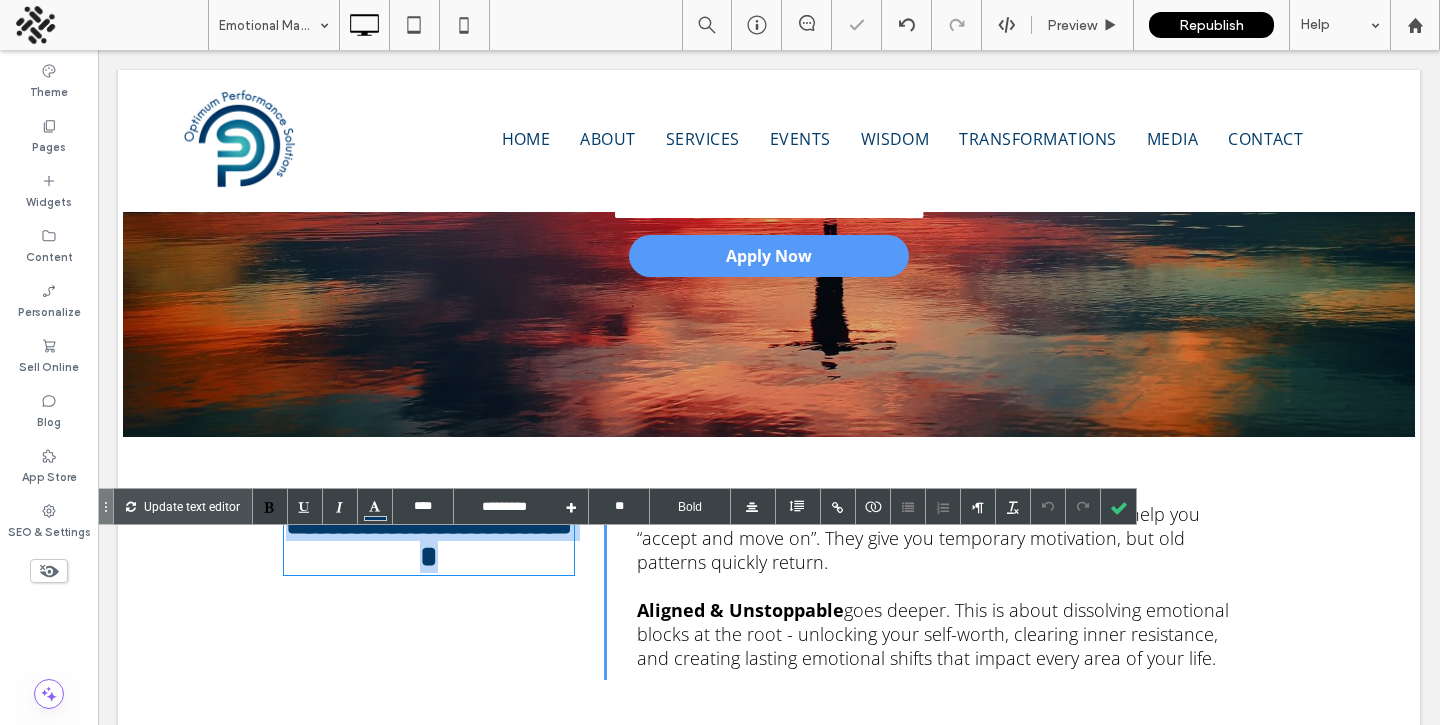 type 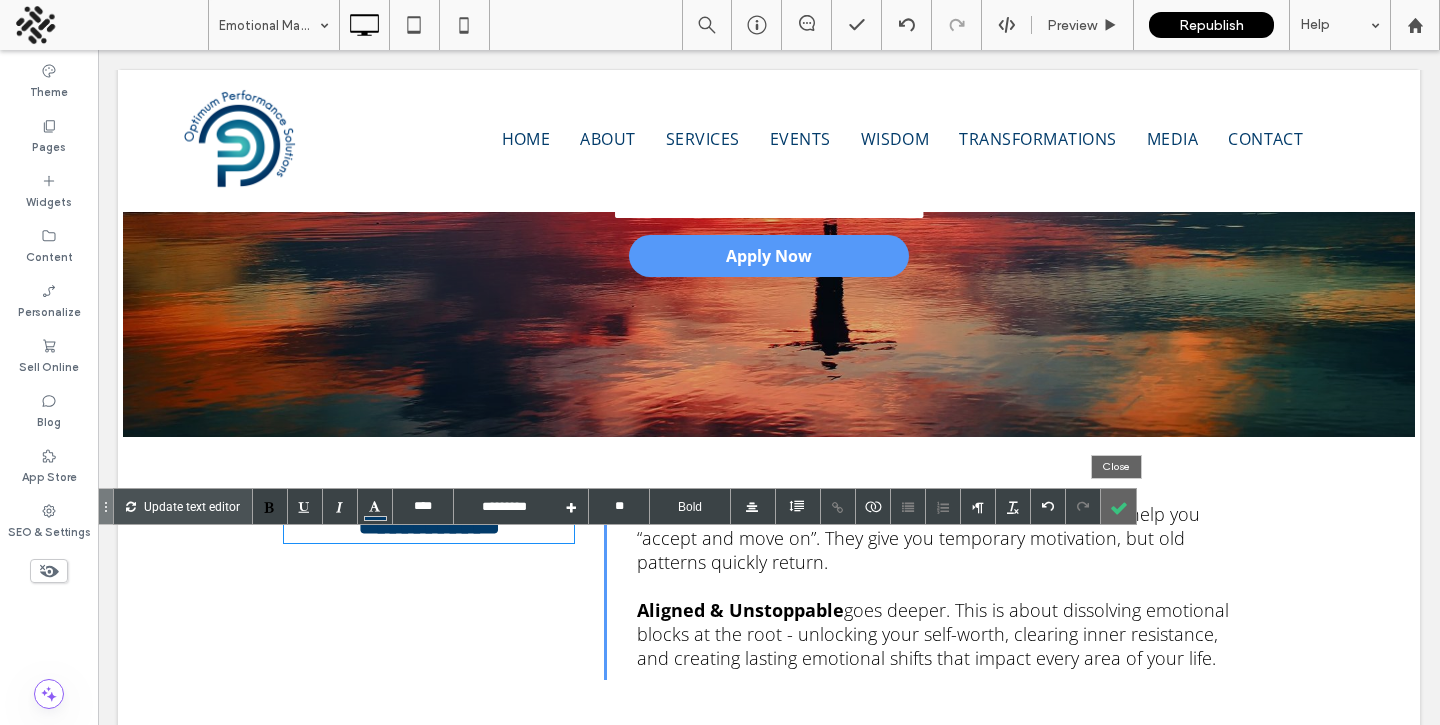 click at bounding box center [1118, 506] 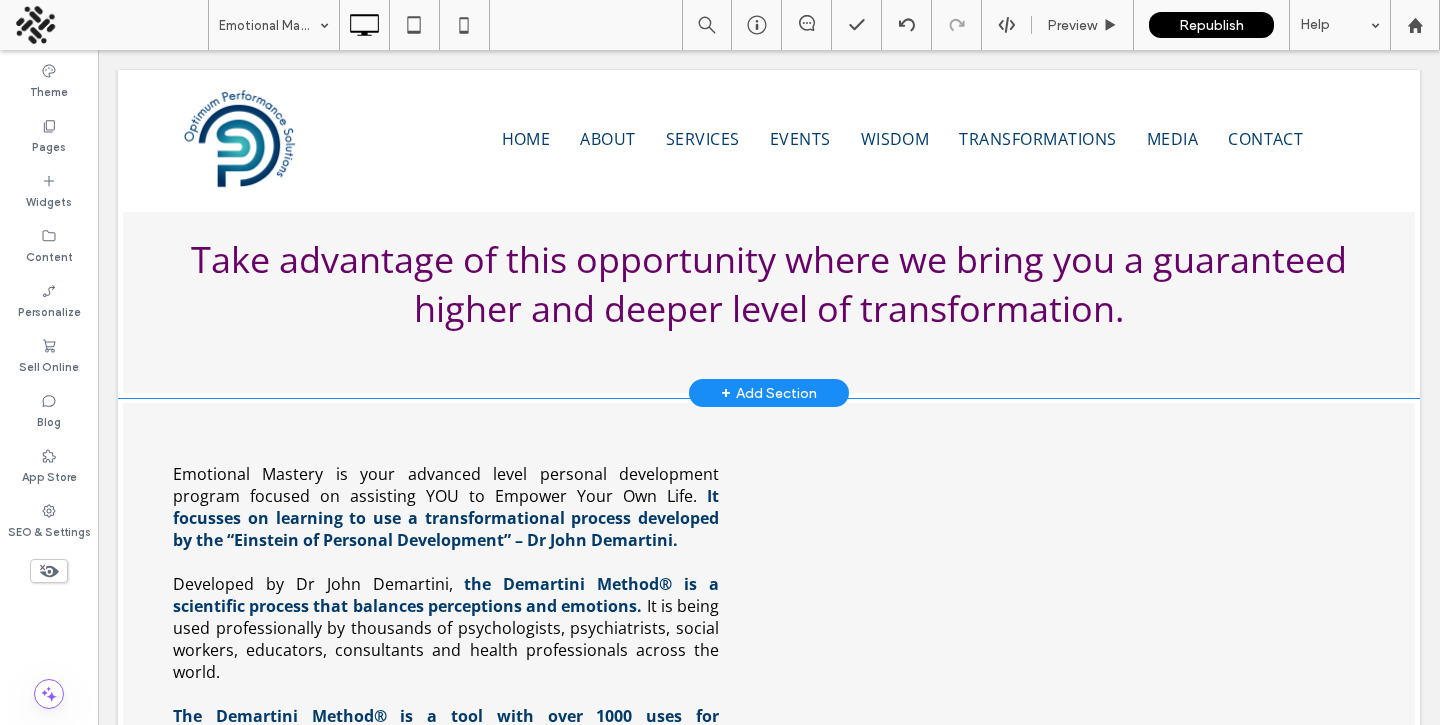 scroll, scrollTop: 770, scrollLeft: 0, axis: vertical 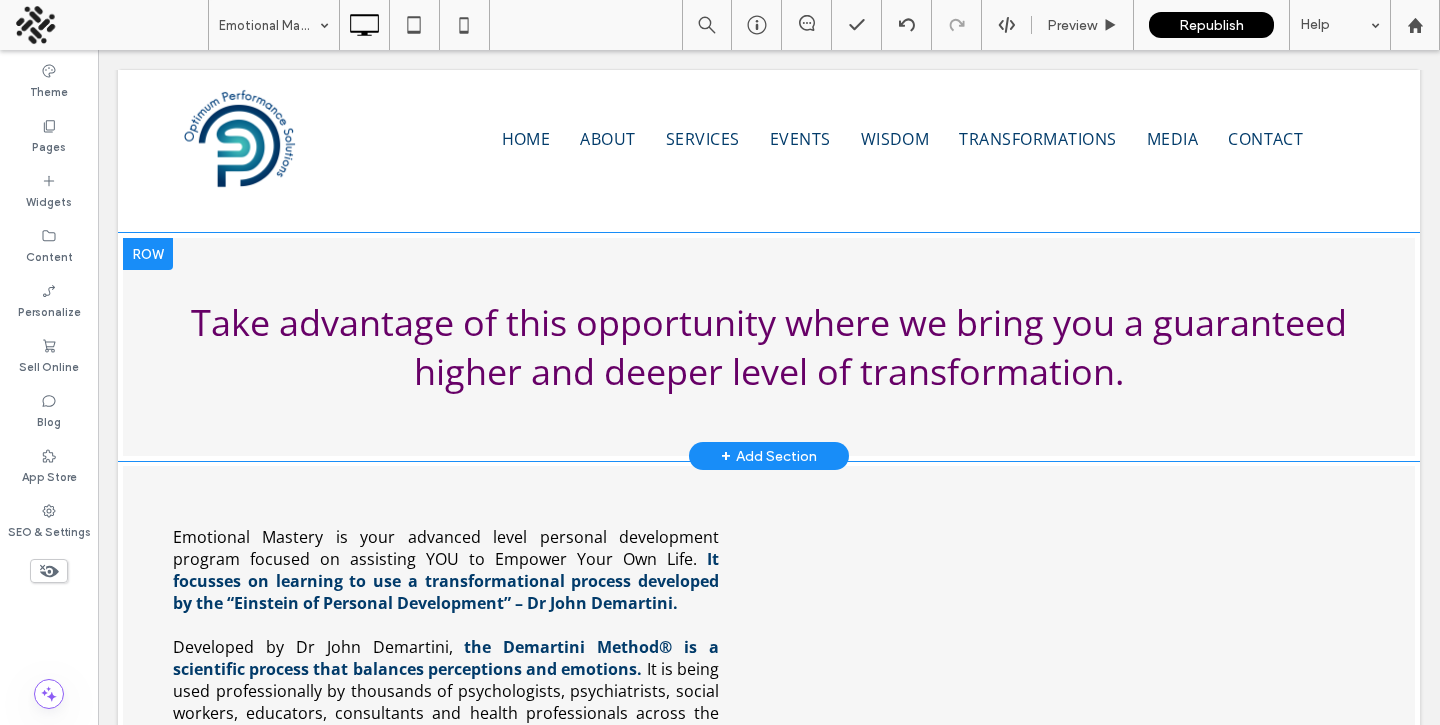 click on "Emotional Mastery is your advanced level personal development program focused on assisting YOU to Empower Your Own Life.
It focusses on learning to use a transformational process developed by the “Einstein of Personal Development” – Dr John Demartini. Developed by Dr John Demartini,
the Demartini Method® is a scientific process that balances perceptions and emotions.
It is being used professionally by thousands of psychologists, psychiatrists, social workers, educators, consultants and health professionals across the world. The Demartini Method® is a tool with over 1000 uses for empowering and inspiring your life.
Click To Paste" at bounding box center [769, 347] 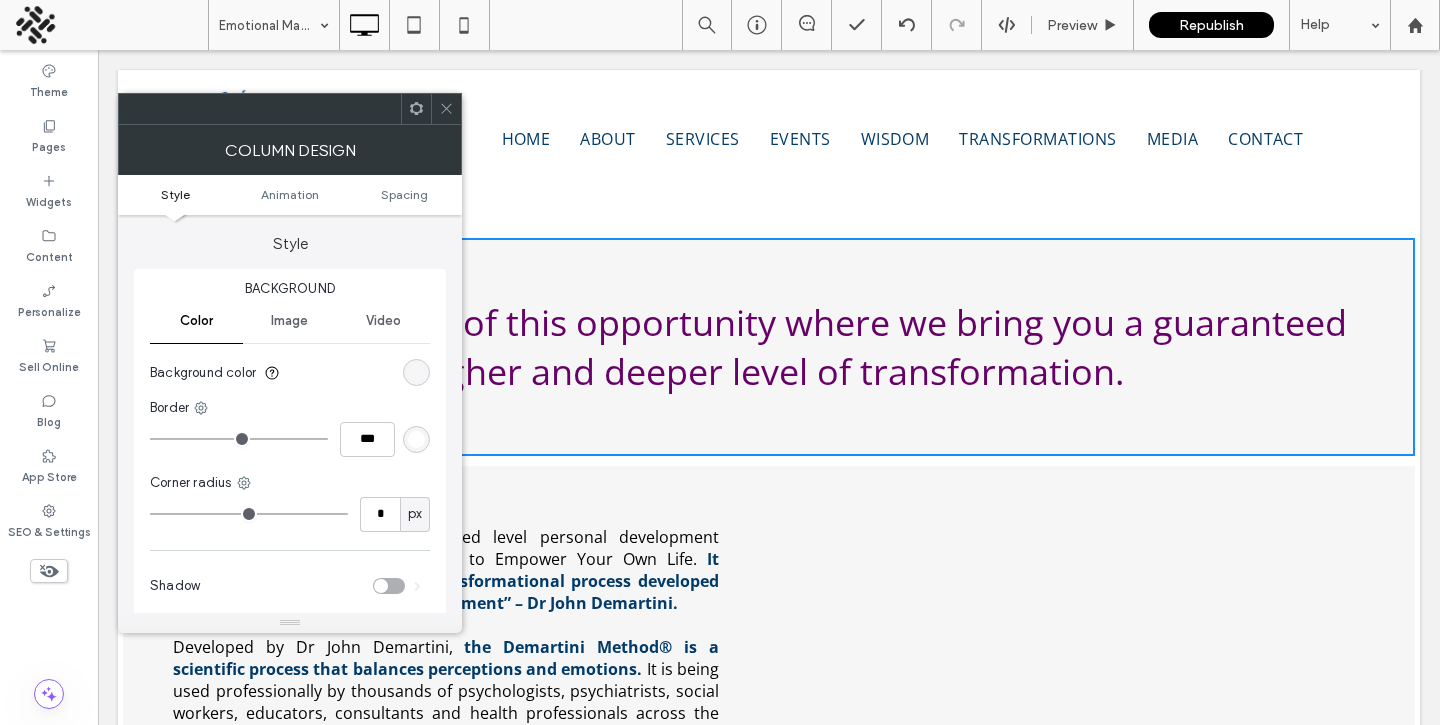 click at bounding box center (446, 109) 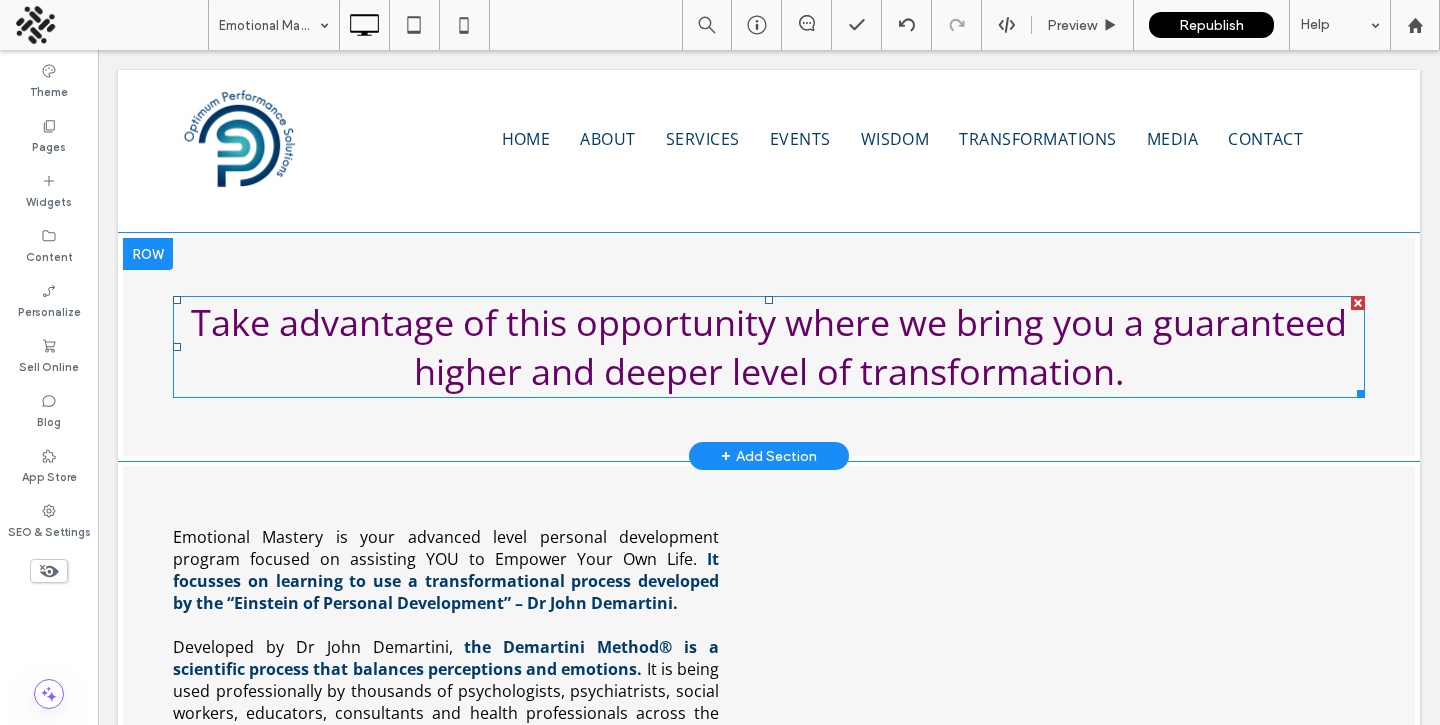click on "Take advantage of this opportunity where we bring you a guaranteed" at bounding box center (769, 322) 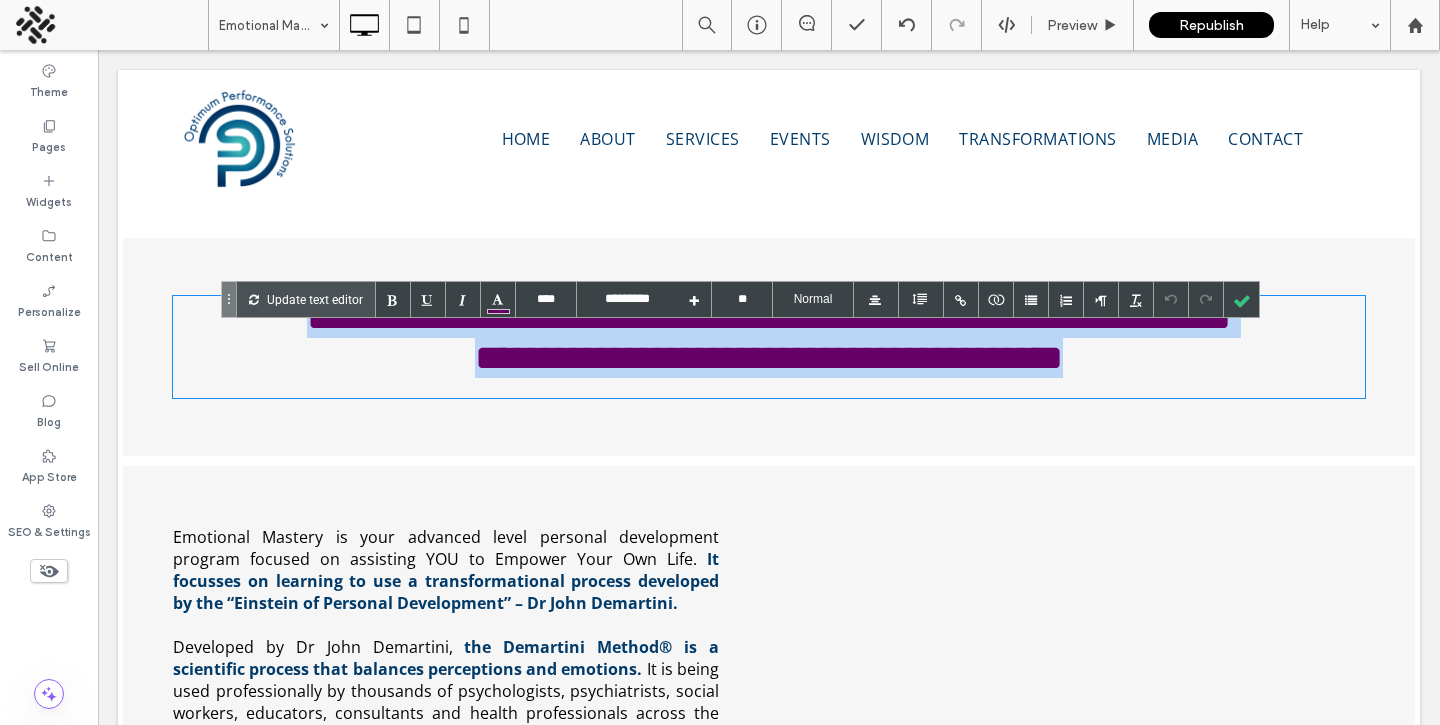 type 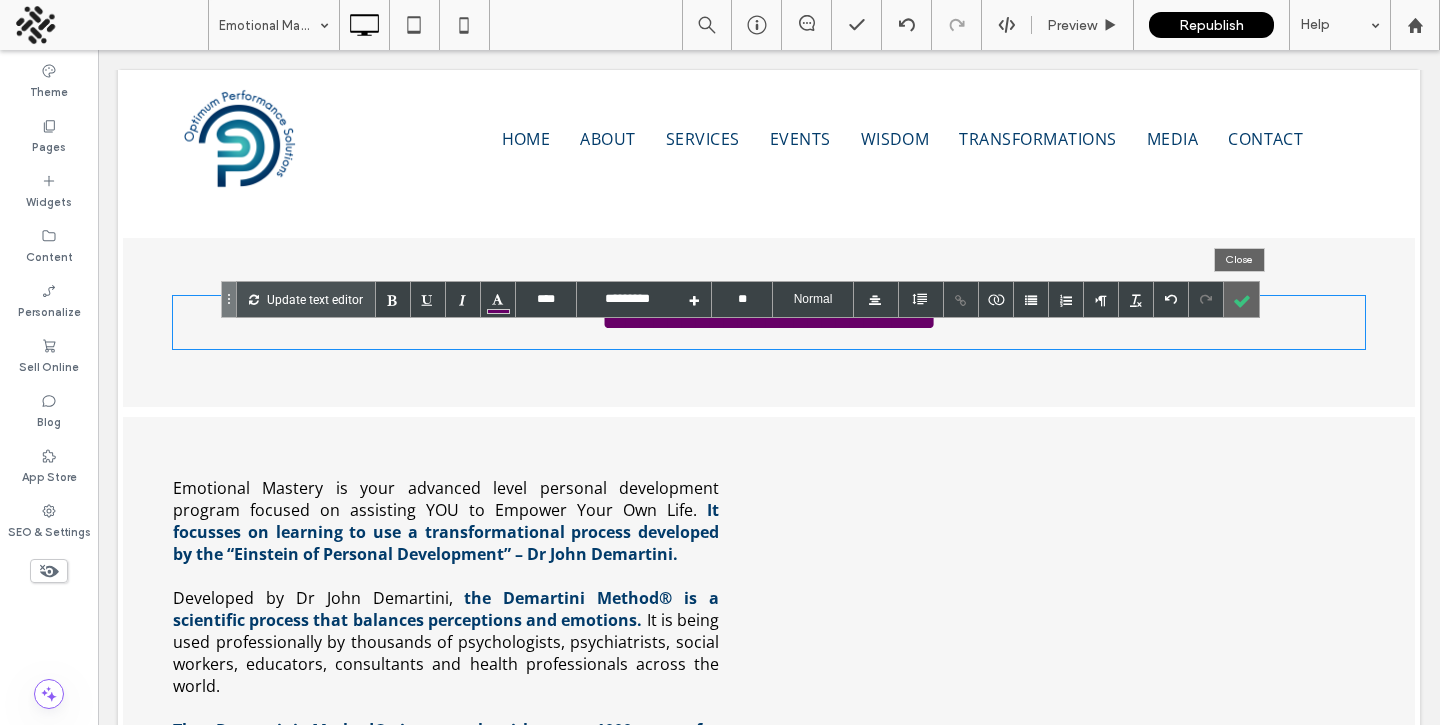 click at bounding box center [1241, 299] 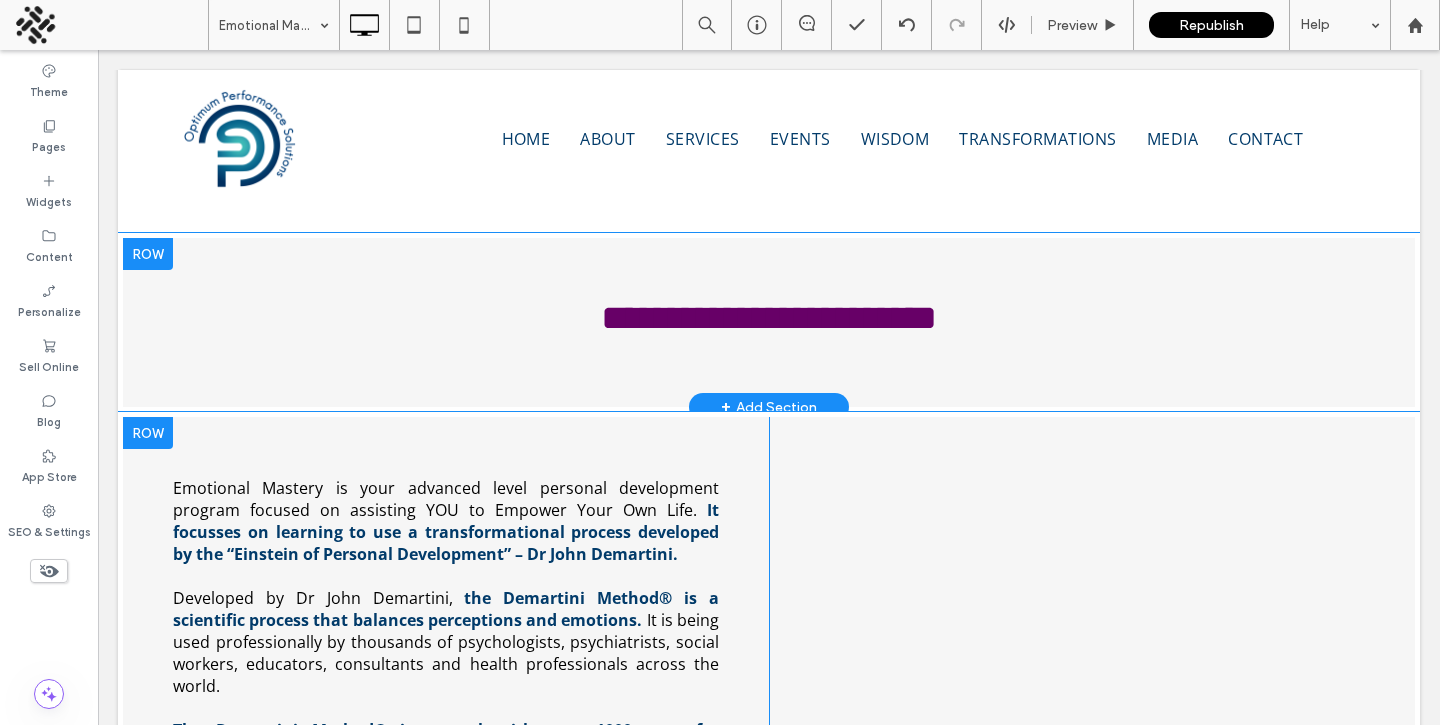 click on "Emotional Mastery is your advanced level personal development program focused on assisting YOU to Empower Your Own Life." at bounding box center (446, 499) 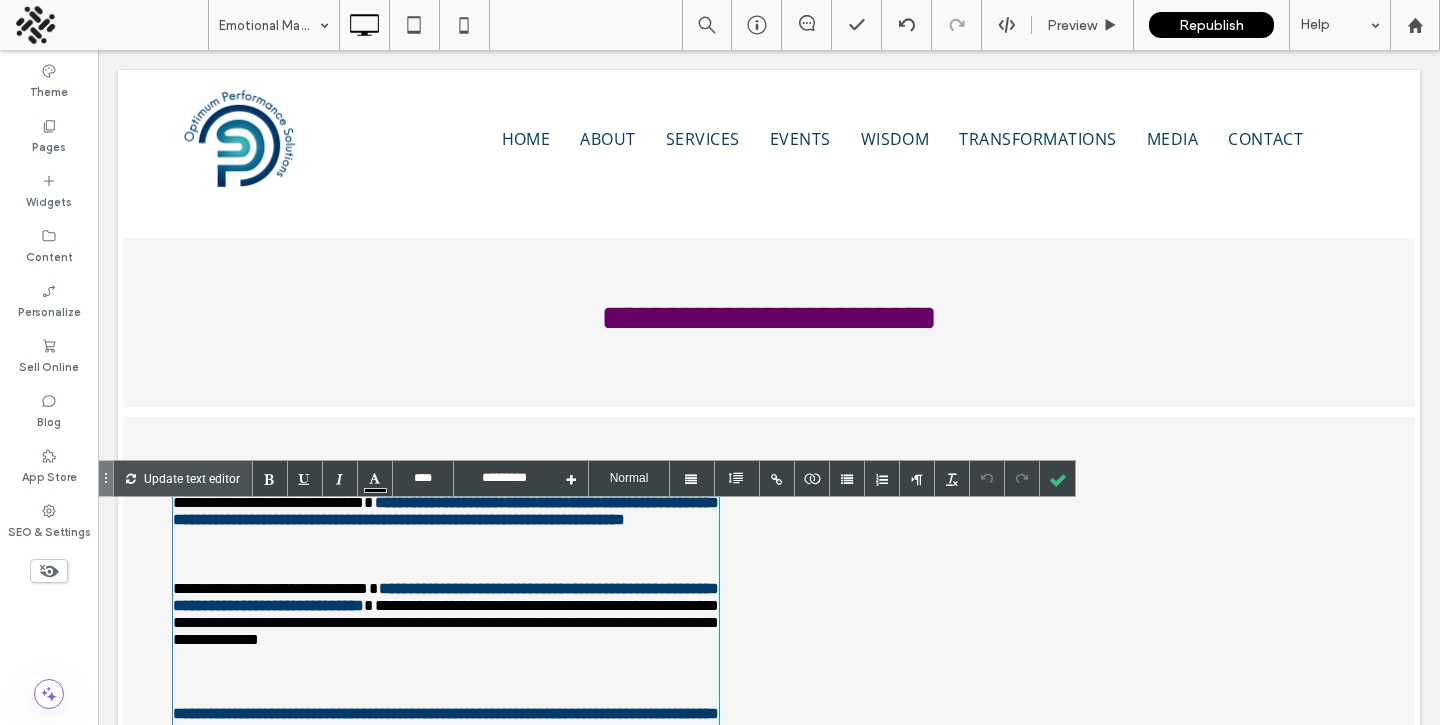 click on "**********" at bounding box center [446, 494] 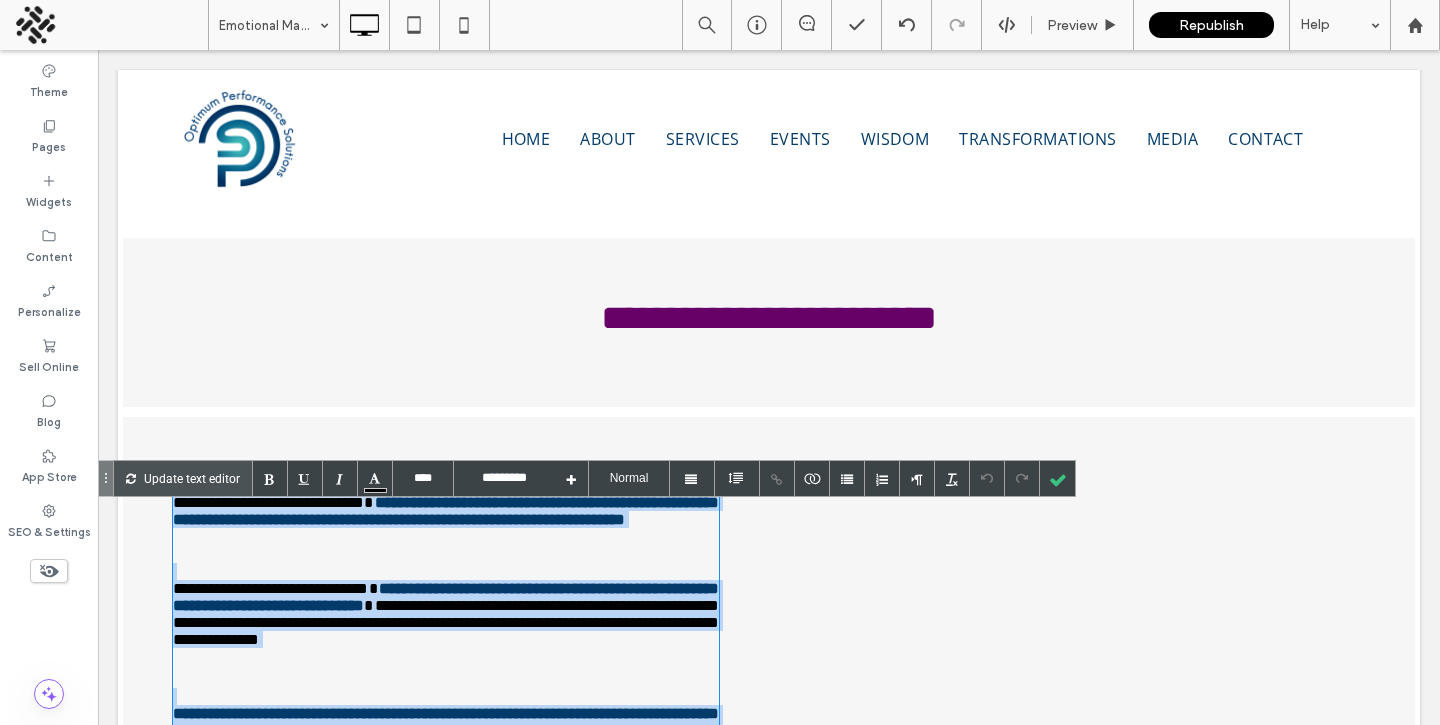 type on "****" 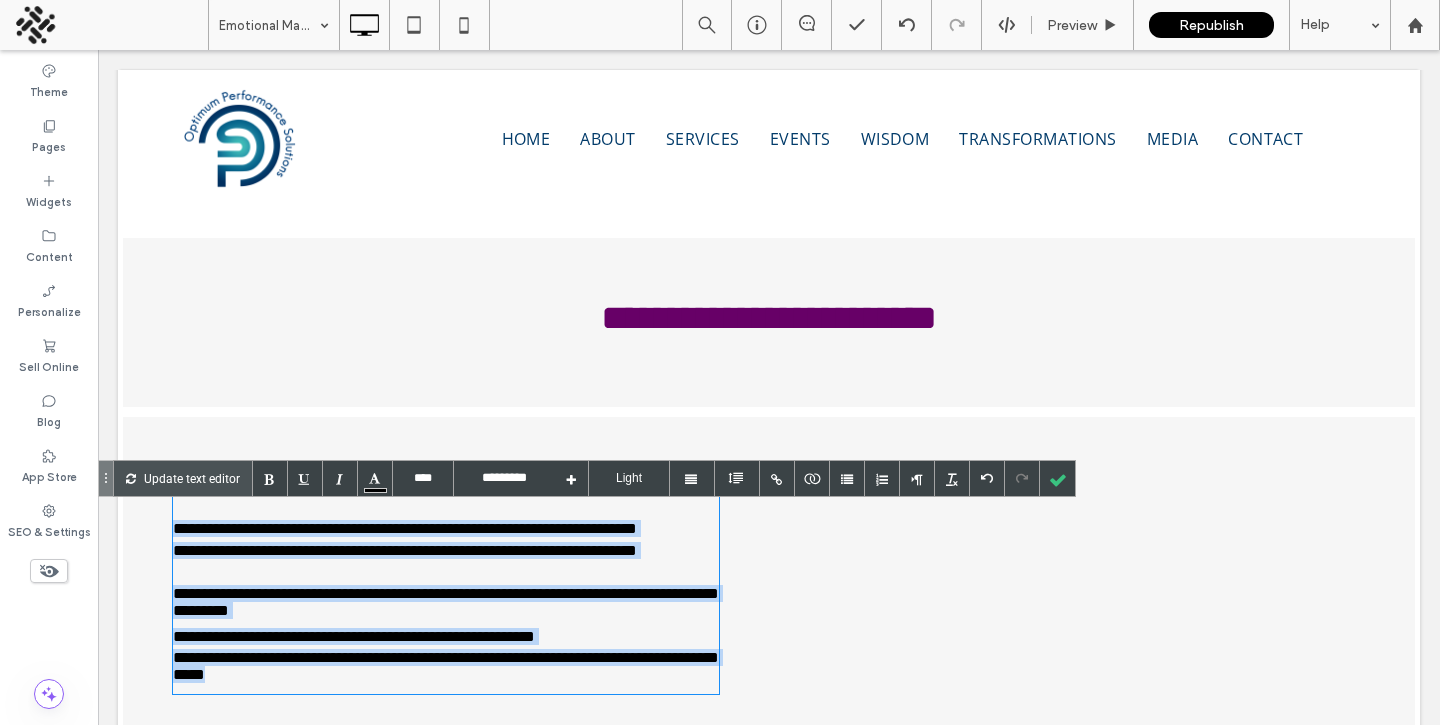 type on "****" 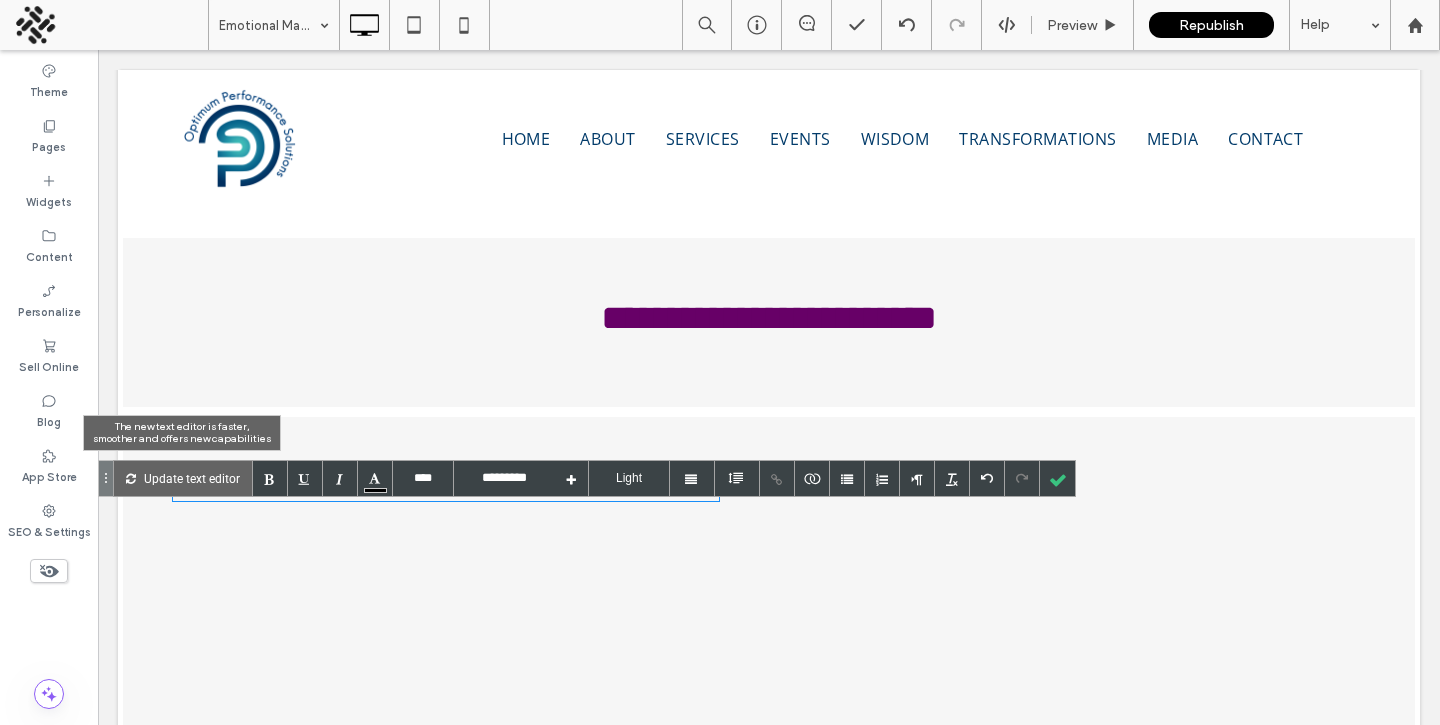 click on "Update text editor" at bounding box center [192, 478] 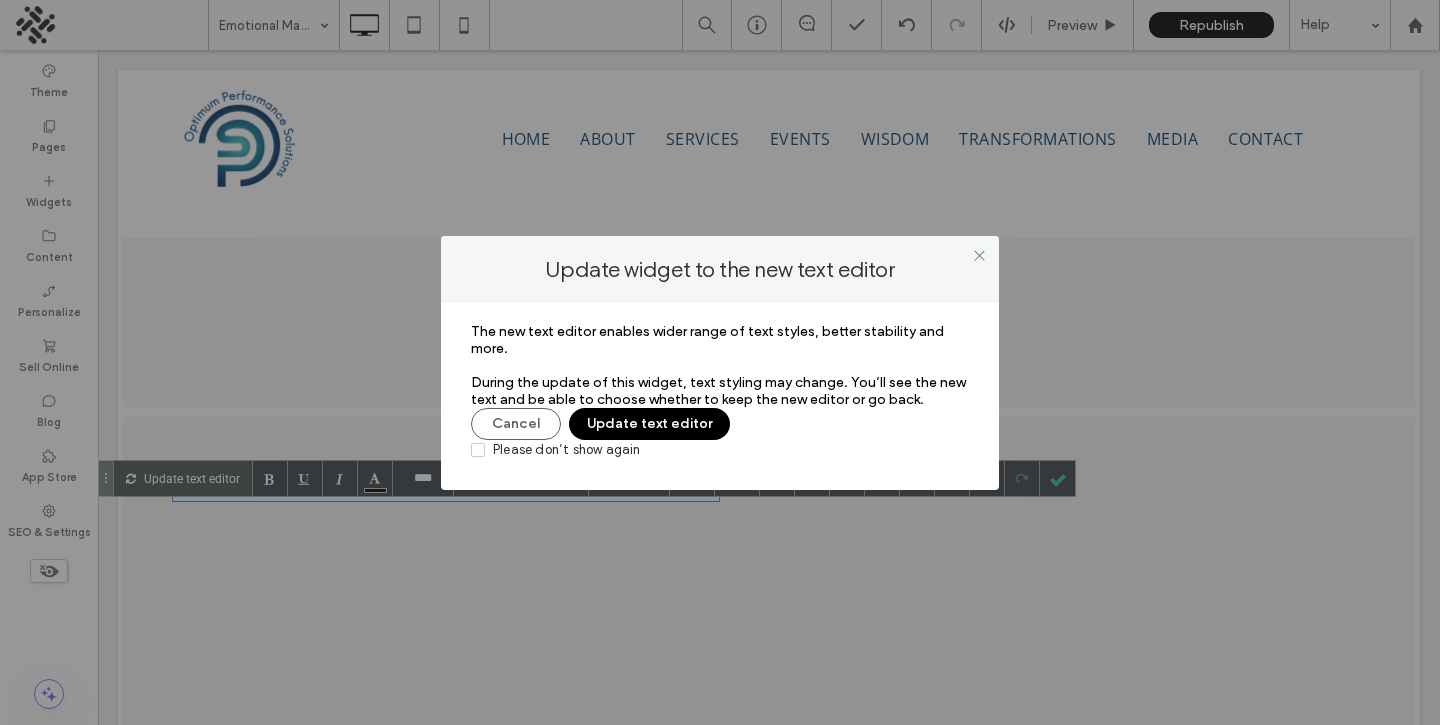 click on "Update text editor" at bounding box center (649, 424) 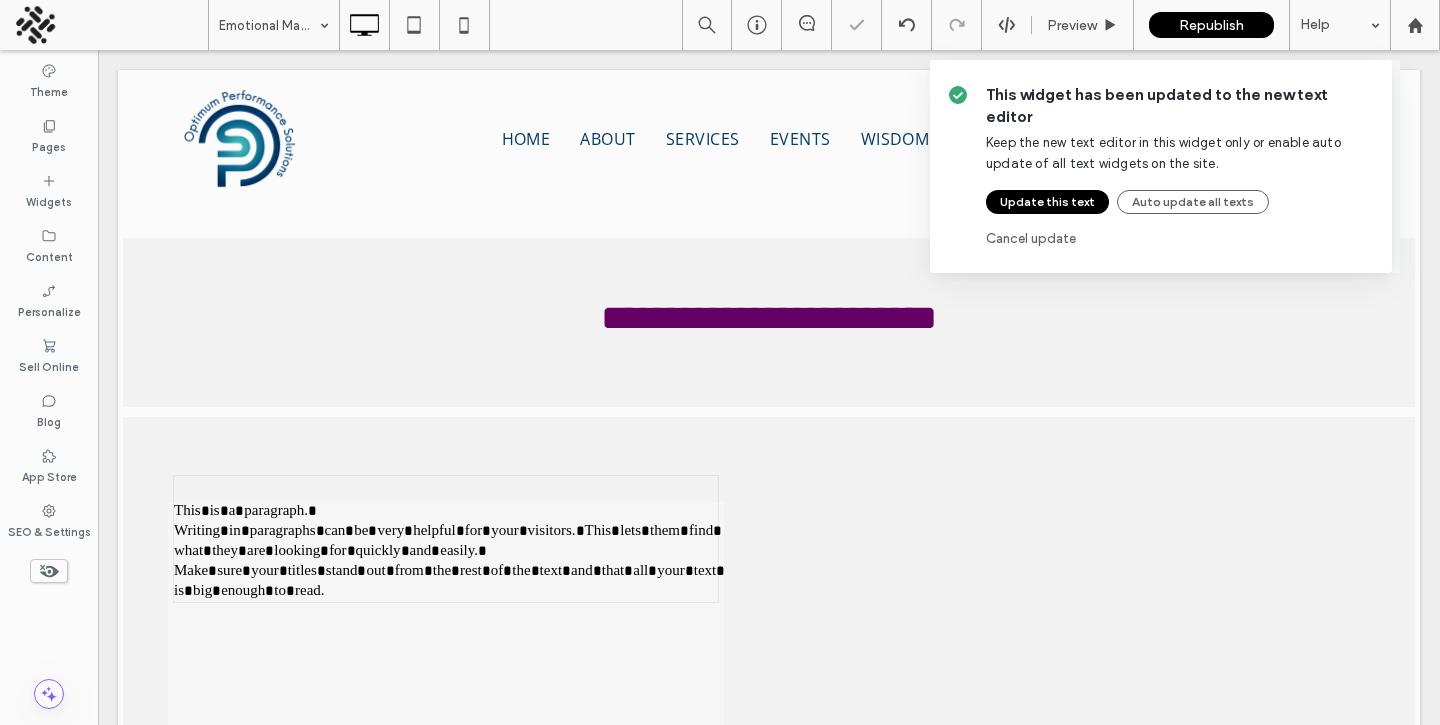 type on "*********" 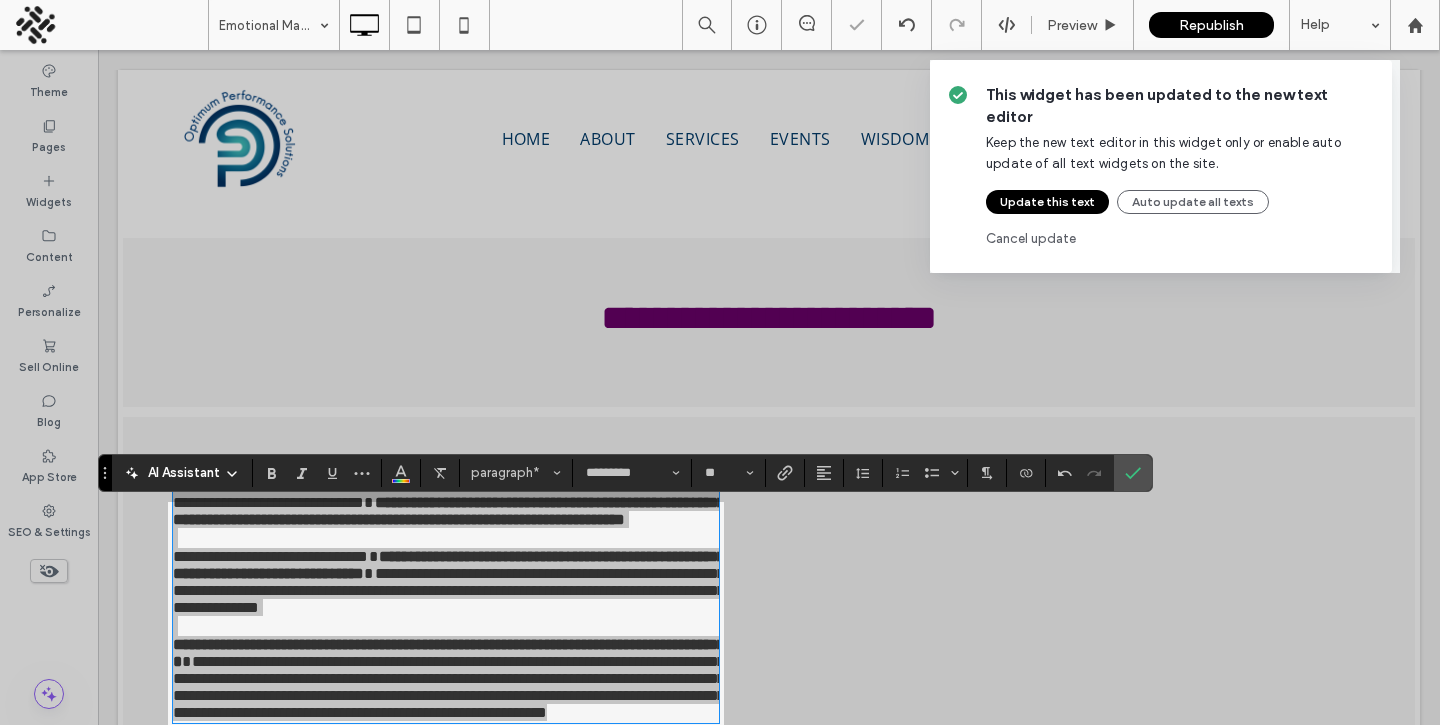 click on "This widget has been updated to the new text editor Keep the new text editor in this widget only or enable auto update of all text widgets on the site. Update this text Auto update all texts Cancel update" at bounding box center [720, 362] 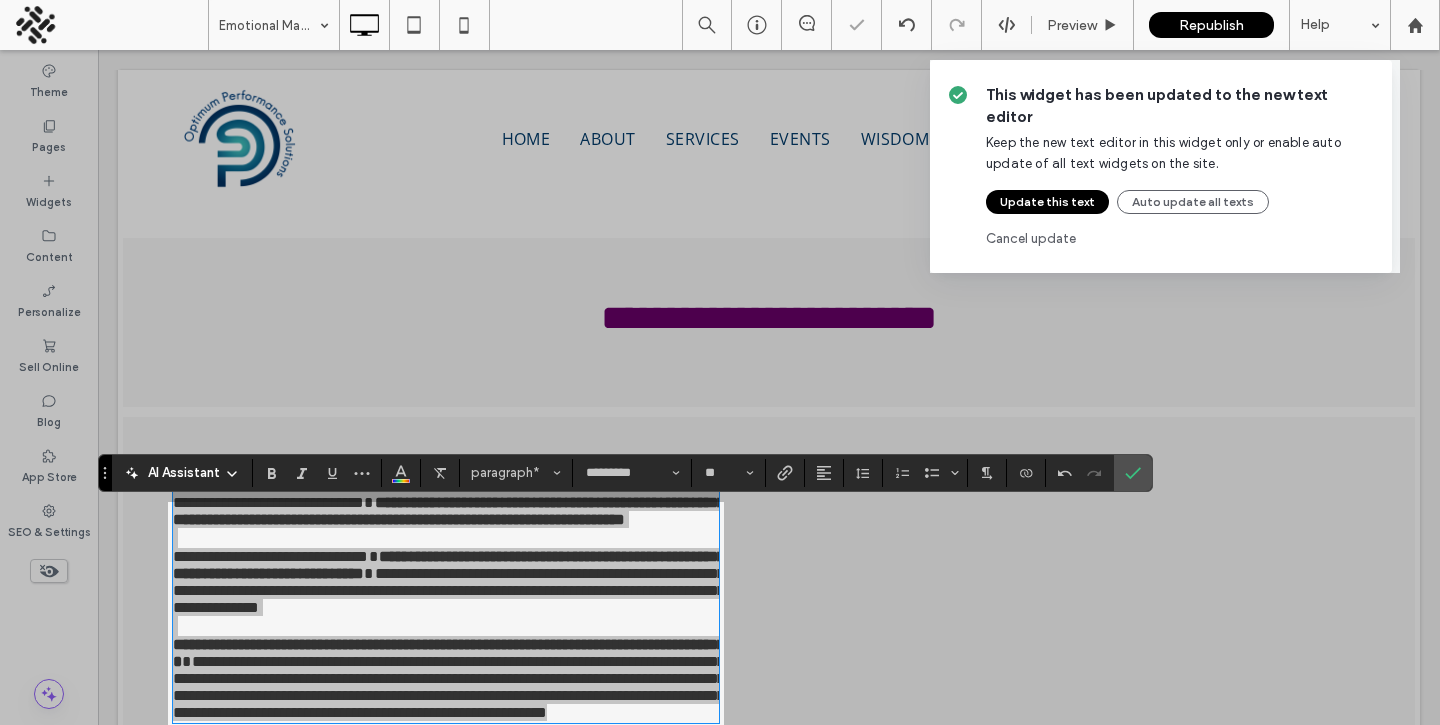 click on "This widget has been updated to the new text editor Keep the new text editor in this widget only or enable auto update of all text widgets on the site. Update this text Auto update all texts Cancel update" at bounding box center [720, 362] 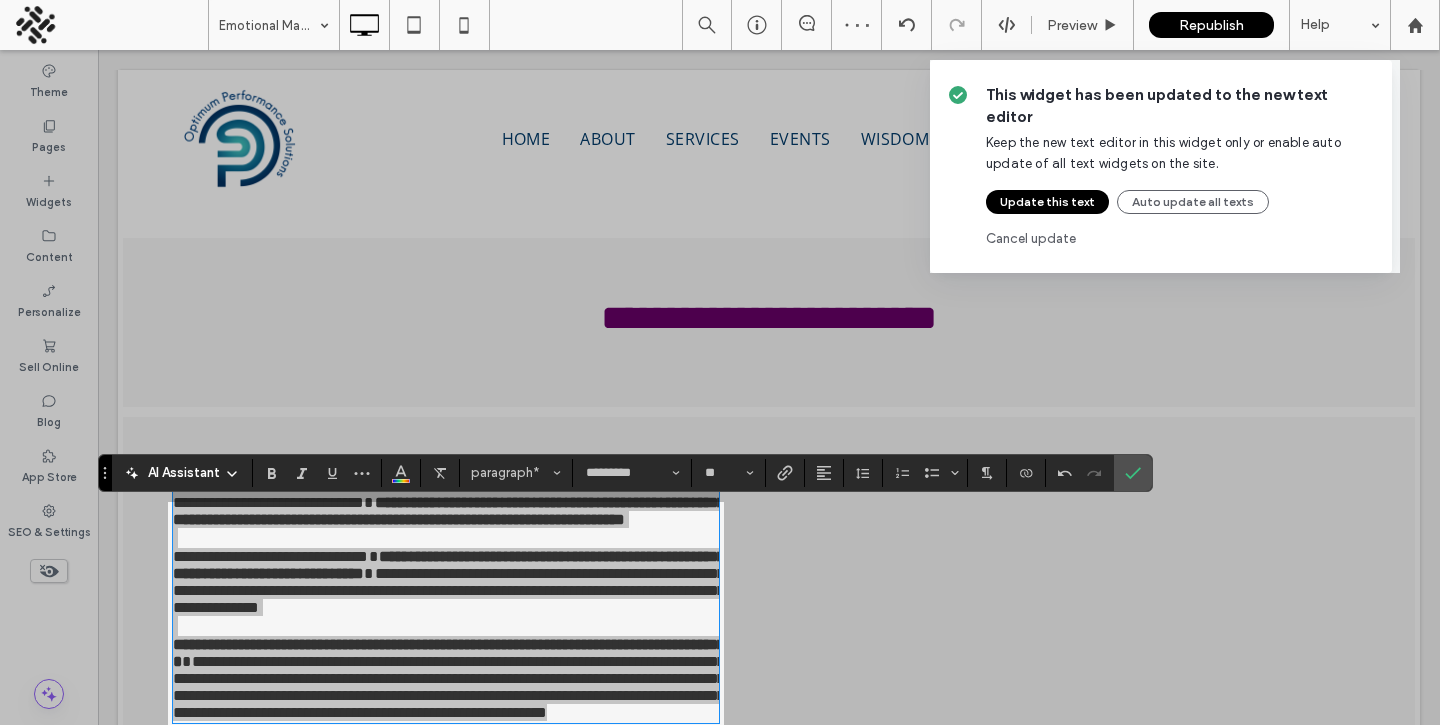 click on "This widget has been updated to the new text editor Keep the new text editor in this widget only or enable auto update of all text widgets on the site. Update this text Auto update all texts Cancel update" at bounding box center [720, 362] 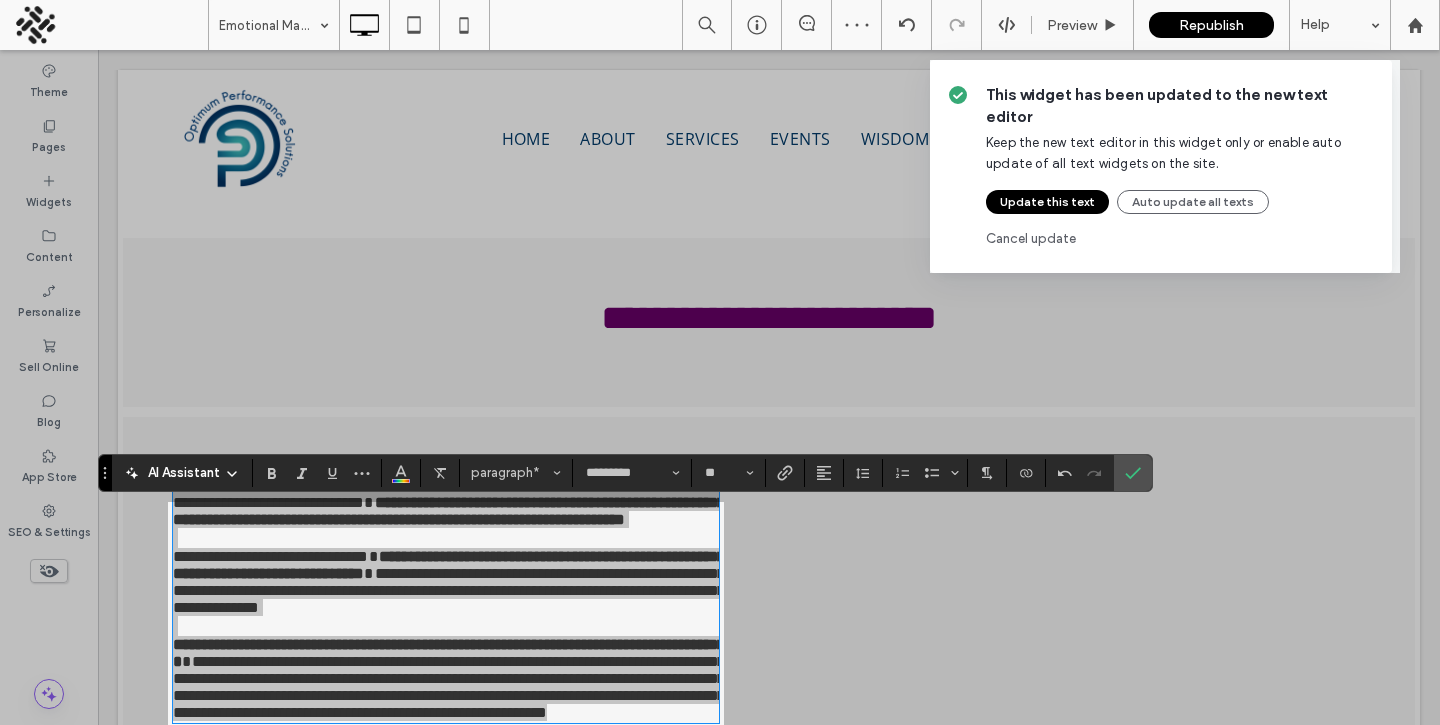 click on "Update this text" at bounding box center (1047, 202) 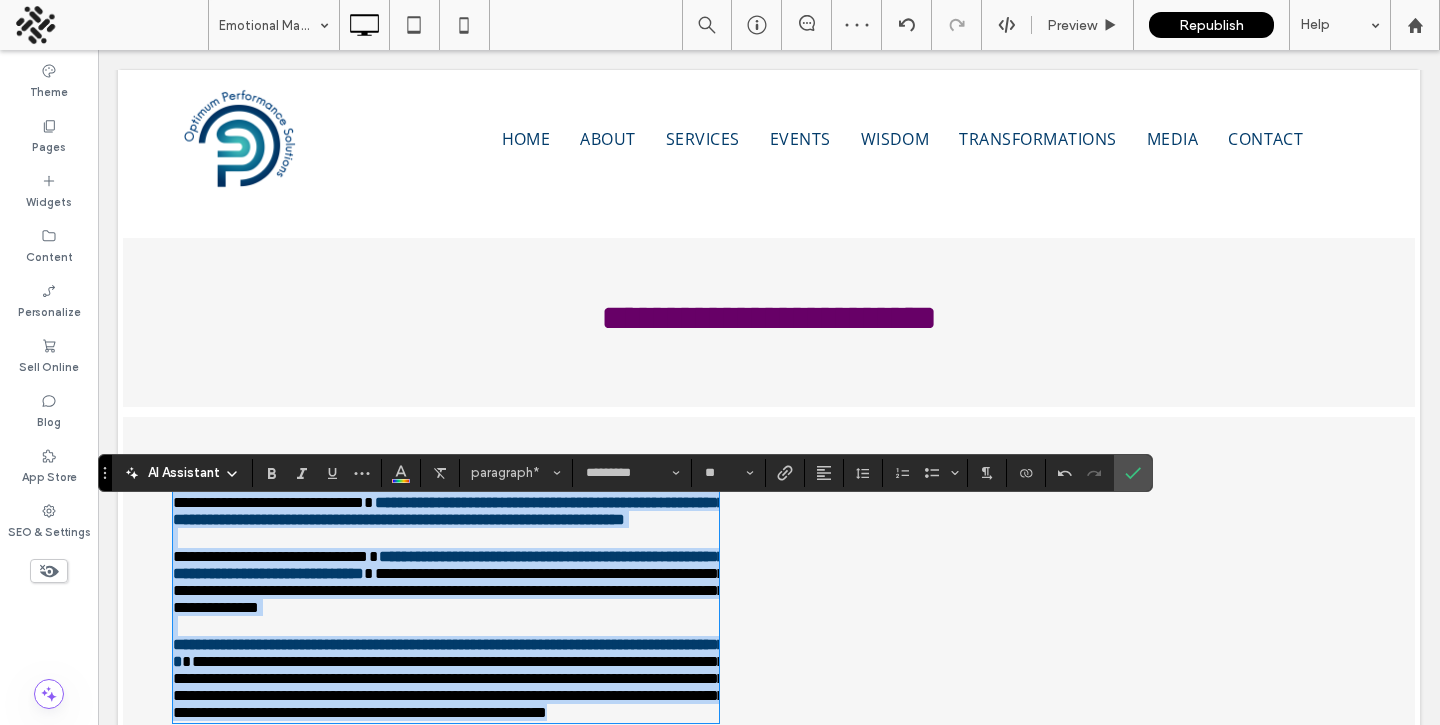 click on "**********" at bounding box center [449, 511] 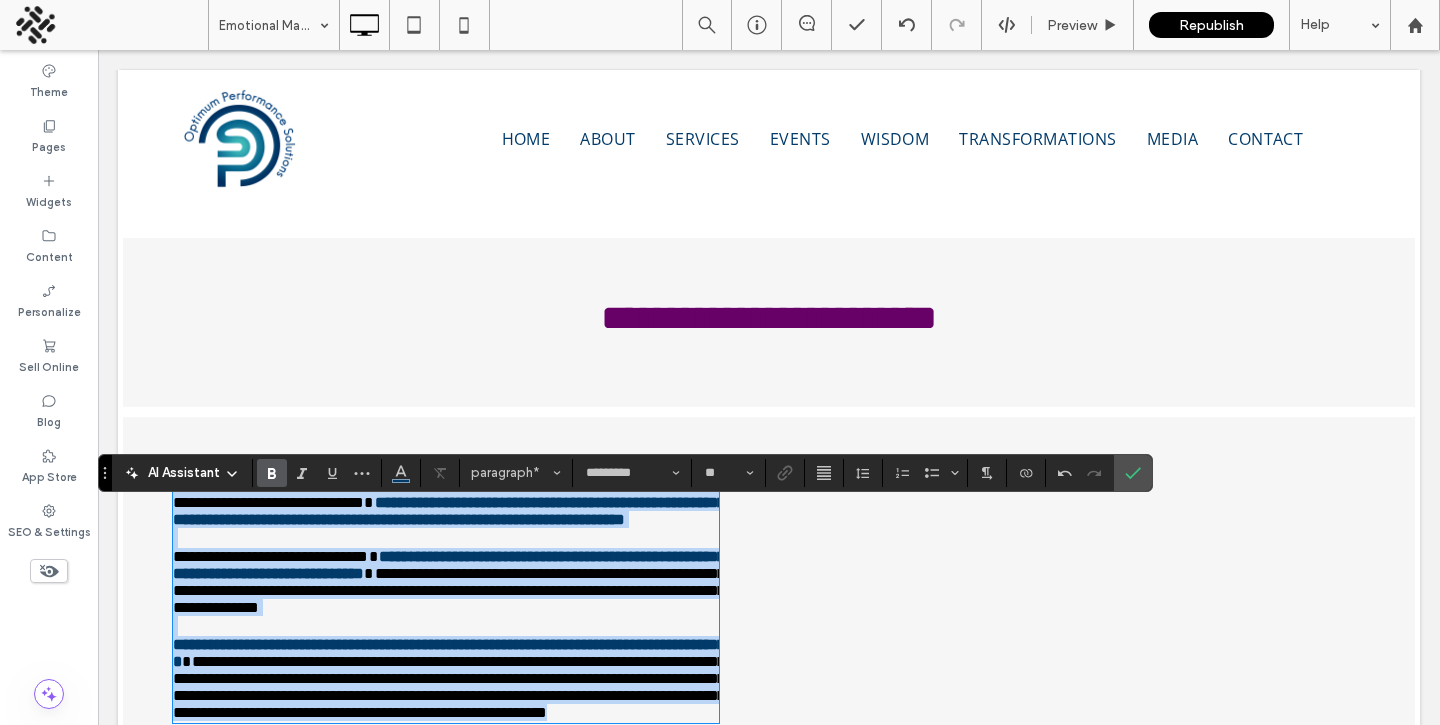 type on "**" 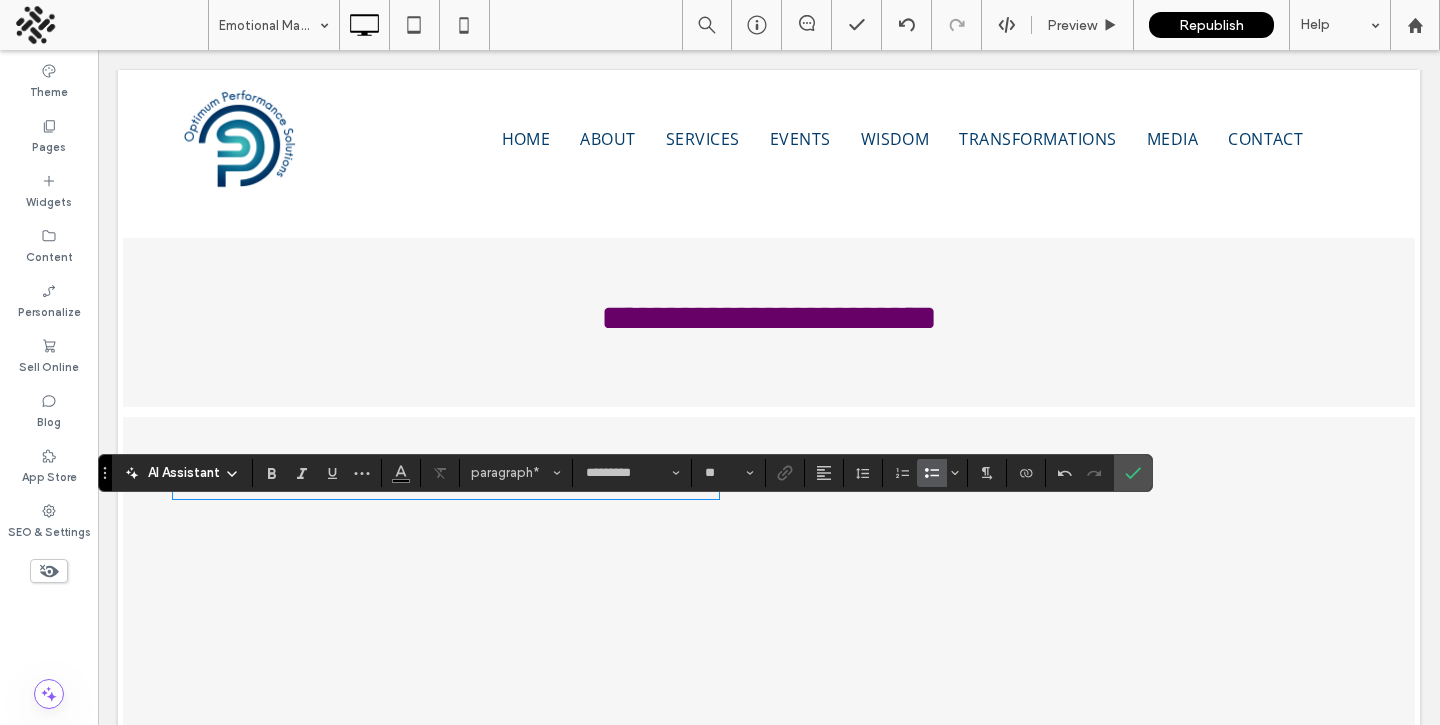 scroll, scrollTop: 0, scrollLeft: 0, axis: both 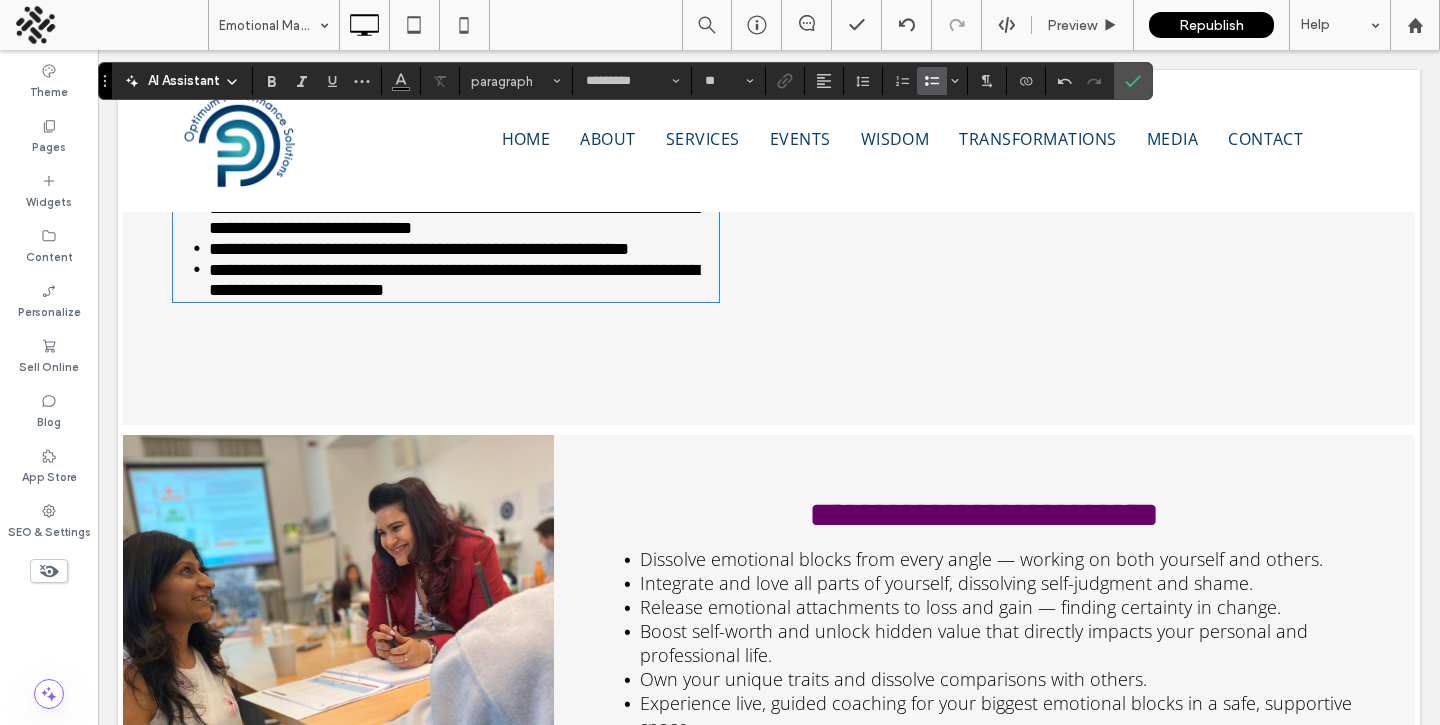 click on "**********" at bounding box center (984, 515) 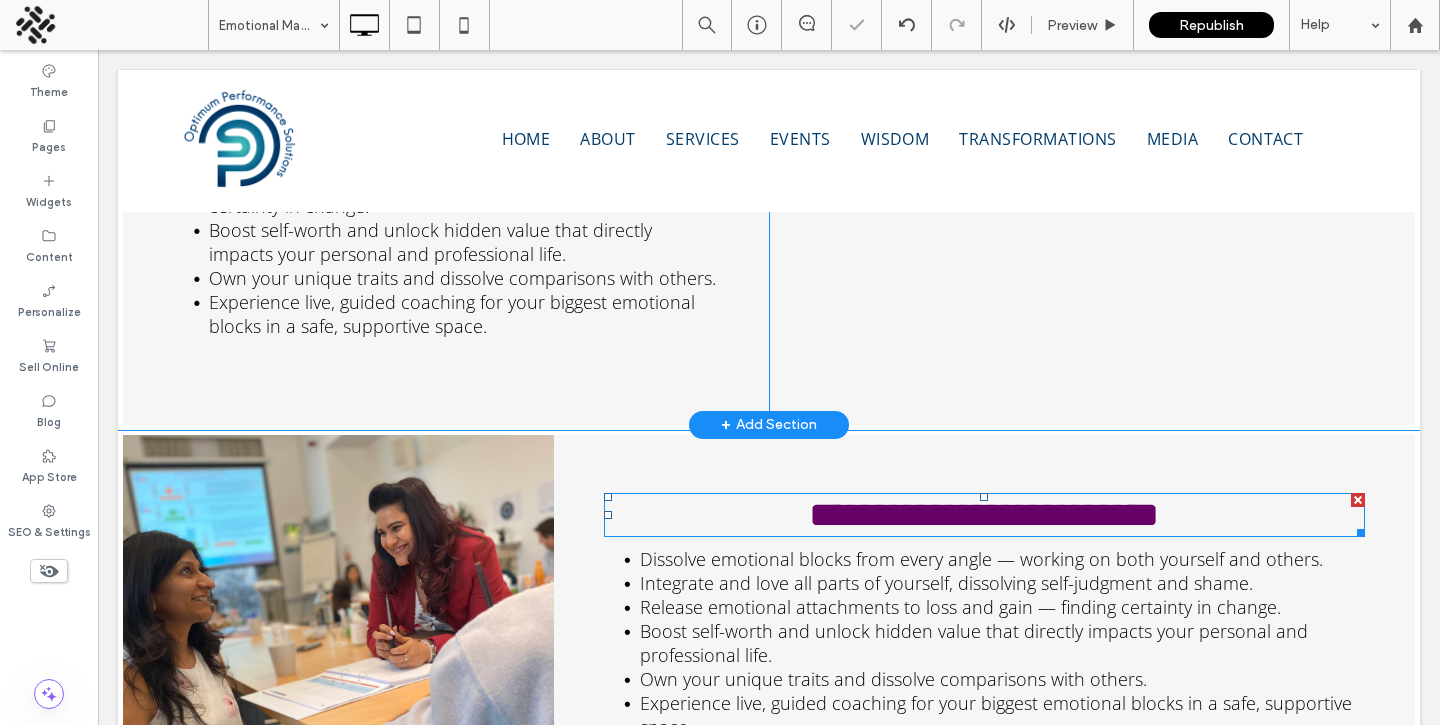 click on "**********" at bounding box center (984, 515) 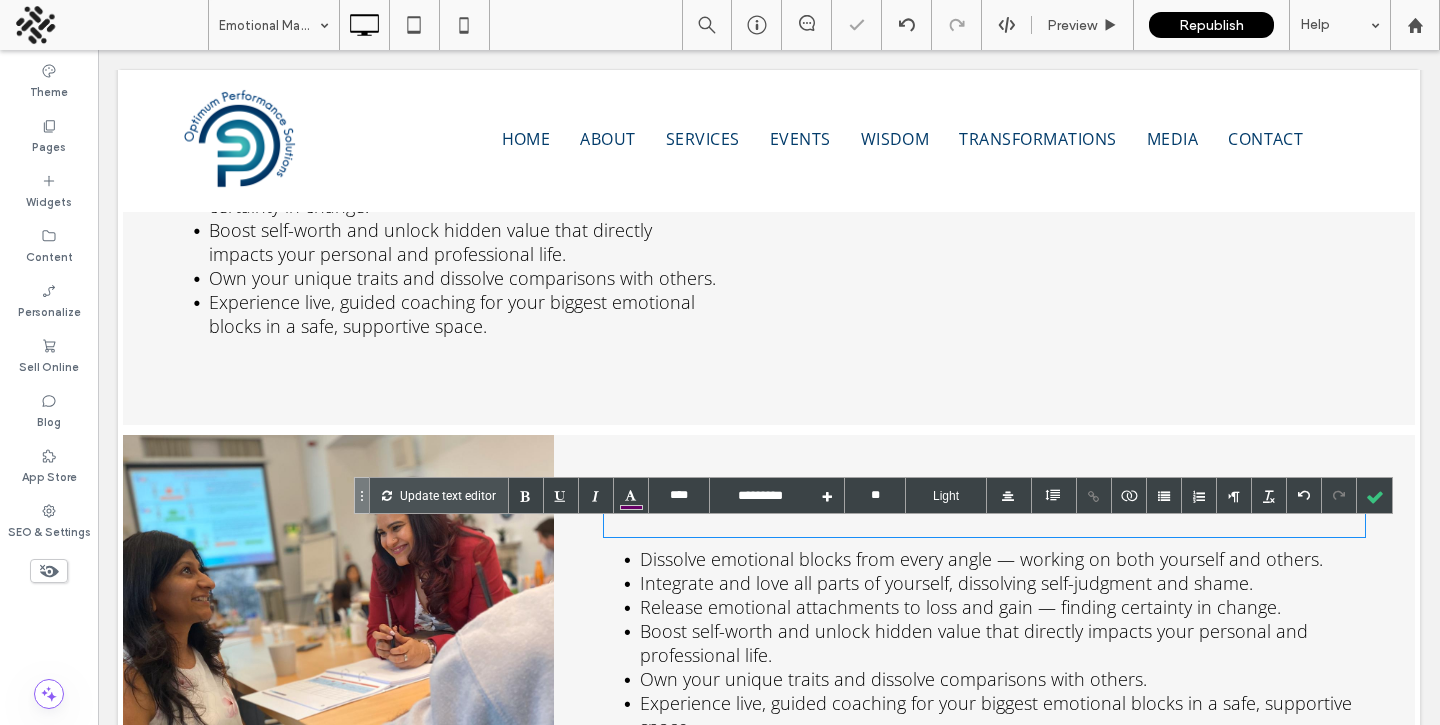 type on "****" 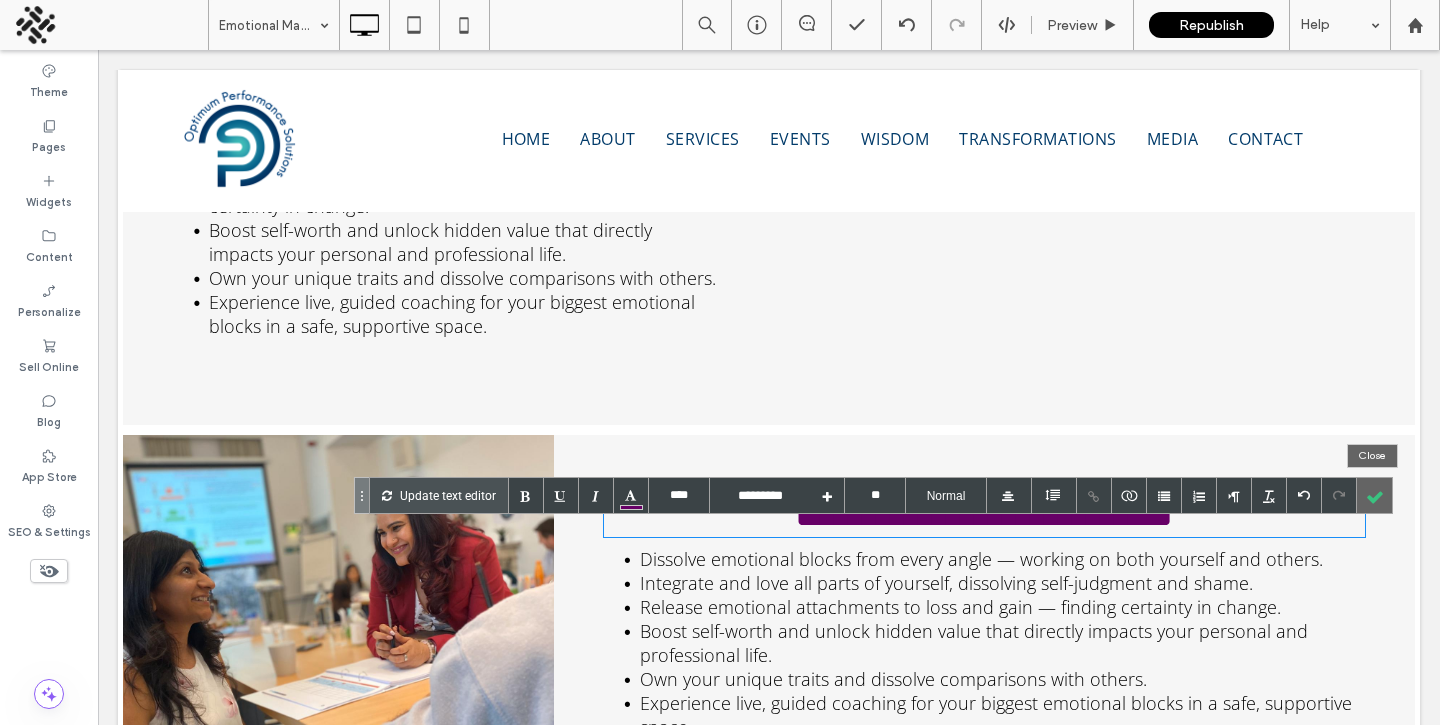 click at bounding box center (1374, 495) 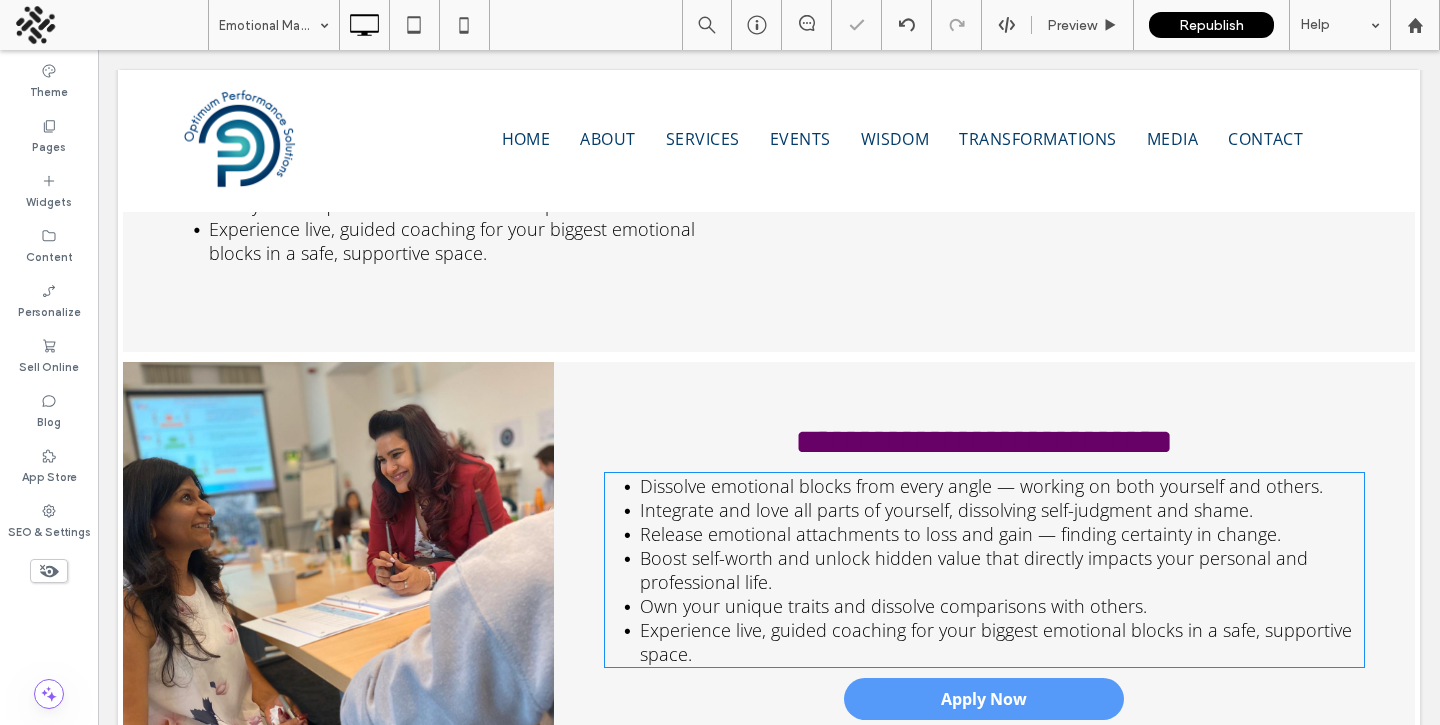 scroll, scrollTop: 1387, scrollLeft: 0, axis: vertical 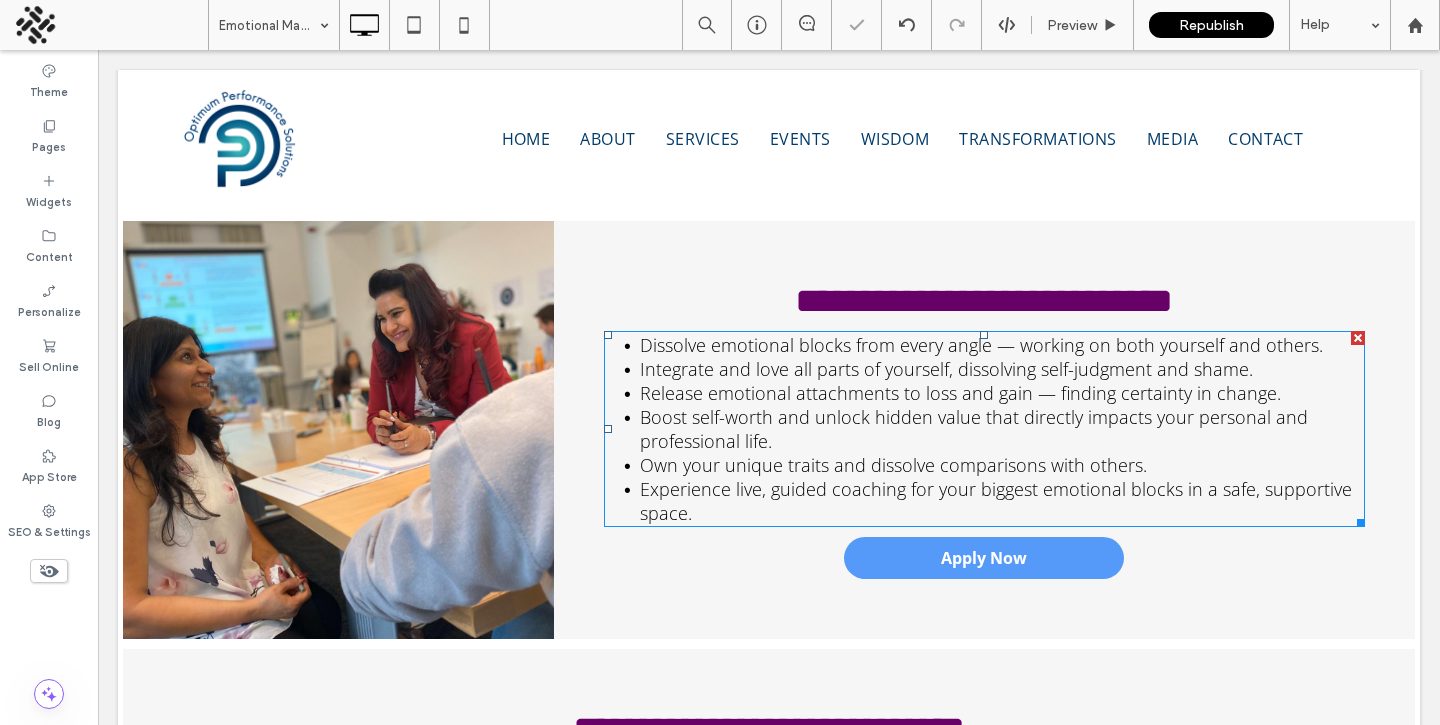 click on "Boost self-worth and unlock hidden value that directly impacts your personal and professional life." at bounding box center (974, 429) 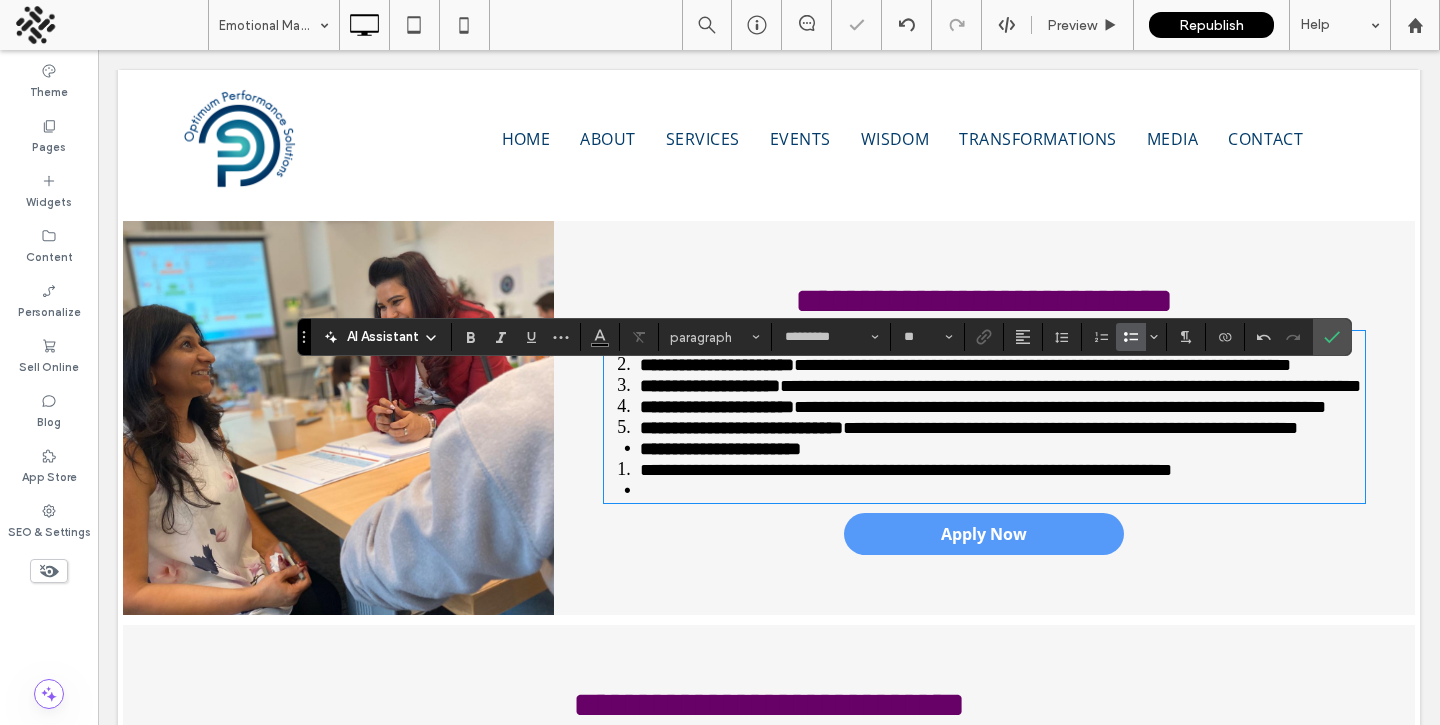 scroll, scrollTop: 0, scrollLeft: 0, axis: both 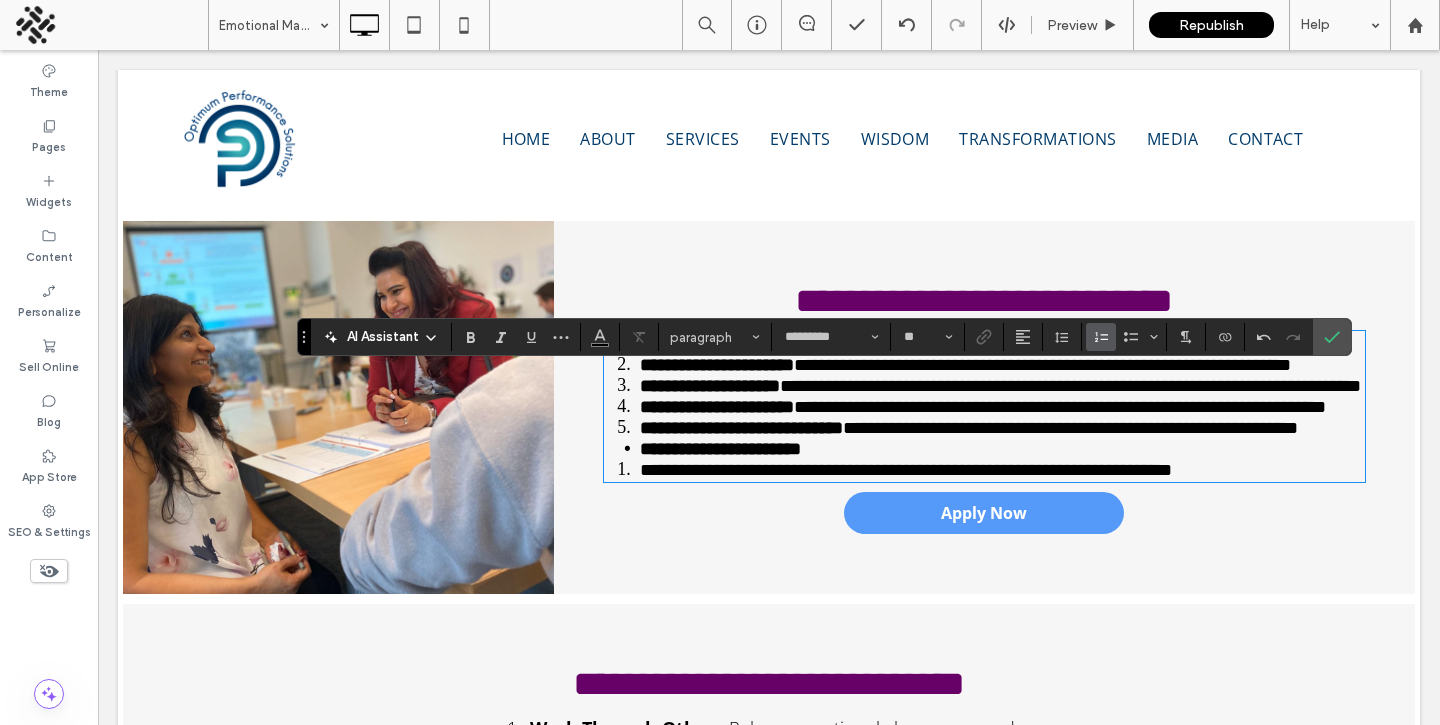 click on "**********" at bounding box center (906, 470) 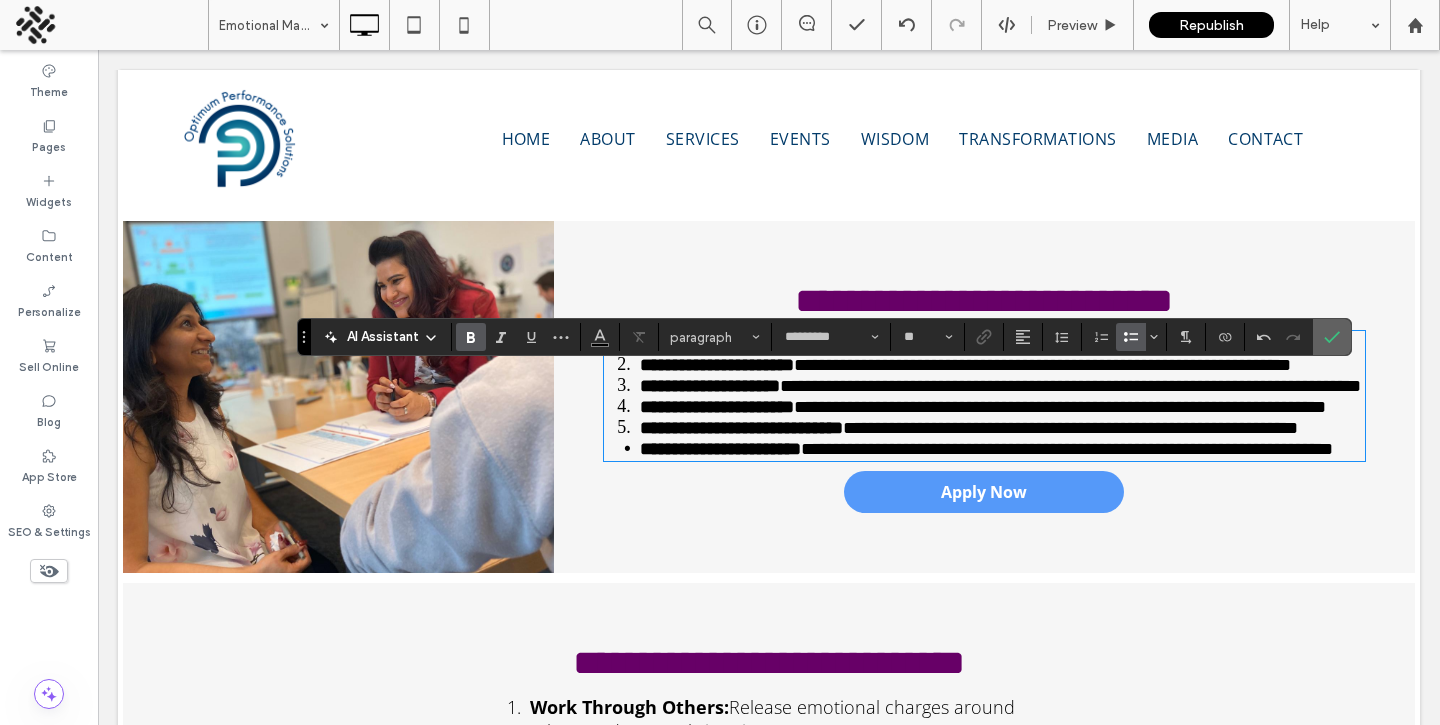 click at bounding box center [1328, 337] 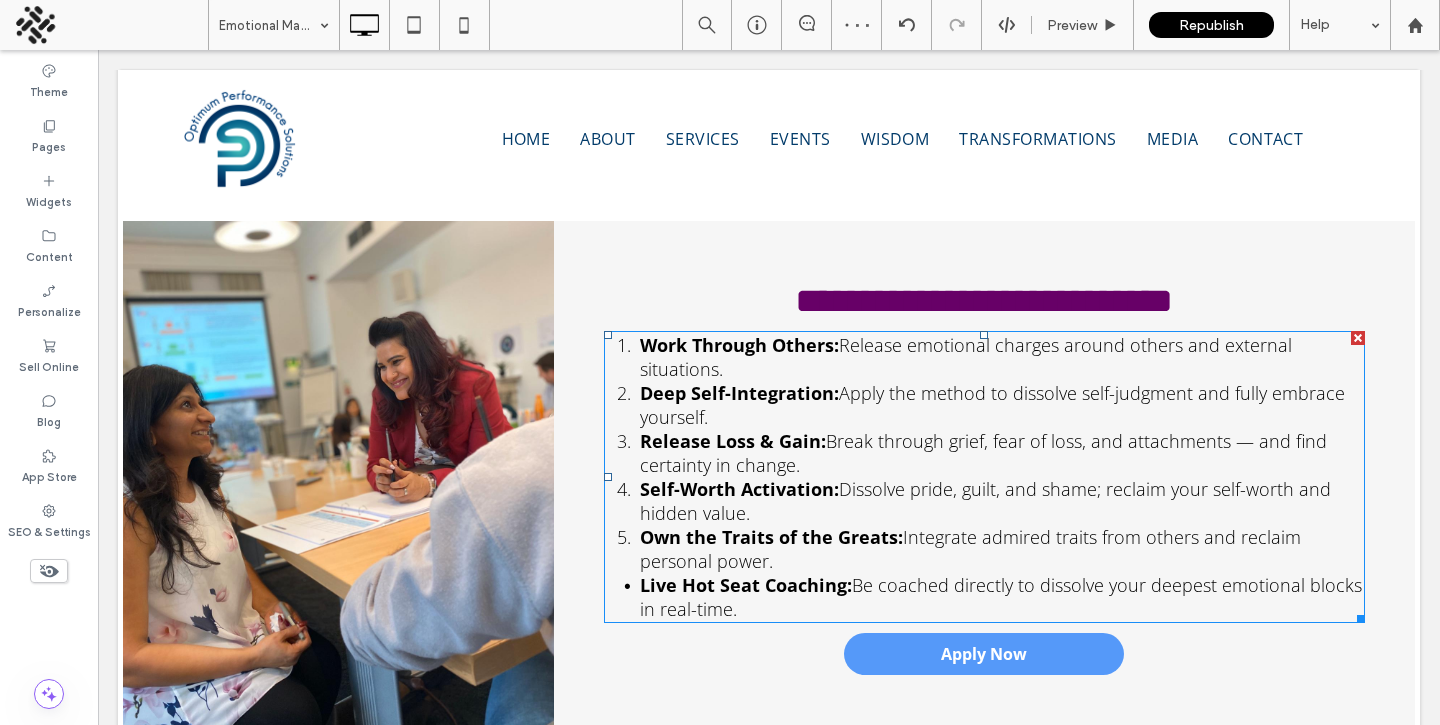 click on "Live Hot Seat Coaching:  Be coached directly to dissolve your deepest emotional blocks in real-time." at bounding box center (1002, 597) 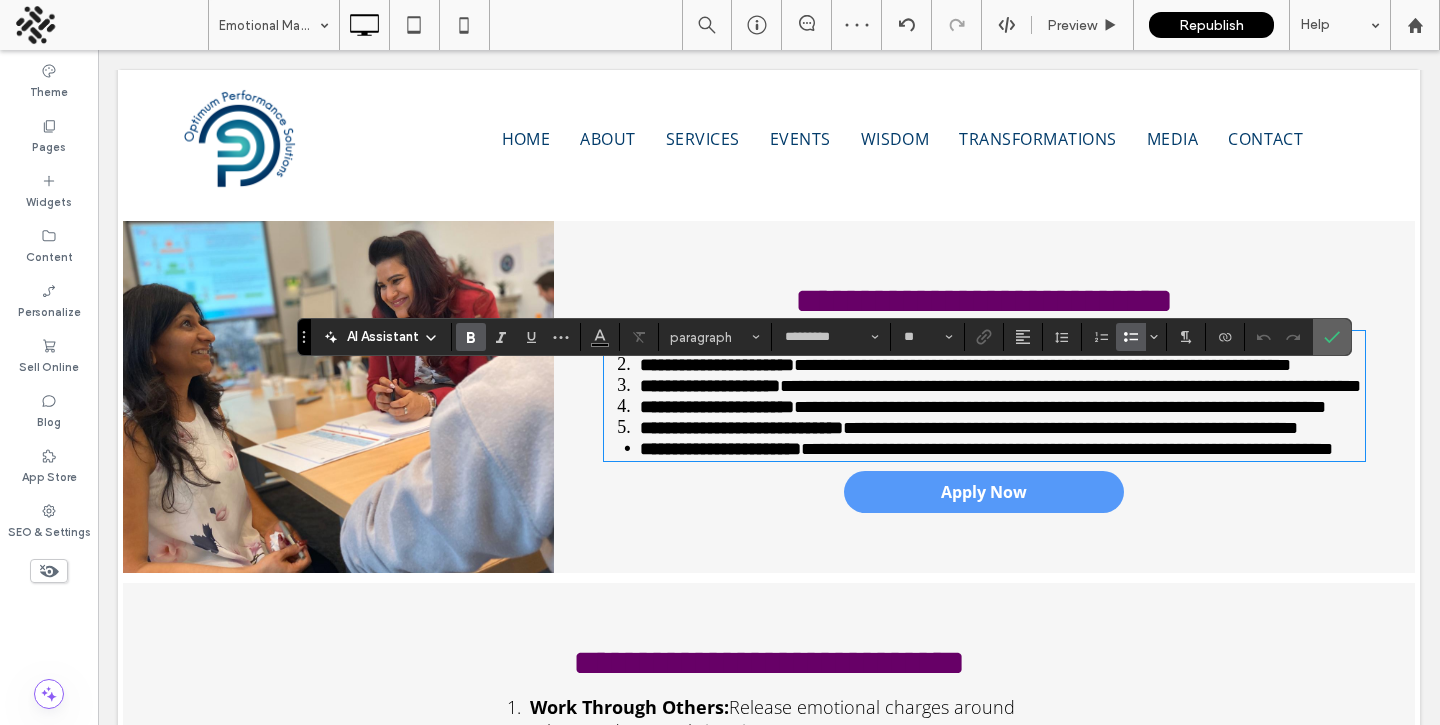 click 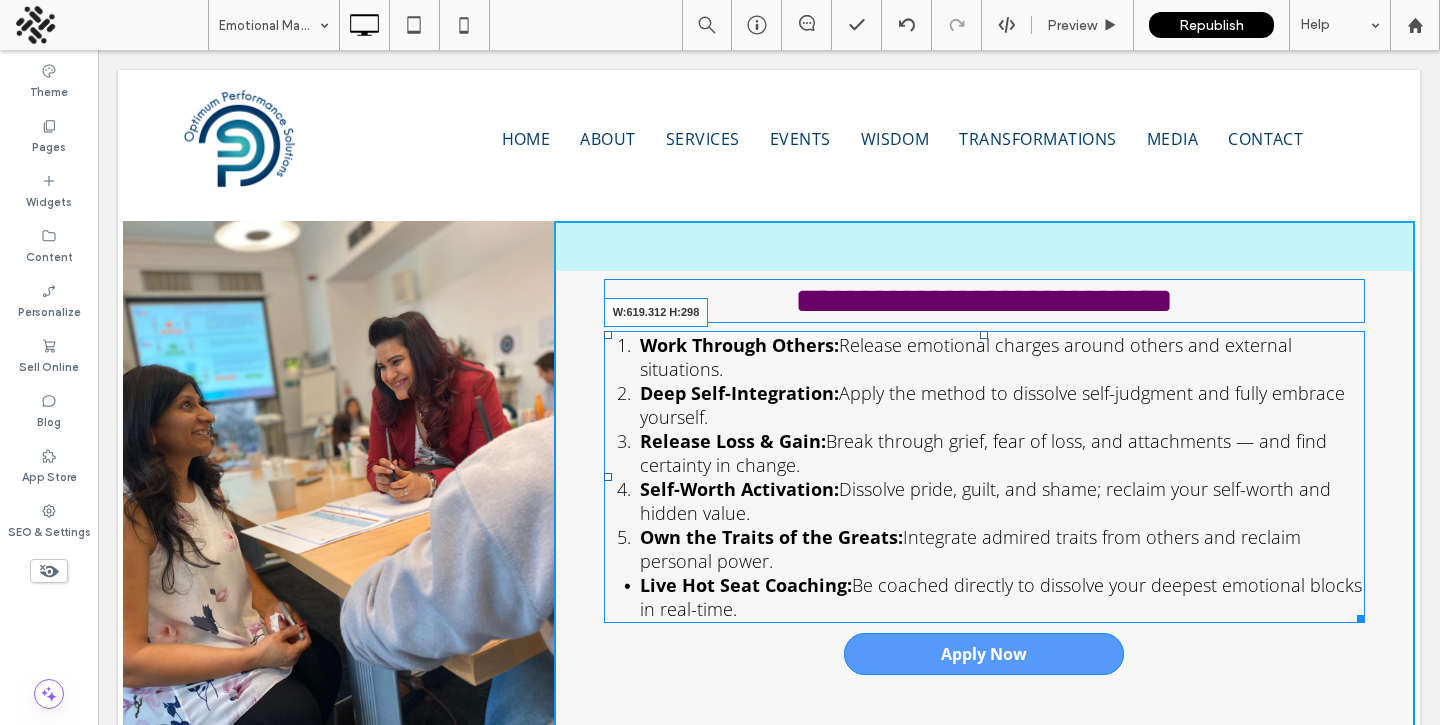 drag, startPoint x: 1359, startPoint y: 663, endPoint x: 1288, endPoint y: 665, distance: 71.02816 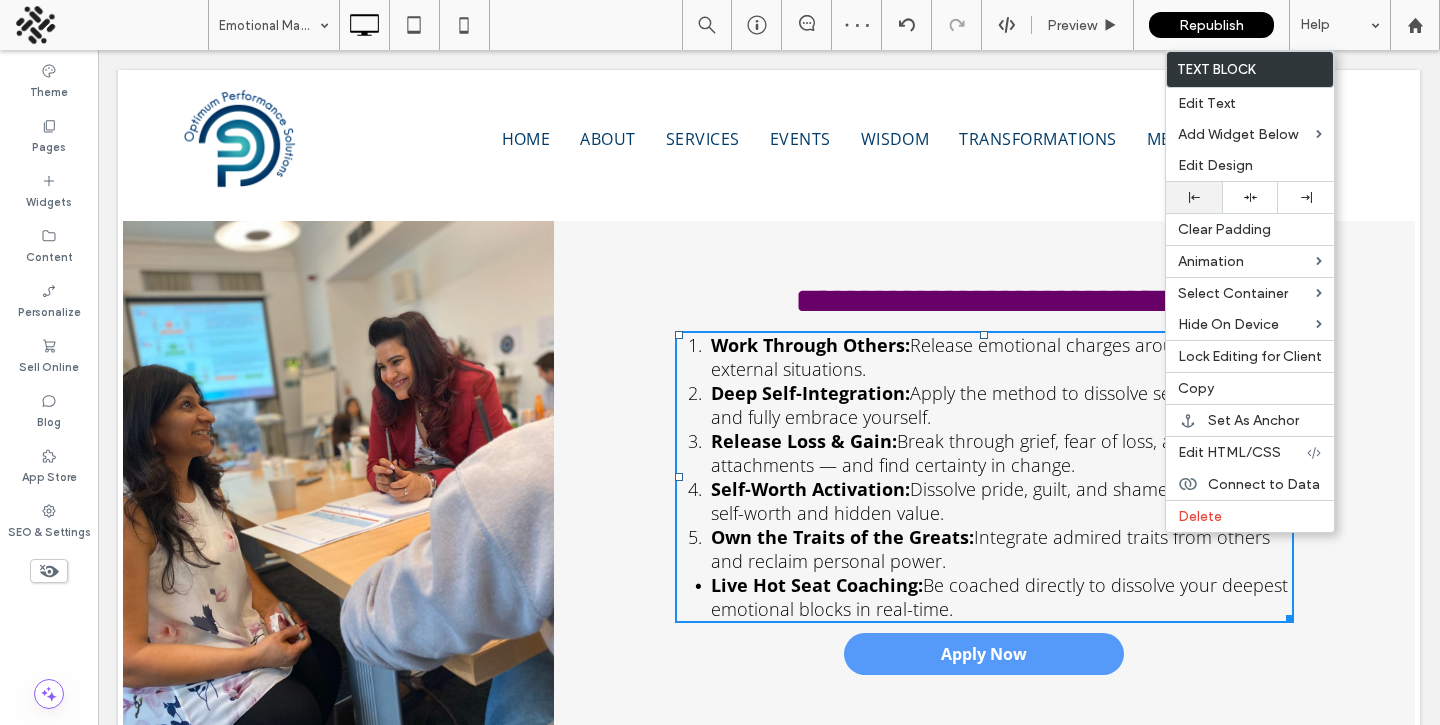 click at bounding box center (1194, 197) 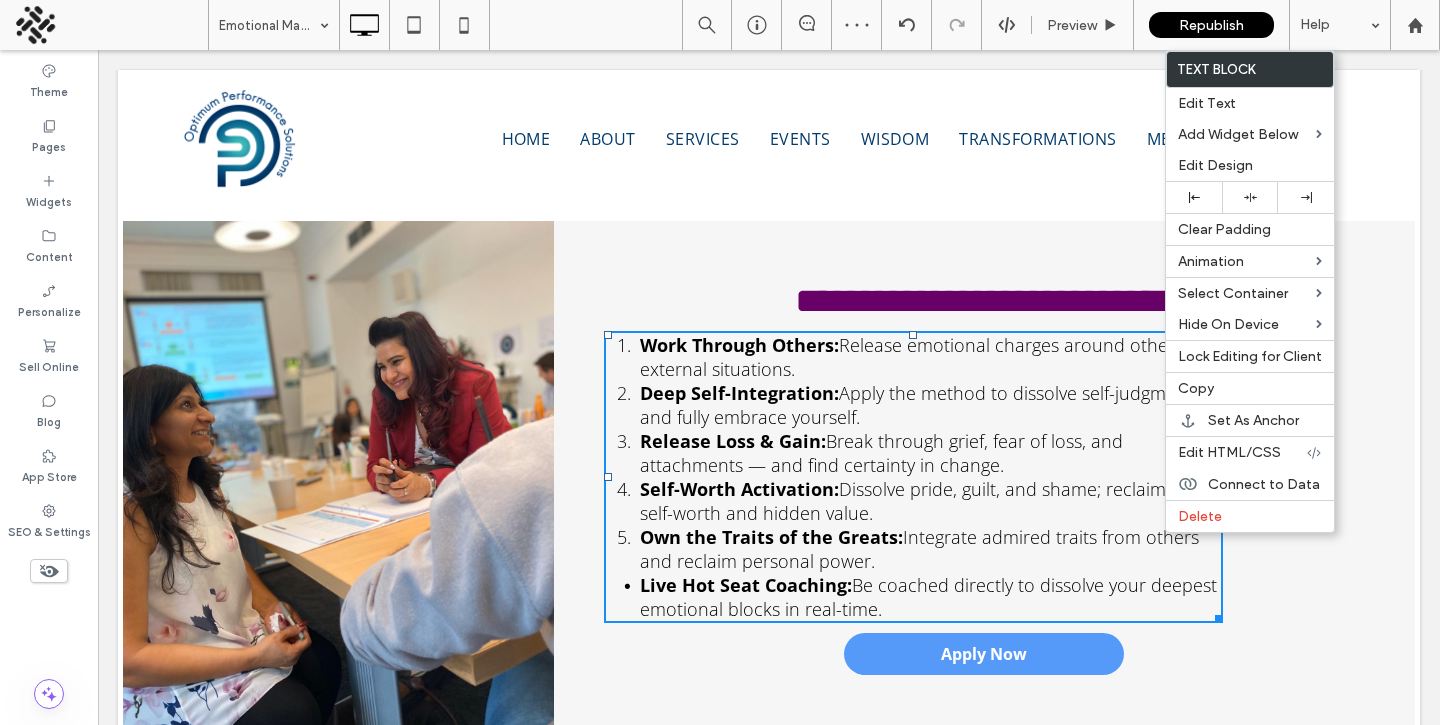 click on "Work Through Others:  Release emotional charges around others and external situations." at bounding box center [931, 357] 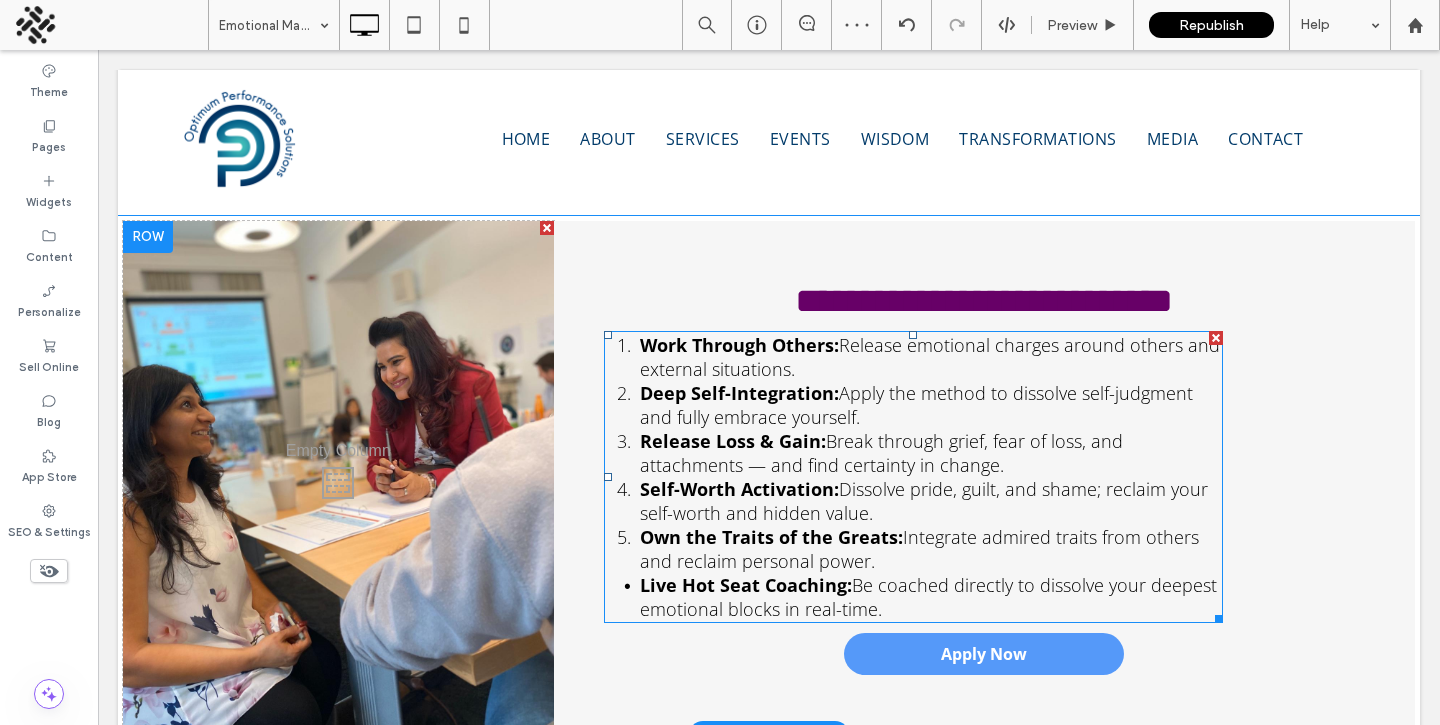 click on "Work Through Others:  Release emotional charges around others and external situations." at bounding box center (931, 357) 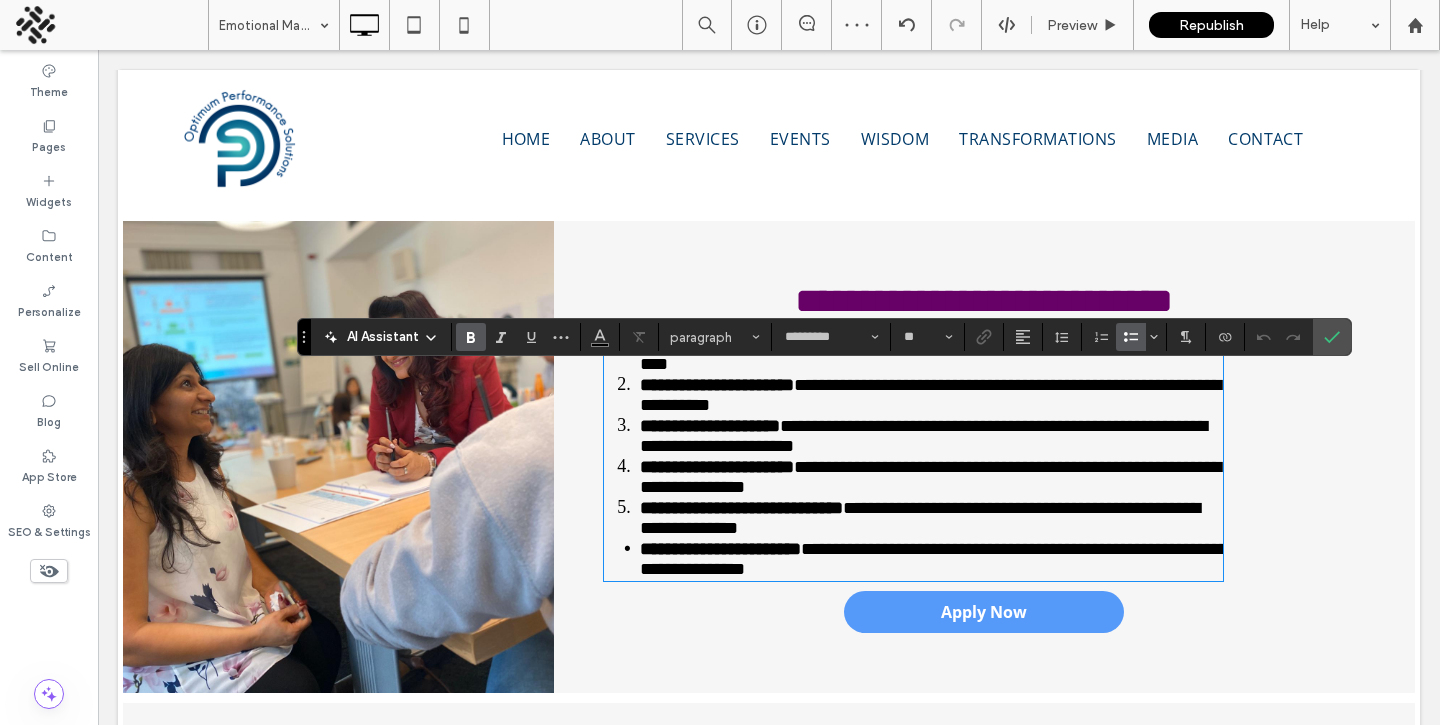 click on "**********" at bounding box center [931, 353] 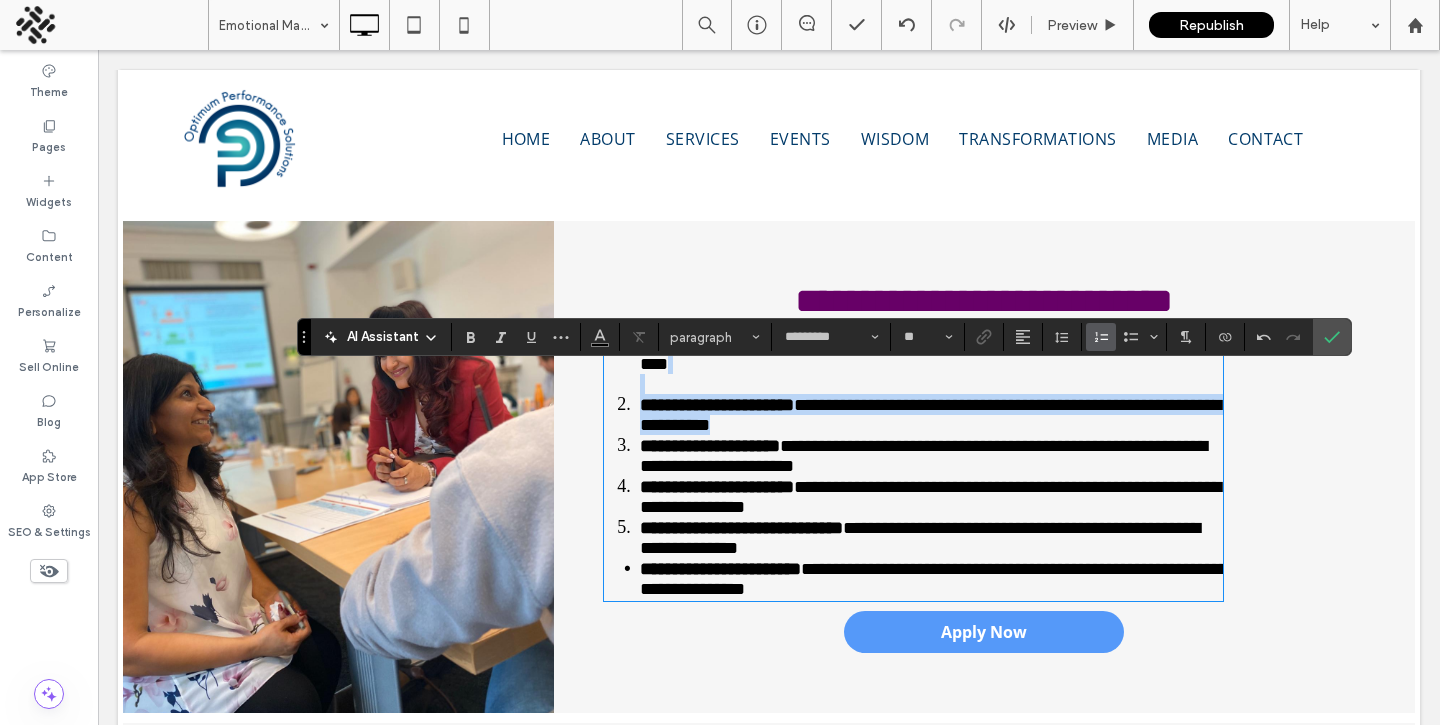 click on "**********" at bounding box center (931, 414) 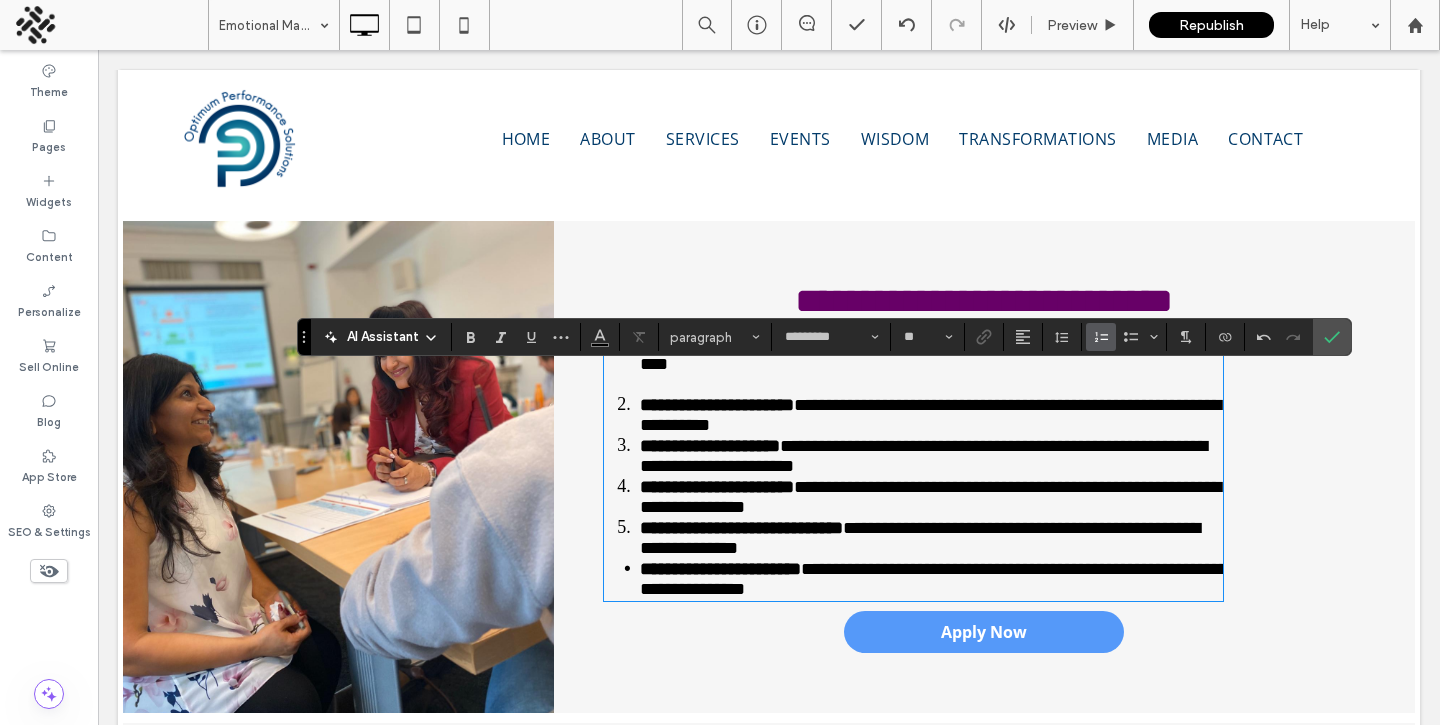 click on "**********" at bounding box center (931, 414) 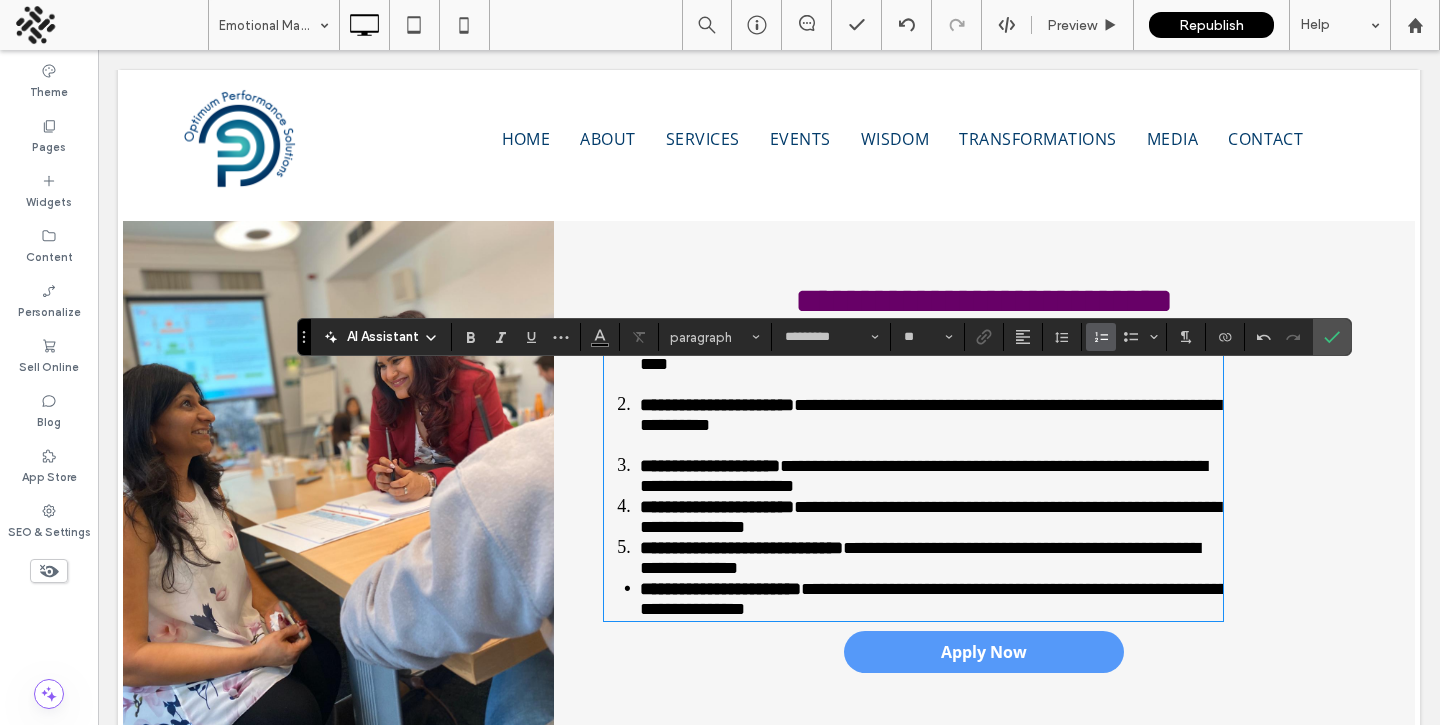 click on "**********" at bounding box center (931, 475) 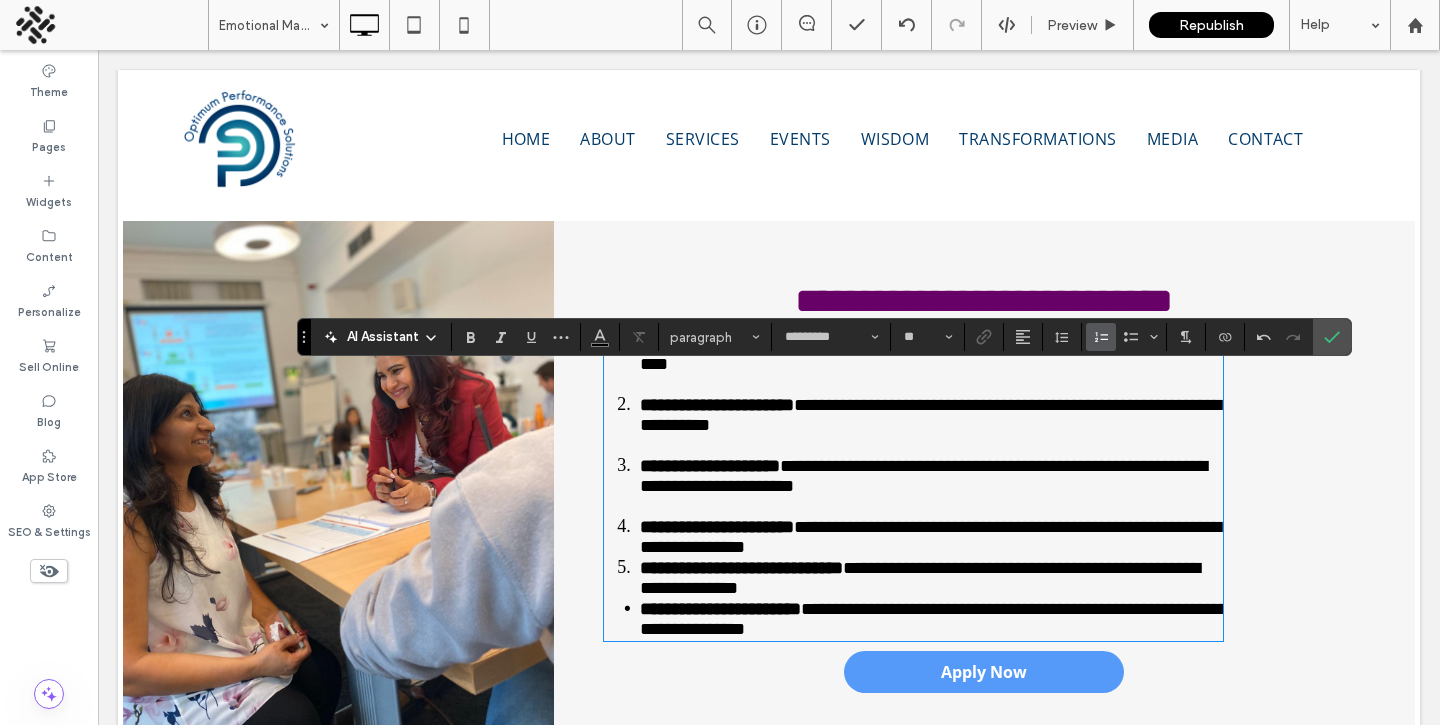 click on "**********" at bounding box center (931, 536) 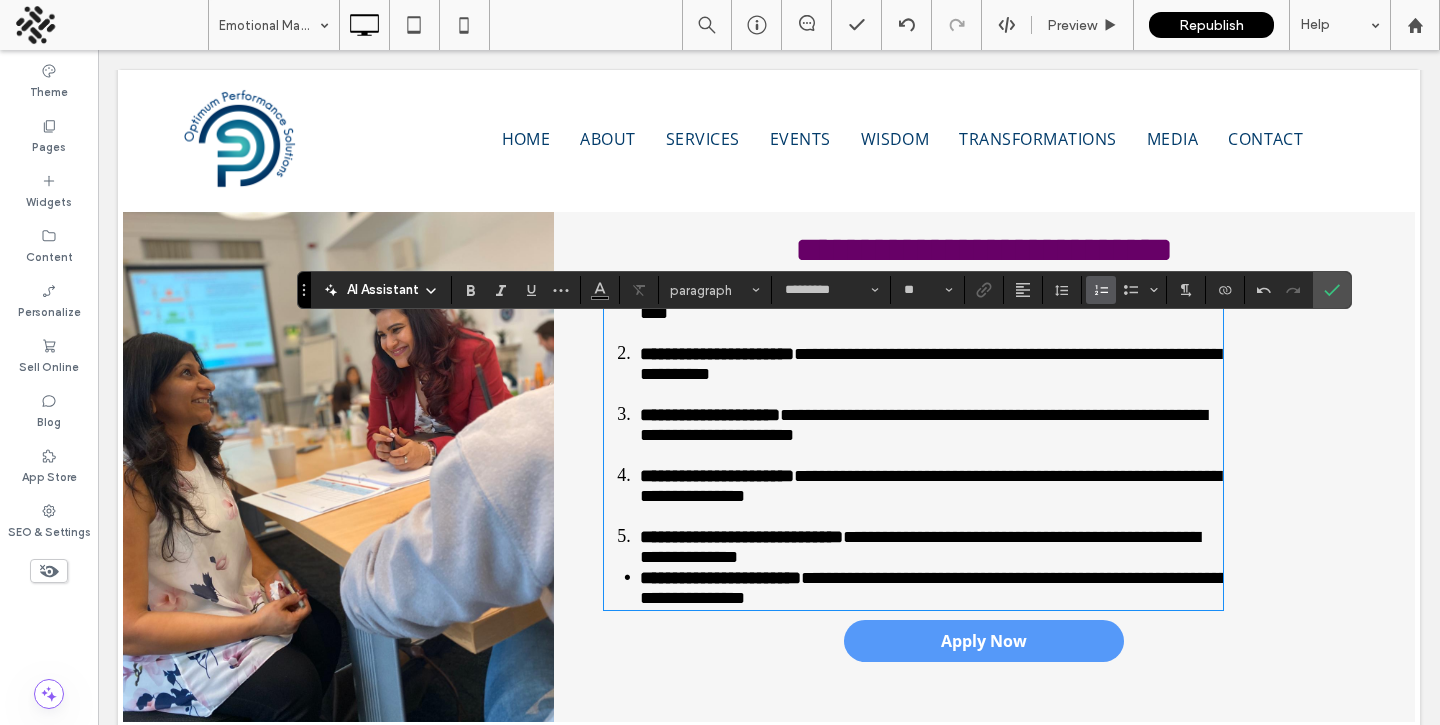 scroll, scrollTop: 1441, scrollLeft: 0, axis: vertical 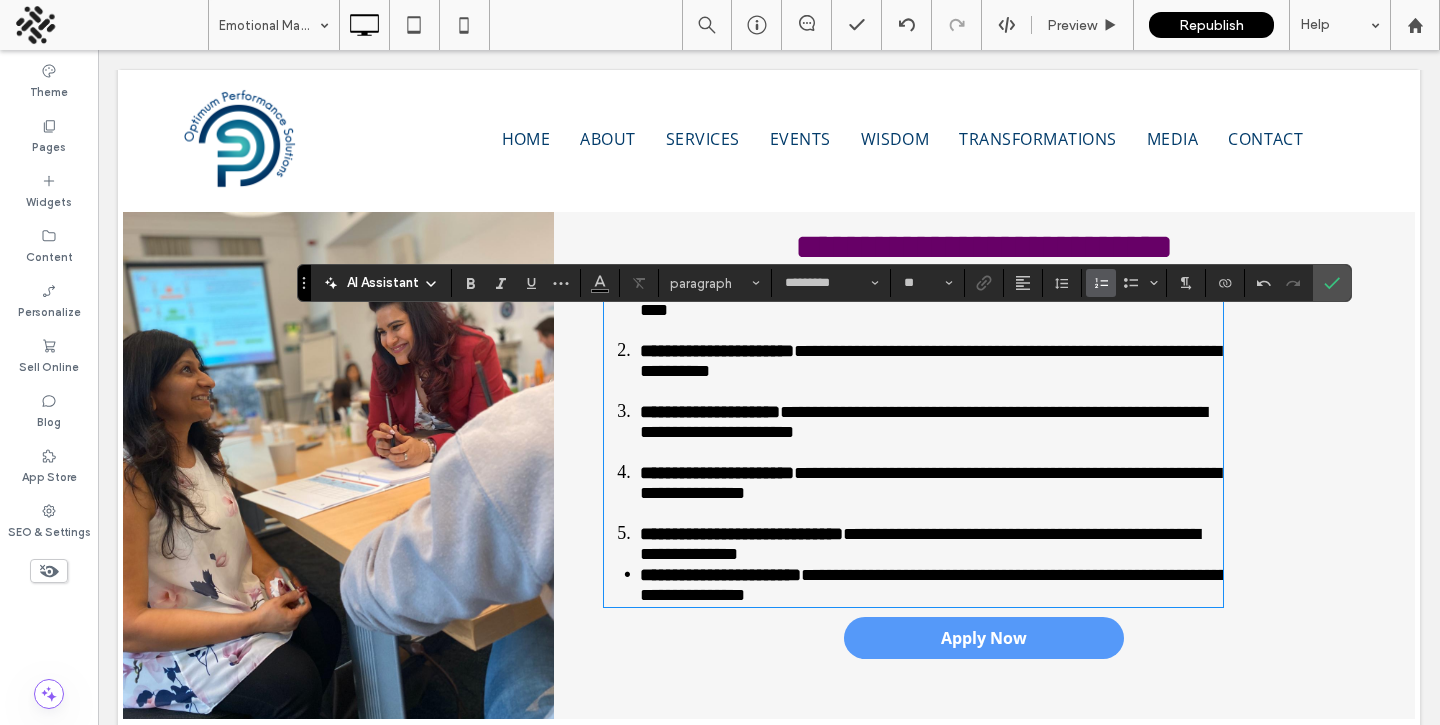 click on "**********" at bounding box center (931, 543) 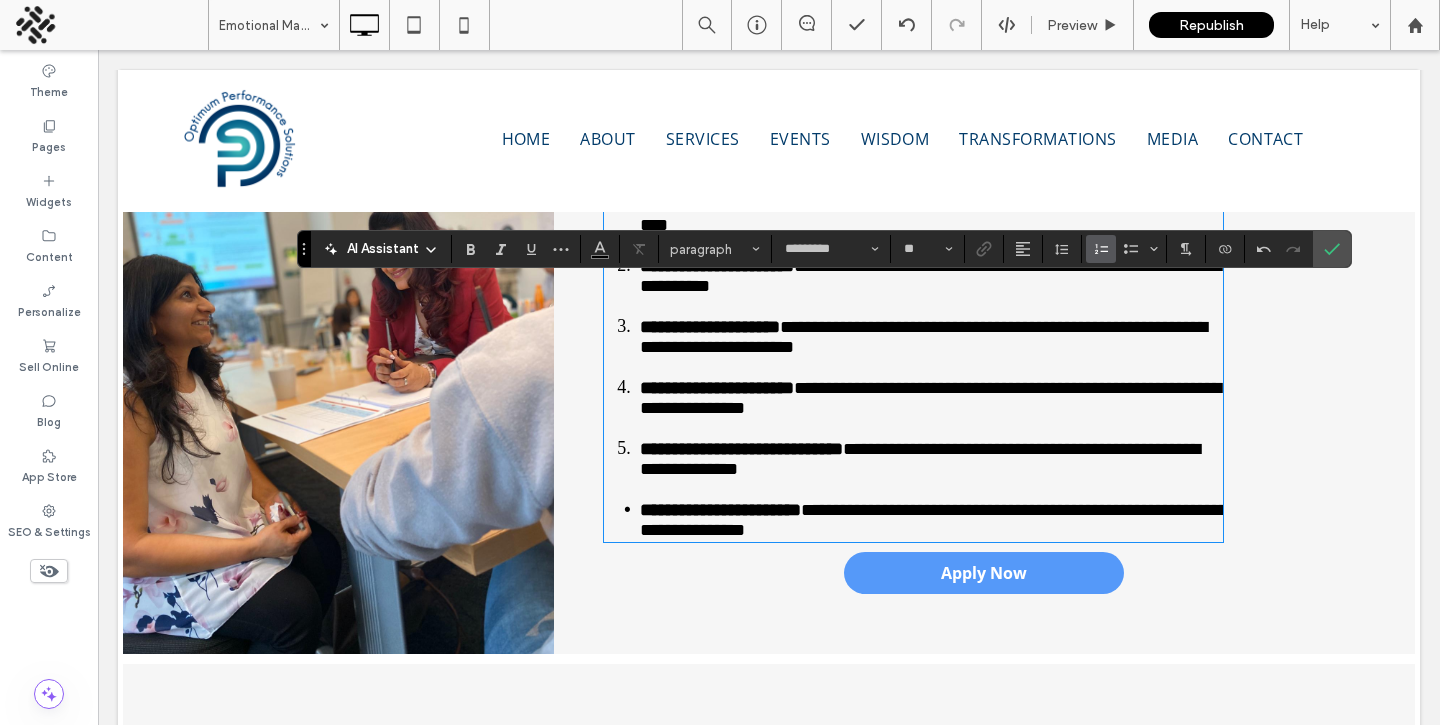 scroll, scrollTop: 1573, scrollLeft: 0, axis: vertical 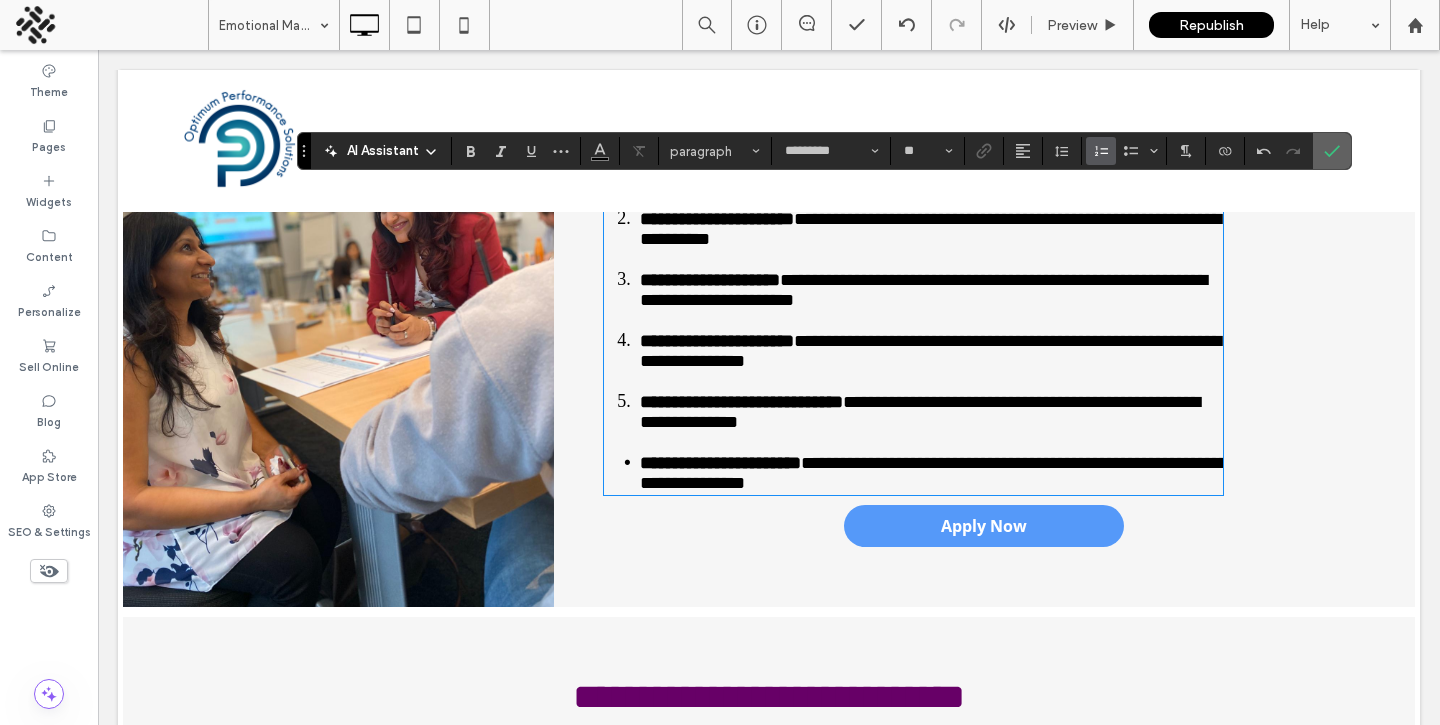 click 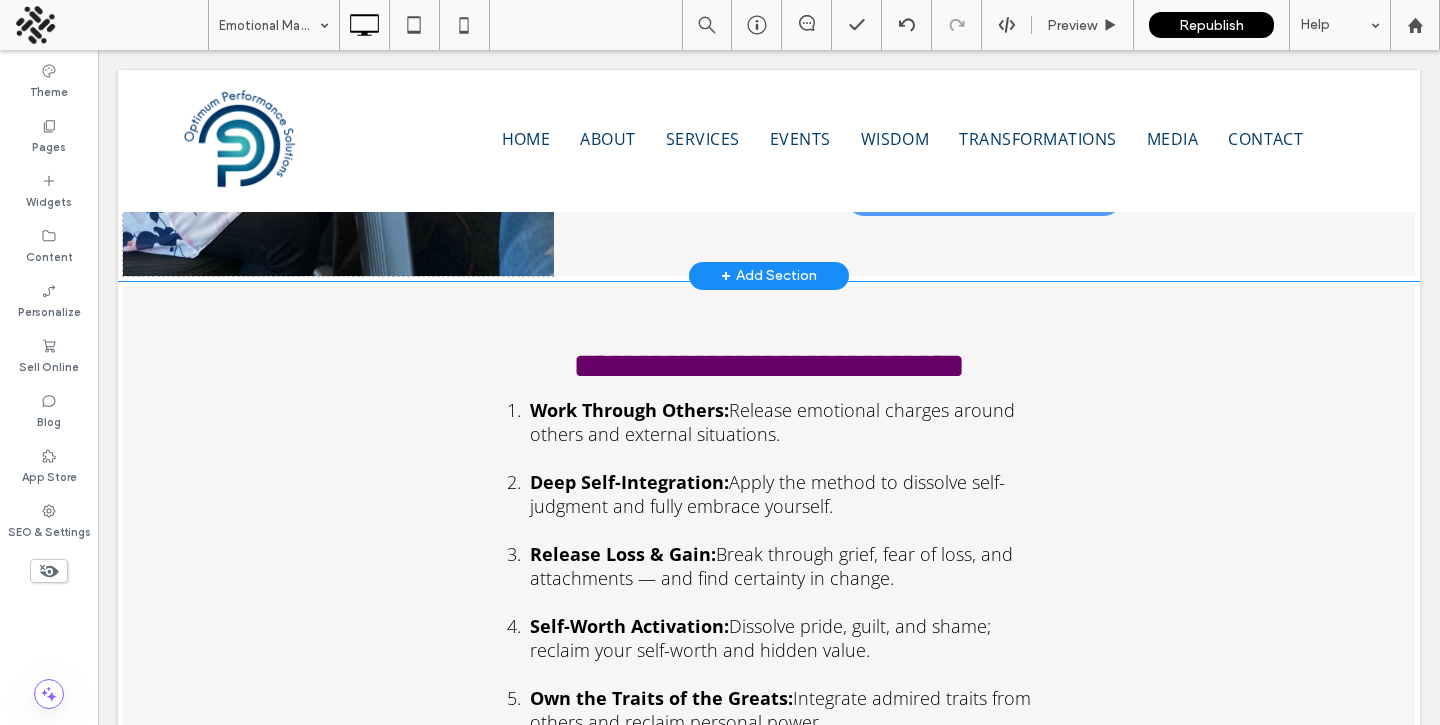 scroll, scrollTop: 1991, scrollLeft: 0, axis: vertical 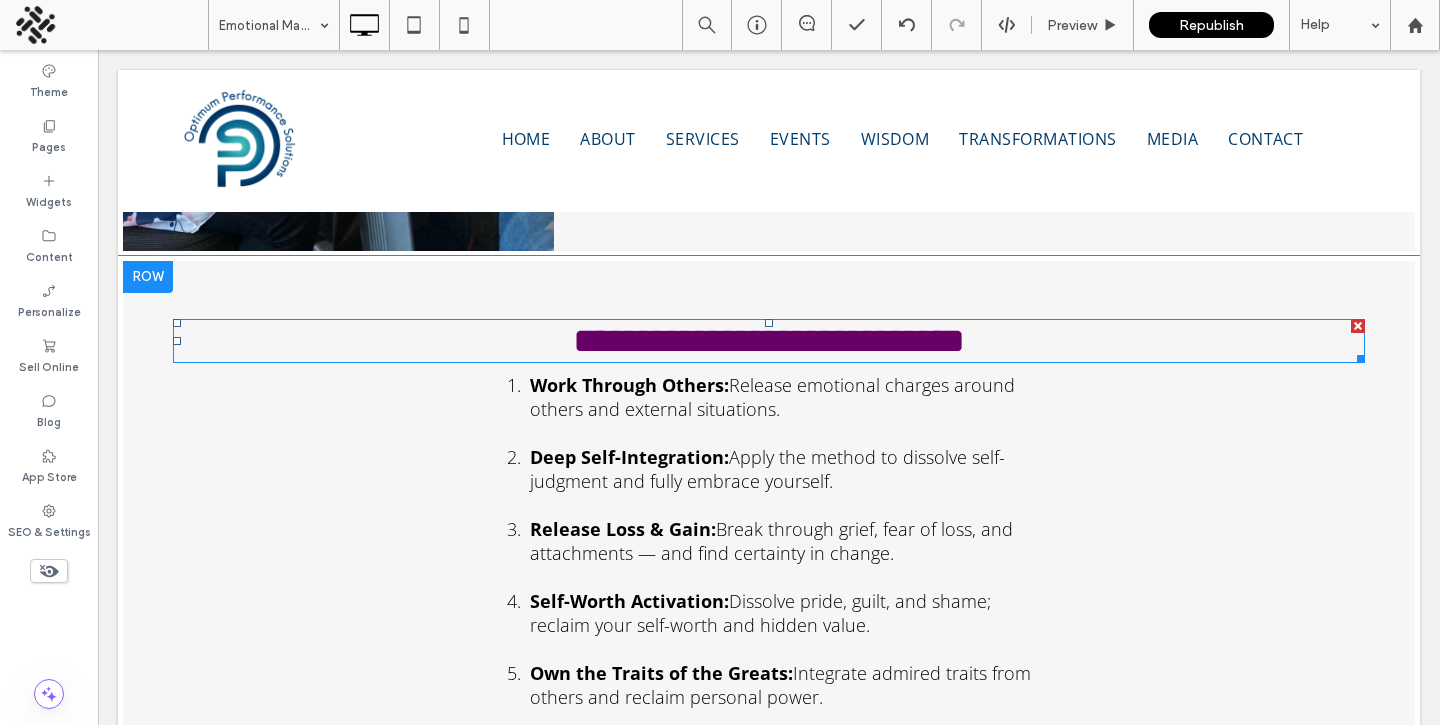 click on "**********" at bounding box center [769, 341] 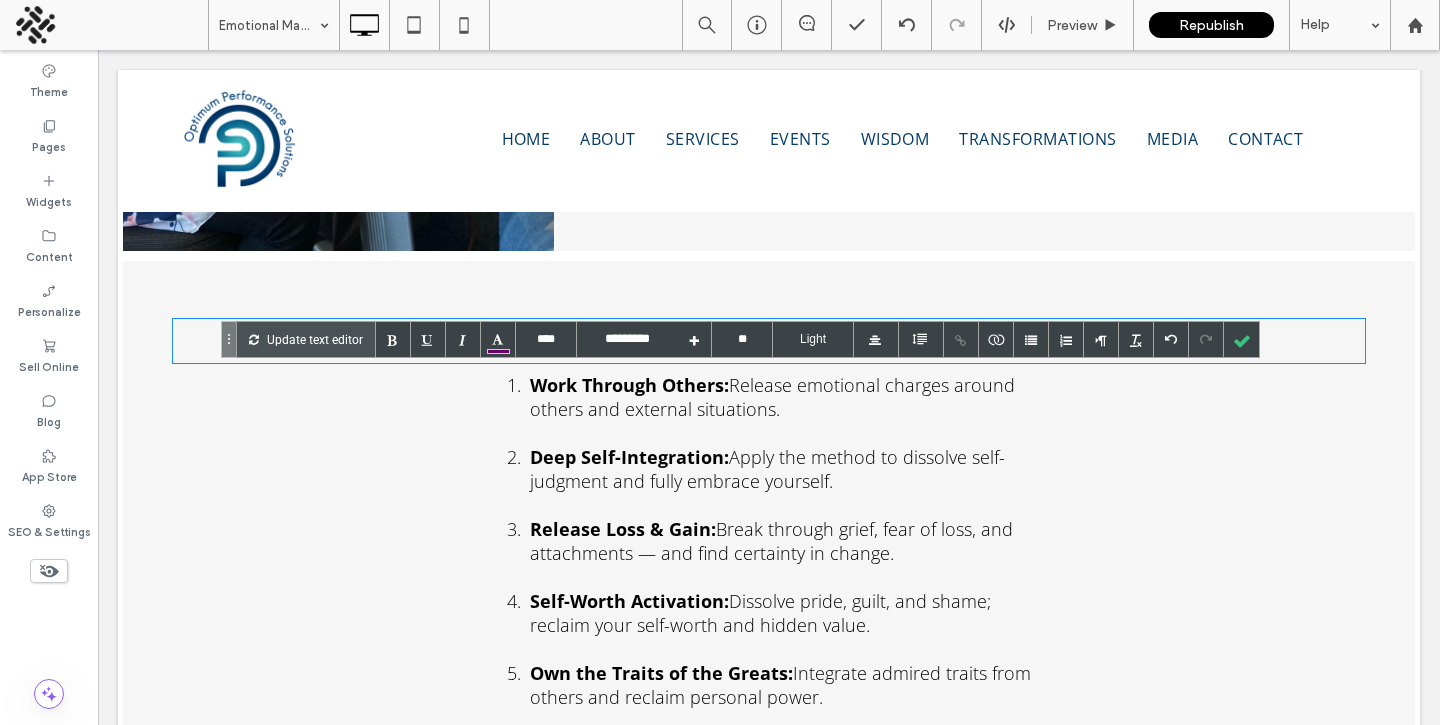 type on "****" 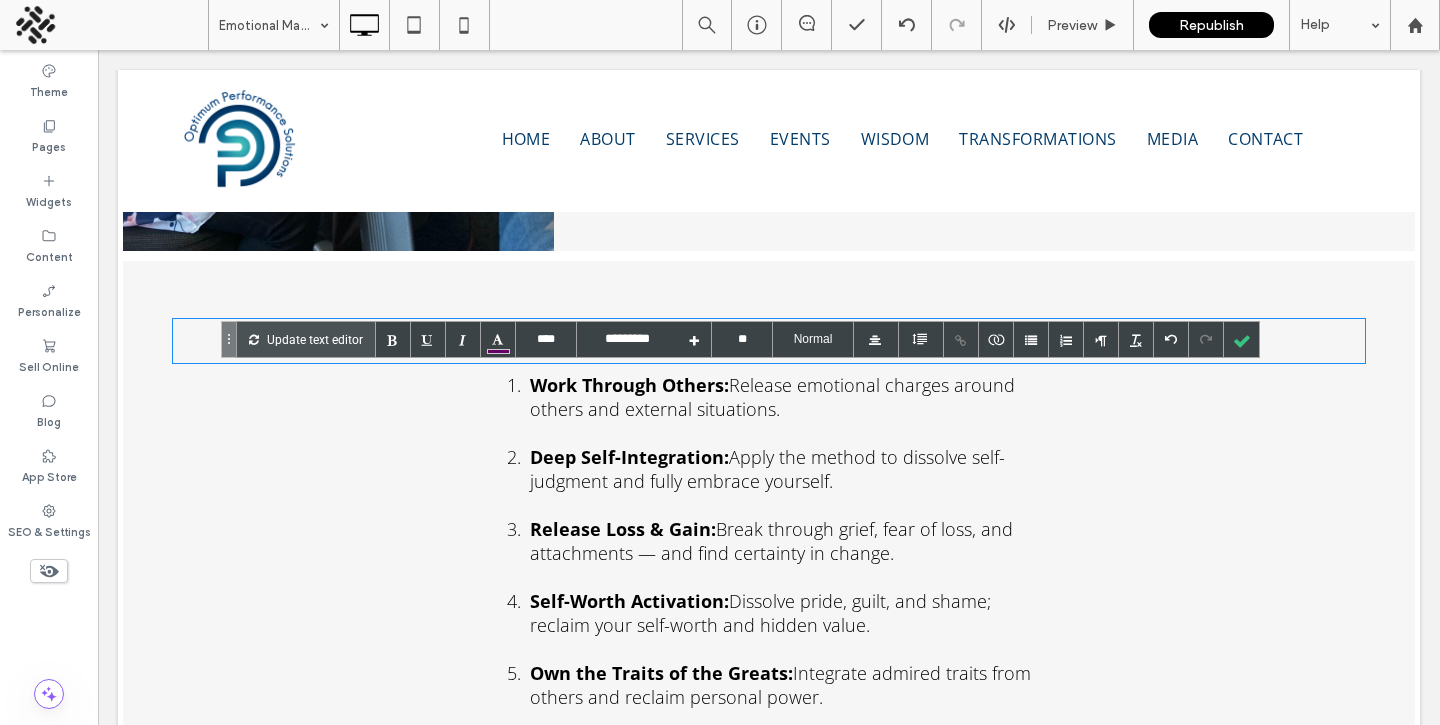 click on "Break through grief, fear of loss, and attachments — and find certainty in change." at bounding box center [771, 541] 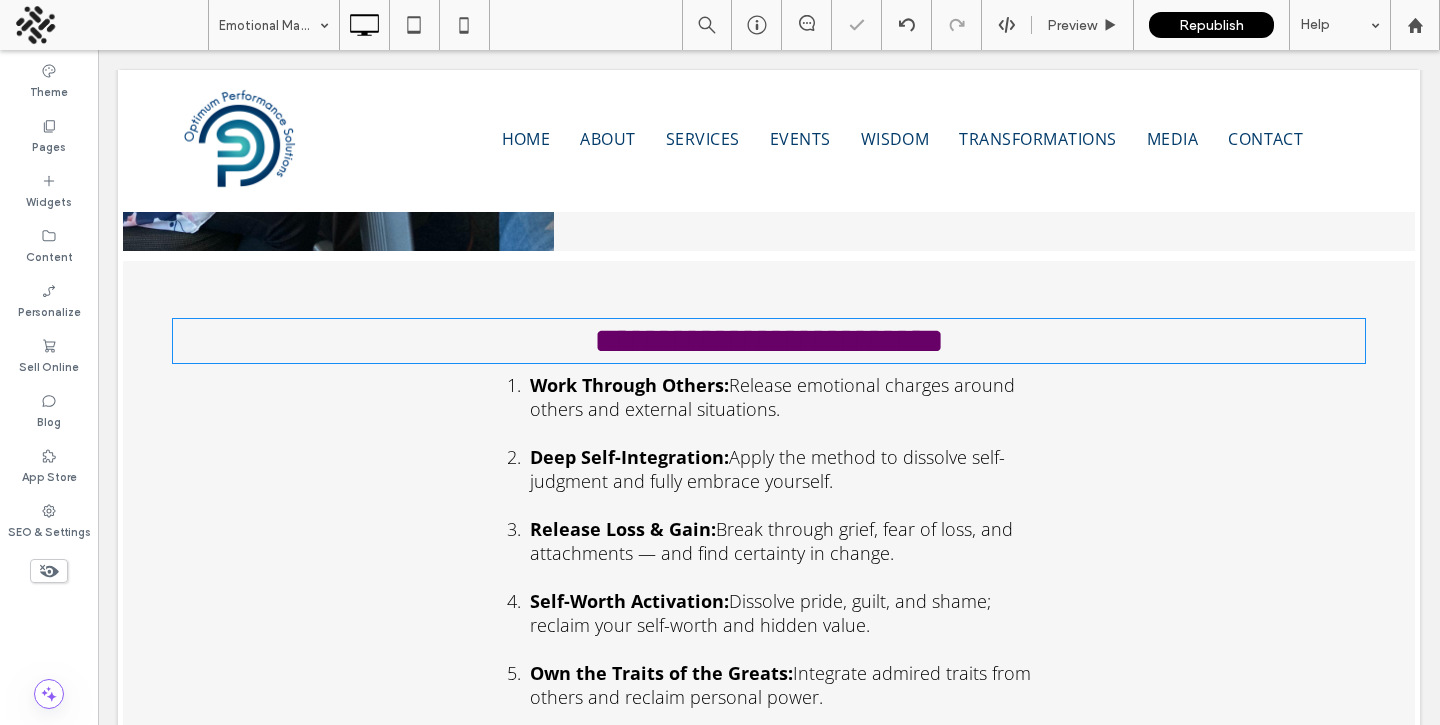 click at bounding box center [720, 362] 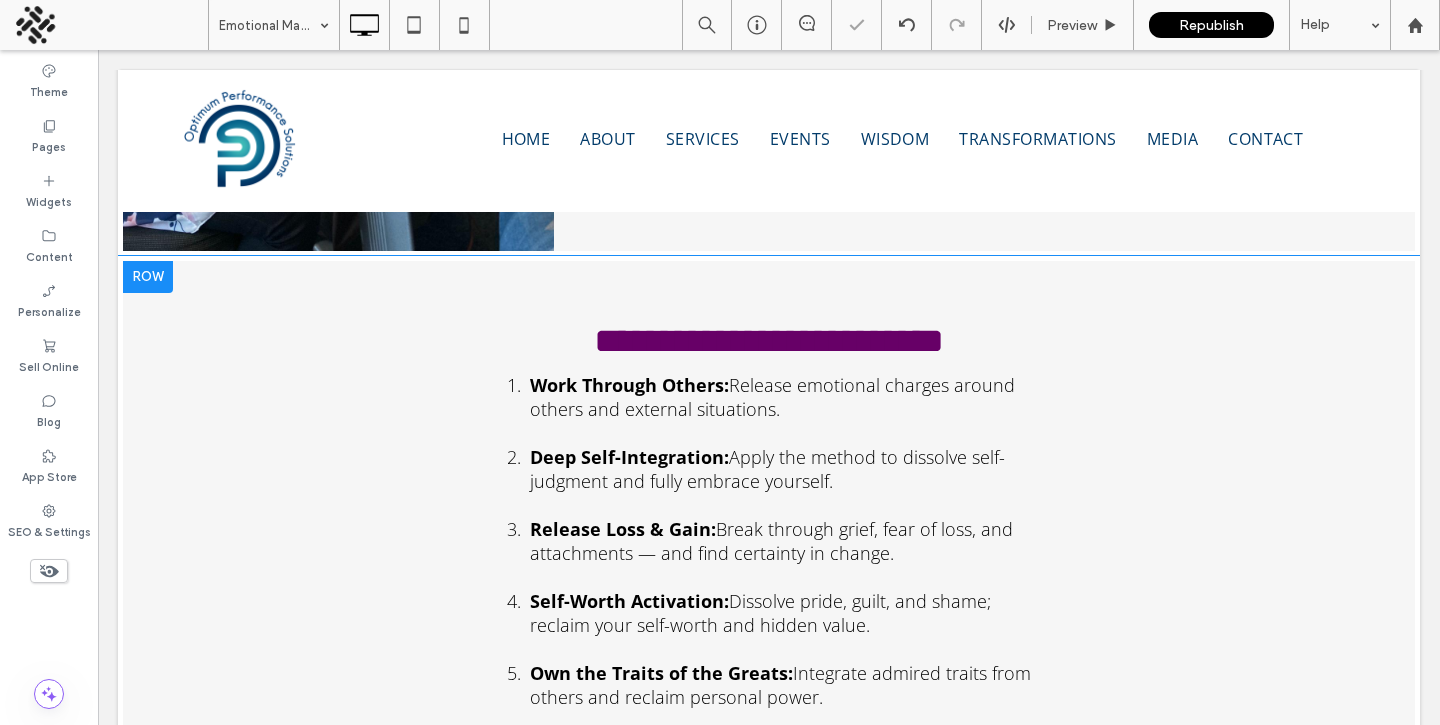 click on "Break through grief, fear of loss, and attachments — and find certainty in change." at bounding box center [771, 541] 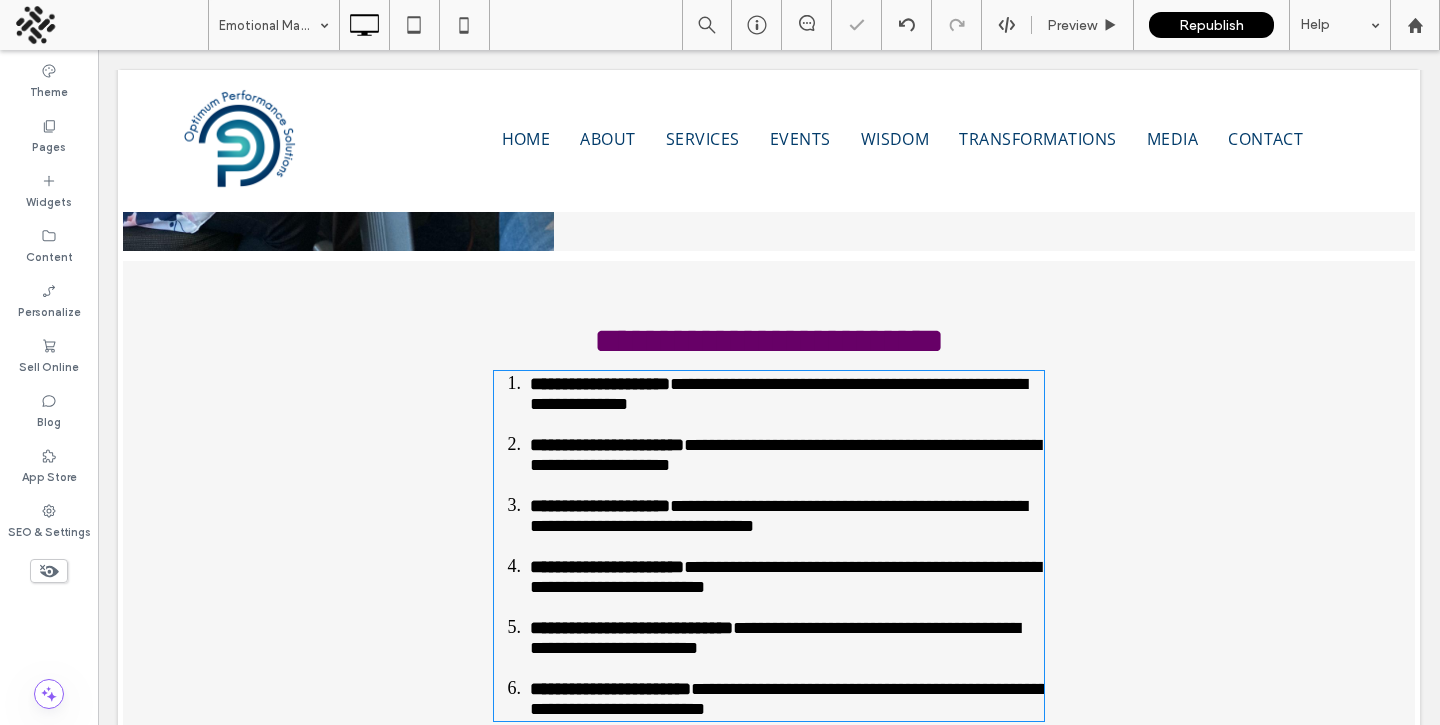 scroll, scrollTop: 2242, scrollLeft: 0, axis: vertical 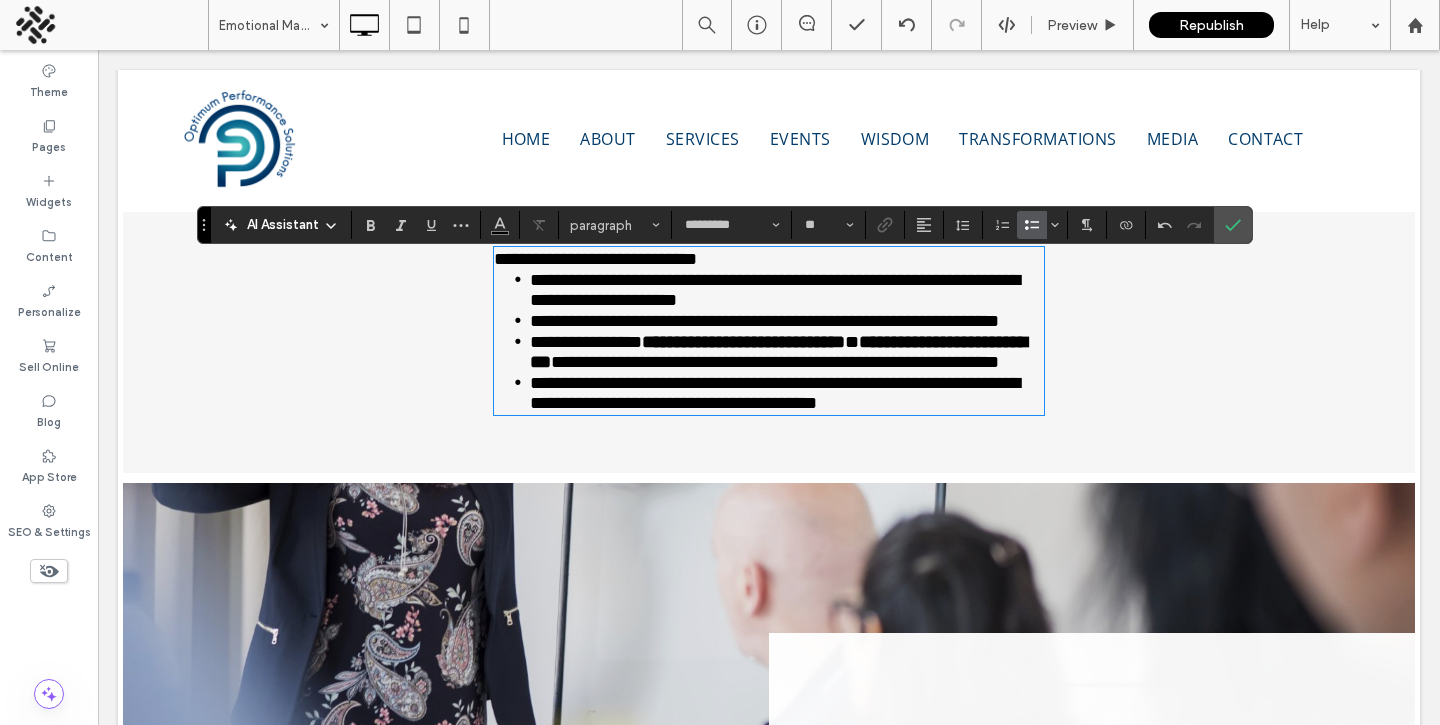 click on "**********" at bounding box center (769, 259) 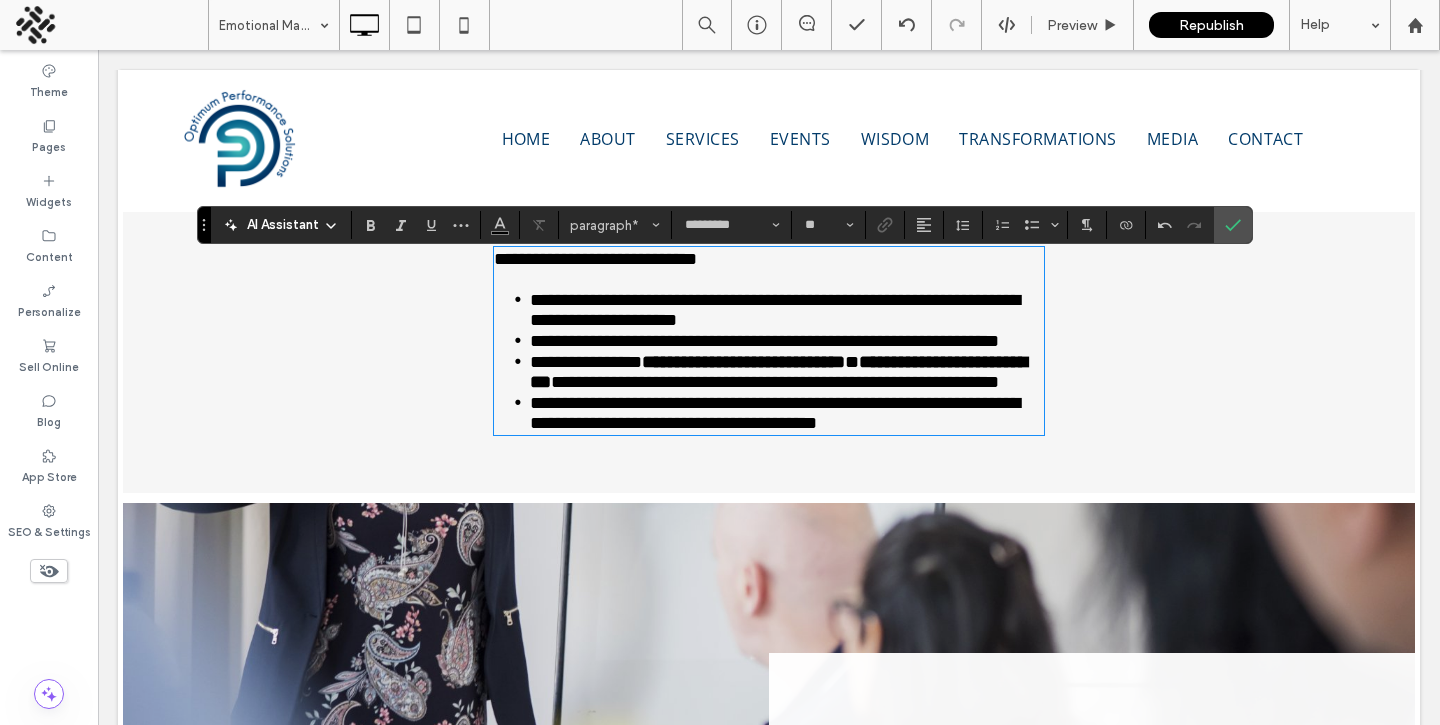 click on "**********" at bounding box center (787, 309) 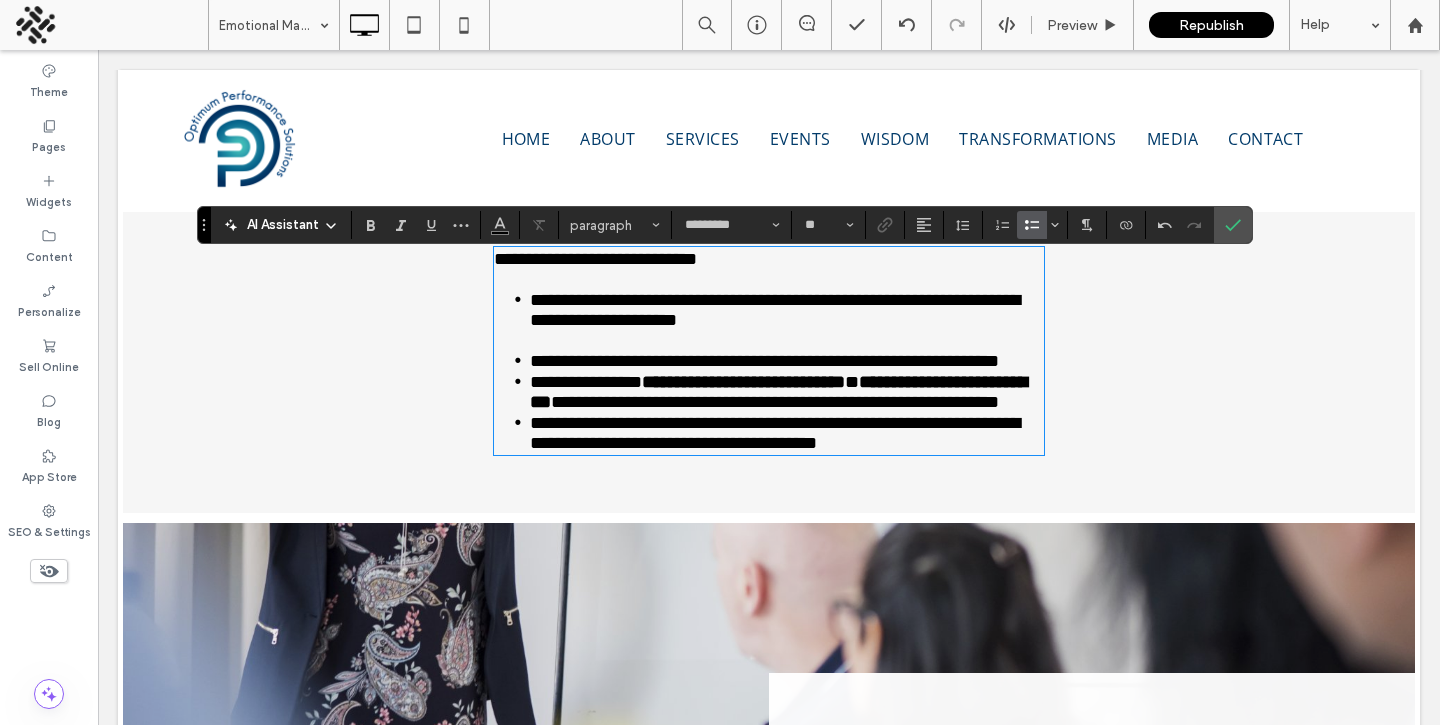 click on "**********" at bounding box center [787, 360] 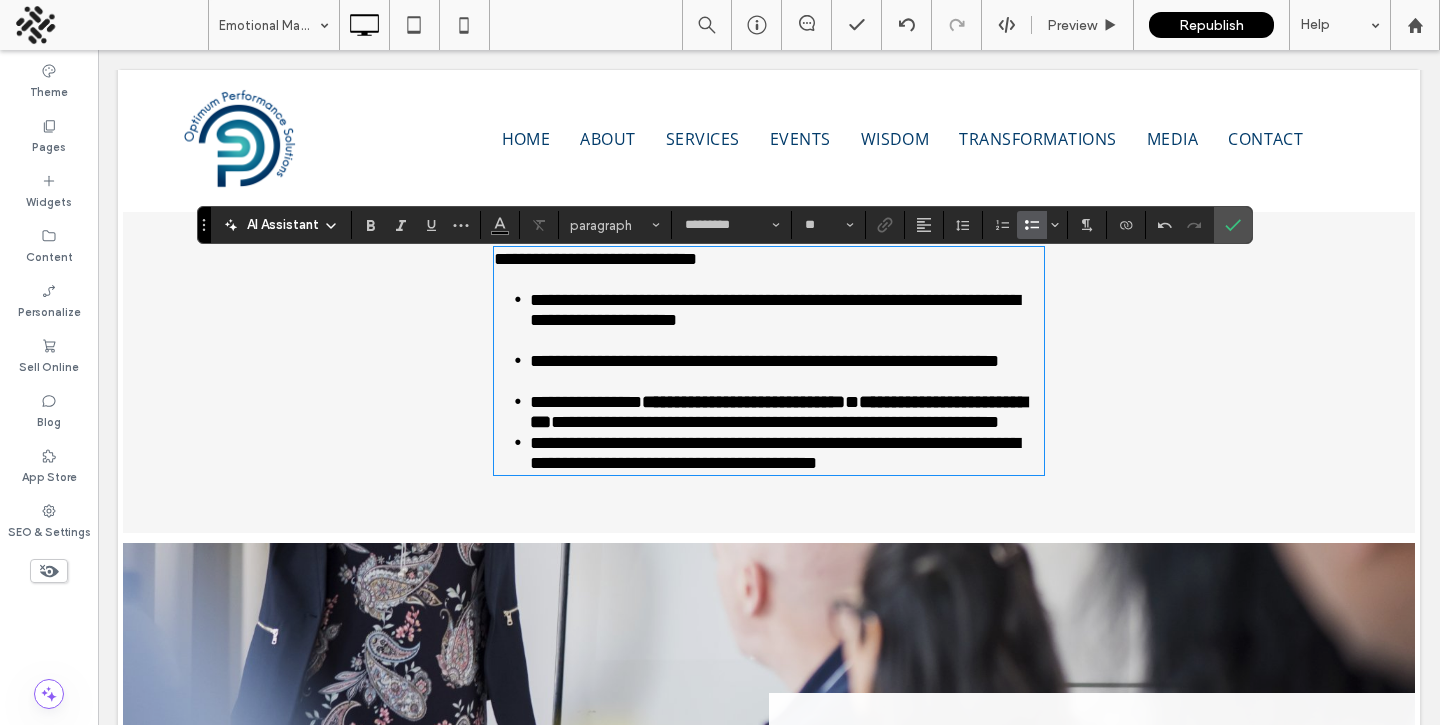 click on "**********" at bounding box center (787, 411) 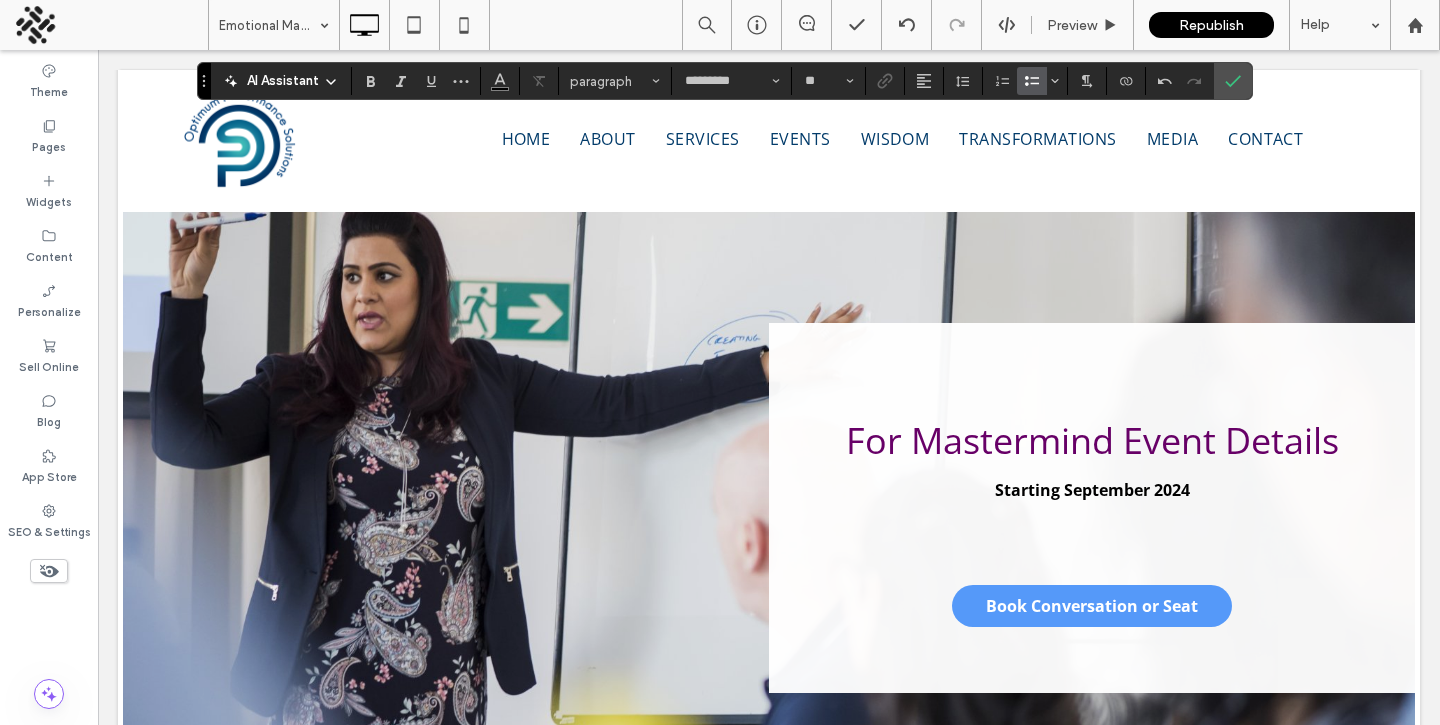 scroll, scrollTop: 2806, scrollLeft: 0, axis: vertical 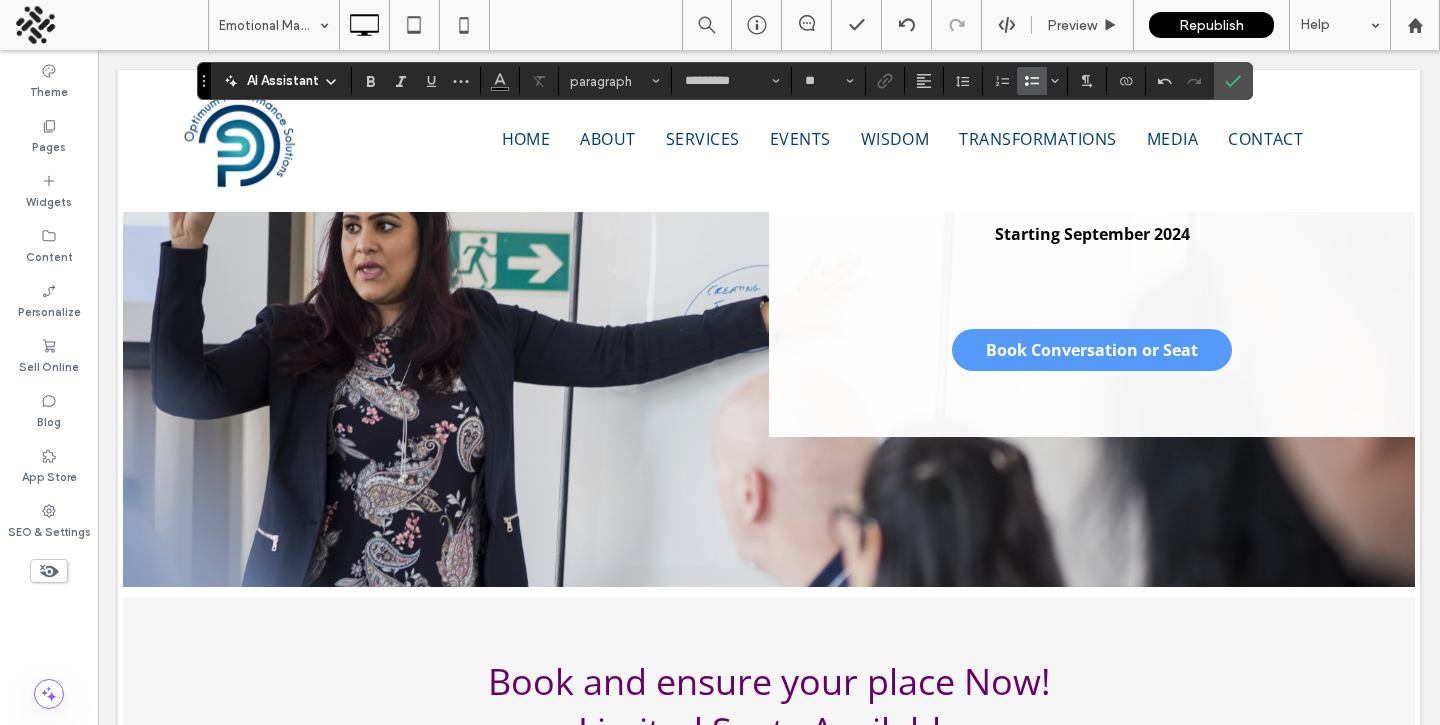 click on "For Mastermind Event Details" at bounding box center (1092, 184) 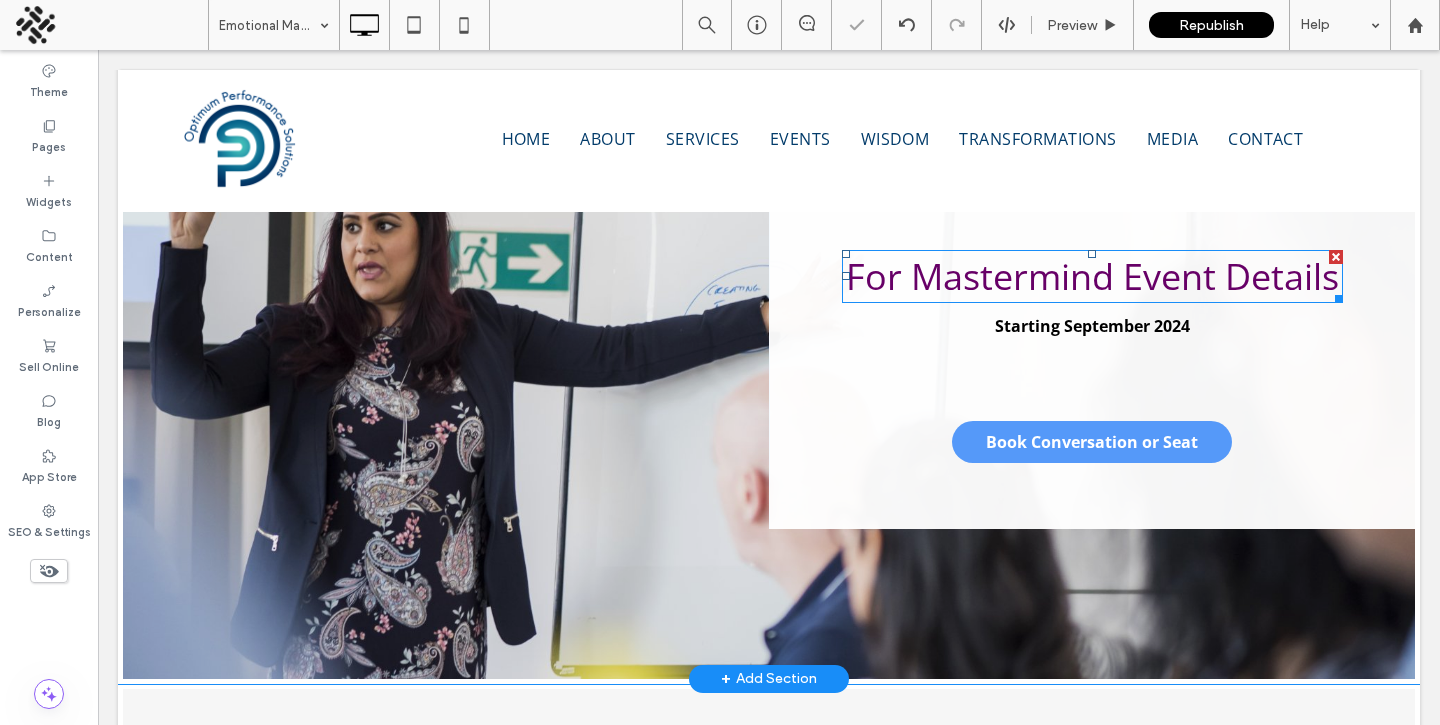 click on "For Mastermind Event Details" at bounding box center [1092, 276] 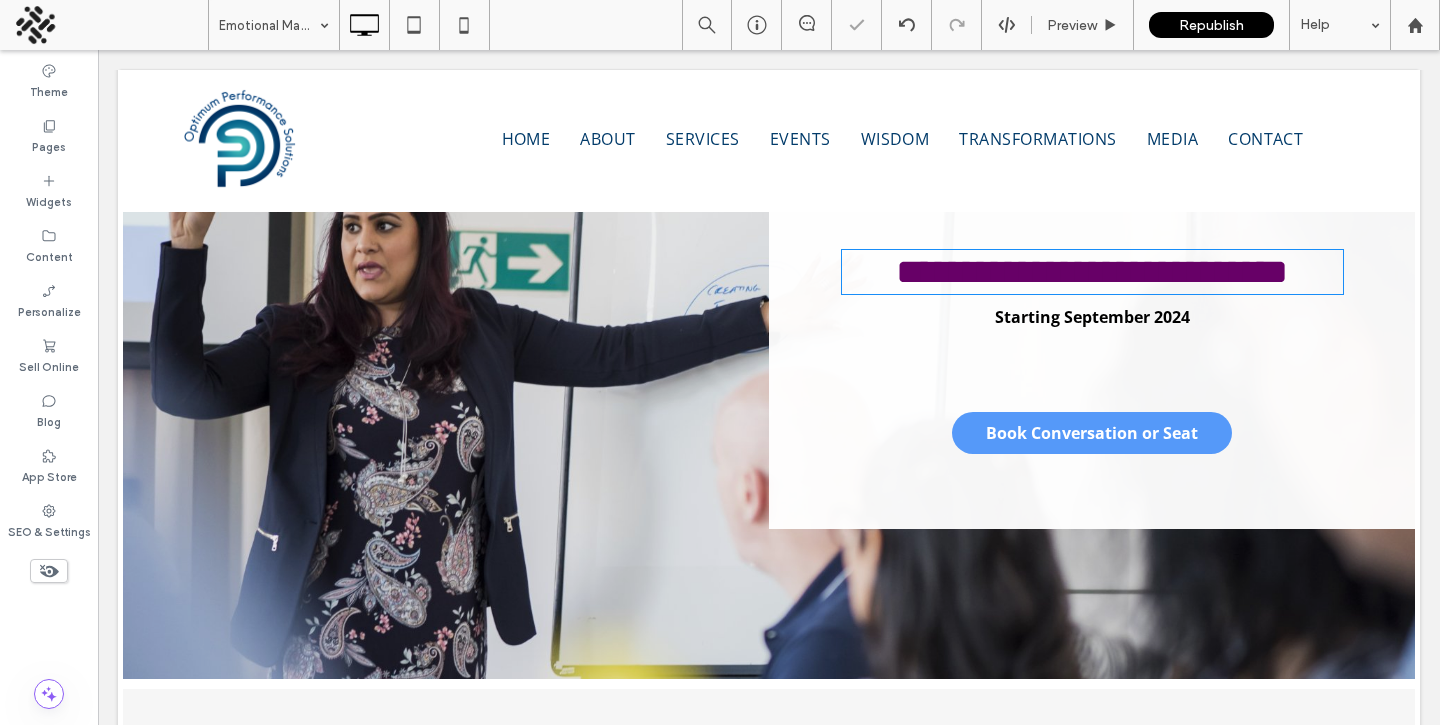 type on "****" 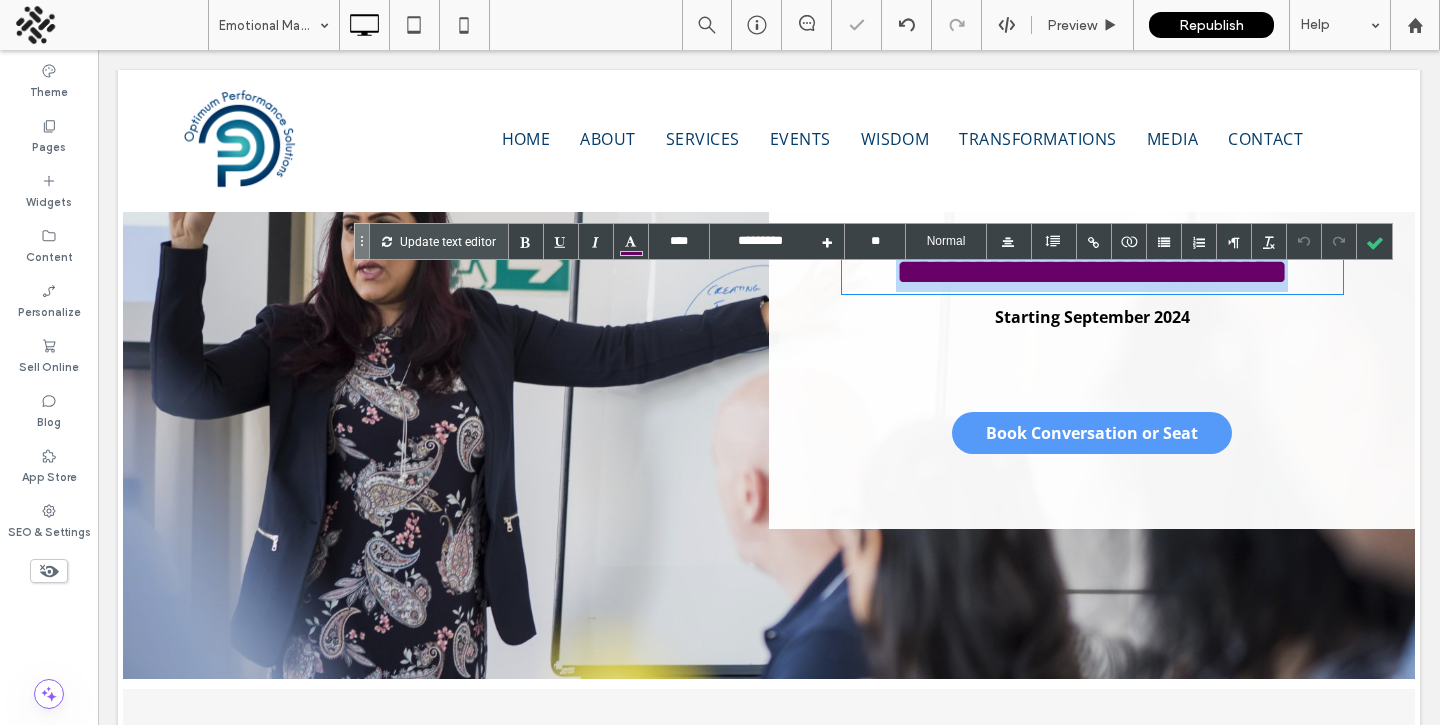 type 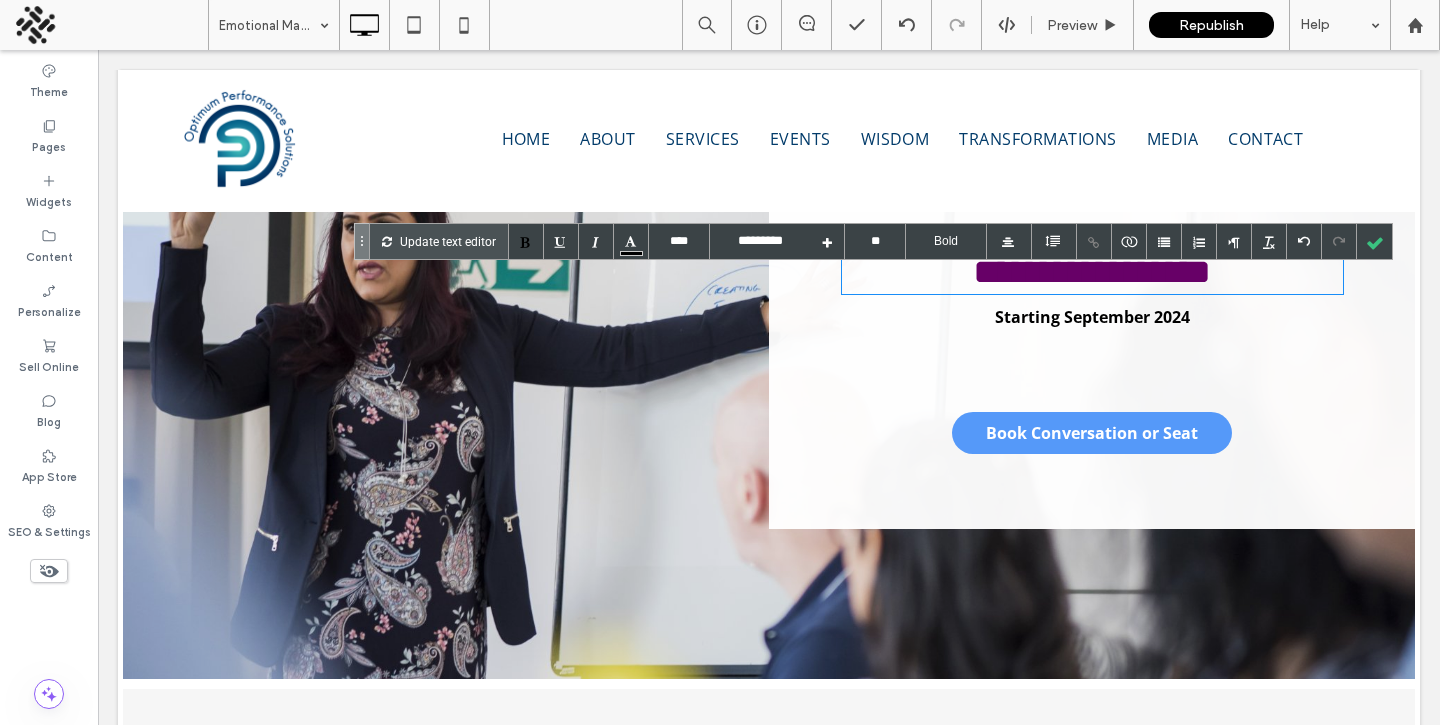 click on "Starting September 2024" at bounding box center (1092, 317) 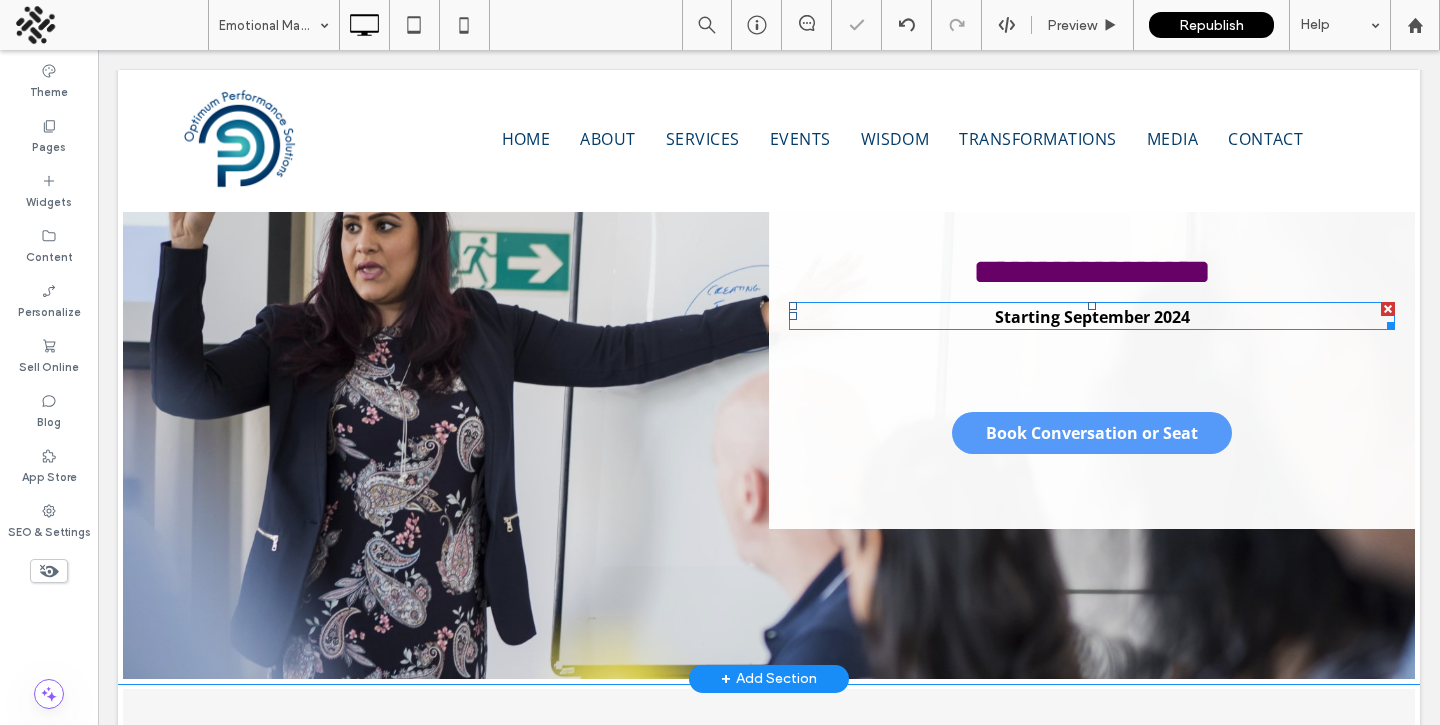 click on "Starting September 2024" at bounding box center (1092, 317) 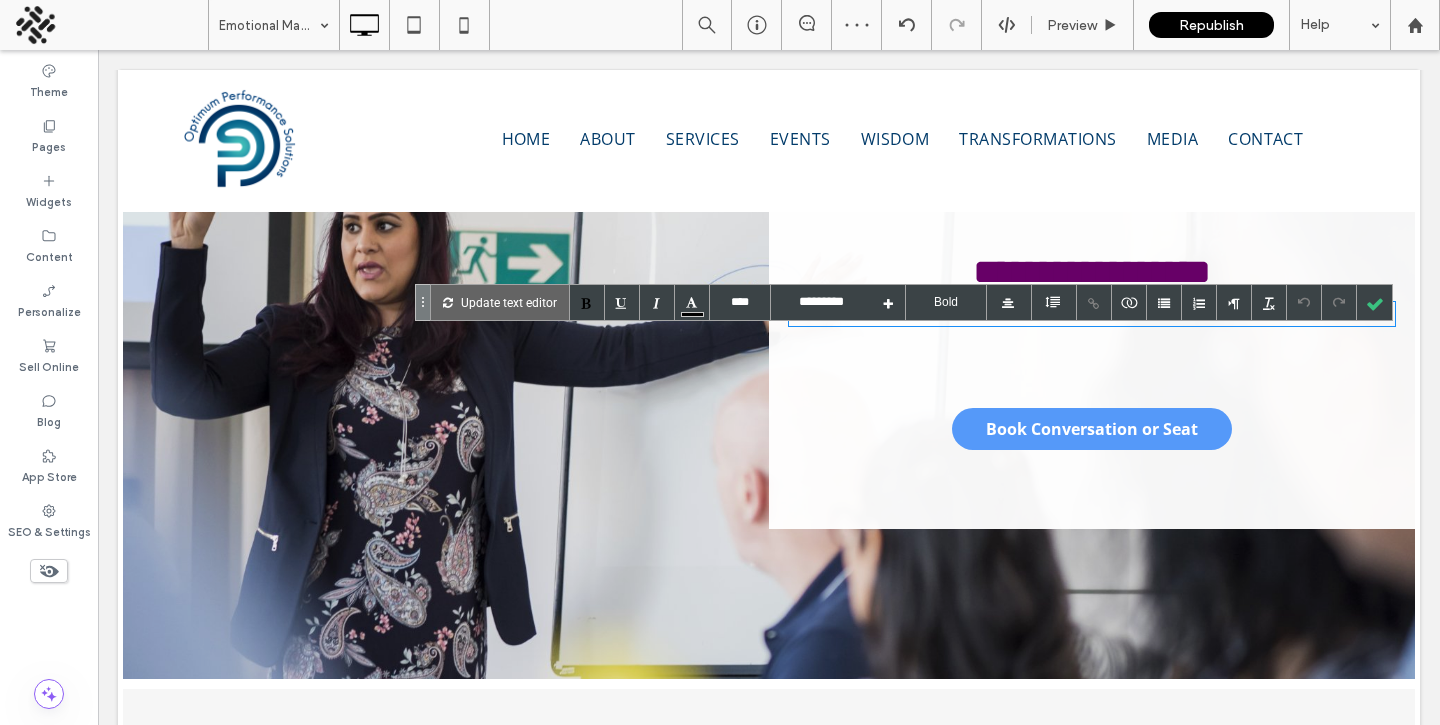 click on "Update text editor" at bounding box center [509, 302] 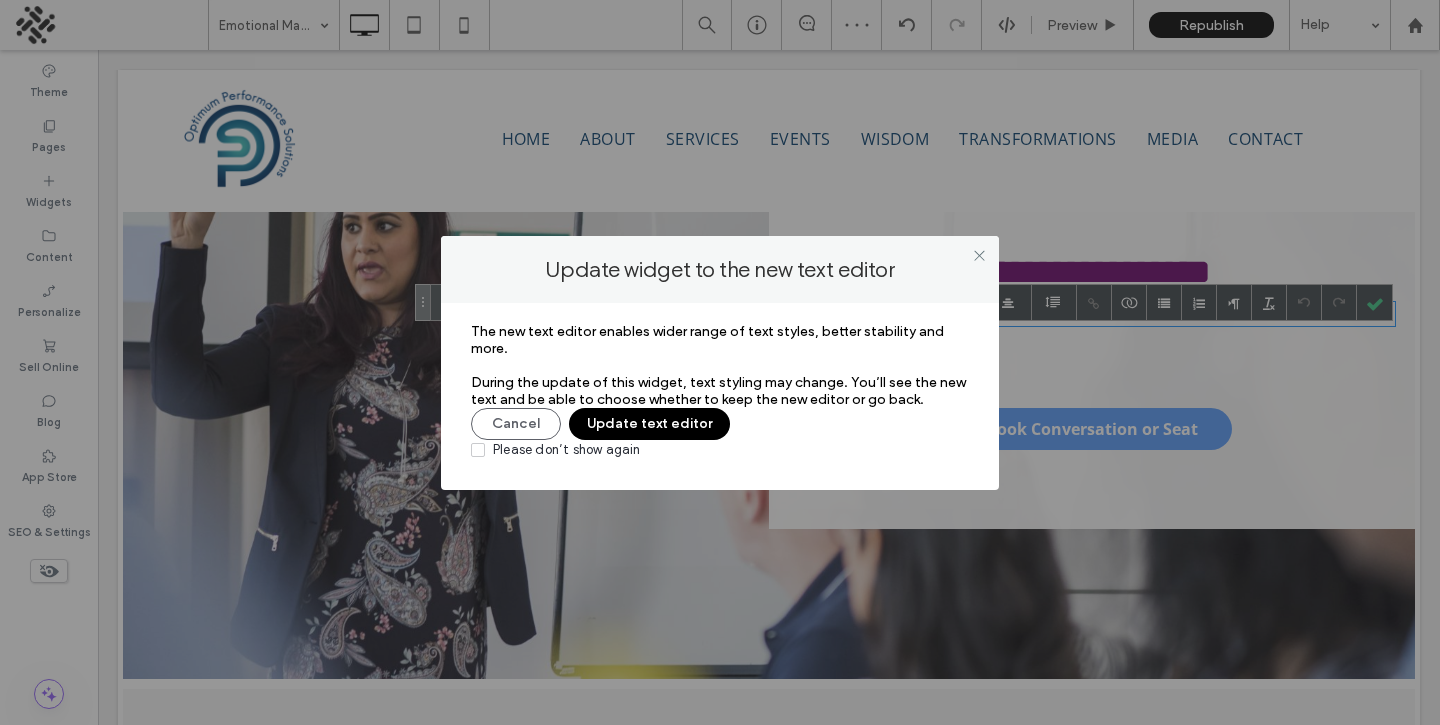 click on "Update text editor" at bounding box center [649, 424] 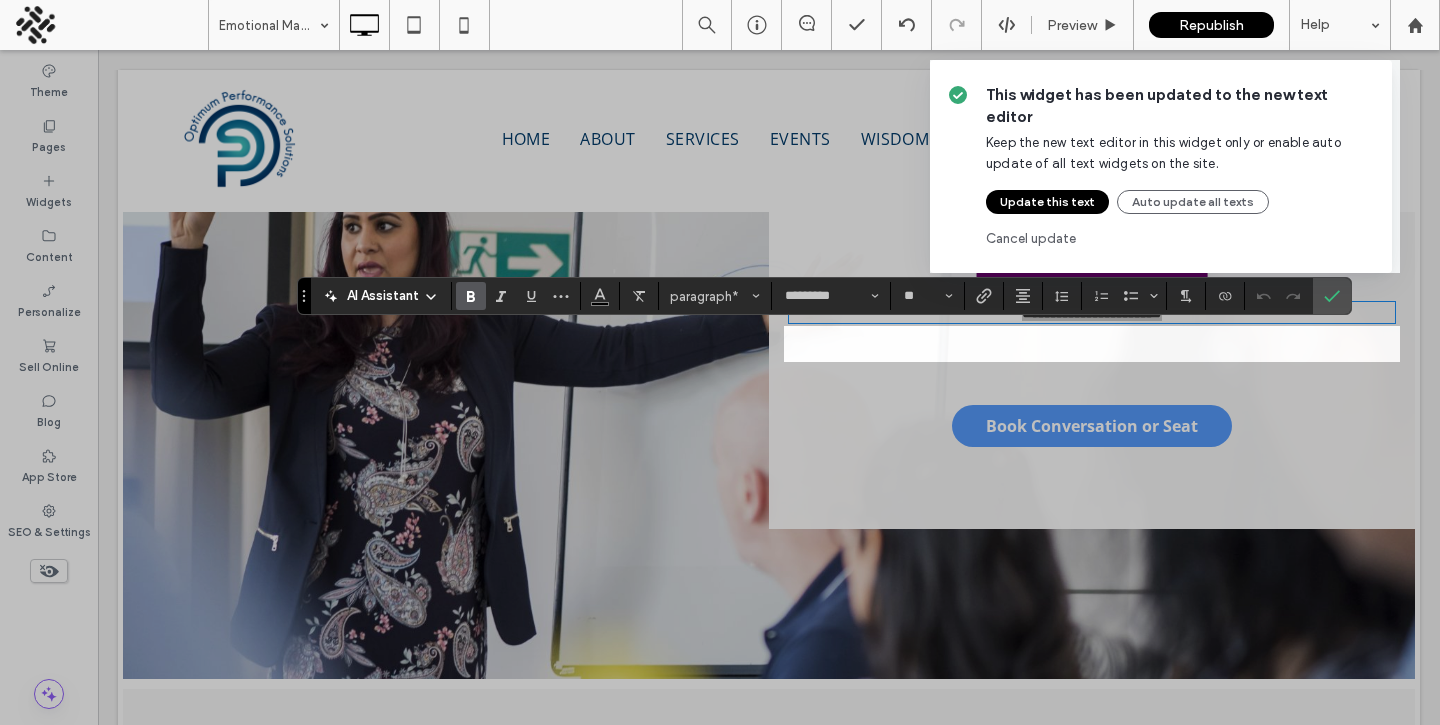 click on "Update this text" at bounding box center (1047, 202) 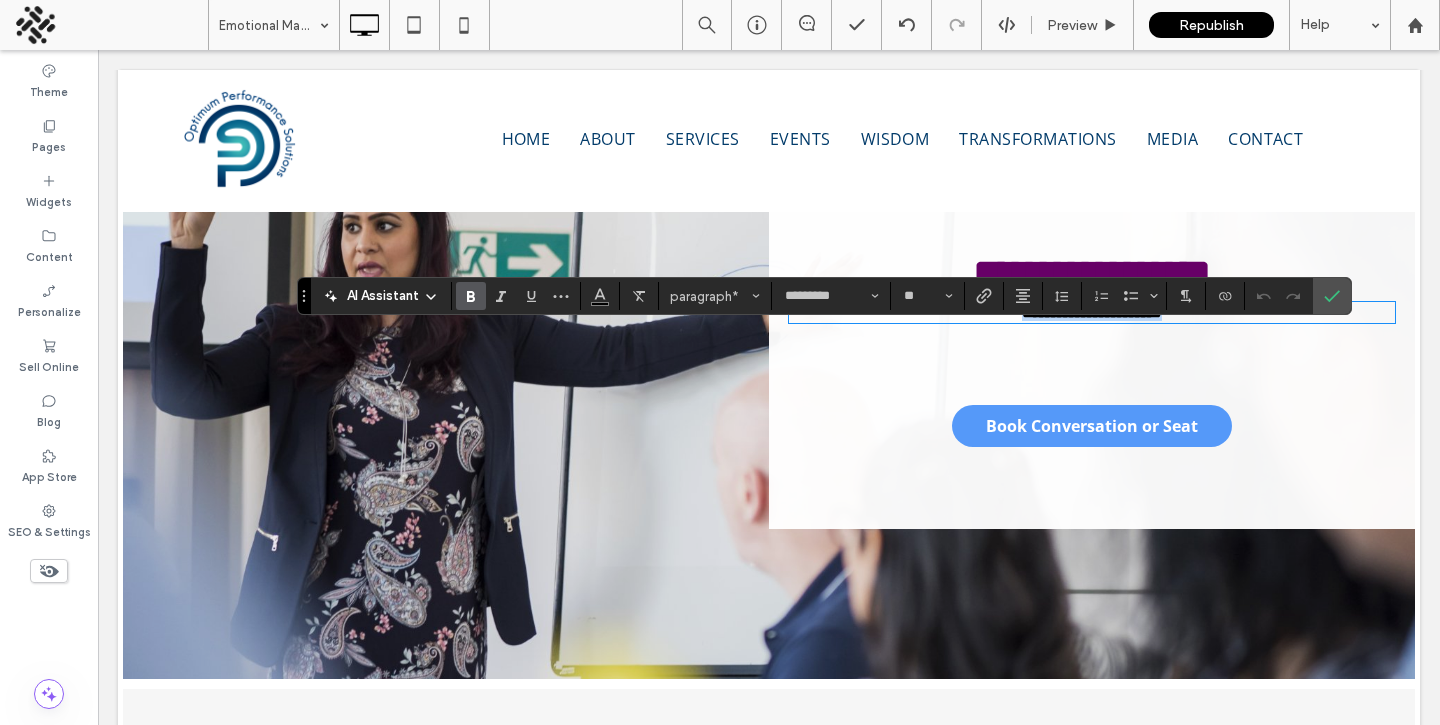 click on "**********" at bounding box center [1092, 312] 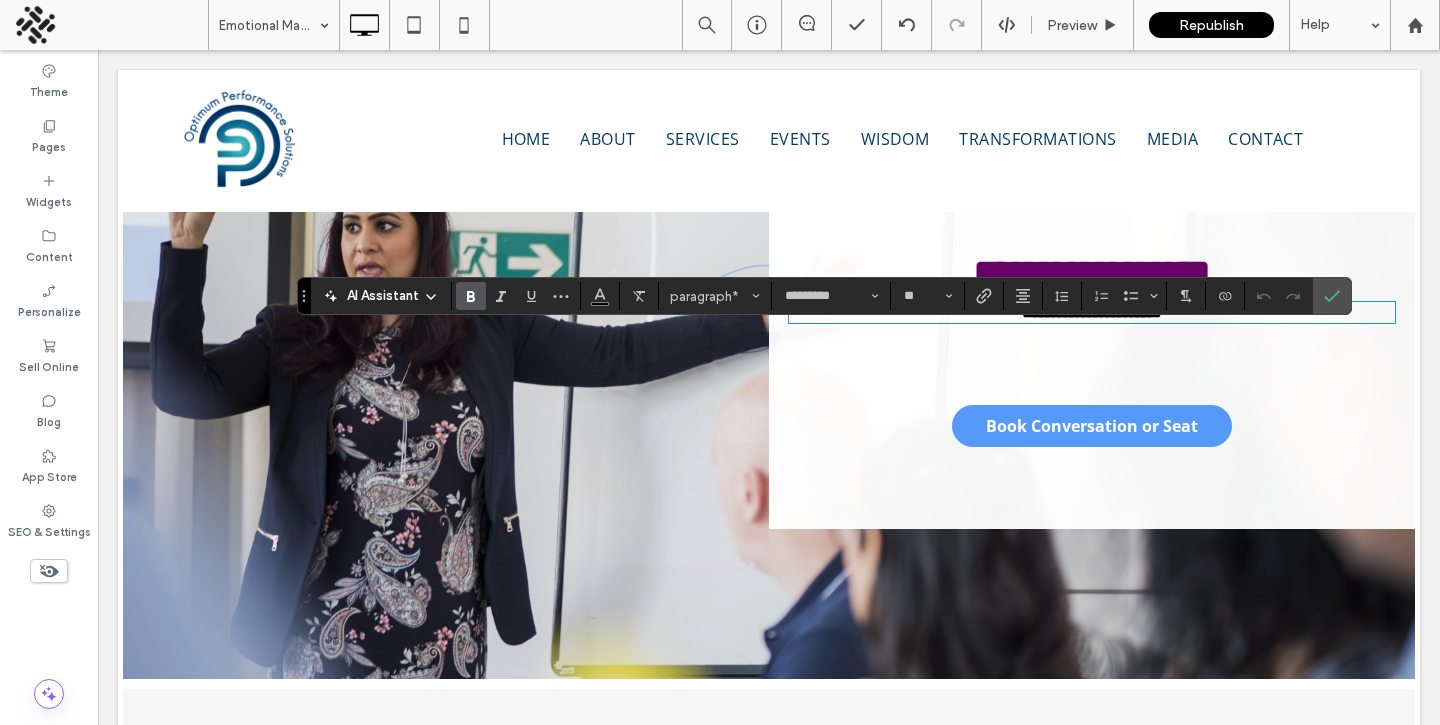 click on "**********" at bounding box center (1092, 312) 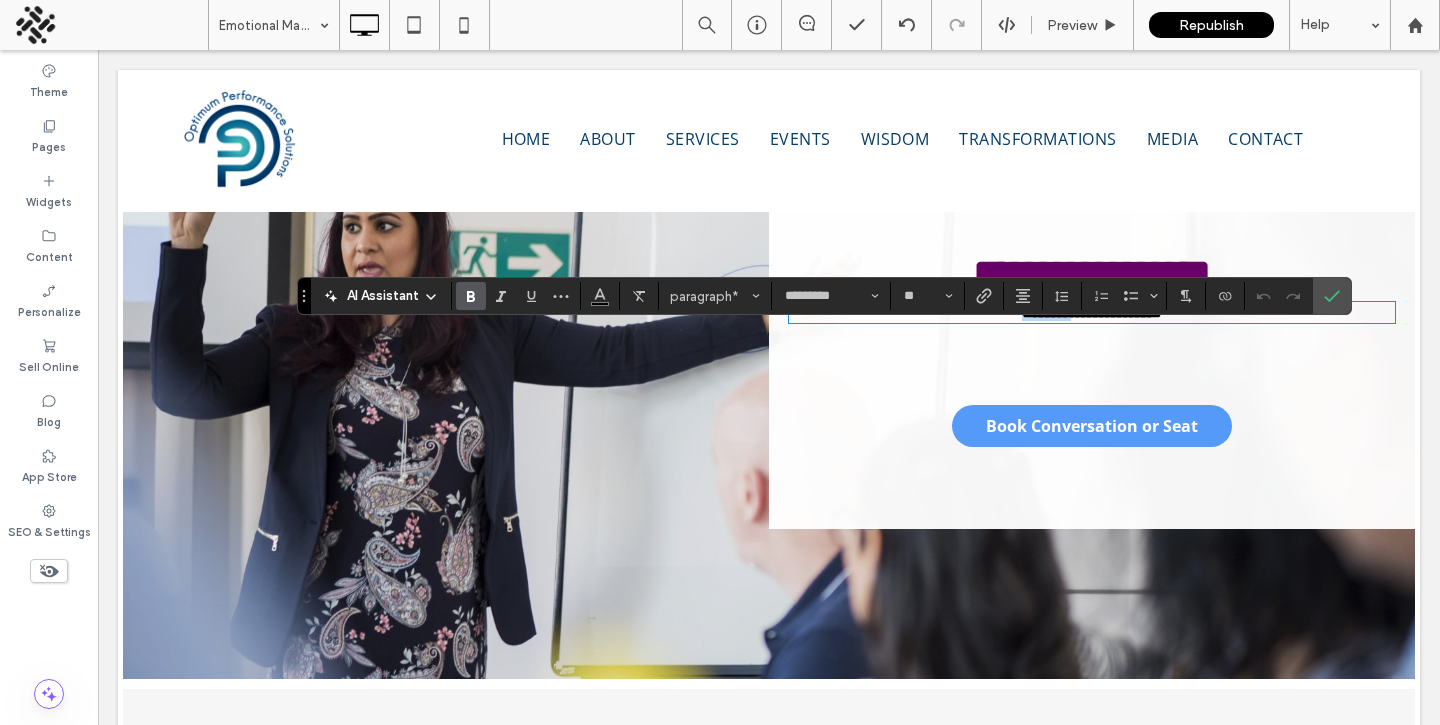 click on "**********" at bounding box center [1092, 312] 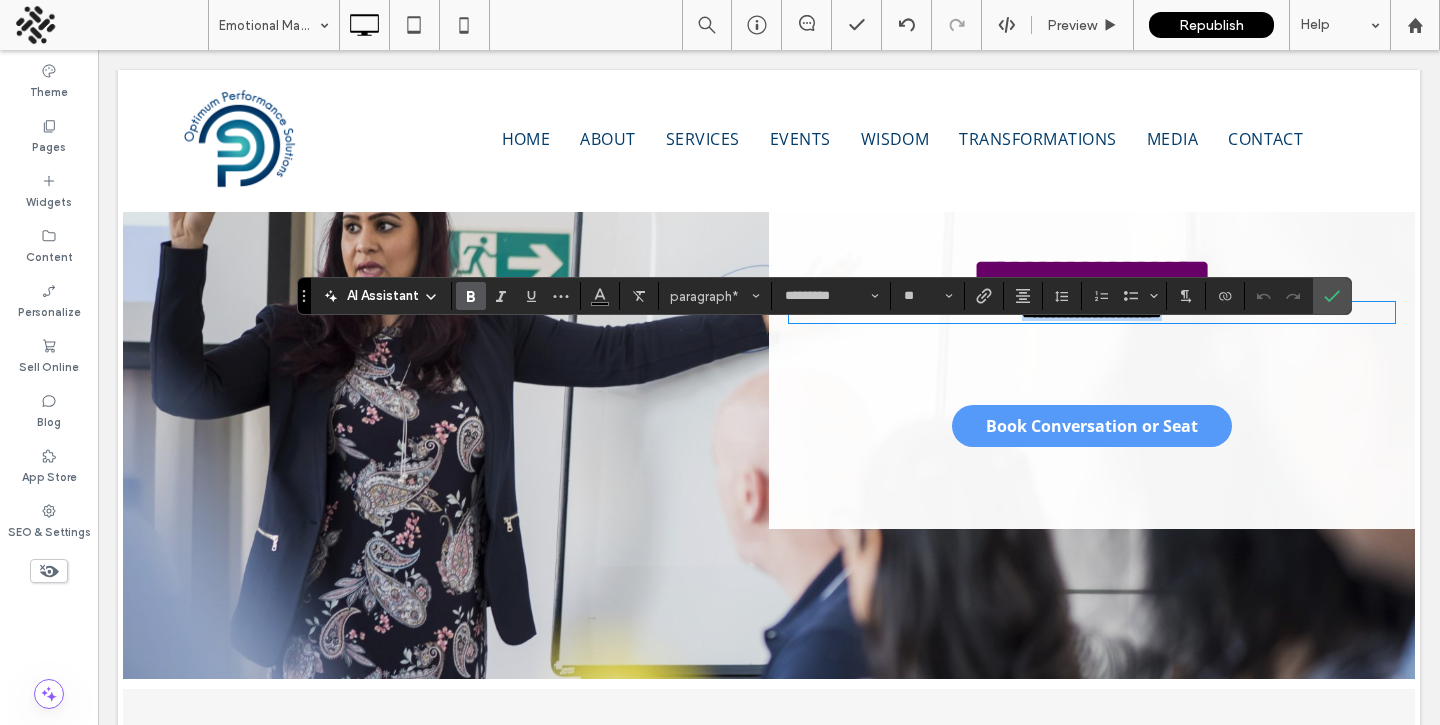 type on "**" 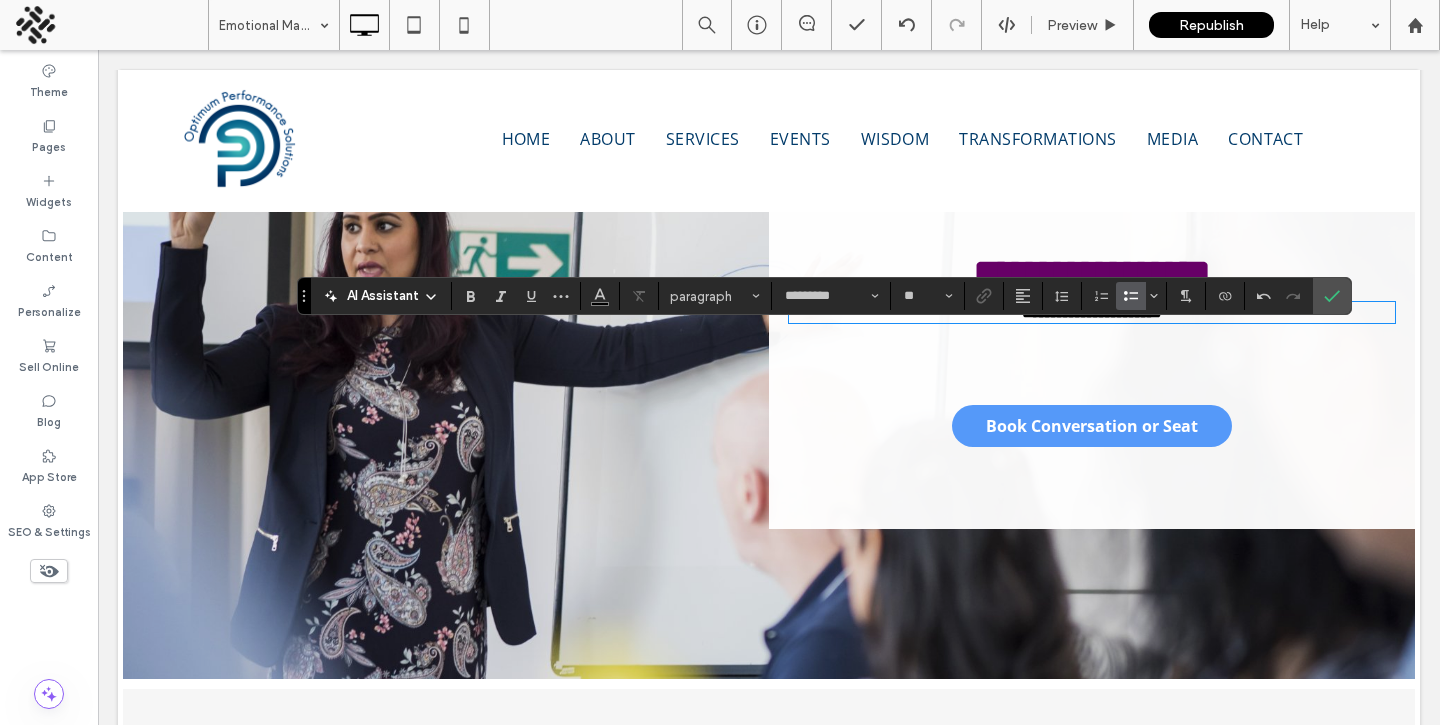 scroll, scrollTop: 0, scrollLeft: 0, axis: both 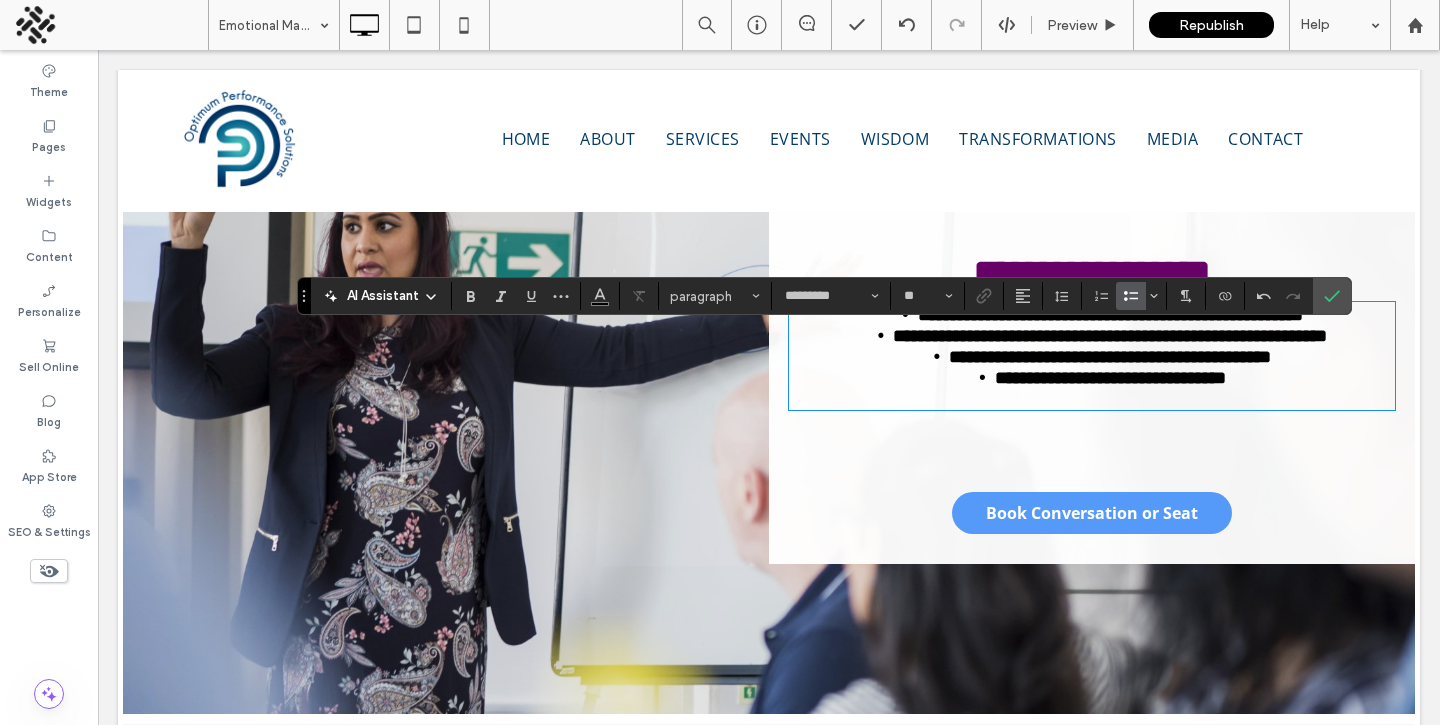 type 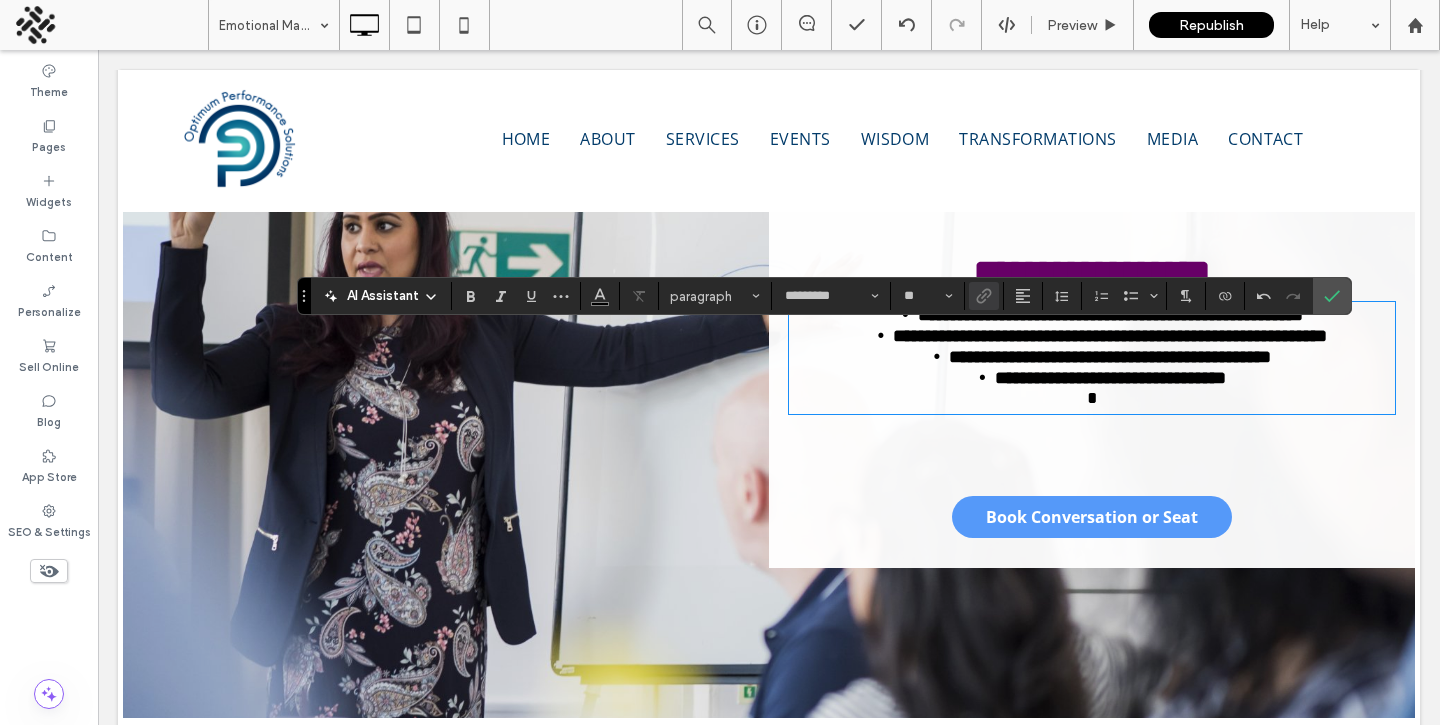 scroll, scrollTop: 0, scrollLeft: 0, axis: both 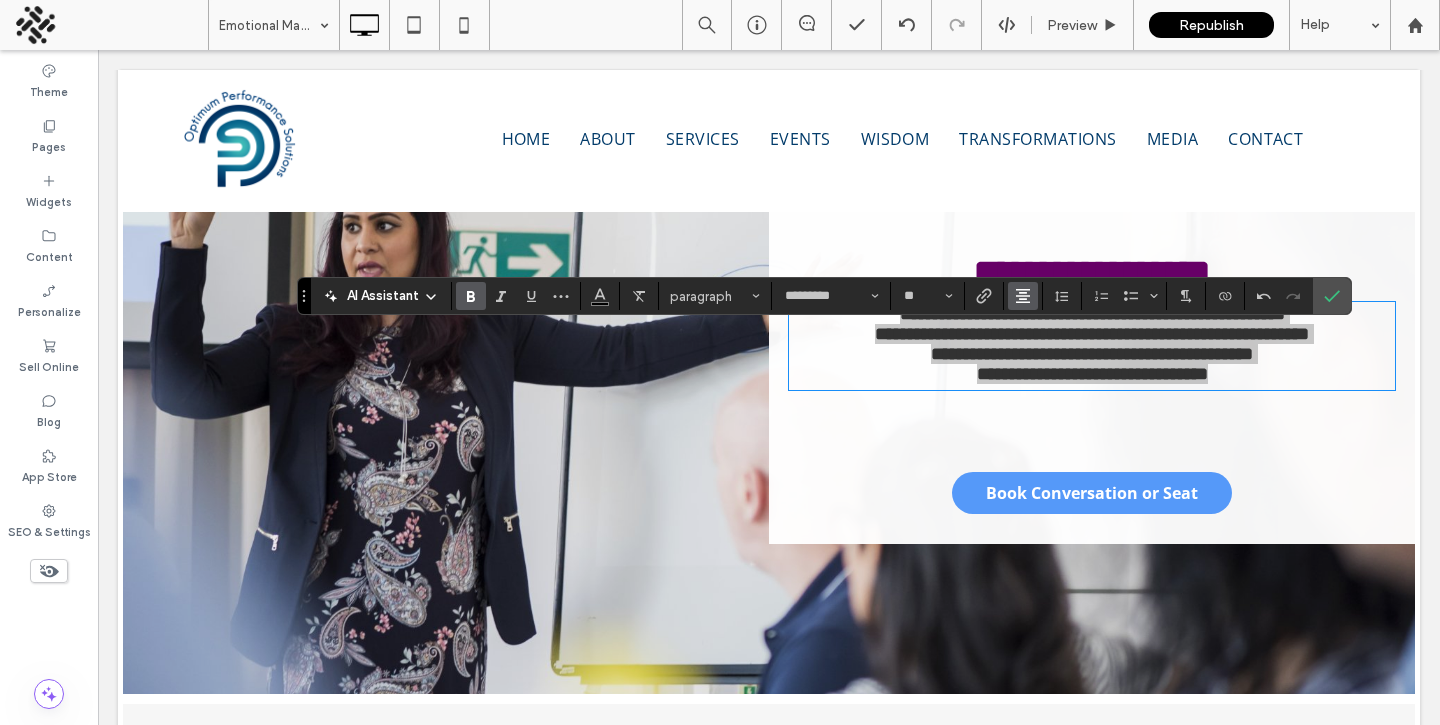 click at bounding box center (1023, 296) 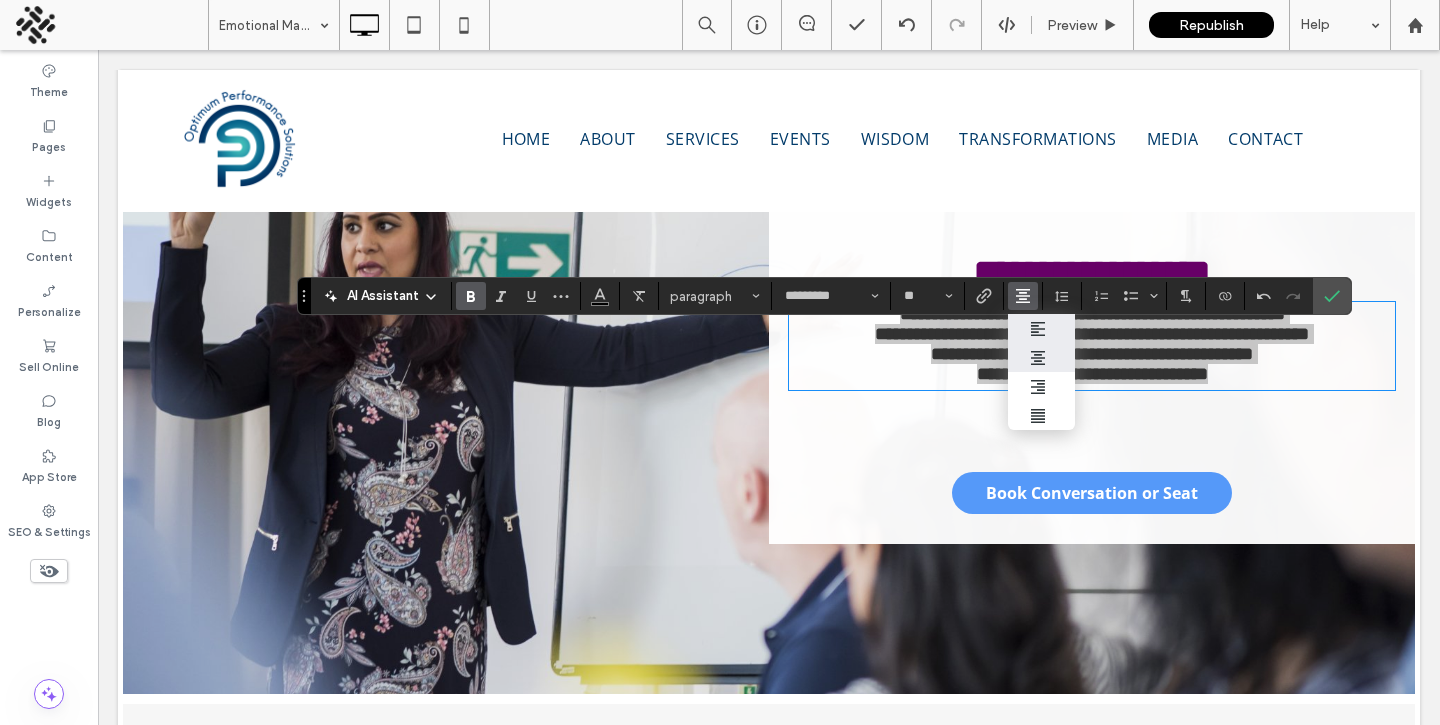 click 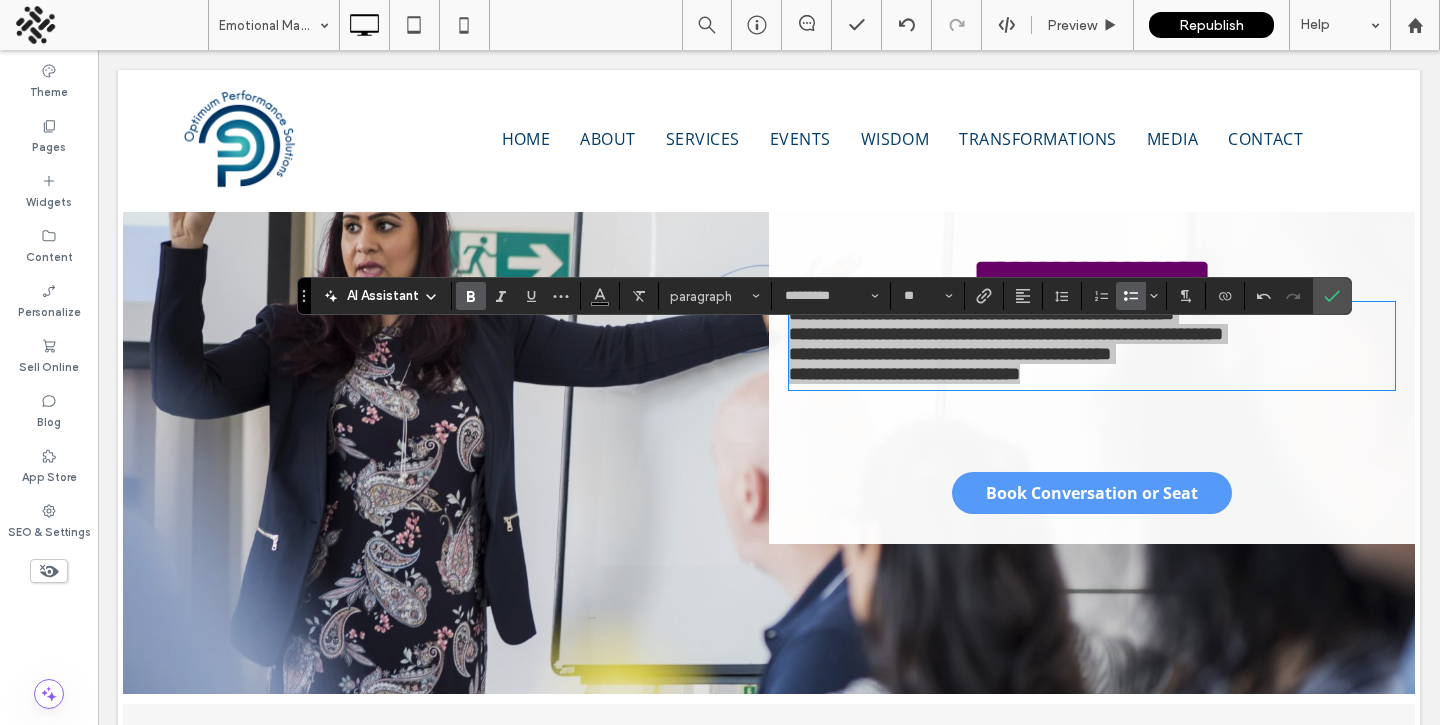 click 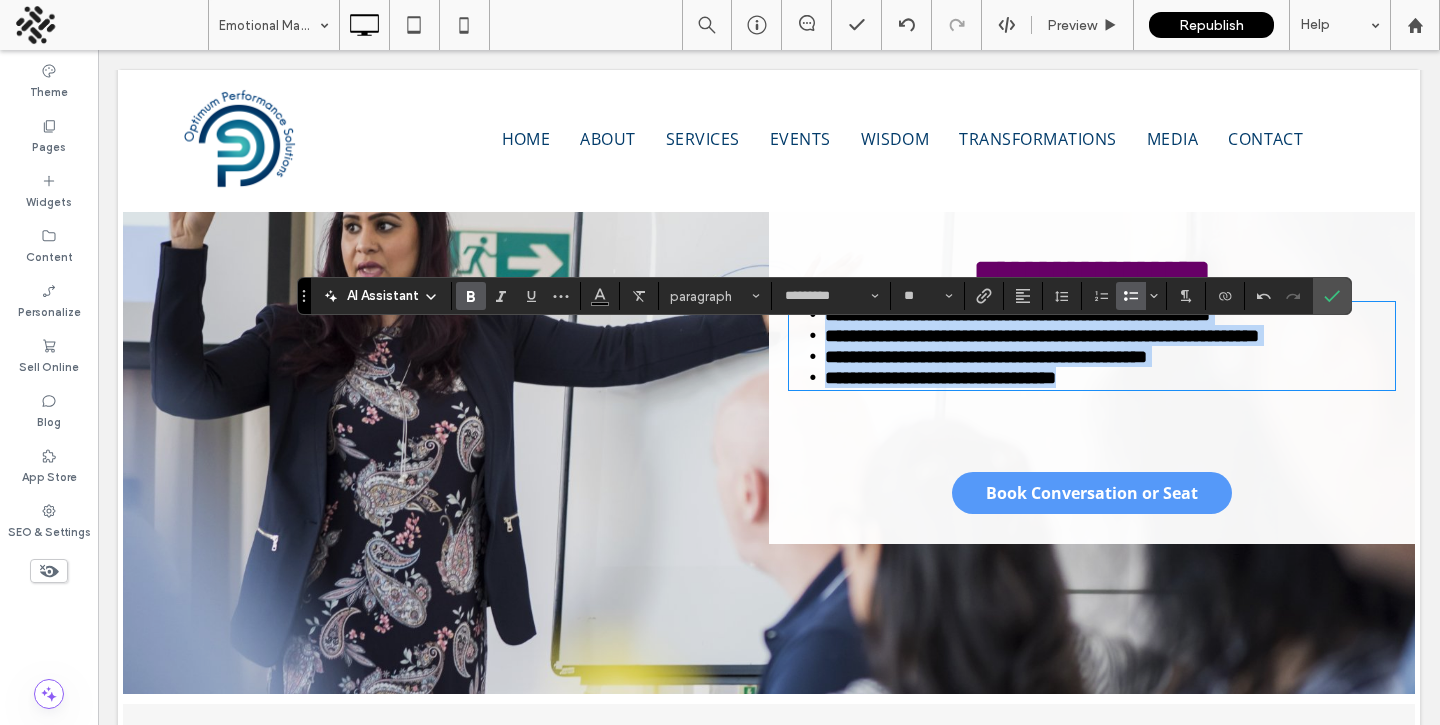 click on "**********" at bounding box center (1110, 335) 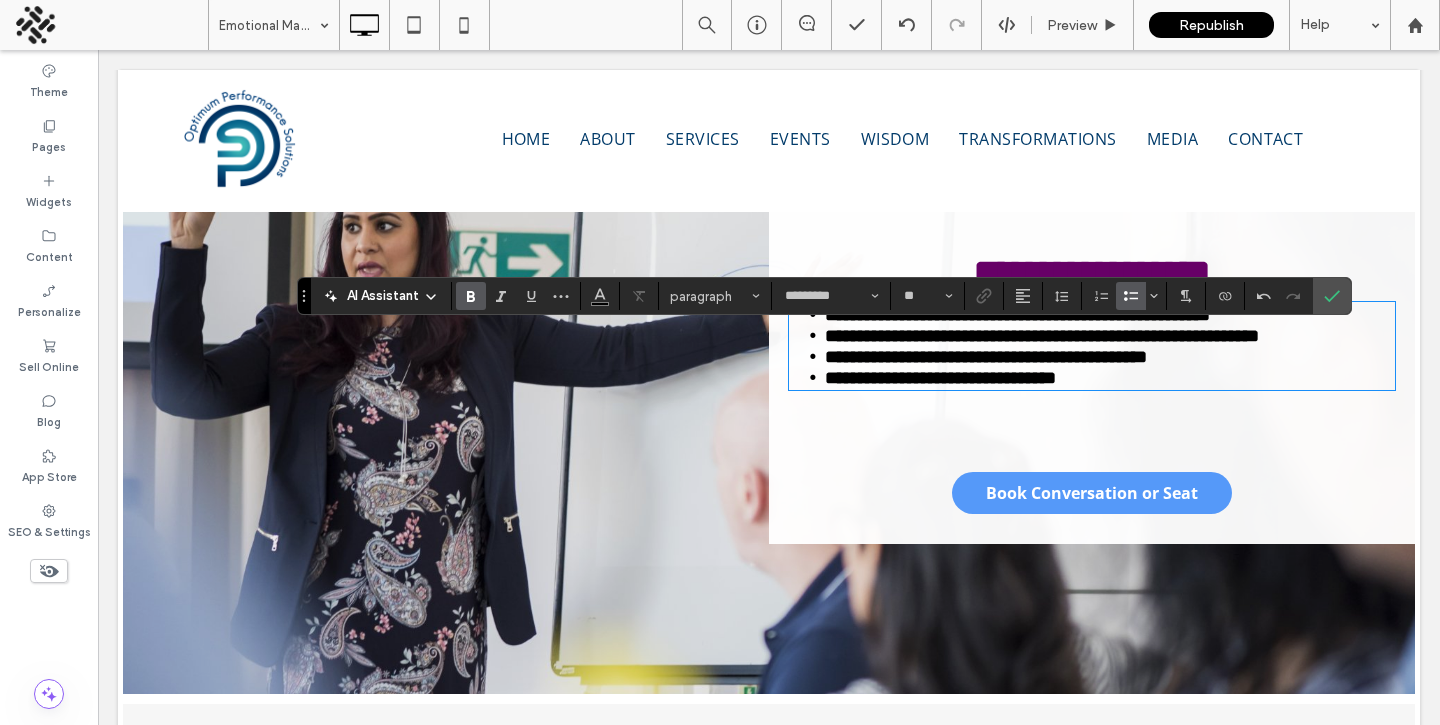 click on "**********" at bounding box center [1110, 335] 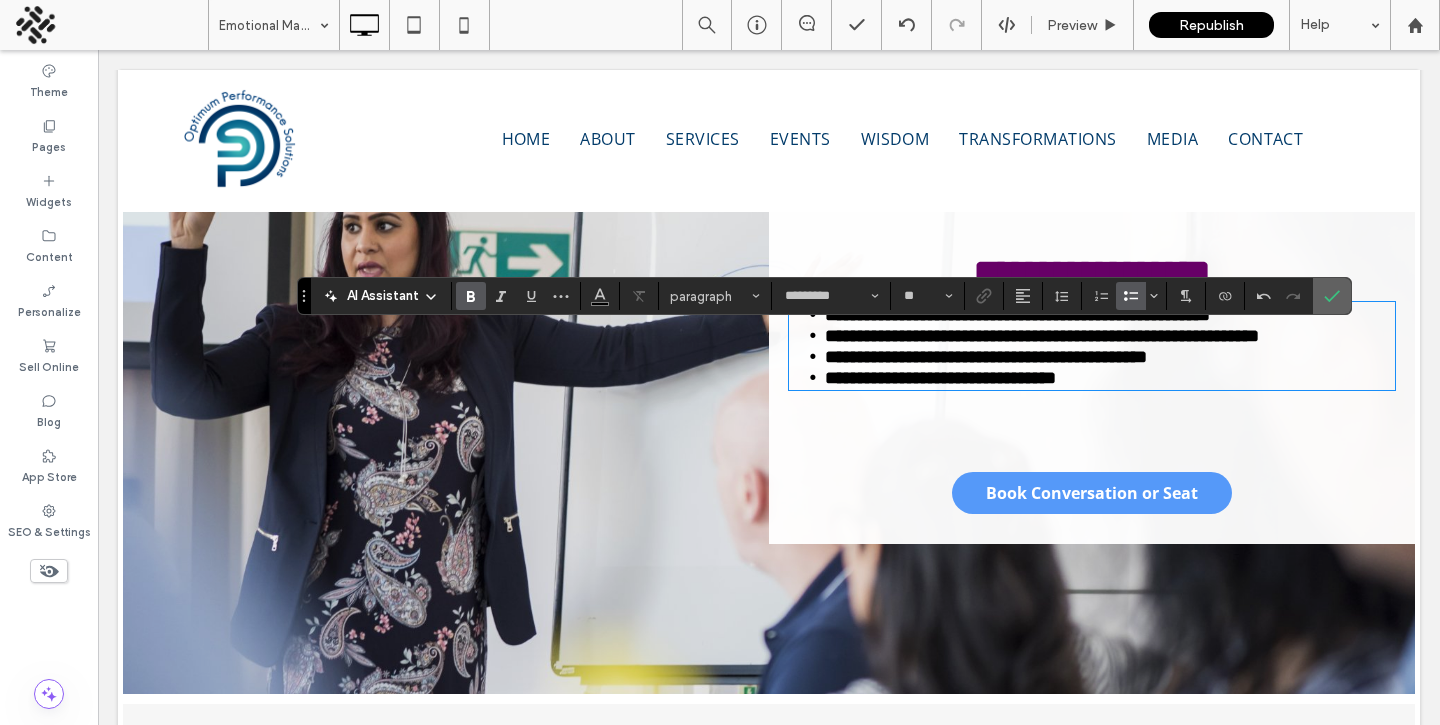 click 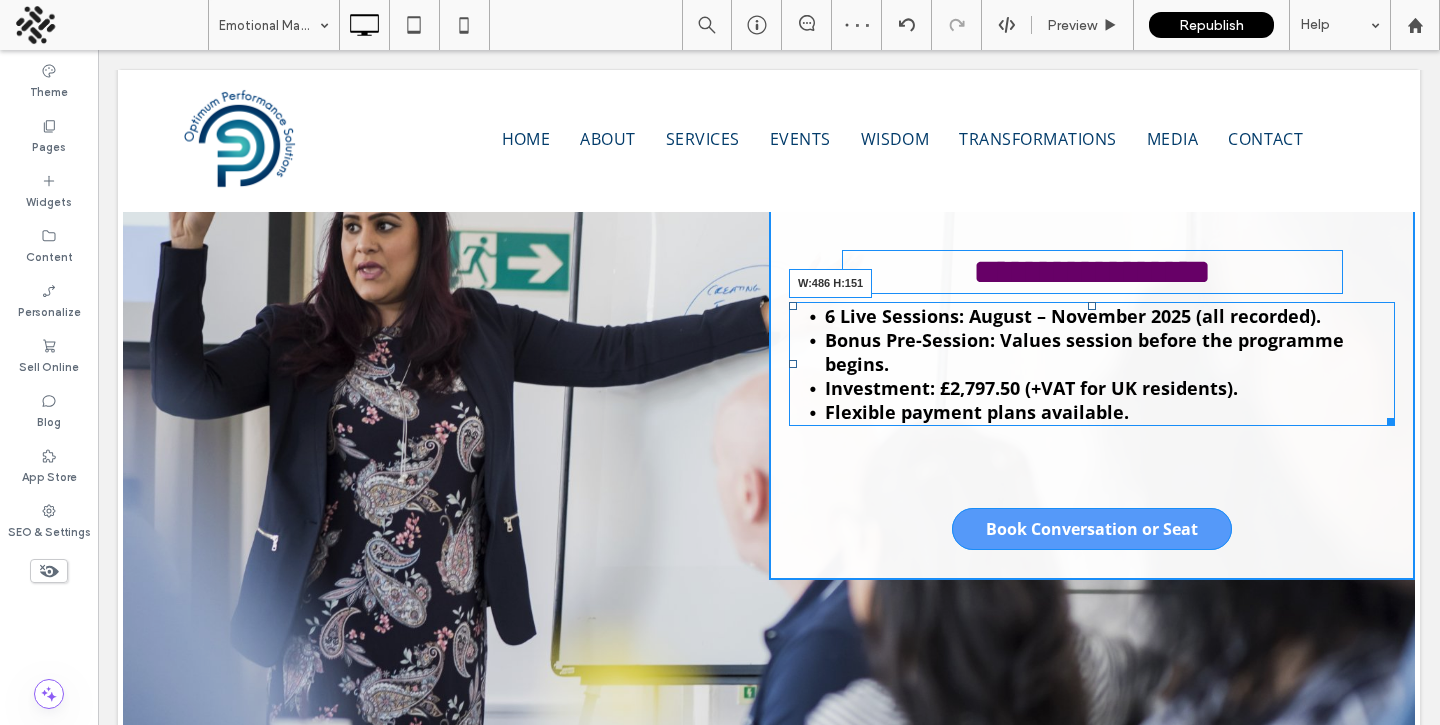 drag, startPoint x: 1392, startPoint y: 450, endPoint x: 1332, endPoint y: 450, distance: 60 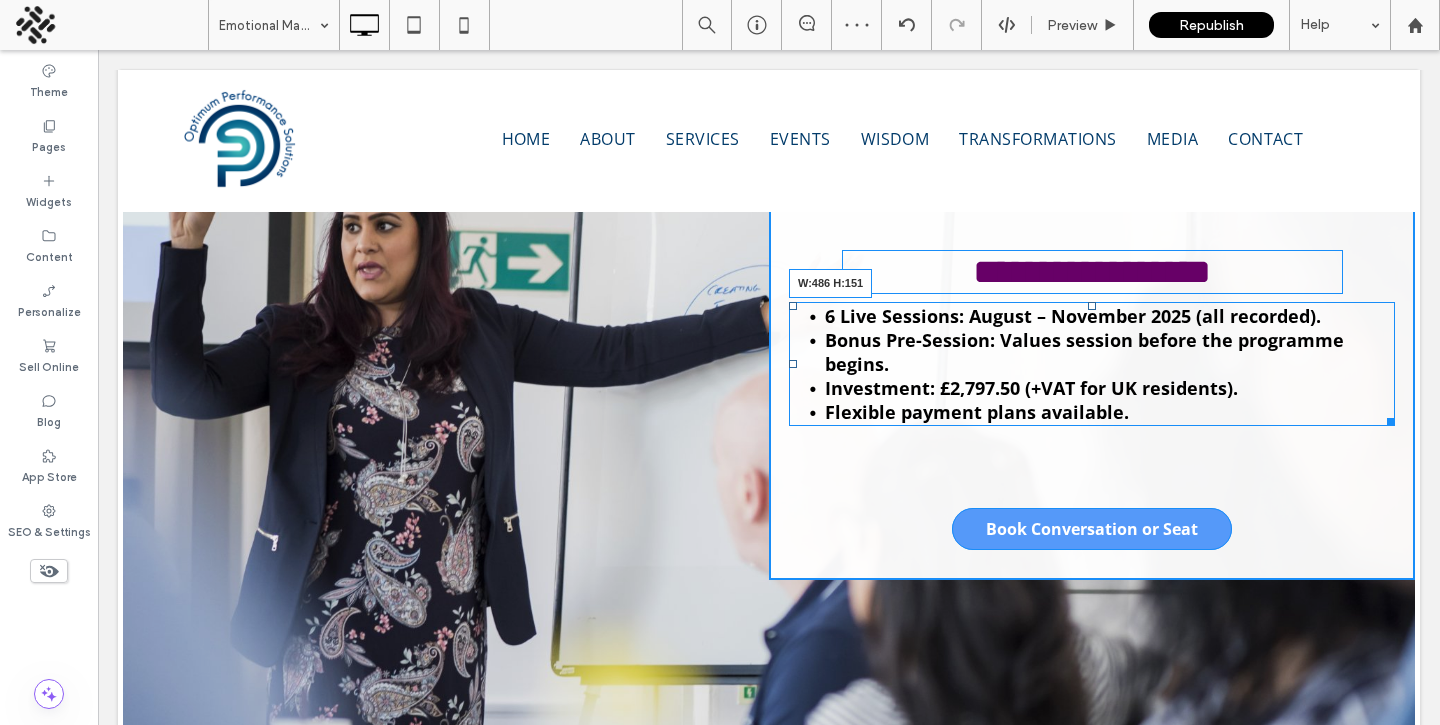 click on "6 Live Sessions: August – November 2025 (all recorded). Bonus Pre-Session: Values session before the programme begins. Investment: £2,797.50 (+VAT for UK residents). Flexible payment plans available. W:486 H:151" at bounding box center [1092, 364] 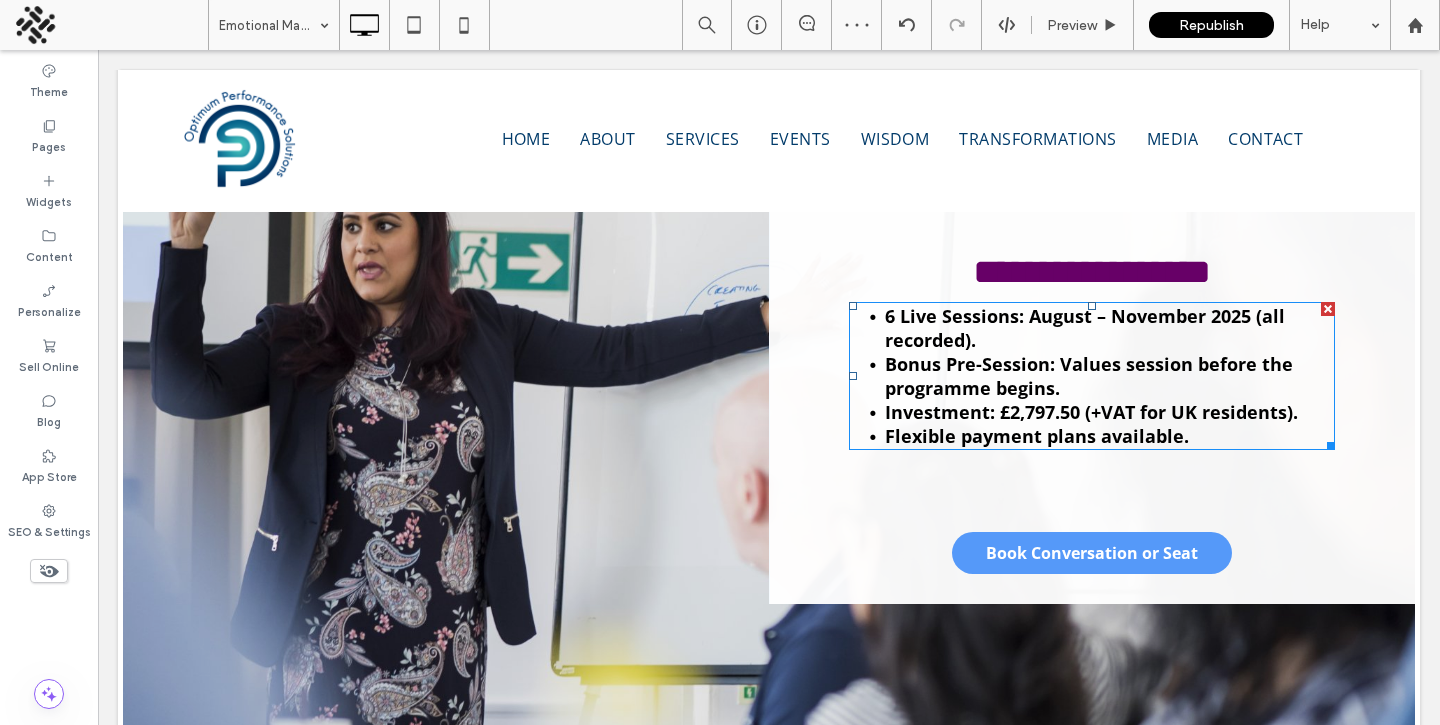 click on "6 Live Sessions: August – November 2025 (all recorded)." at bounding box center [1110, 328] 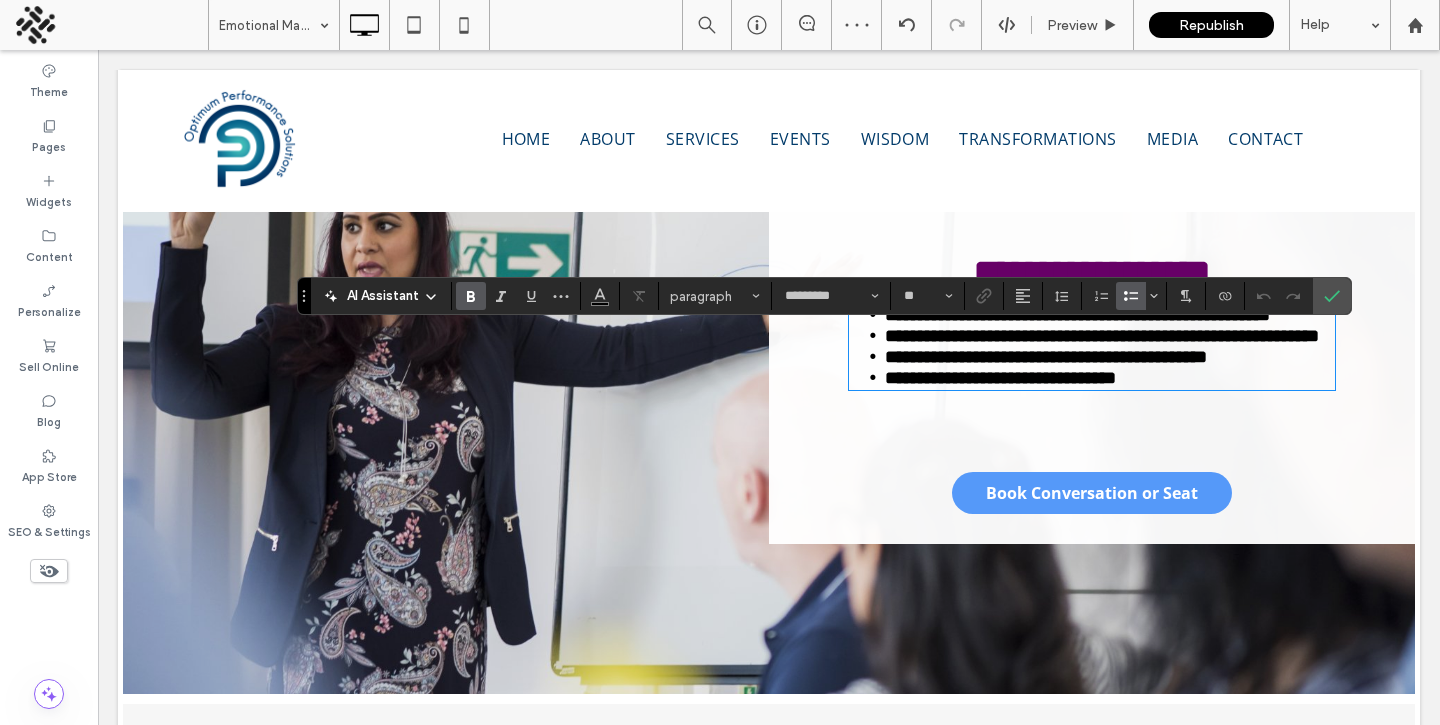 click on "**********" at bounding box center [1110, 314] 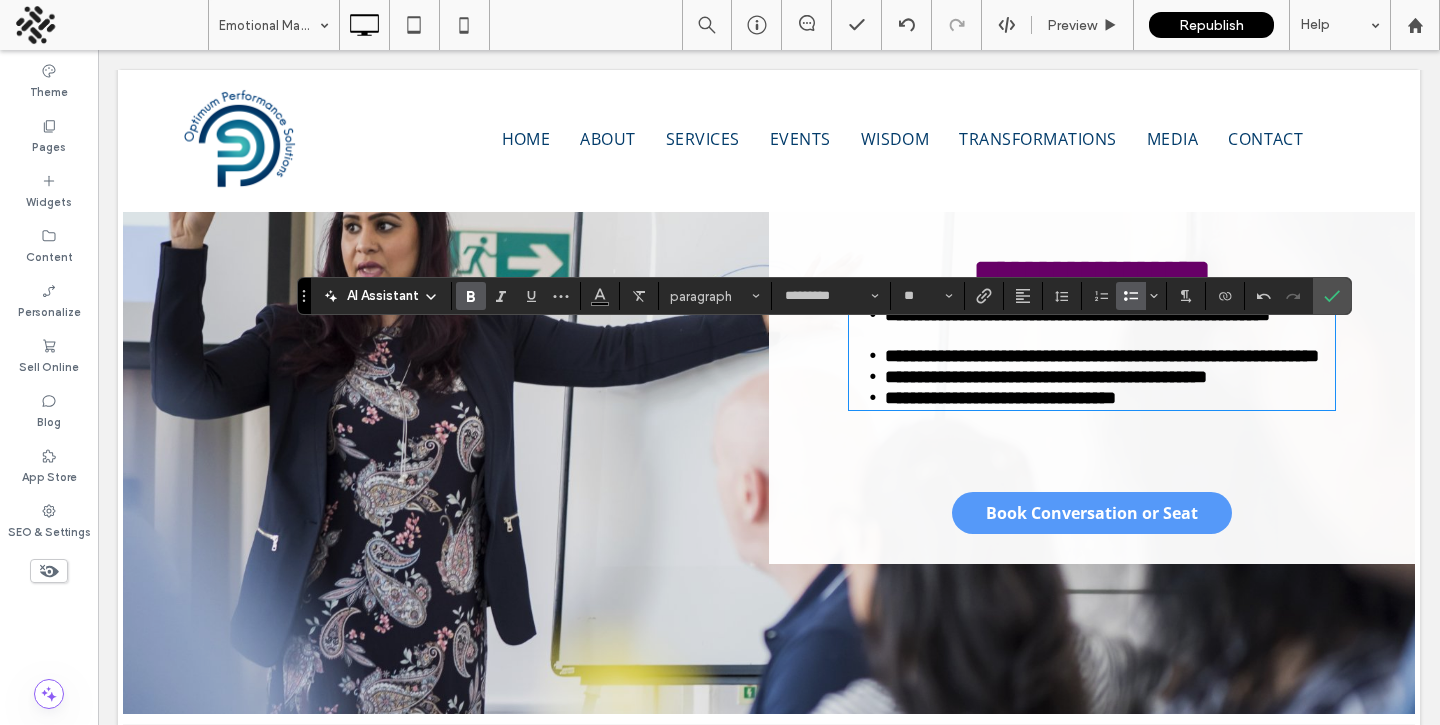 click on "**********" at bounding box center [1110, 355] 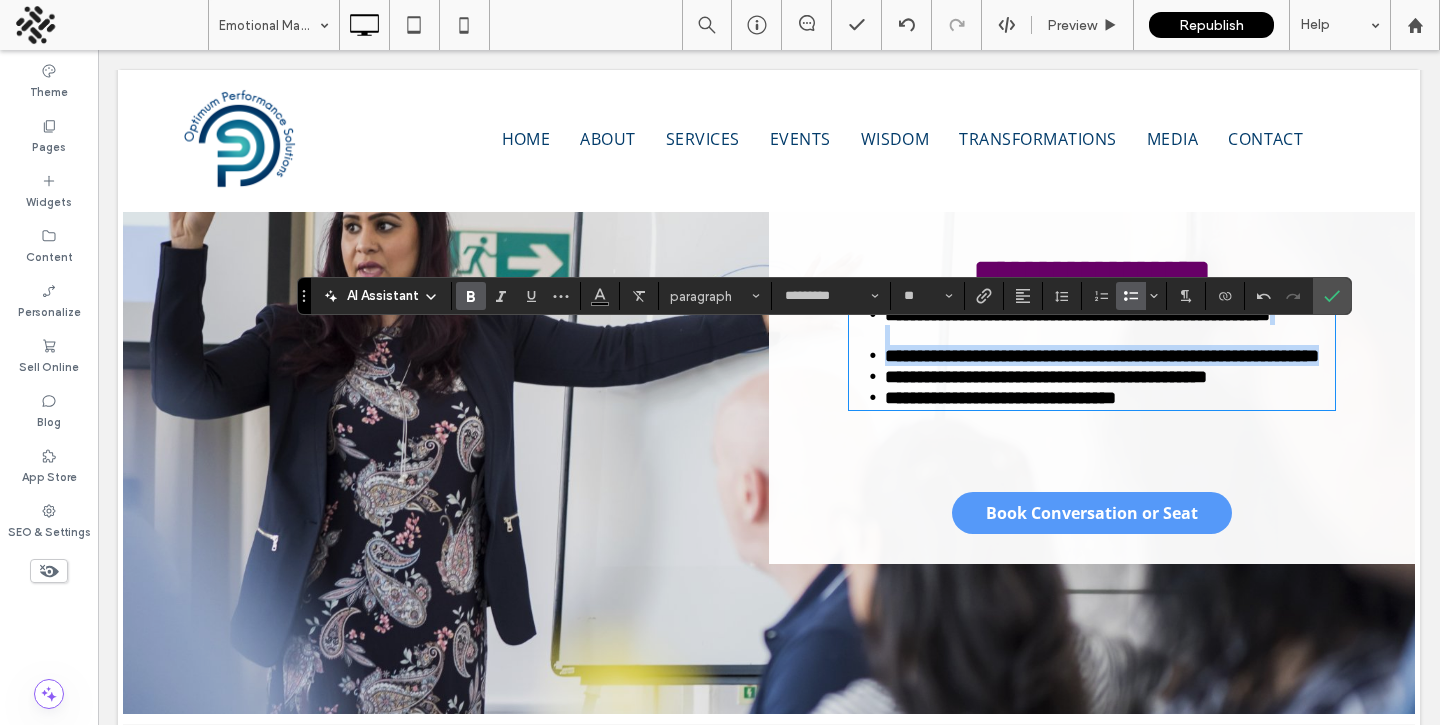 click on "**********" at bounding box center (1110, 355) 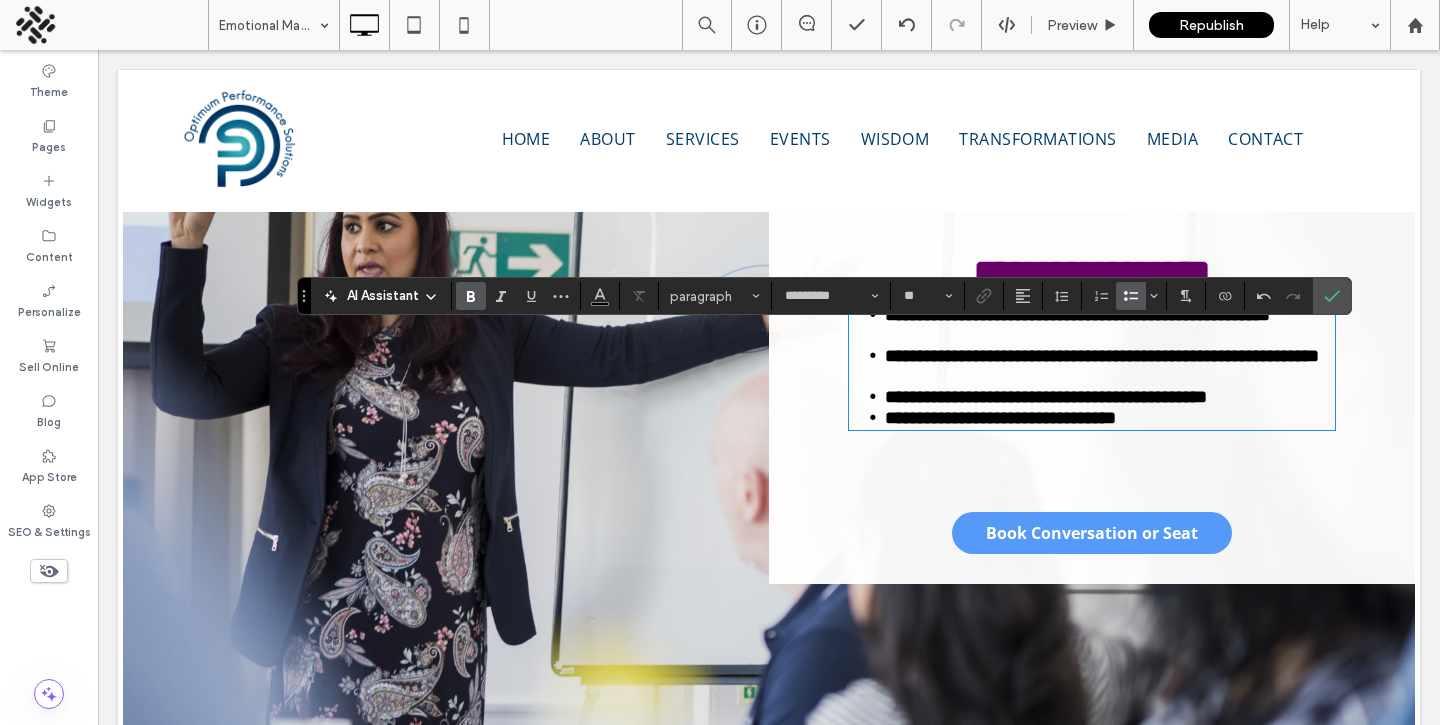 click on "**********" at bounding box center [1110, 396] 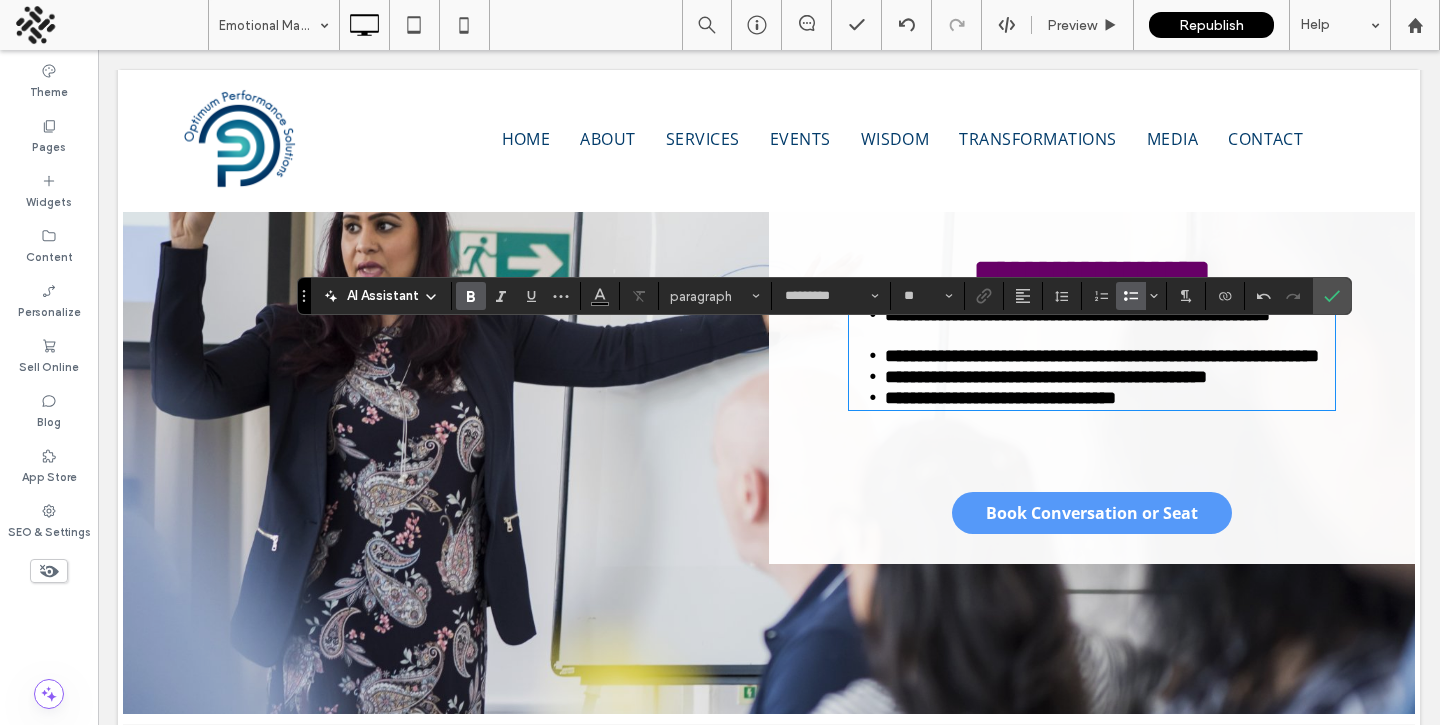 click on "**********" at bounding box center [1110, 324] 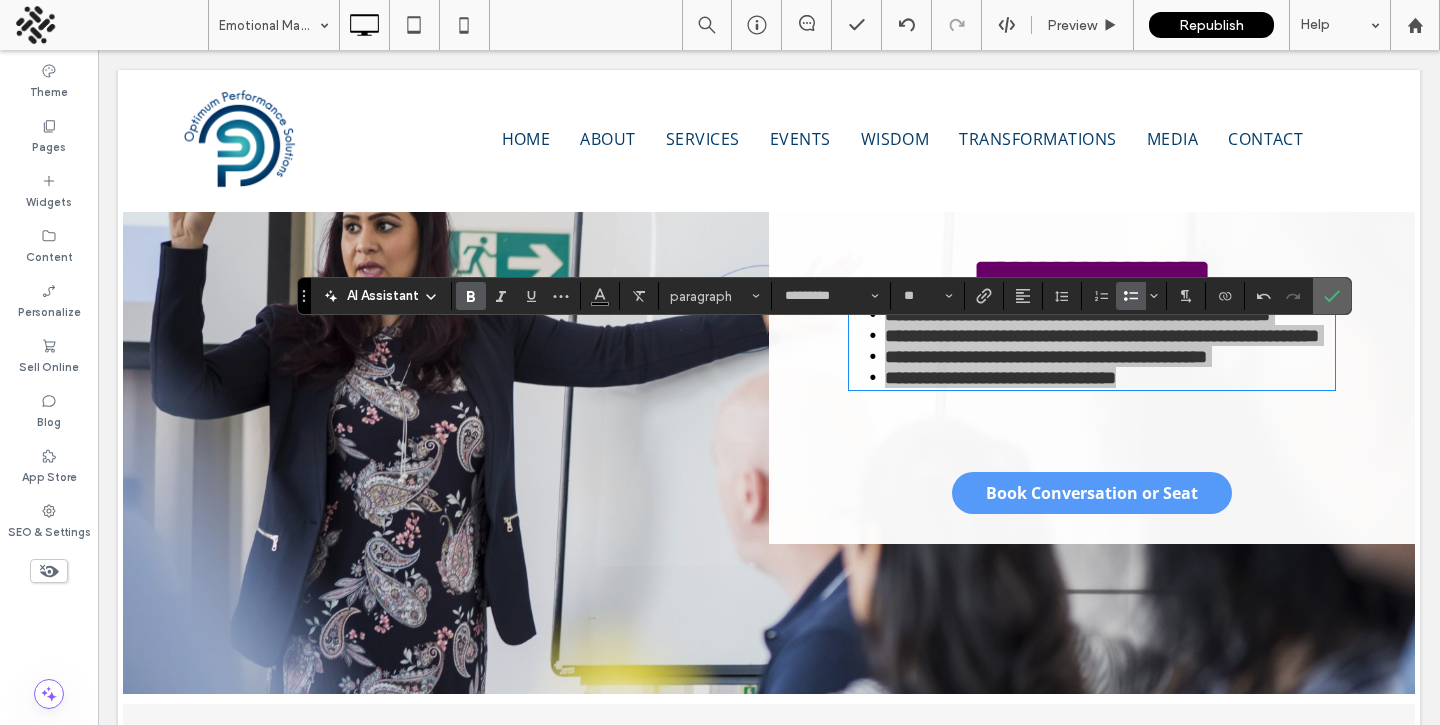 click 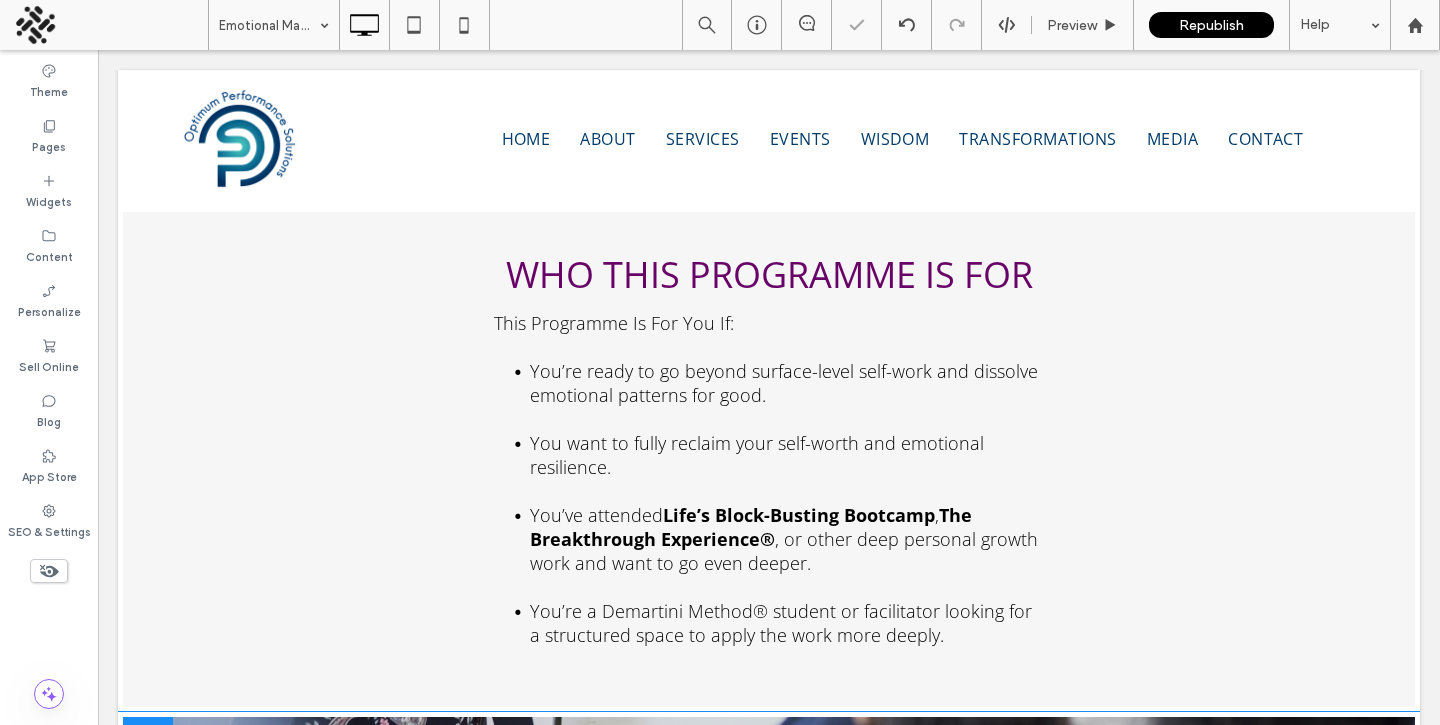 scroll, scrollTop: 2175, scrollLeft: 0, axis: vertical 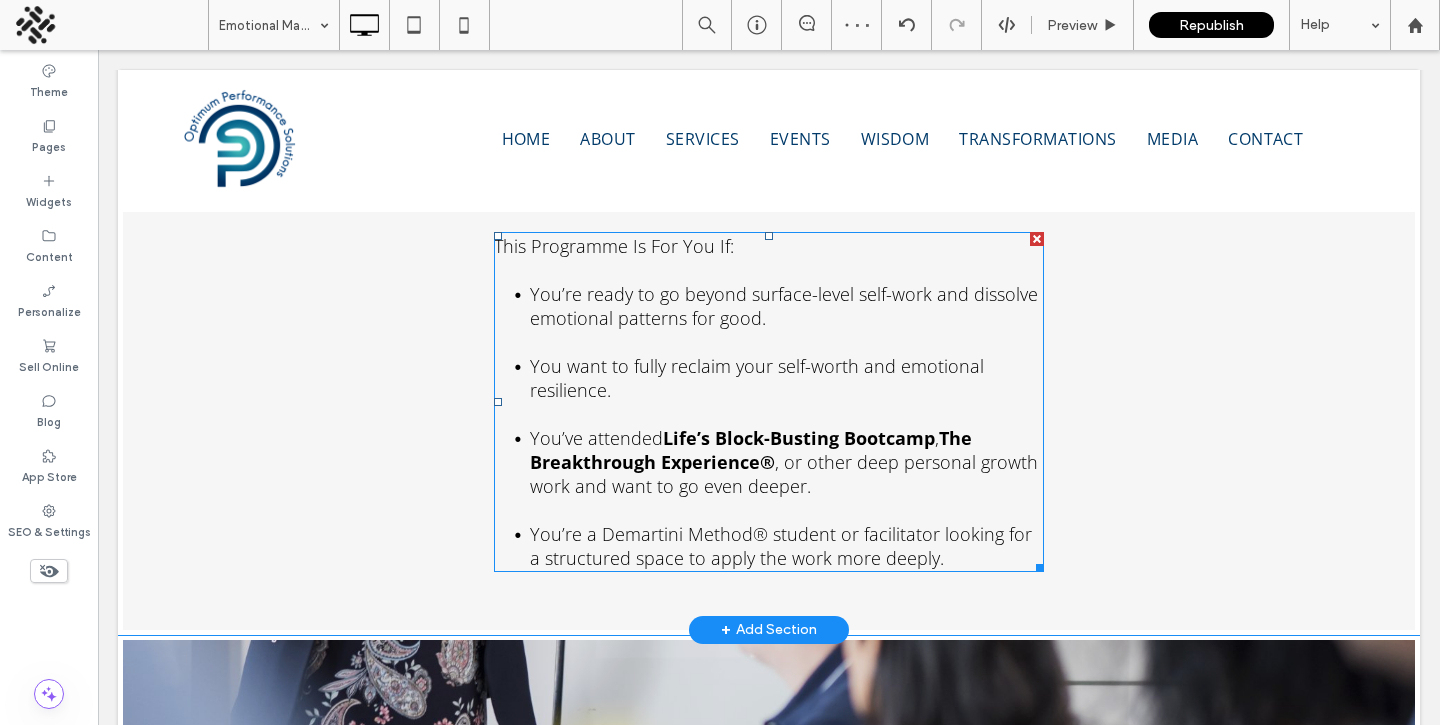 click on "You’re ready to go beyond surface-level self-work and dissolve emotional patterns for good." at bounding box center [784, 306] 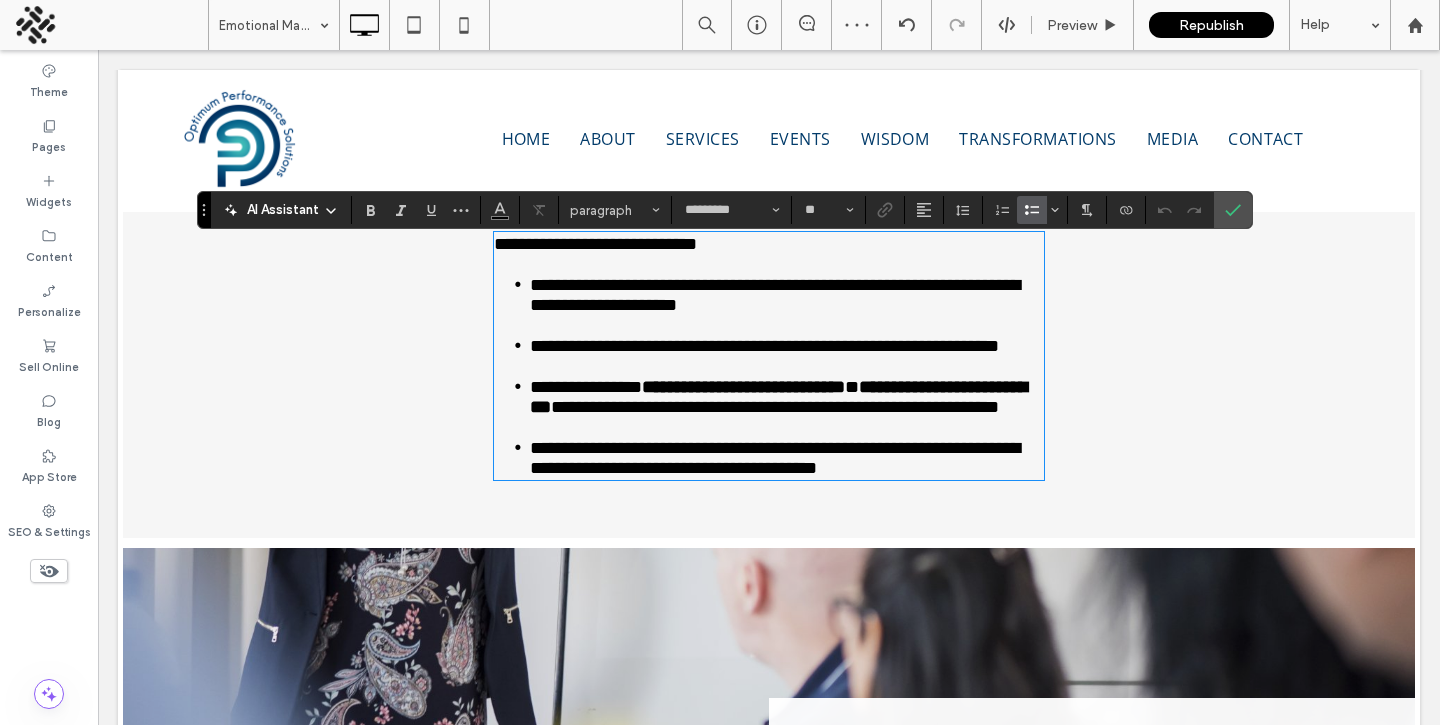 click on "**********" at bounding box center [775, 295] 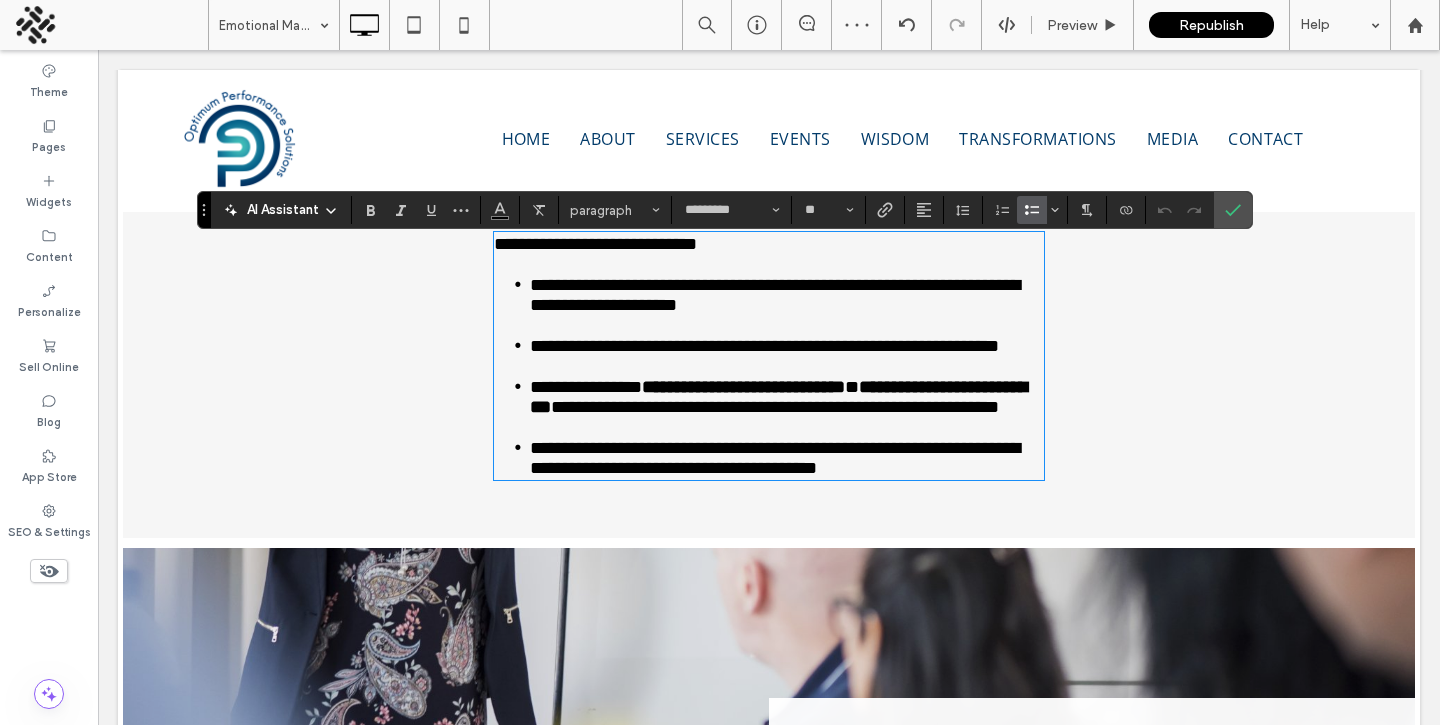 click on "**********" at bounding box center (787, 304) 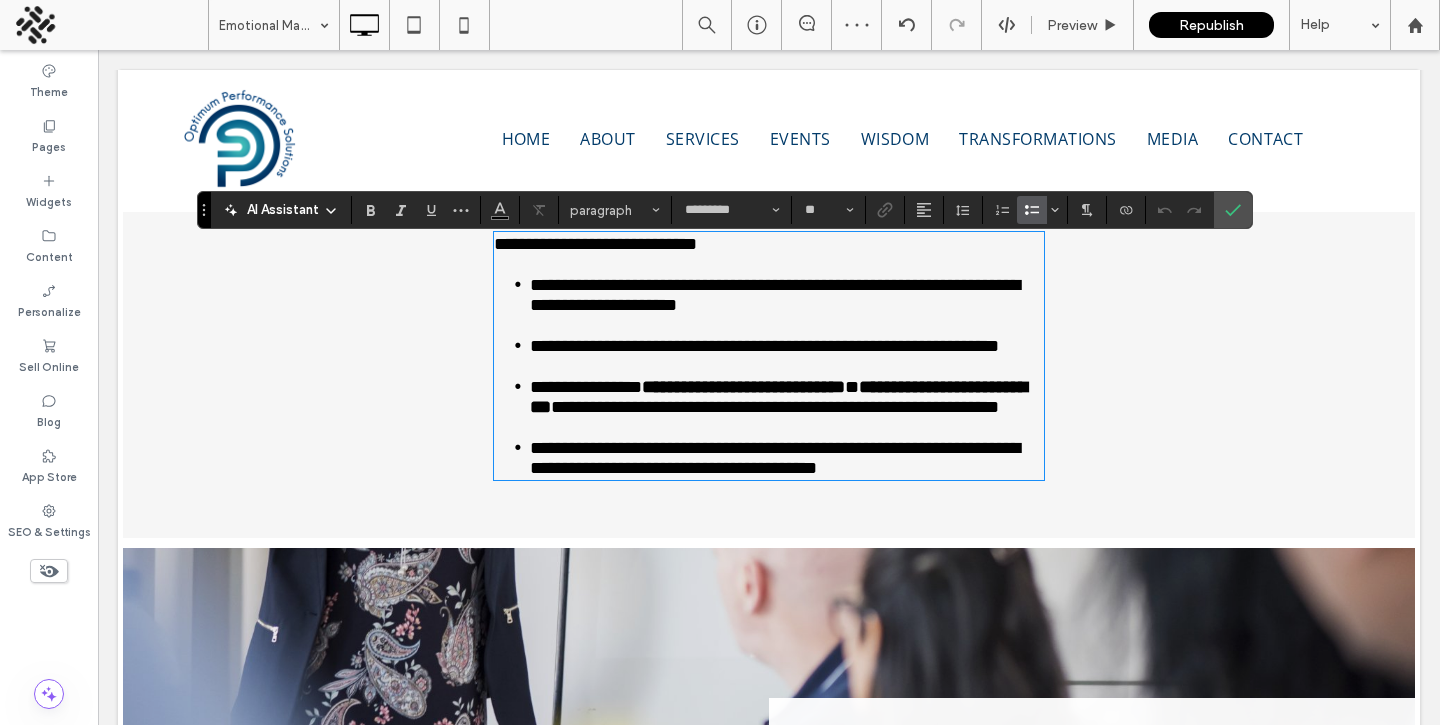 type 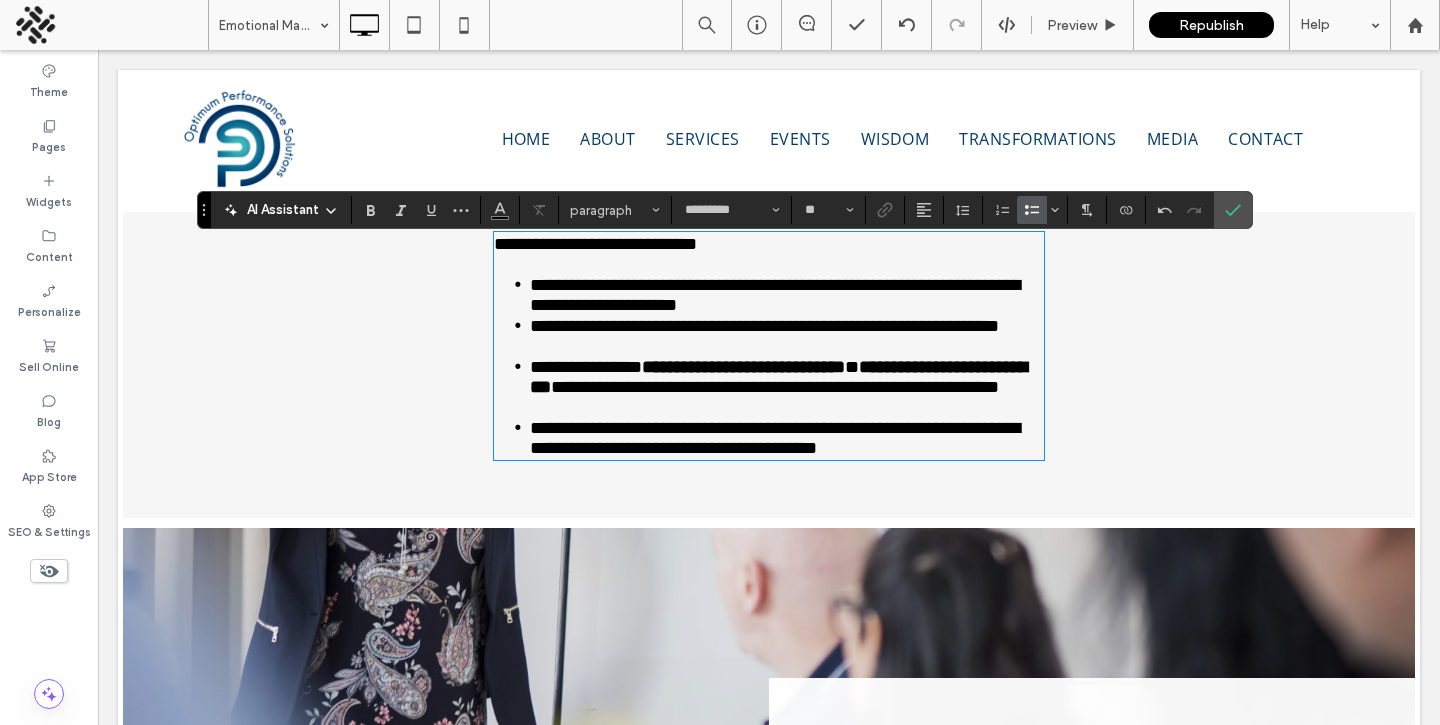 click on "**********" at bounding box center [787, 335] 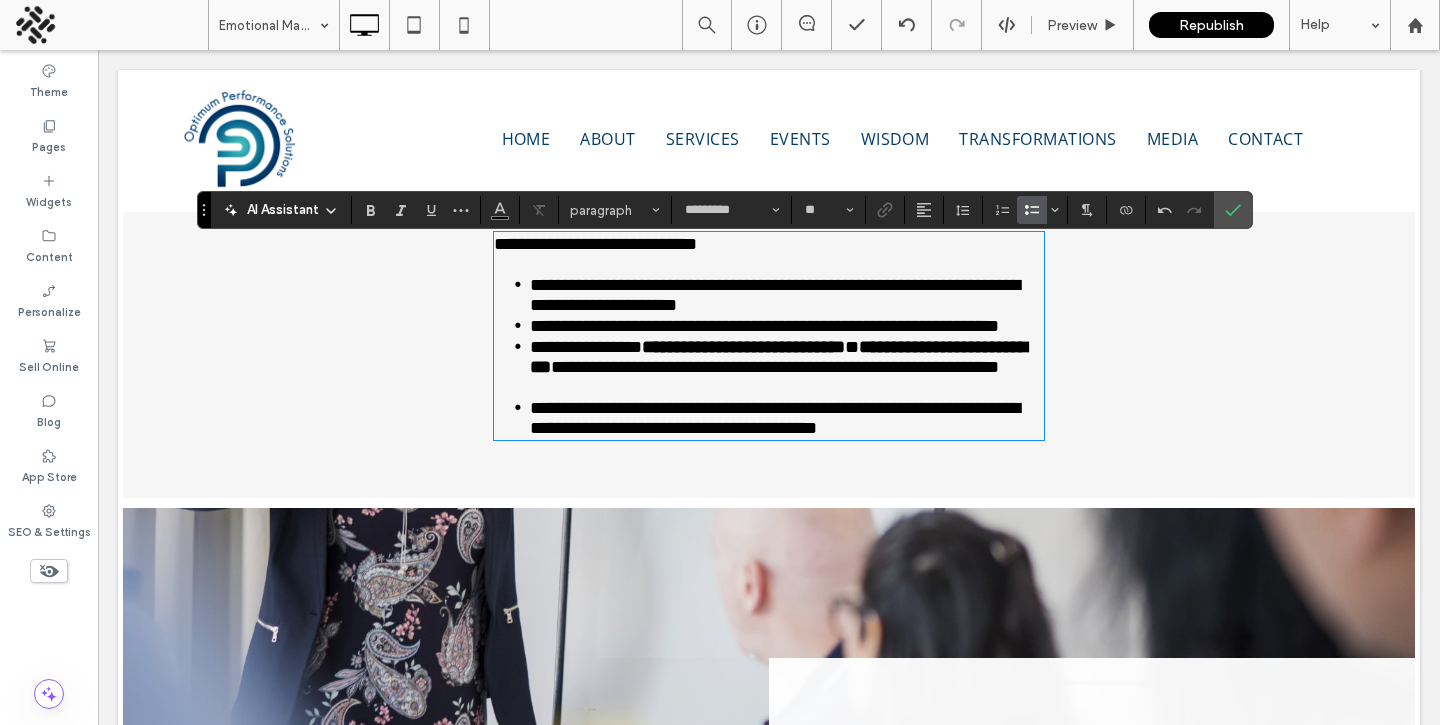 click on "**********" at bounding box center (787, 366) 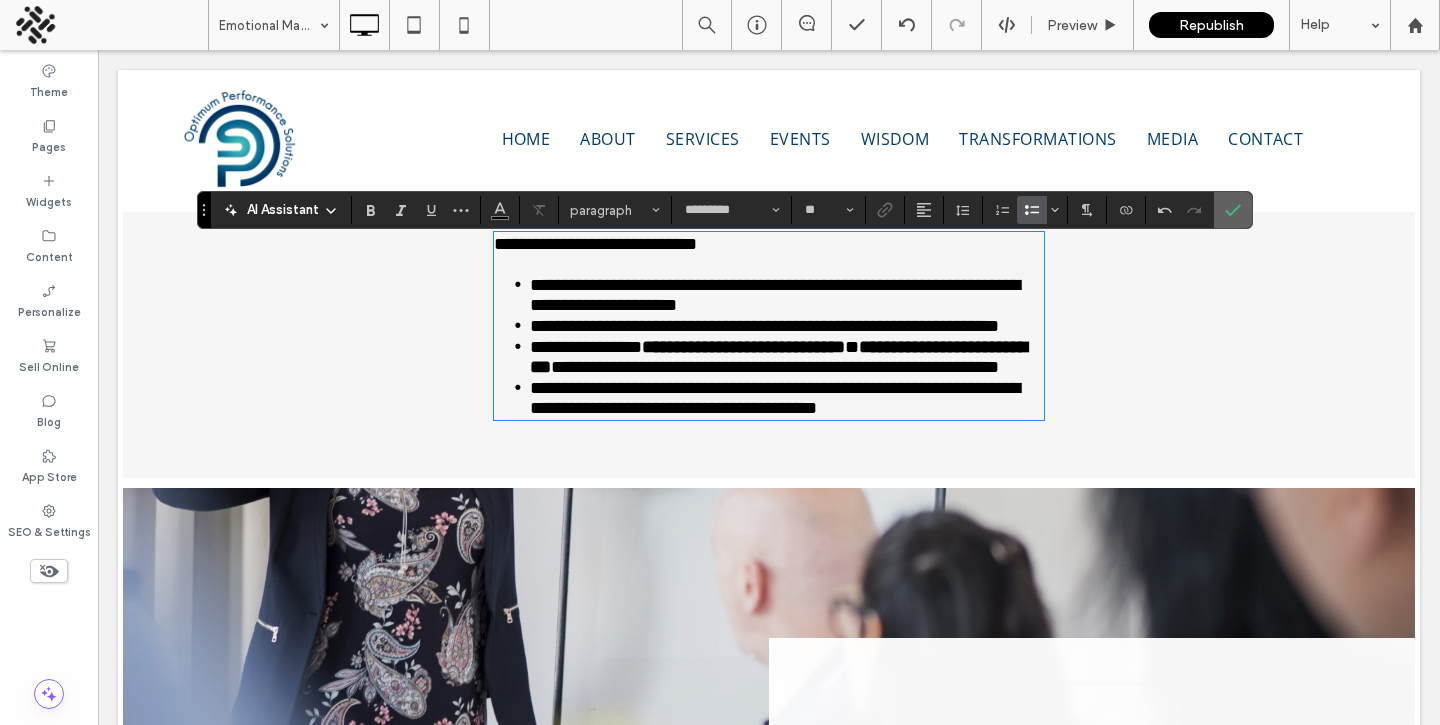 click at bounding box center (1233, 210) 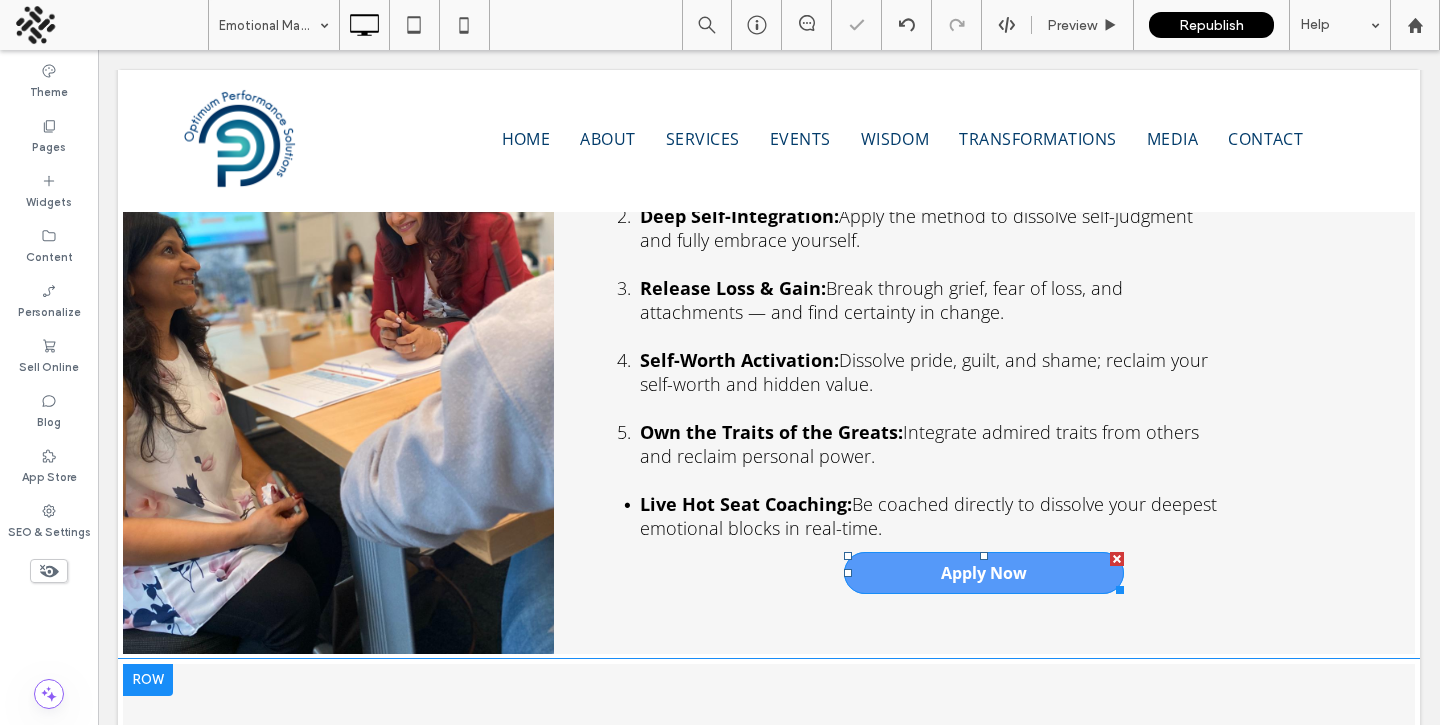 scroll, scrollTop: 1510, scrollLeft: 0, axis: vertical 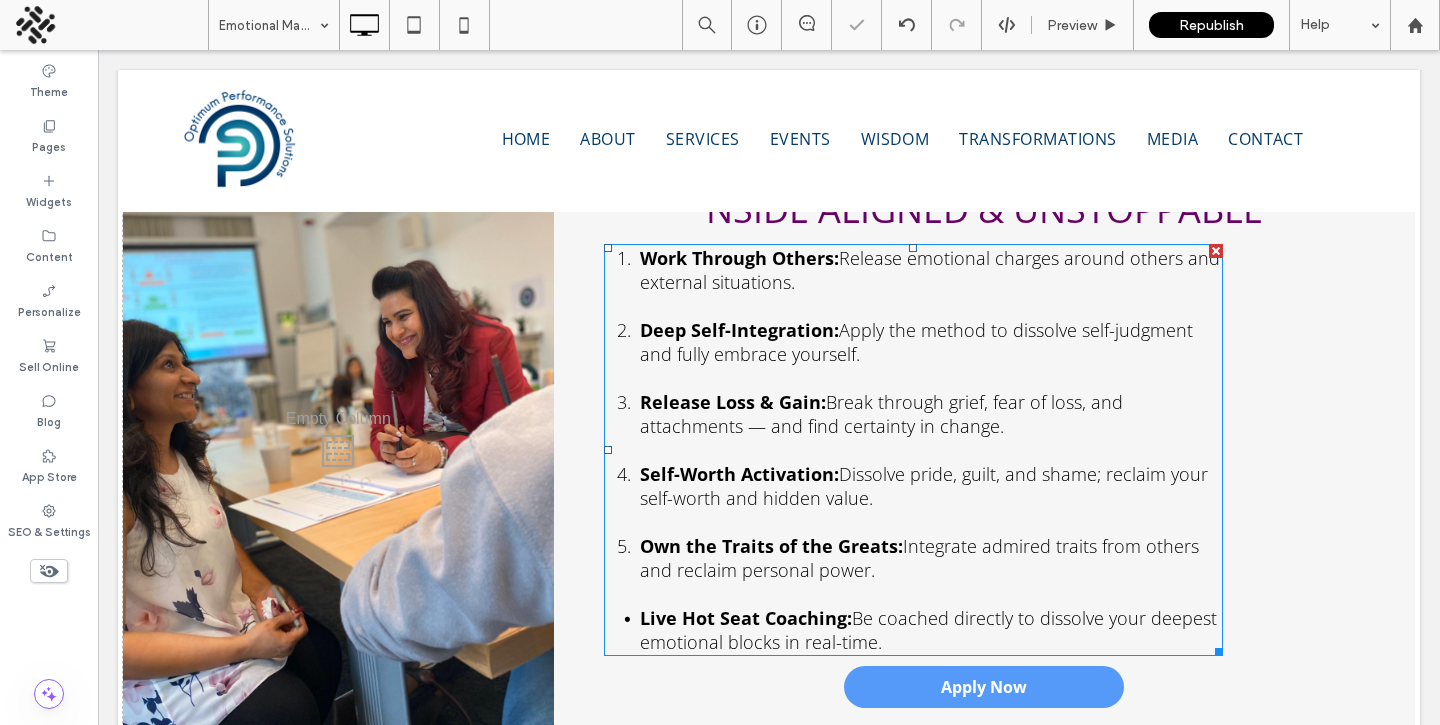 click on "Break through grief, fear of loss, and attachments — and find certainty in change." at bounding box center (881, 414) 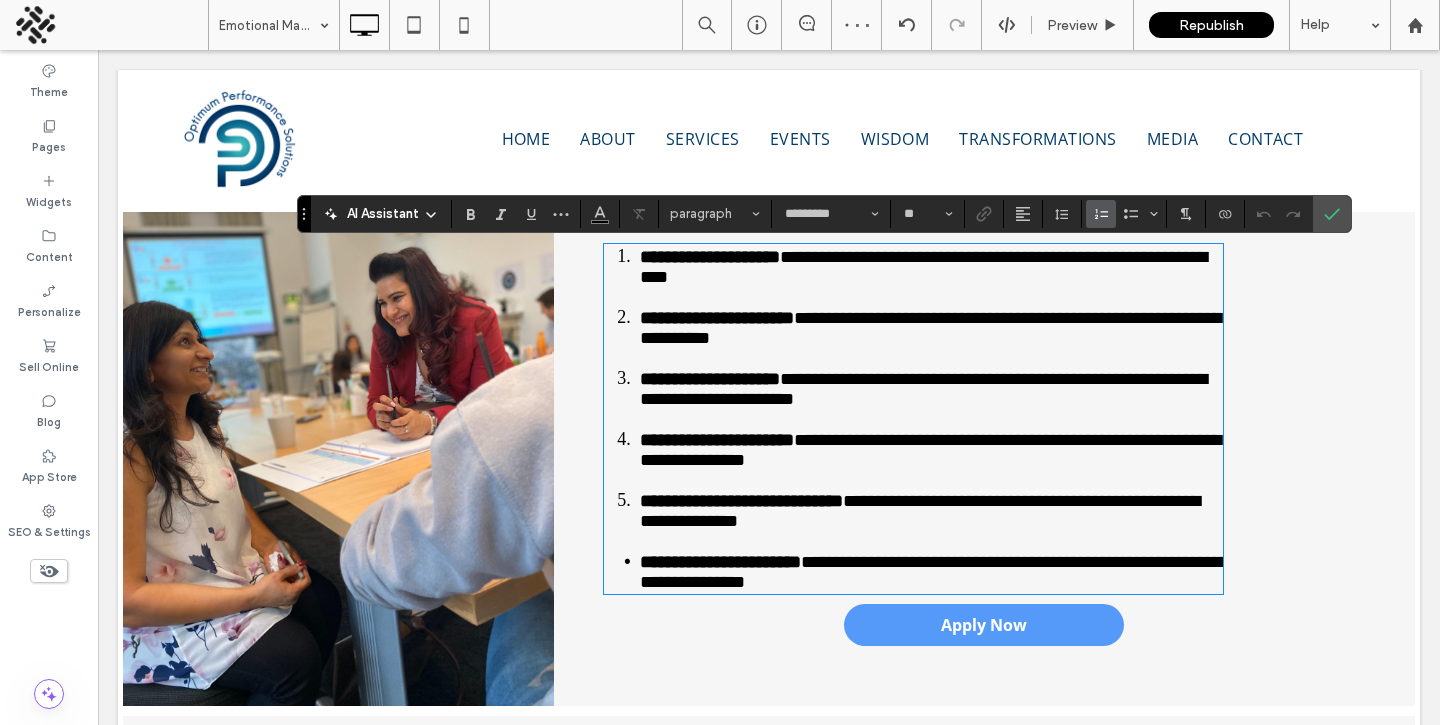 click on "**********" at bounding box center (931, 276) 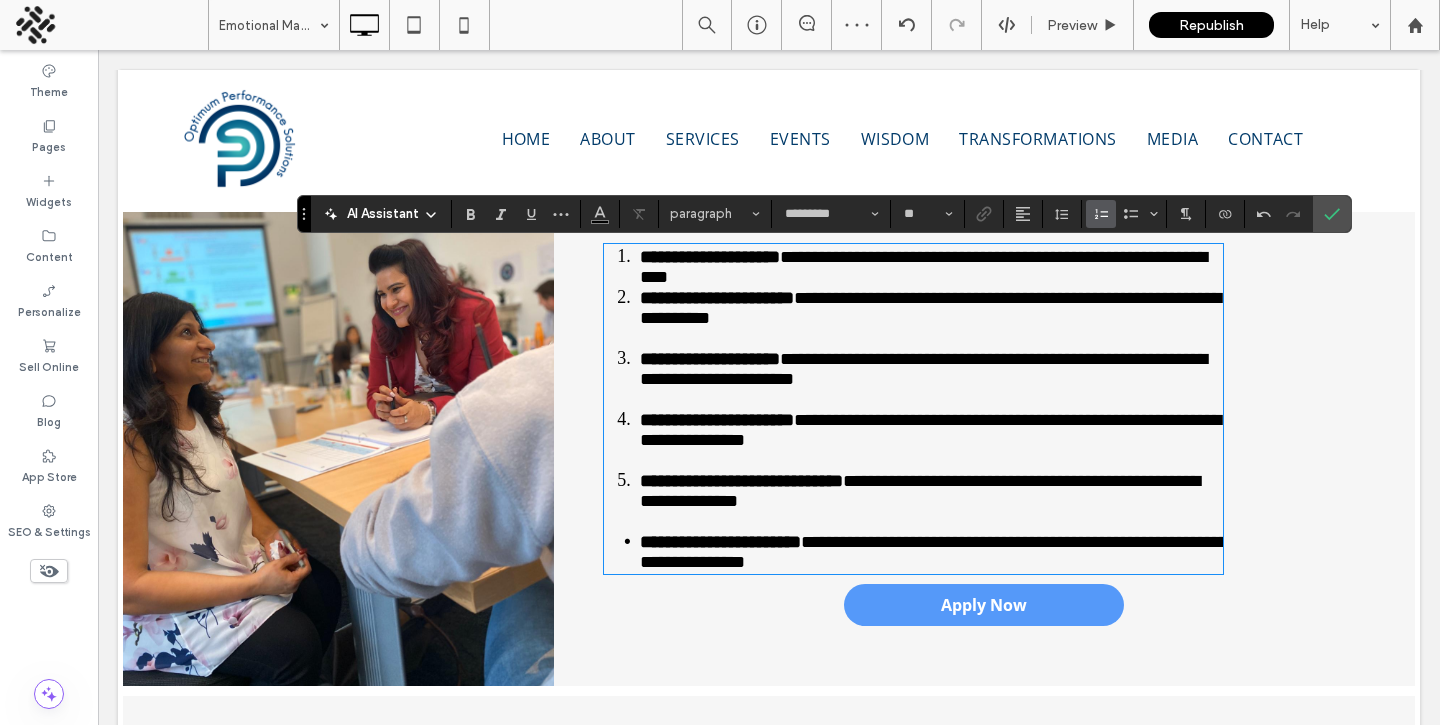 click on "**********" at bounding box center [931, 317] 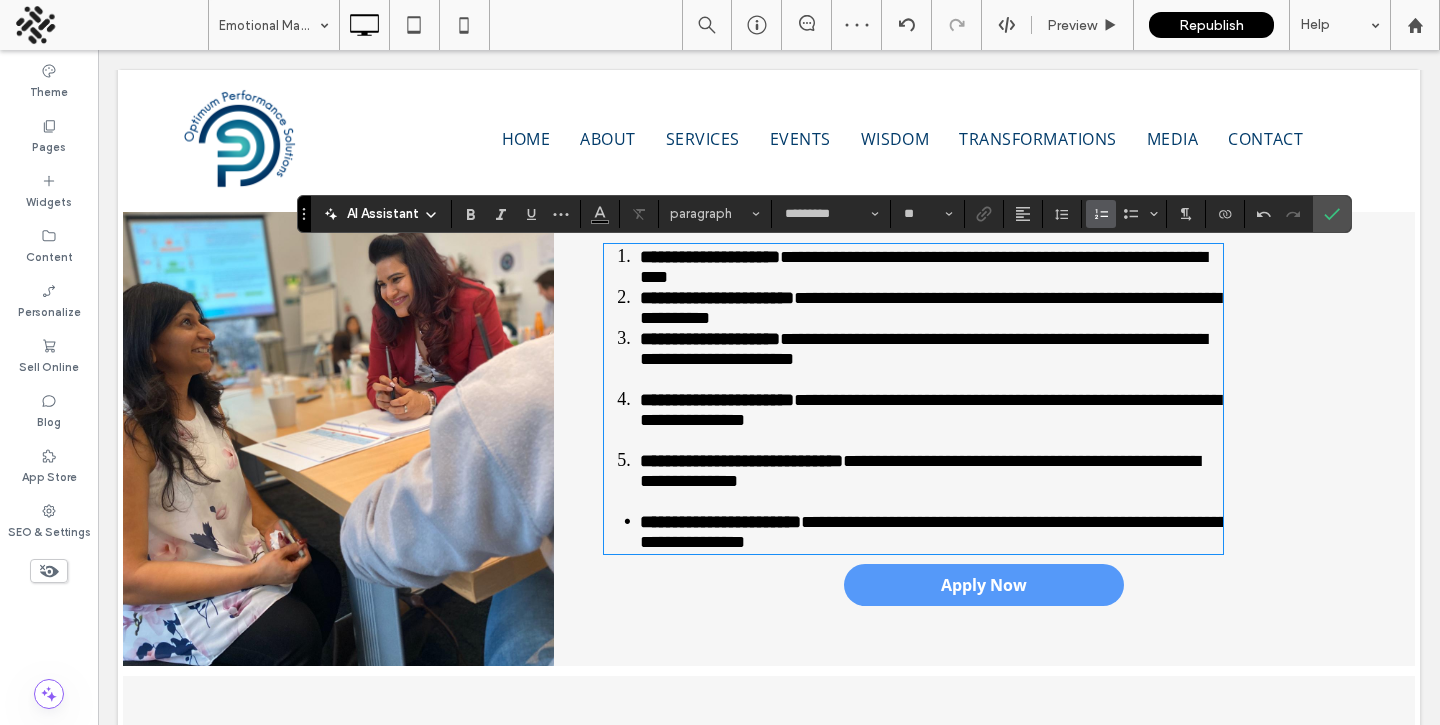 click on "**********" at bounding box center (931, 358) 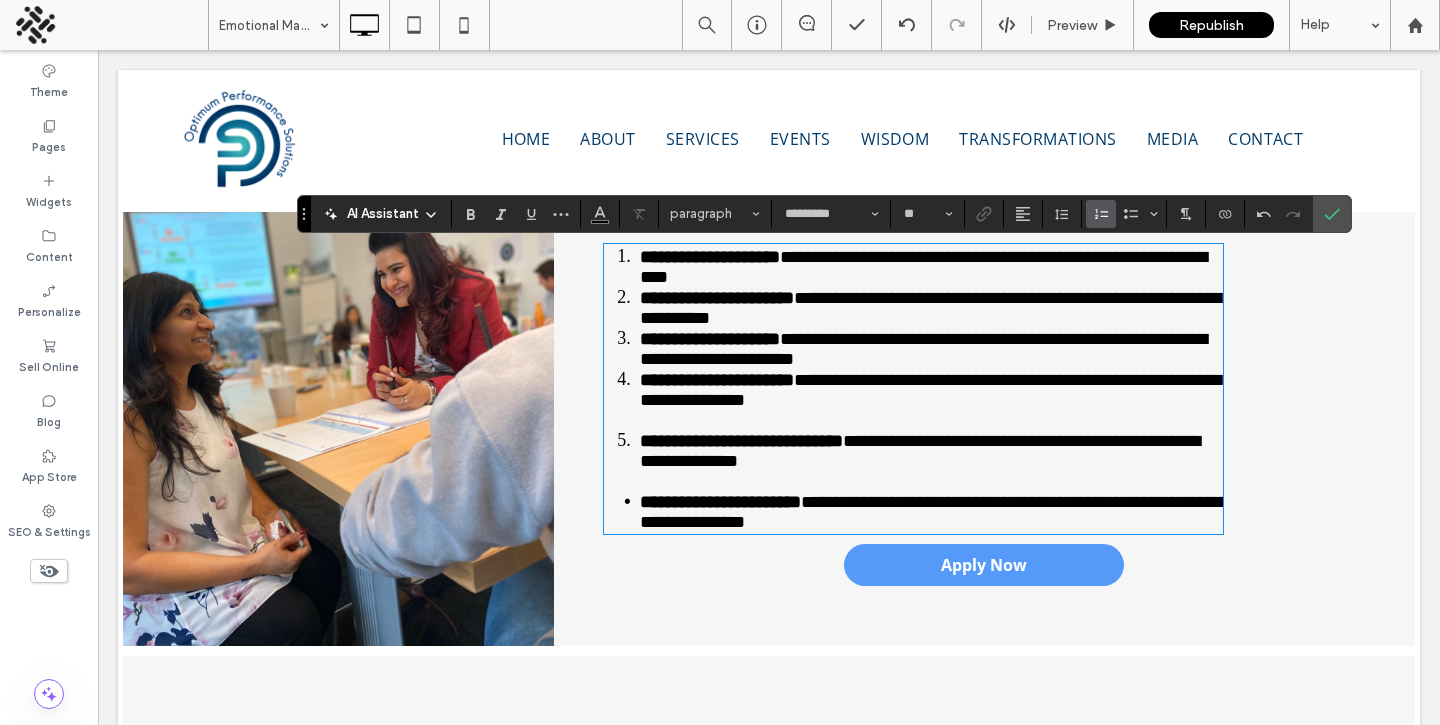 click on "**********" at bounding box center [931, 399] 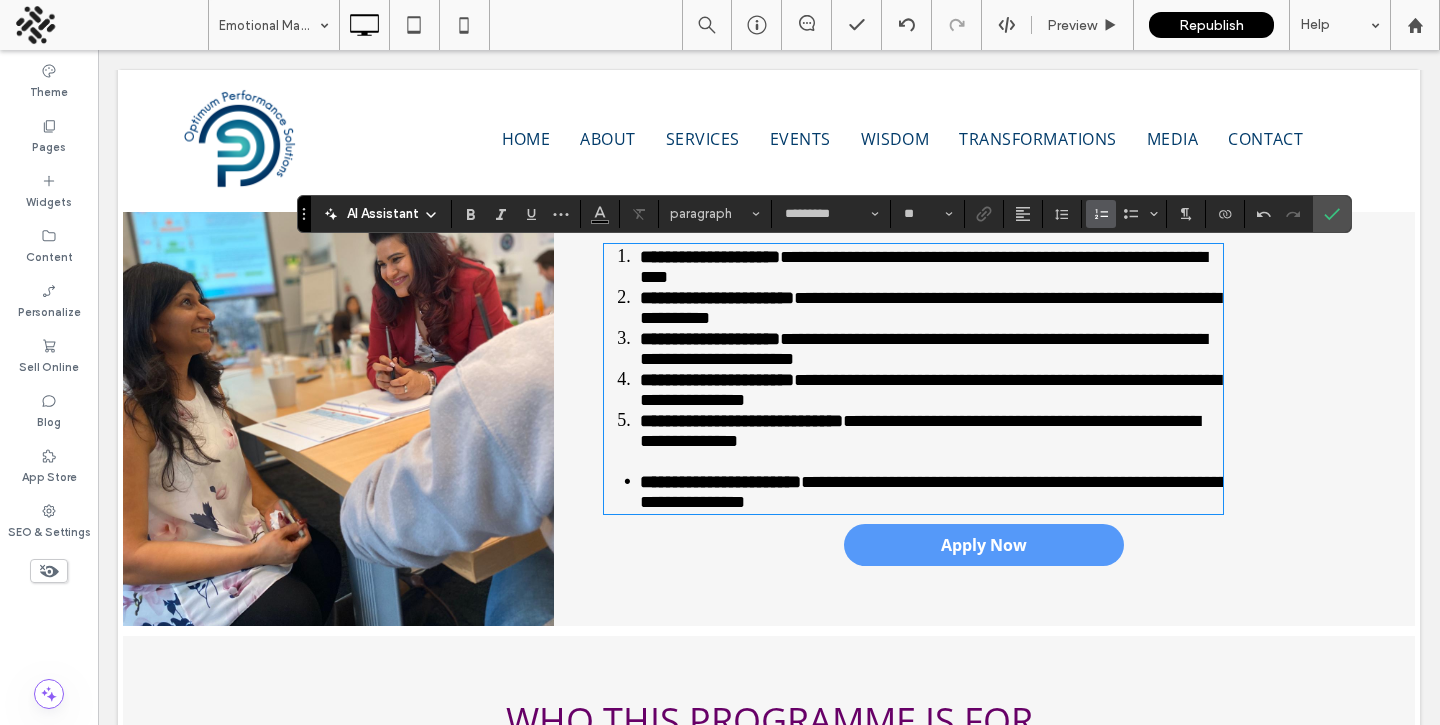 click on "**********" at bounding box center [931, 440] 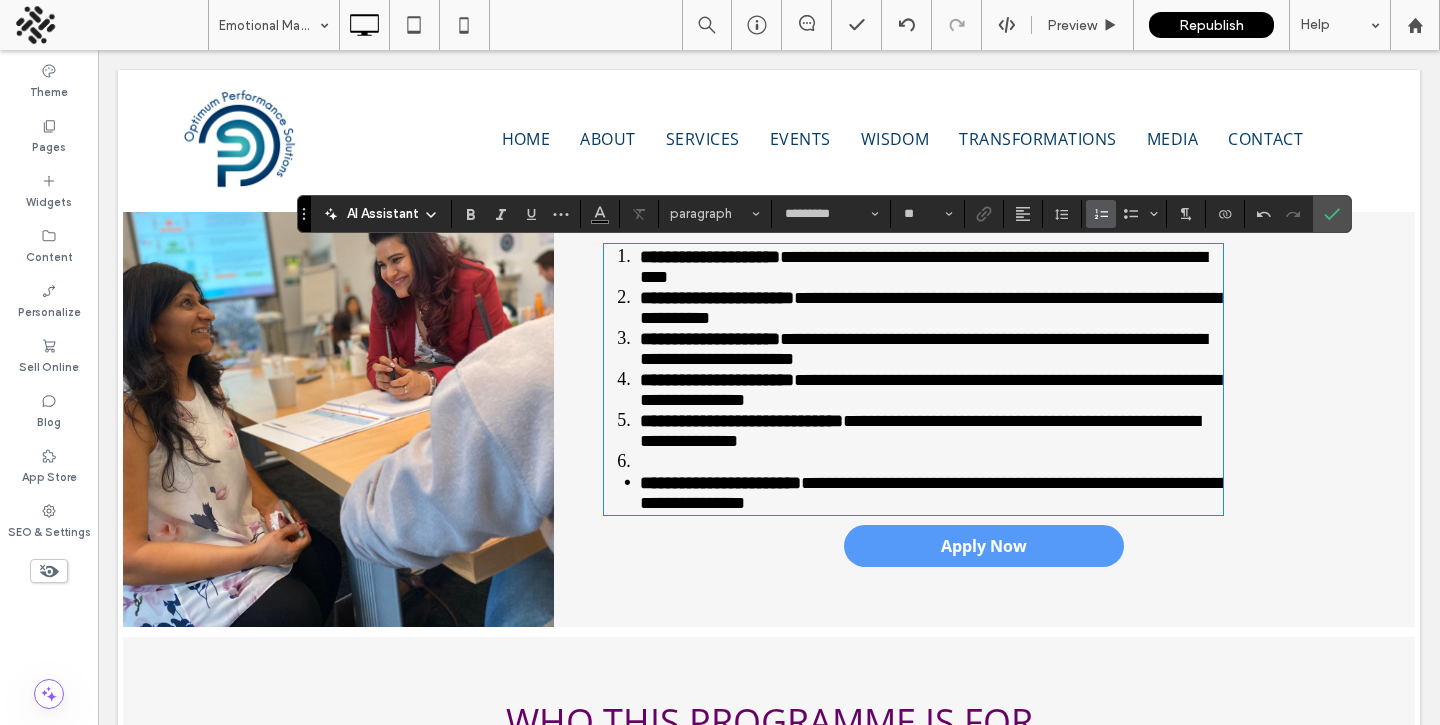 click on "**********" at bounding box center (931, 492) 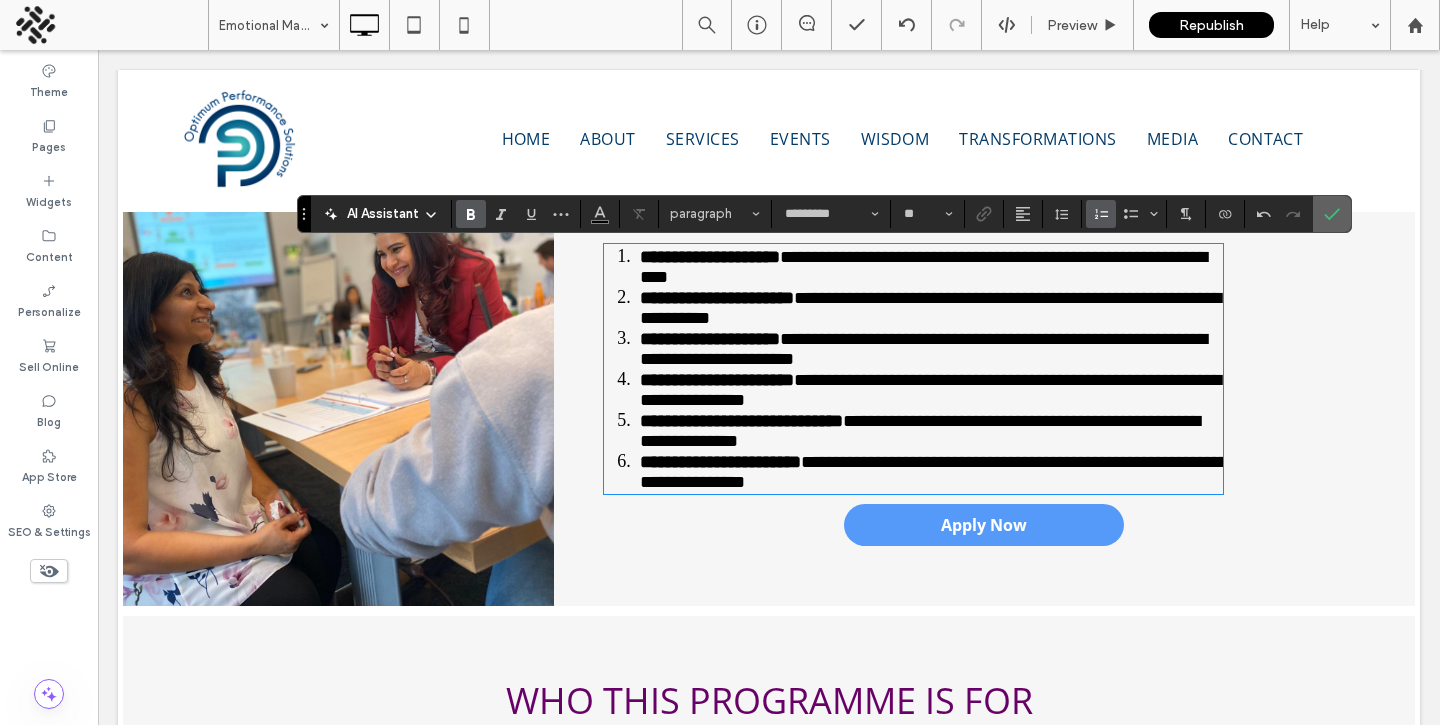 click 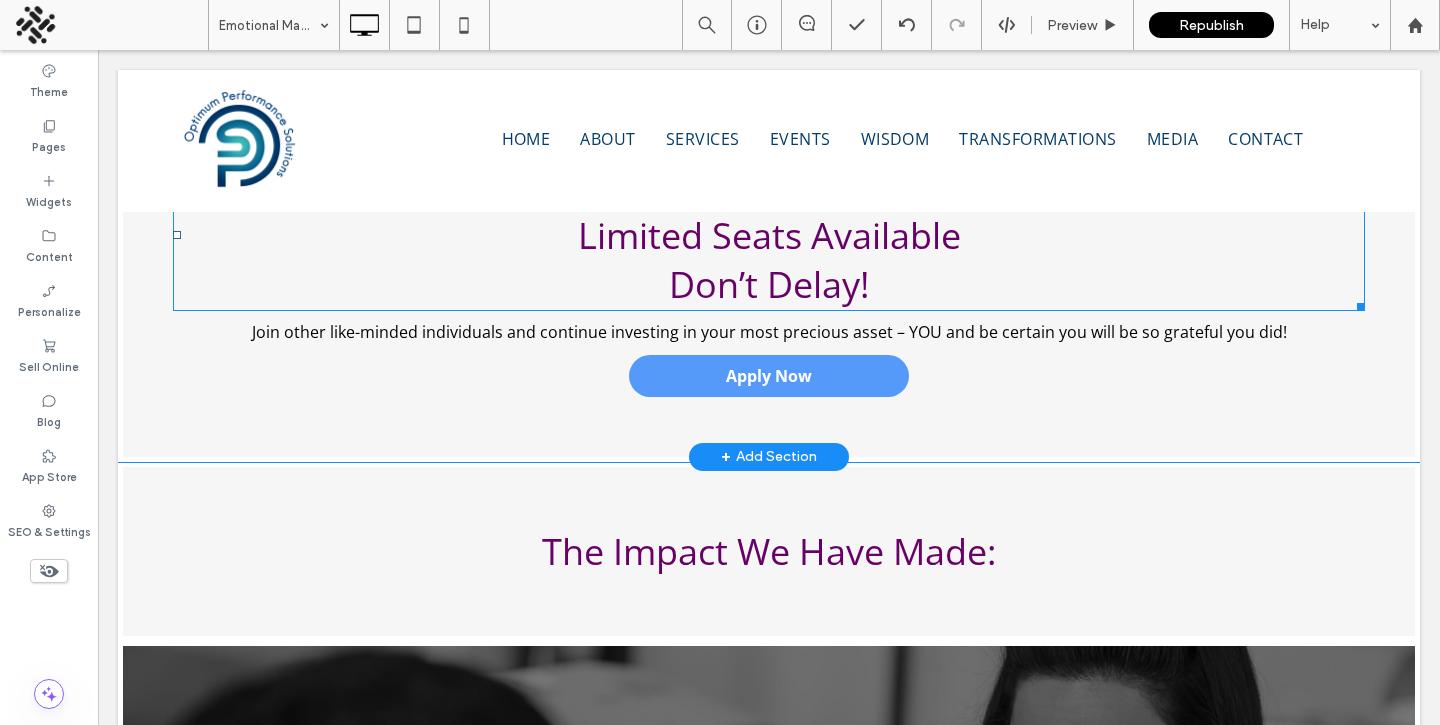 scroll, scrollTop: 3223, scrollLeft: 0, axis: vertical 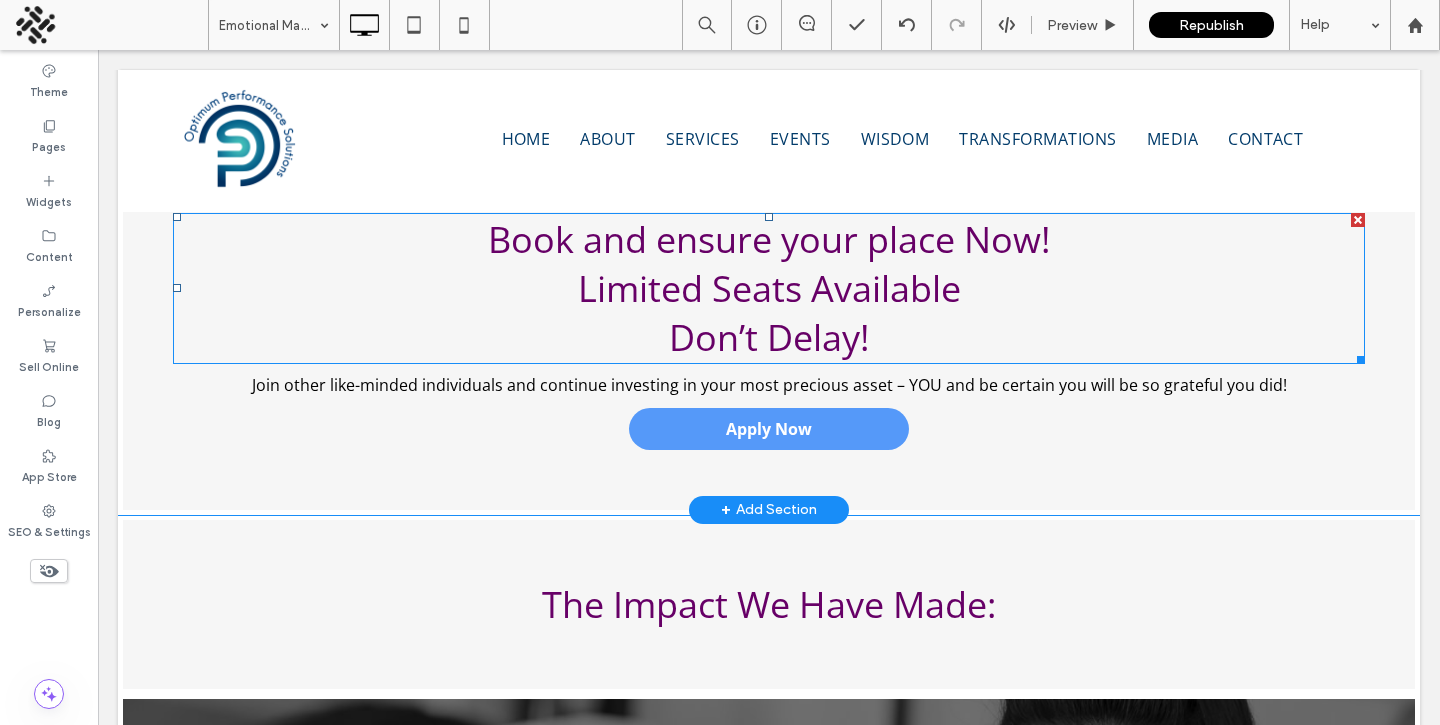 click on "Book and ensure your place Now!" at bounding box center [769, 239] 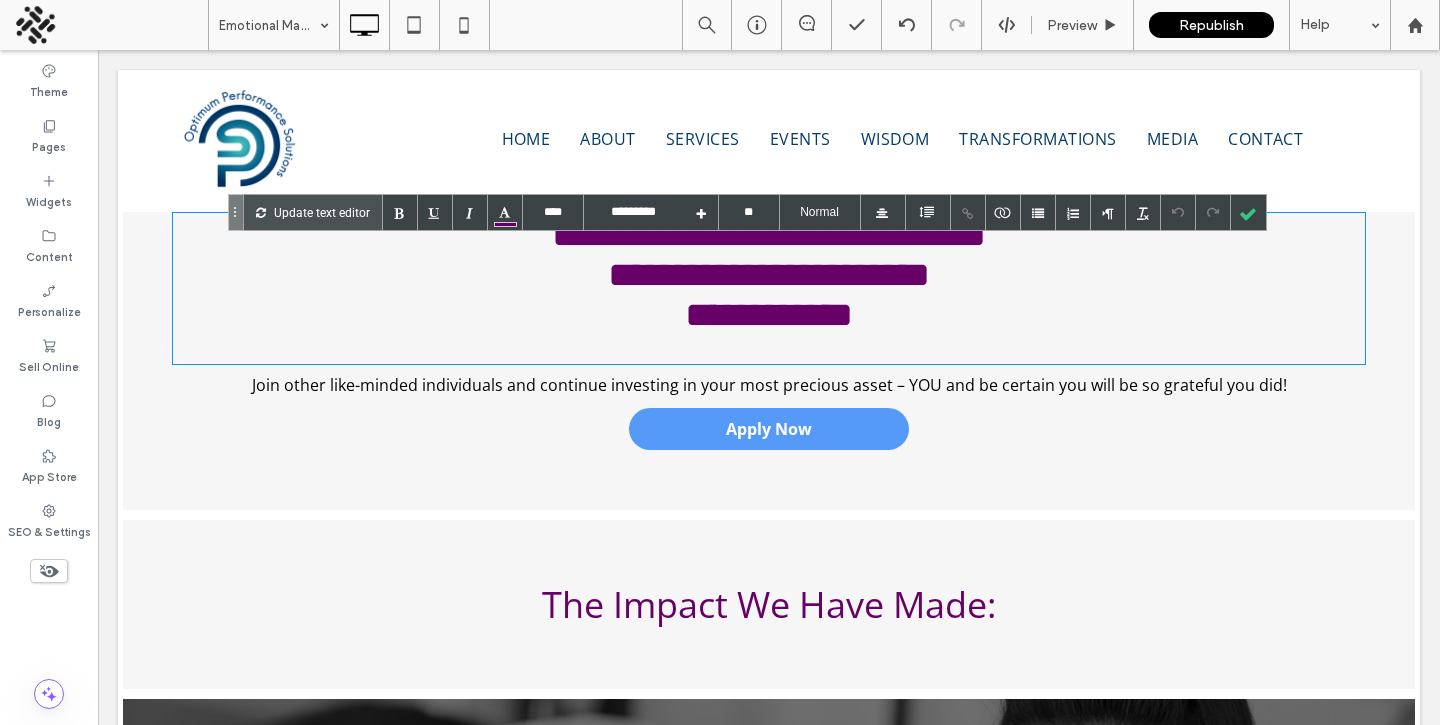 click on "**********" at bounding box center [769, 235] 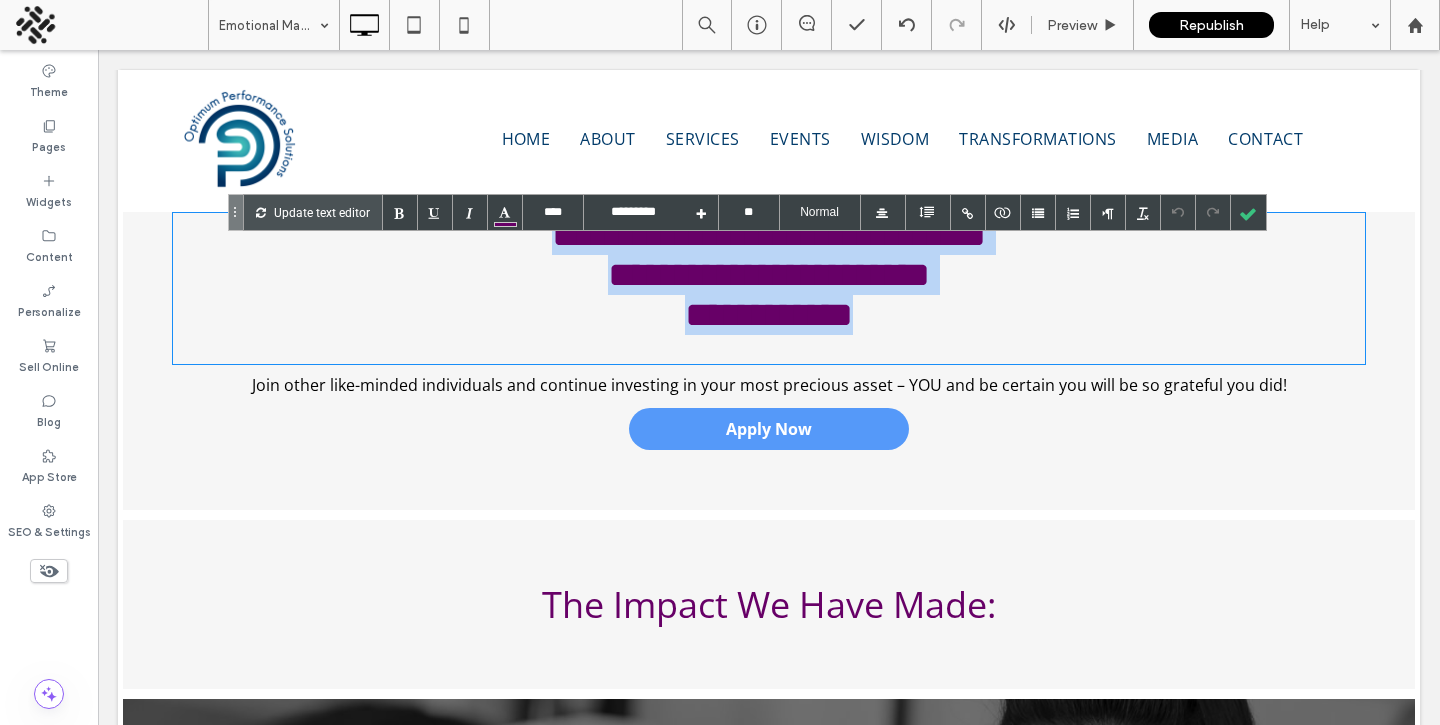 type on "****" 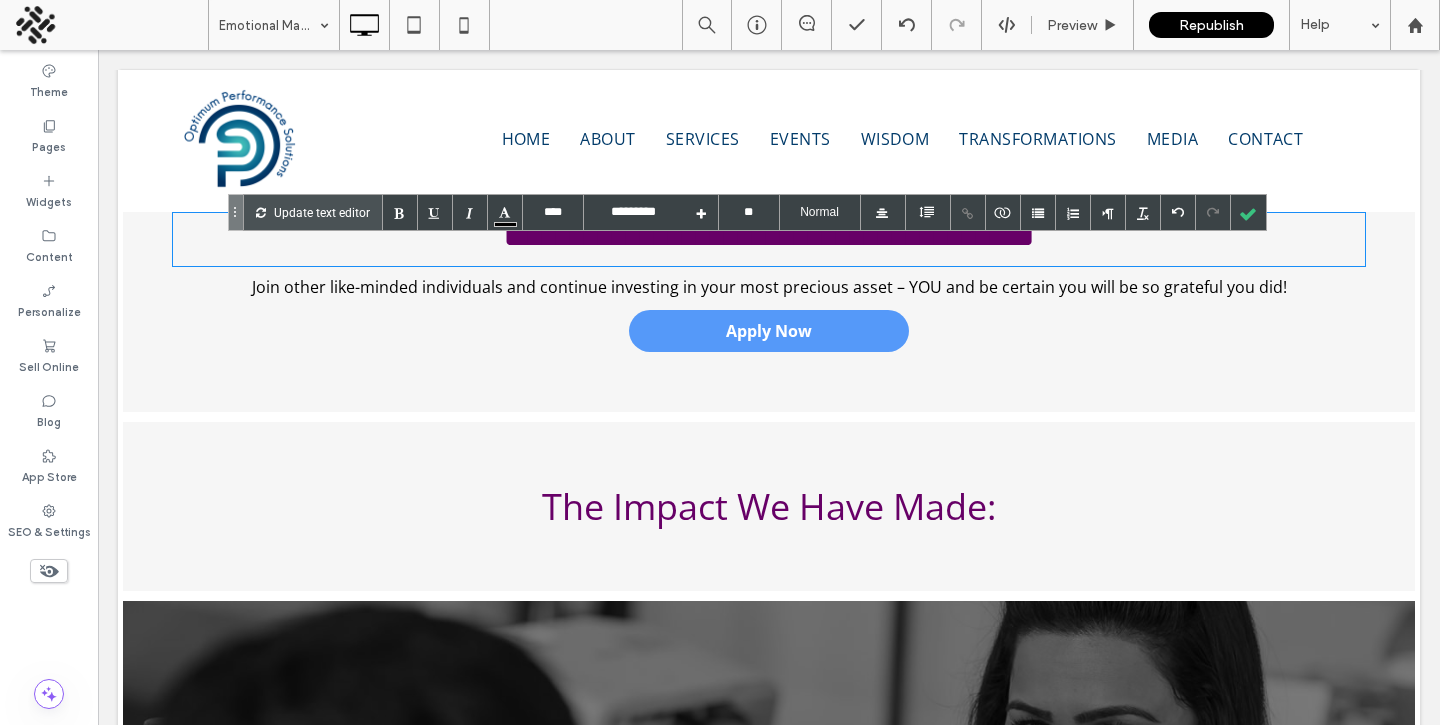 click on "Join other like-minded individuals and continue investing in your most precious asset – YOU and be certain you will be so grateful you did!" at bounding box center (769, 287) 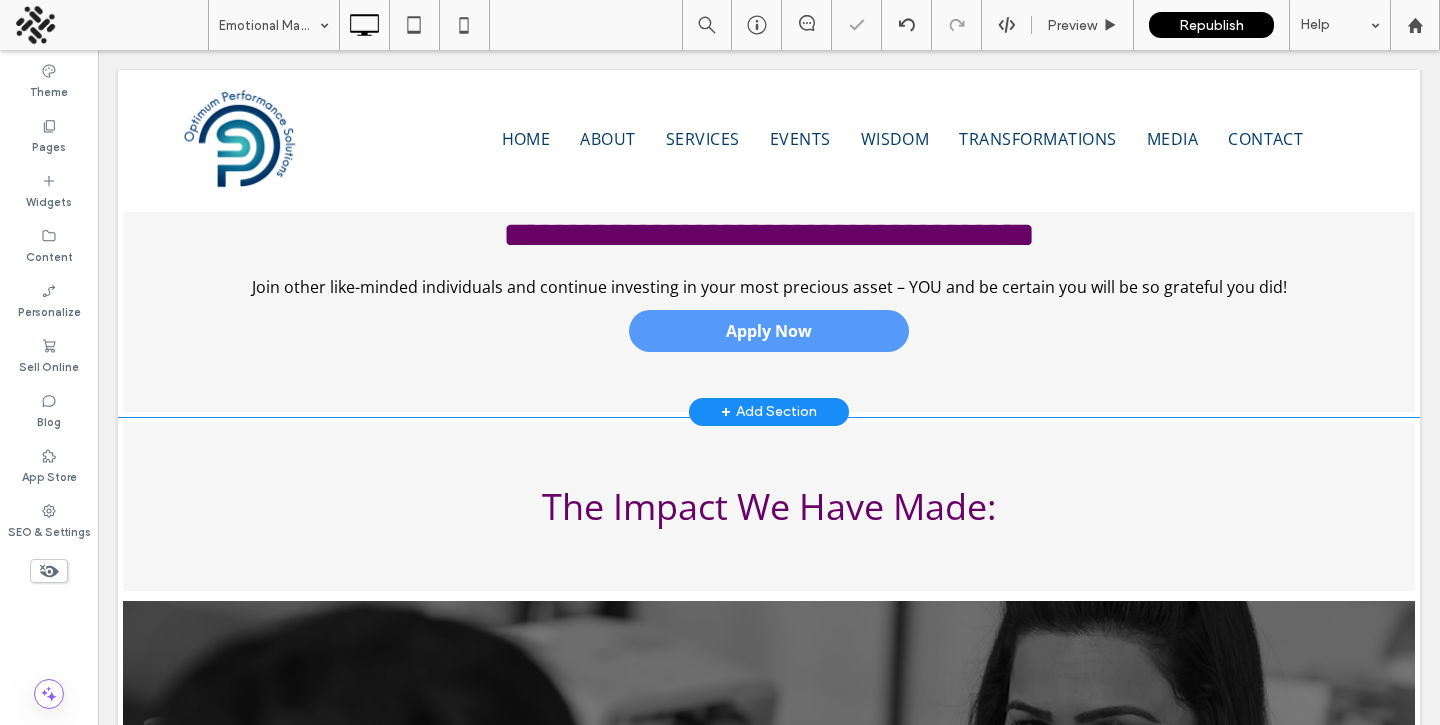 click at bounding box center (720, 362) 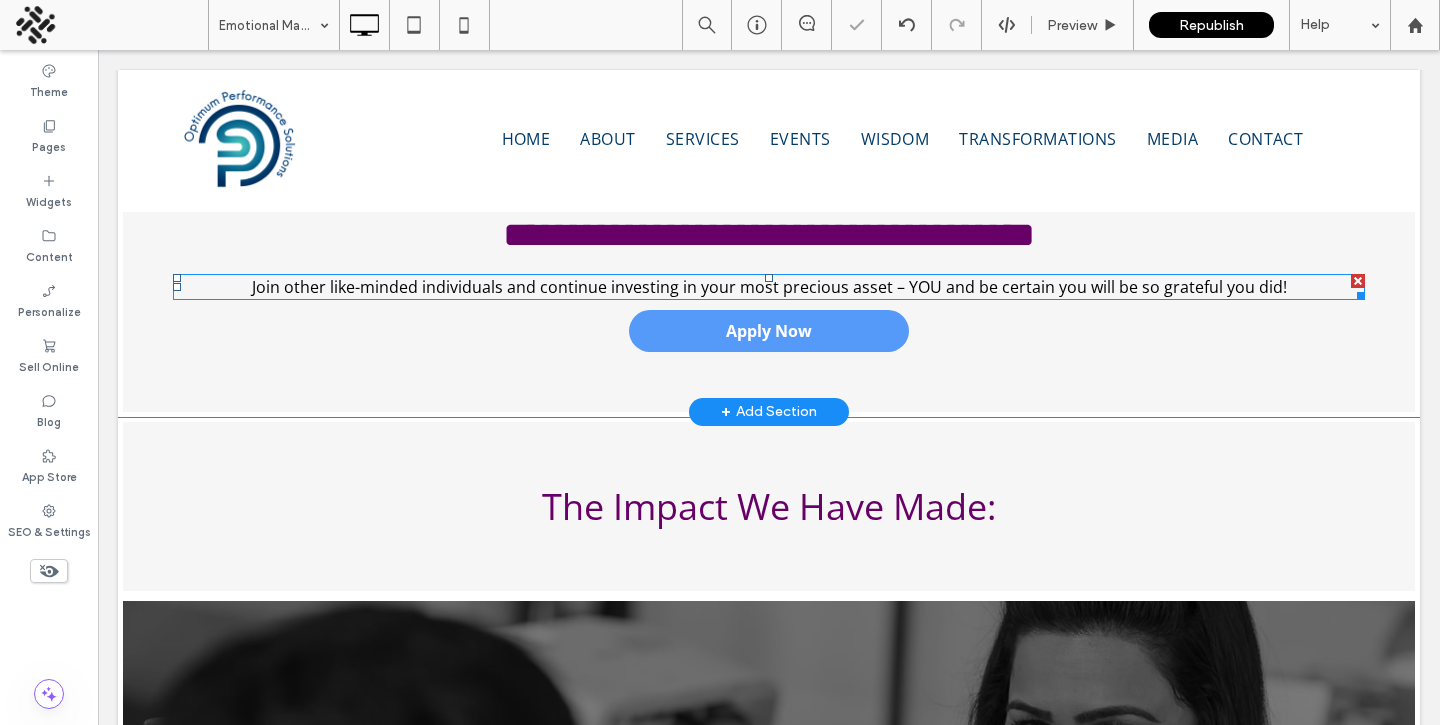 click on "Join other like-minded individuals and continue investing in your most precious asset – YOU and be certain you will be so grateful you did!" at bounding box center (769, 287) 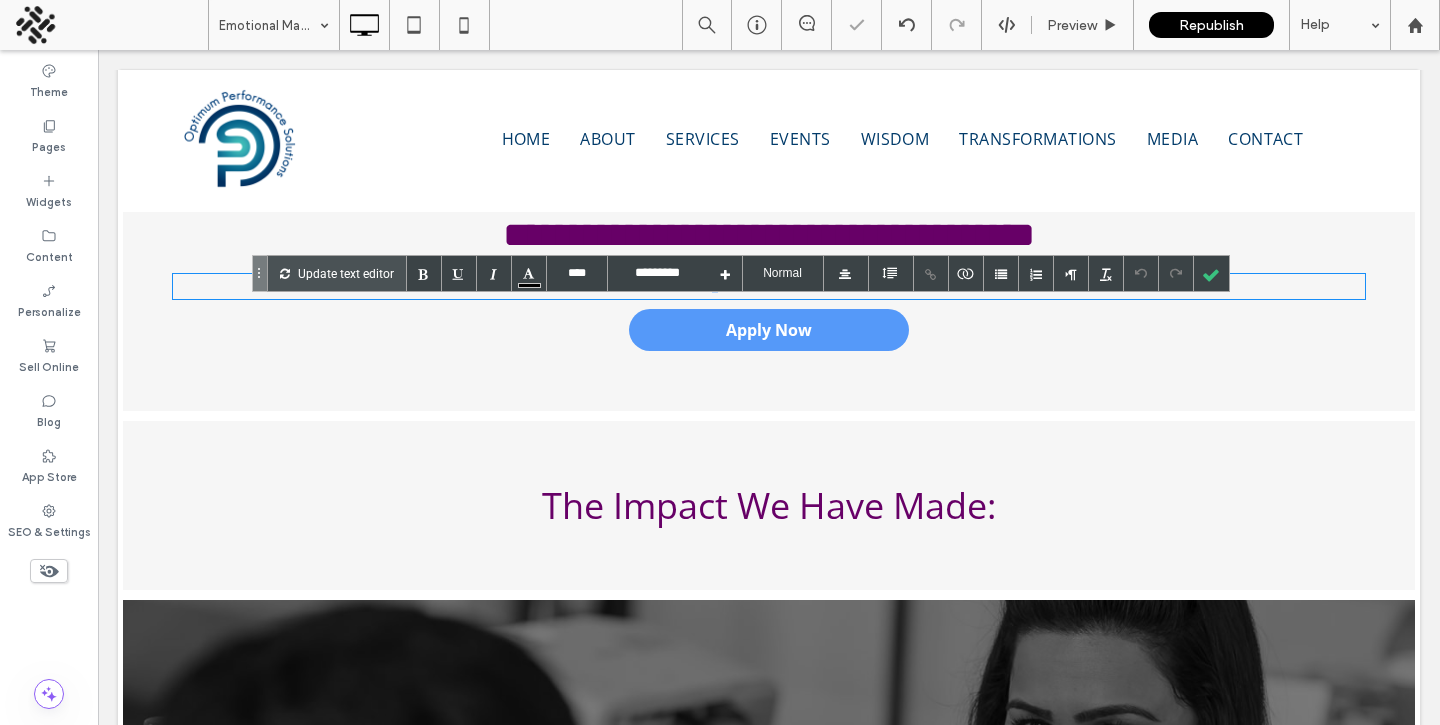 click on "**********" at bounding box center (769, 287) 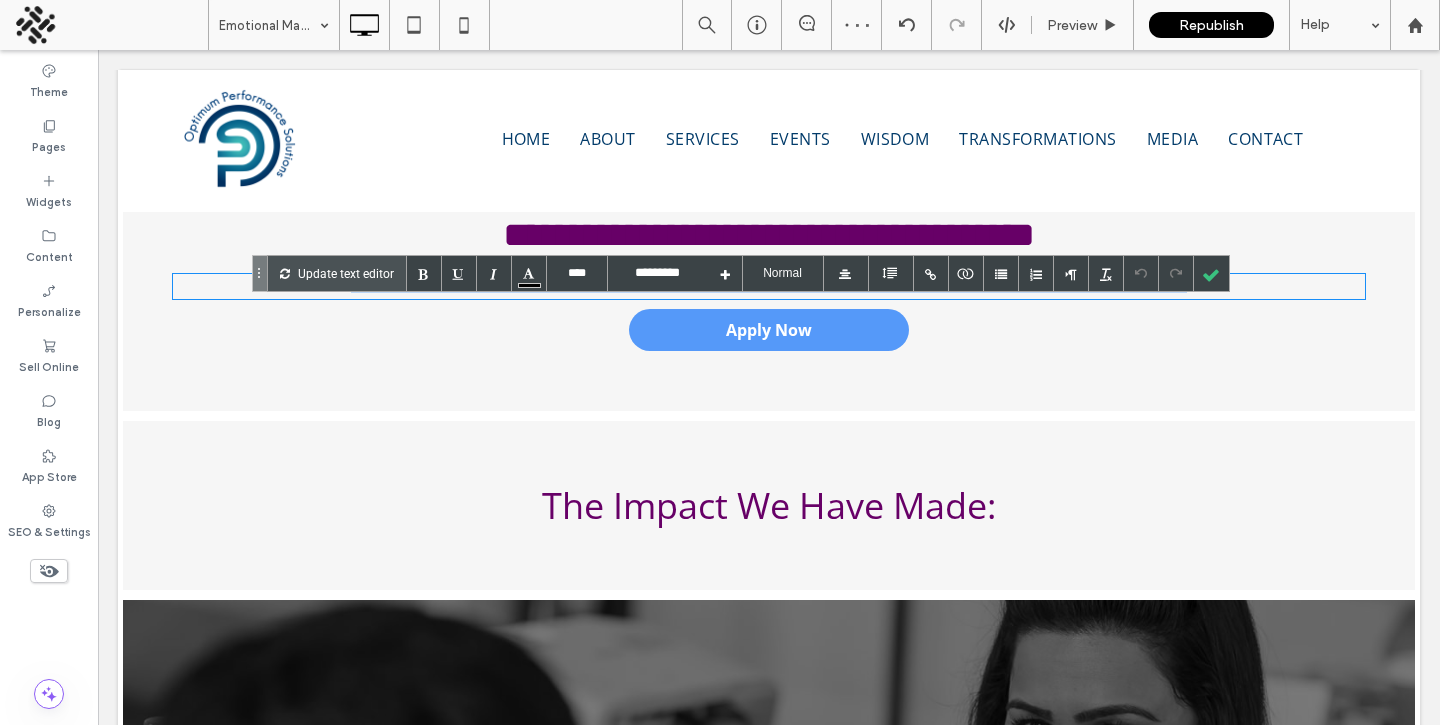 type 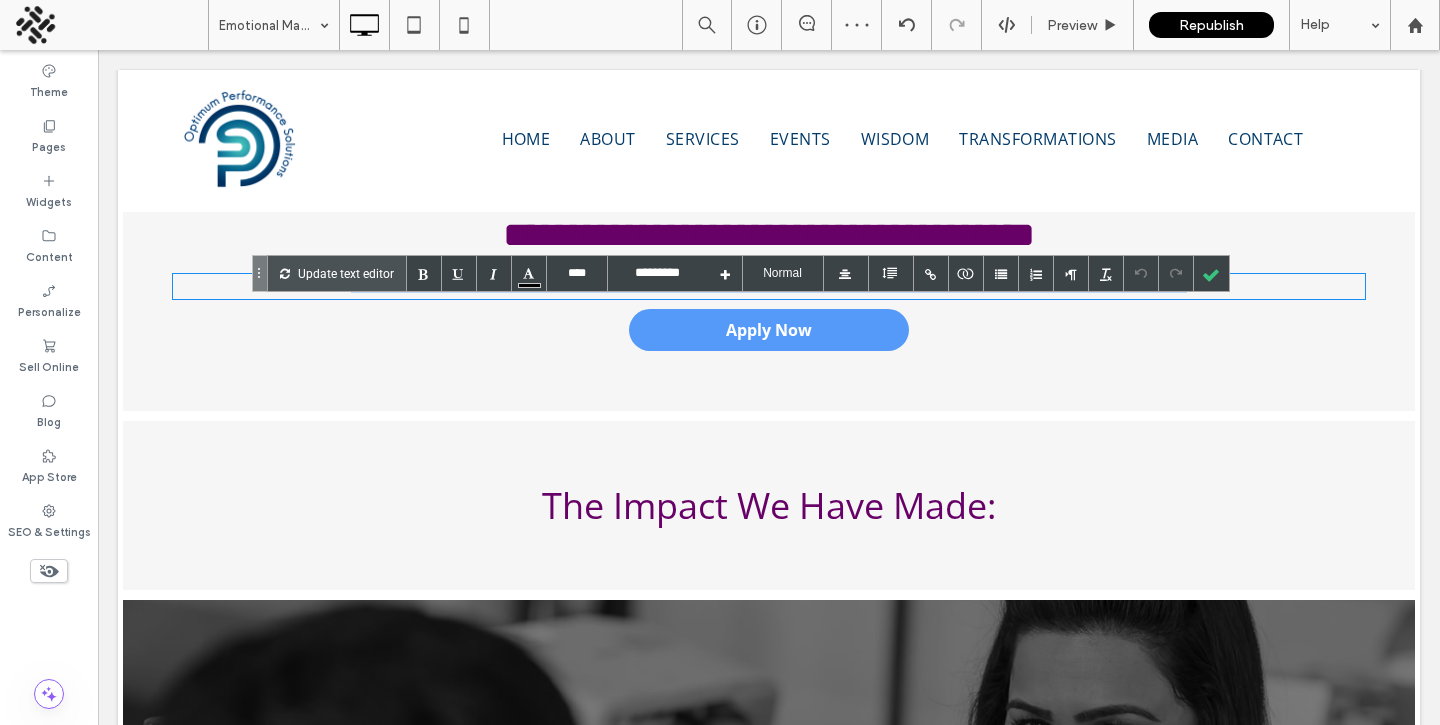 type on "****" 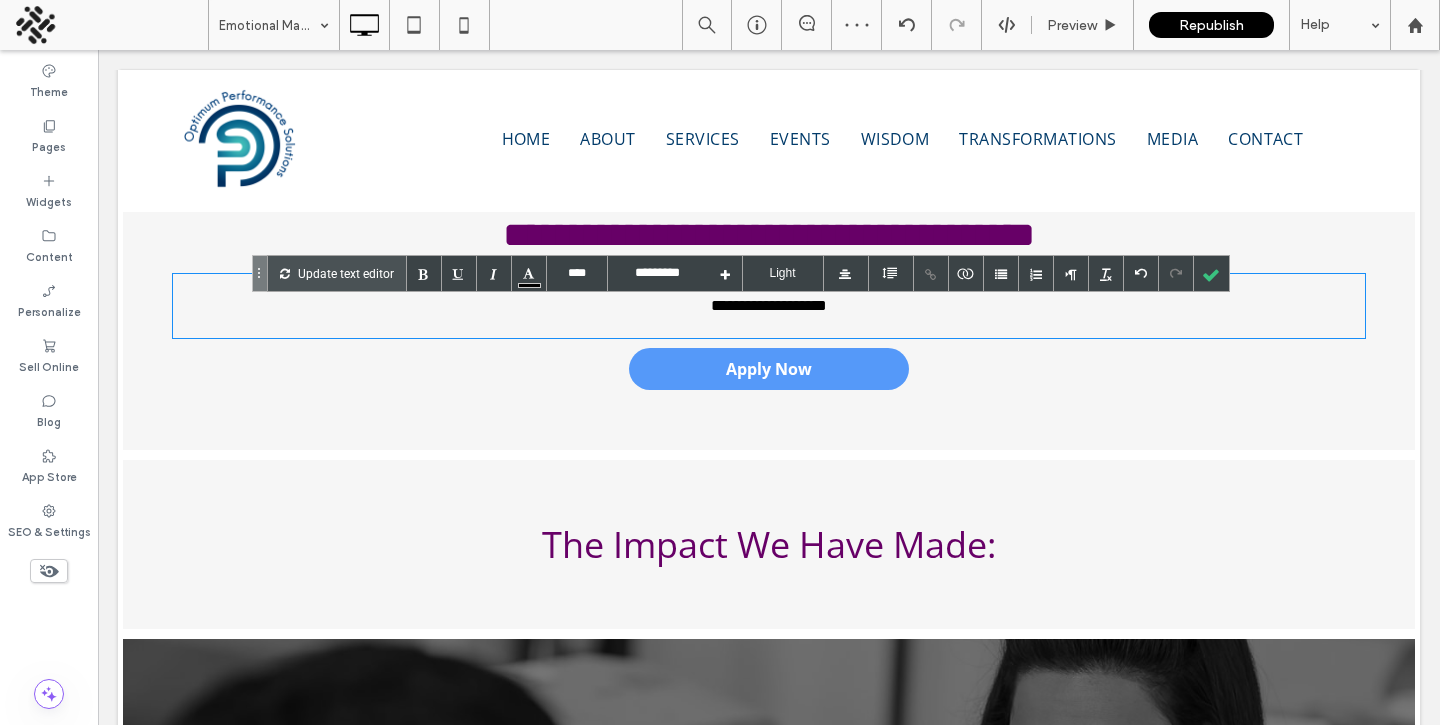 type on "****" 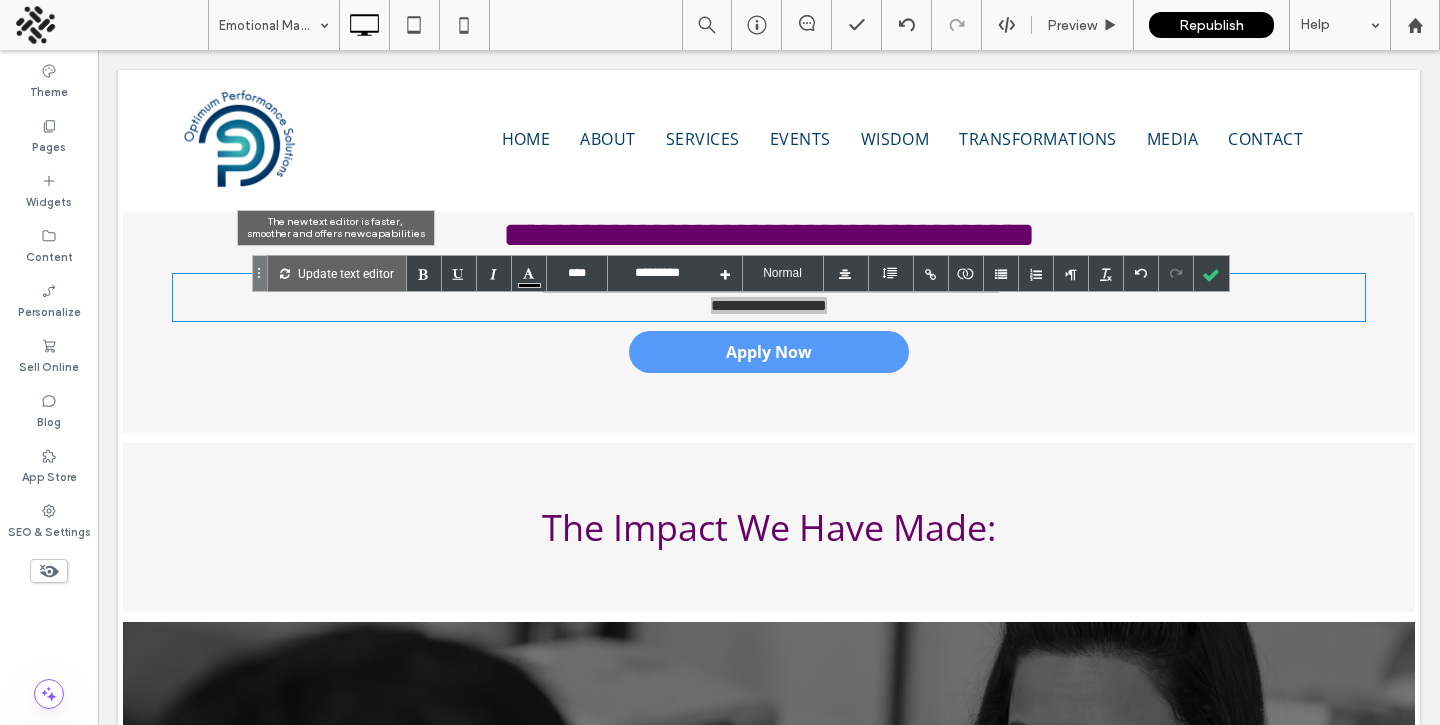 click on "Update text editor" at bounding box center [346, 273] 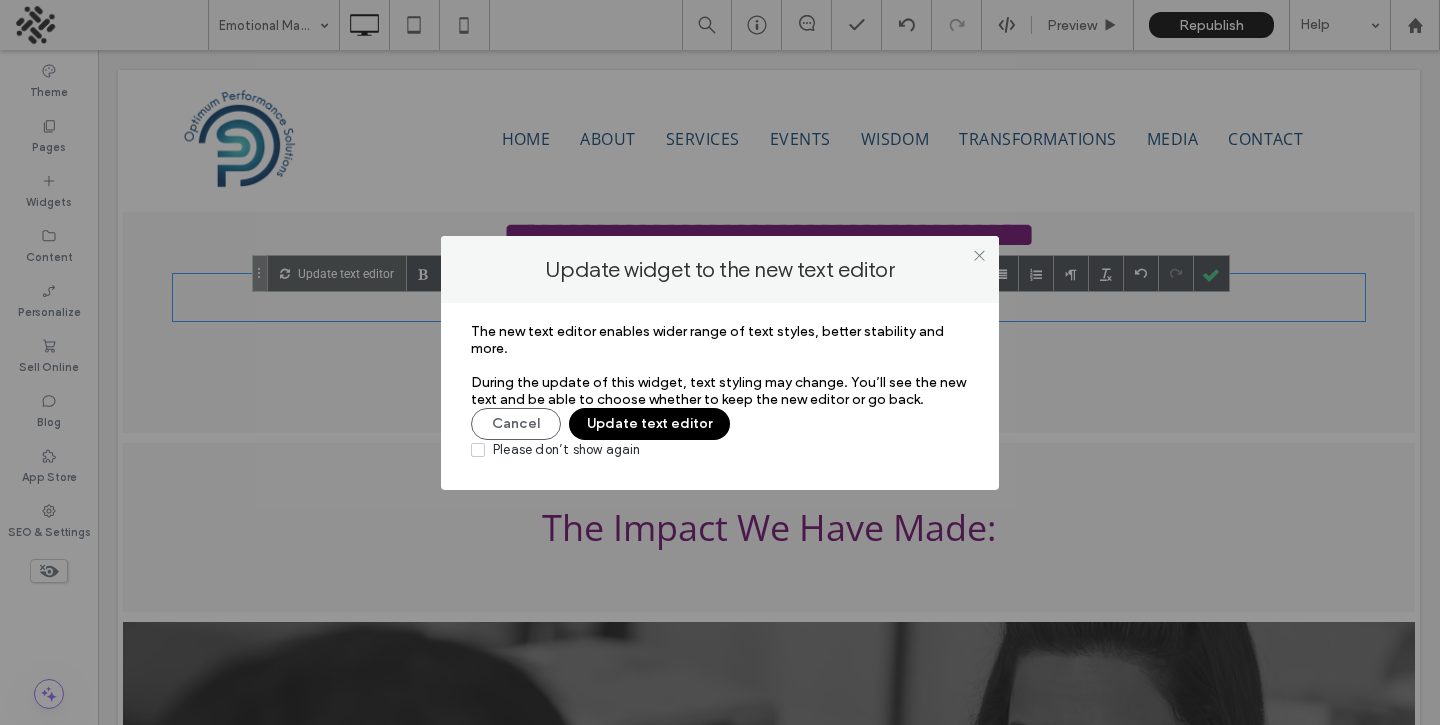 click on "Update text editor" at bounding box center (649, 424) 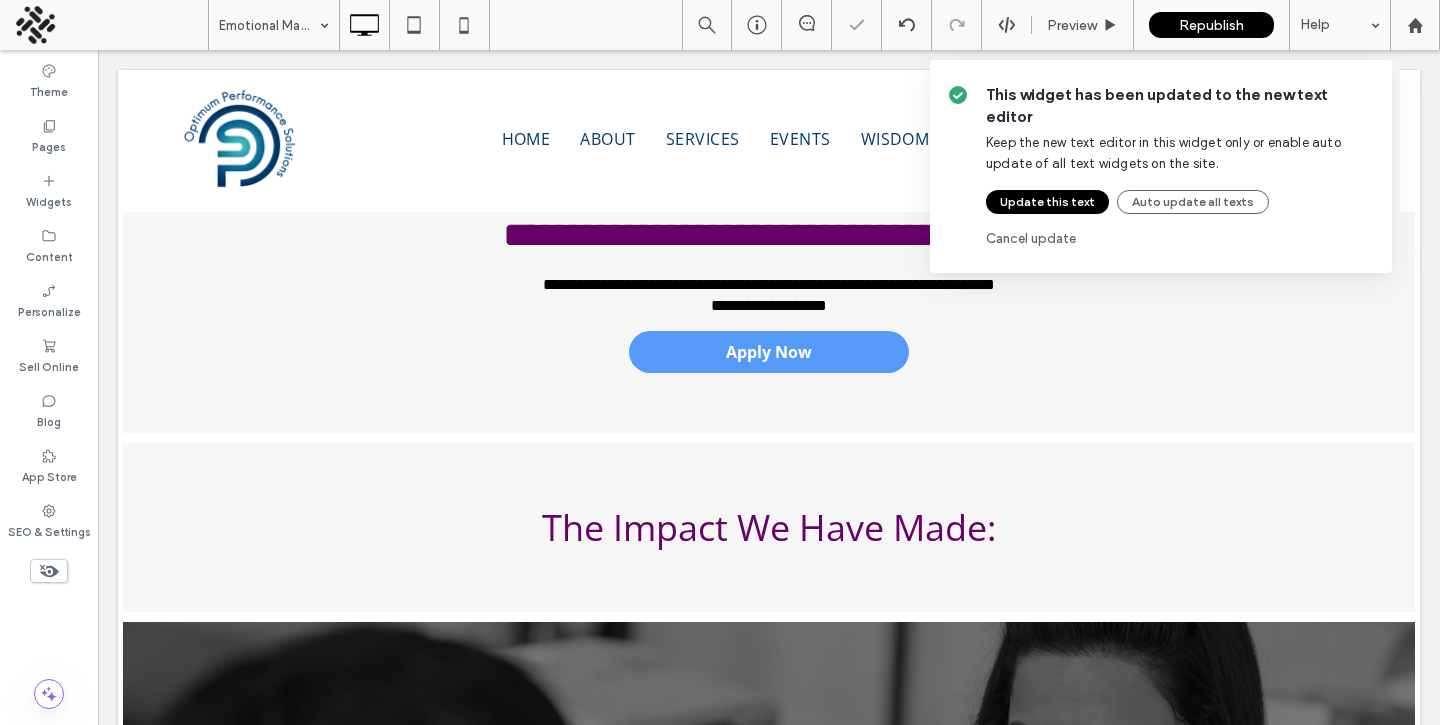 type on "*********" 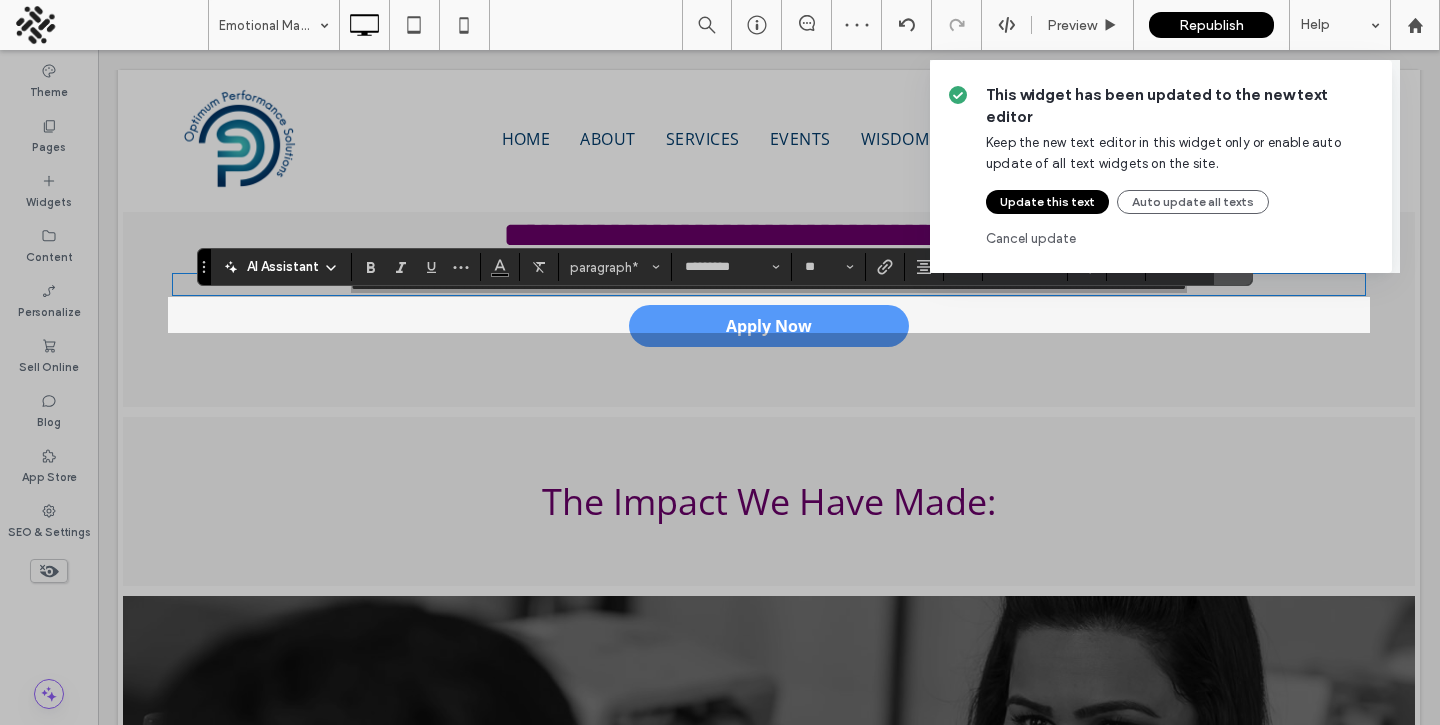 click on "This widget has been updated to the new text editor Keep the new text editor in this widget only or enable auto update of all text widgets on the site. Update this text Auto update all texts Cancel update" at bounding box center (720, 362) 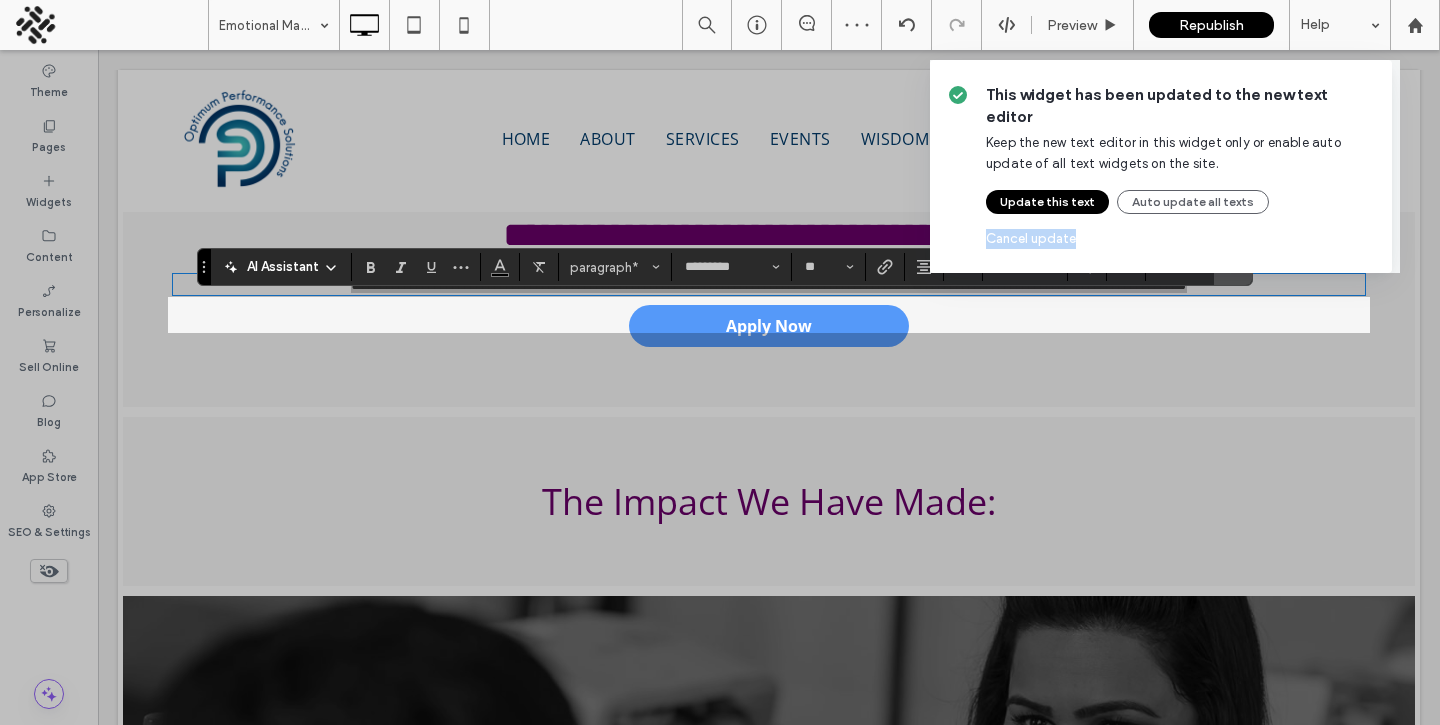 click on "This widget has been updated to the new text editor Keep the new text editor in this widget only or enable auto update of all text widgets on the site. Update this text Auto update all texts Cancel update" at bounding box center [720, 362] 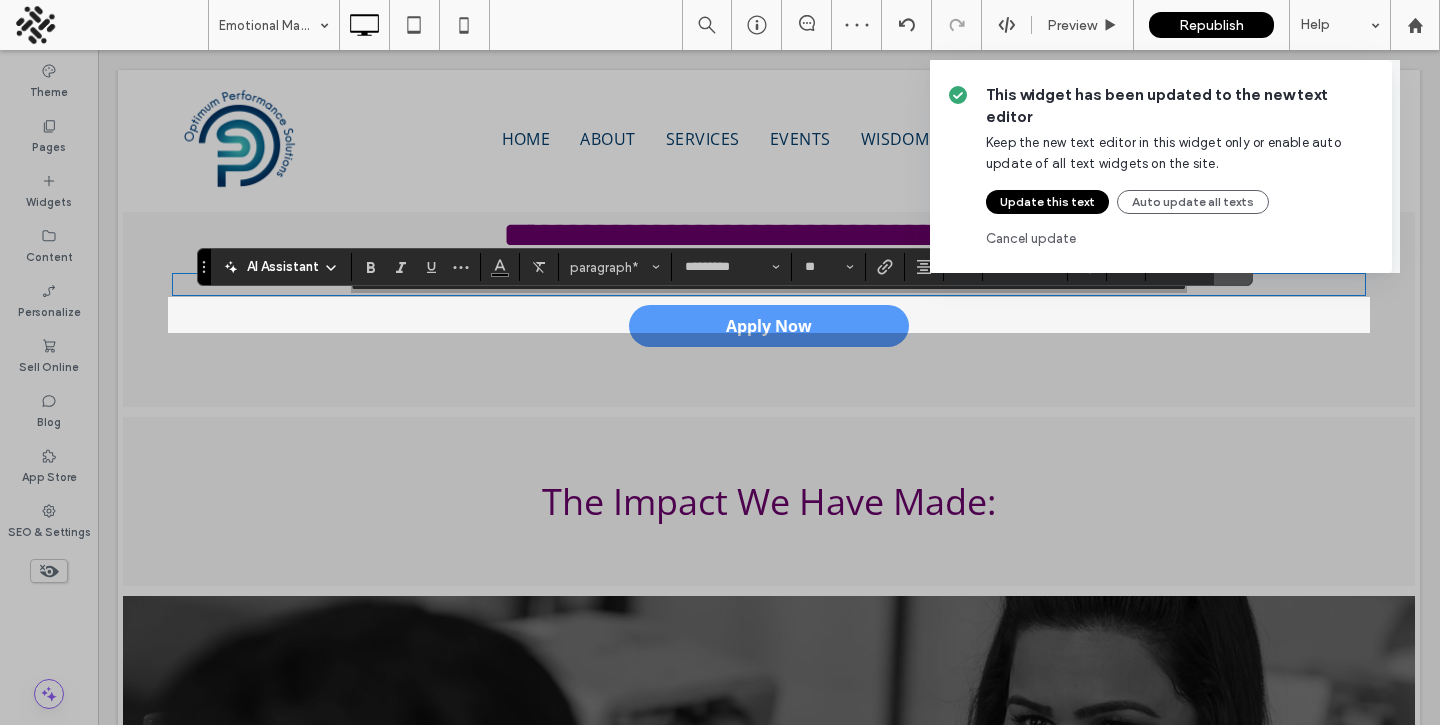 click on "Update this text" at bounding box center (1047, 202) 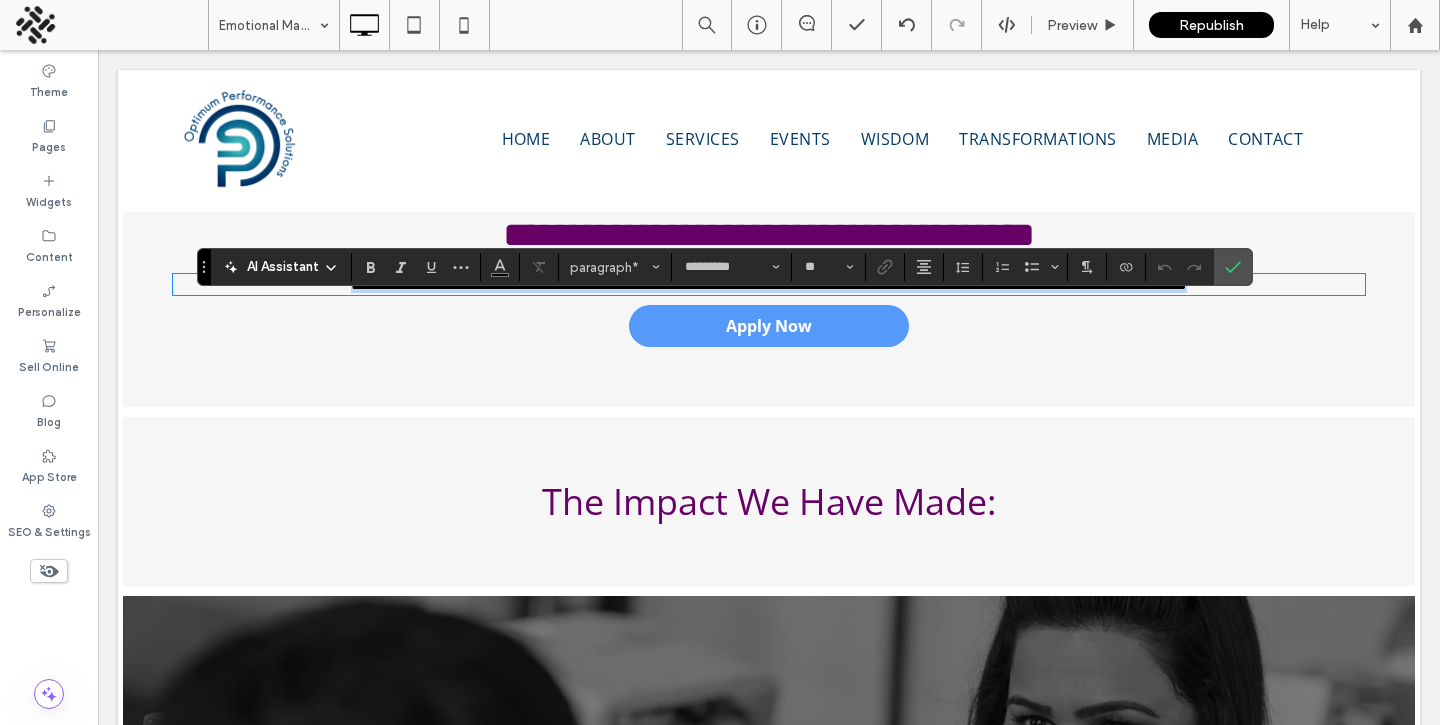 click on "**********" at bounding box center [769, 284] 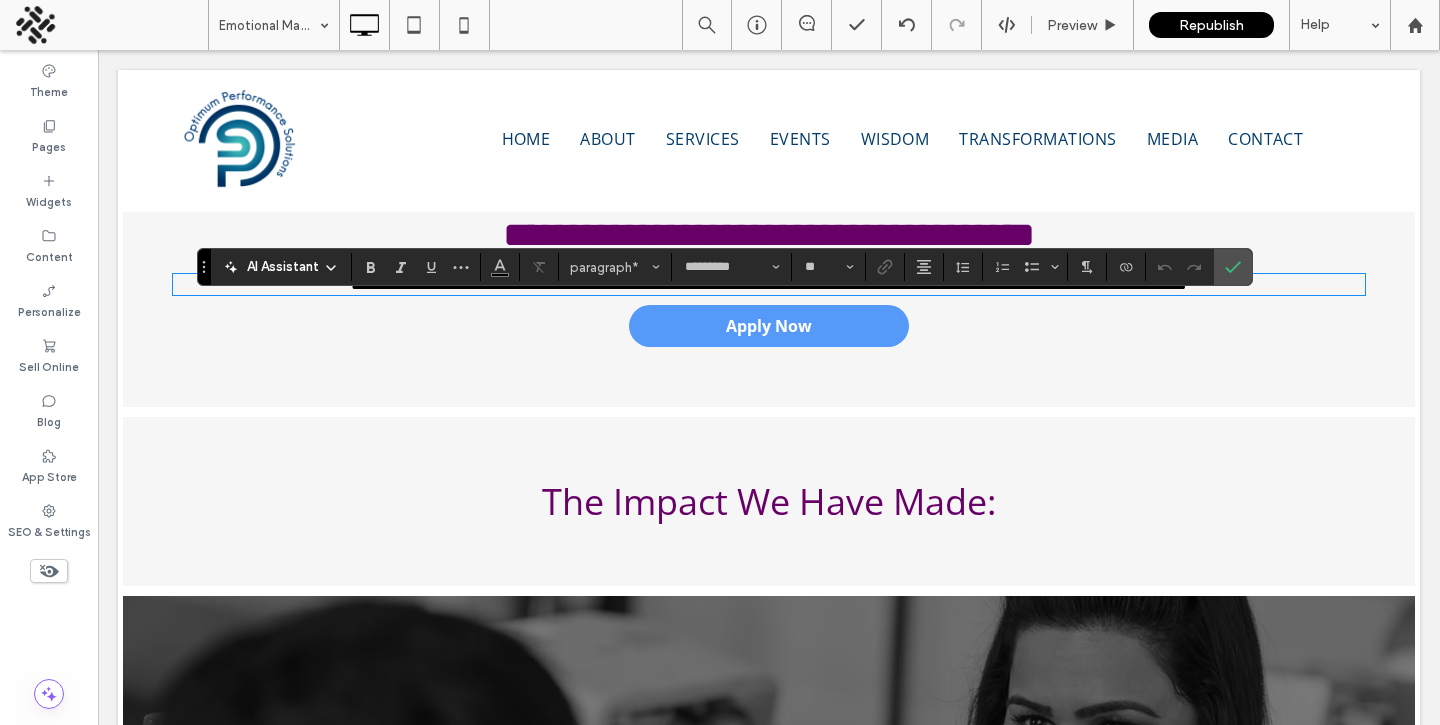 click on "**********" at bounding box center (769, 284) 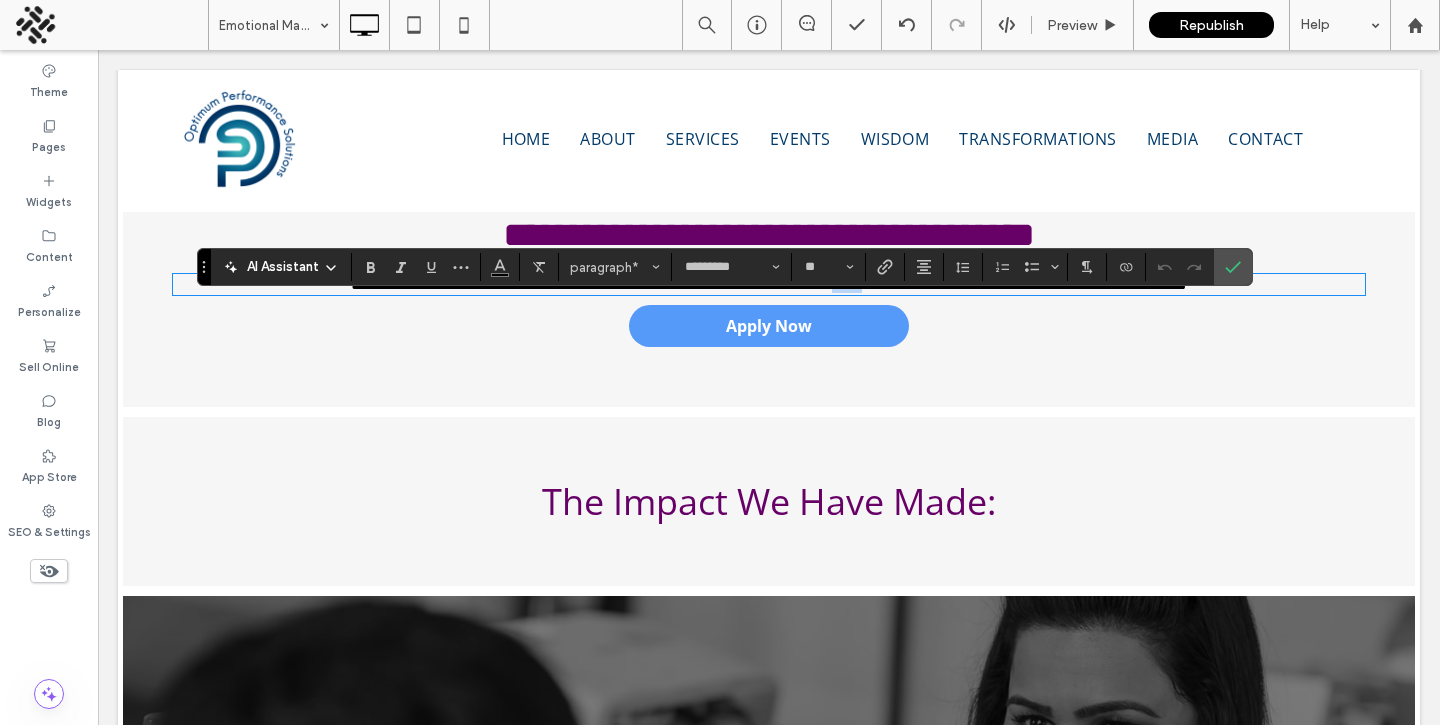 click on "**********" at bounding box center (769, 284) 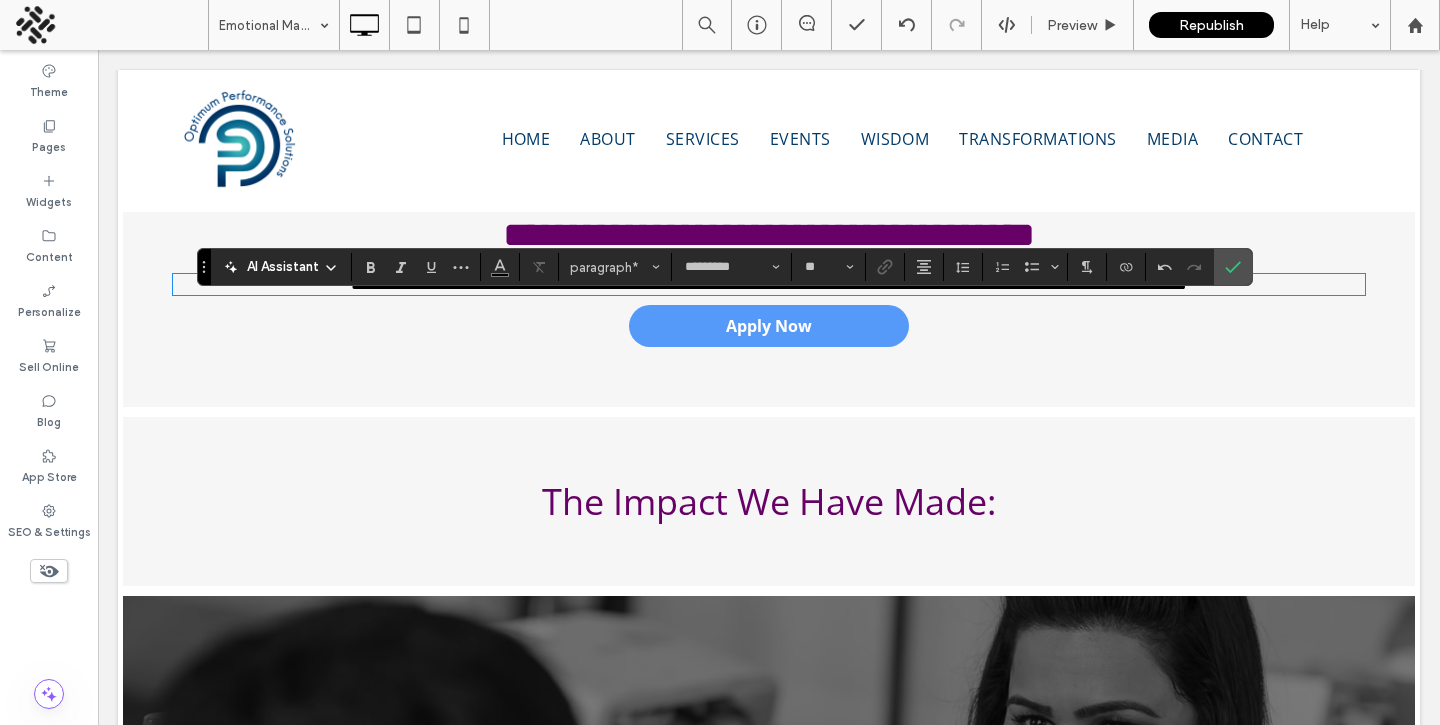 scroll, scrollTop: 0, scrollLeft: 0, axis: both 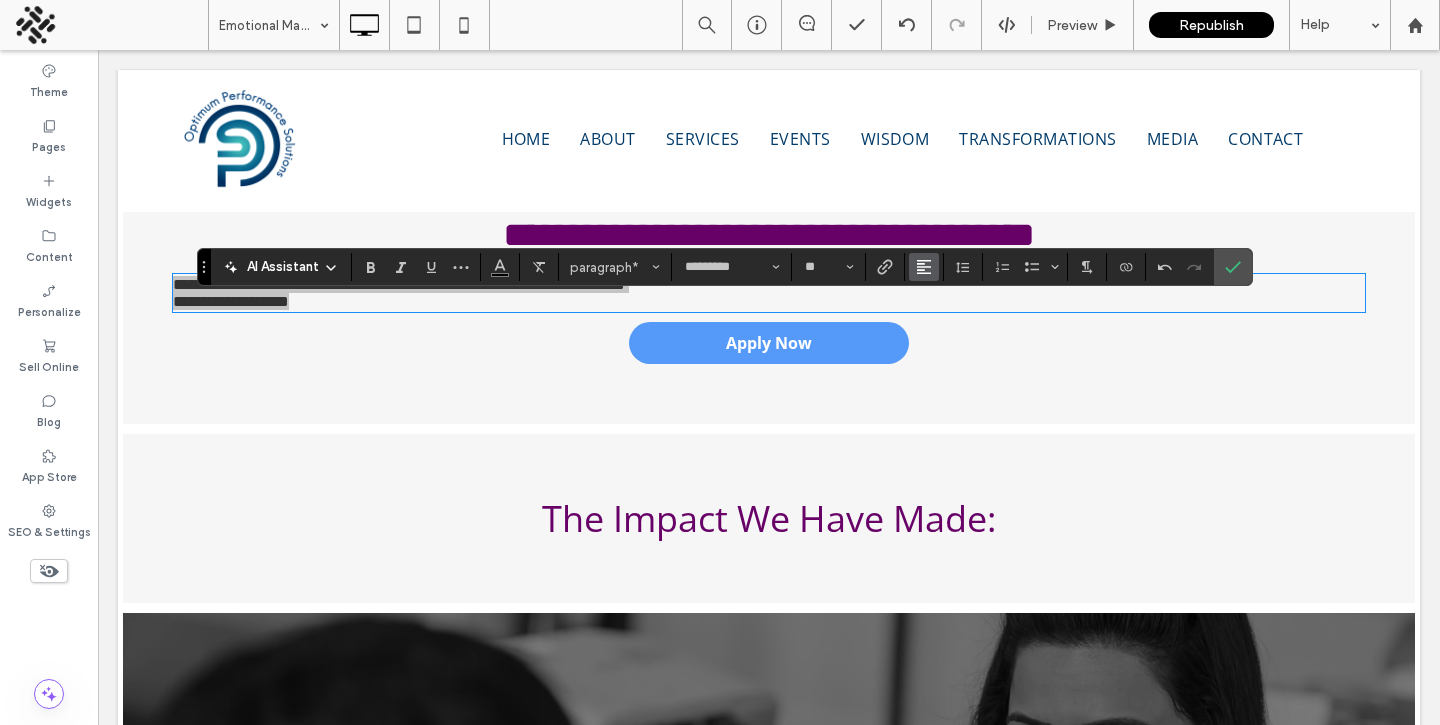 click 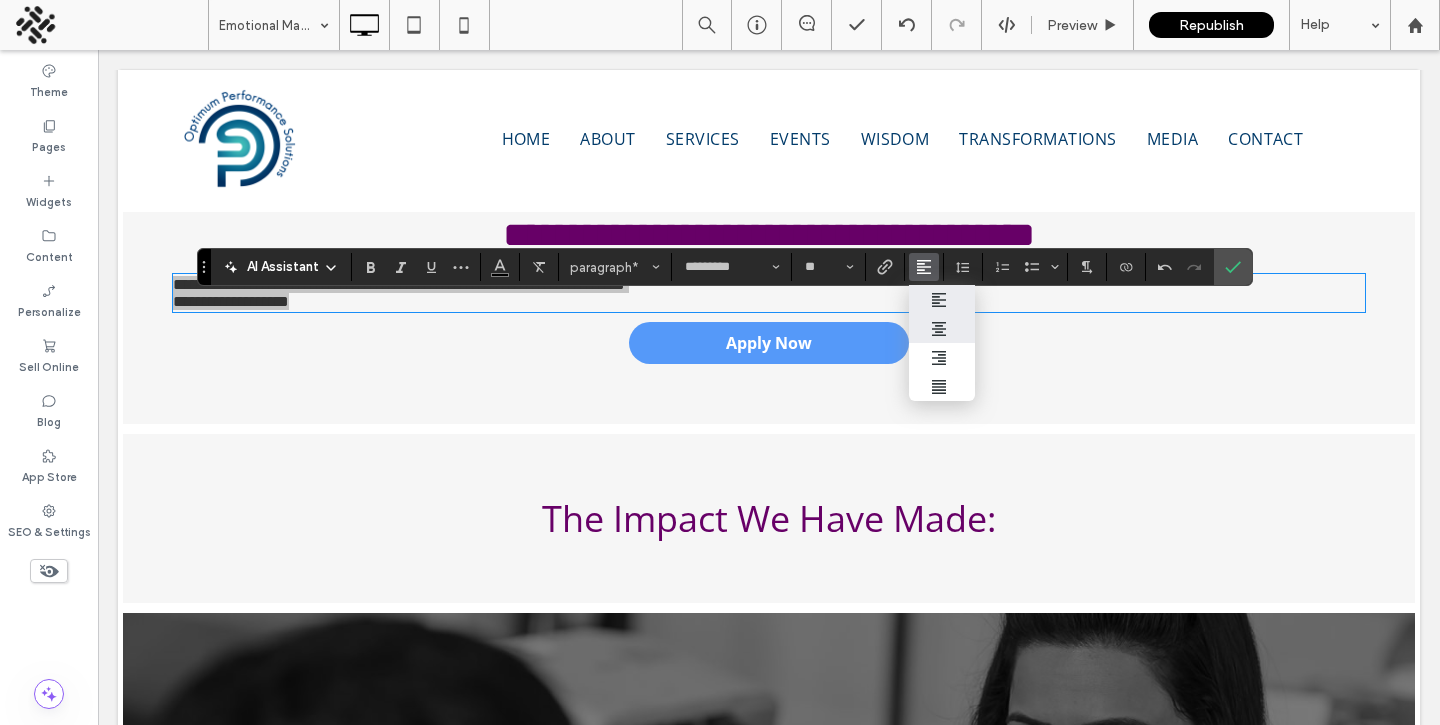 click at bounding box center [920, 328] 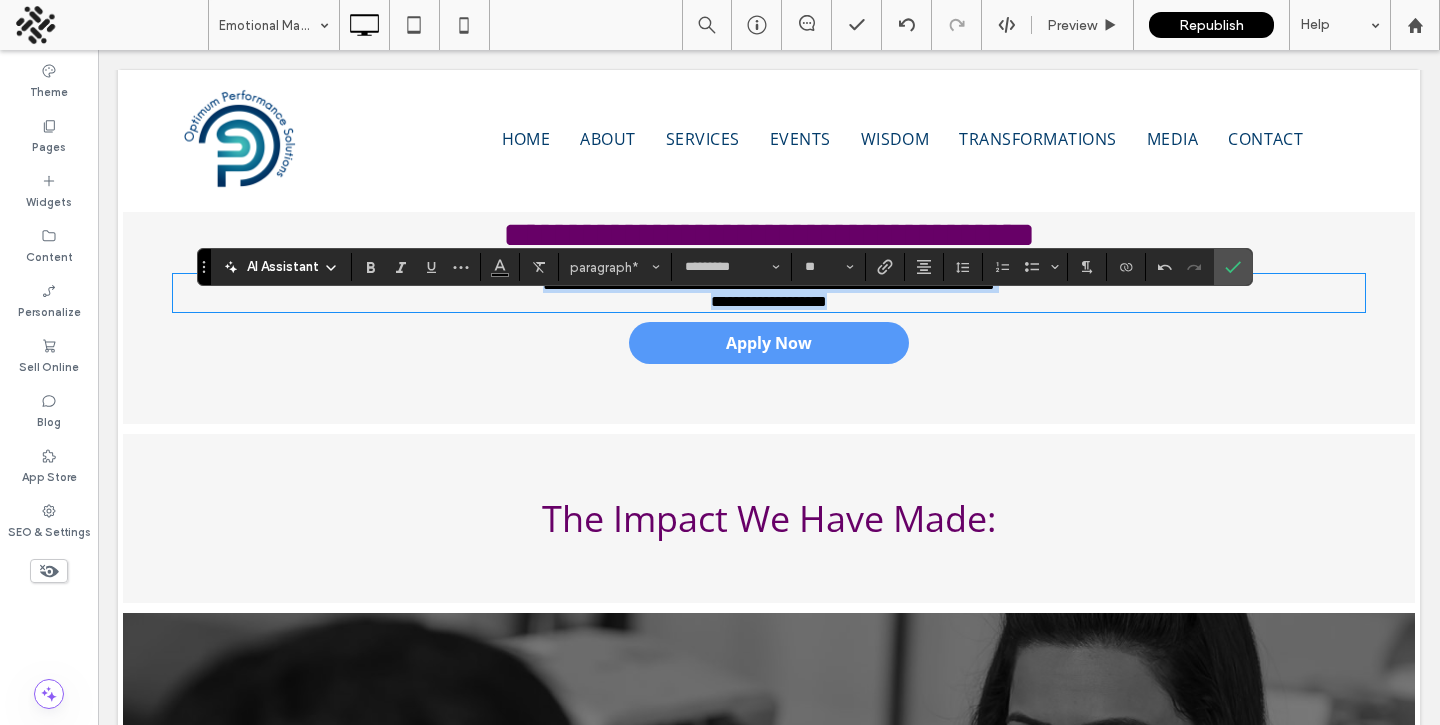 click on "**********" at bounding box center [769, 301] 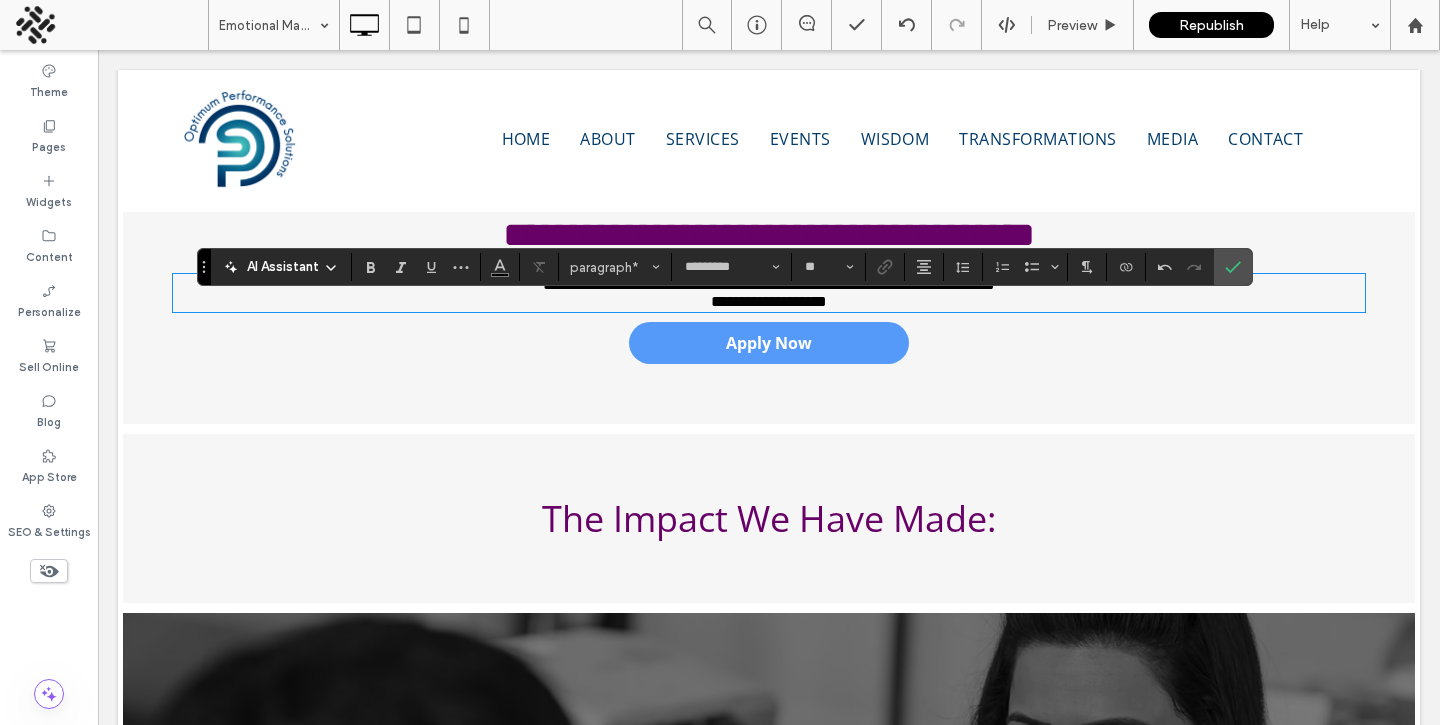 click on "**********" at bounding box center [769, 301] 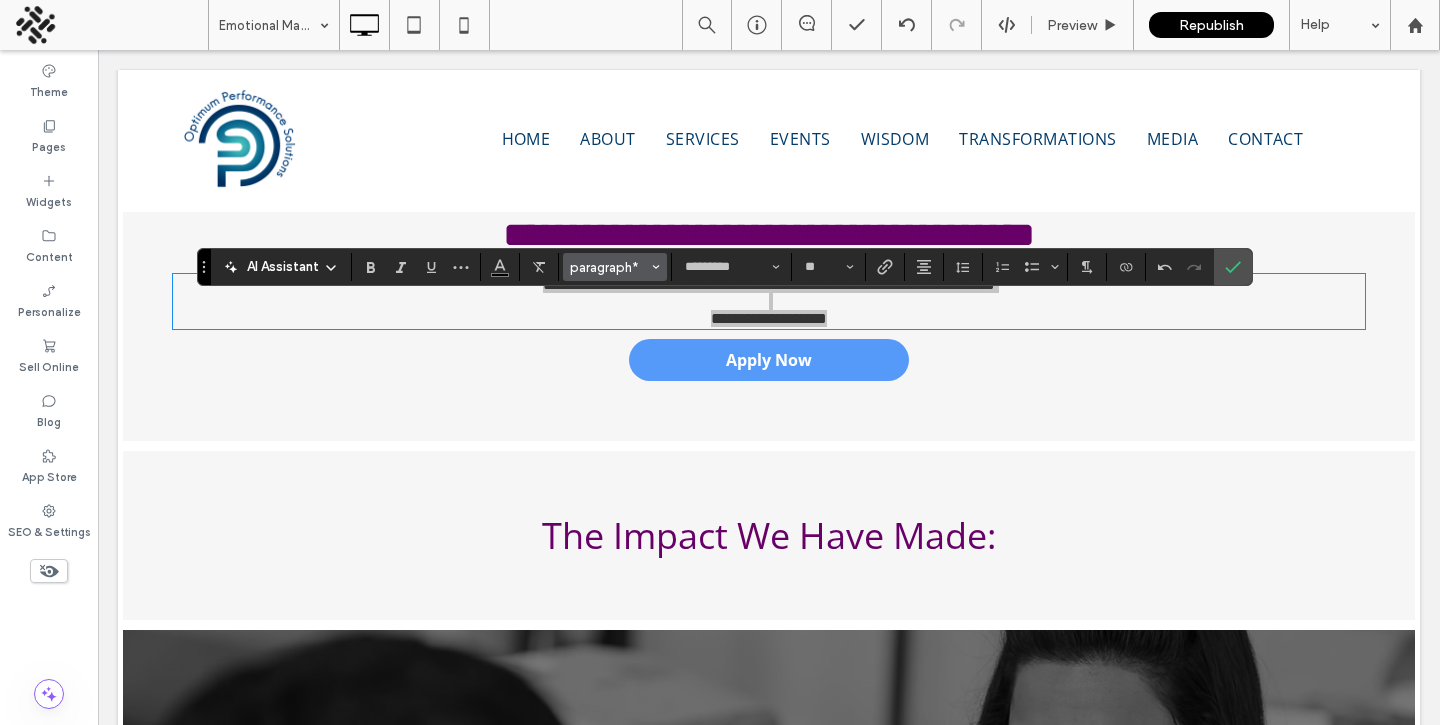click on "paragraph*" at bounding box center (615, 267) 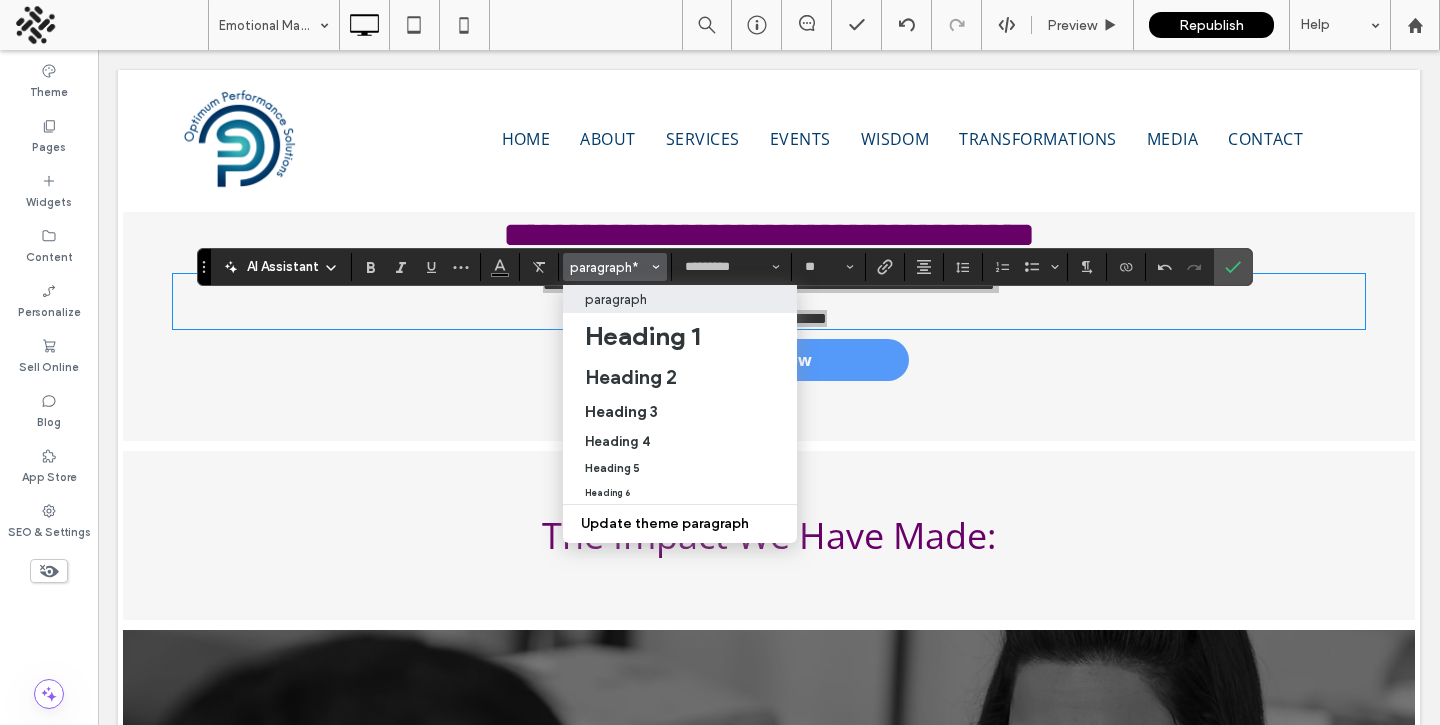 click on "paragraph" at bounding box center (616, 299) 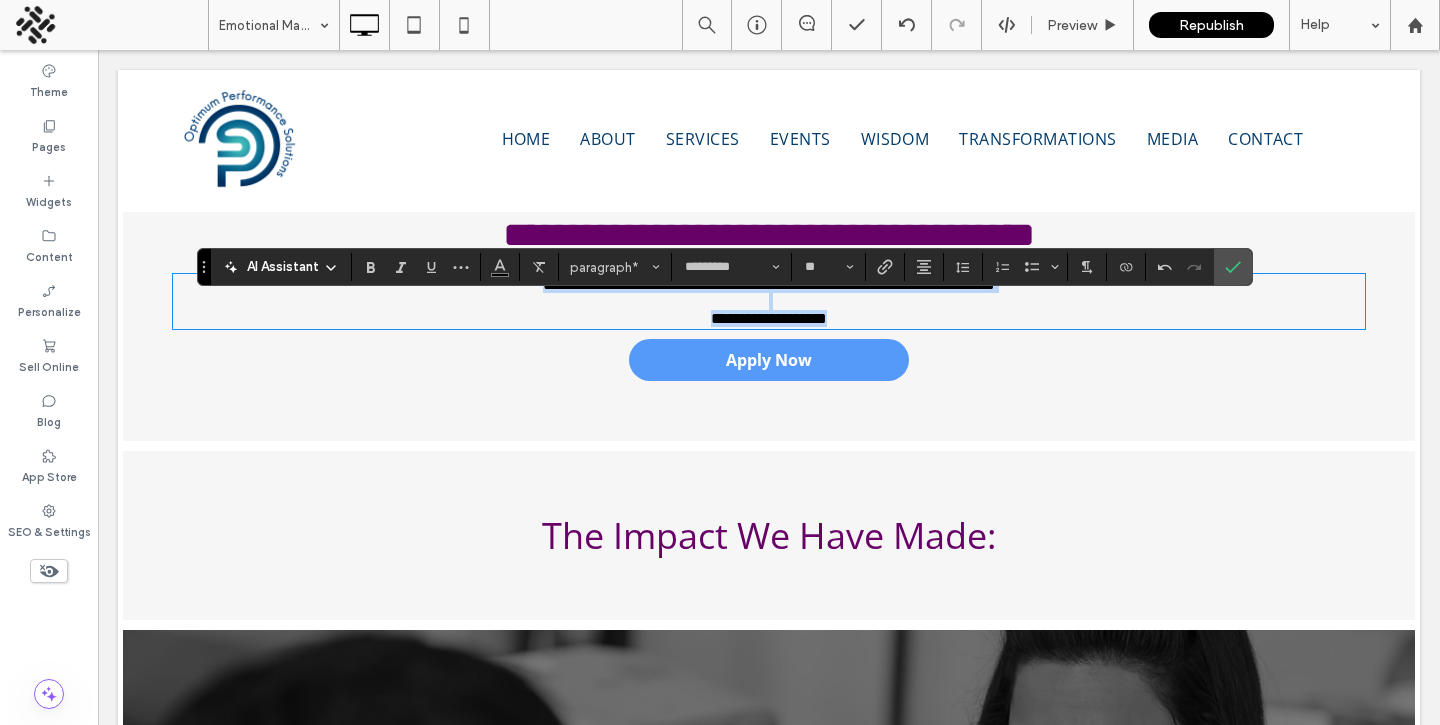 type on "**" 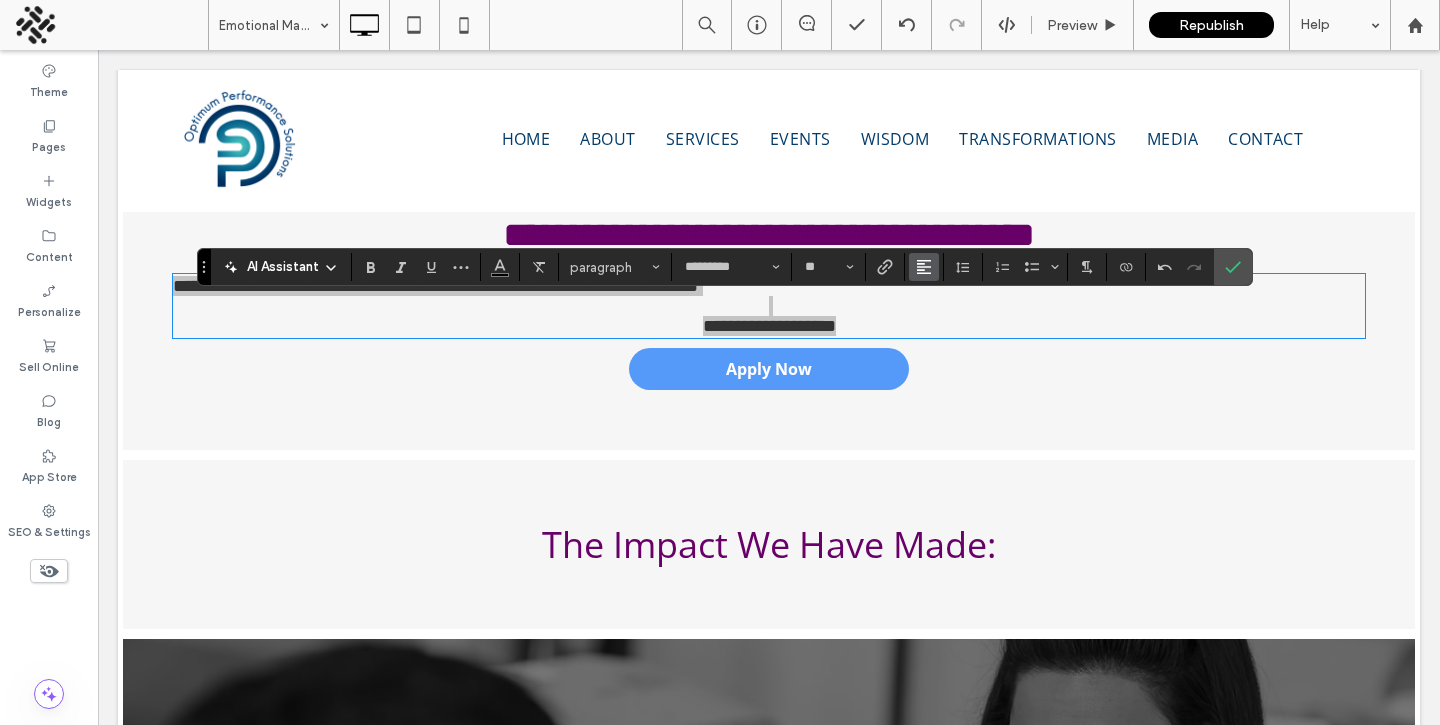 click 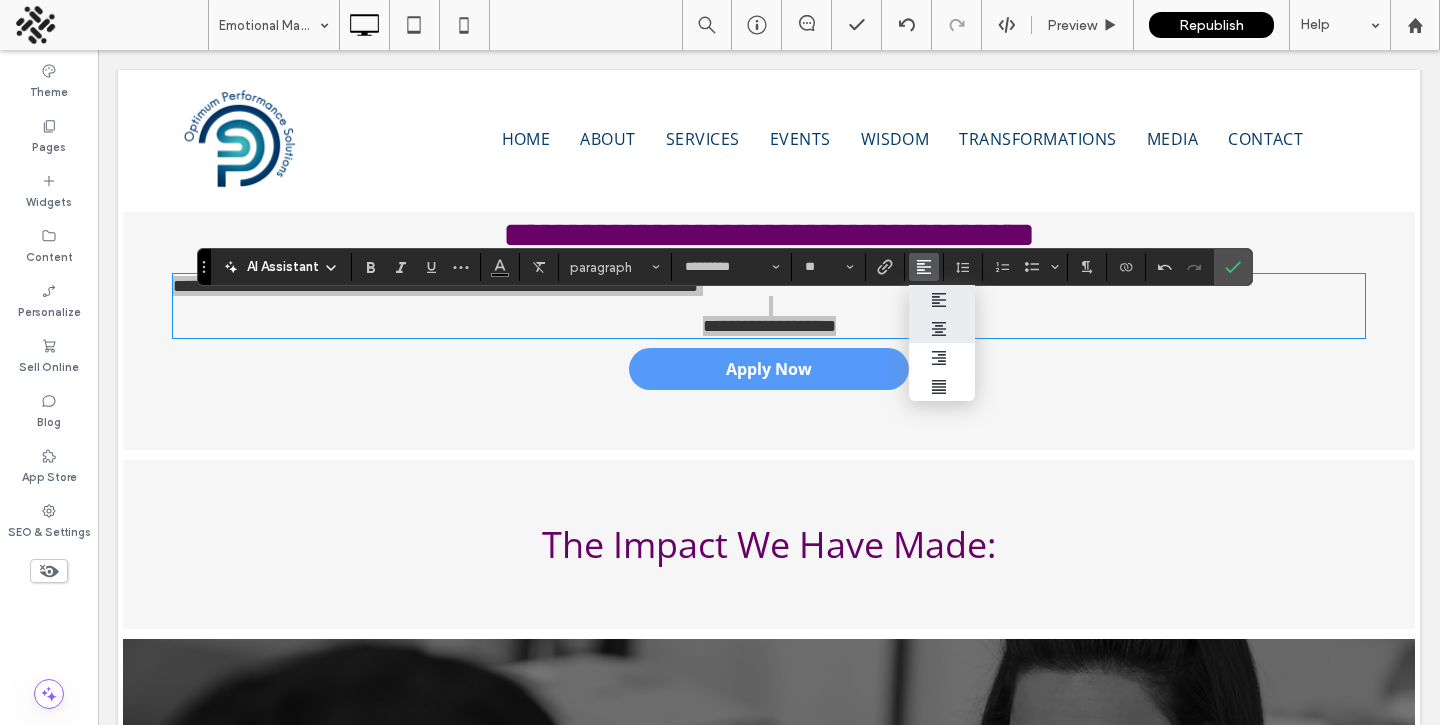 click 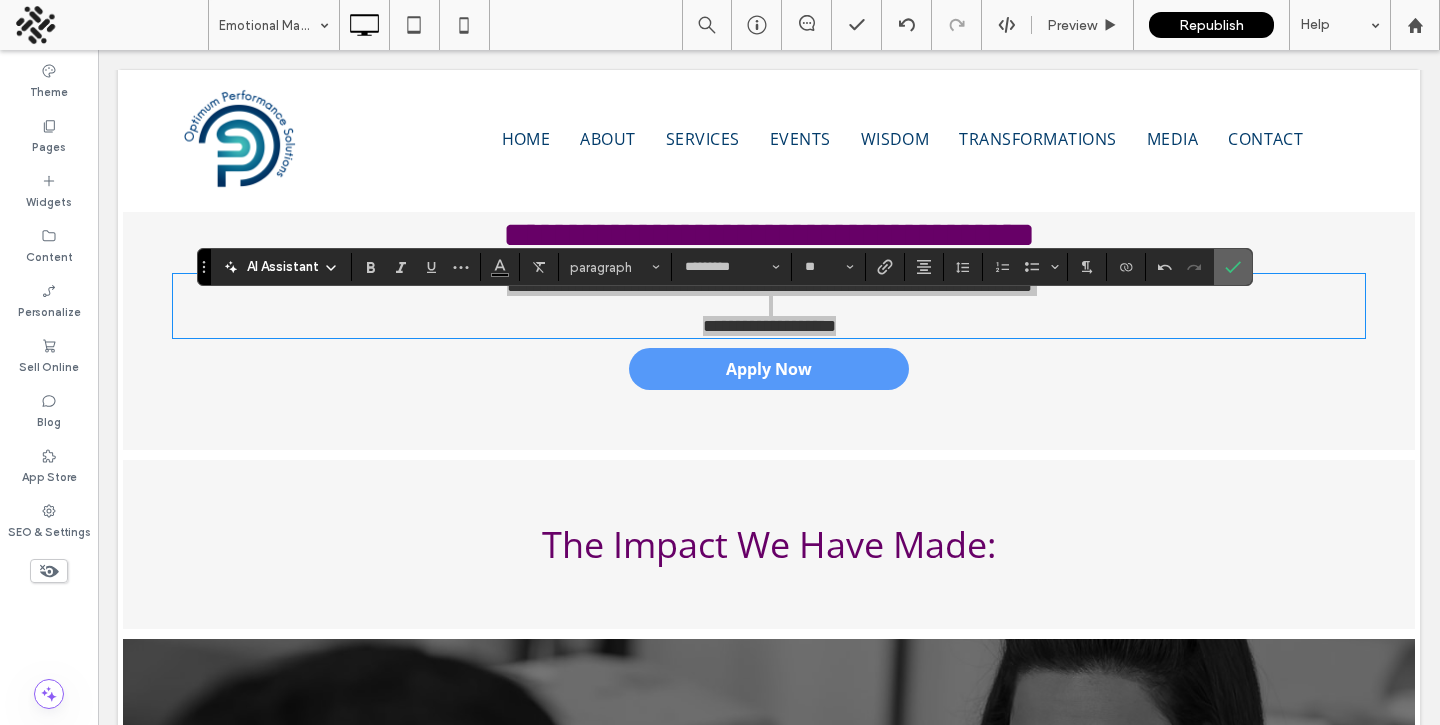 click at bounding box center [1233, 267] 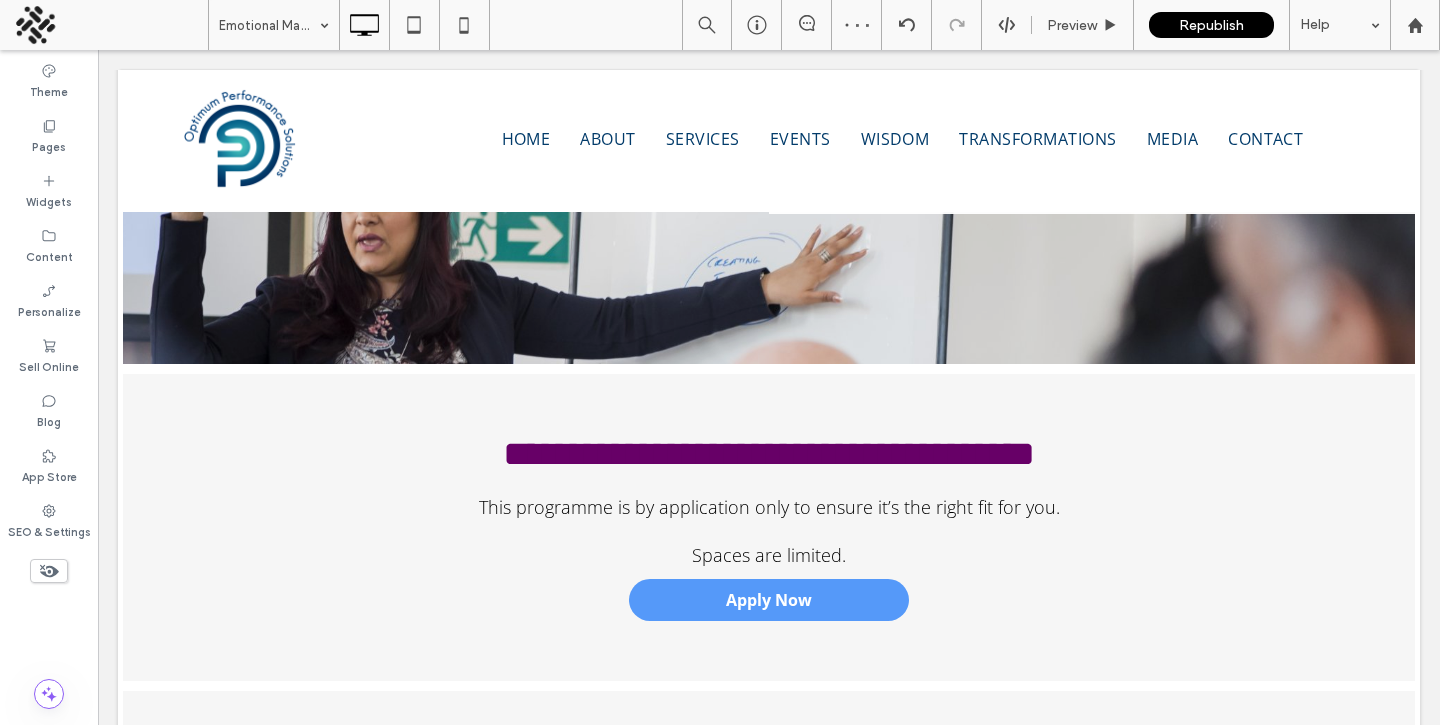 scroll, scrollTop: 3142, scrollLeft: 0, axis: vertical 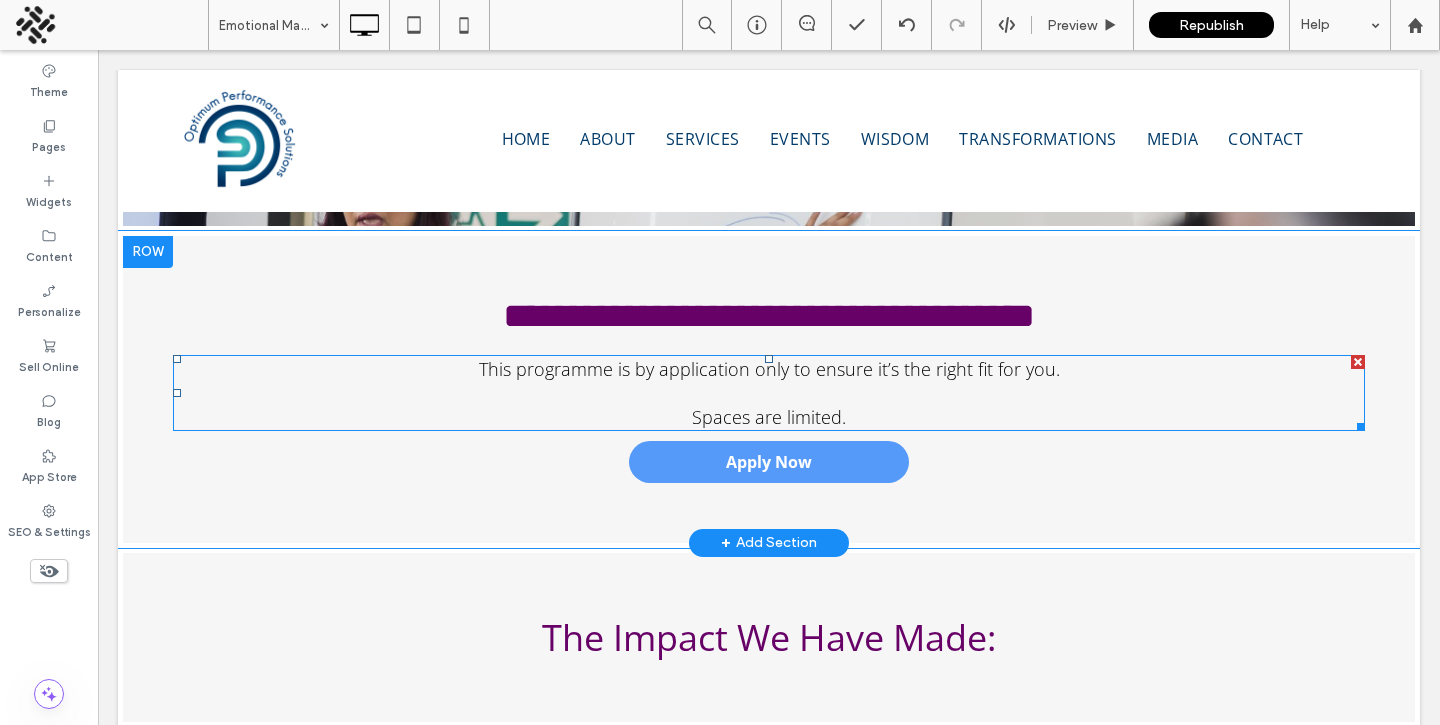 click on "﻿ Spaces are limited." at bounding box center [769, 405] 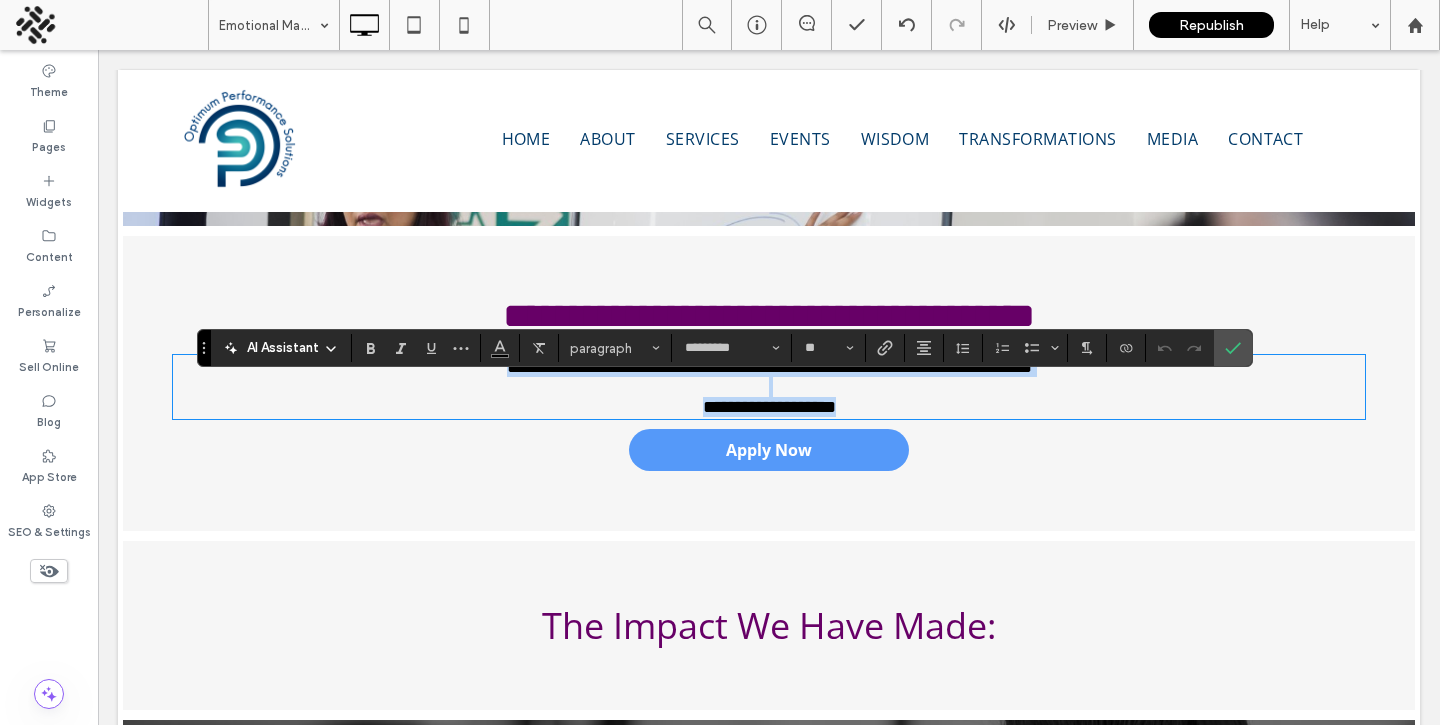click on "**********" at bounding box center (769, 397) 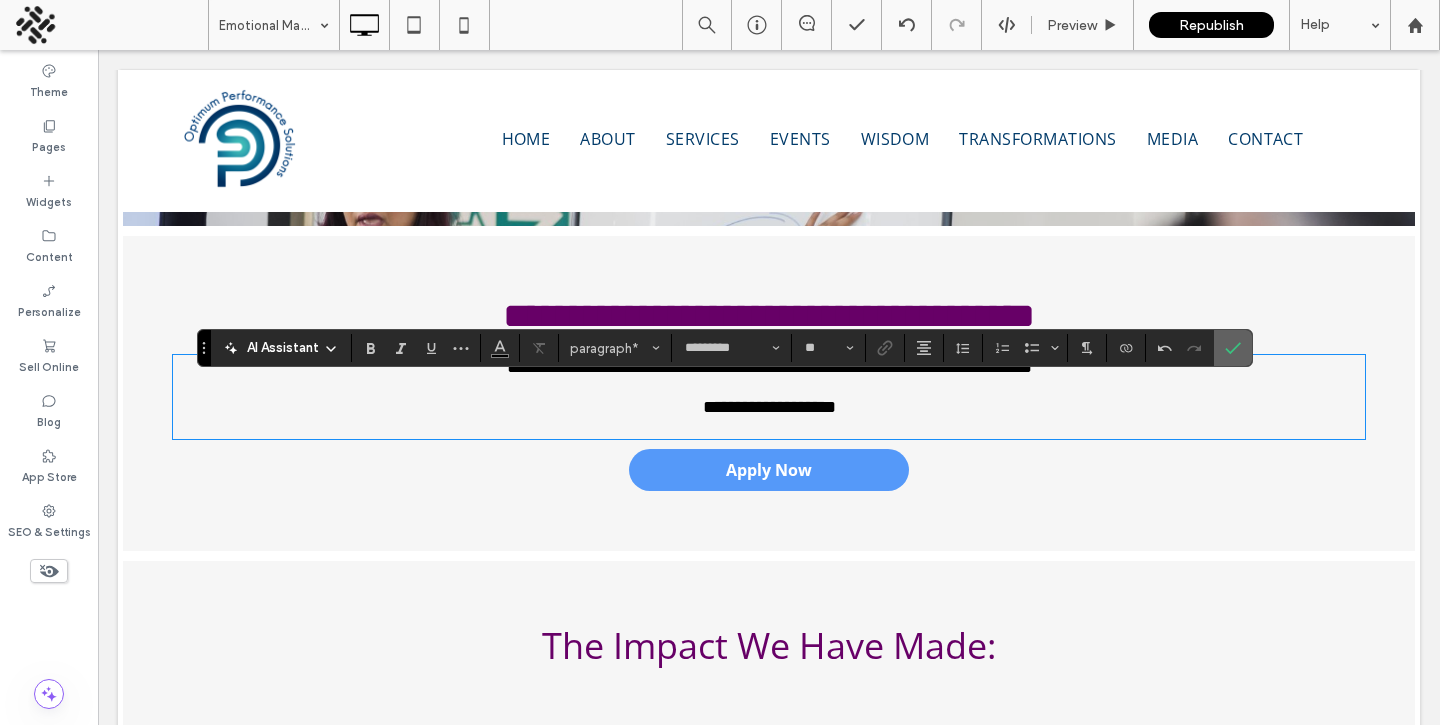click 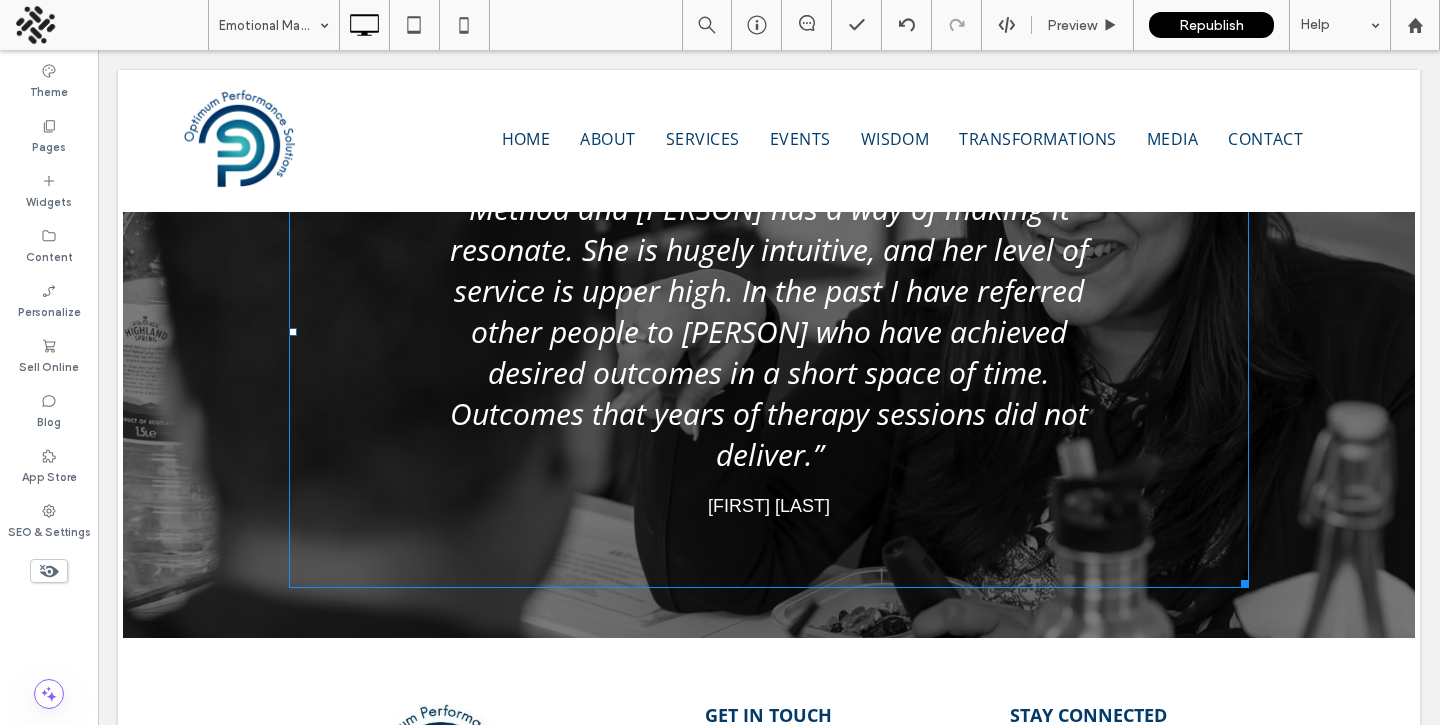 scroll, scrollTop: 3854, scrollLeft: 0, axis: vertical 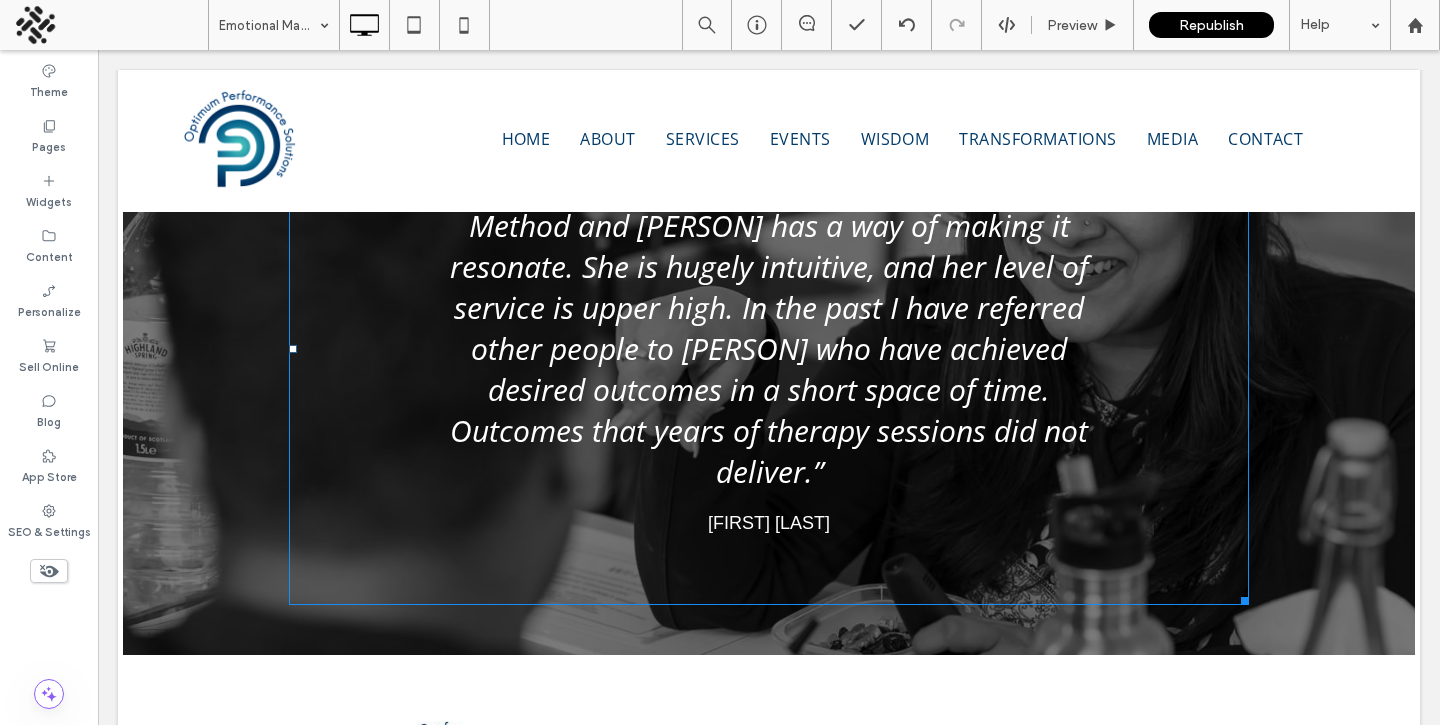 click on "“I would definitely recommend the Demartini Method and Manmeet has a way of making it resonate. She is hugely intuitive, and her level of service is upper high. In the past I have referred other people to Manmeet who have achieved desired outcomes in a short space of time. Outcomes that years of therapy sessions did not deliver.”
Sharon M
Anon" at bounding box center [769, 349] 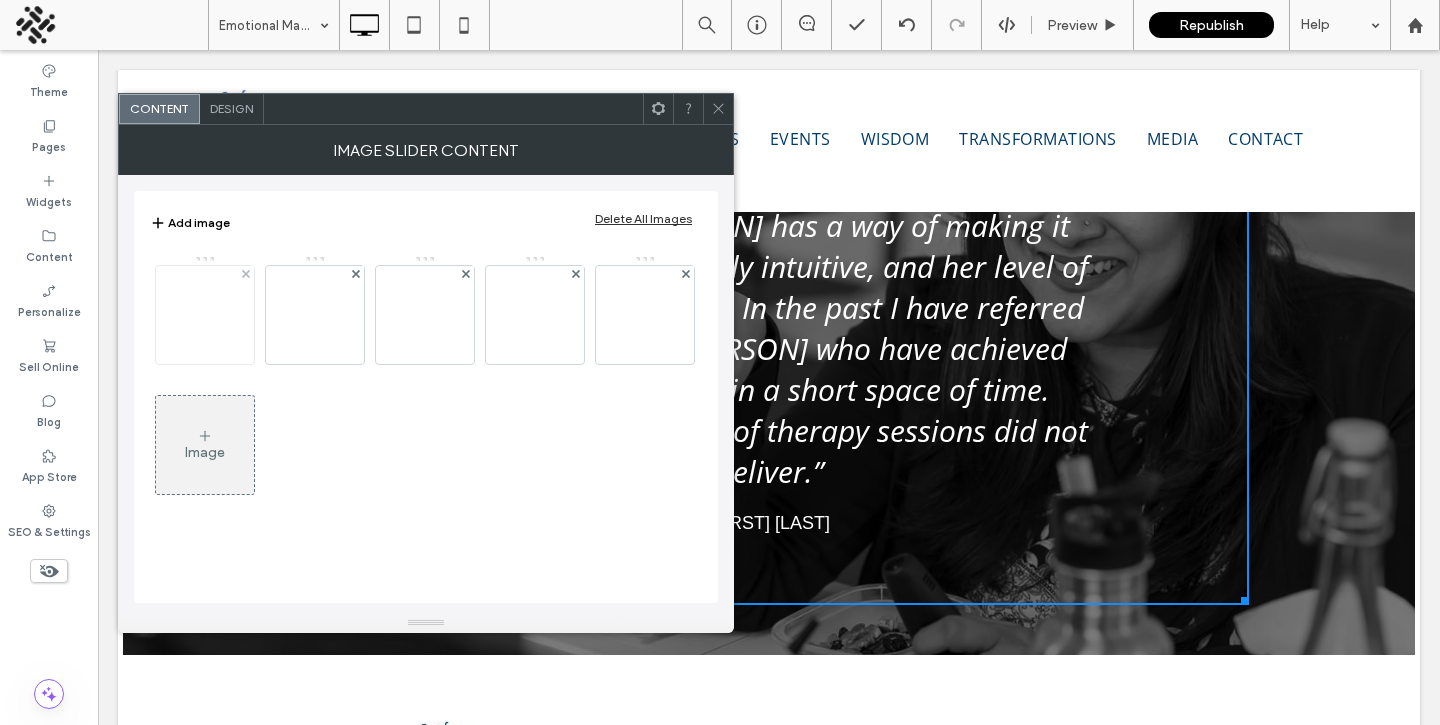 click at bounding box center [205, 315] 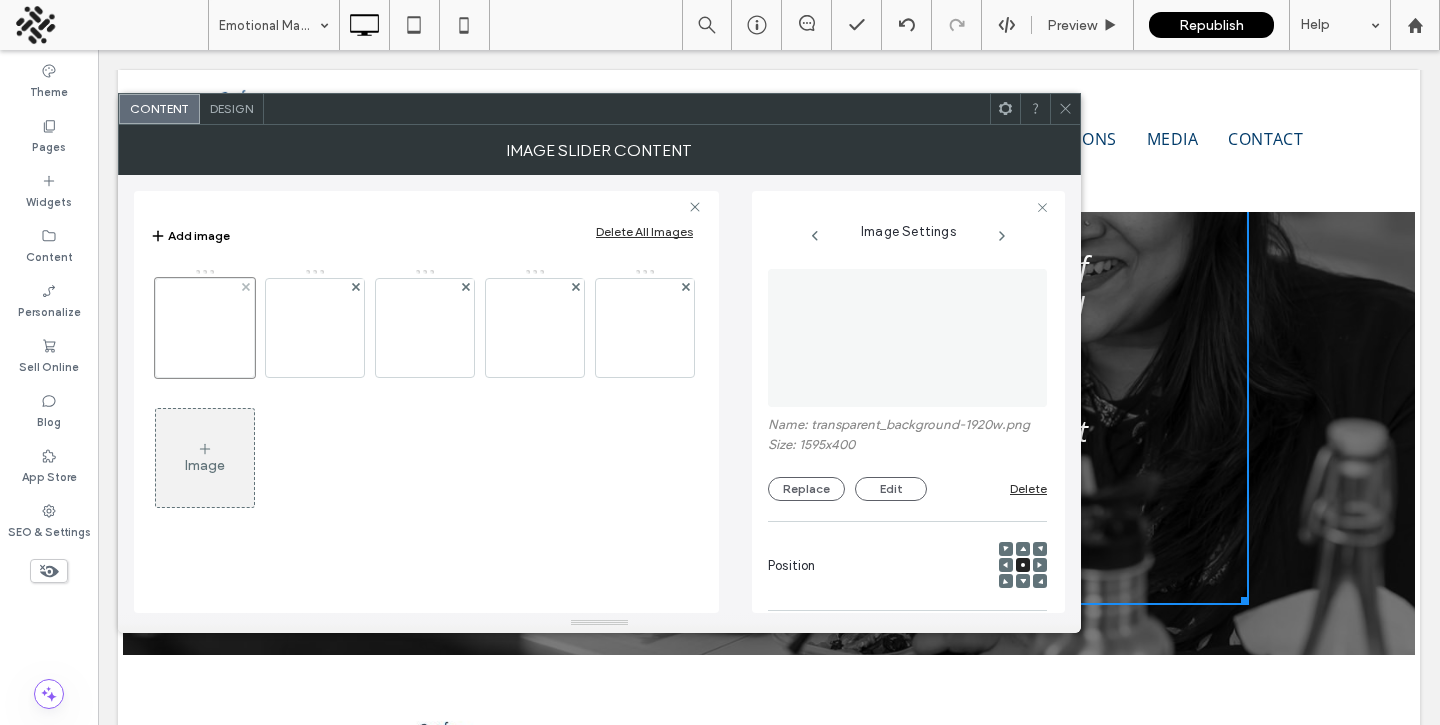 scroll, scrollTop: 0, scrollLeft: 51, axis: horizontal 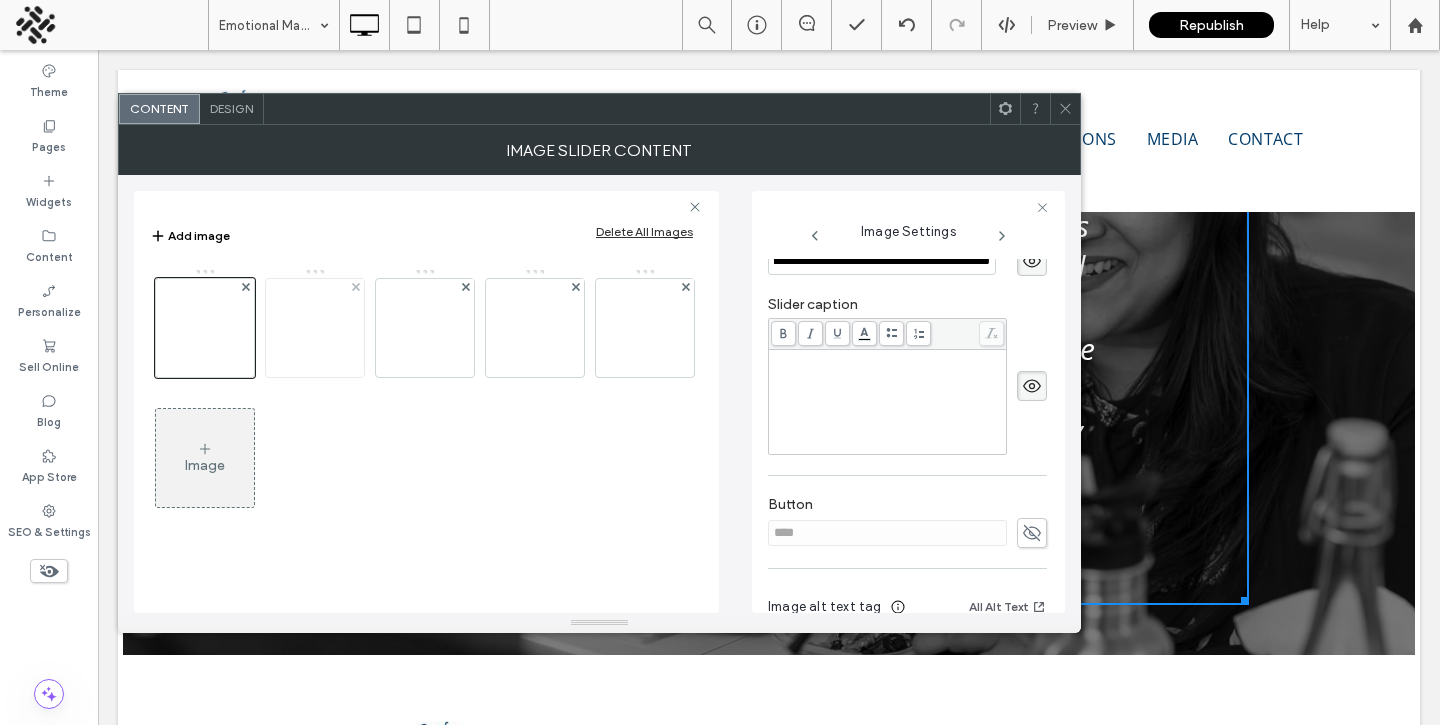 click at bounding box center (315, 328) 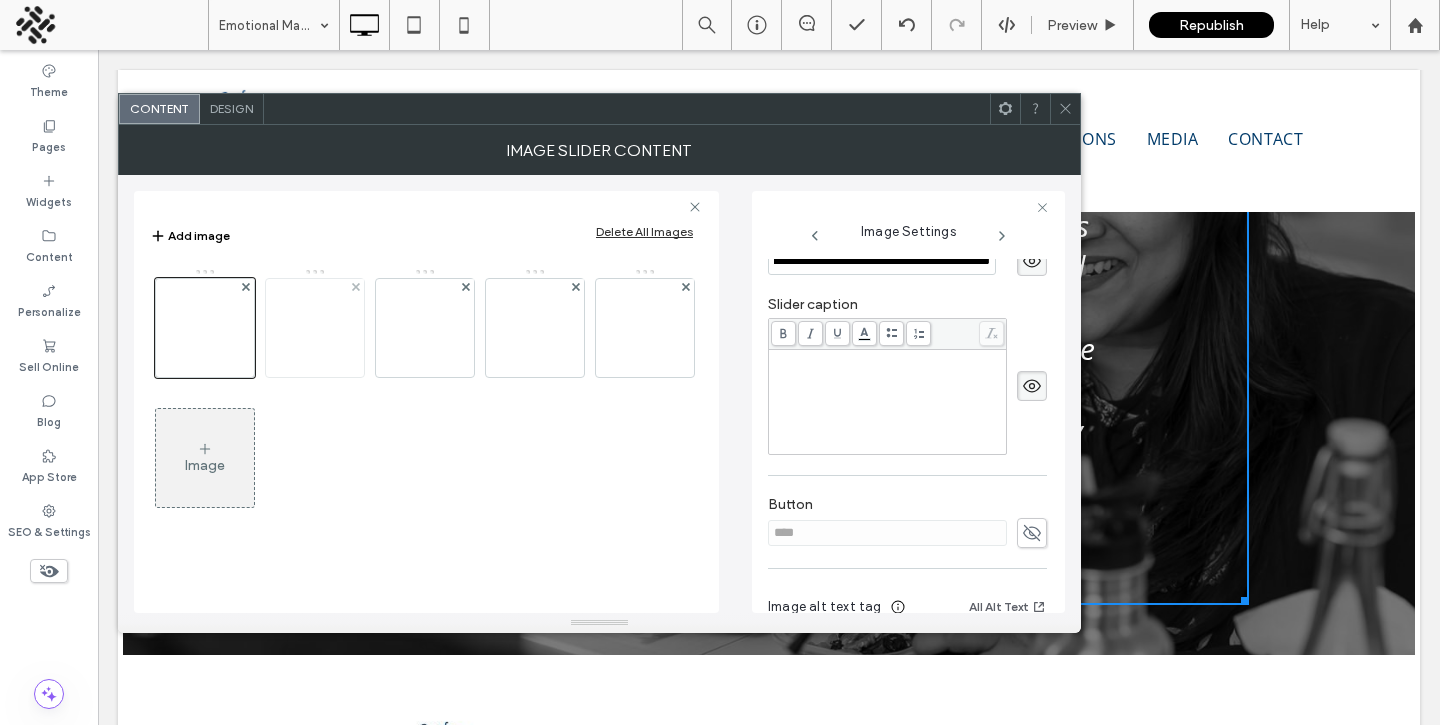 scroll, scrollTop: 0, scrollLeft: 0, axis: both 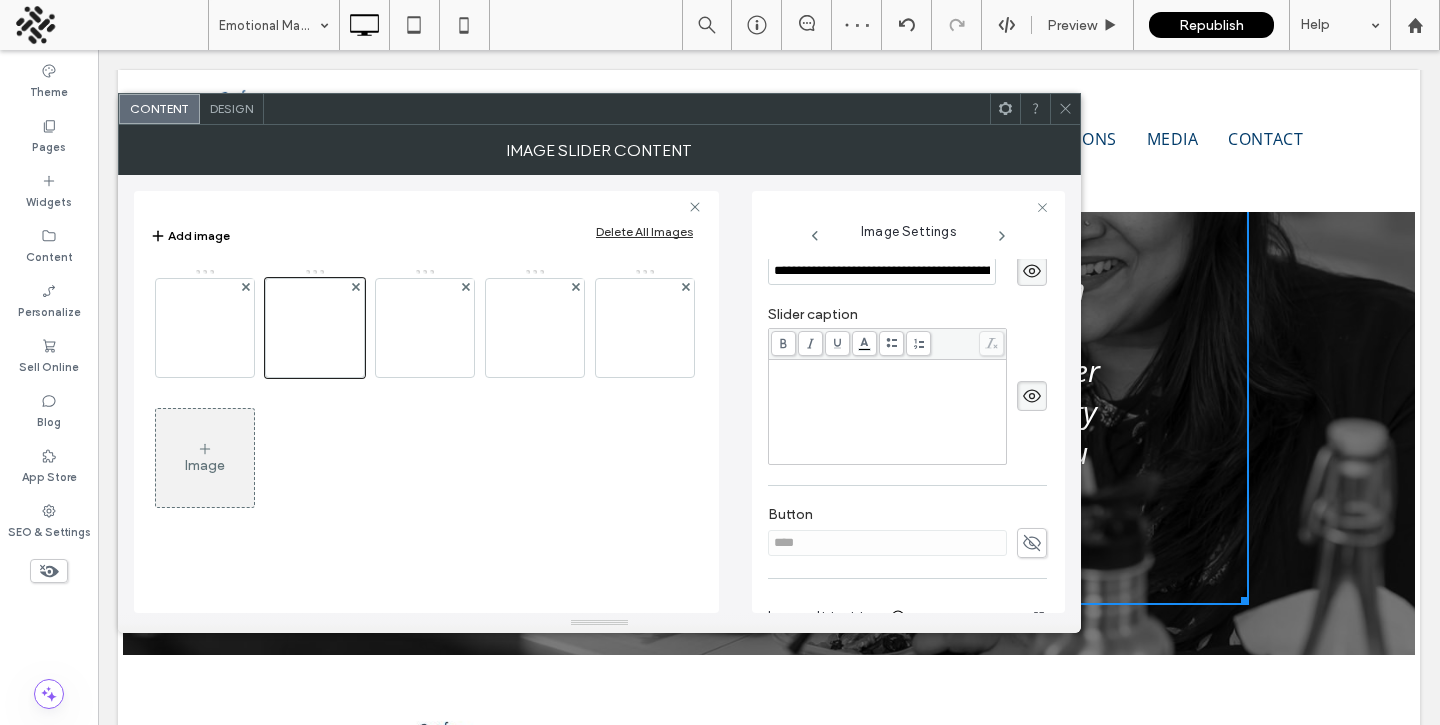 click 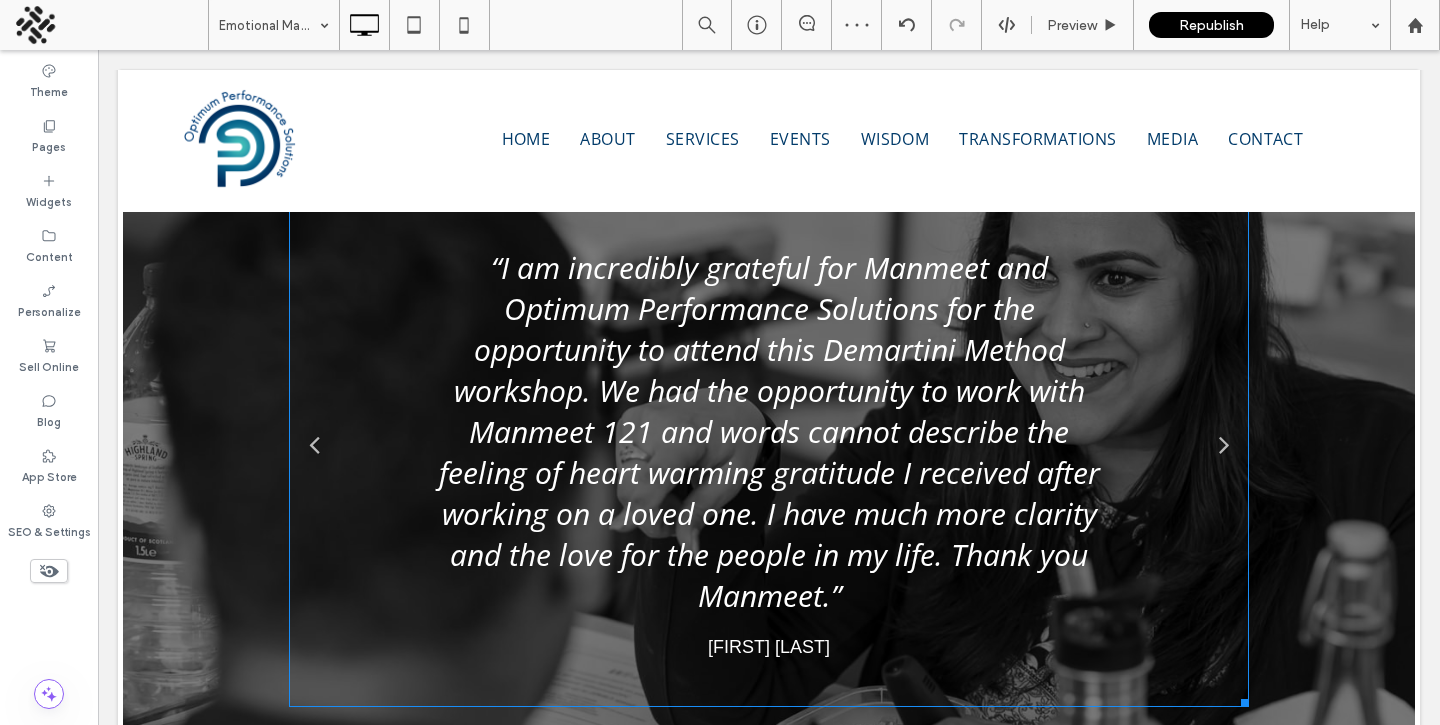 scroll, scrollTop: 3686, scrollLeft: 0, axis: vertical 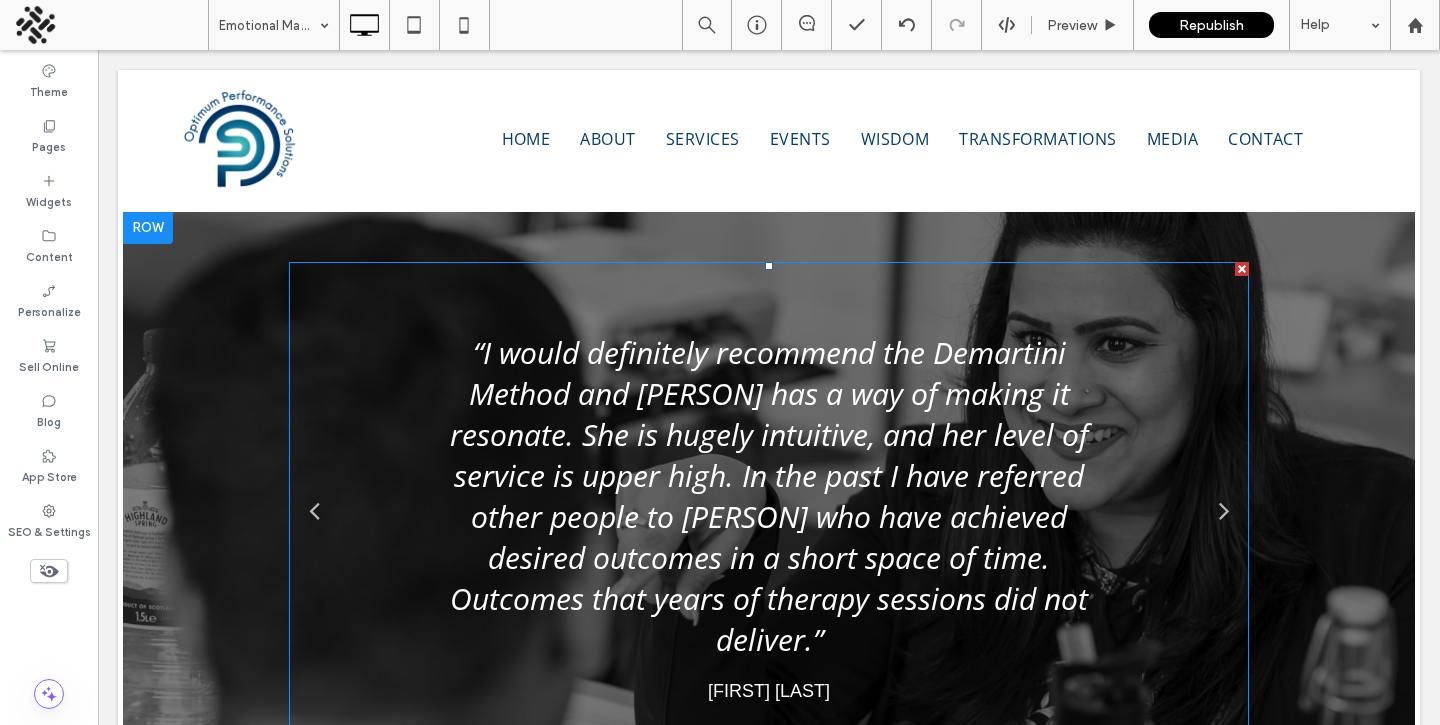click on "“I would definitely recommend the Demartini Method and Manmeet has a way of making it resonate. She is hugely intuitive, and her level of service is upper high. In the past I have referred other people to Manmeet who have achieved desired outcomes in a short space of time. Outcomes that years of therapy sessions did not deliver.”
Sharon M
Anon" at bounding box center [769, 517] 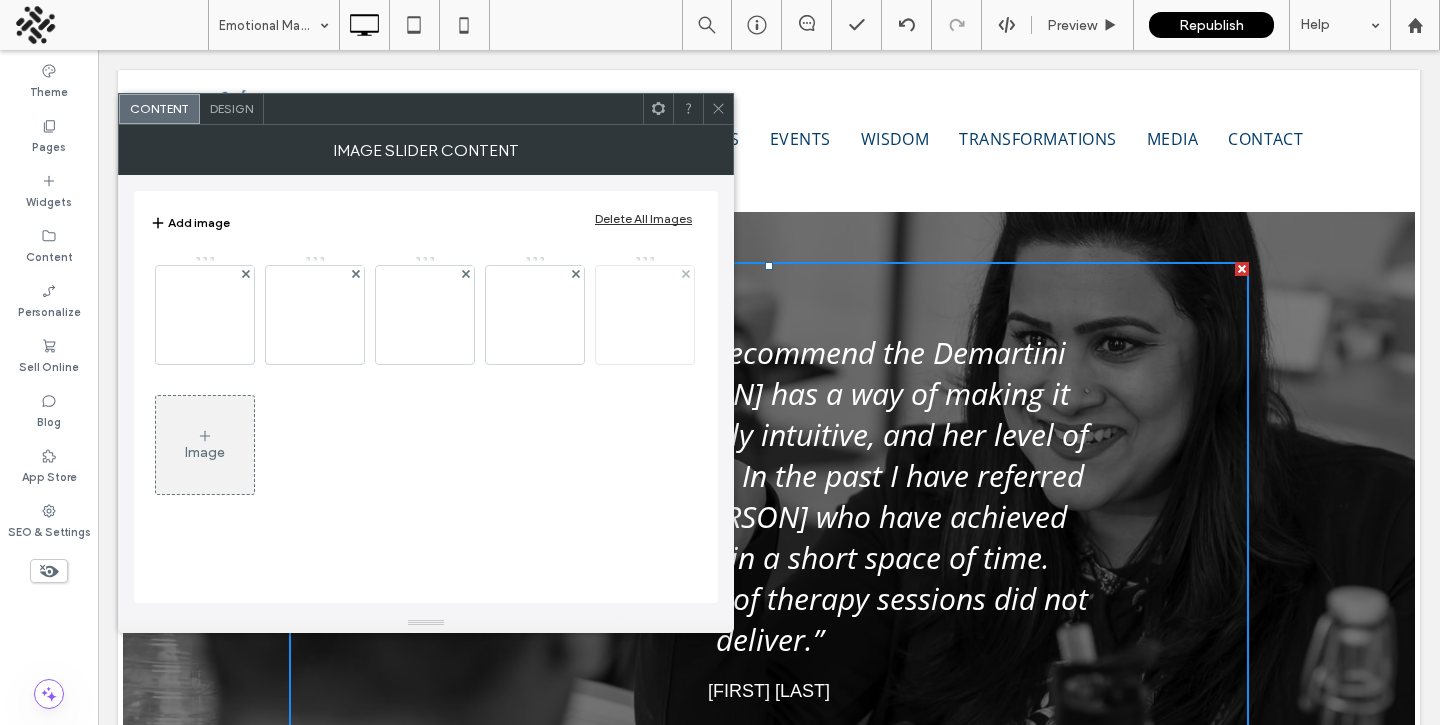 click at bounding box center [645, 315] 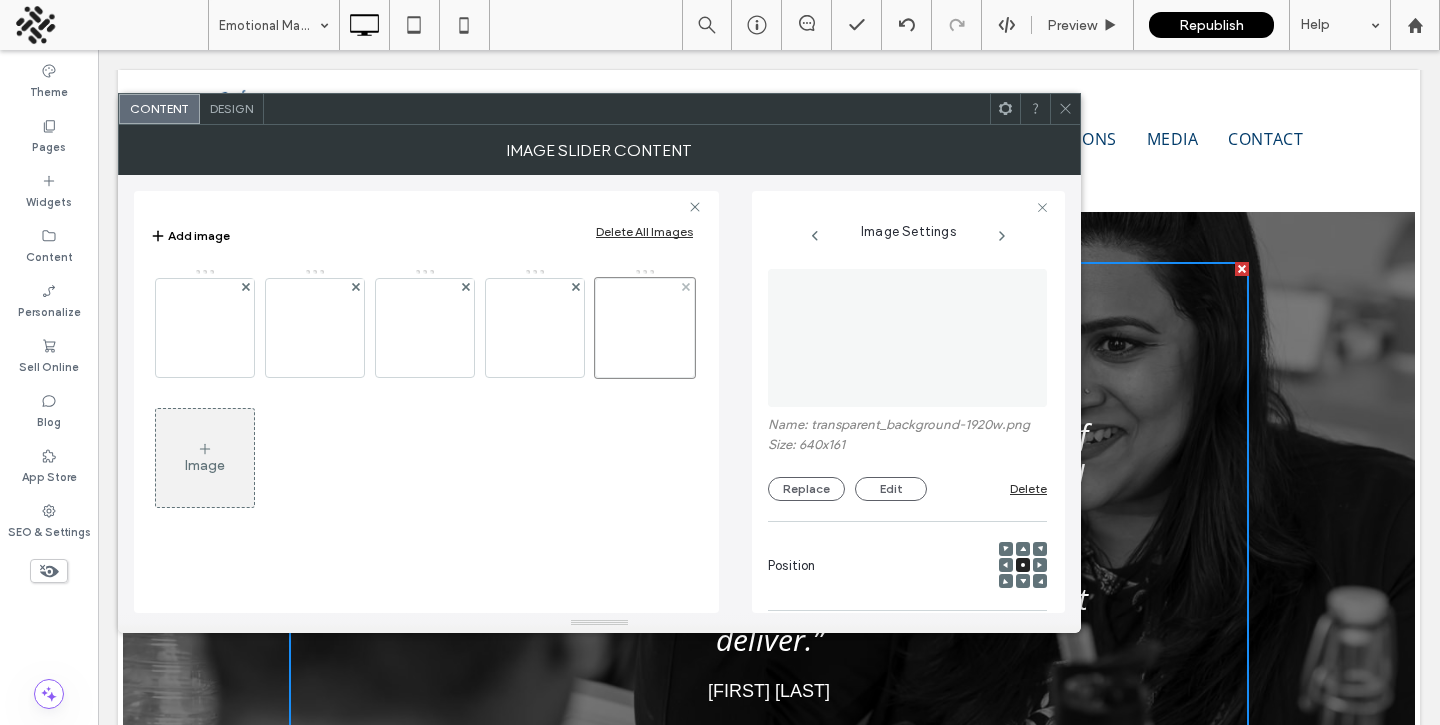scroll, scrollTop: 0, scrollLeft: 26, axis: horizontal 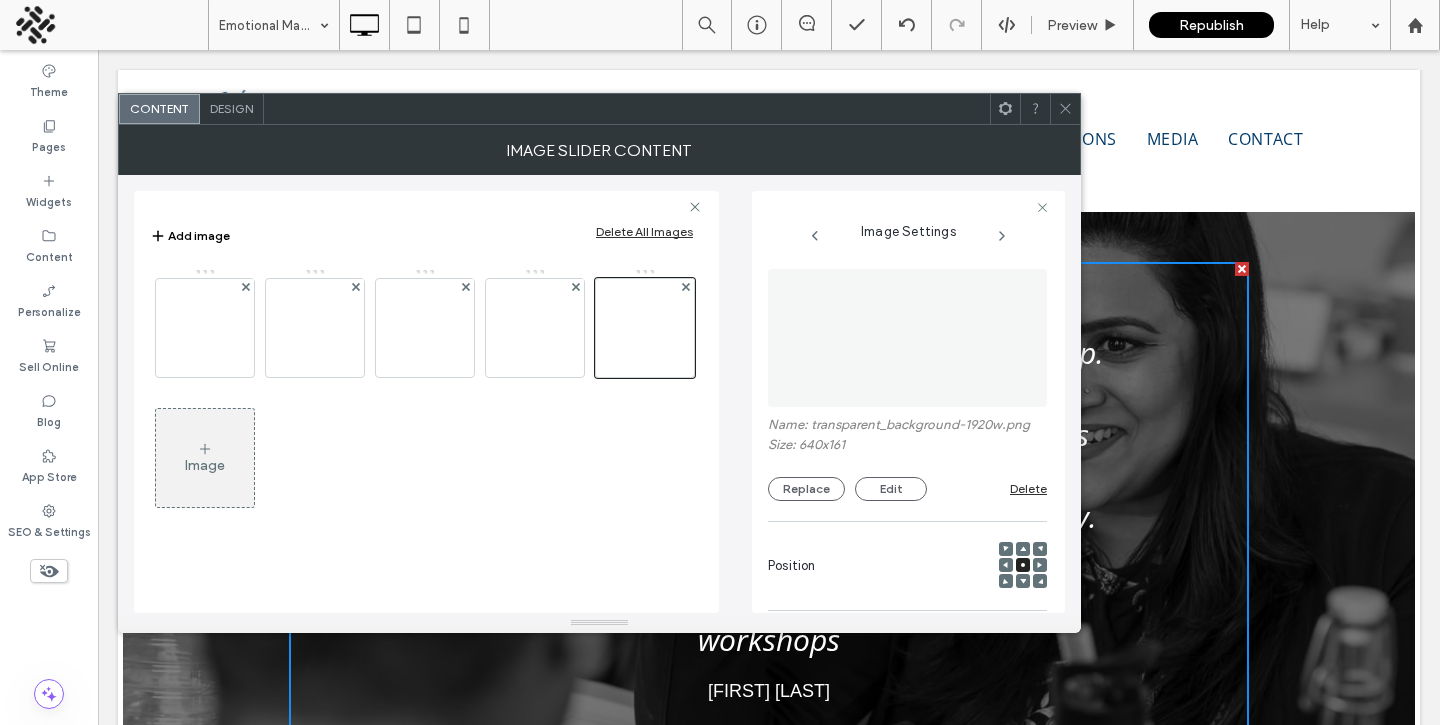 click on "Image" at bounding box center (205, 458) 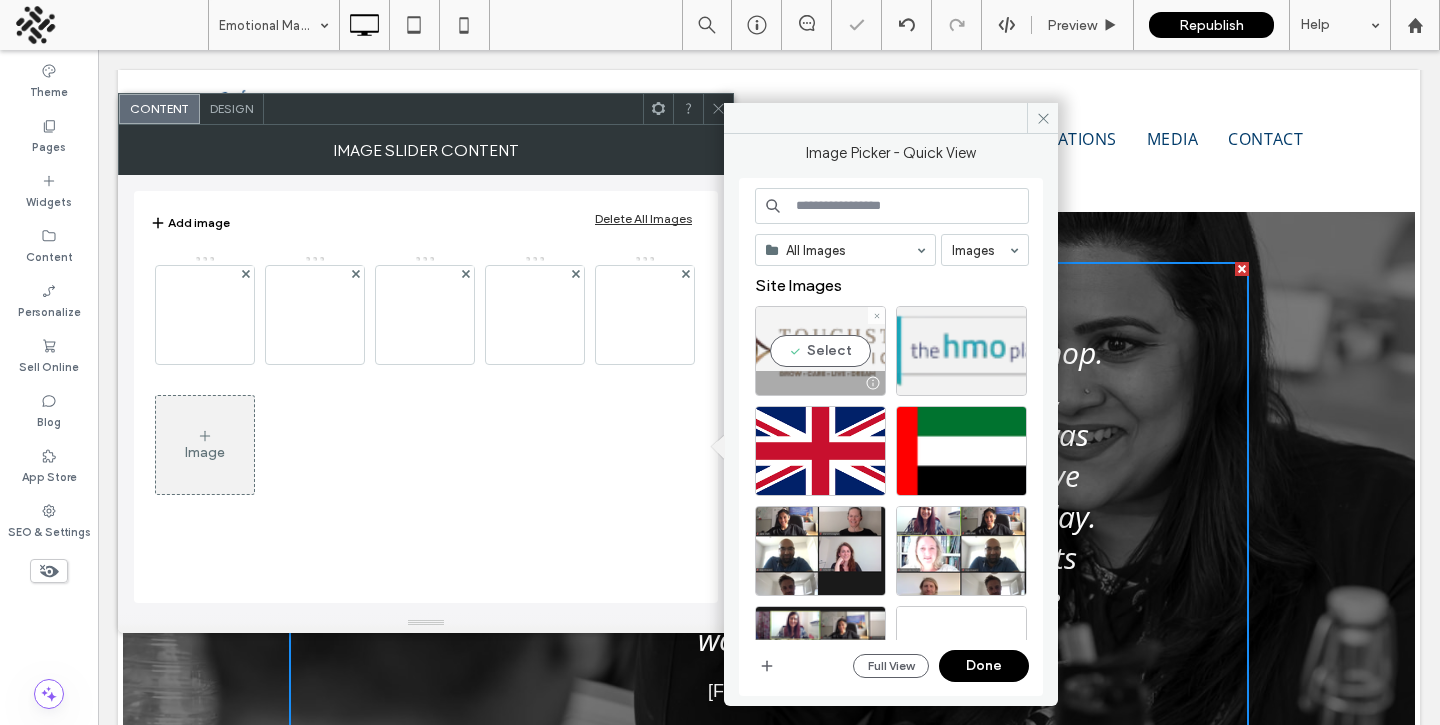 click on "Select" at bounding box center [820, 351] 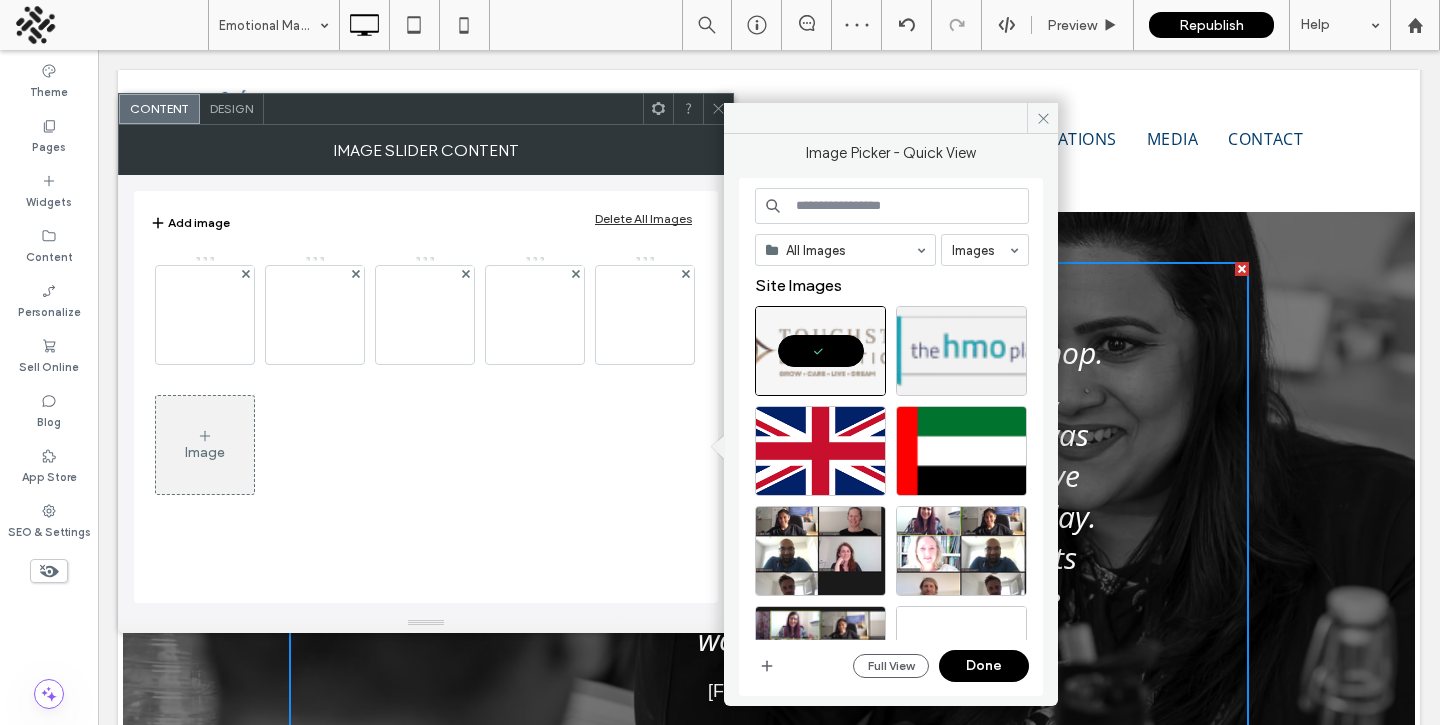 click at bounding box center [892, 206] 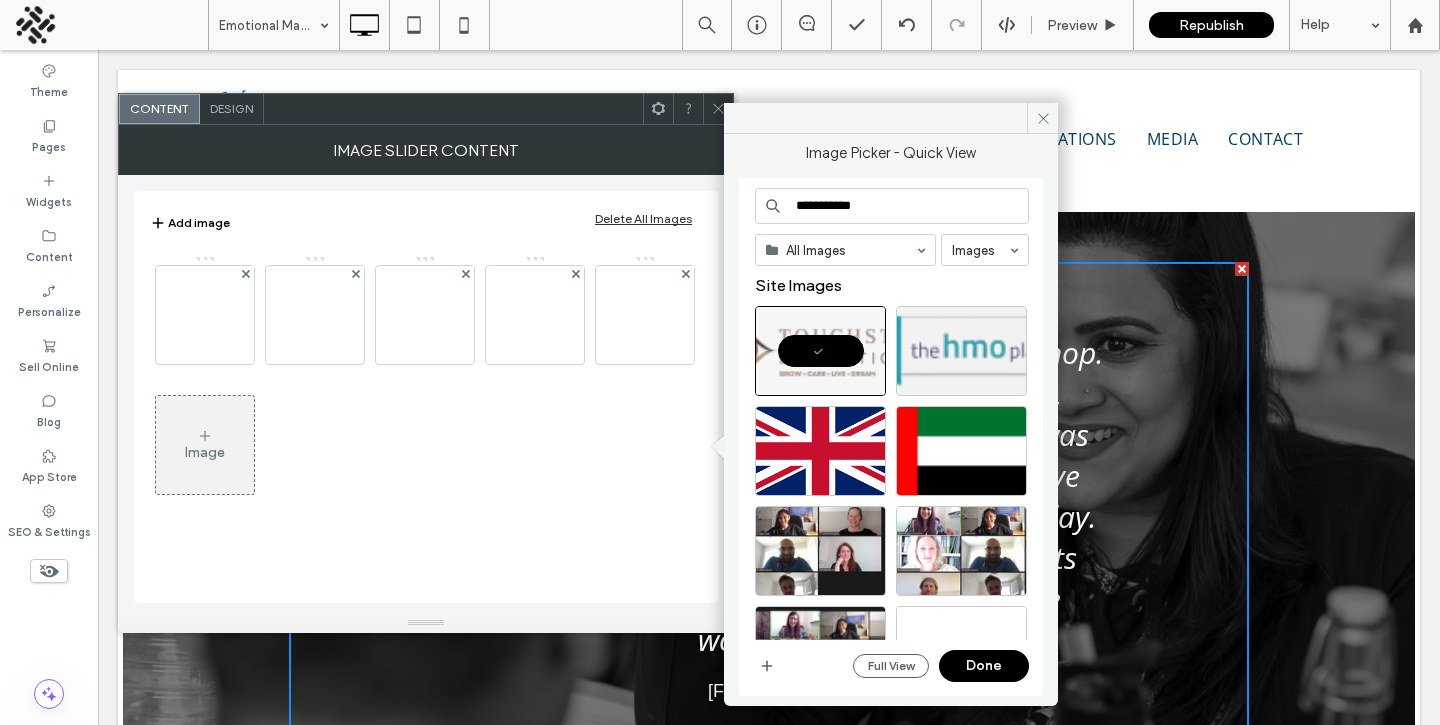 type on "**********" 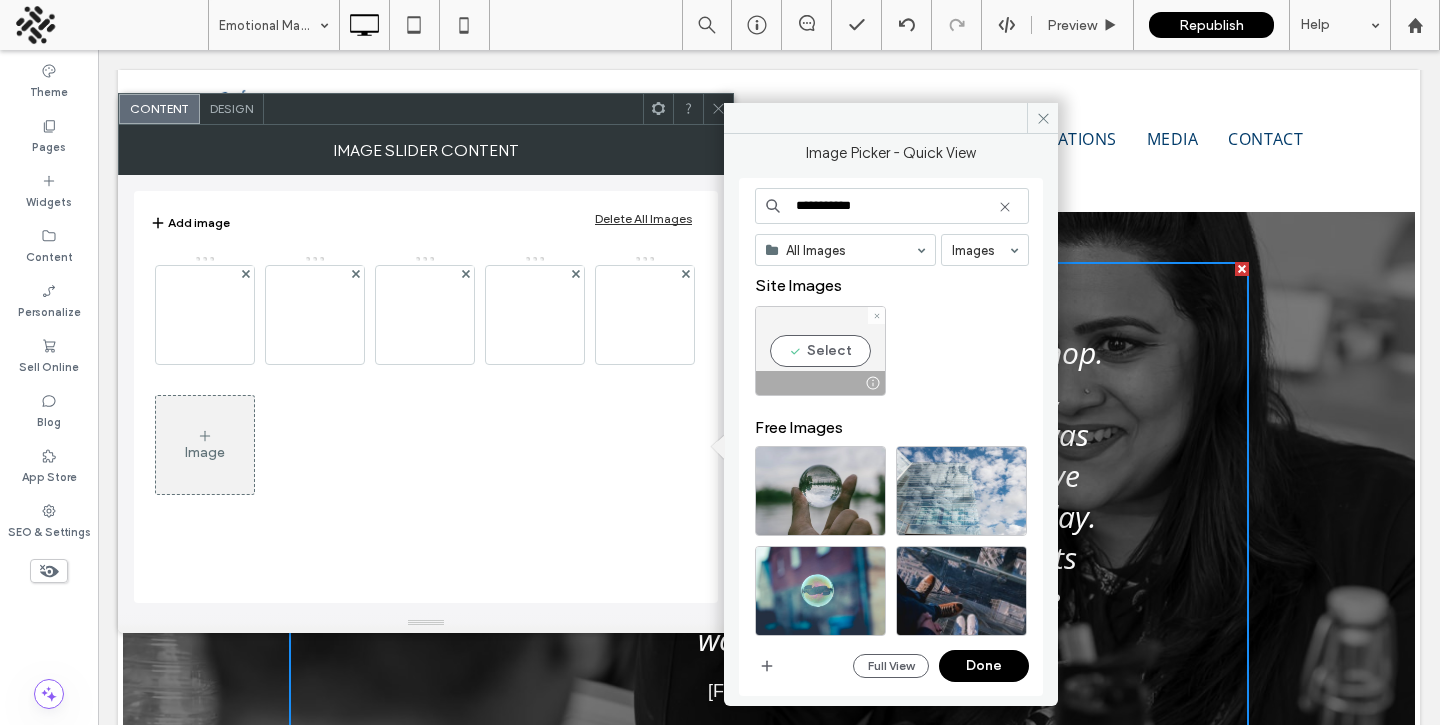 click at bounding box center (820, 383) 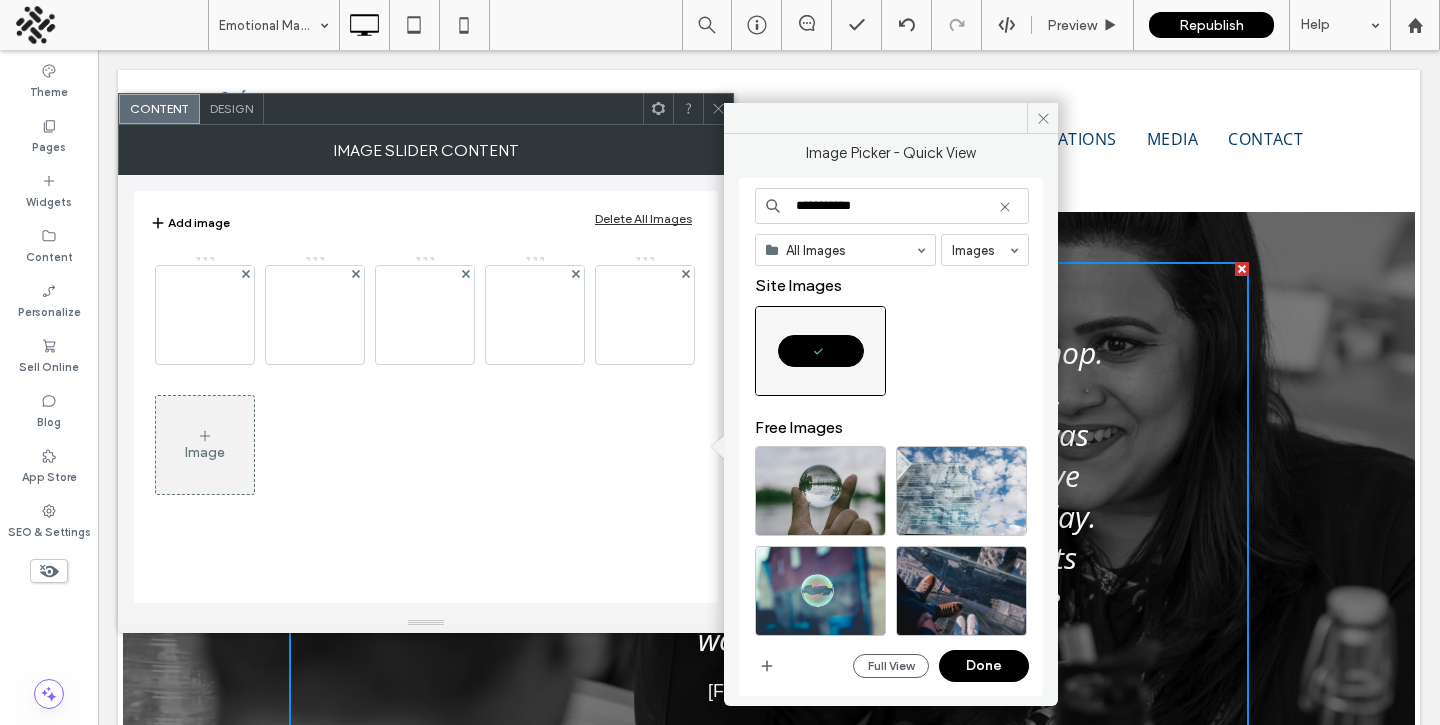 click on "Done" at bounding box center (984, 666) 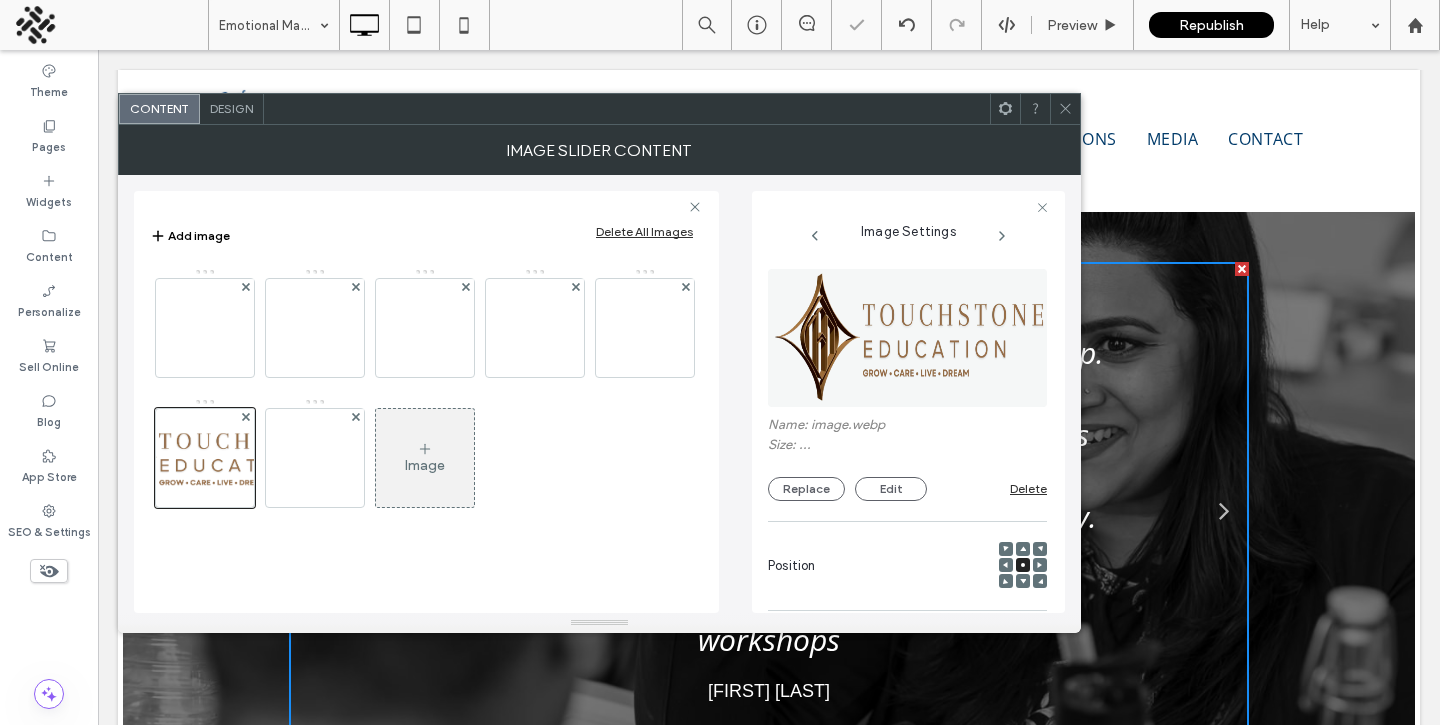 scroll, scrollTop: 295, scrollLeft: 0, axis: vertical 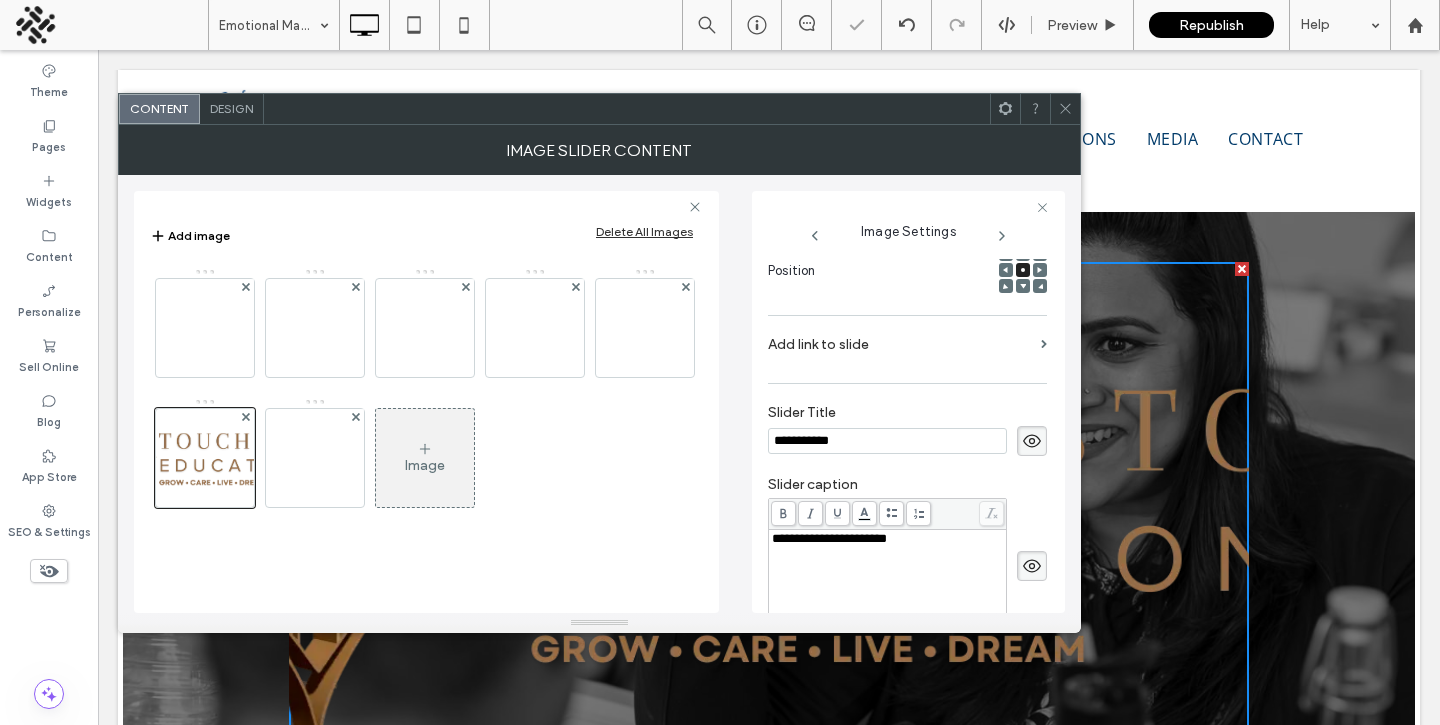 type on "**********" 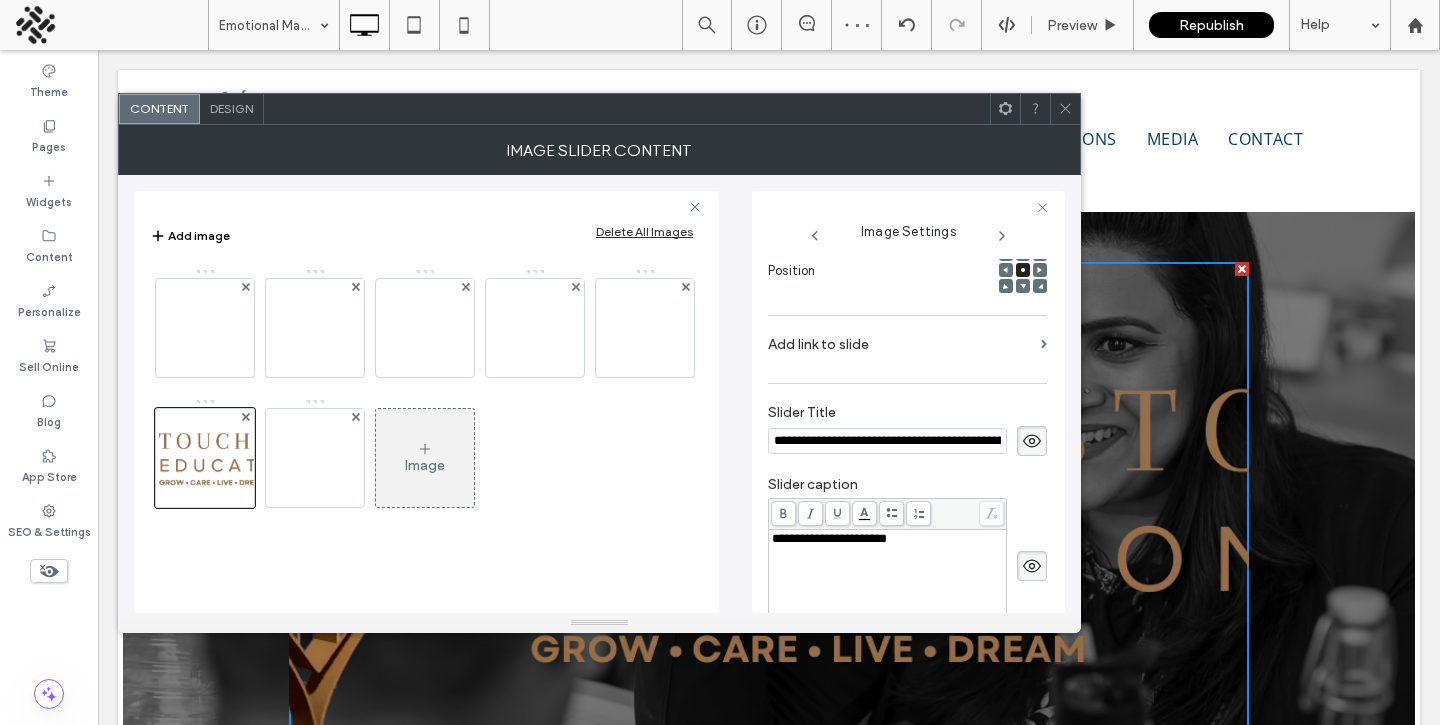 scroll, scrollTop: 0, scrollLeft: 1323, axis: horizontal 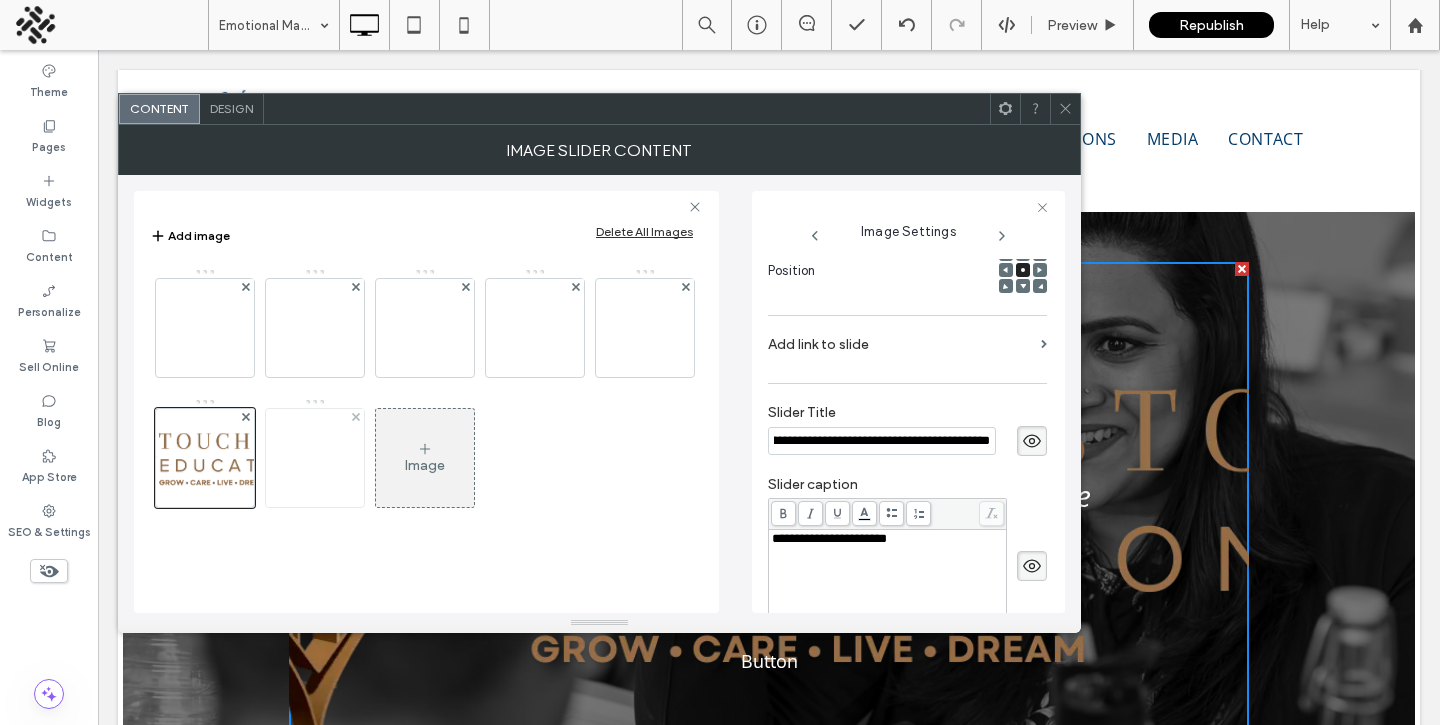 click at bounding box center [315, 458] 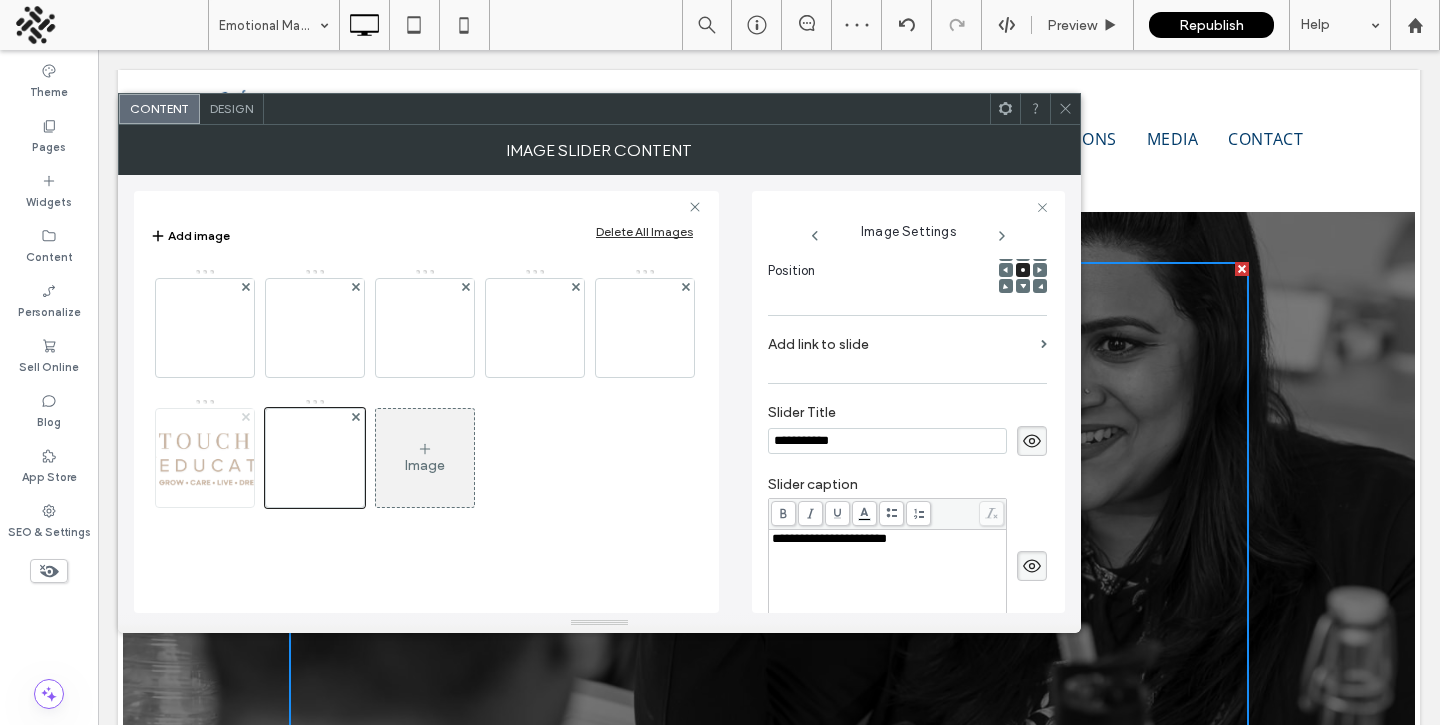 click 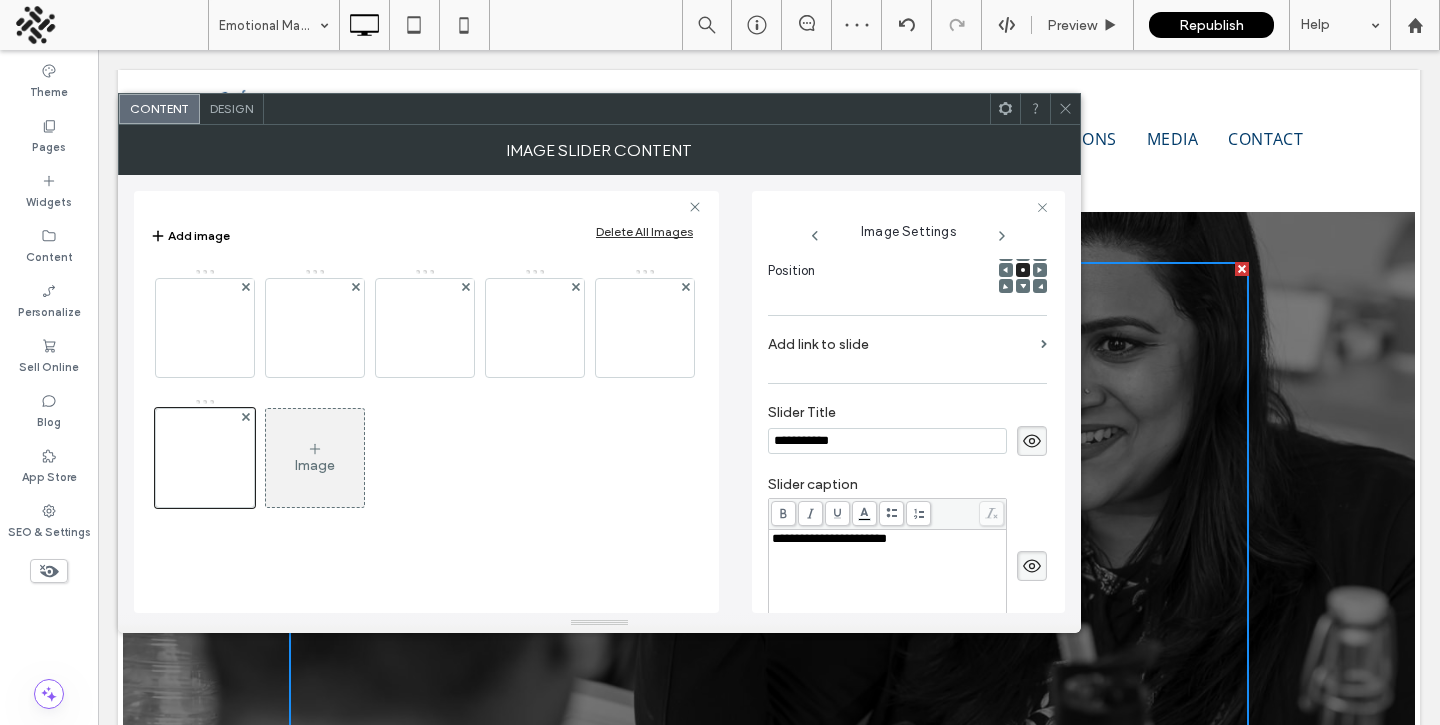 click on "**********" at bounding box center (887, 441) 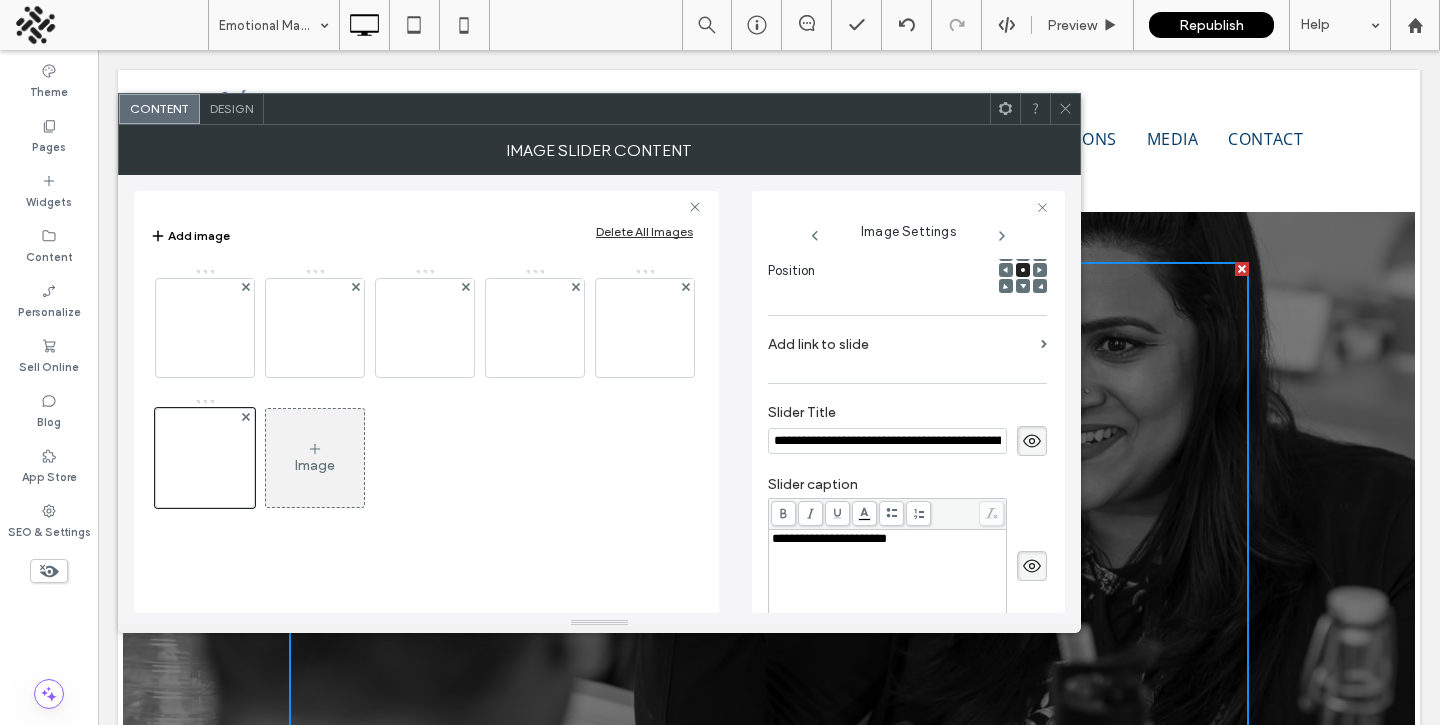 scroll, scrollTop: 0, scrollLeft: 1323, axis: horizontal 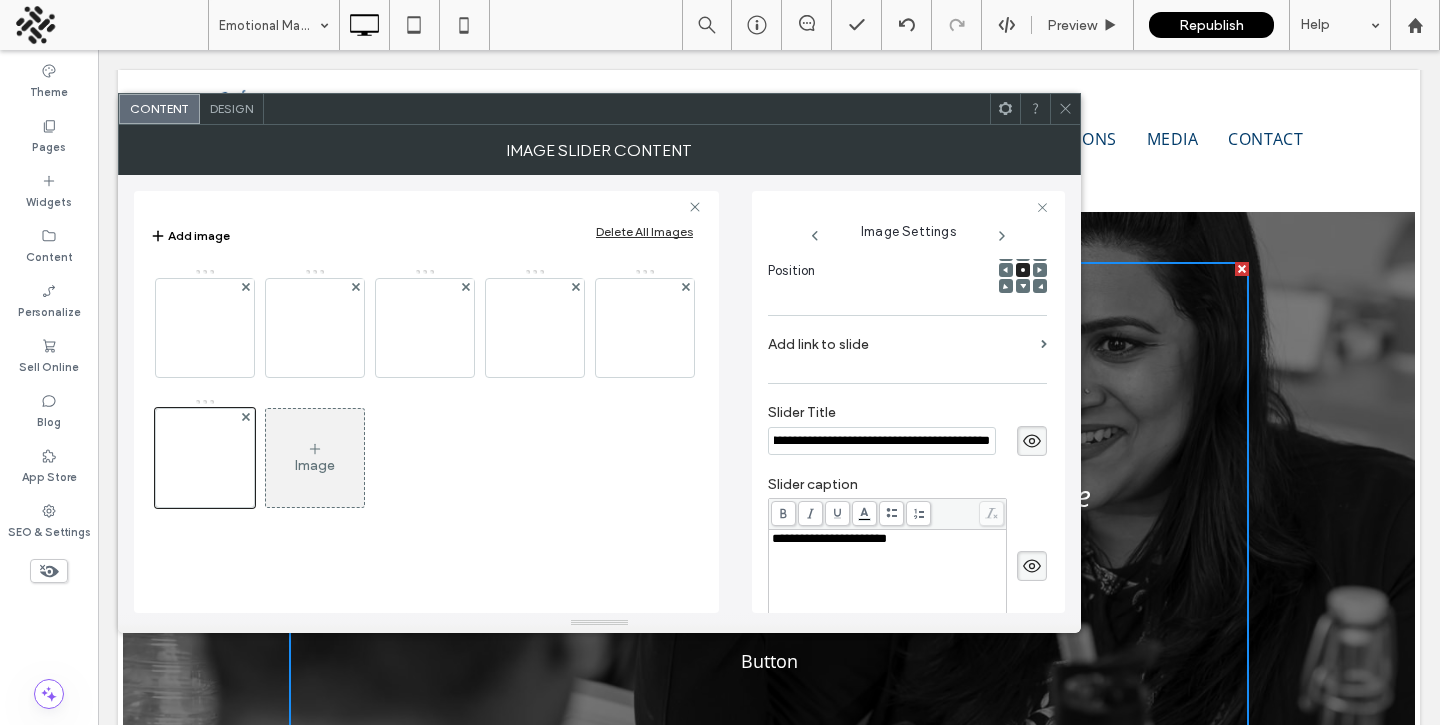 type on "**********" 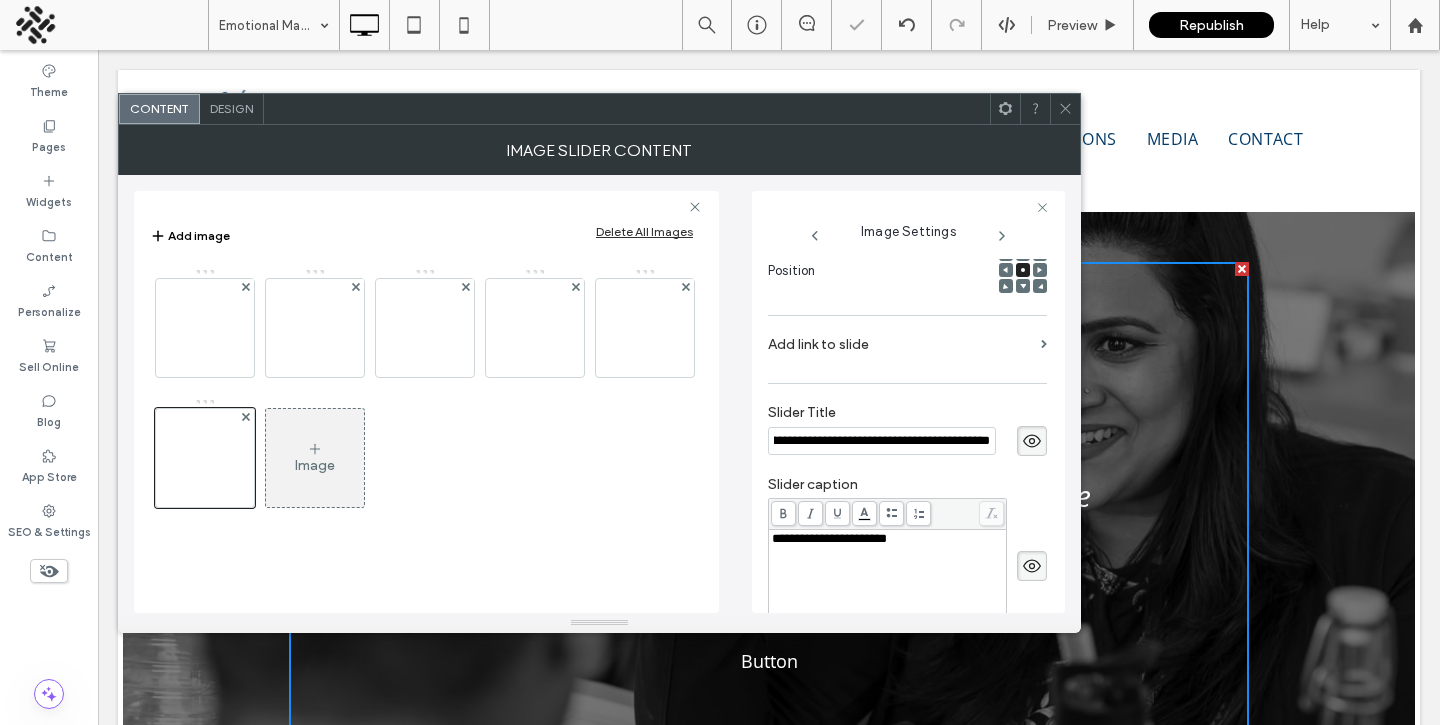 scroll, scrollTop: 0, scrollLeft: 0, axis: both 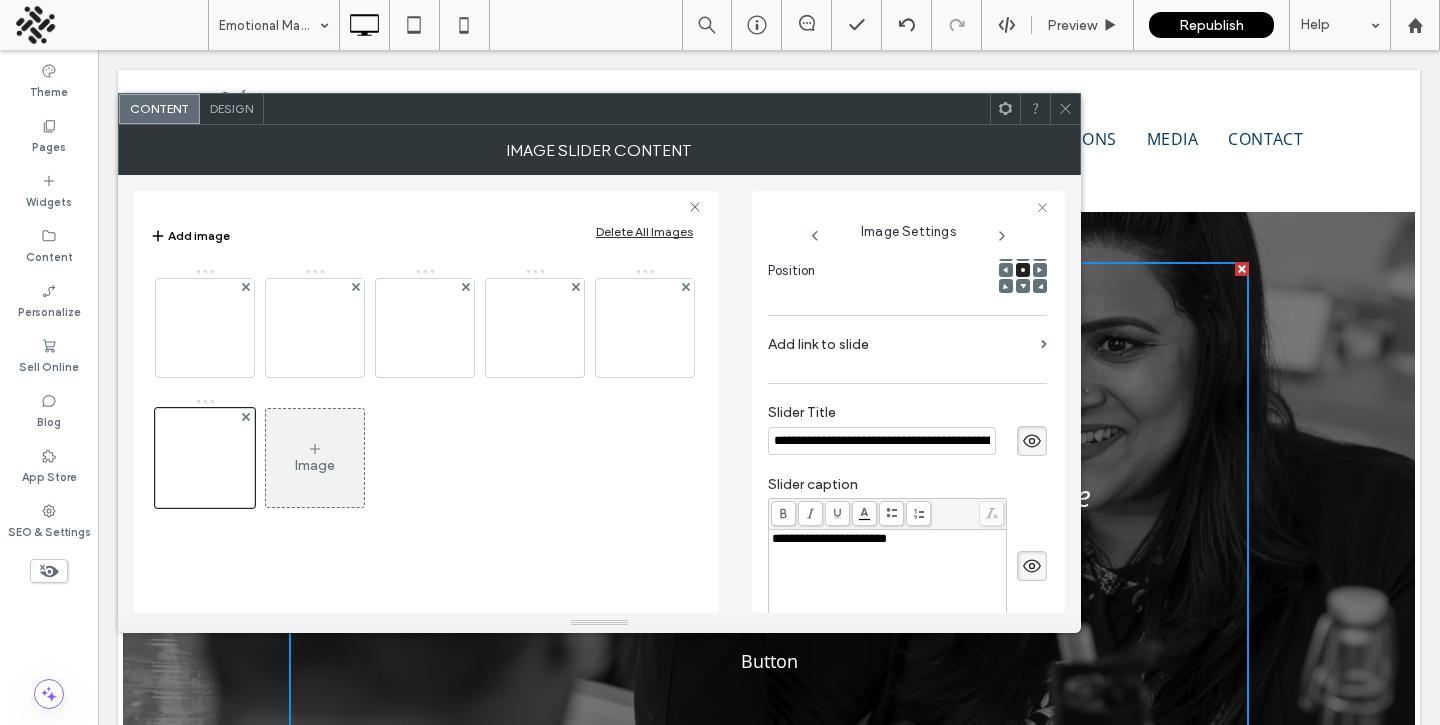 click on "**********" at bounding box center (882, 441) 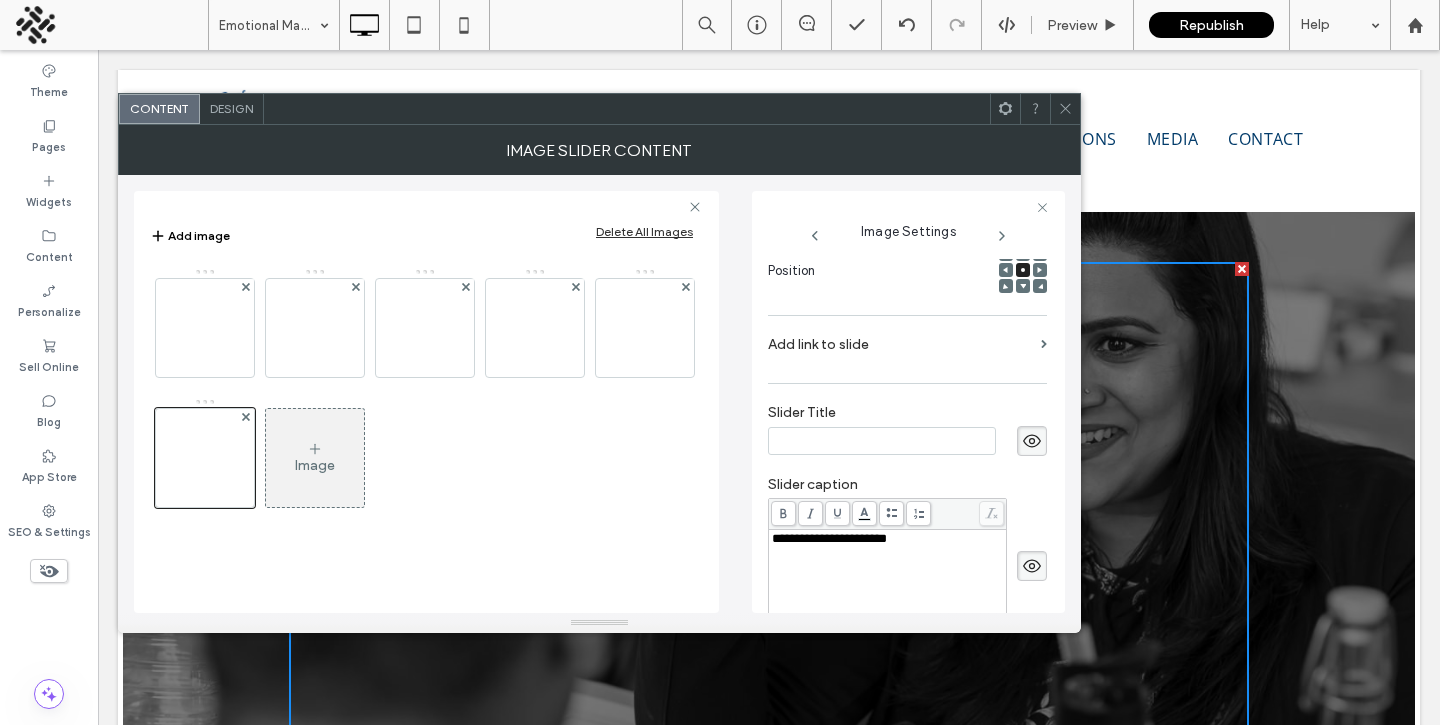 paste on "**********" 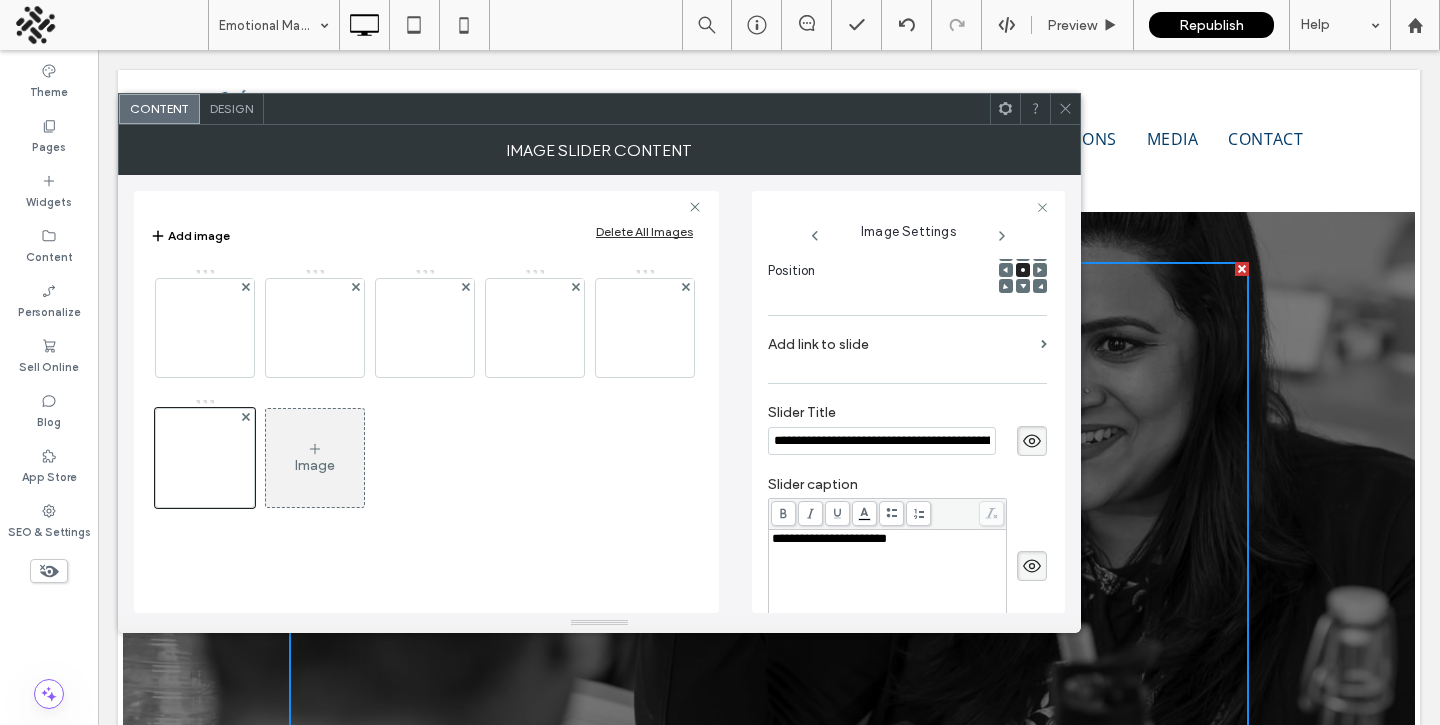 scroll, scrollTop: 0, scrollLeft: 2464, axis: horizontal 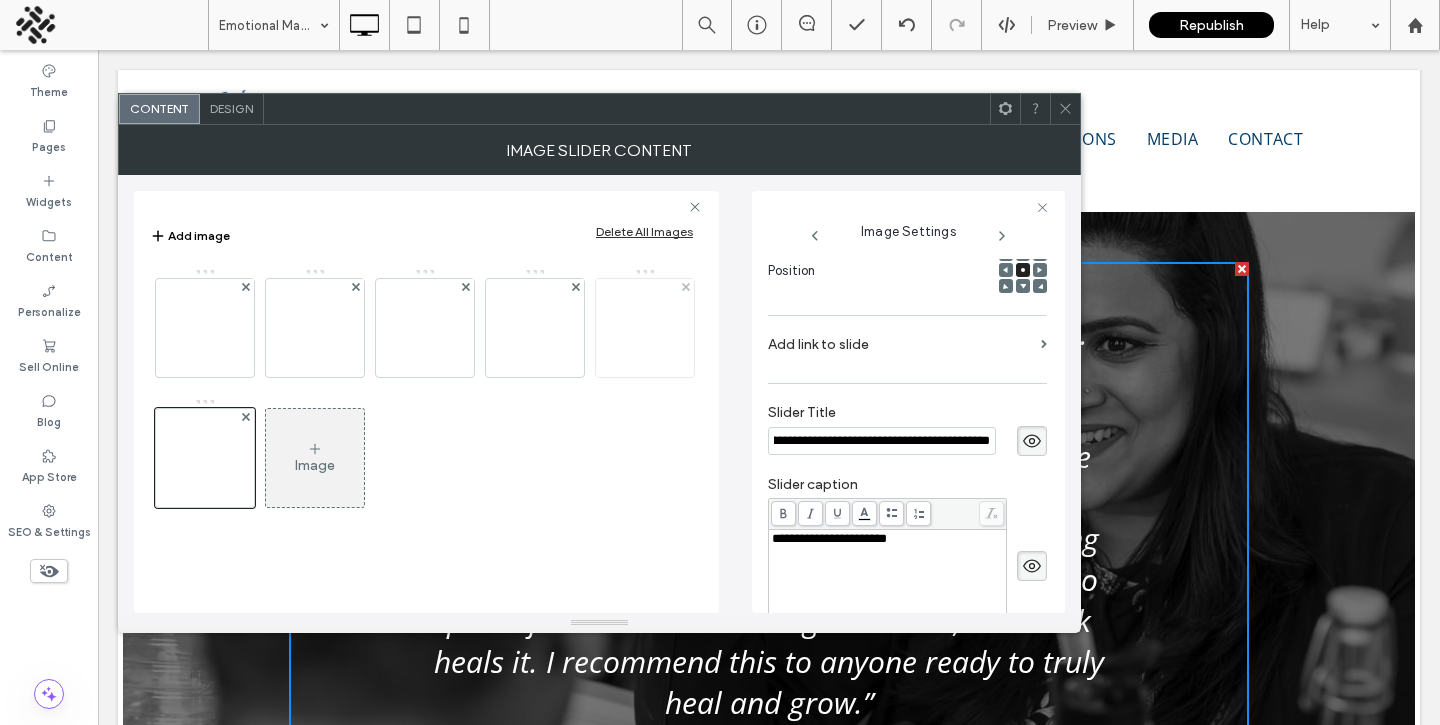 click at bounding box center [645, 328] 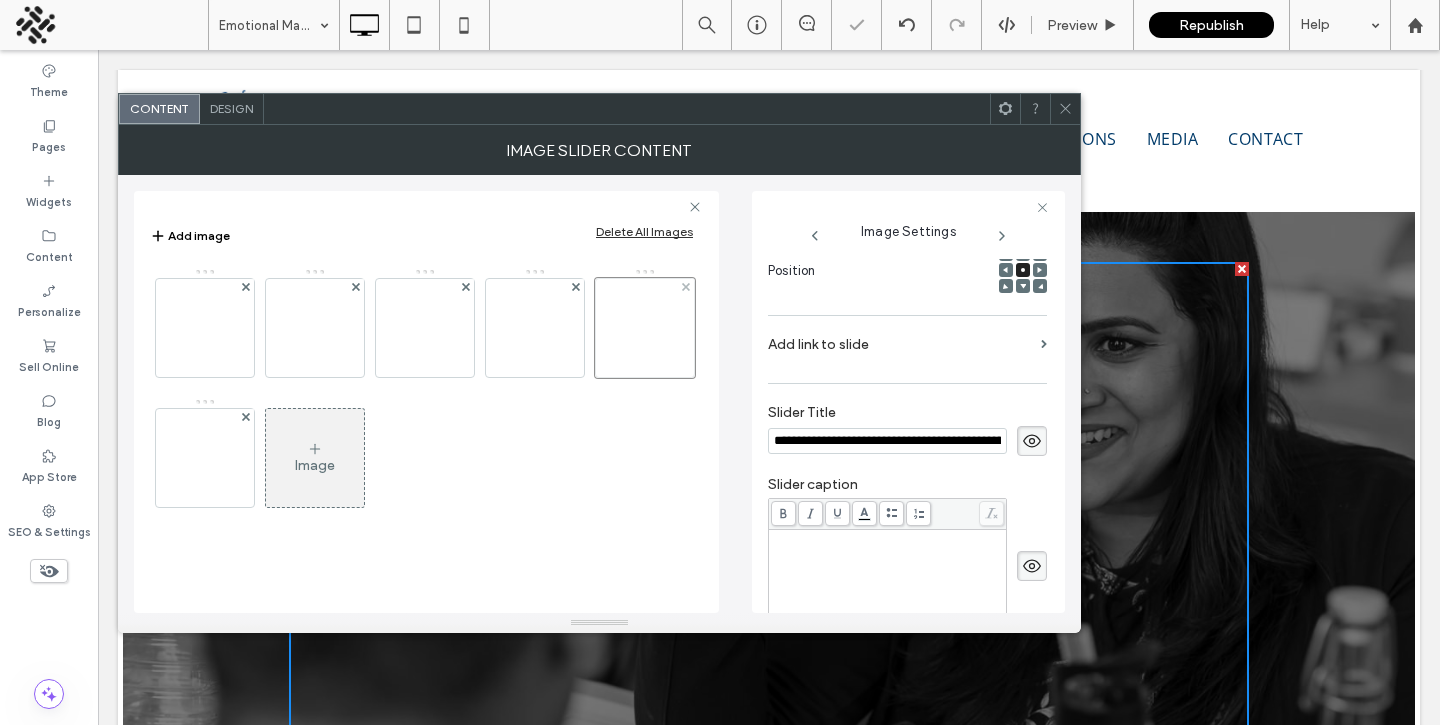 scroll, scrollTop: 0, scrollLeft: 1829, axis: horizontal 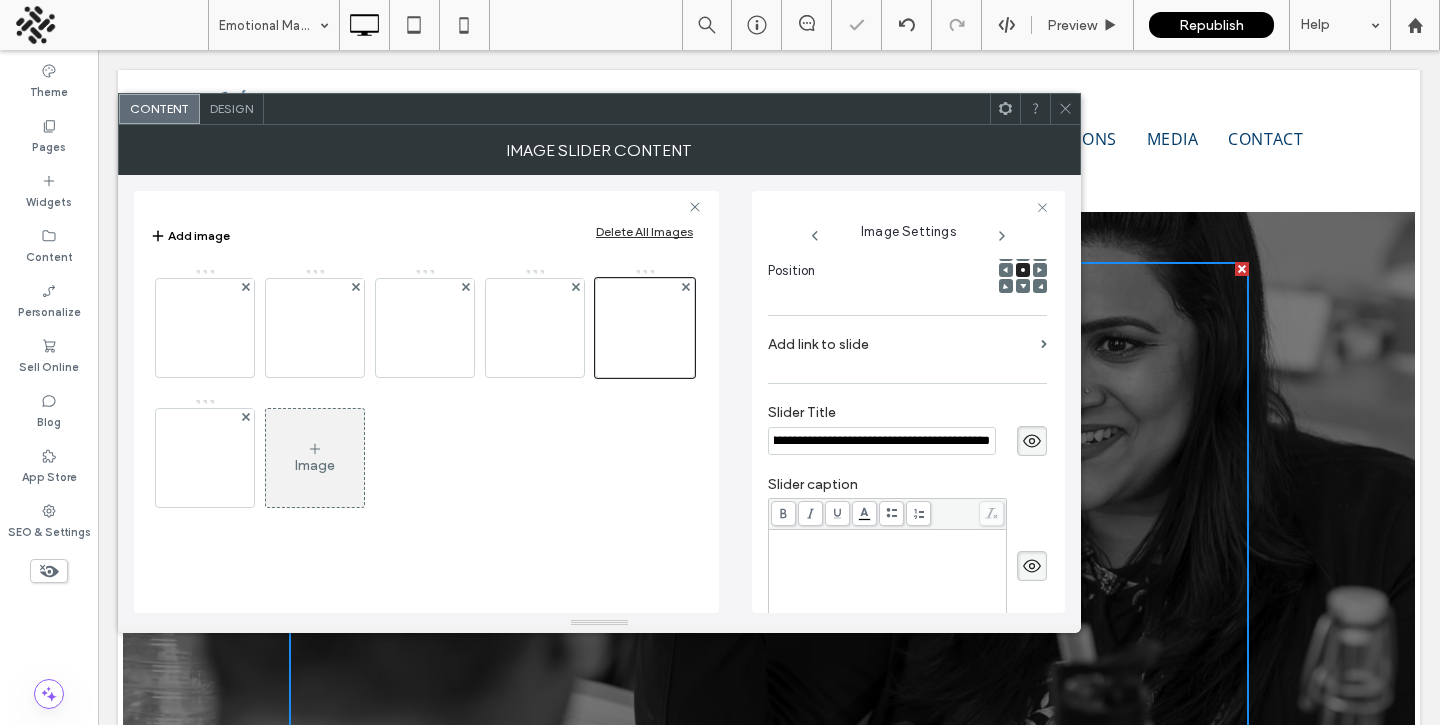 click at bounding box center (888, 539) 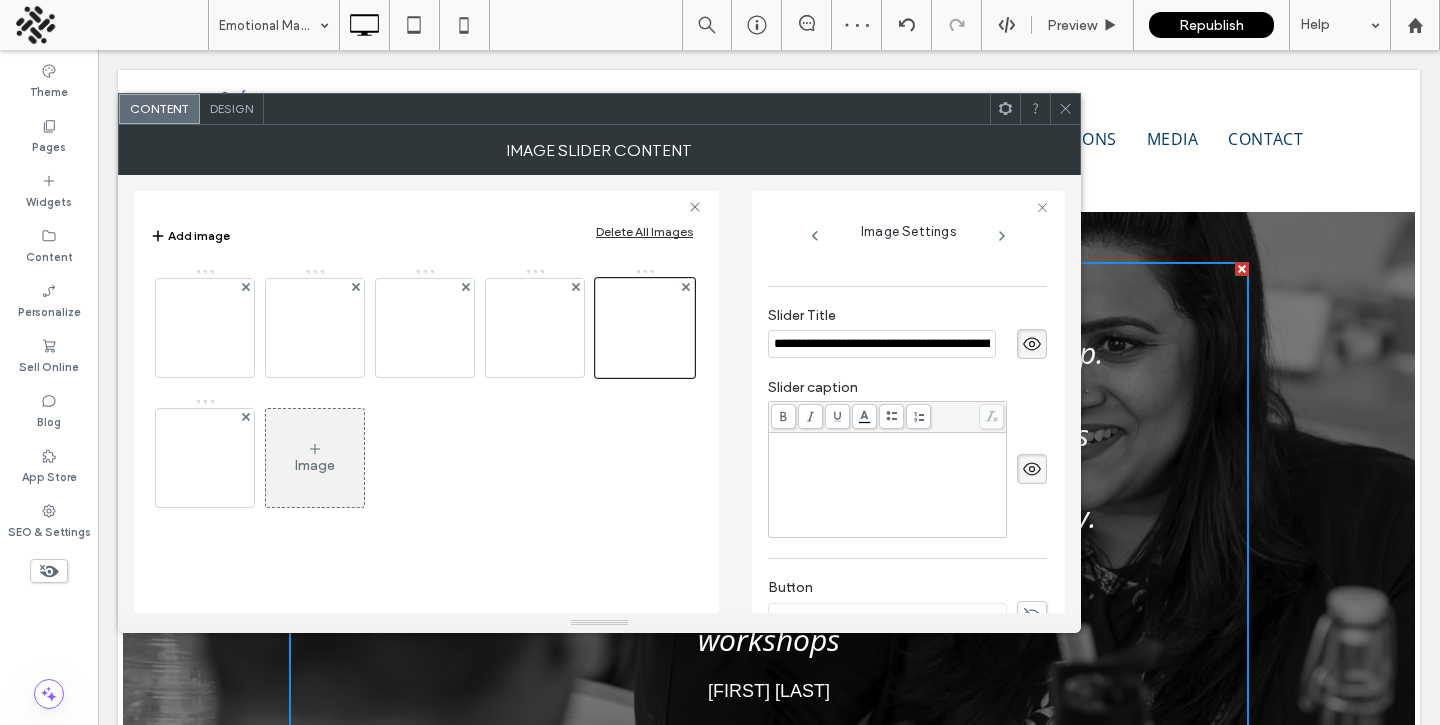 scroll, scrollTop: 368, scrollLeft: 0, axis: vertical 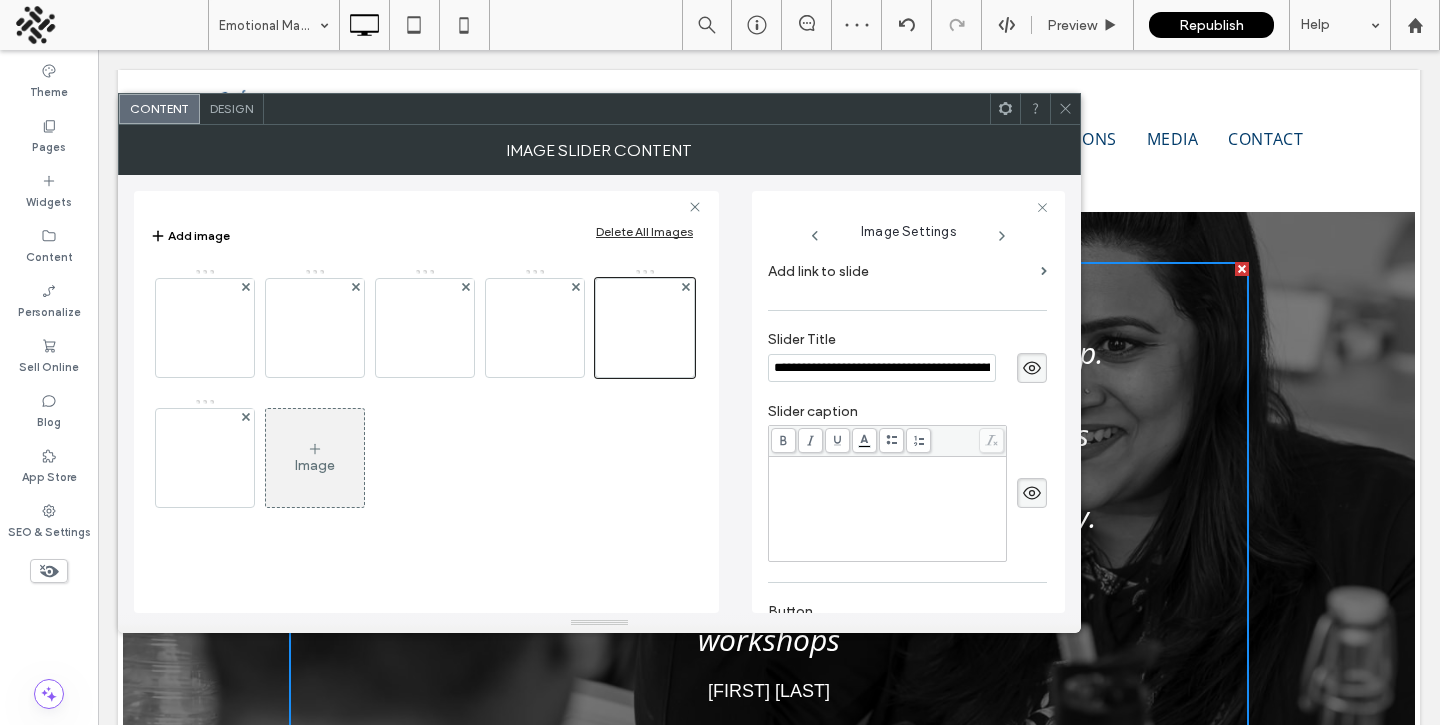 click on "******" at bounding box center (888, 509) 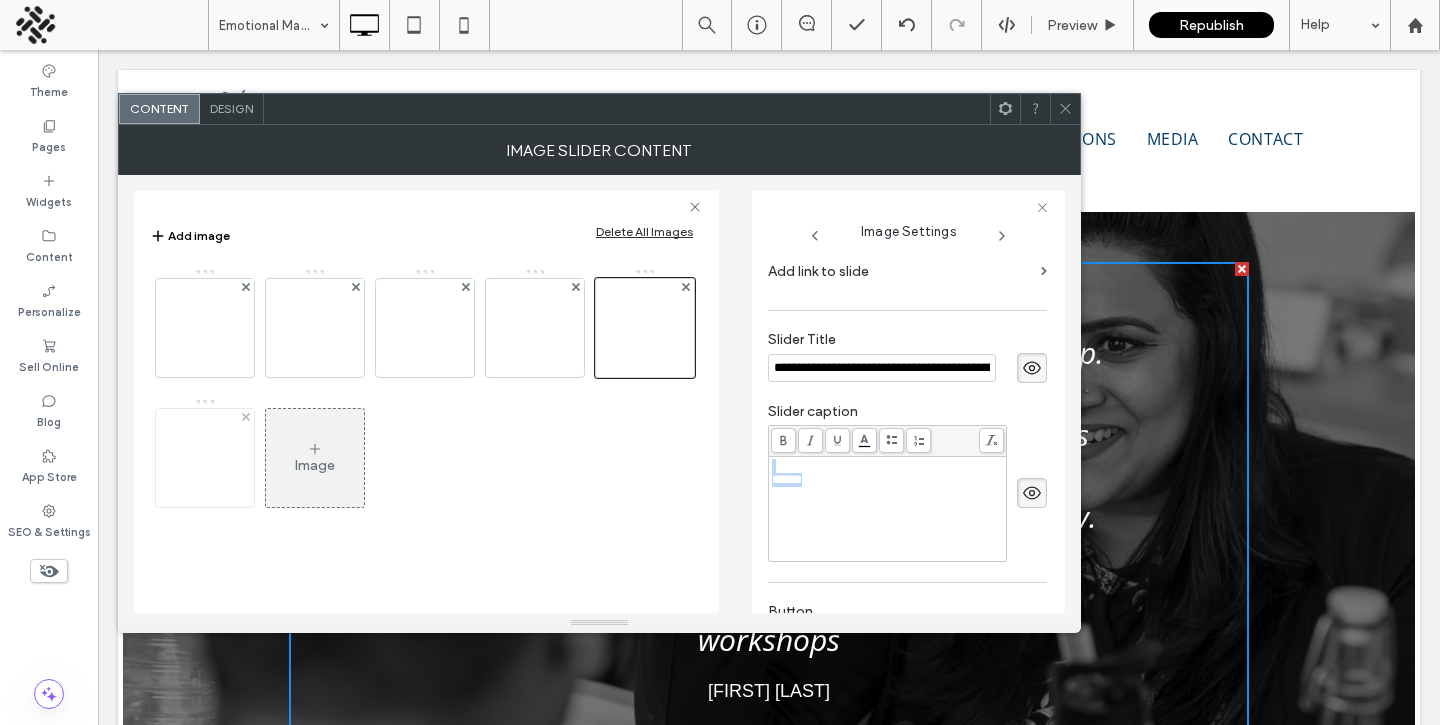 click at bounding box center (205, 458) 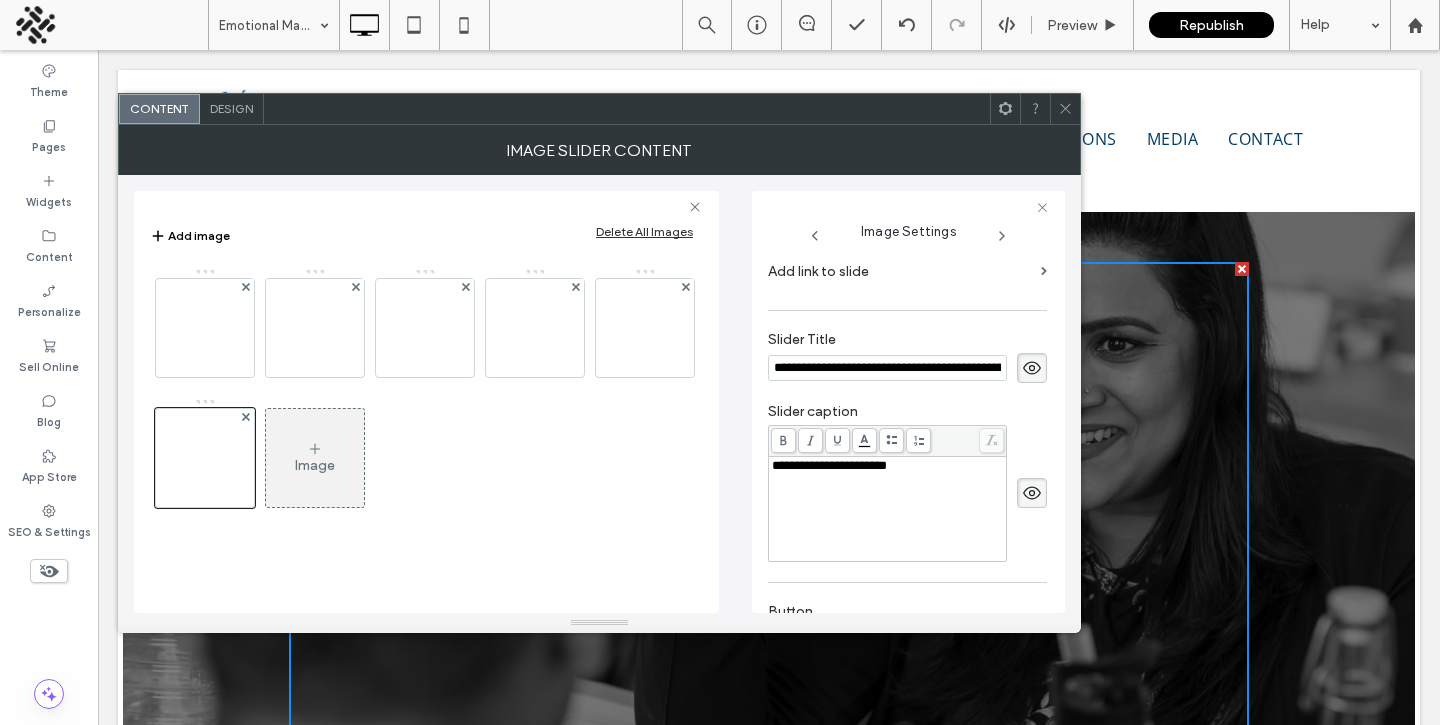 scroll, scrollTop: 0, scrollLeft: 2465, axis: horizontal 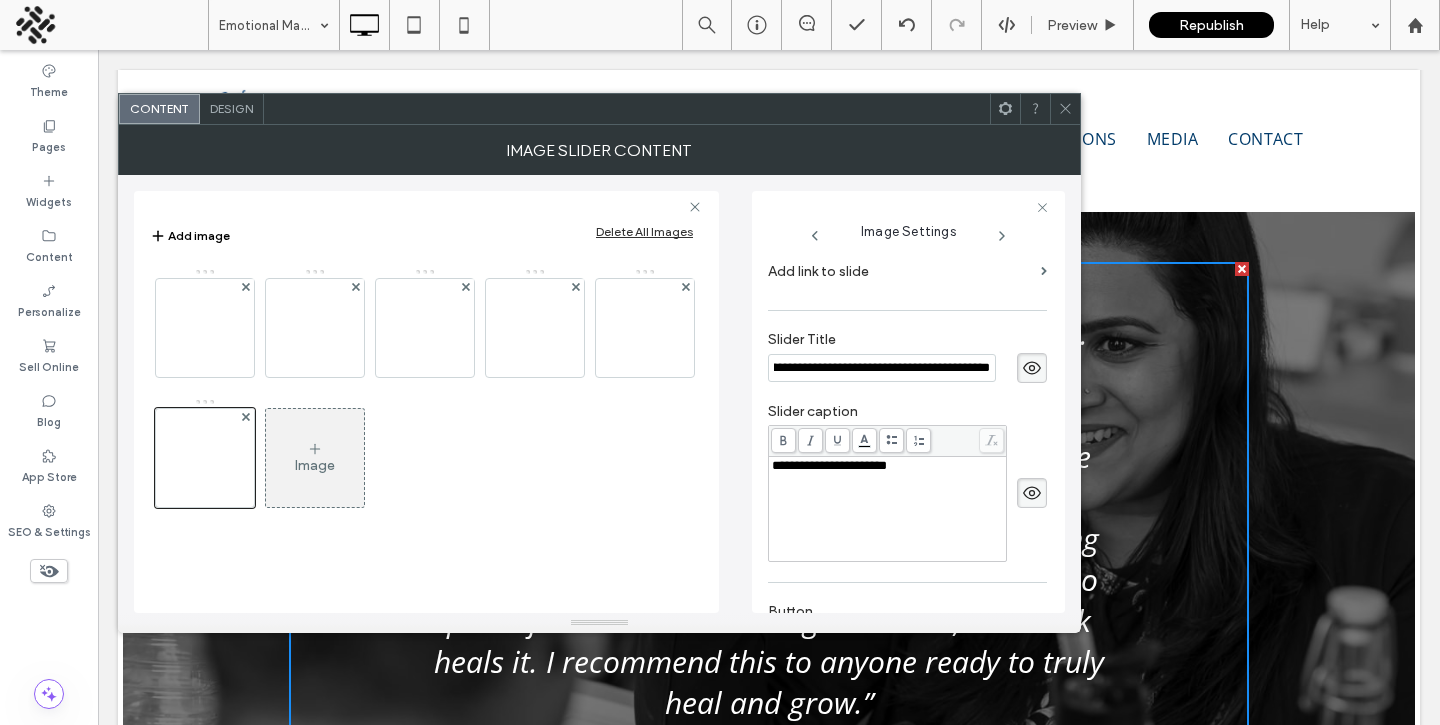 click on "**********" at bounding box center [888, 509] 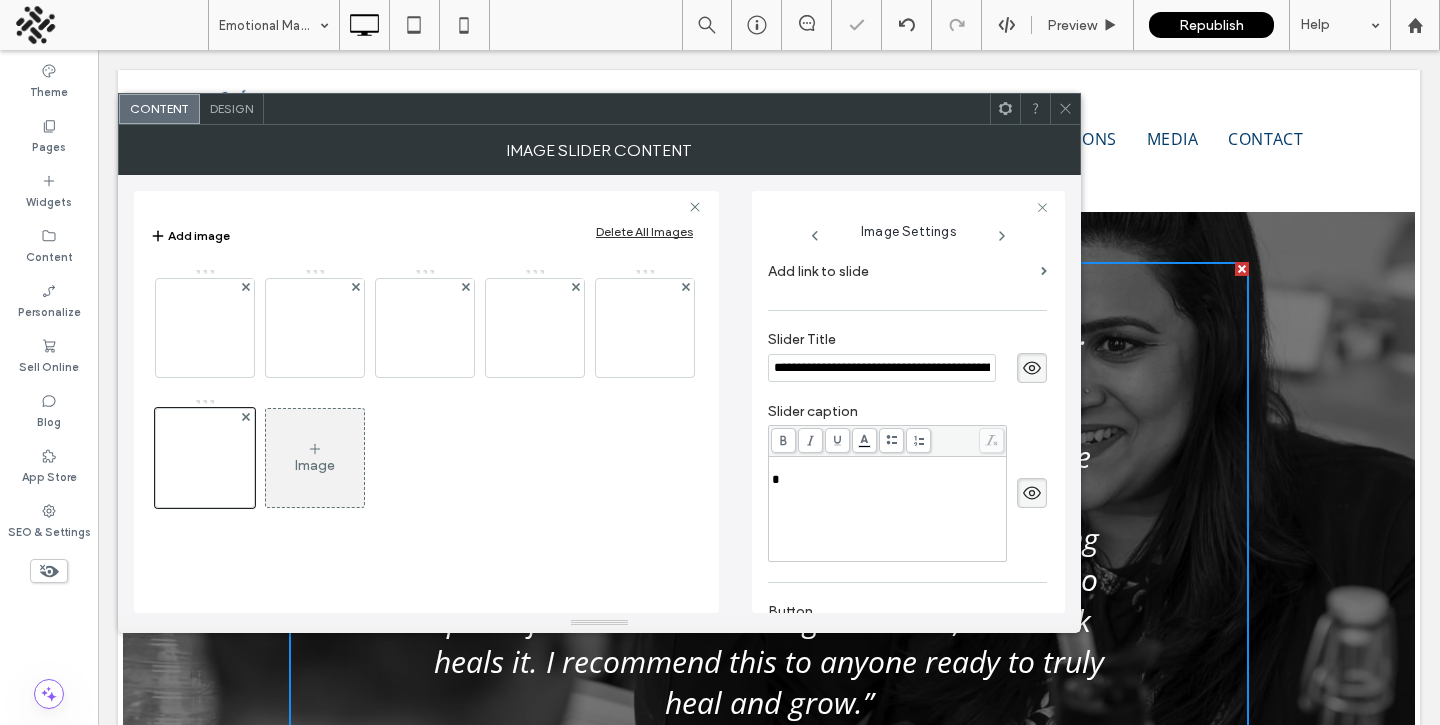 type 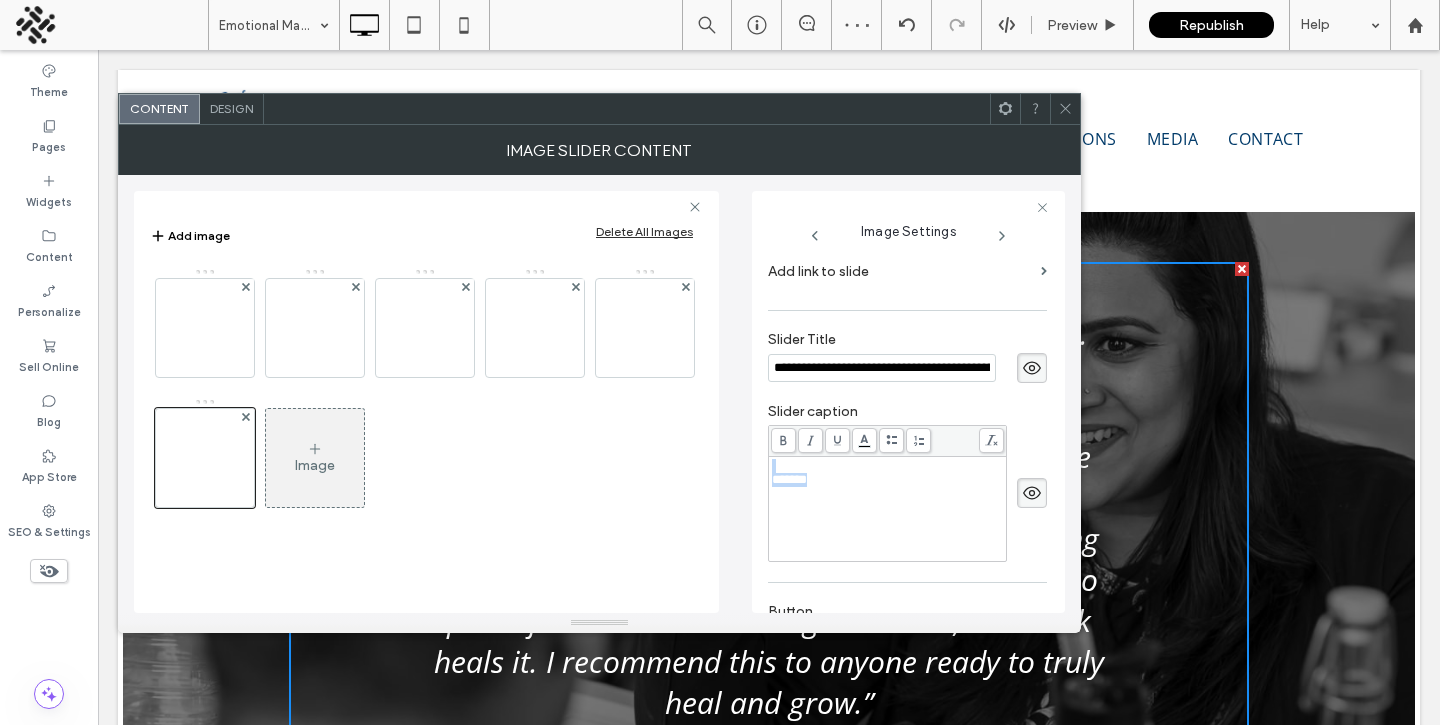 click on ".wqwq-1{fill:#231f20;}
.cls-1q, .cls-2q { fill-rule: evenodd; }
.cls-2q { fill: #6e8188; }
True_local
Agendize
HealthEngine
x_close_popup
from_your_site
multi_language
zoom-out
zoom-in
z_vimeo
z_yelp
z_picassa
w_vCita
youtube
yelp
x2
x
x_x
x_alignright
x_handwritten
wrench
wordpress
windowsvv
win8
whats_app
wallet
warning-sign
w_youtube
w_youtube_channel
w_yelp
w_video
w_twitter
w_title
w_tabs
w_social_icons
w_spacer
w_share
w_rss_feed
w_recent-posts
w_push
w_paypal
w_photo_gallery" at bounding box center [720, 362] 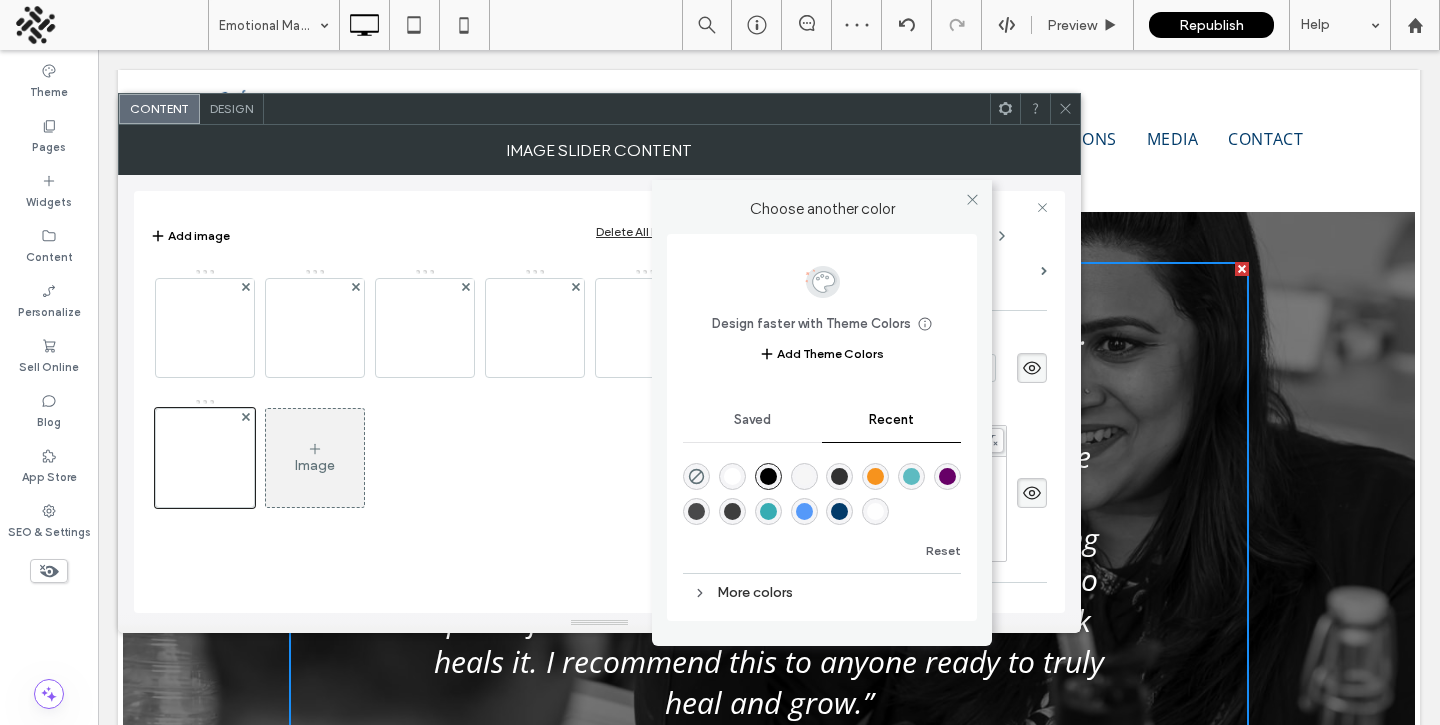 click at bounding box center (732, 476) 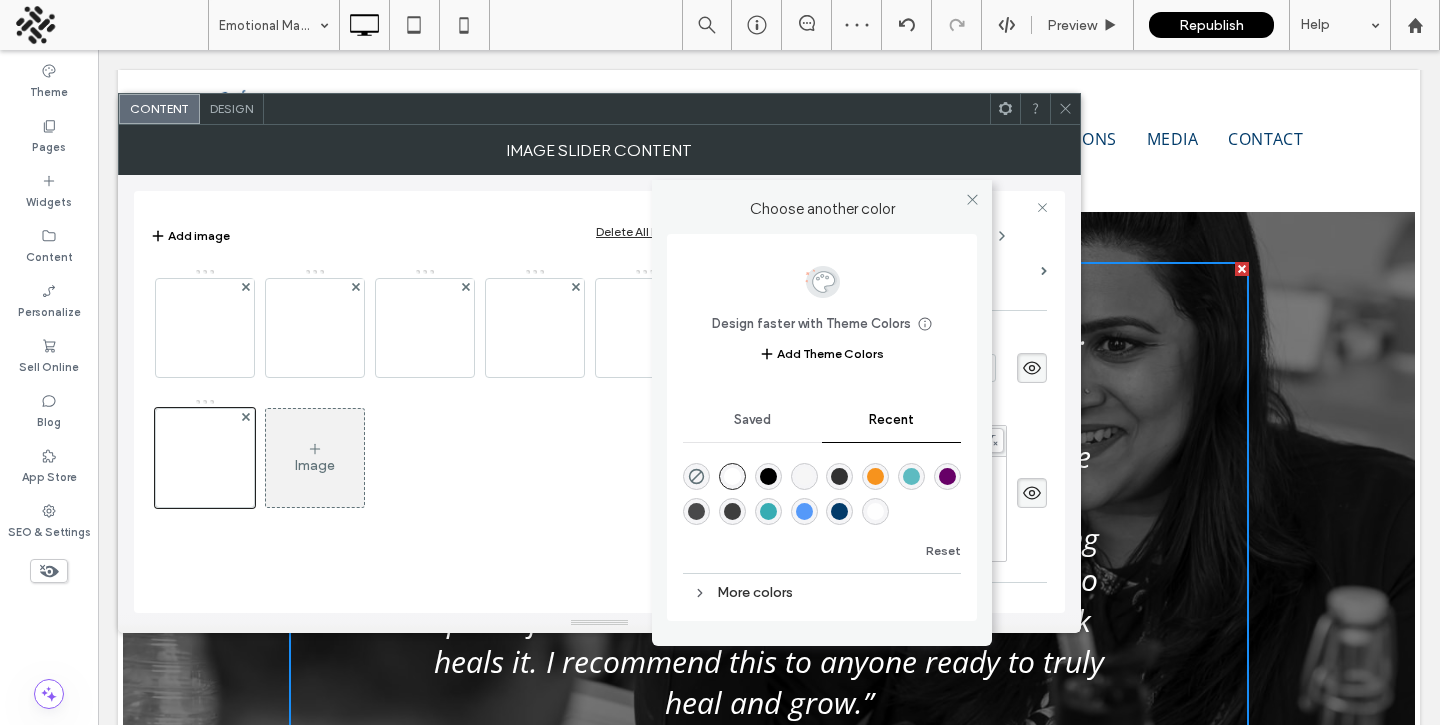click on "*******" at bounding box center (907, 493) 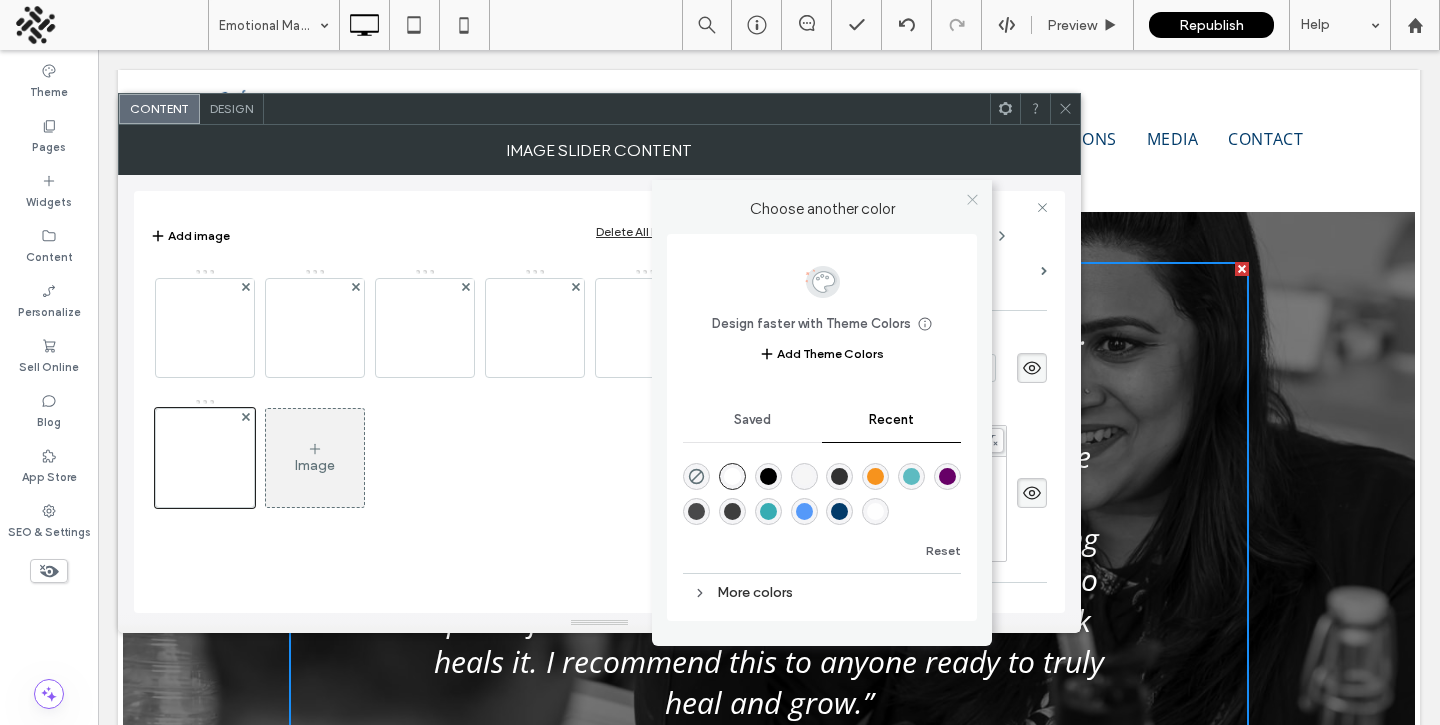 click 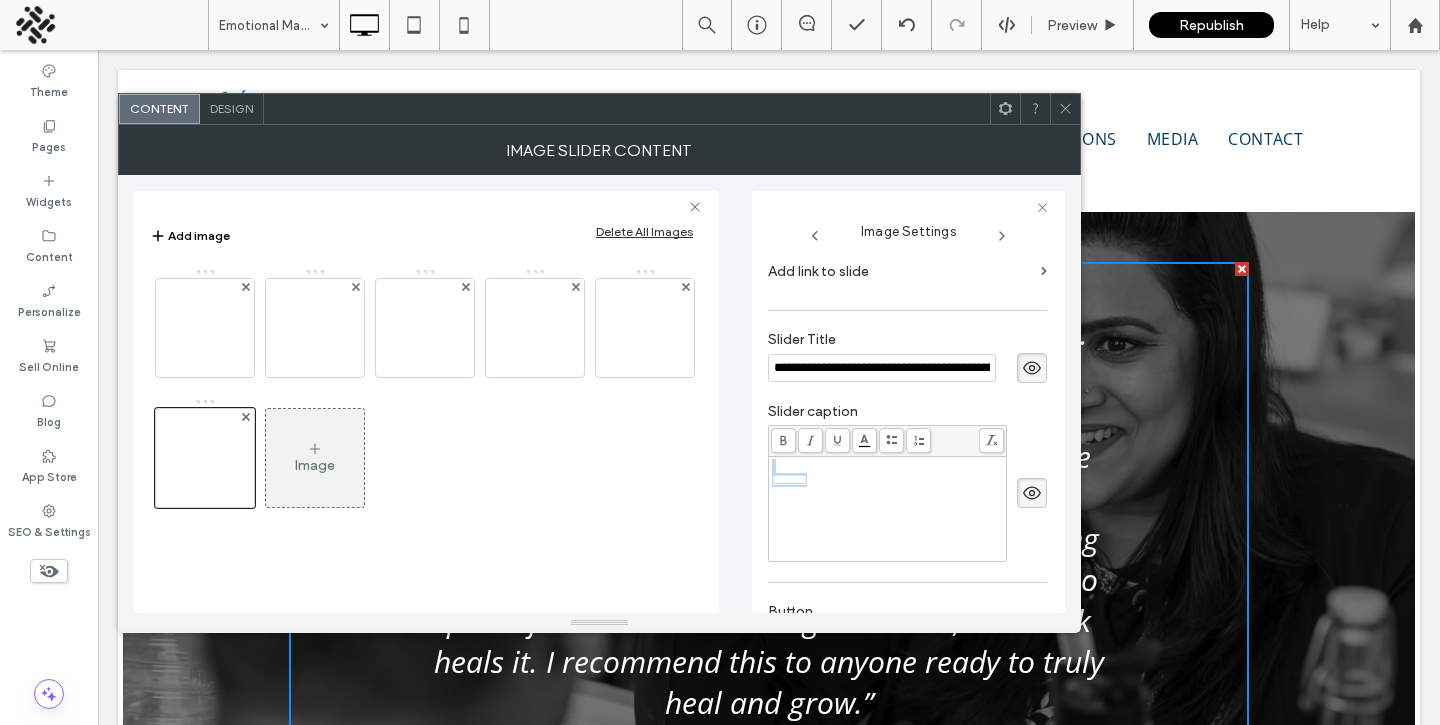 click on "*******" at bounding box center [888, 509] 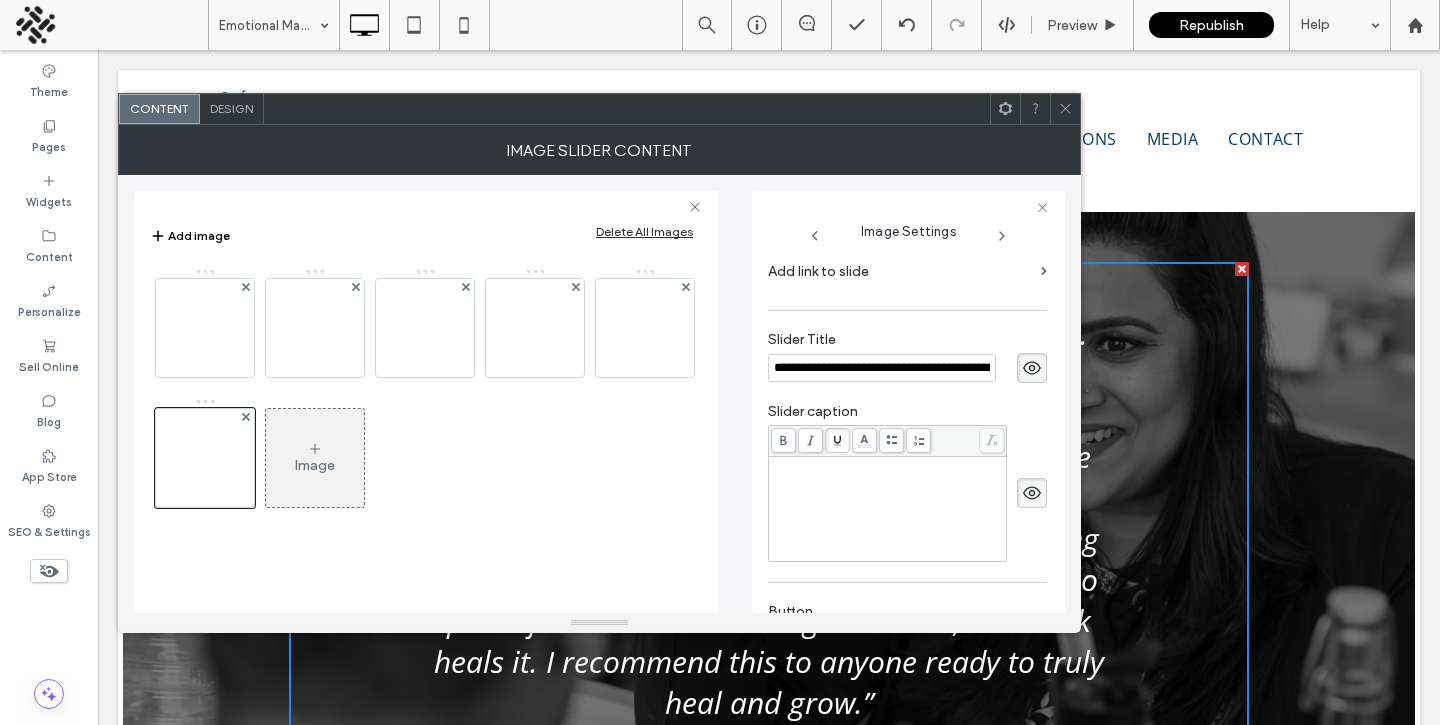 click on "*******" at bounding box center (888, 509) 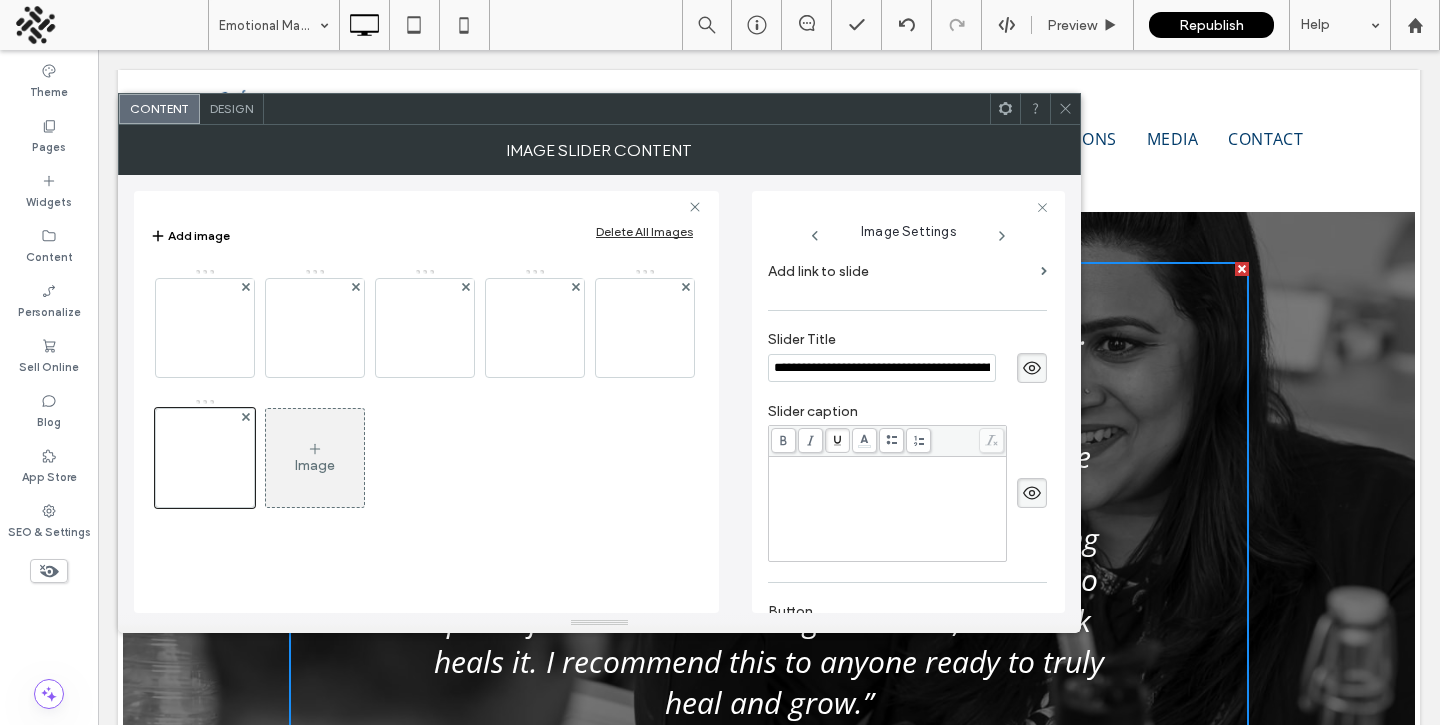 click on "*******" at bounding box center [888, 509] 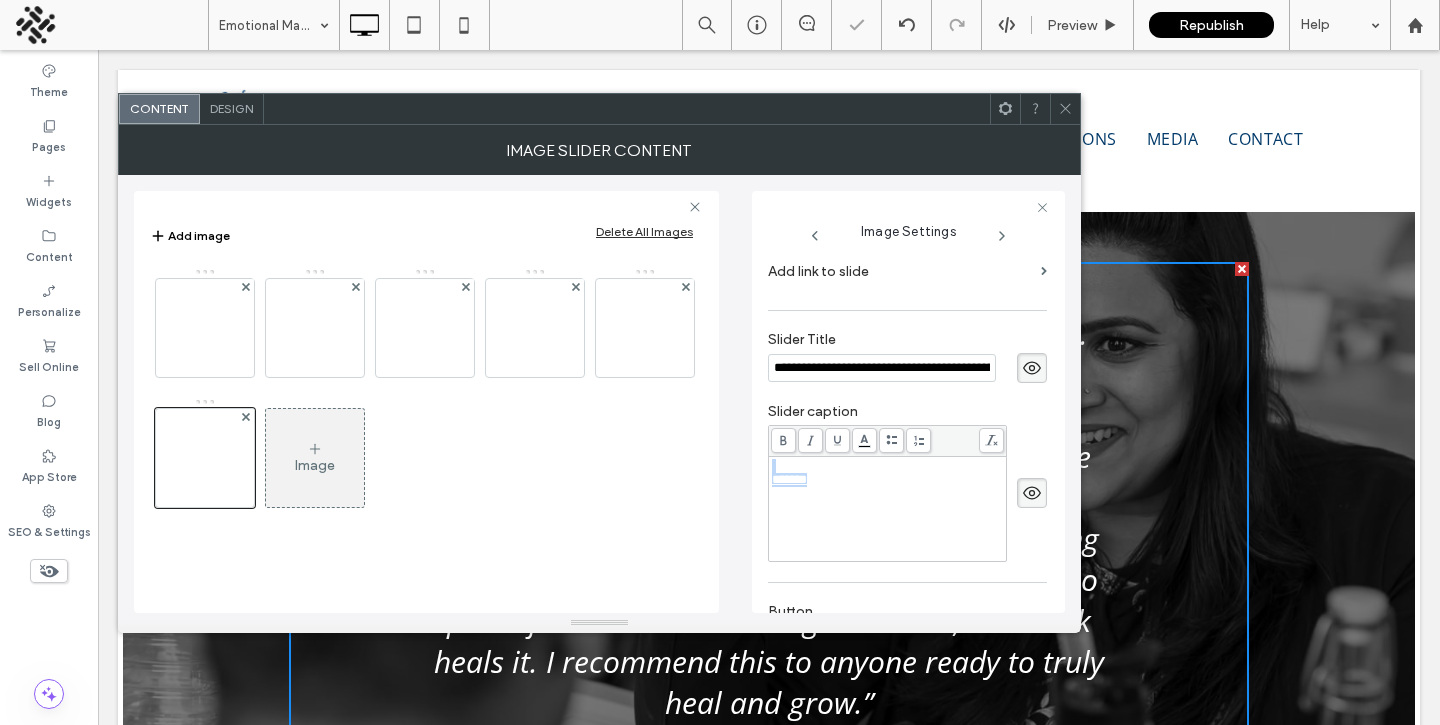 click 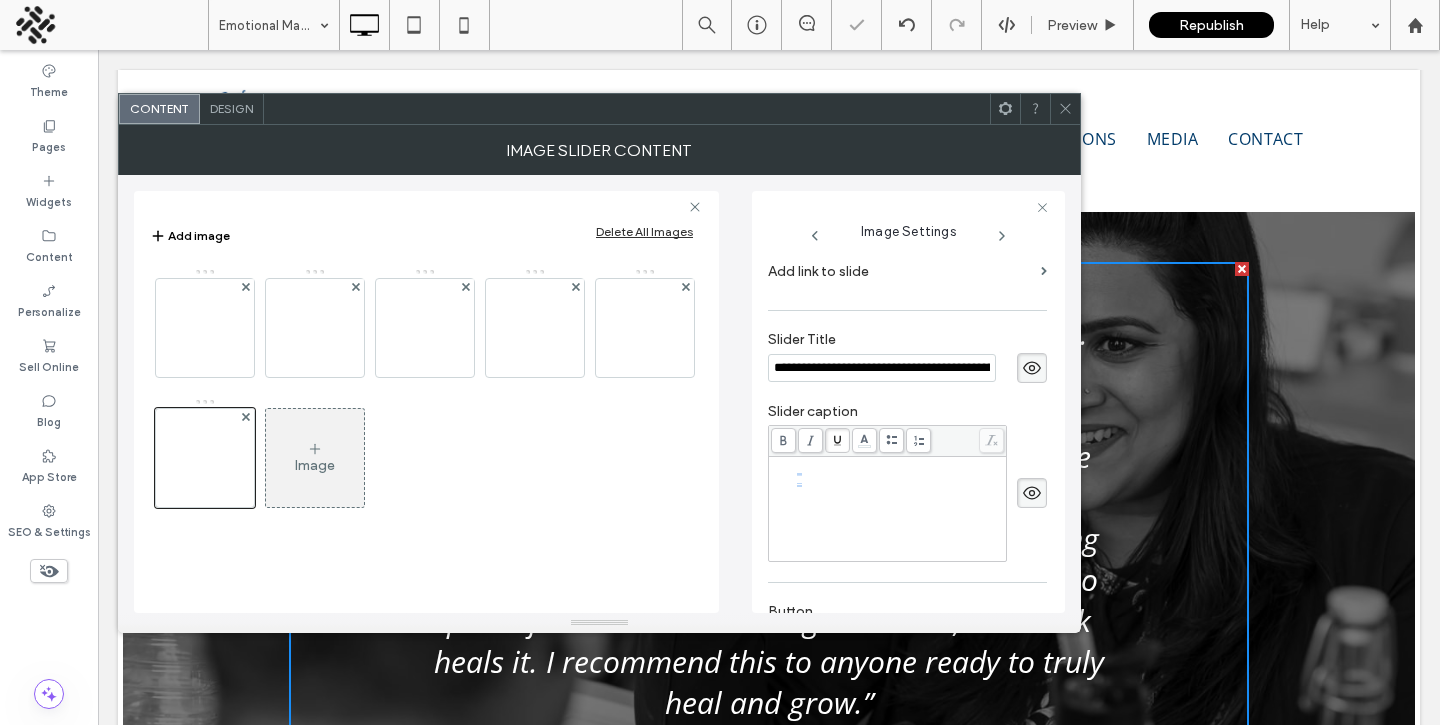 click on "*******" at bounding box center [789, 479] 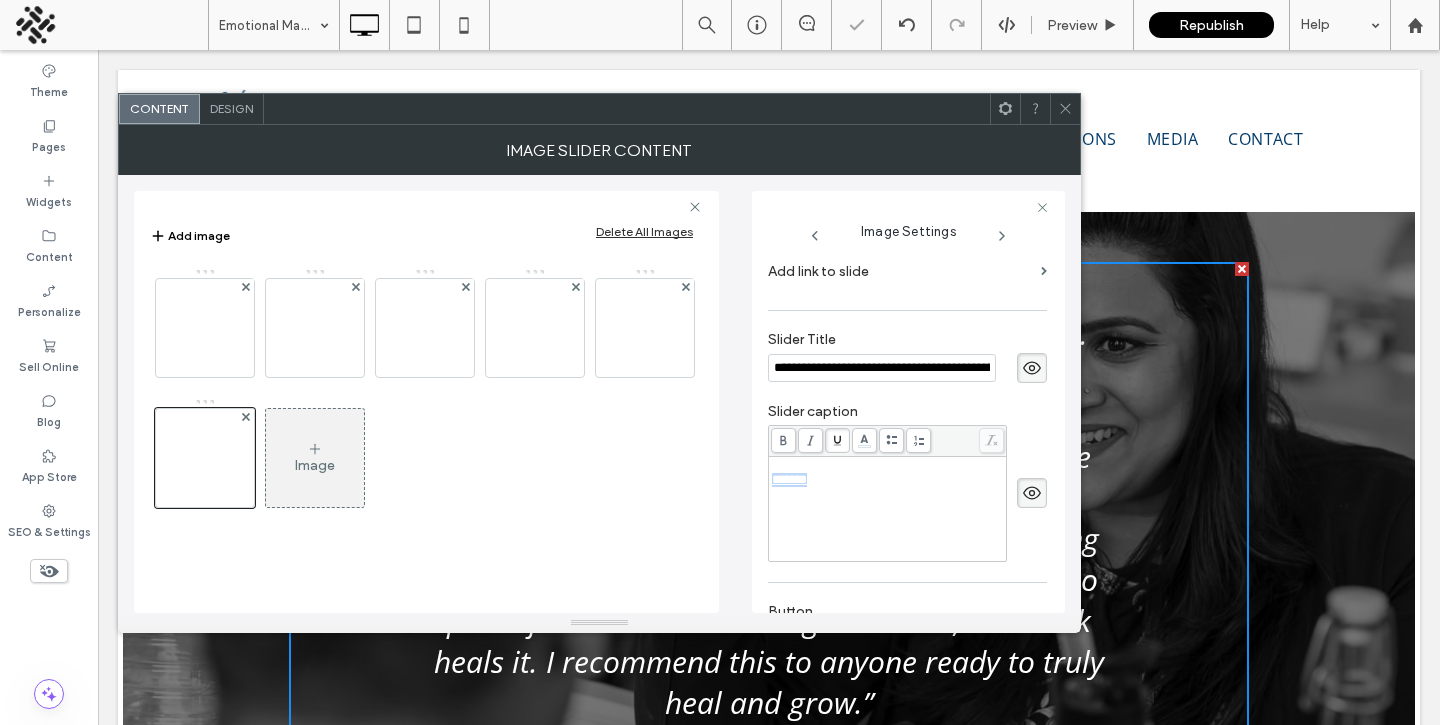 click on "*******" at bounding box center [789, 479] 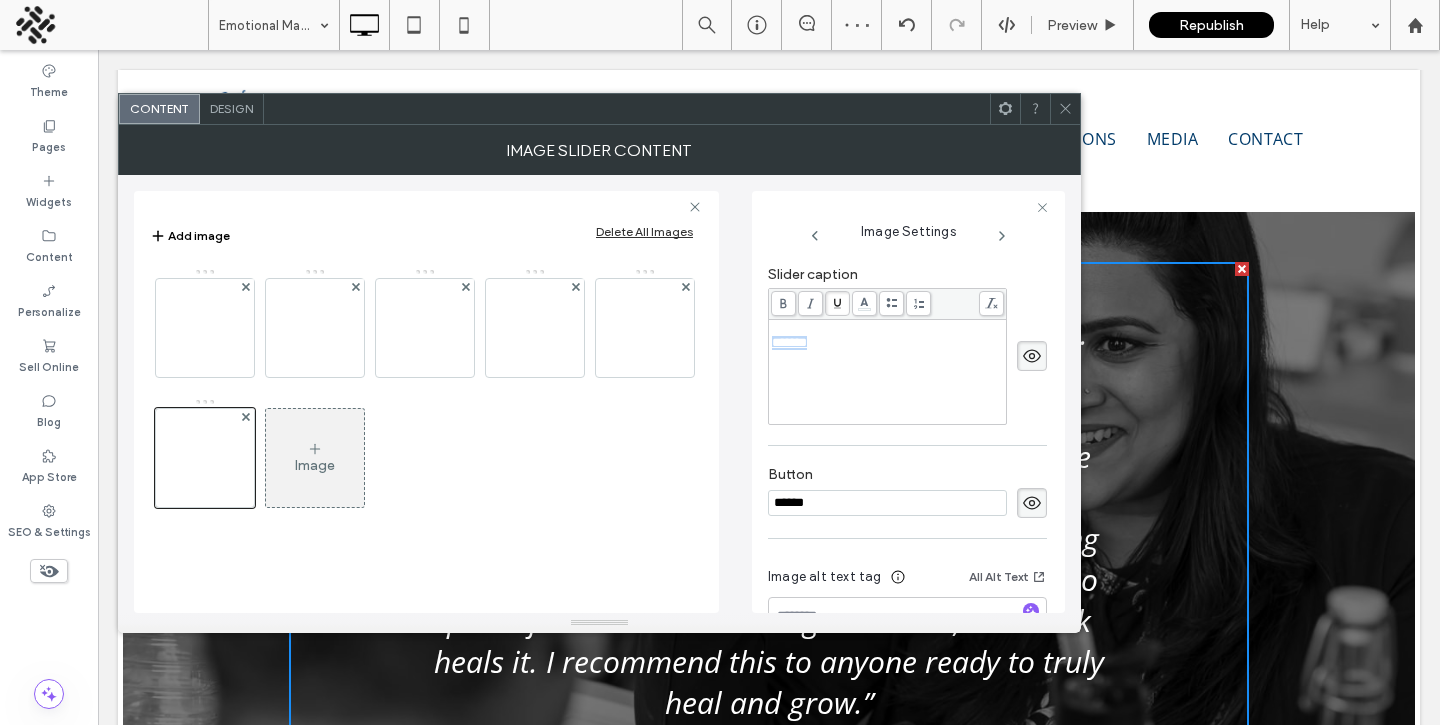 scroll, scrollTop: 573, scrollLeft: 0, axis: vertical 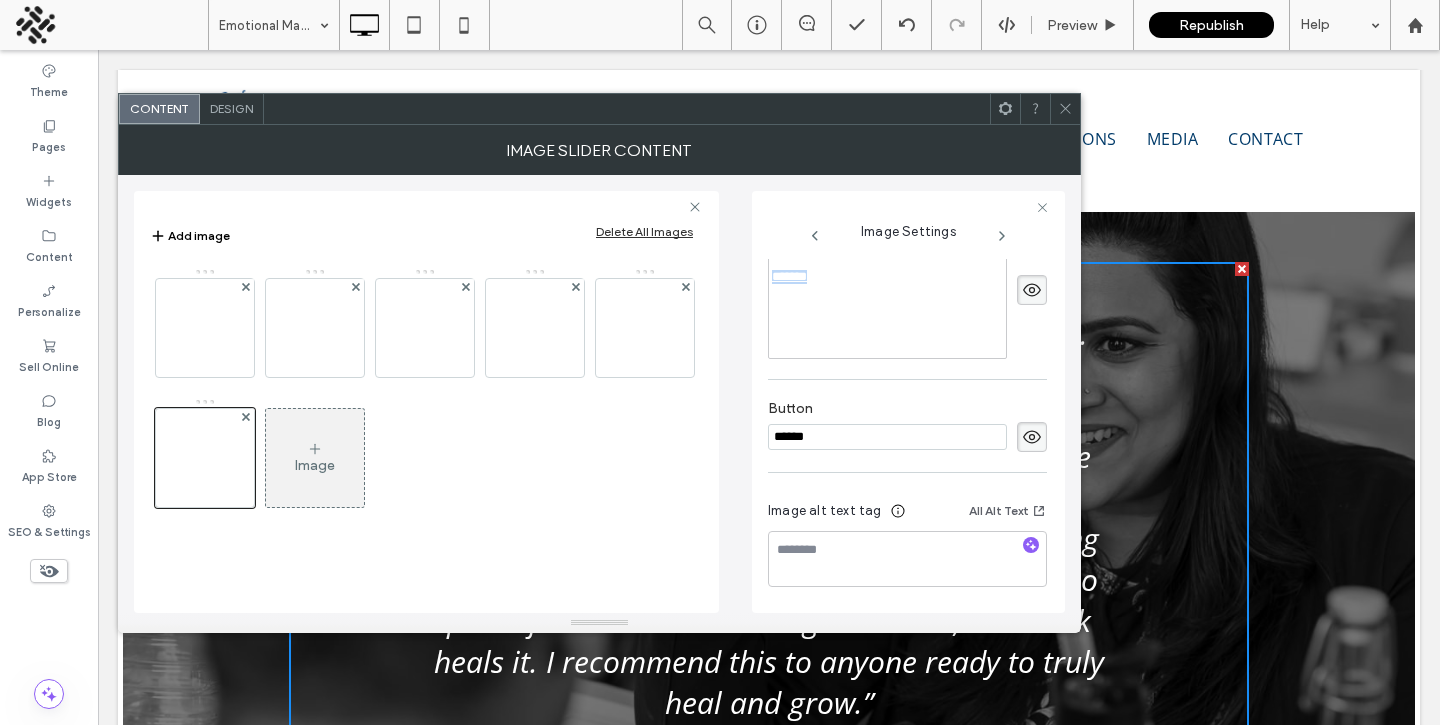 click 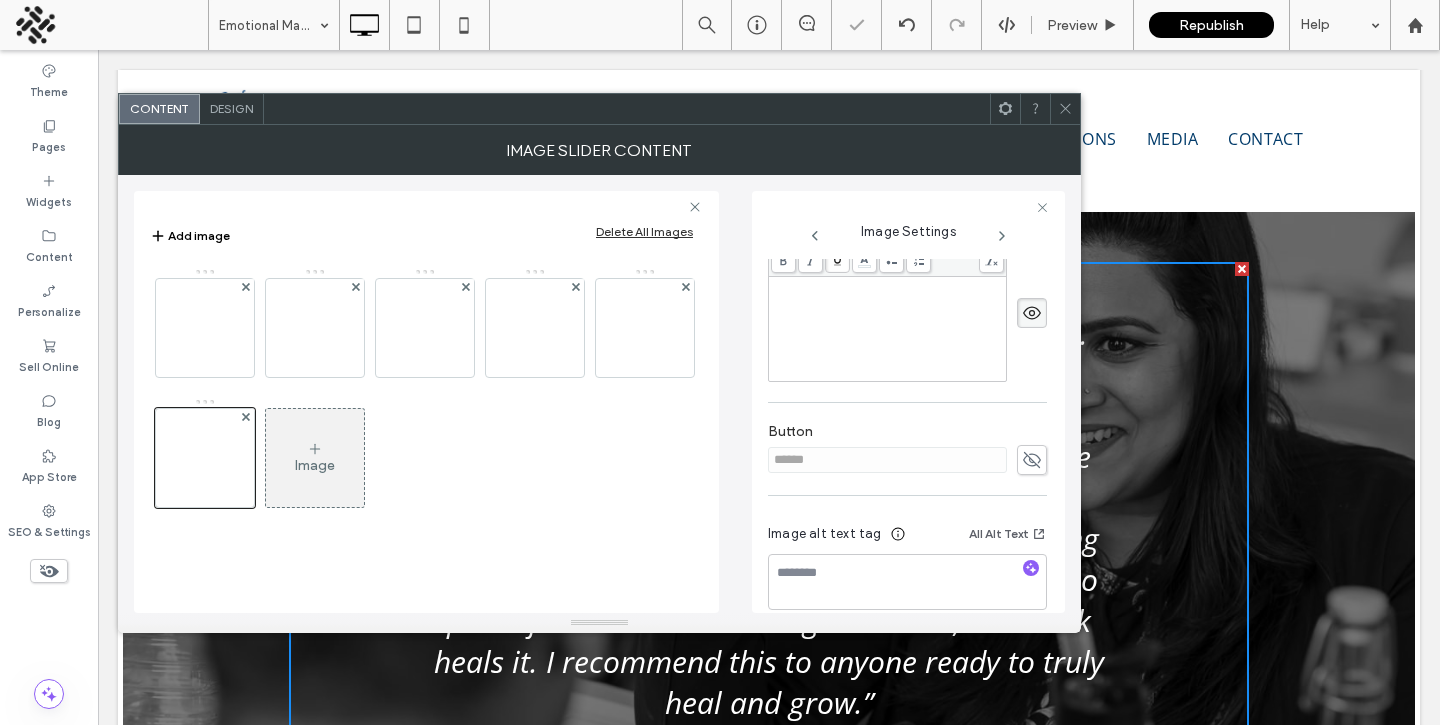 scroll, scrollTop: 502, scrollLeft: 0, axis: vertical 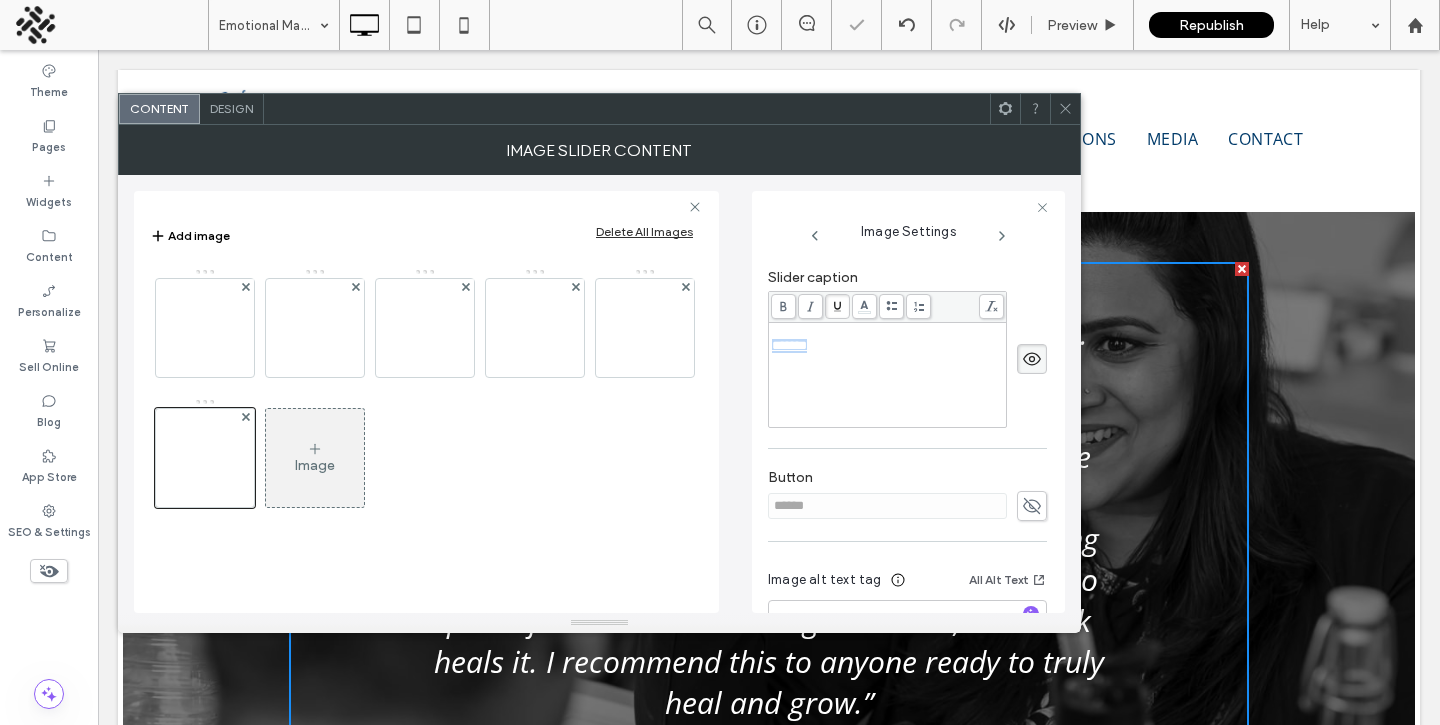click on "*******" at bounding box center (888, 375) 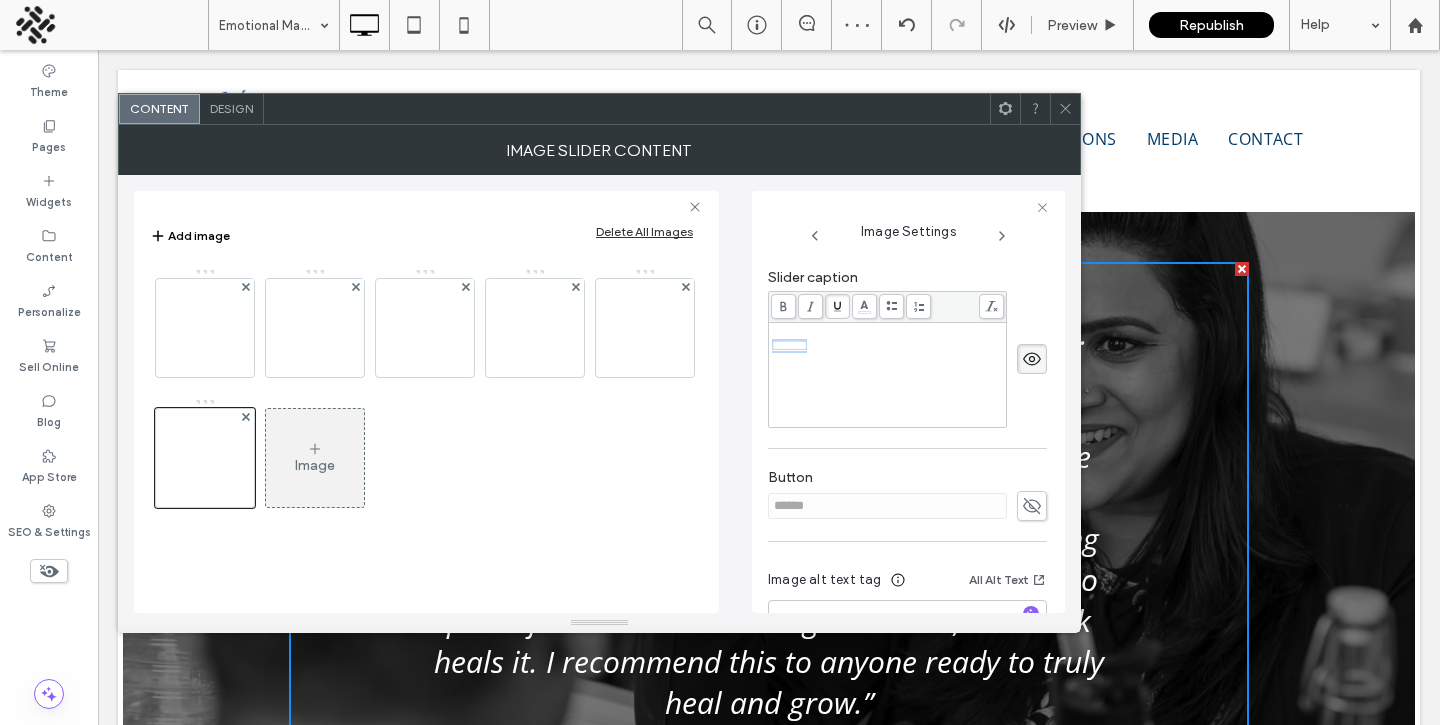 click 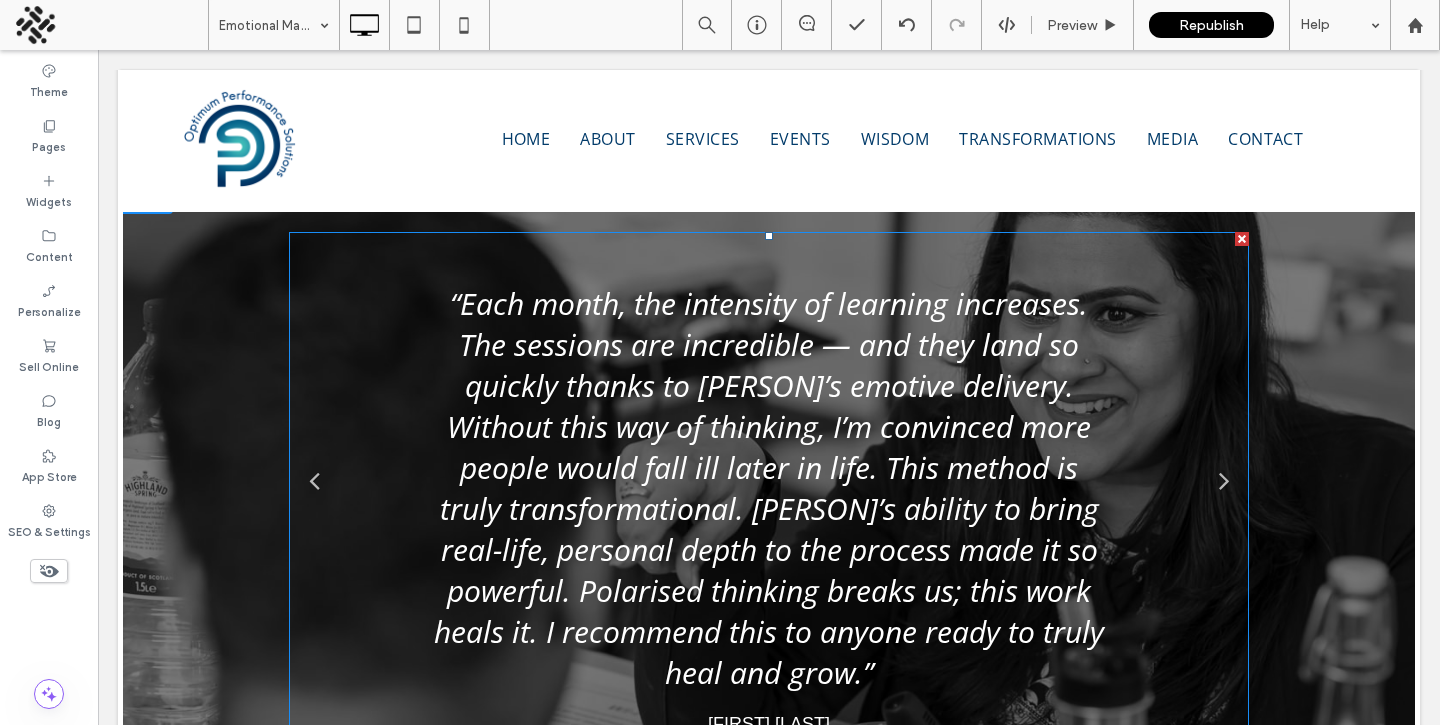 scroll, scrollTop: 3702, scrollLeft: 0, axis: vertical 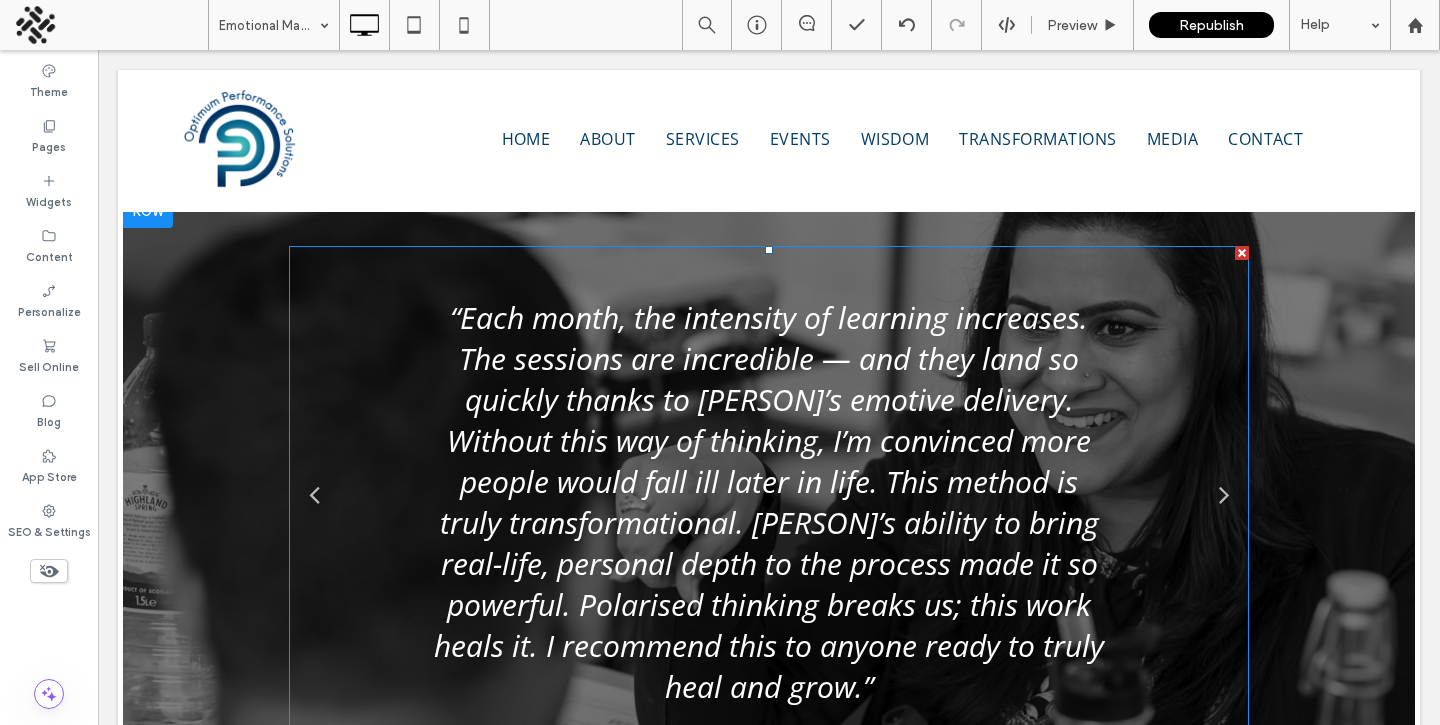 click on "“Each month, the intensity of learning increases. The sessions are incredible — and they land so quickly thanks to Manmeet’s emotive delivery. Without this way of thinking, I’m convinced more people would fall ill later in life. This method is truly transformational. Manmeet’s ability to bring real-life, personal depth to the process made it so powerful. Polarised thinking breaks us; this work heals it. I recommend this to anyone ready to truly heal and grow.”
Minal P
Button" at bounding box center [769, 501] 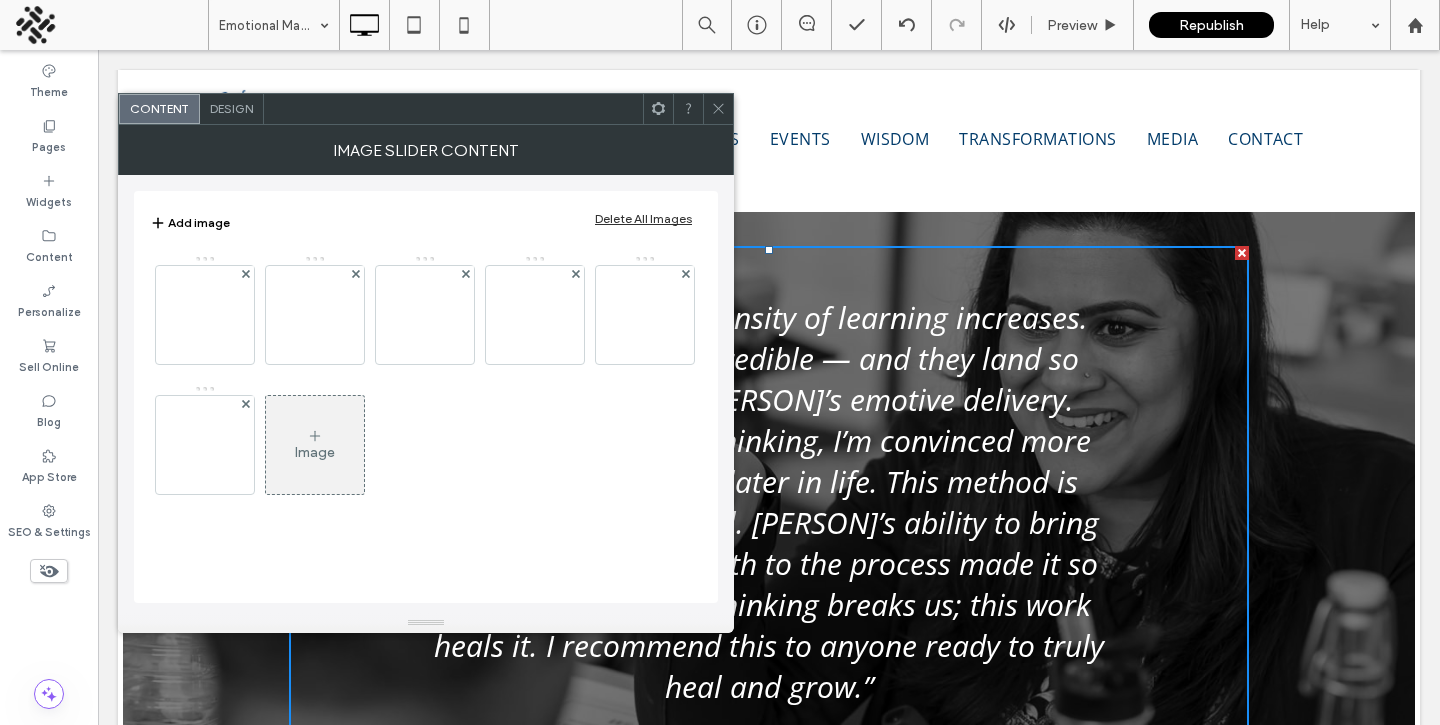 click on "Image" at bounding box center (315, 445) 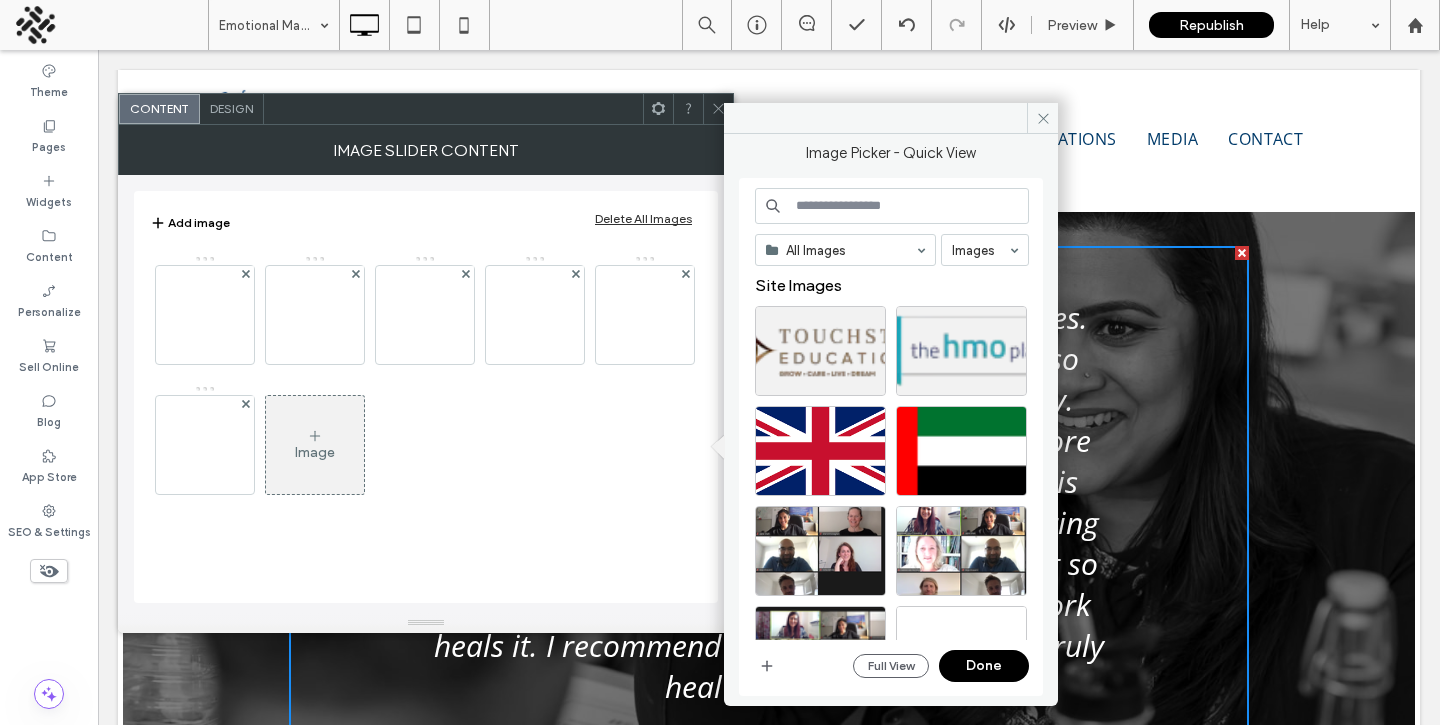 click at bounding box center [892, 206] 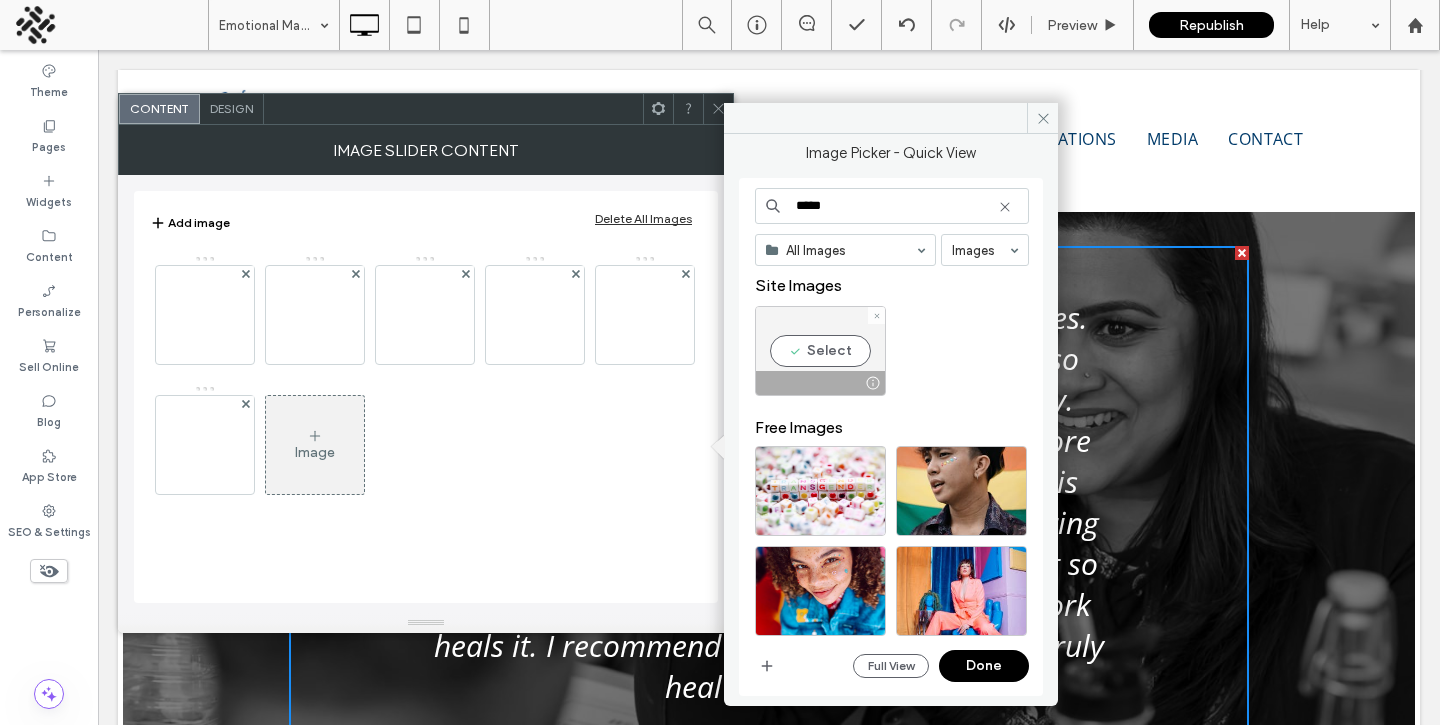 type on "*****" 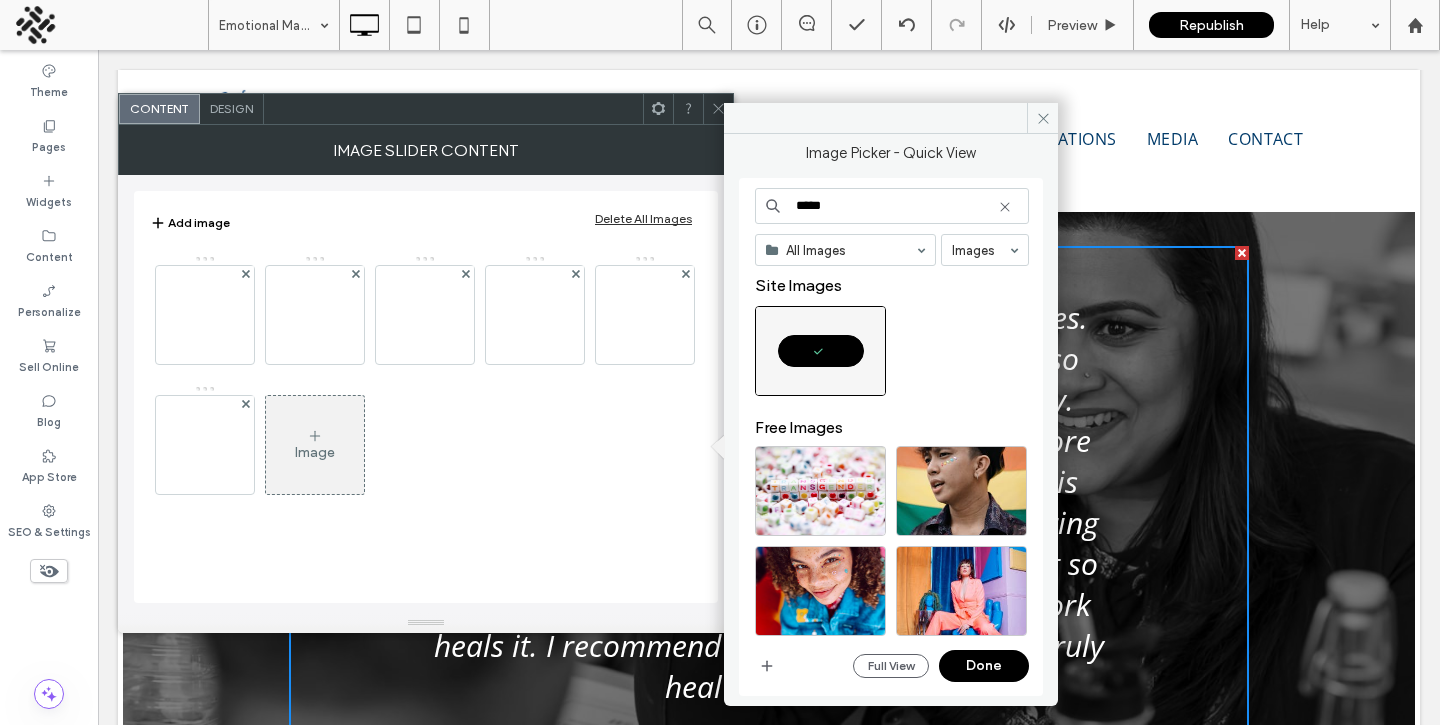 click on "Done" at bounding box center (984, 666) 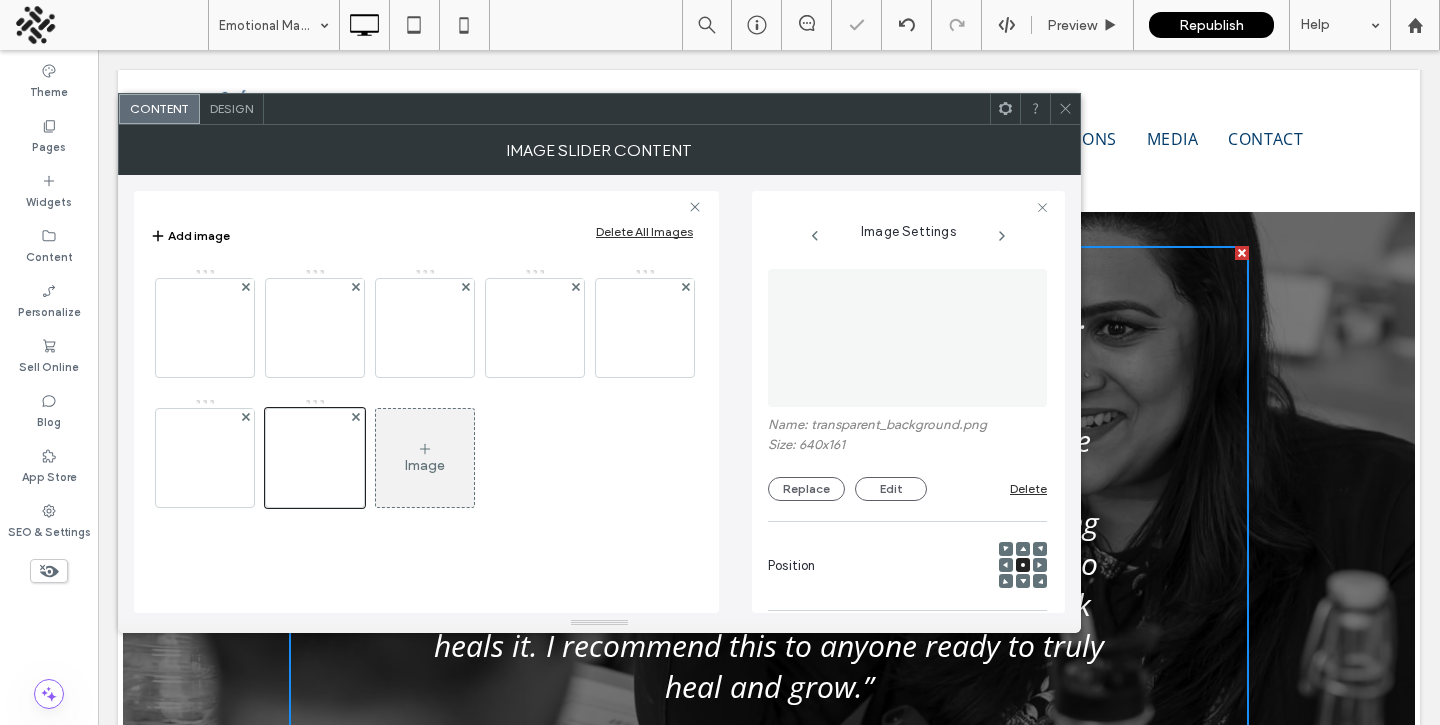 scroll, scrollTop: 295, scrollLeft: 0, axis: vertical 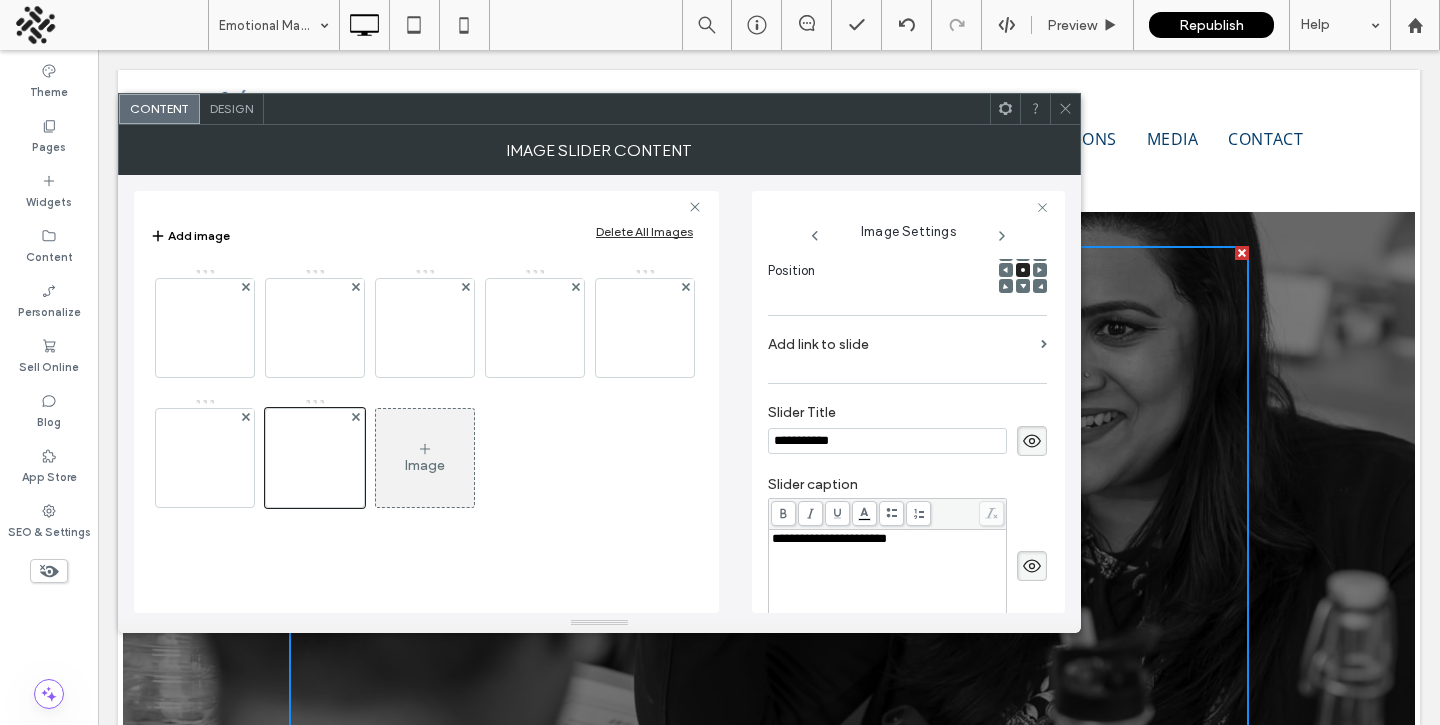 click on "**********" at bounding box center [887, 441] 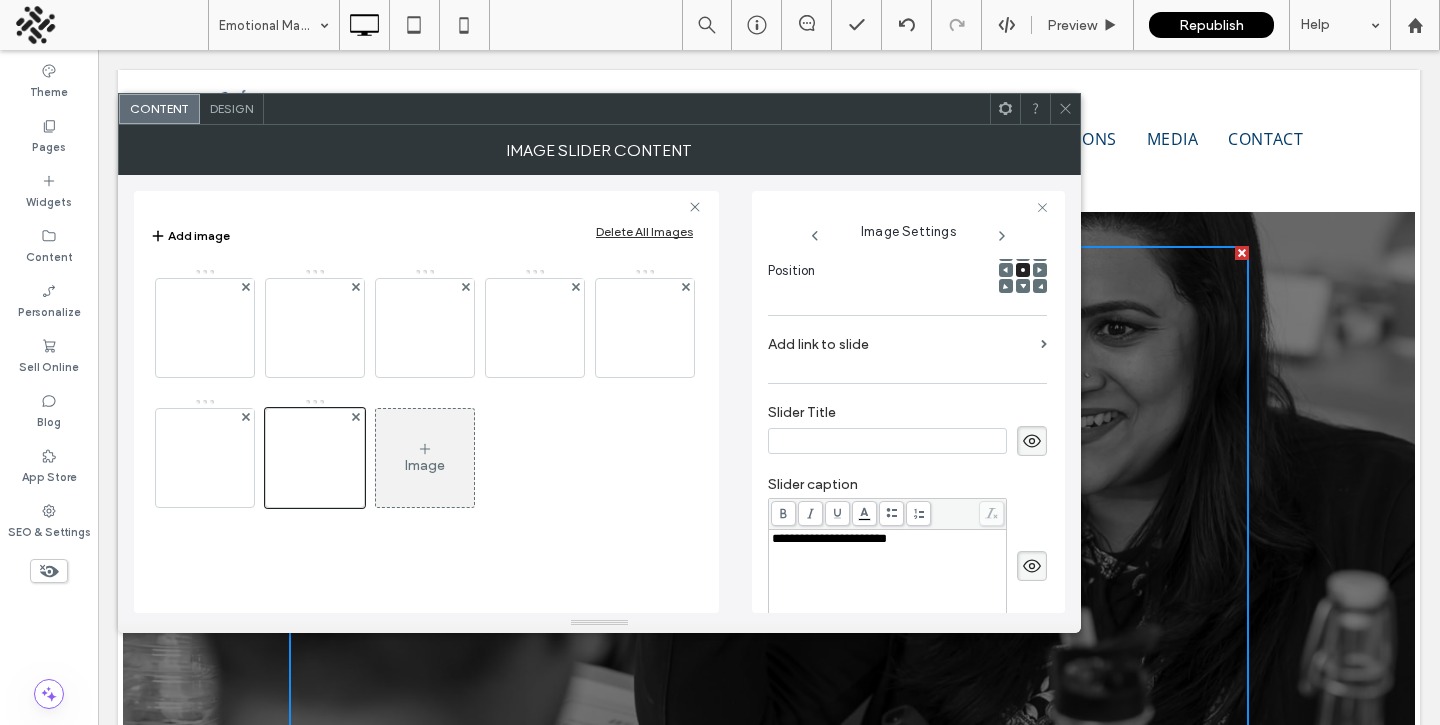 paste on "**********" 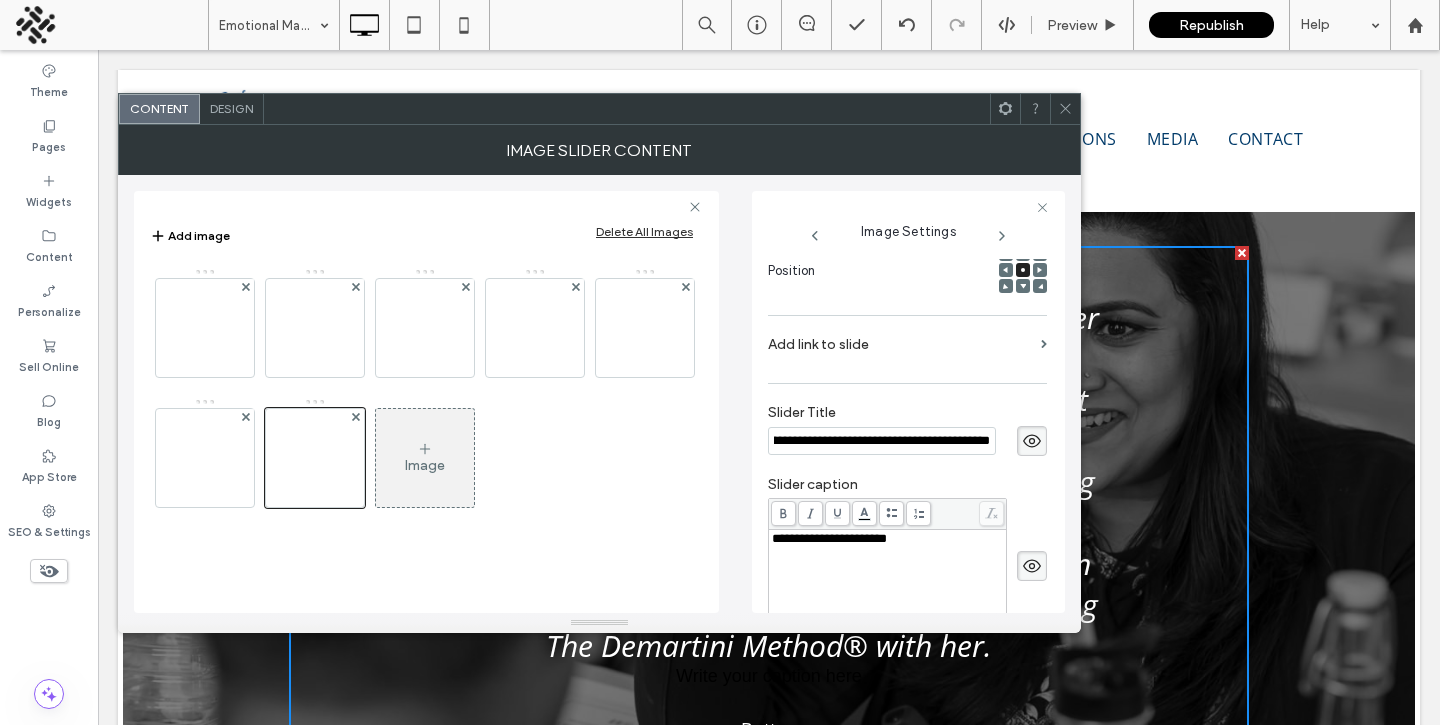 type on "**********" 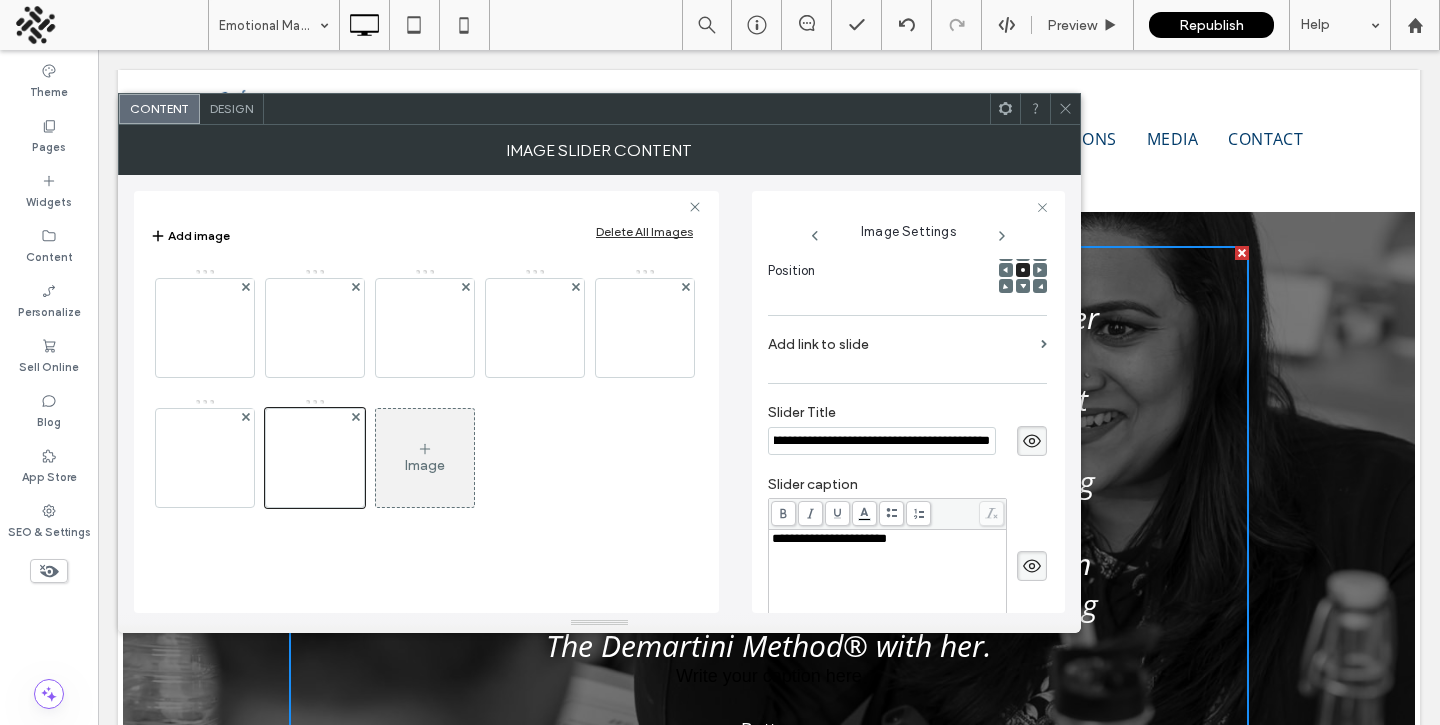 click on "**********" at bounding box center (888, 582) 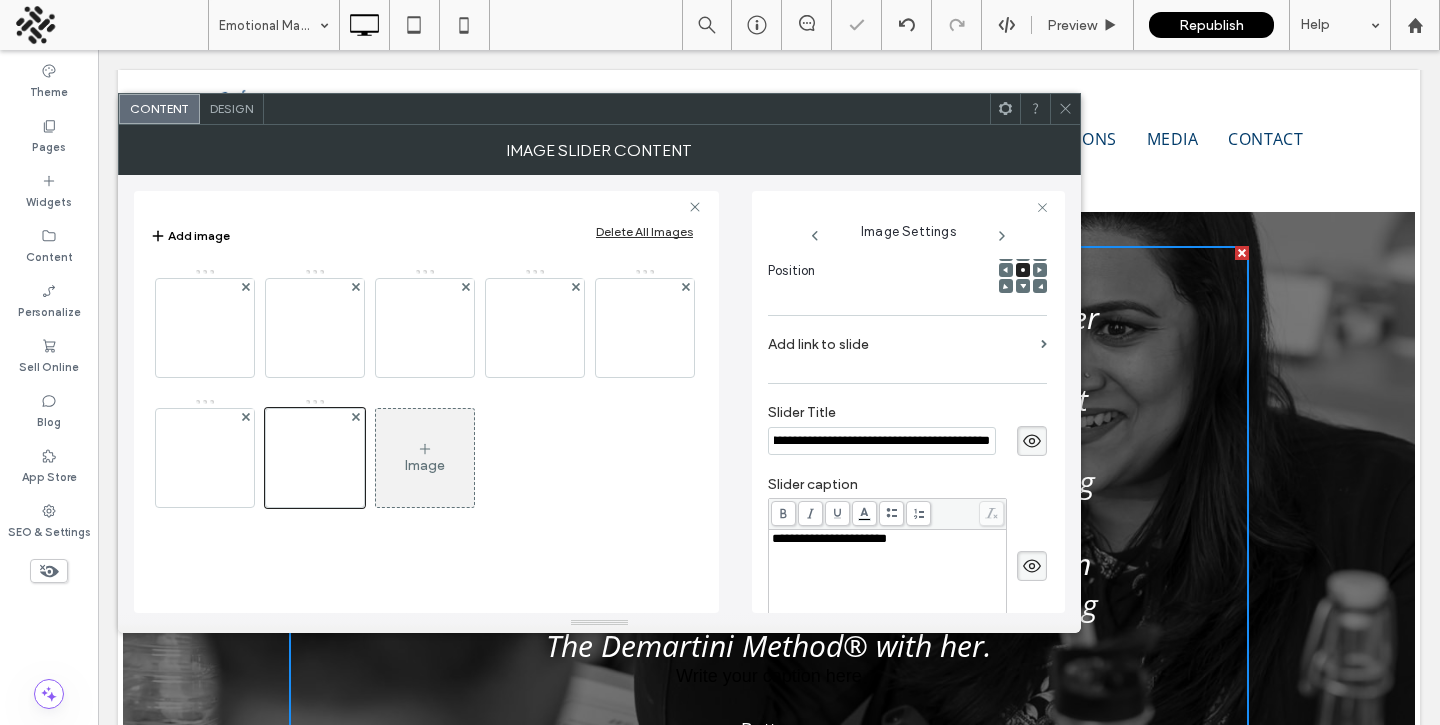 click on "**********" at bounding box center [888, 582] 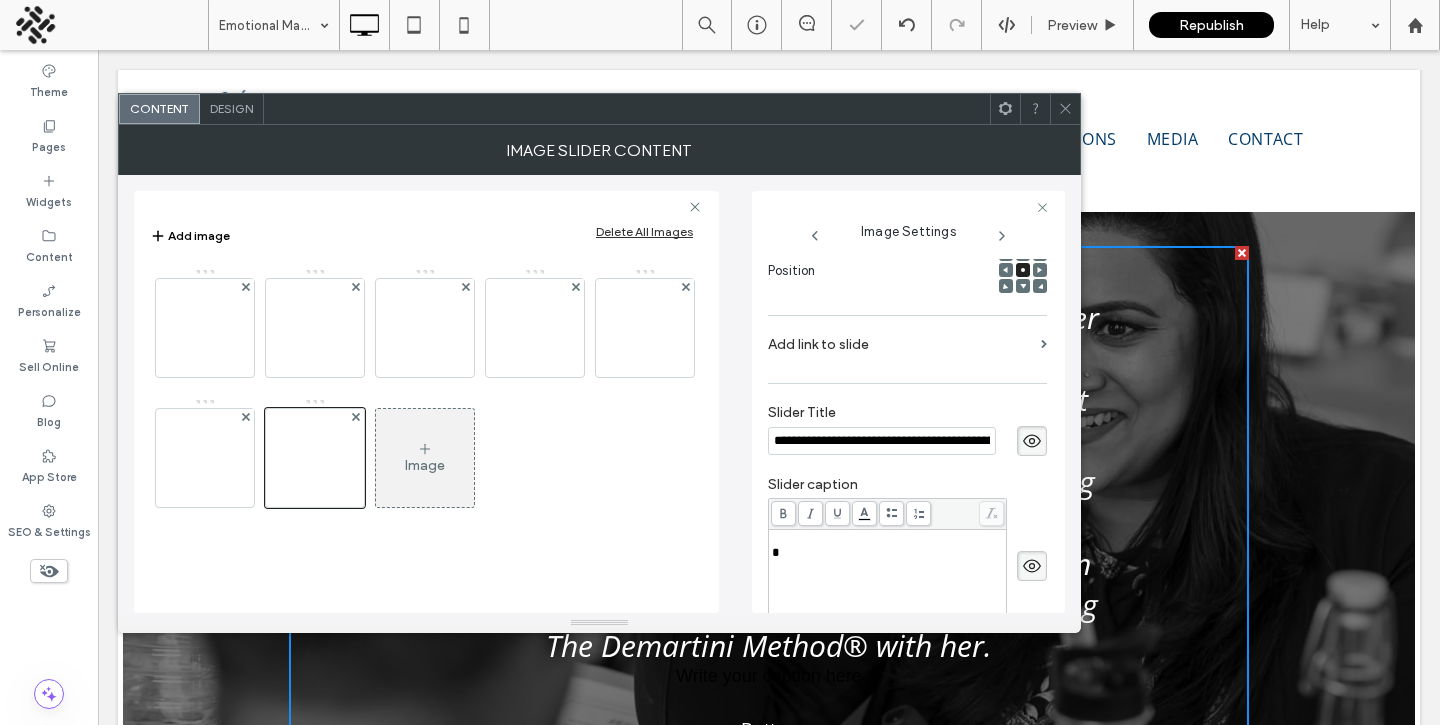 type 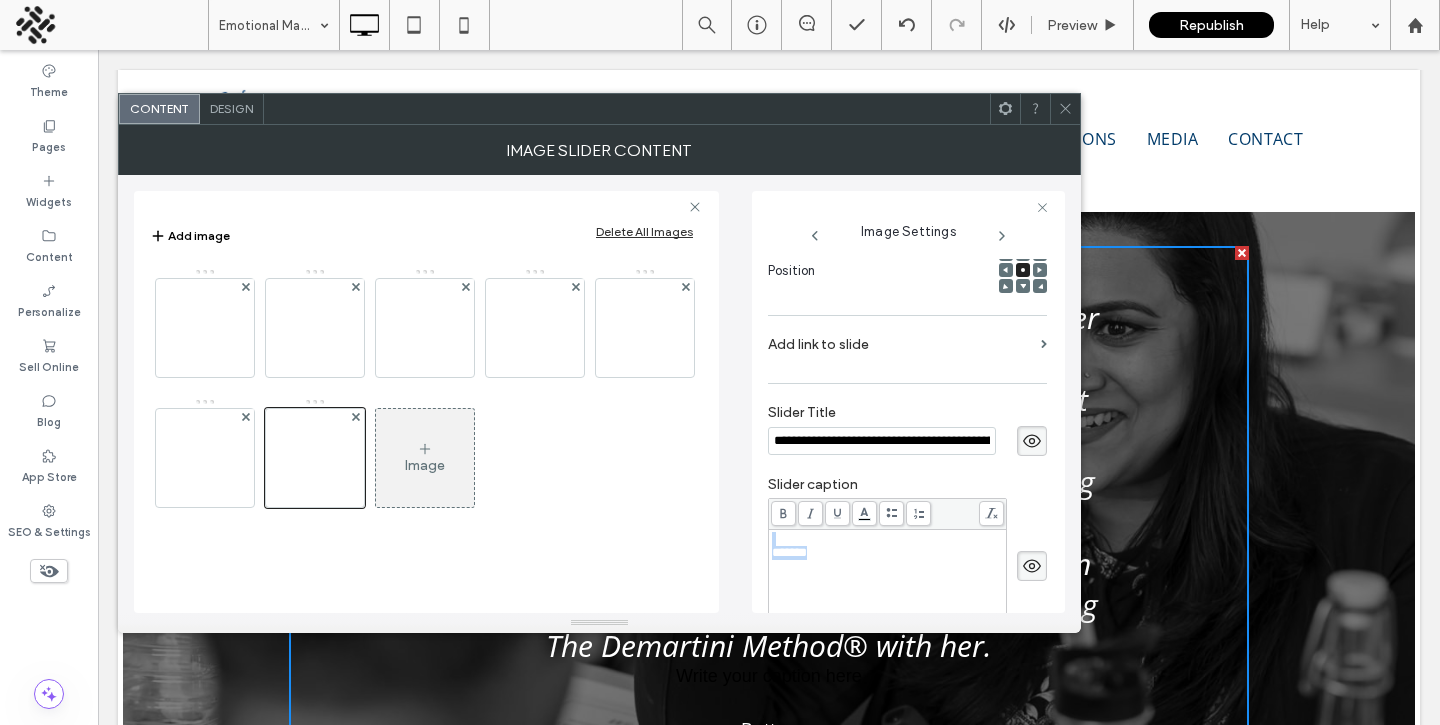 click on ".wqwq-1{fill:#231f20;}
.cls-1q, .cls-2q { fill-rule: evenodd; }
.cls-2q { fill: #6e8188; }
True_local
Agendize
HealthEngine
x_close_popup
from_your_site
multi_language
zoom-out
zoom-in
z_vimeo
z_yelp
z_picassa
w_vCita
youtube
yelp
x2
x
x_x
x_alignright
x_handwritten
wrench
wordpress
windowsvv
win8
whats_app
wallet
warning-sign
w_youtube
w_youtube_channel
w_yelp
w_video
w_twitter
w_title
w_tabs
w_social_icons
w_spacer
w_share
w_rss_feed
w_recent-posts
w_push
w_paypal
w_photo_gallery" at bounding box center [720, 362] 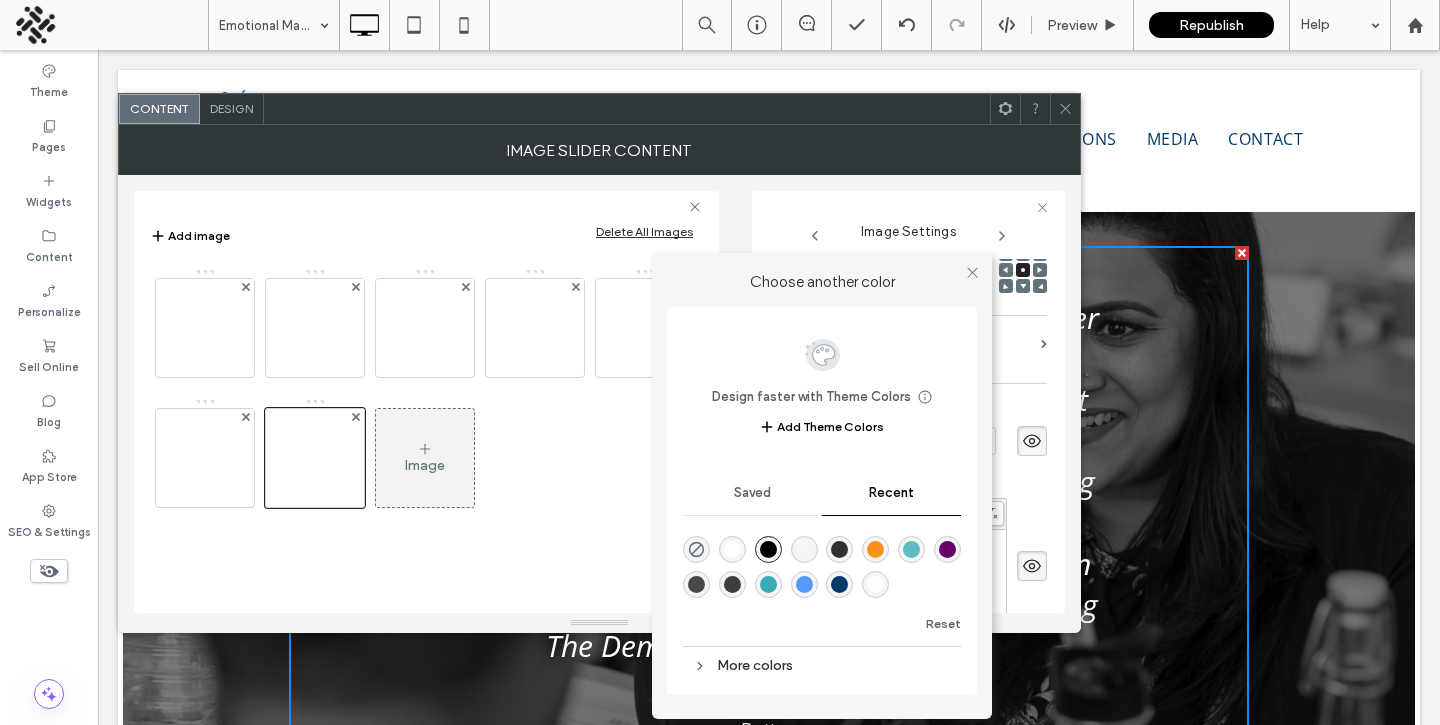 click at bounding box center (732, 549) 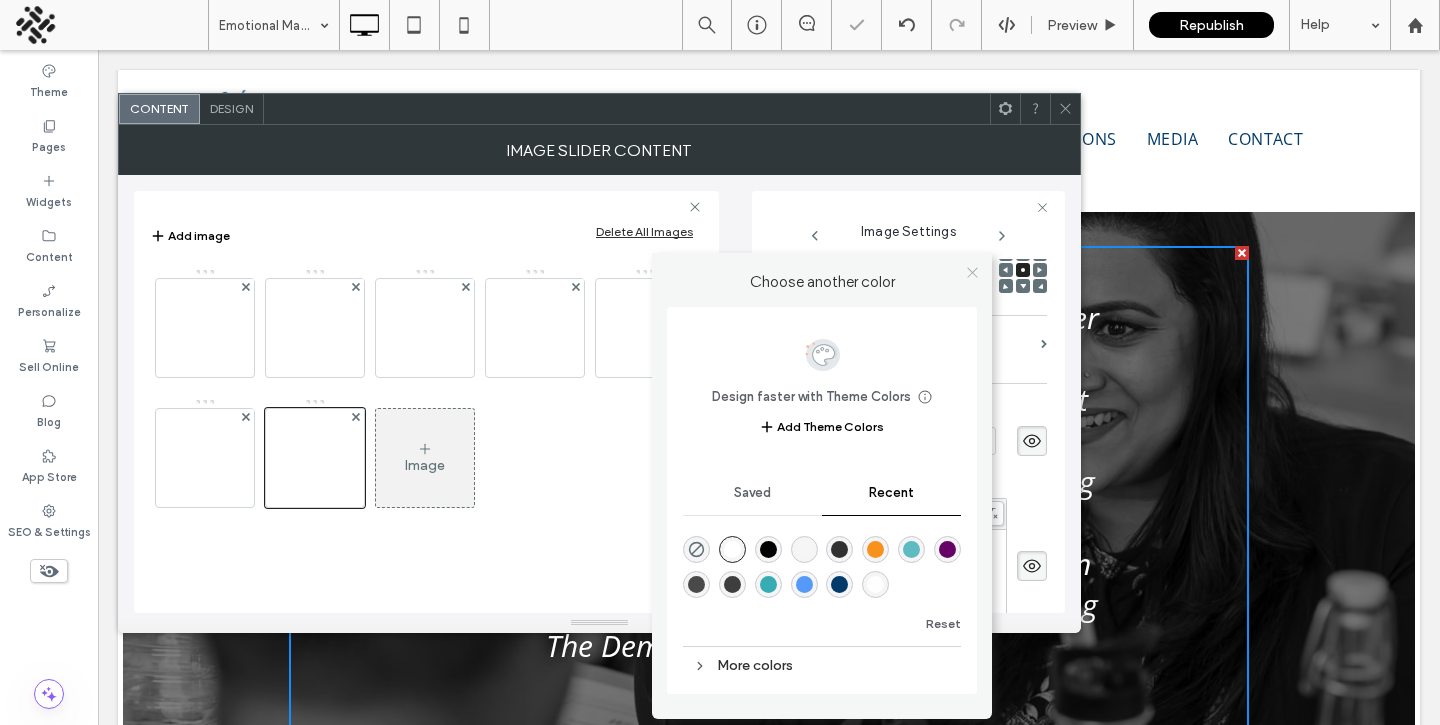 click 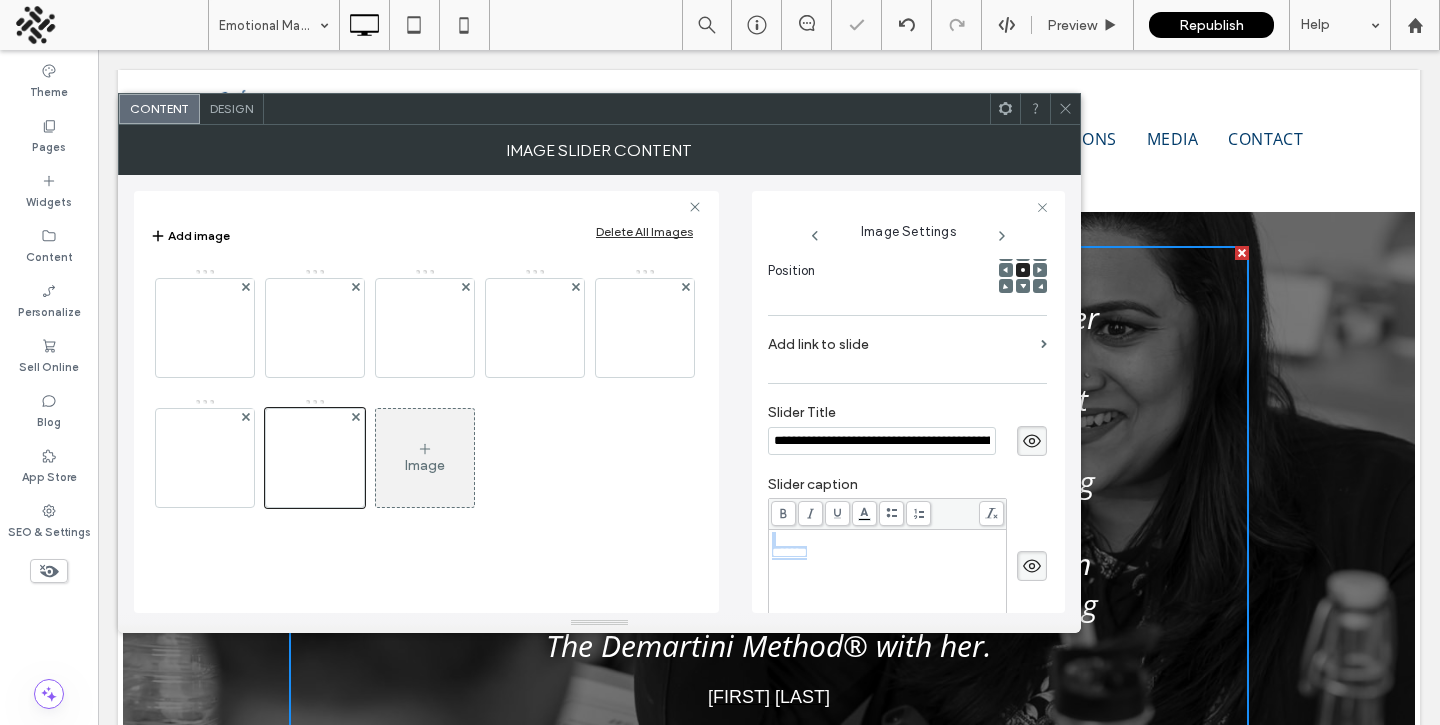 click on "Image" at bounding box center (425, 458) 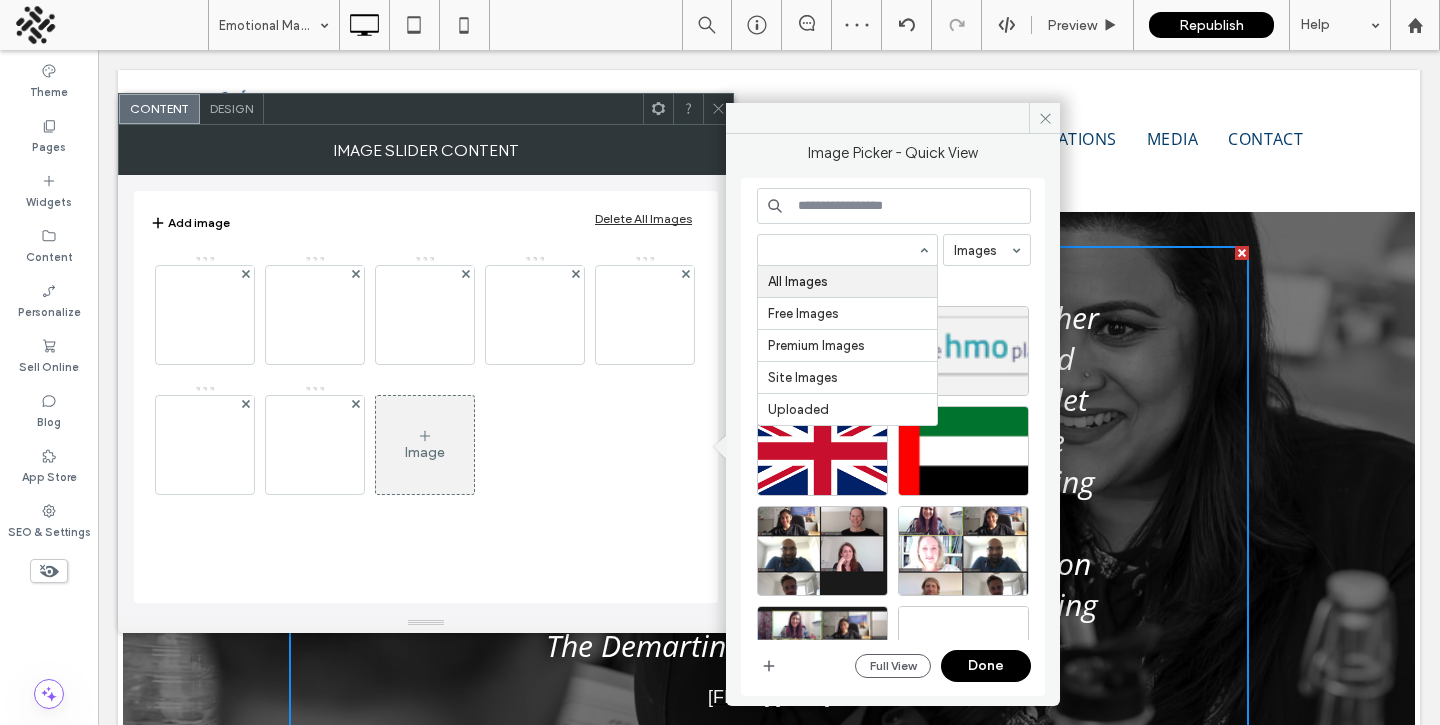 click at bounding box center (894, 206) 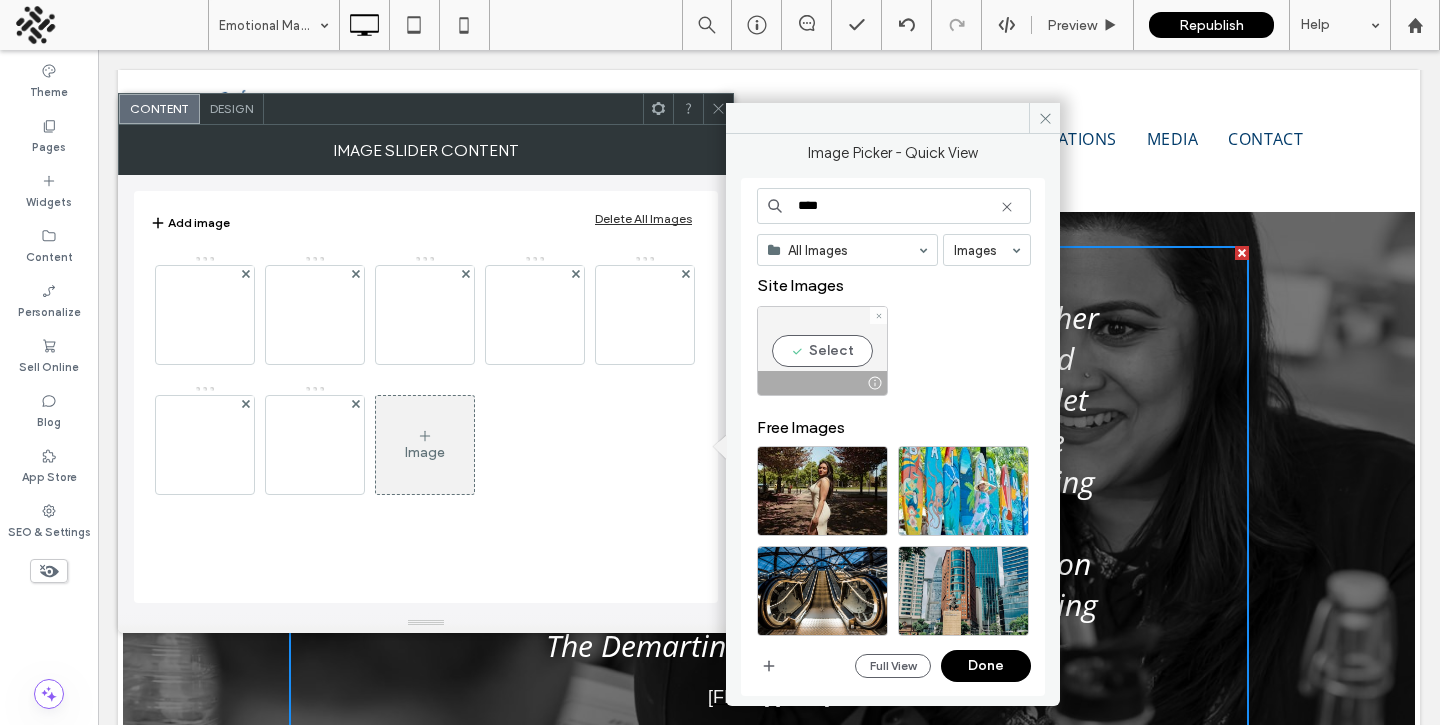 type on "****" 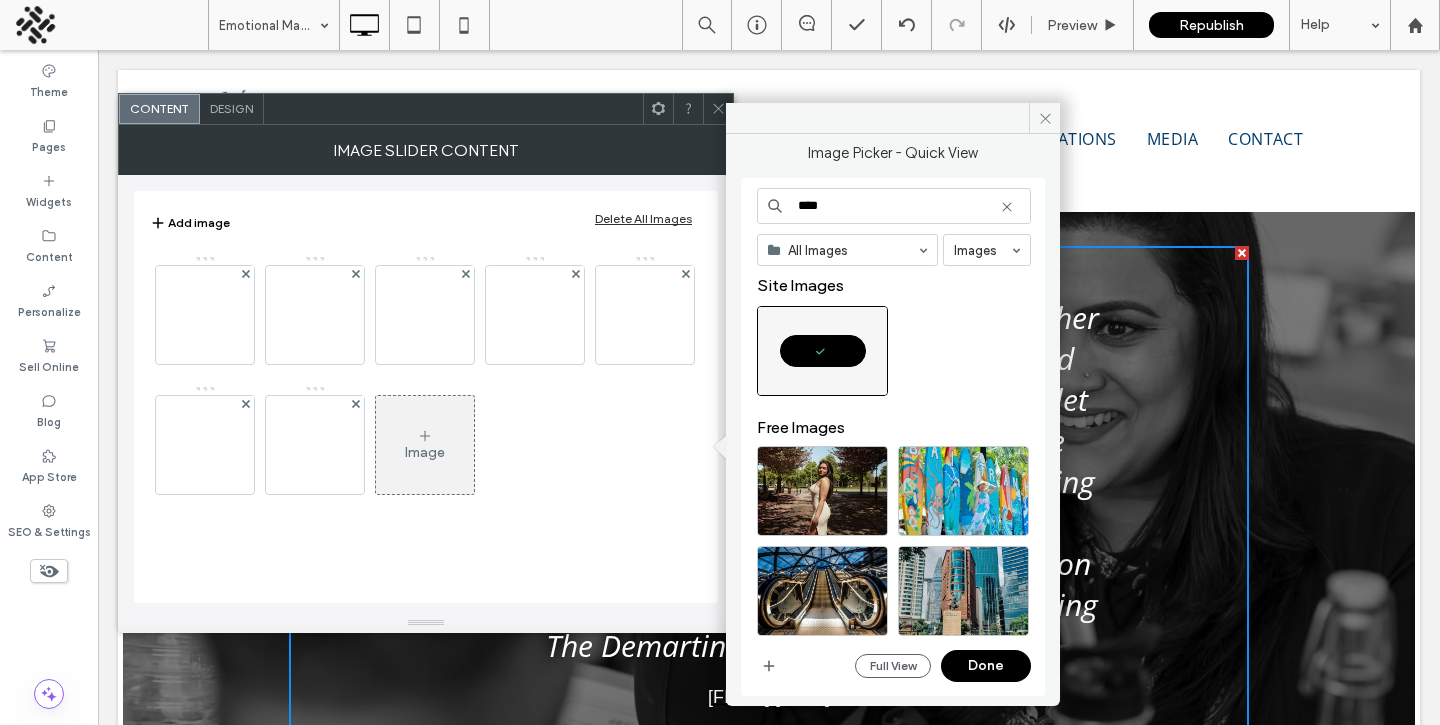 click on "Done" at bounding box center [986, 666] 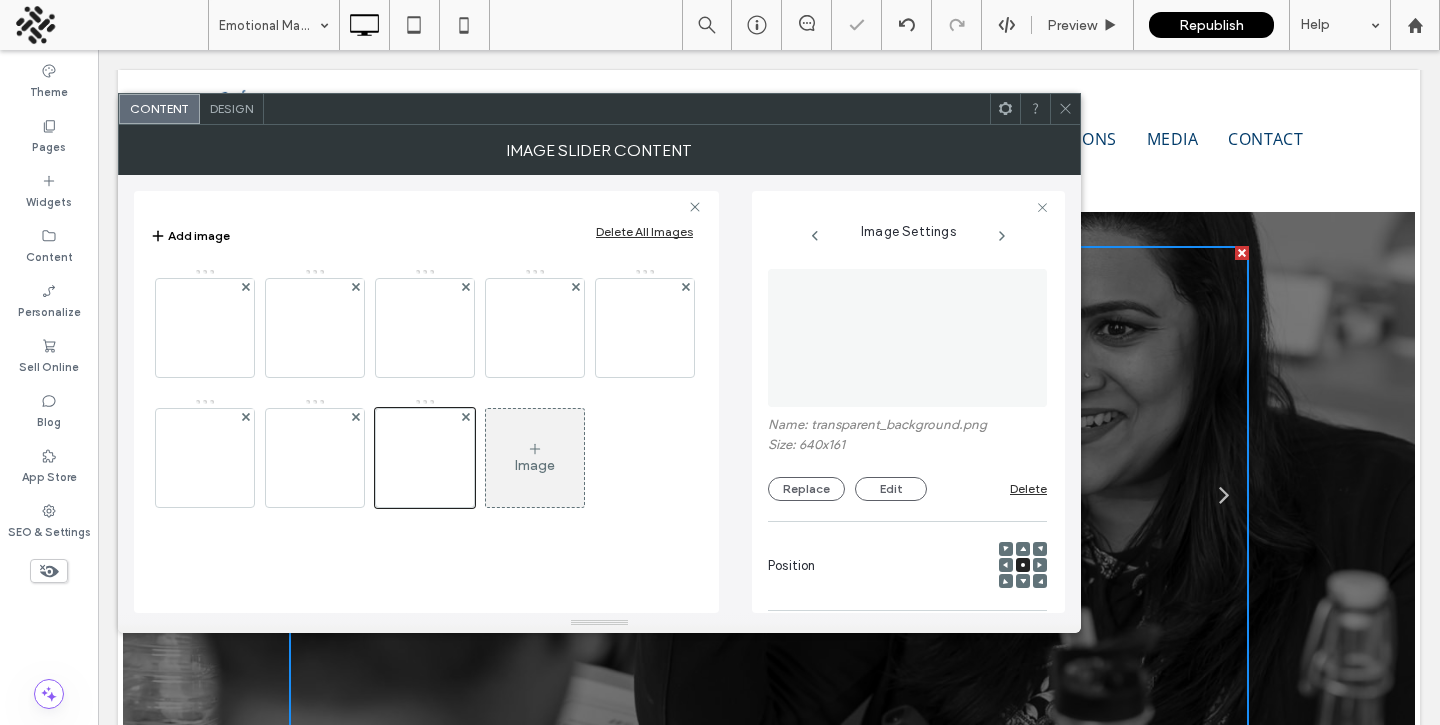 scroll, scrollTop: 0, scrollLeft: 2, axis: horizontal 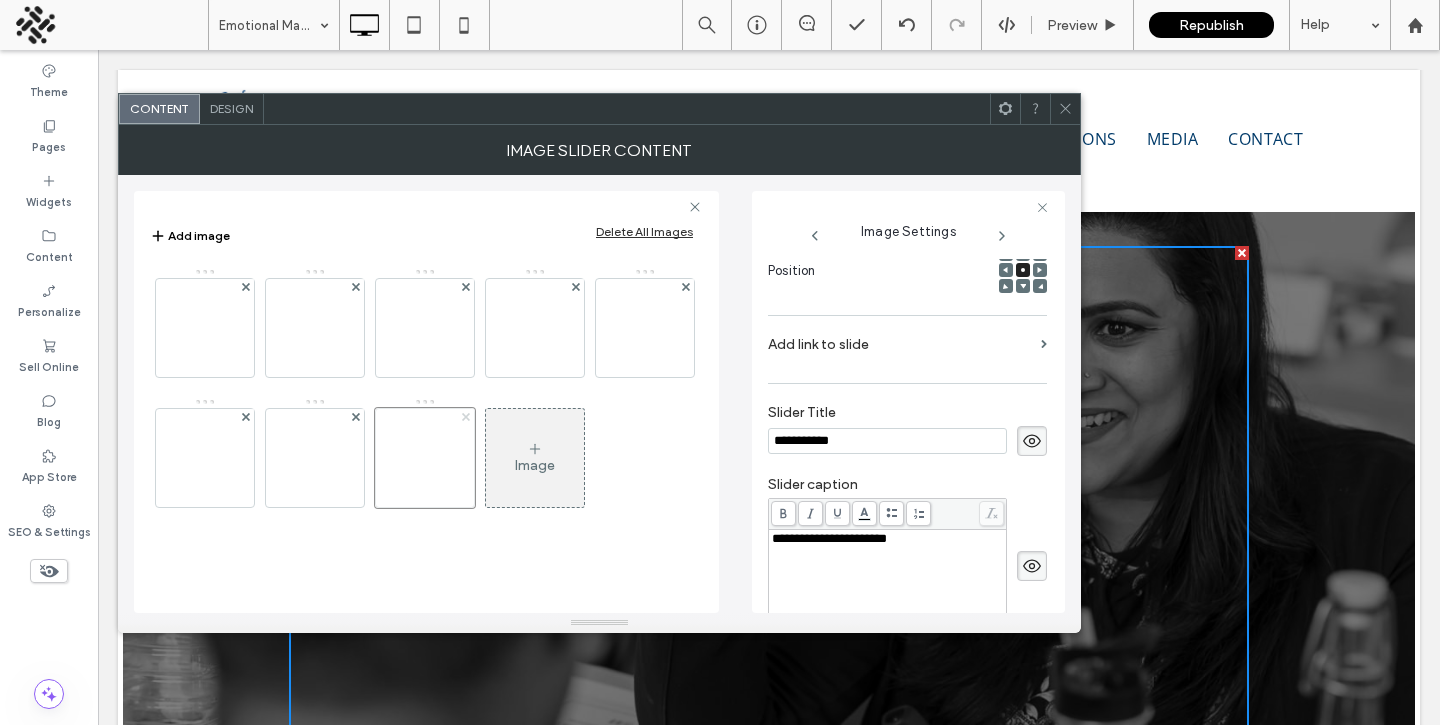 click 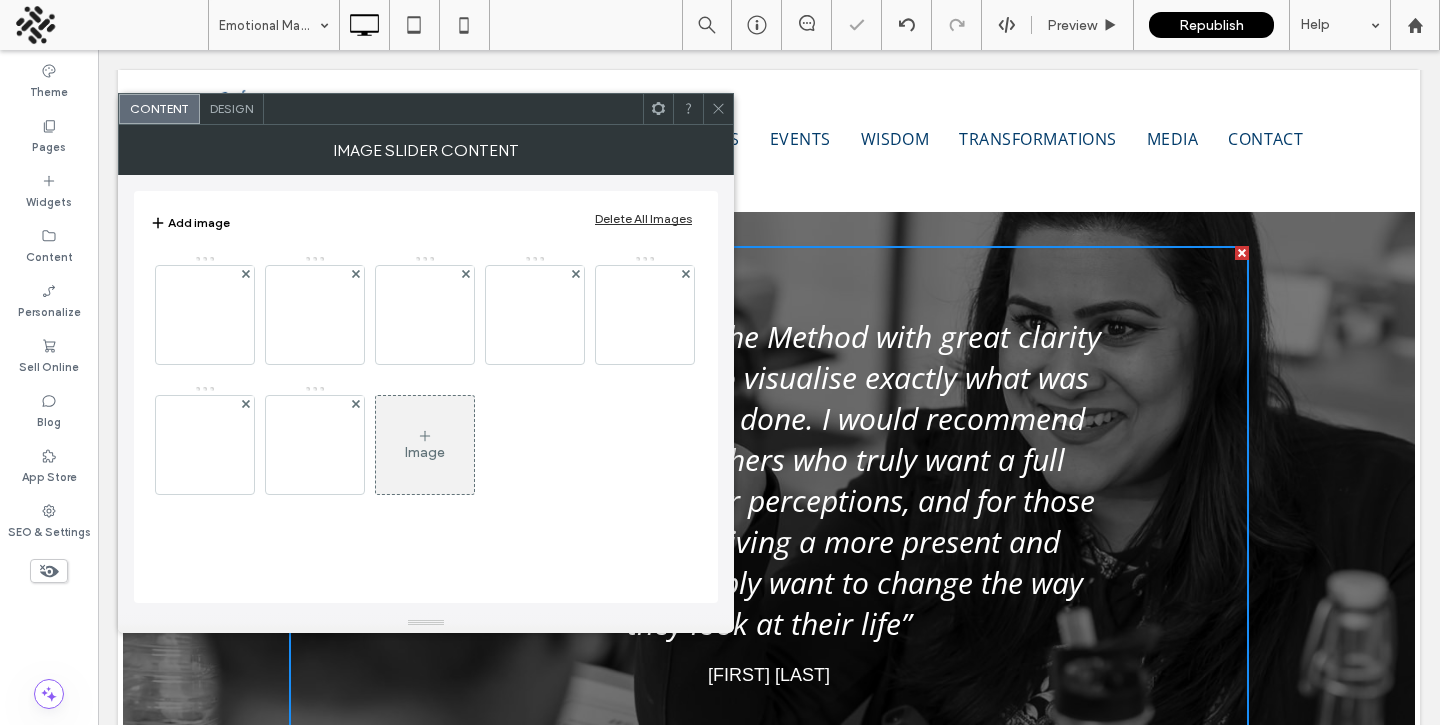 click 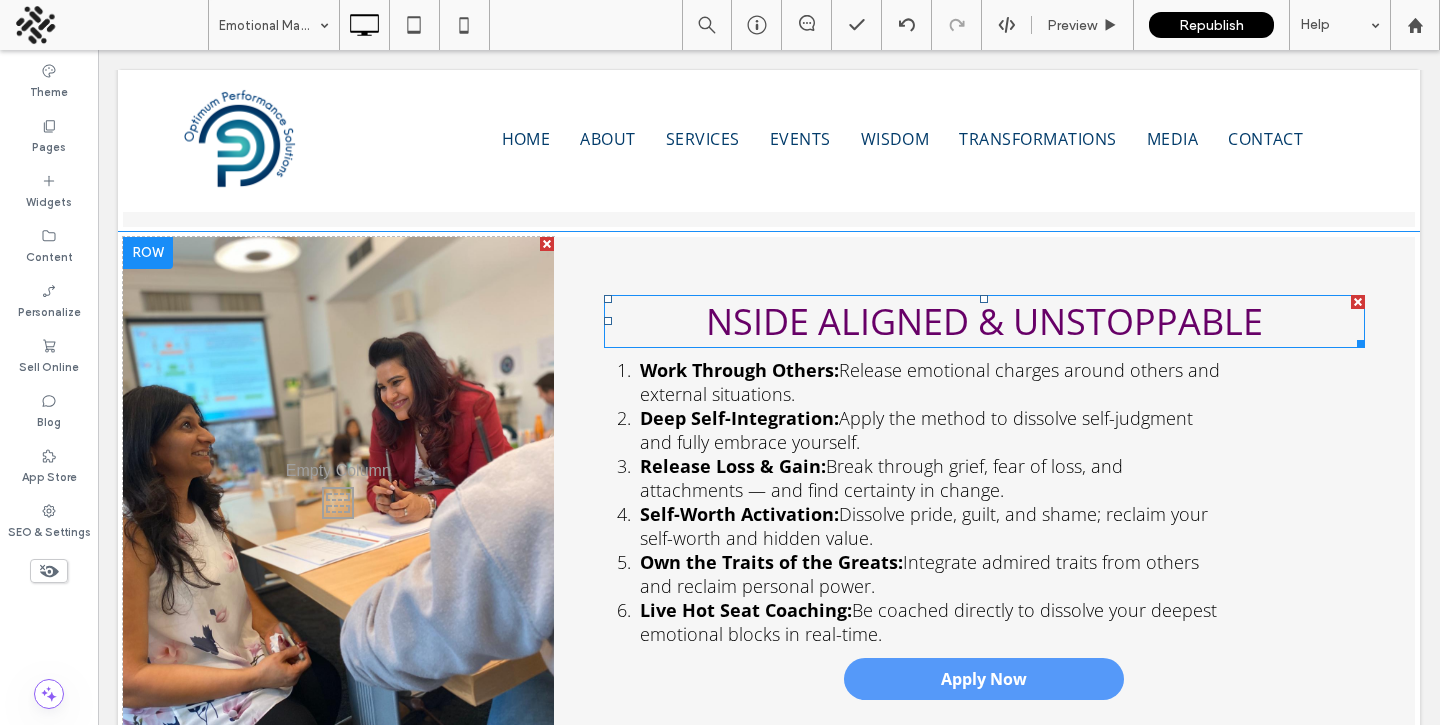 scroll, scrollTop: 1399, scrollLeft: 0, axis: vertical 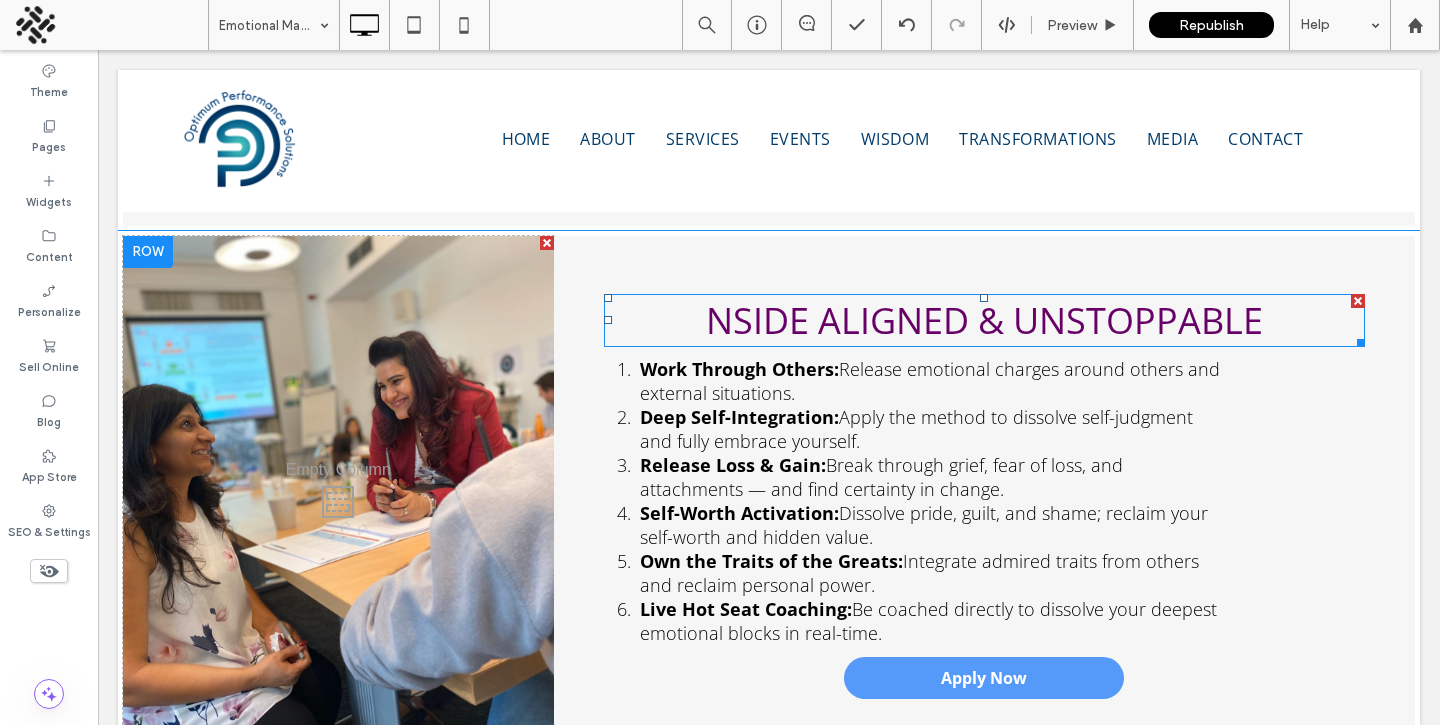 click on "NSIDE ALIGNED & UNSTOPPABLE" at bounding box center [984, 320] 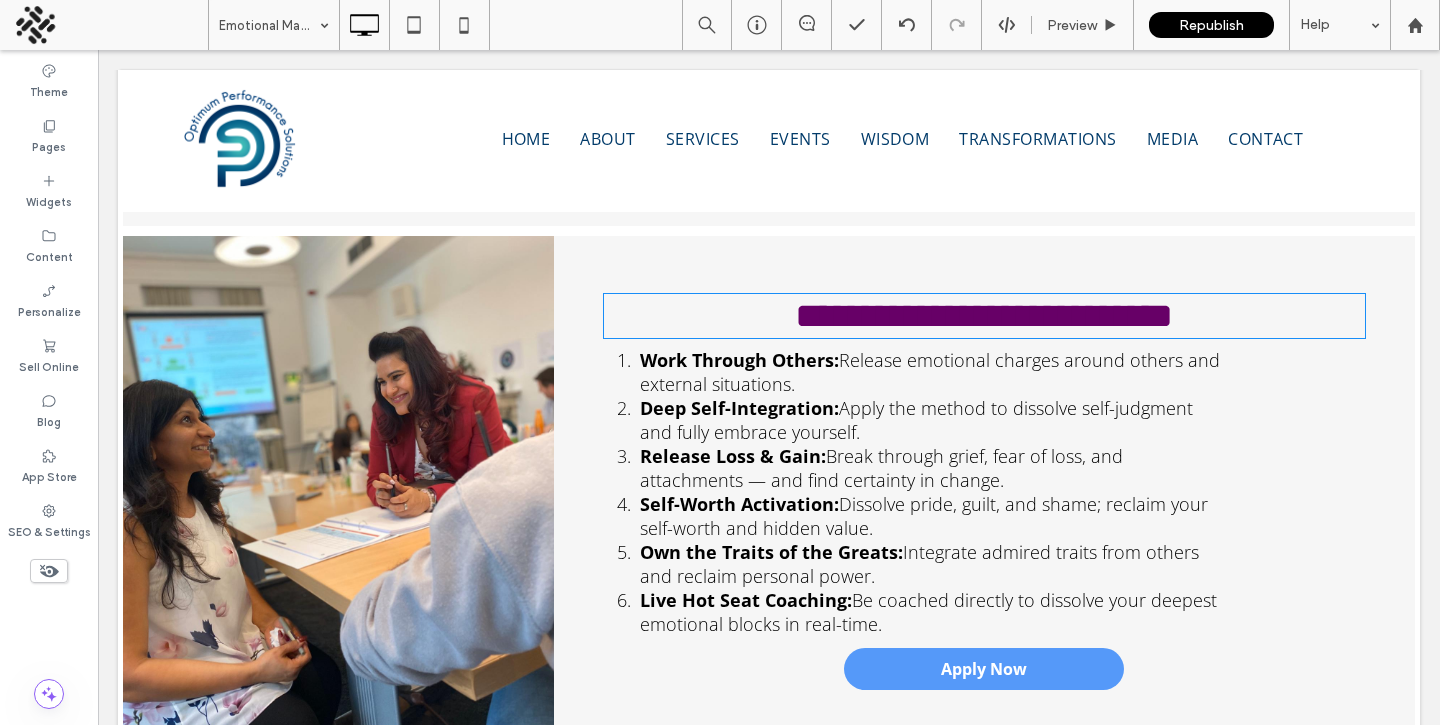 type on "****" 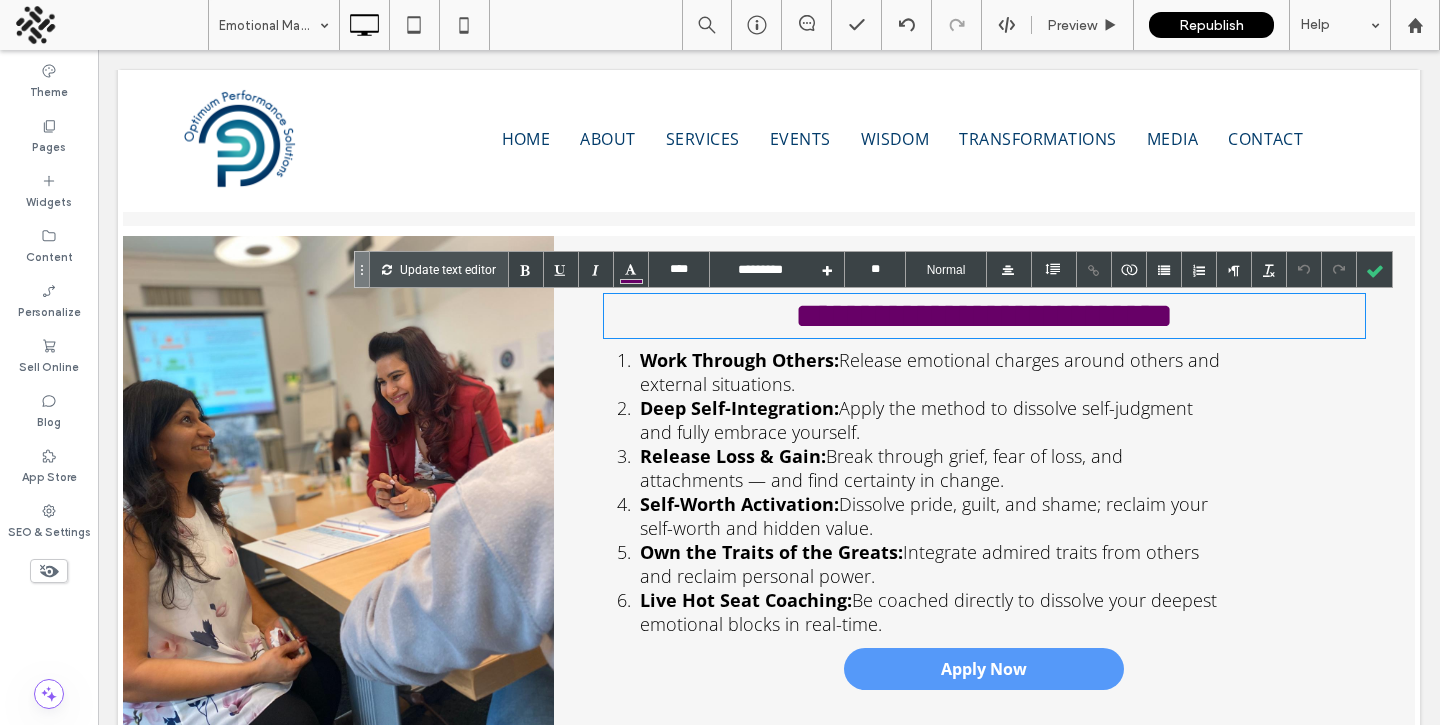 type 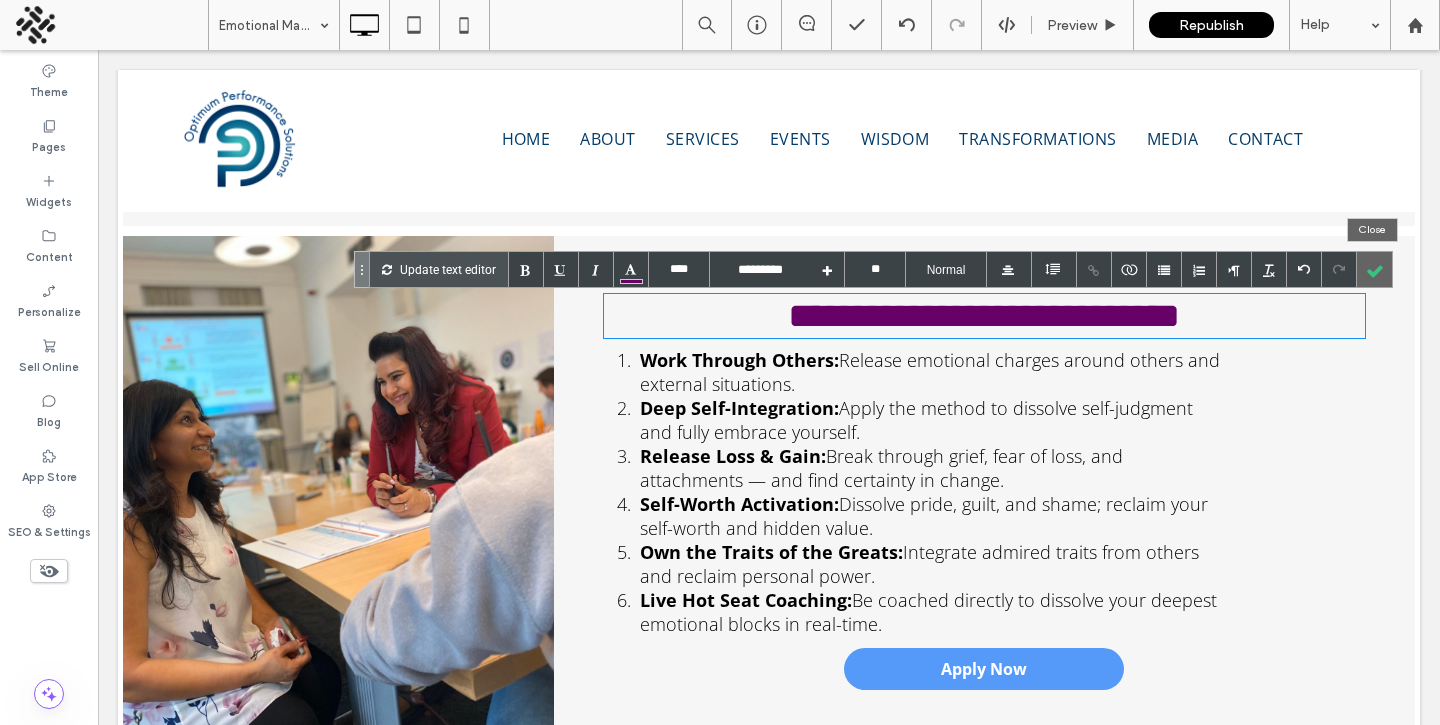 click at bounding box center [1374, 269] 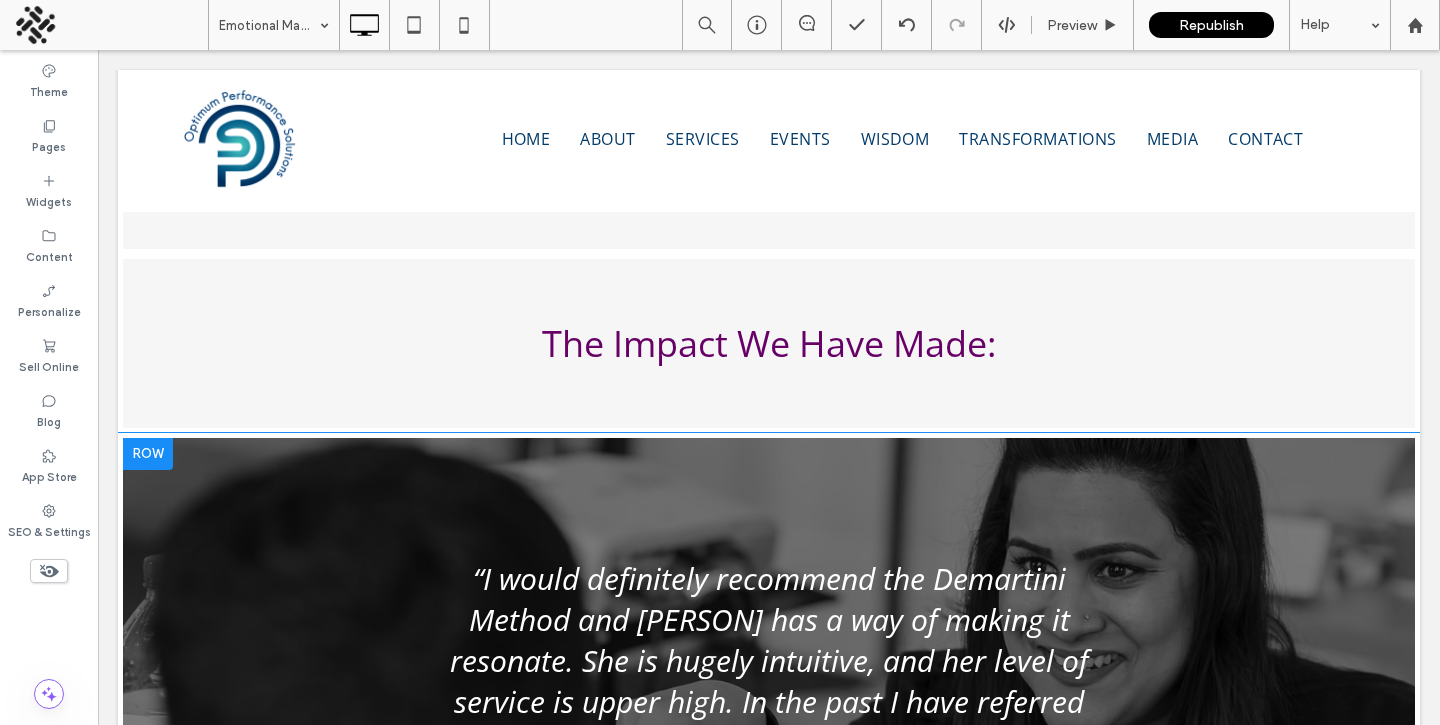 scroll, scrollTop: 3410, scrollLeft: 0, axis: vertical 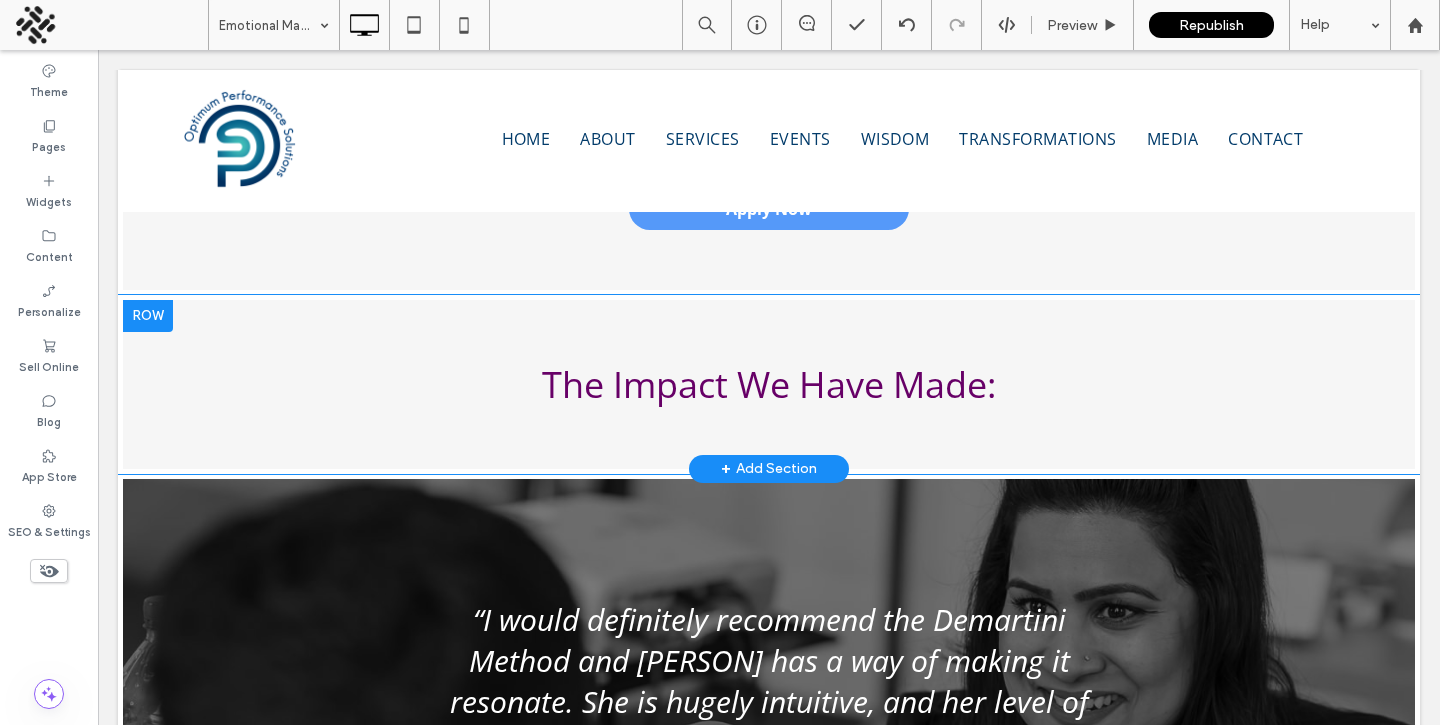 click at bounding box center [148, 316] 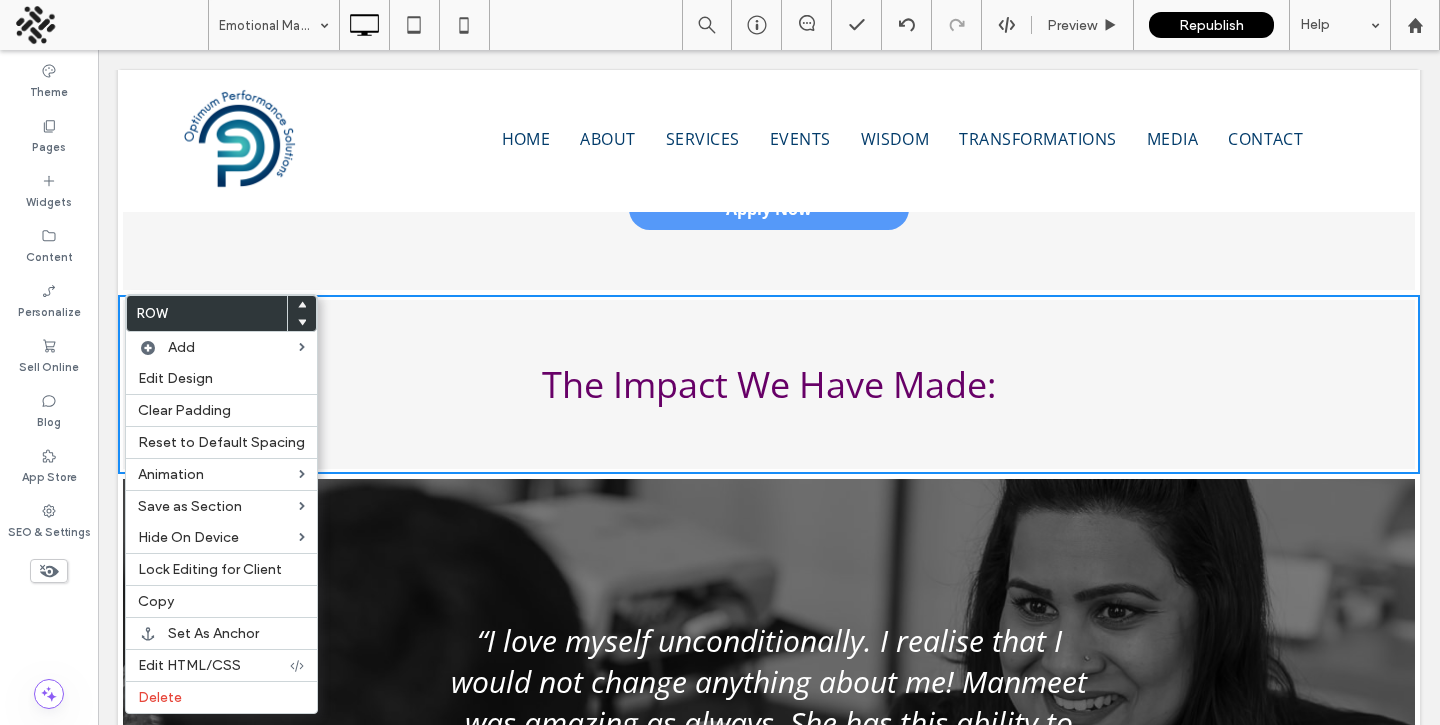 click on "The Impact We Have Made: Click To Paste" at bounding box center (769, 384) 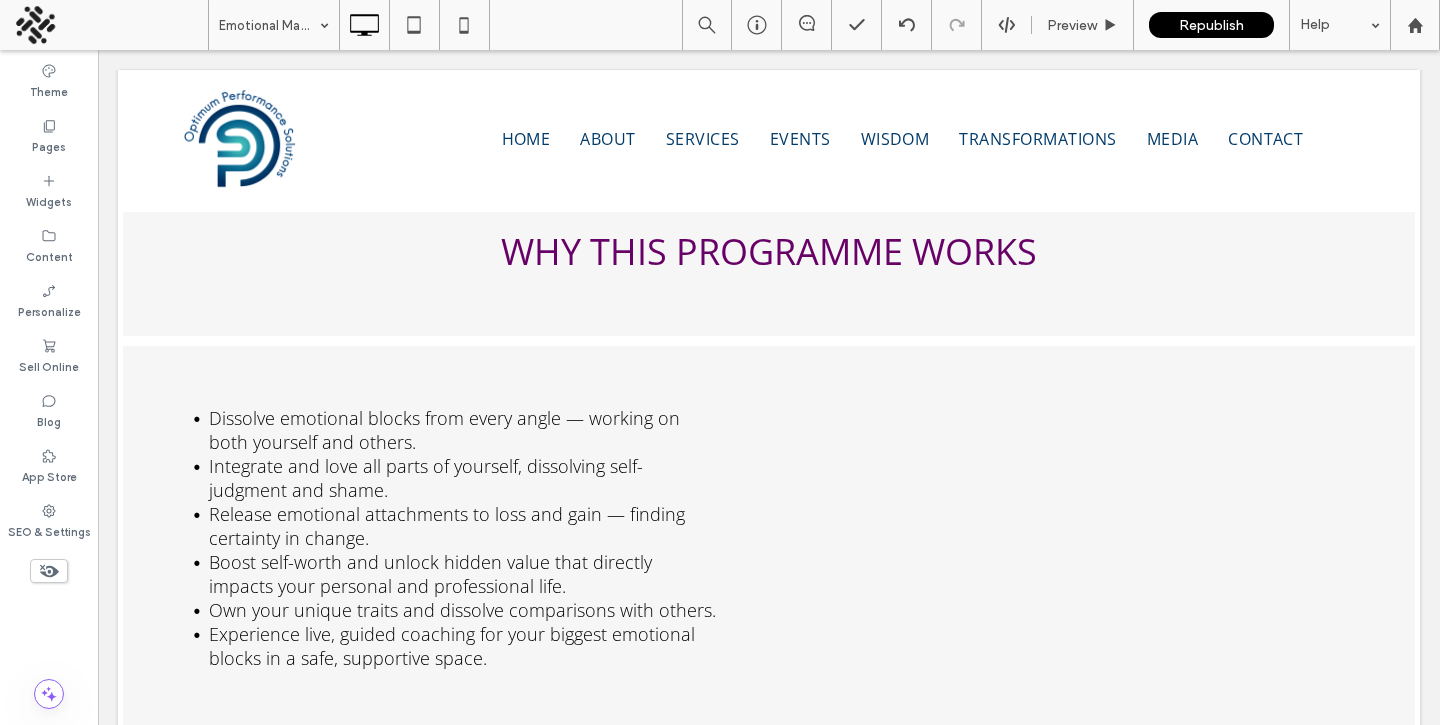 scroll, scrollTop: 0, scrollLeft: 0, axis: both 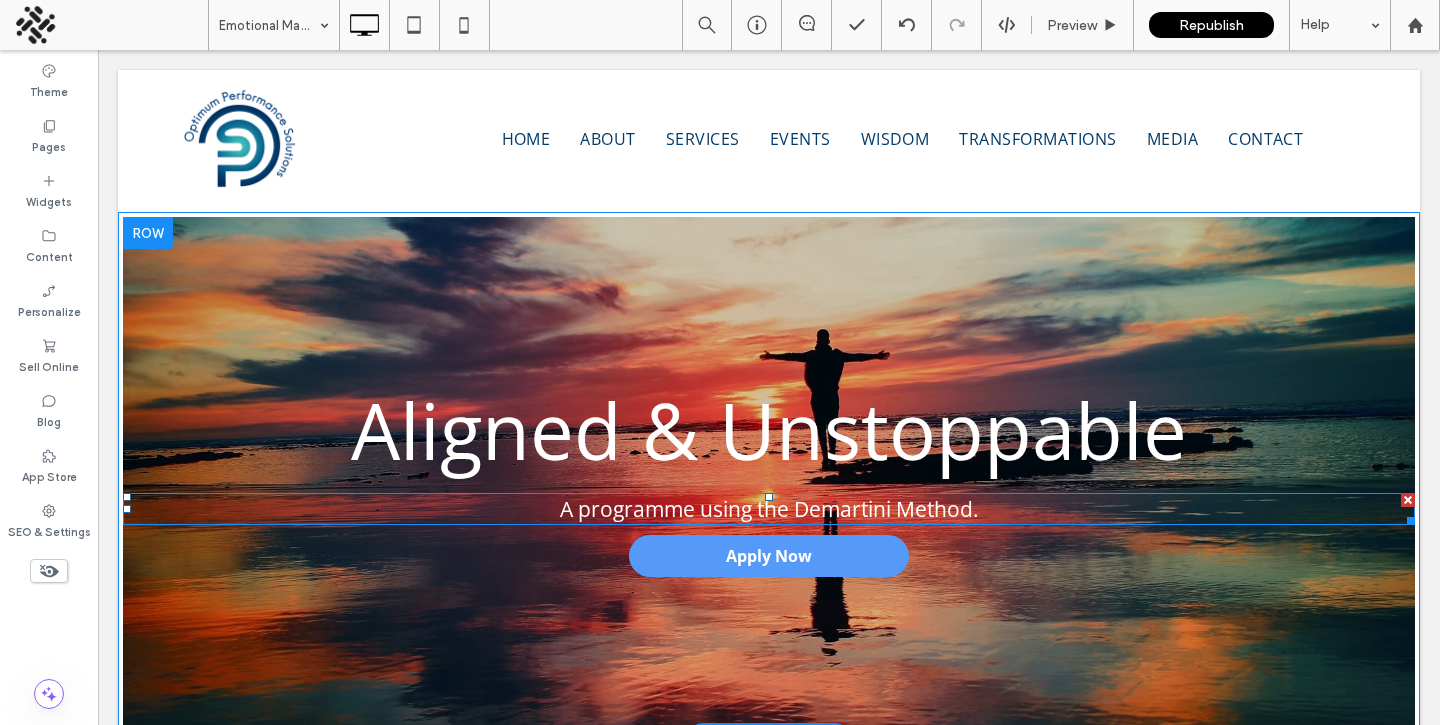 click on "A programme using the Demartini Method." at bounding box center (769, 509) 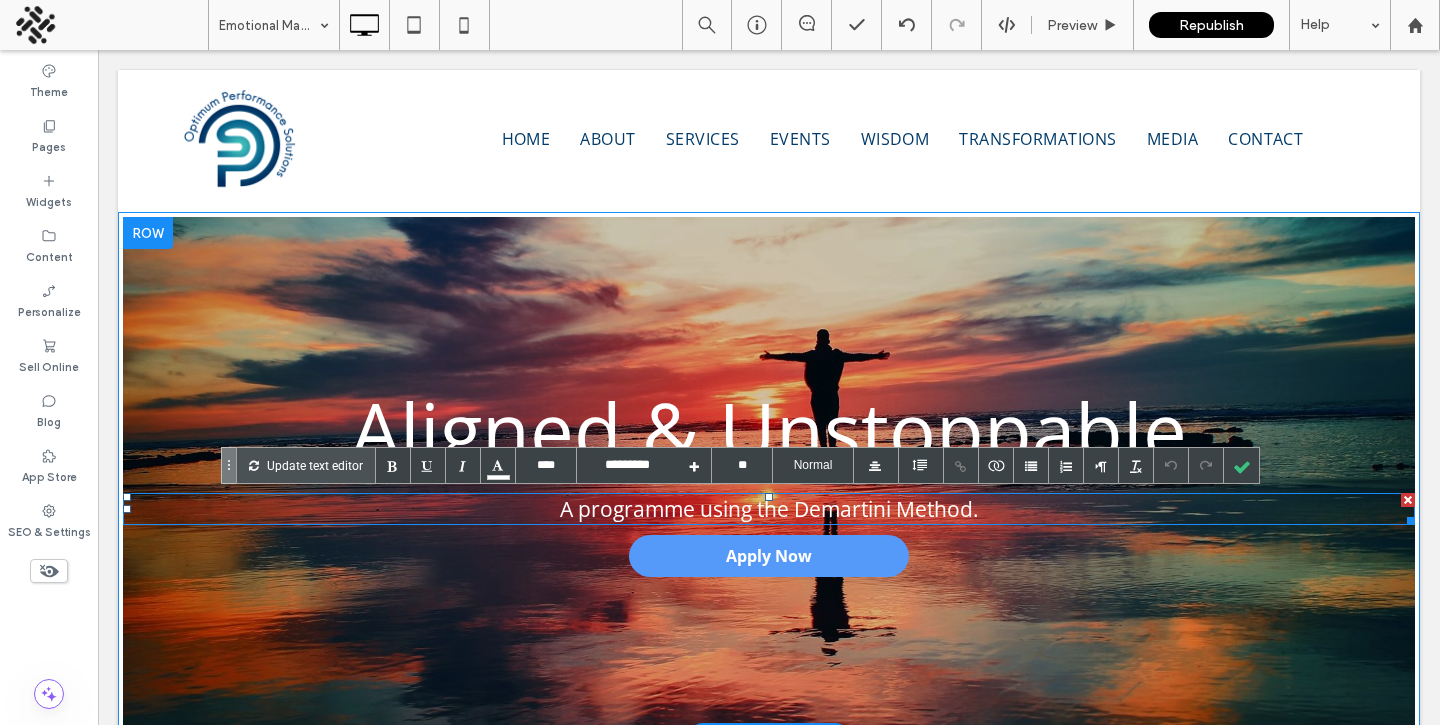 type on "****" 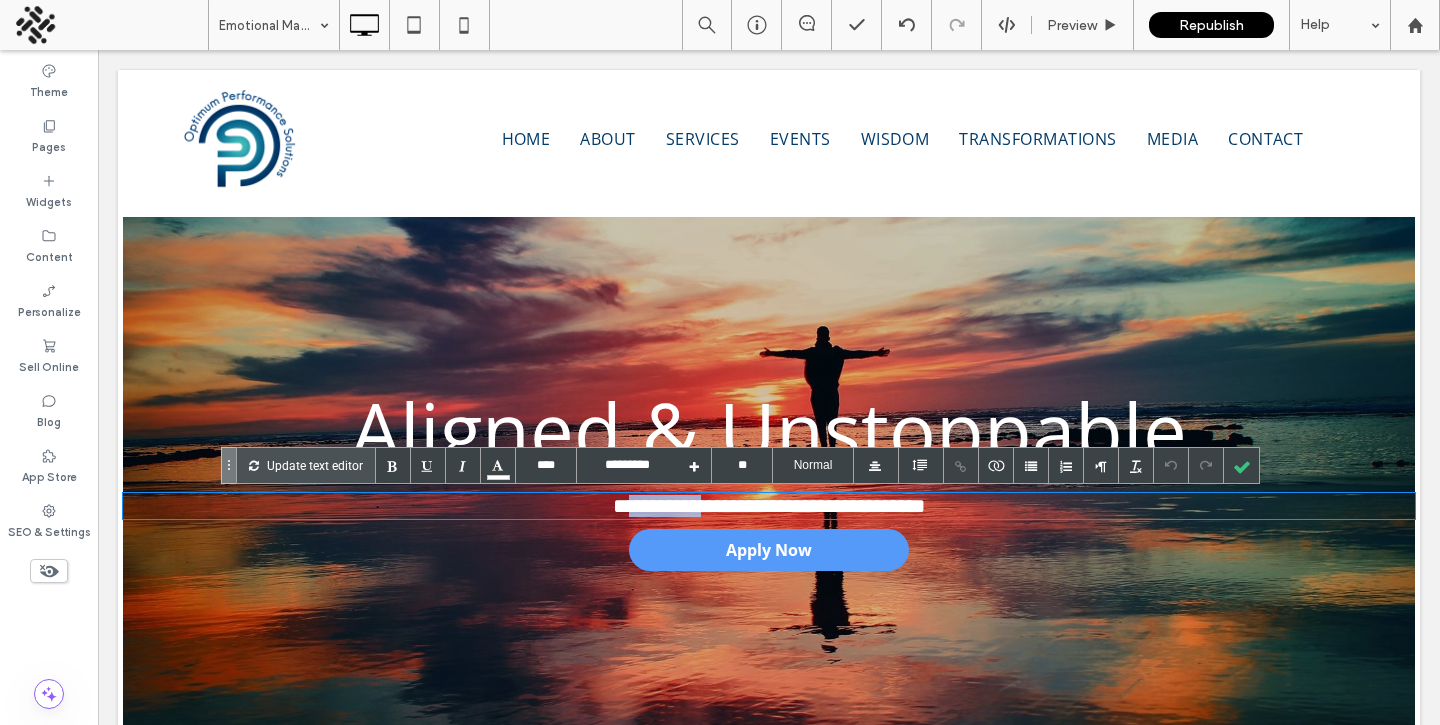 click on "**********" at bounding box center (769, 506) 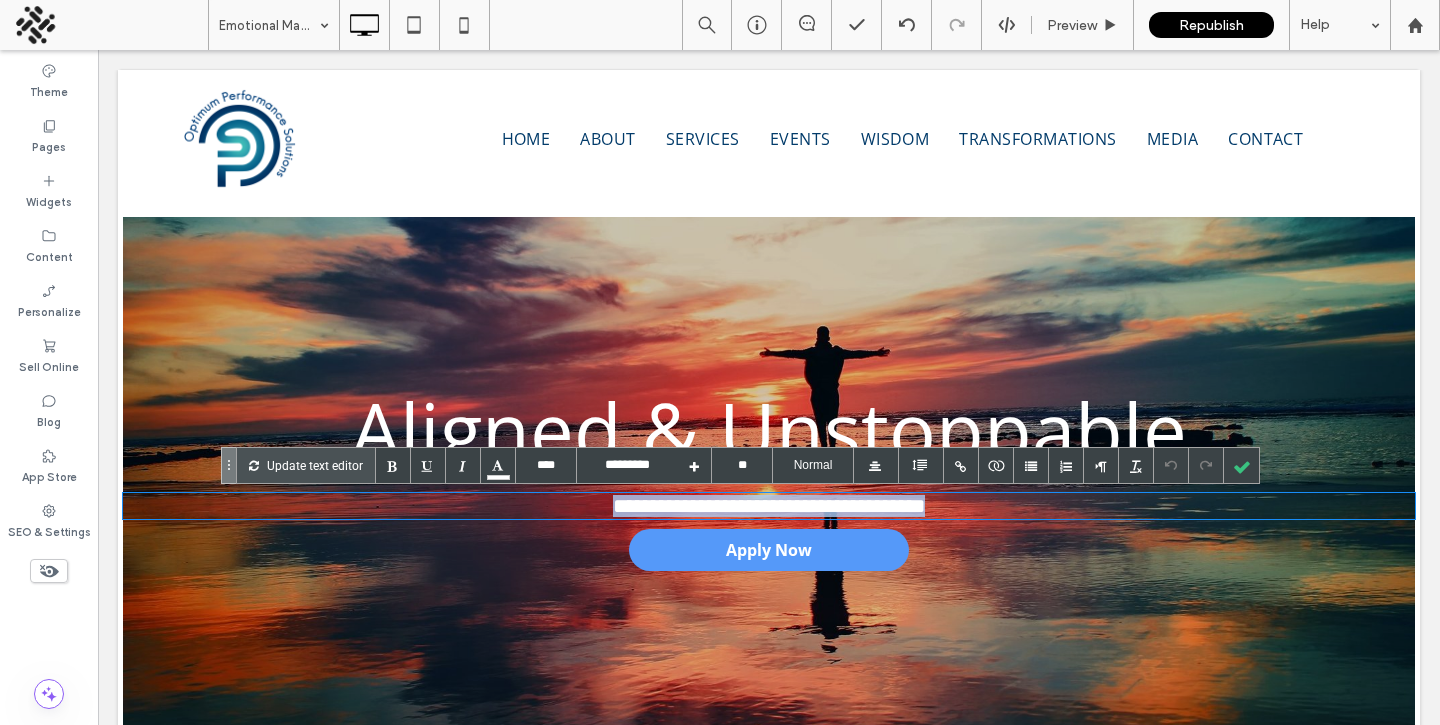 type 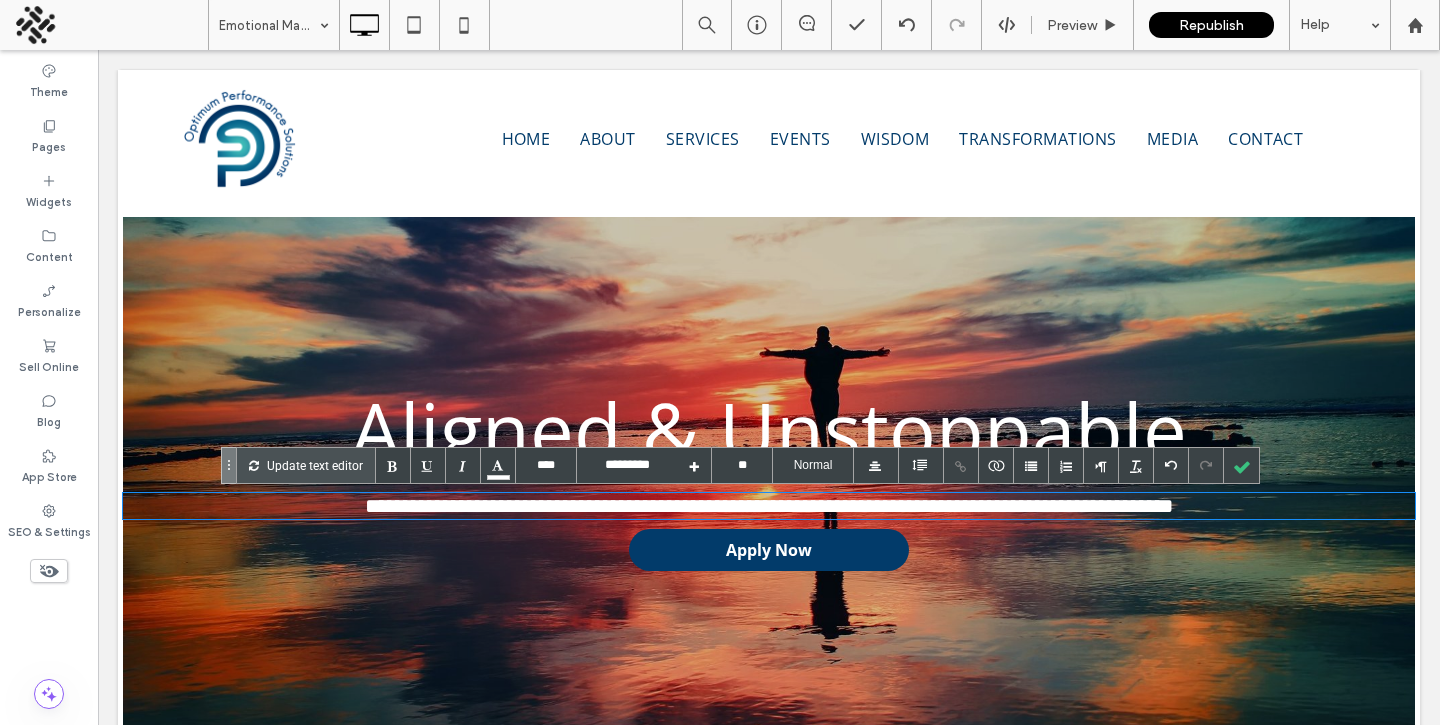 click on "Apply Now" at bounding box center (769, 550) 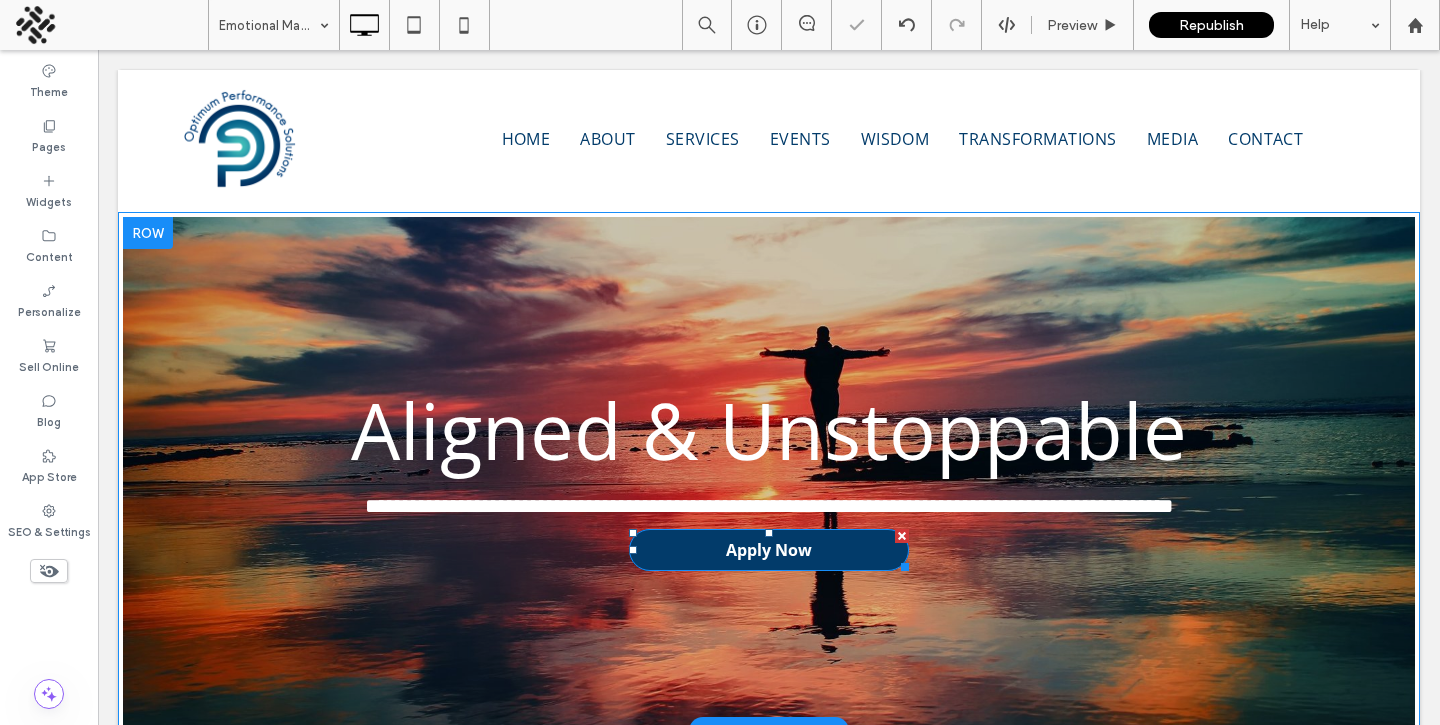 click on "Apply Now" at bounding box center [769, 550] 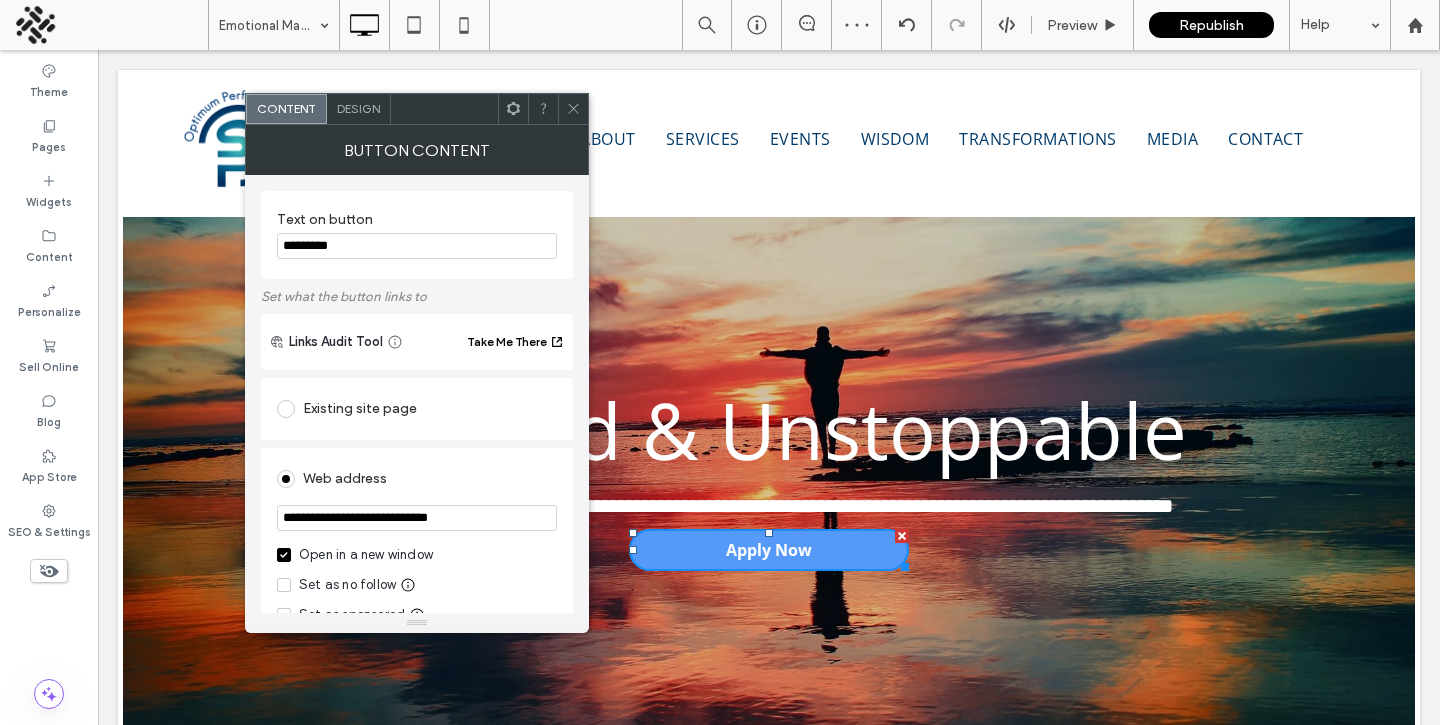 click on "*********" at bounding box center (417, 246) 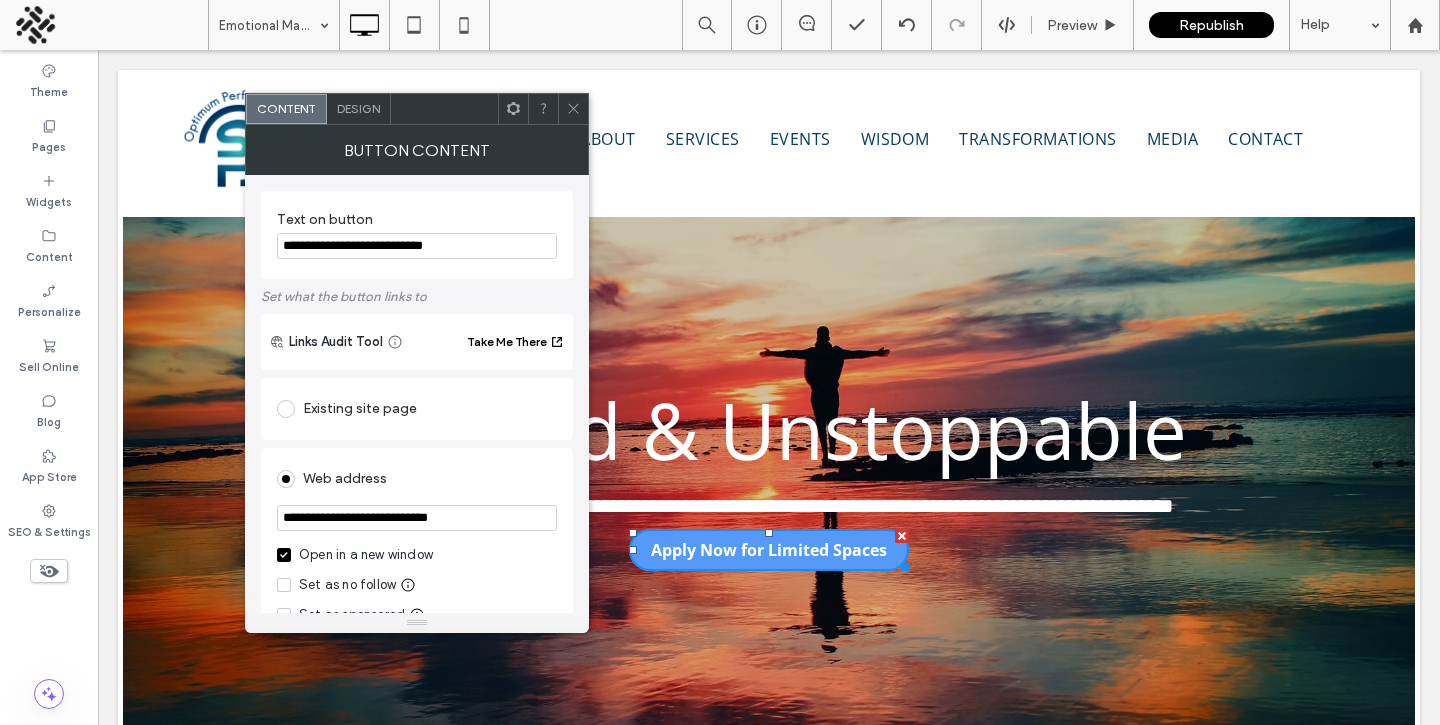 type on "**********" 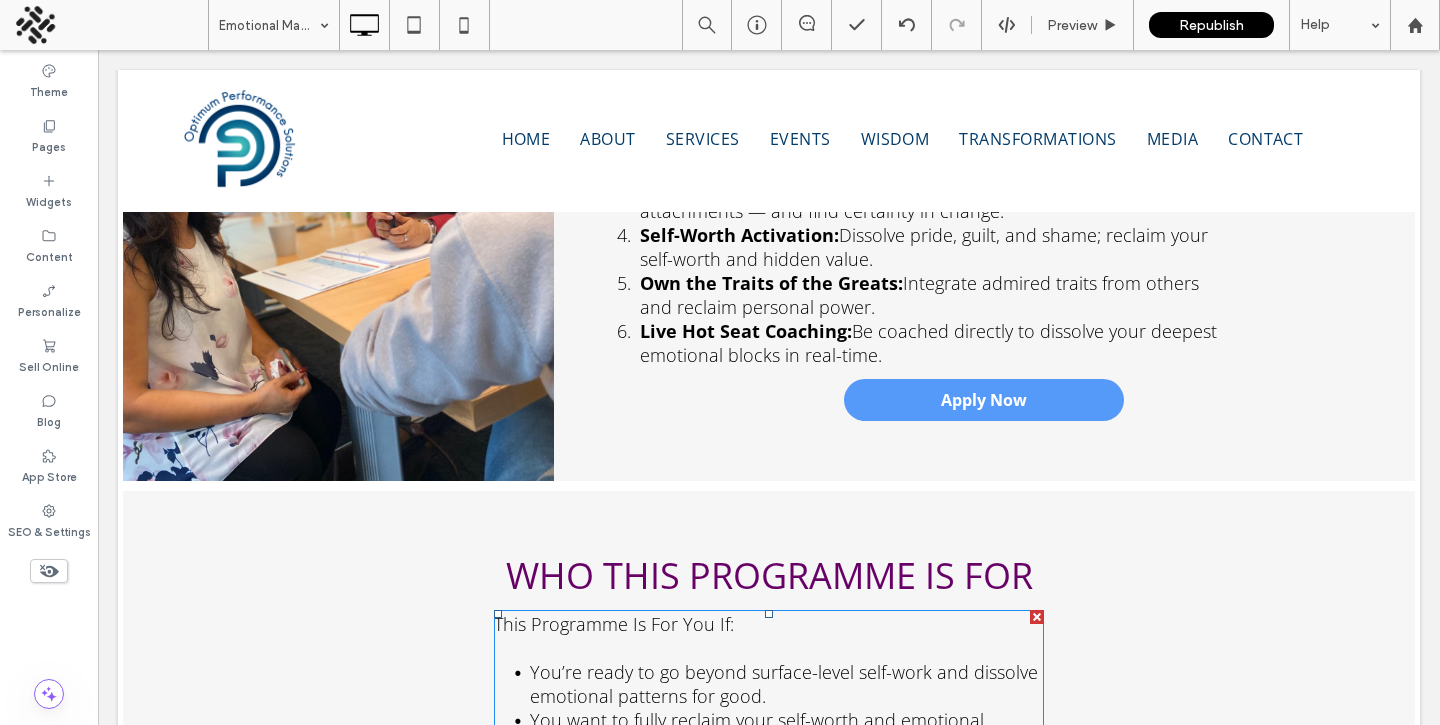scroll, scrollTop: 1590, scrollLeft: 0, axis: vertical 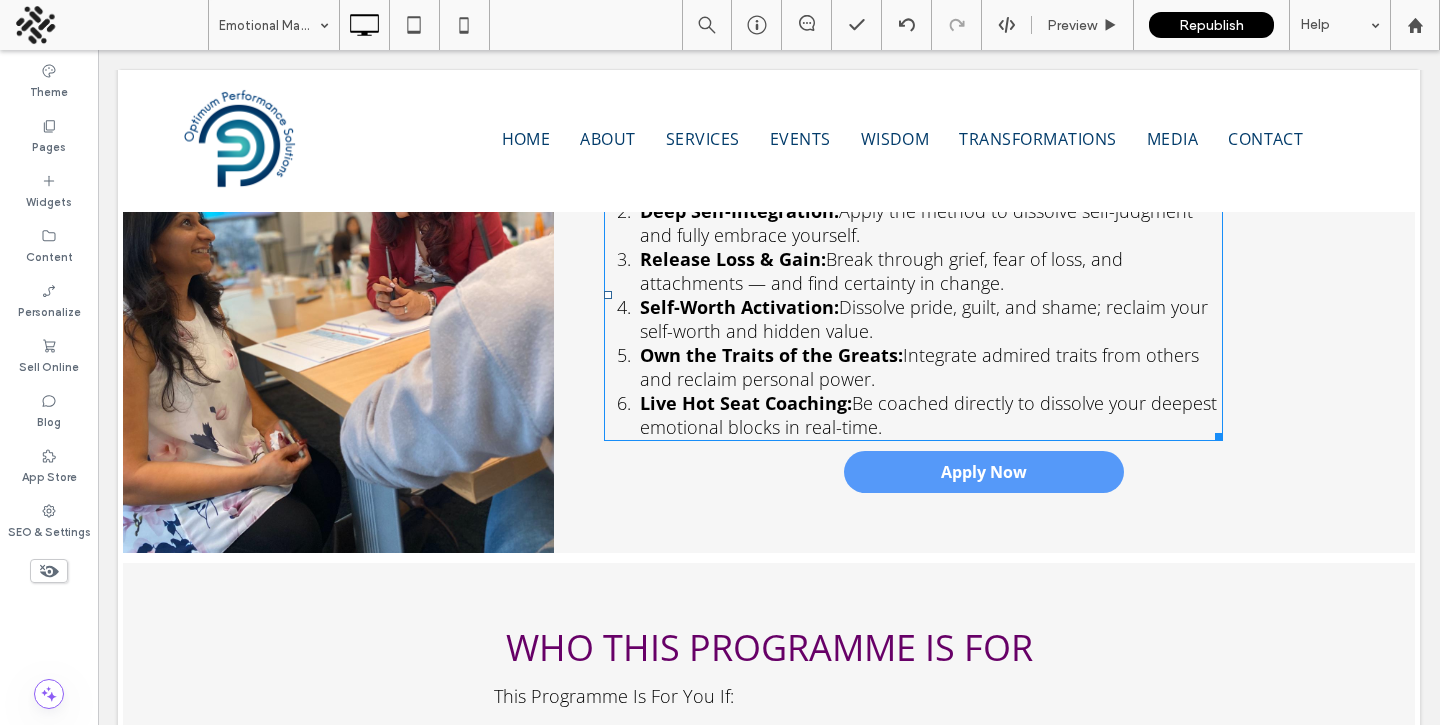 click on "Live Hot Seat Coaching:  Be coached directly to dissolve your deepest emotional blocks in real-time." at bounding box center [931, 415] 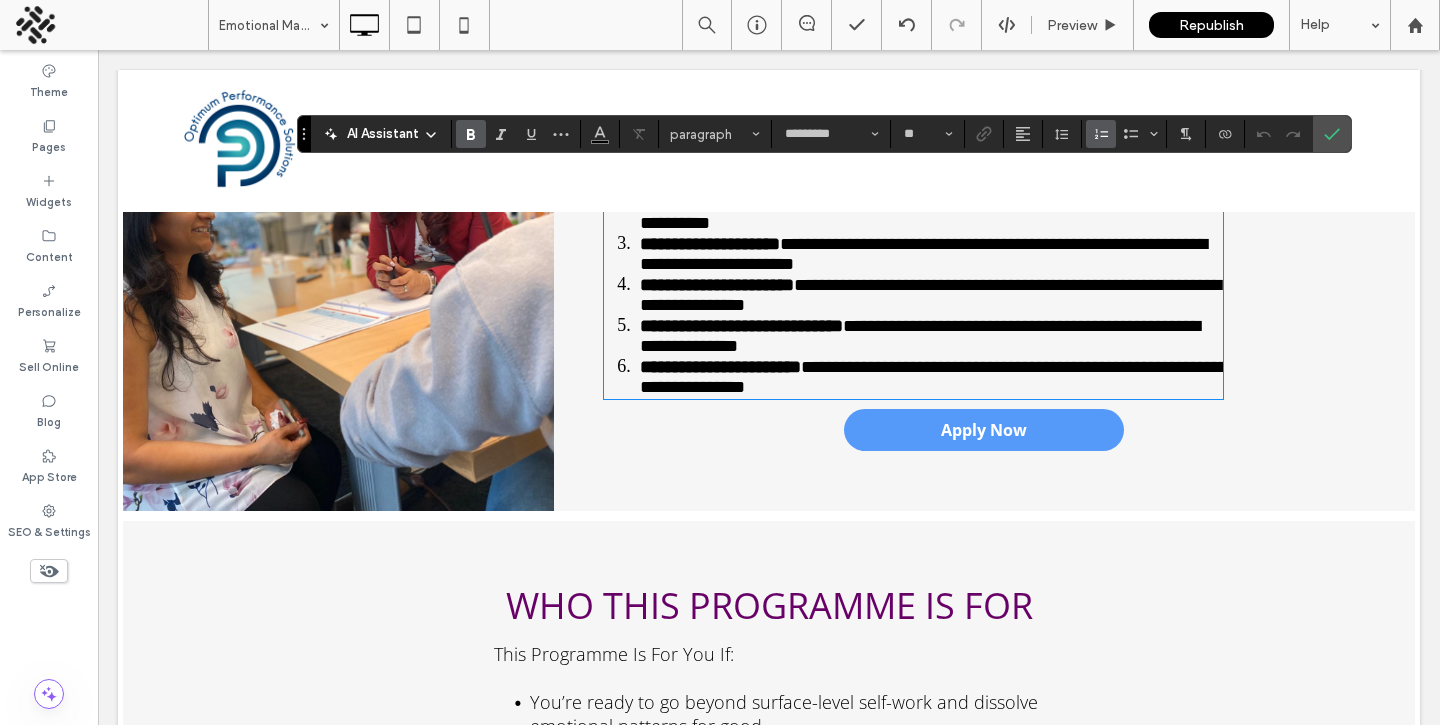 click on "**********" at bounding box center [931, 376] 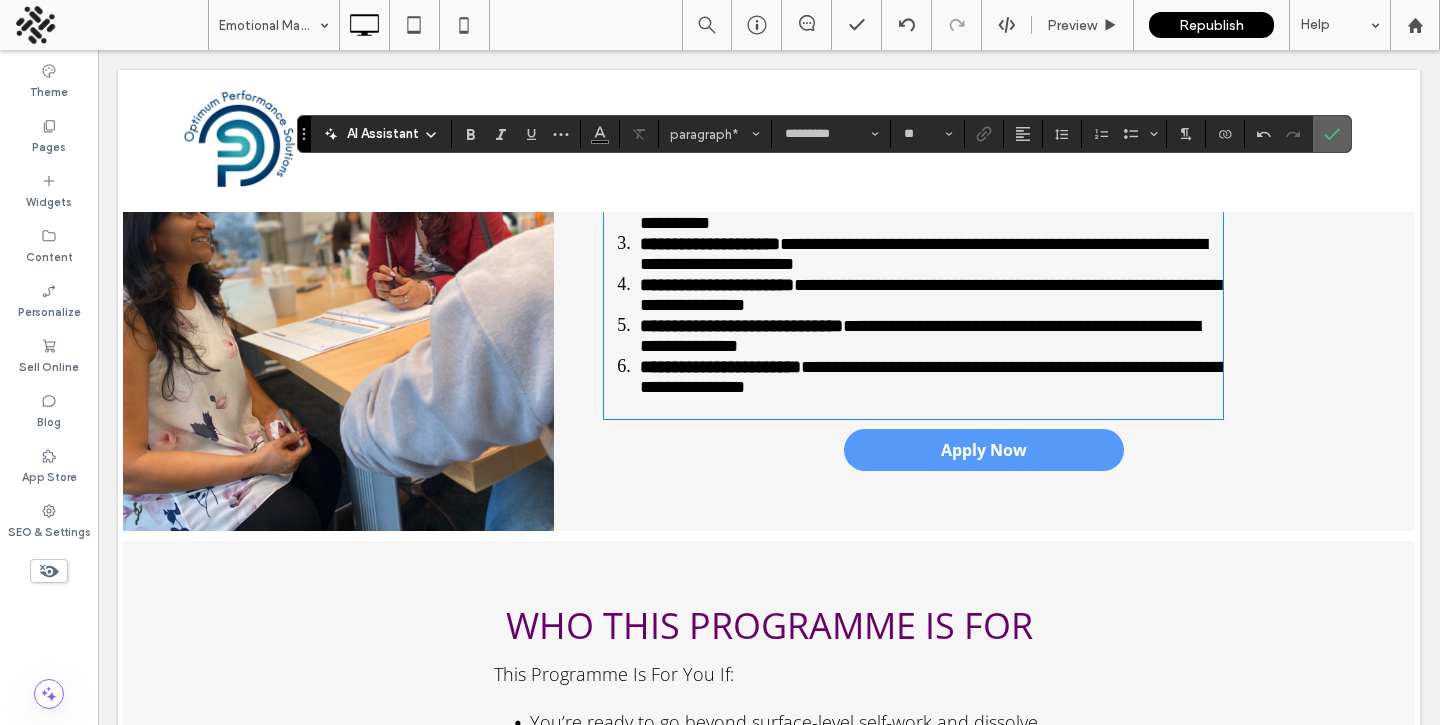 click 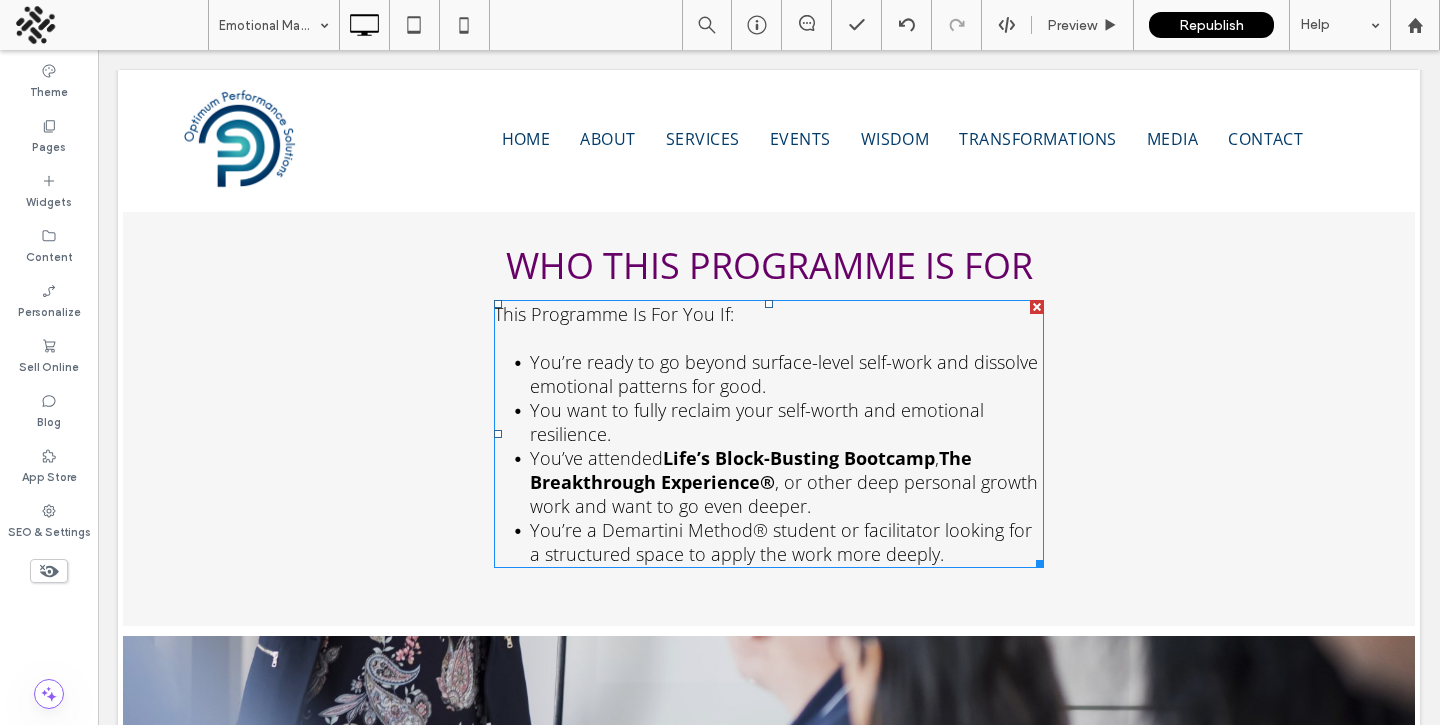 scroll, scrollTop: 2021, scrollLeft: 0, axis: vertical 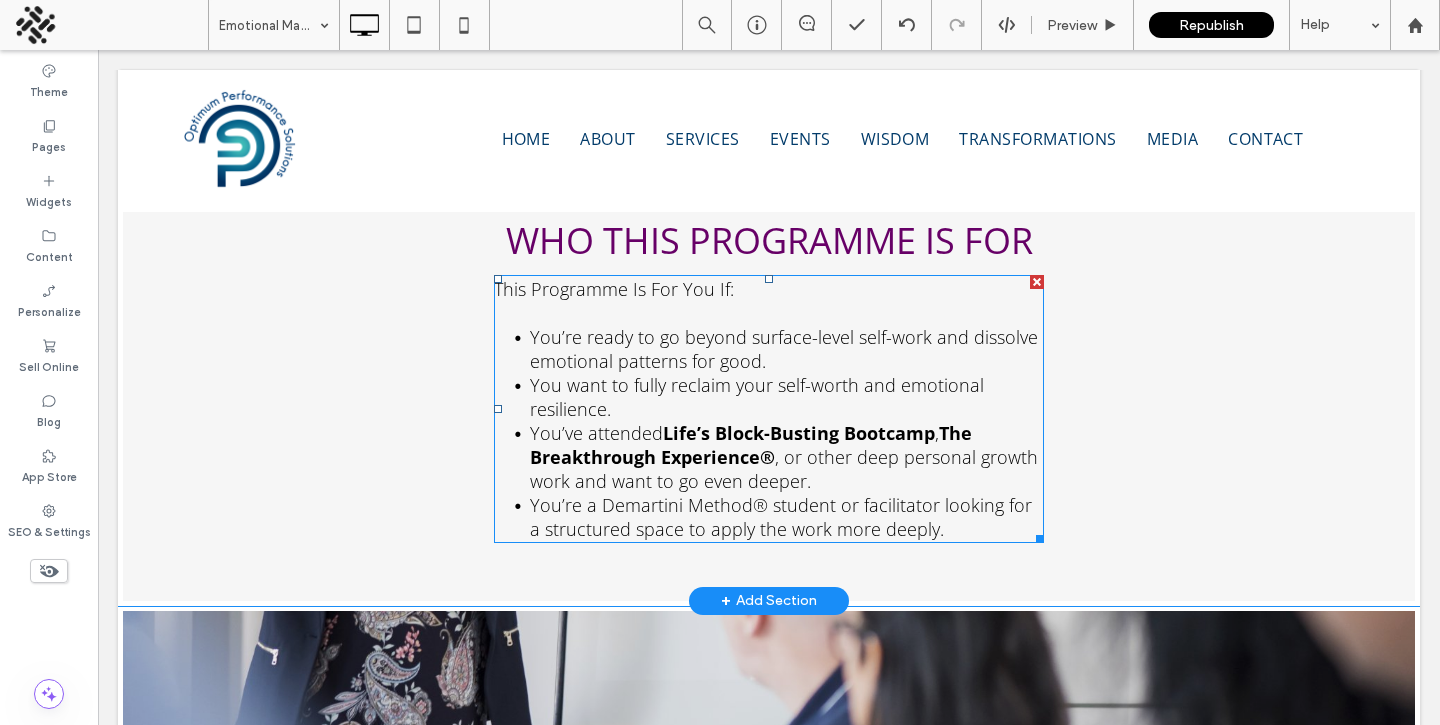 click on "This Programme Is For You If:" at bounding box center [769, 301] 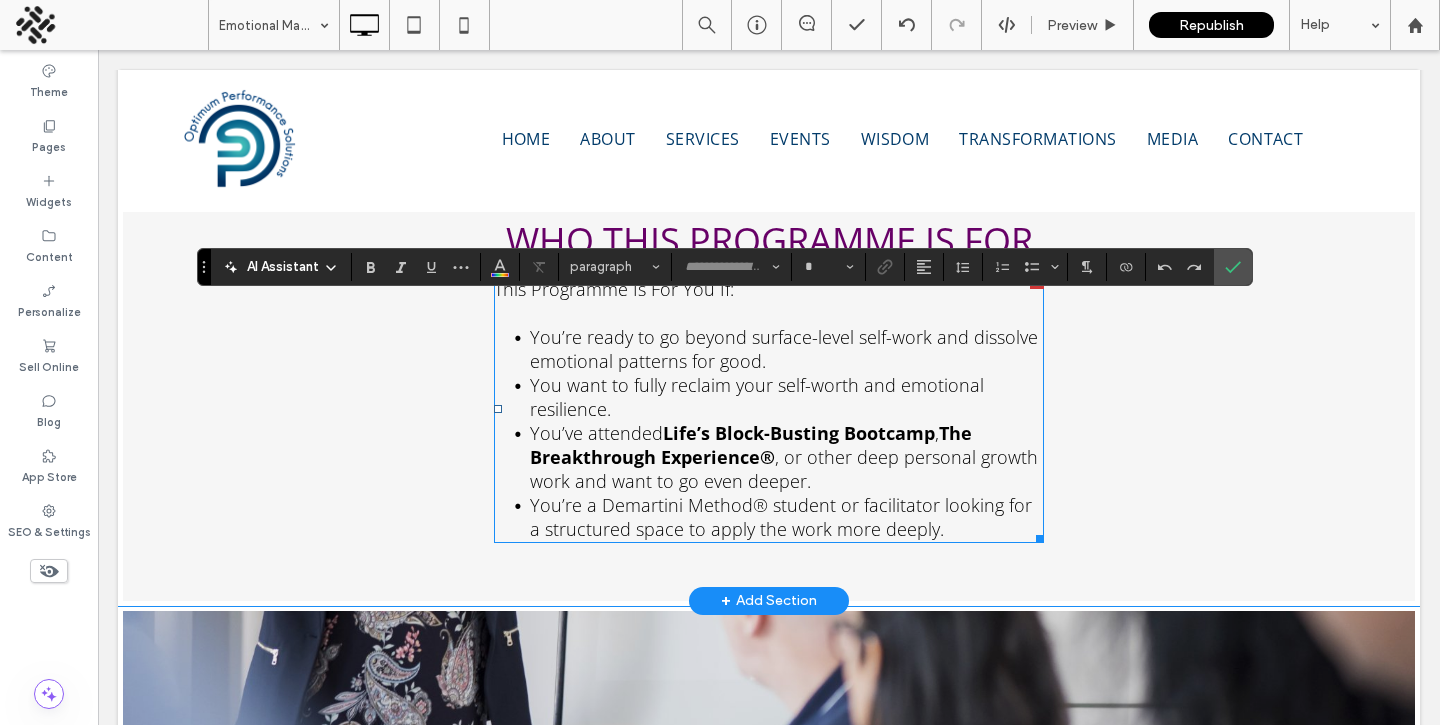 type on "*********" 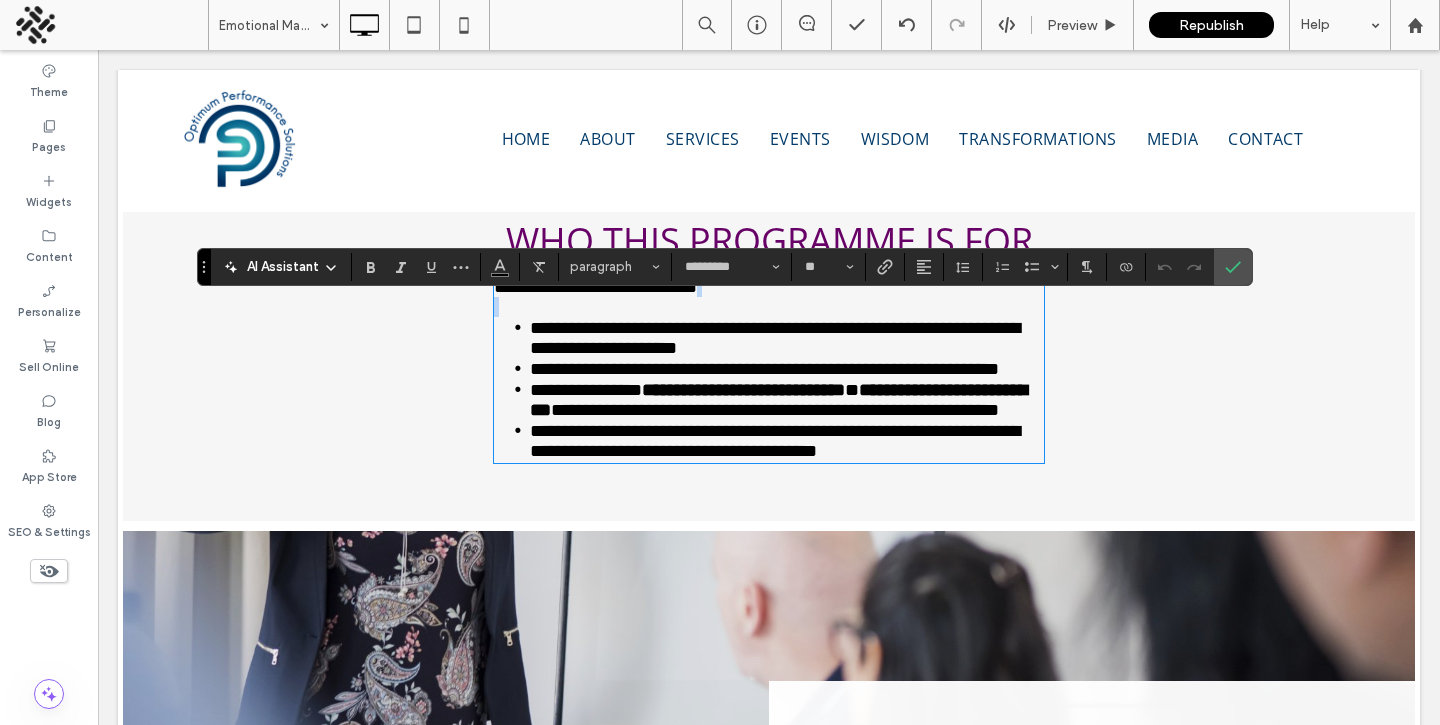 click on "**********" at bounding box center (595, 287) 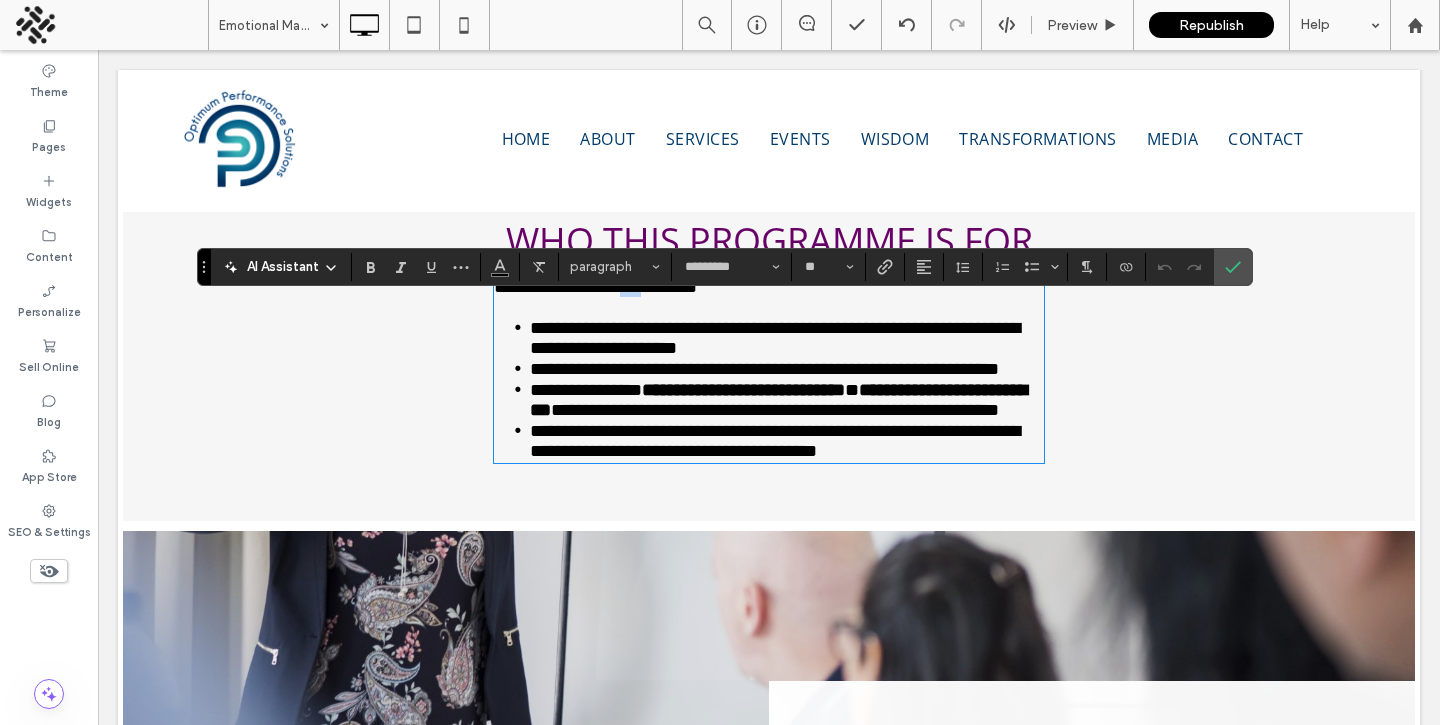 click on "**********" at bounding box center (595, 287) 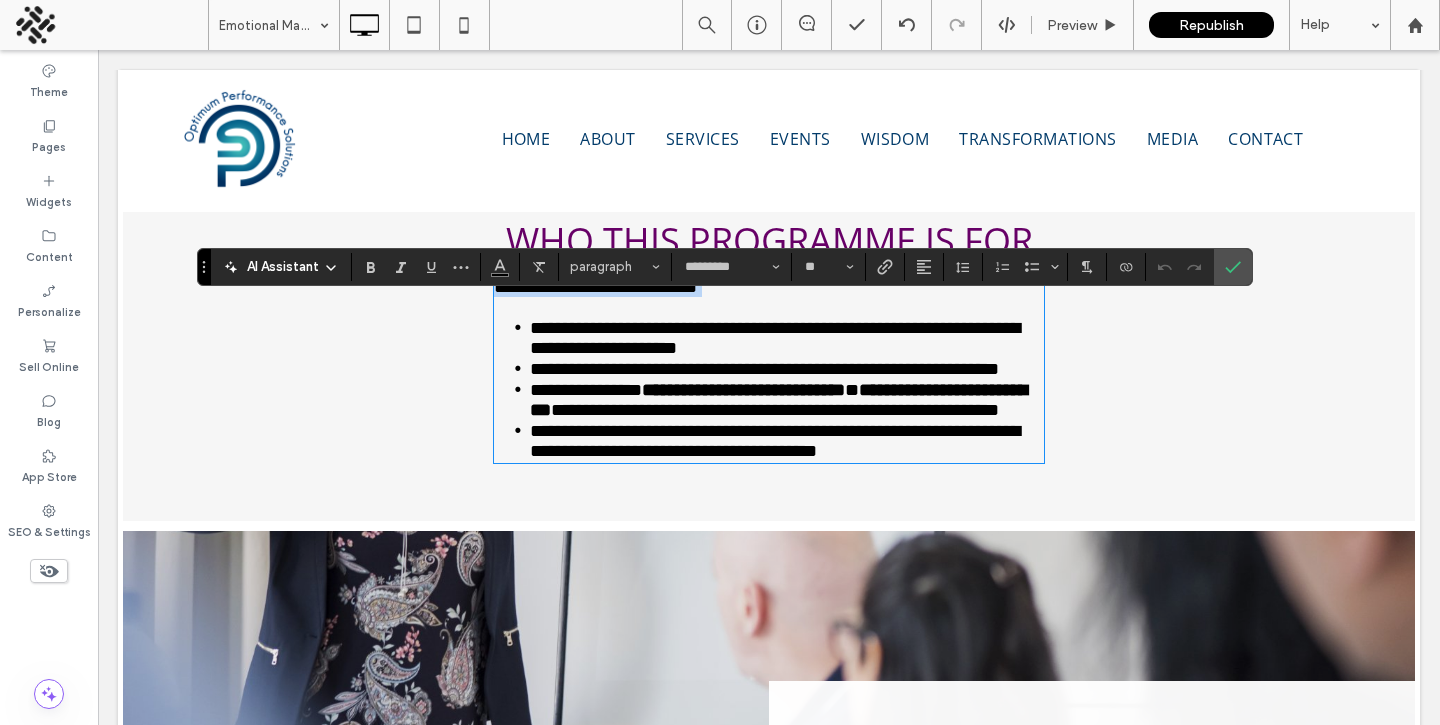 click on "**********" at bounding box center [595, 287] 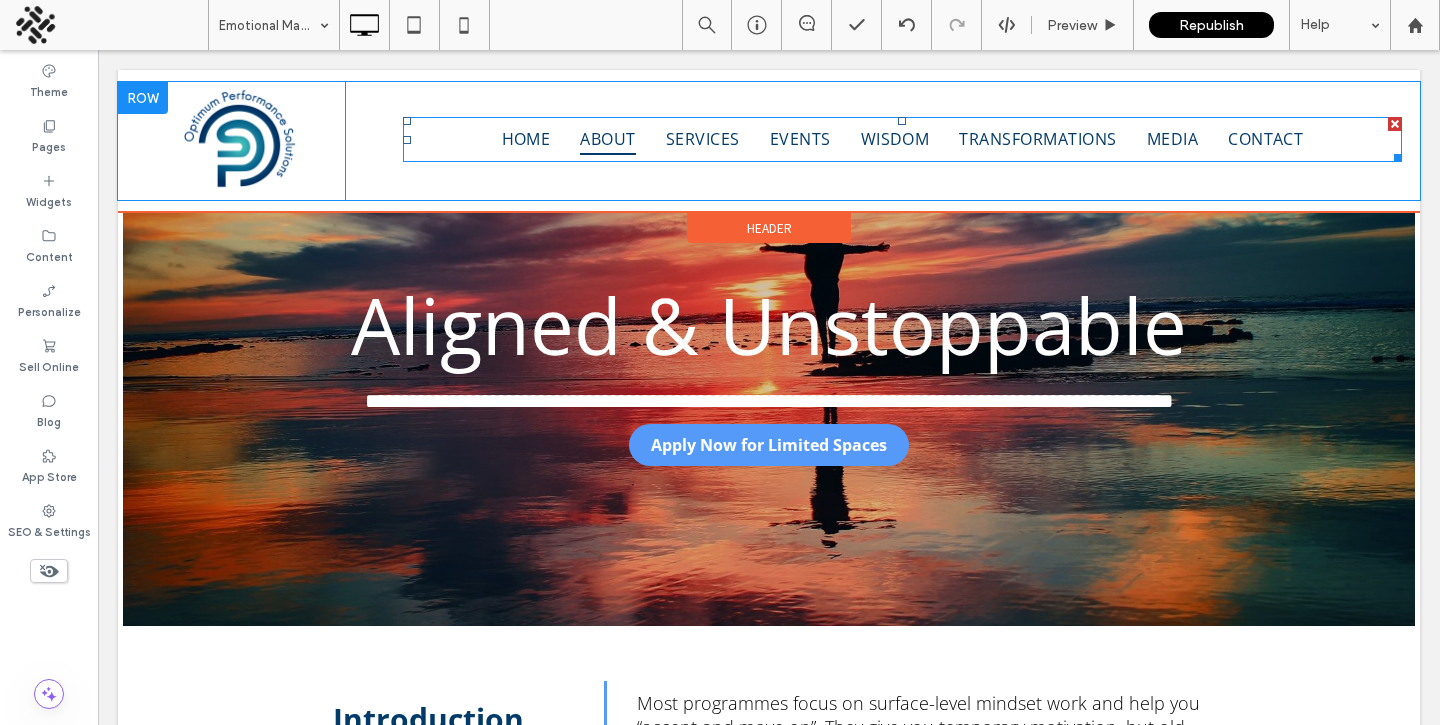 scroll, scrollTop: 0, scrollLeft: 0, axis: both 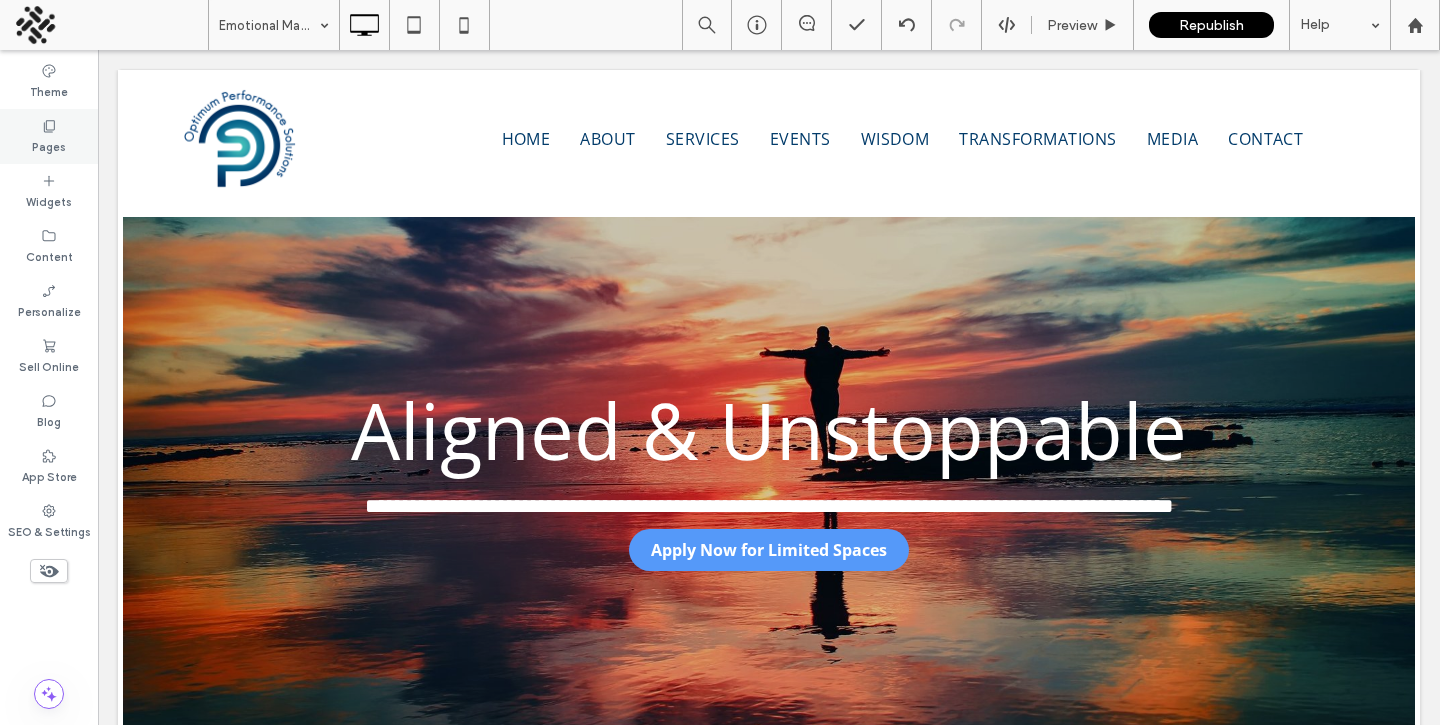 click on "Pages" at bounding box center [49, 136] 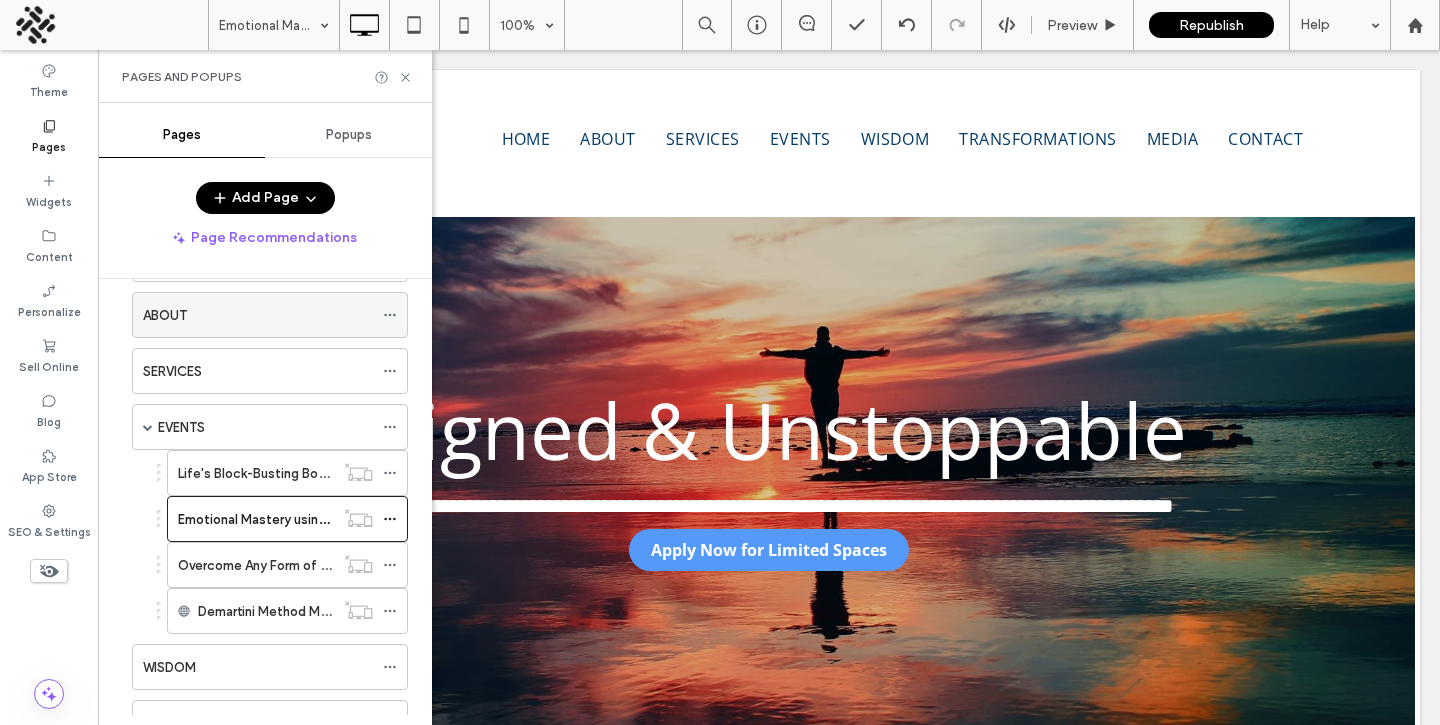scroll, scrollTop: 94, scrollLeft: 0, axis: vertical 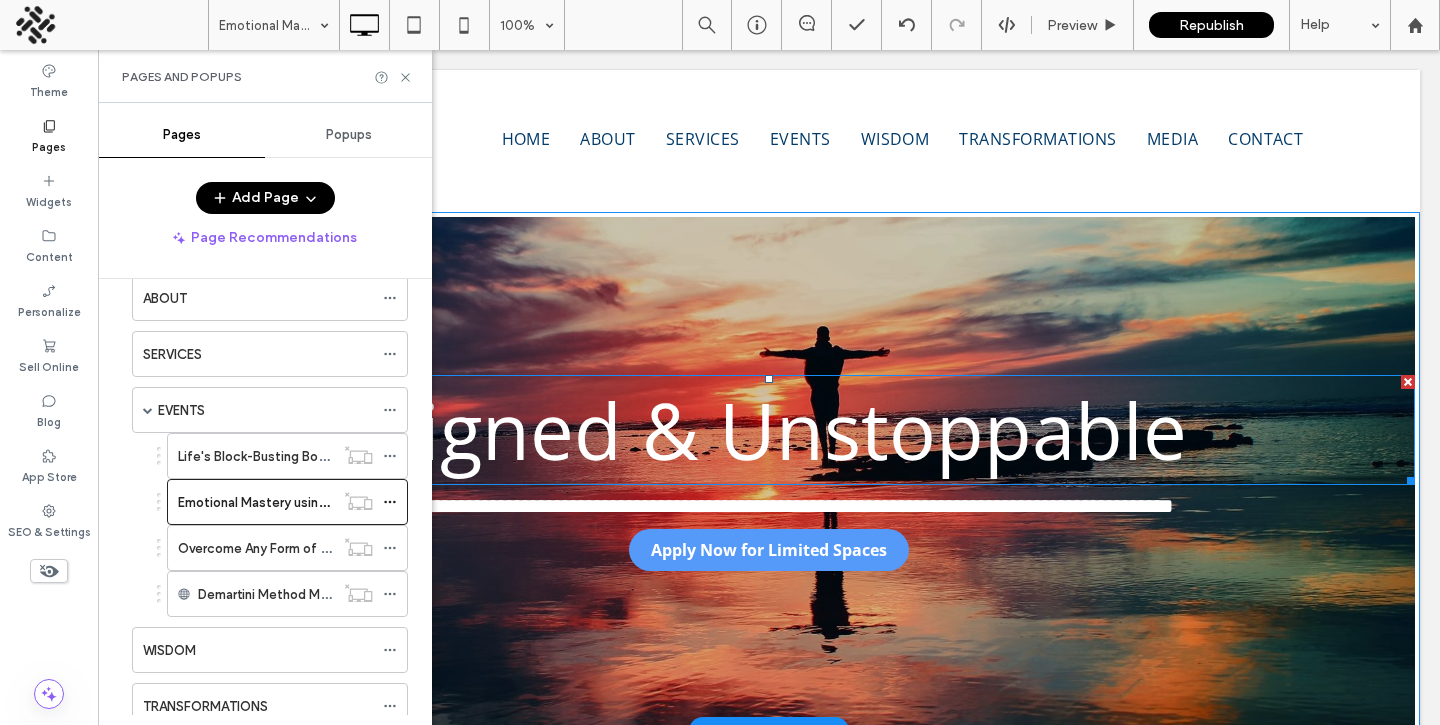 click on "Aligned & Unstoppable" at bounding box center (769, 430) 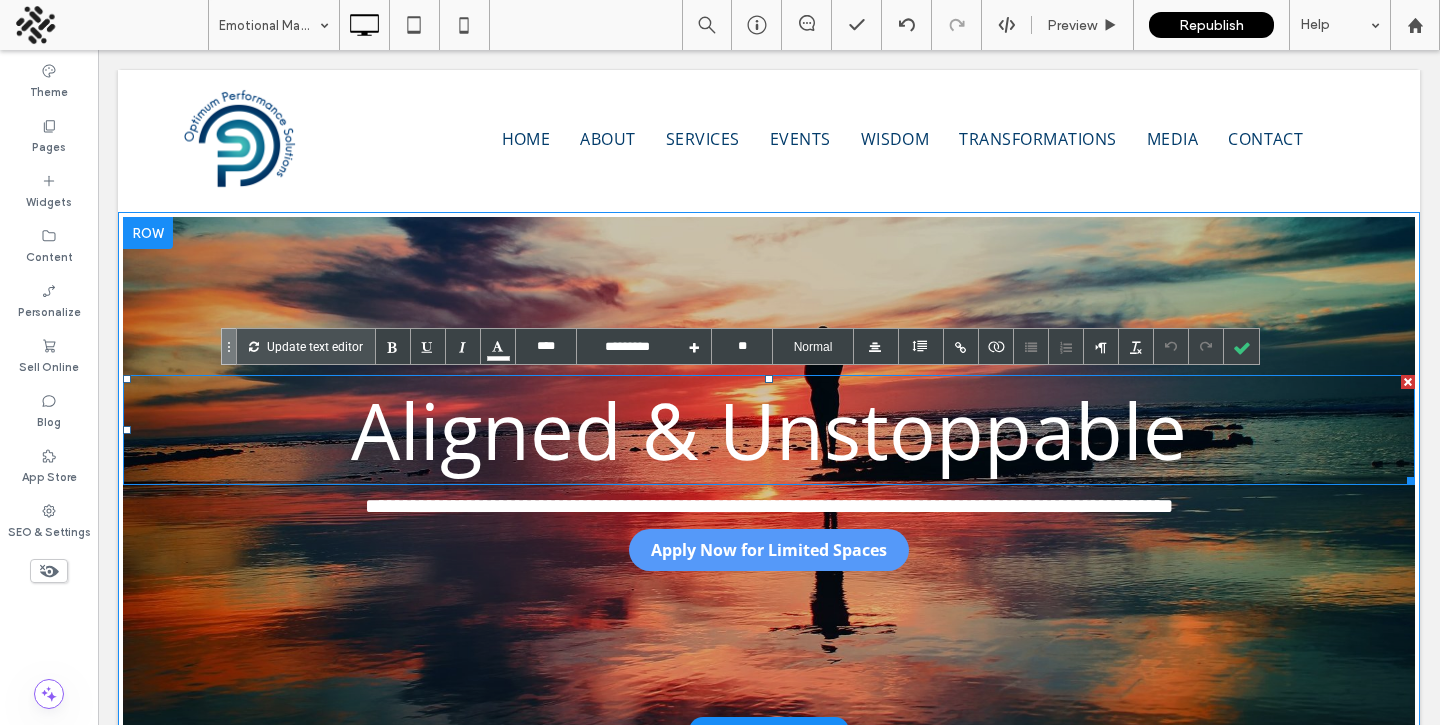click on "Aligned & Unstoppable" at bounding box center (769, 430) 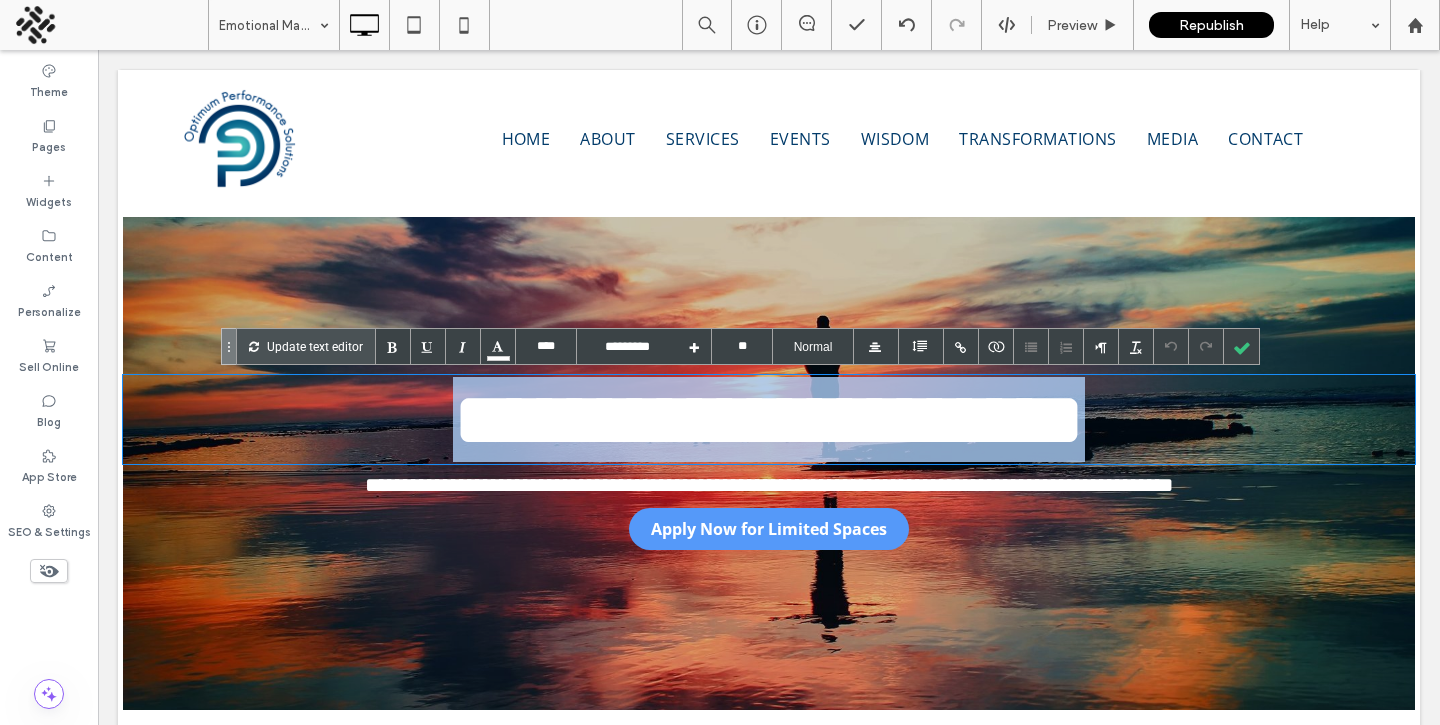 click on "**********" at bounding box center (769, 419) 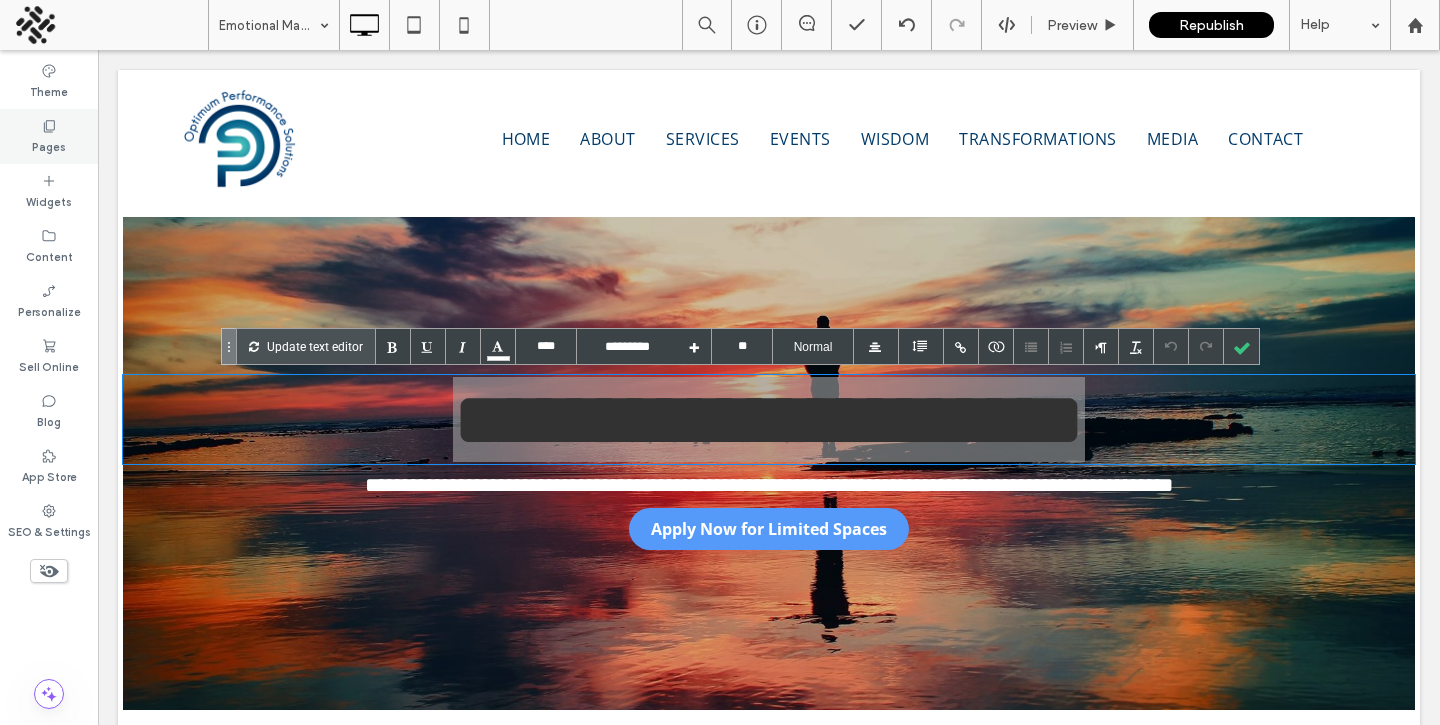 click on "Pages" at bounding box center (49, 136) 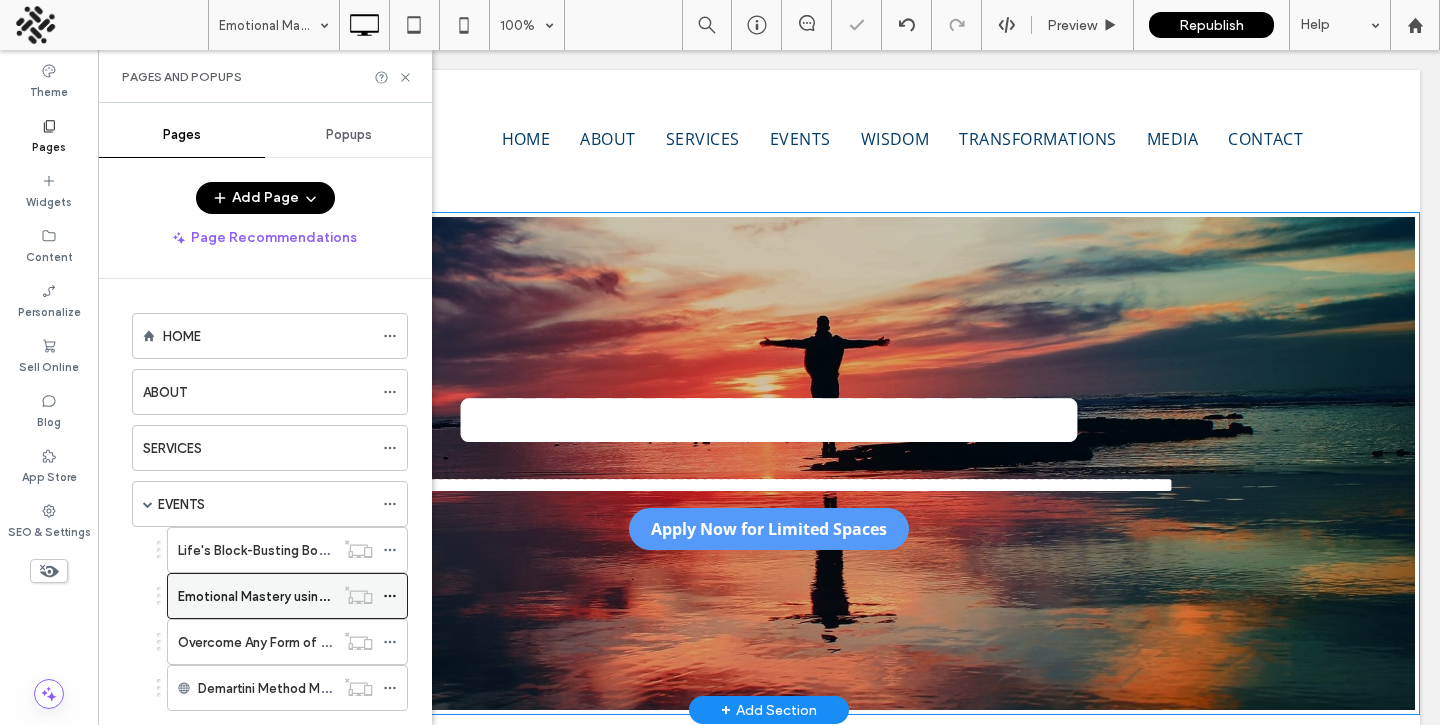 click 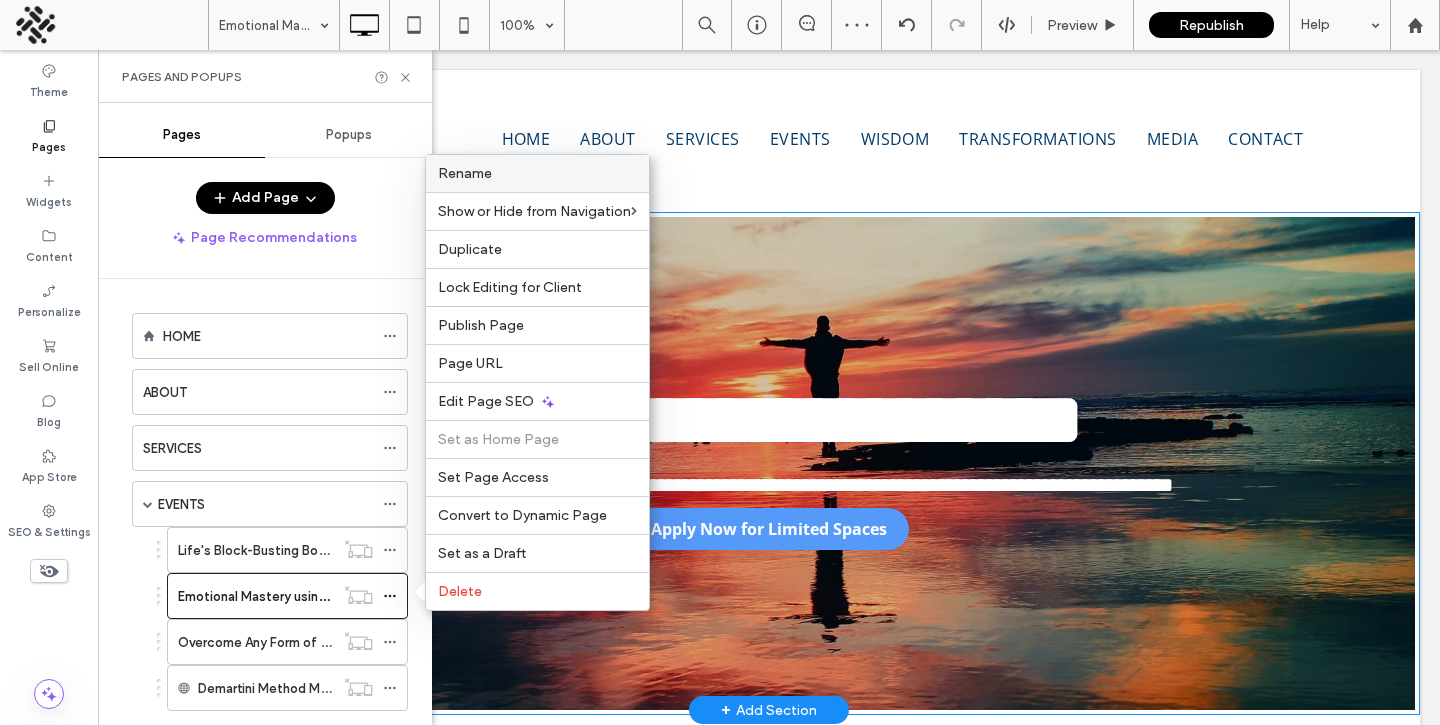 click on "Rename" at bounding box center [465, 173] 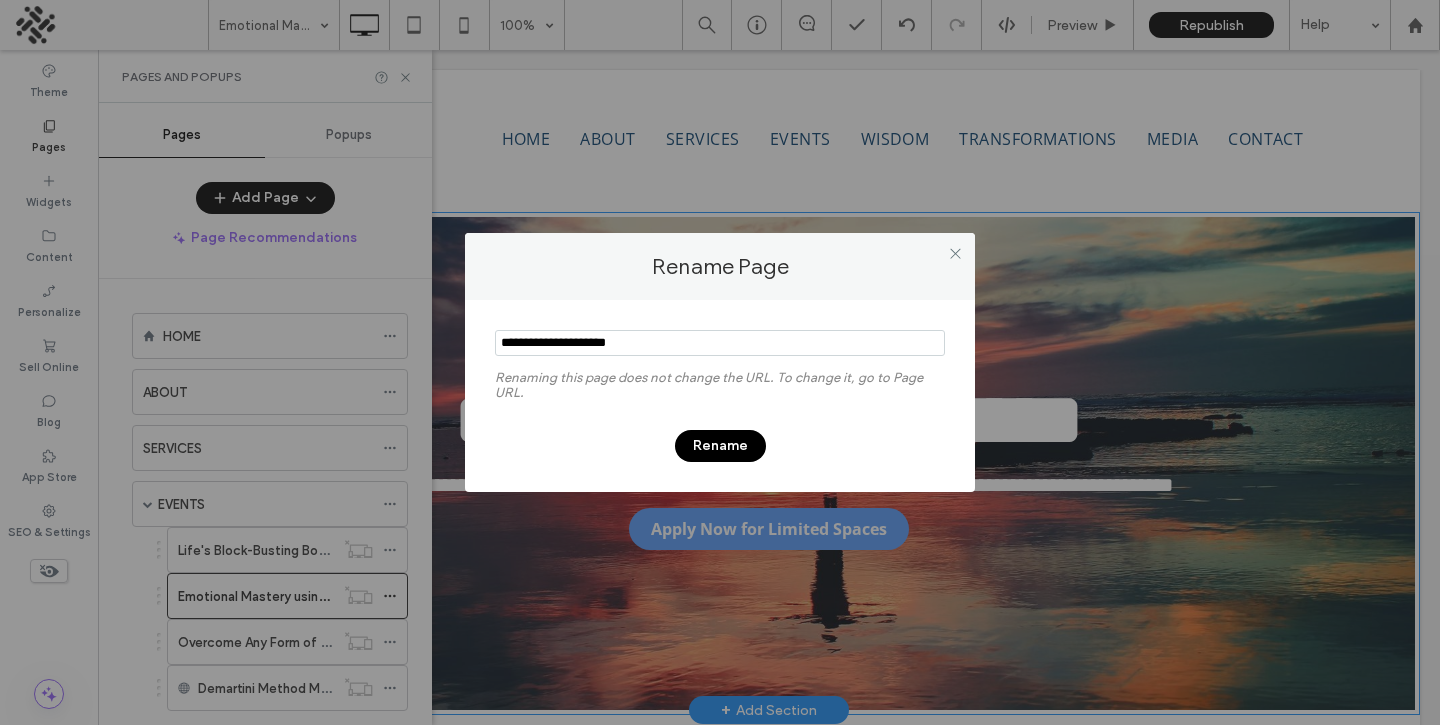 type on "**********" 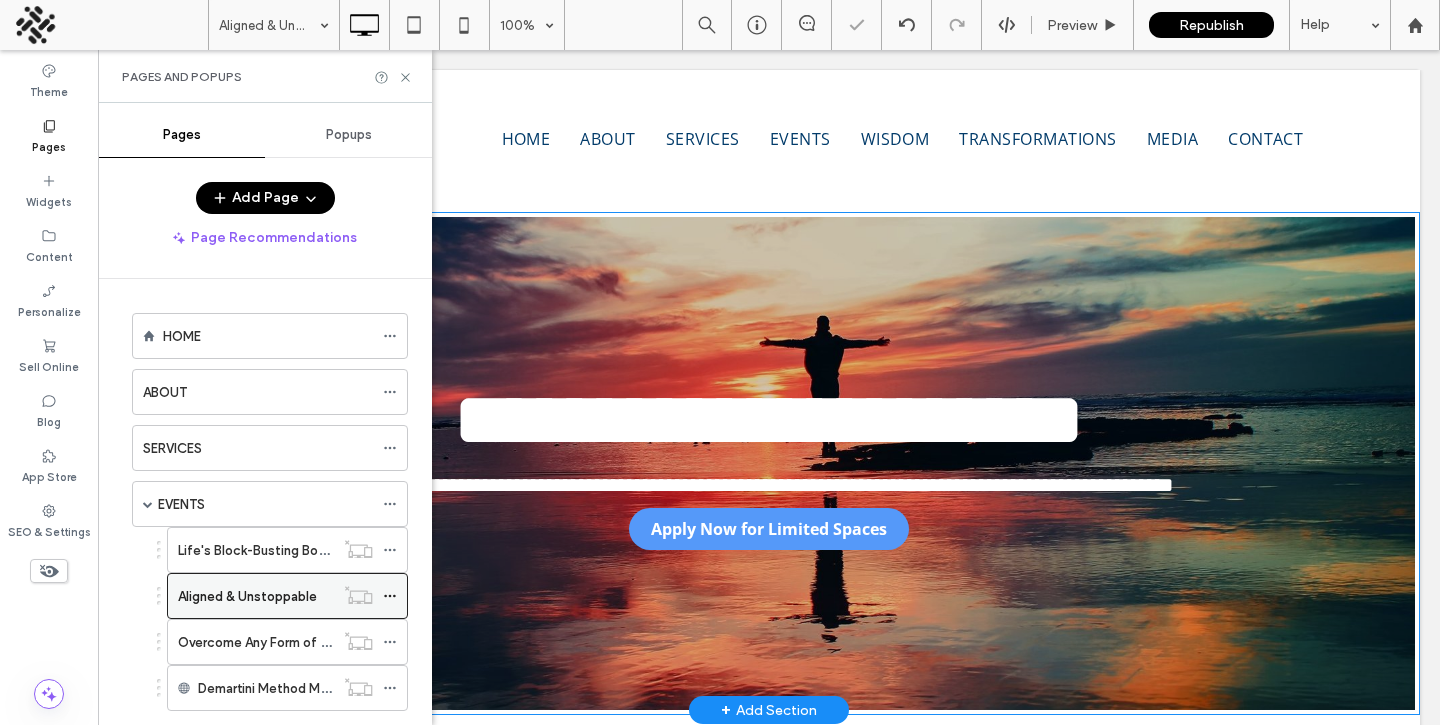 click at bounding box center [395, 596] 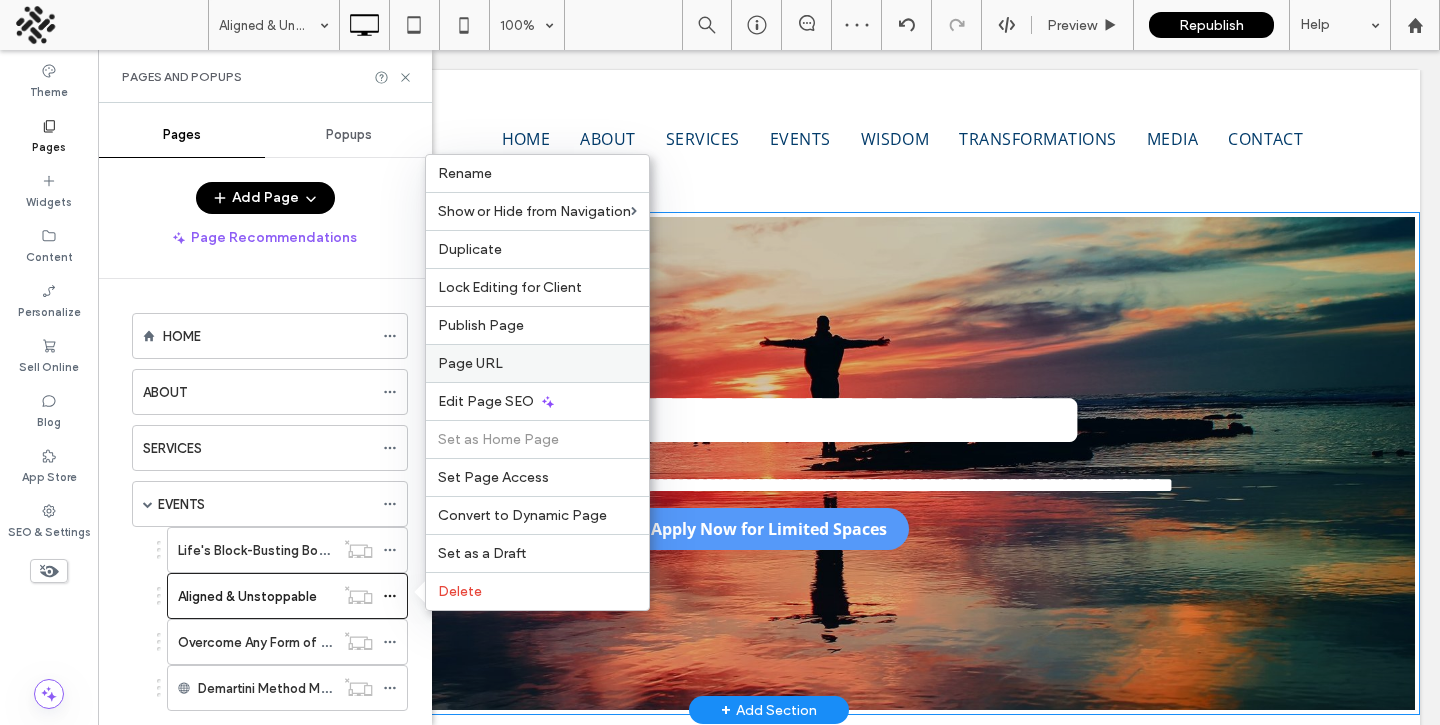 click on "Page URL" at bounding box center [470, 363] 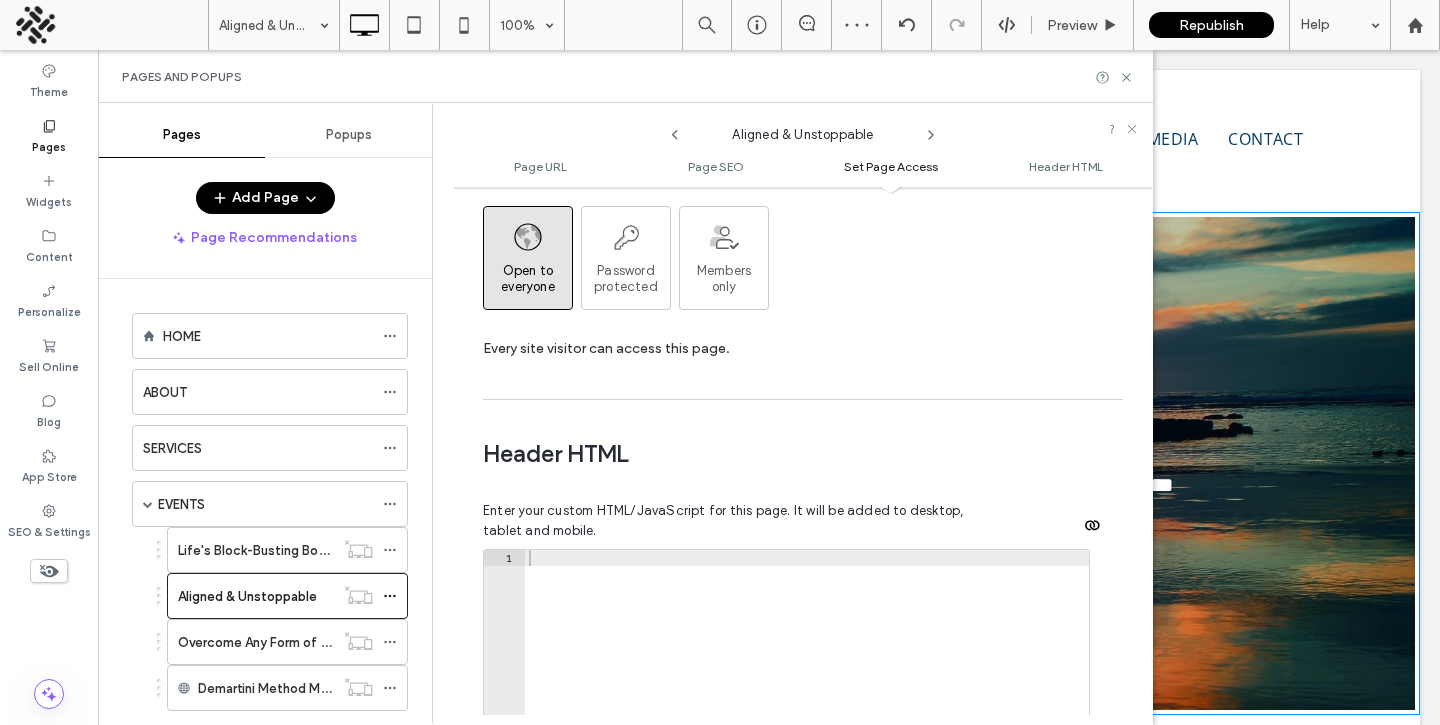 scroll, scrollTop: 0, scrollLeft: 0, axis: both 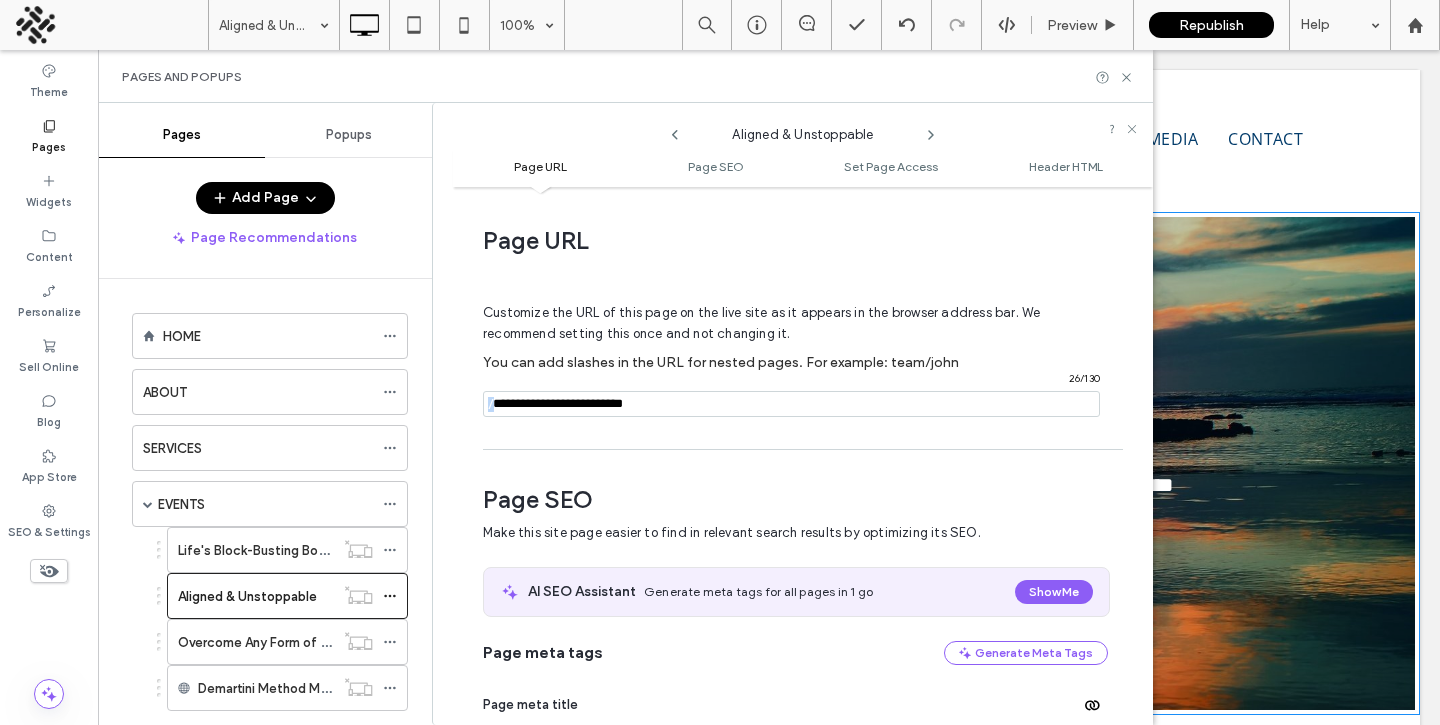 drag, startPoint x: 498, startPoint y: 404, endPoint x: 834, endPoint y: 414, distance: 336.14877 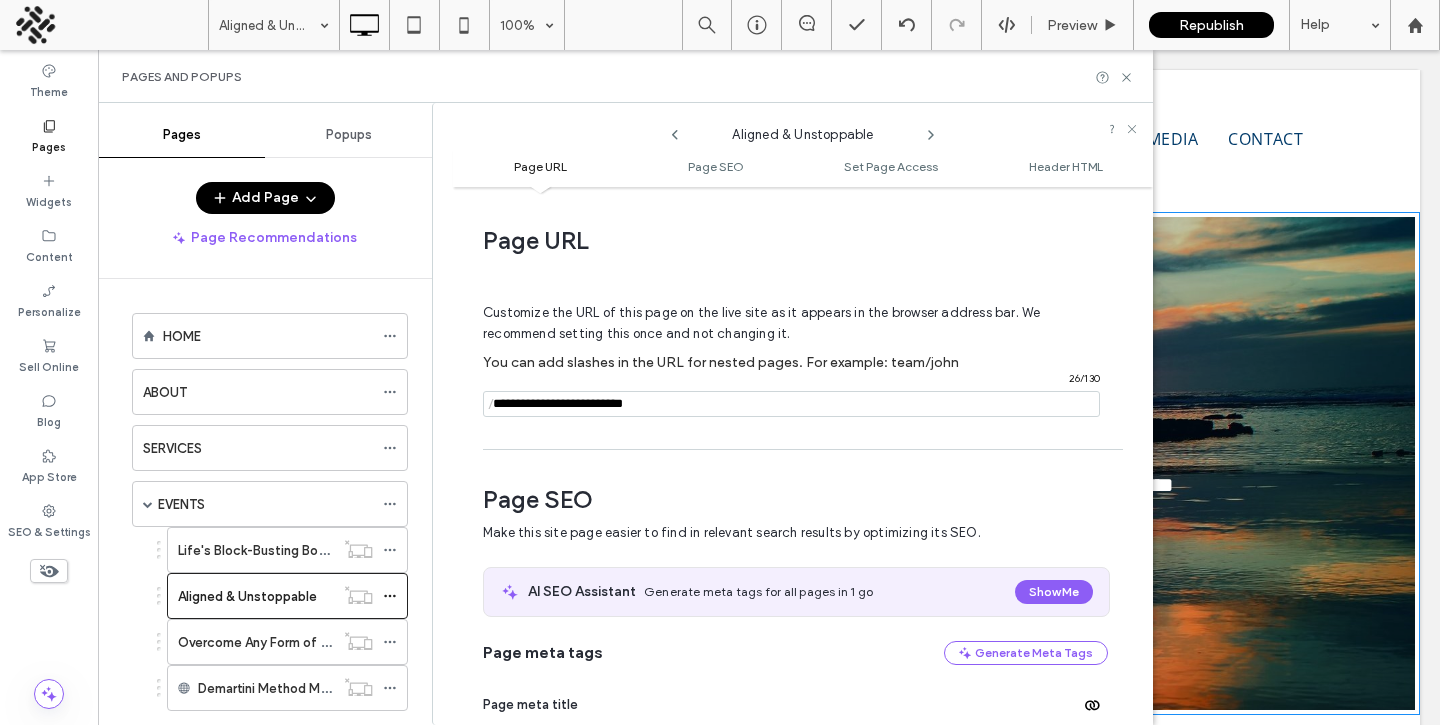 click at bounding box center (791, 404) 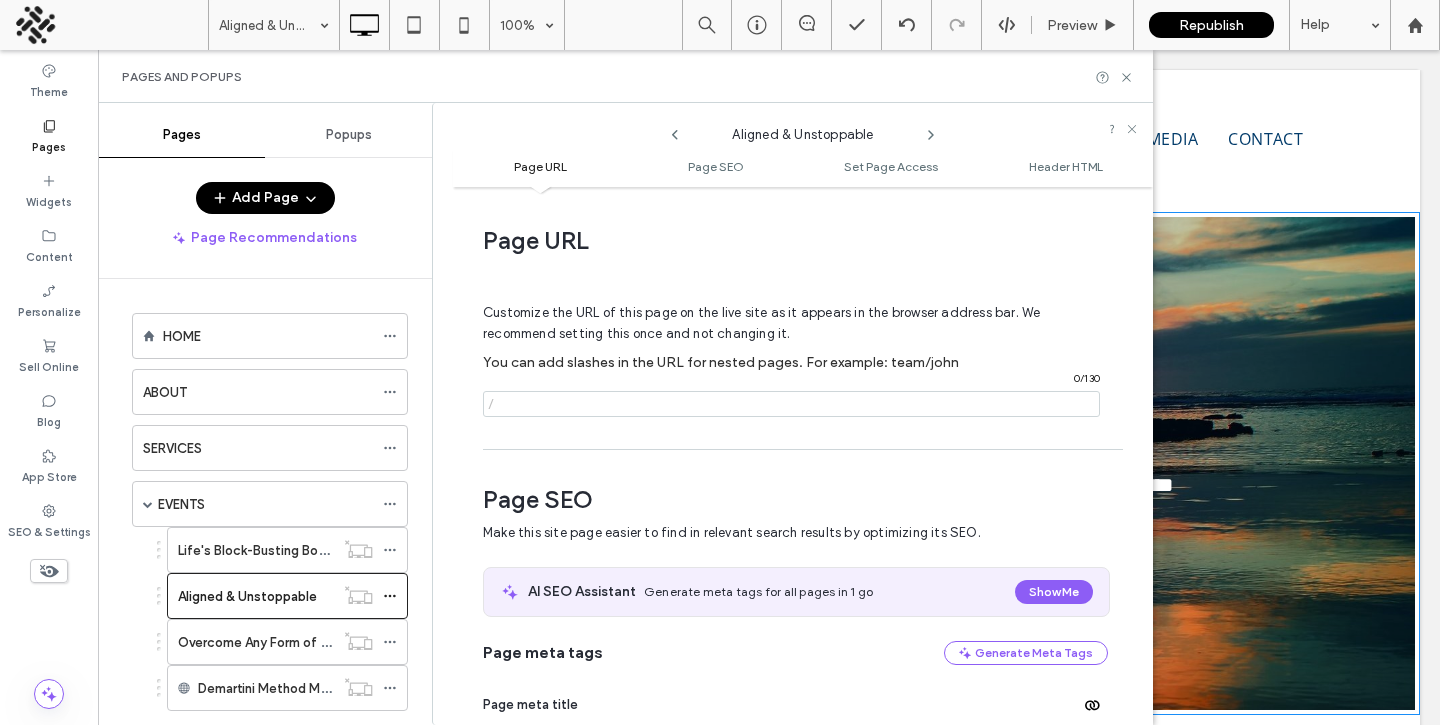 paste on "**********" 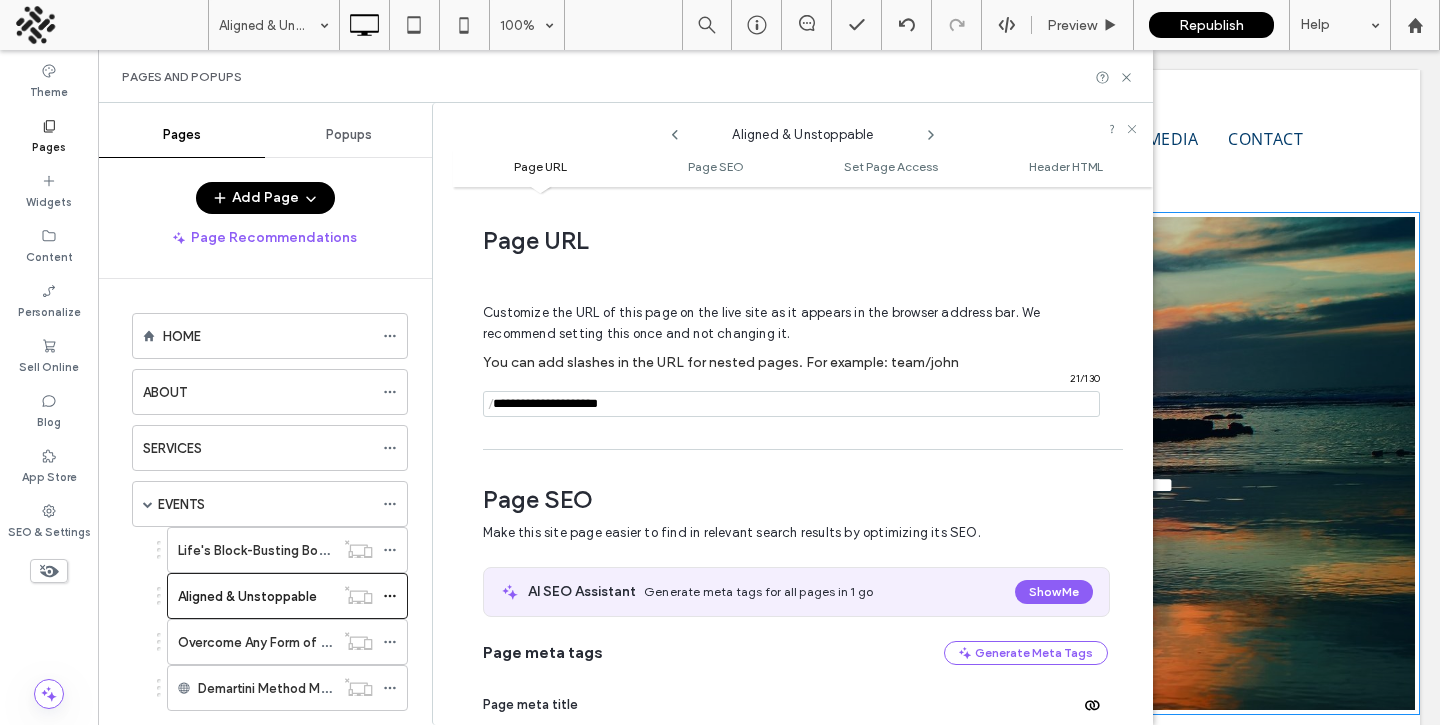 click at bounding box center (791, 404) 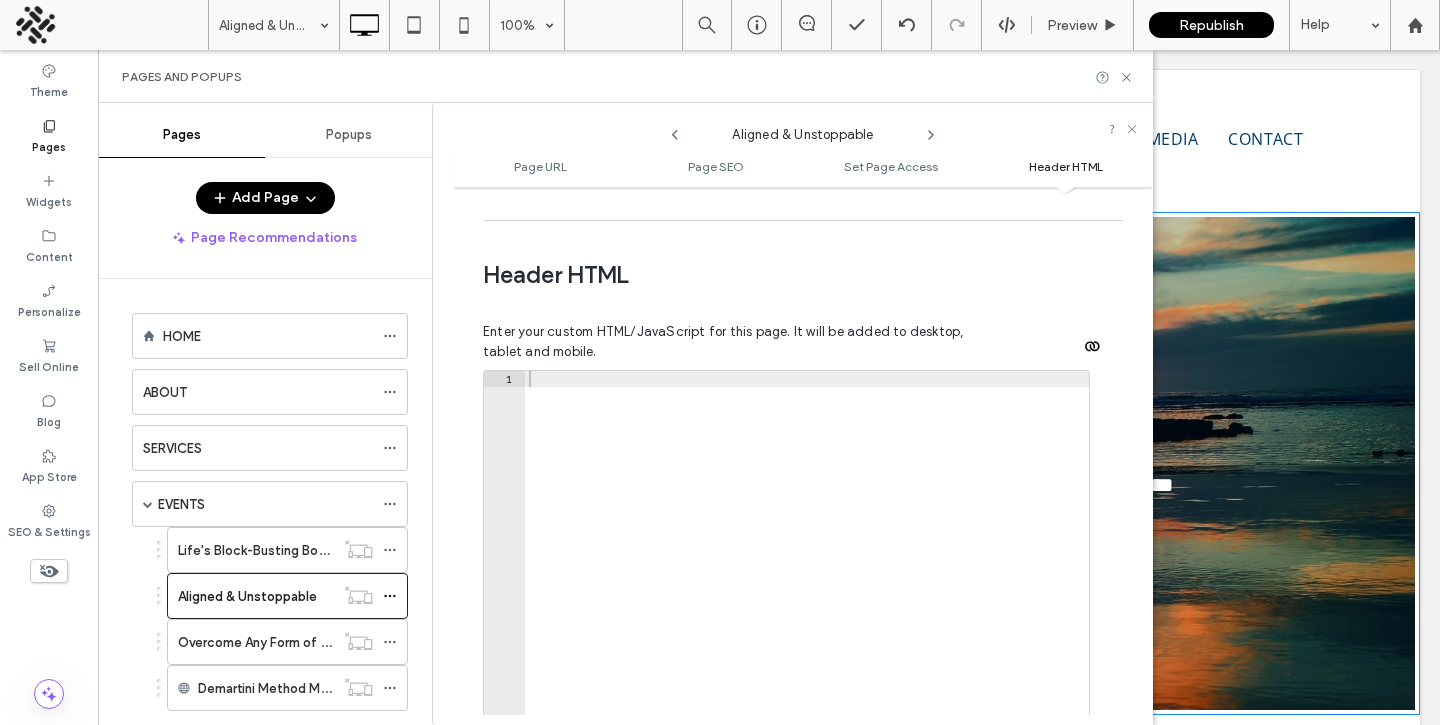 scroll, scrollTop: 1962, scrollLeft: 0, axis: vertical 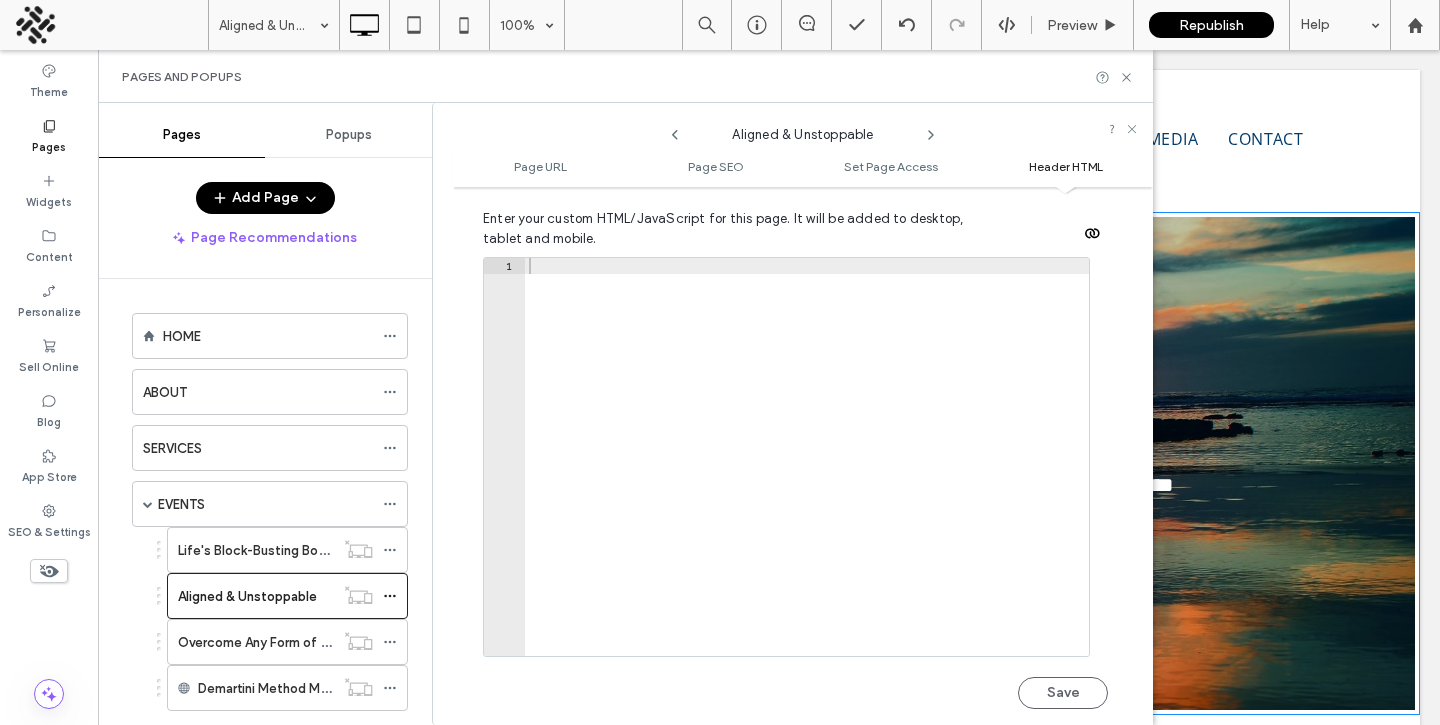 type on "**********" 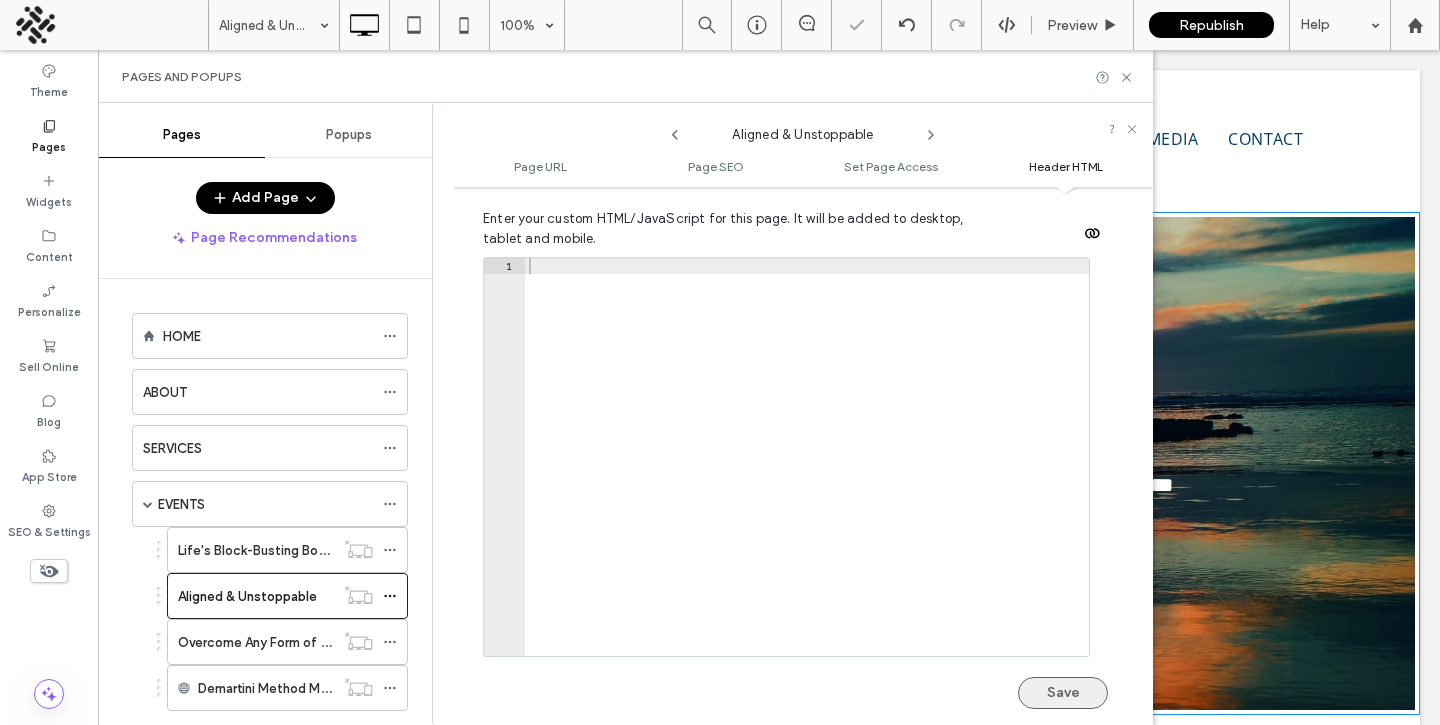 click on "Aligned & Unstoppable 100% Preview Republish Help
Site Comments Team & Clients Automate new comments Instantly notify your team when someone adds or updates a comment on a site. See Zap Examples
Theme Pages Widgets Content Personalize Sell Online Blog App Store SEO & Settings Pages and Popups Pages Popups Add Page Page Recommendations HOME ABOUT SERVICES EVENTS Life's Block-Busting Bootcamp Aligned & Unstoppable Overcome Any Form of Grief of Loss Demartini Method Mastermind WISDOM TRANSFORMATIONS BLOG MEDIA CONTACT ENQUIRE Aligned & Unstoppable Page URL Page SEO Set Page Access Header HTML Page URL Customize the URL of this page on the live site as it appears in the browser address bar. We recommend setting this once and not changing it. You can add slashes in the URL for nested pages. For example: team/john / 23 / 130 Page SEO Make this site page easier to find in relevant search results by optimizing its SEO. AI SEO Assistant Show Me 58" at bounding box center (720, 362) 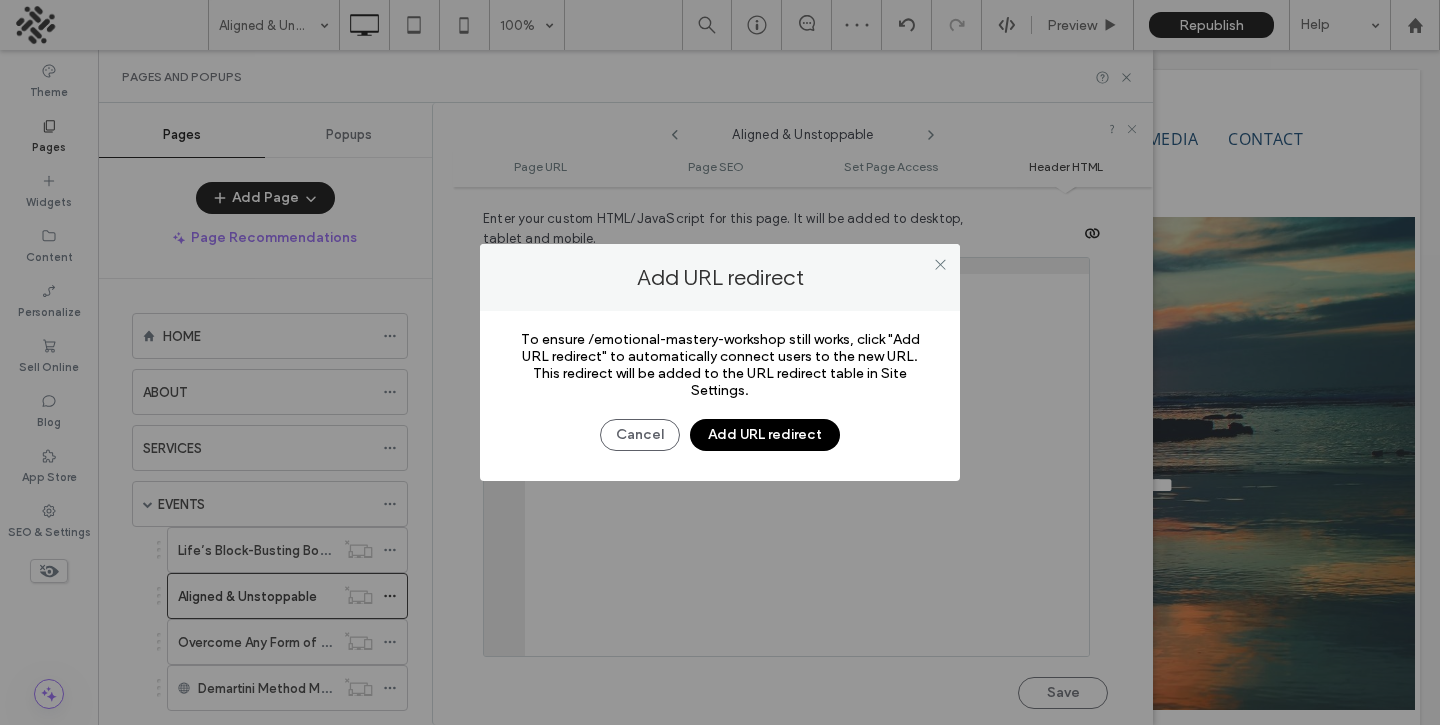 click on "Add URL redirect" at bounding box center [765, 435] 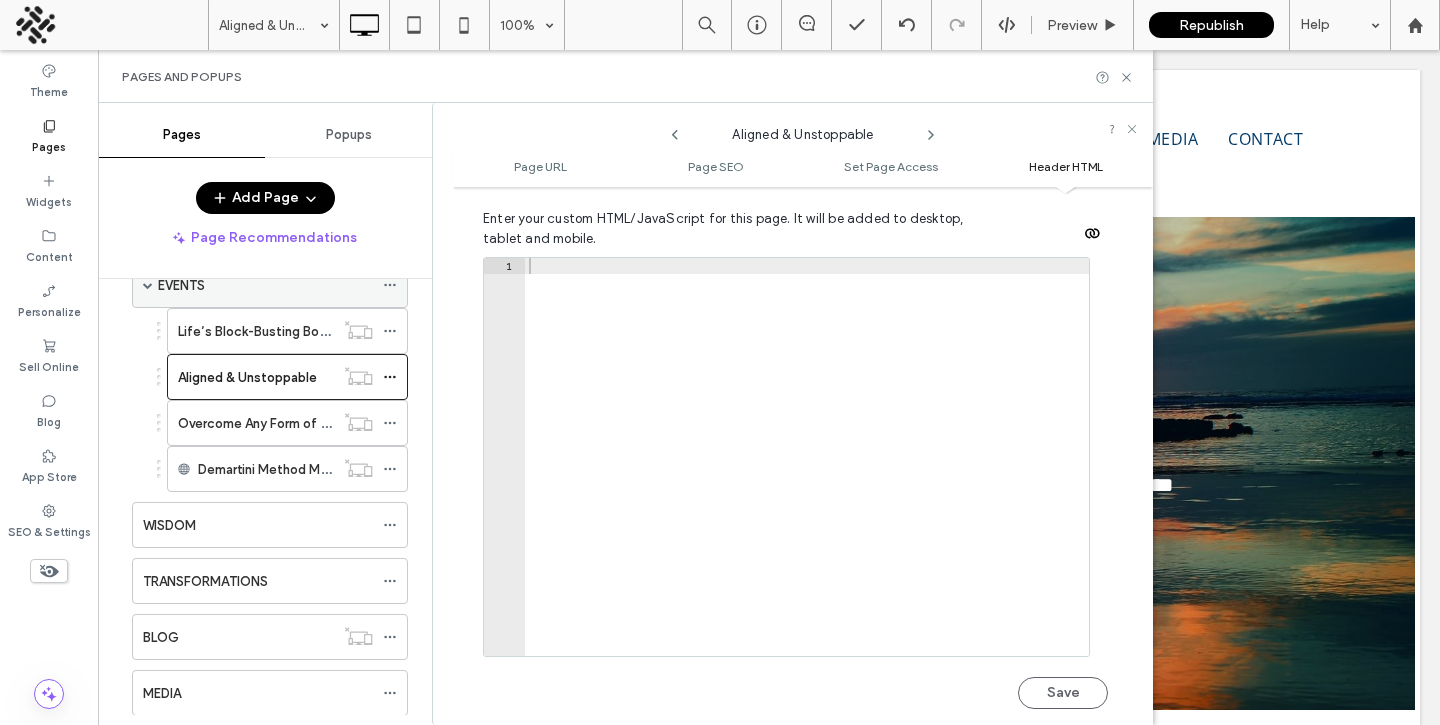 scroll, scrollTop: 260, scrollLeft: 0, axis: vertical 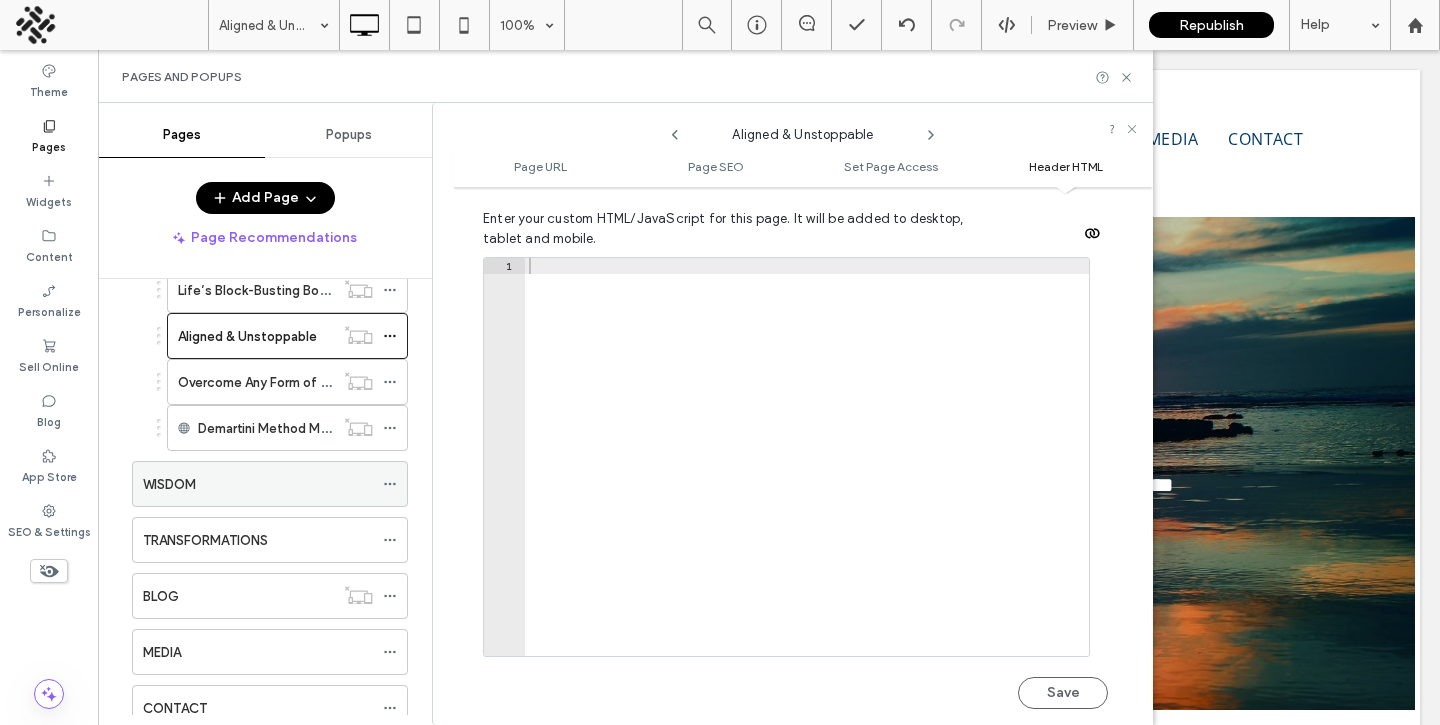 click on "WISDOM" at bounding box center (258, 484) 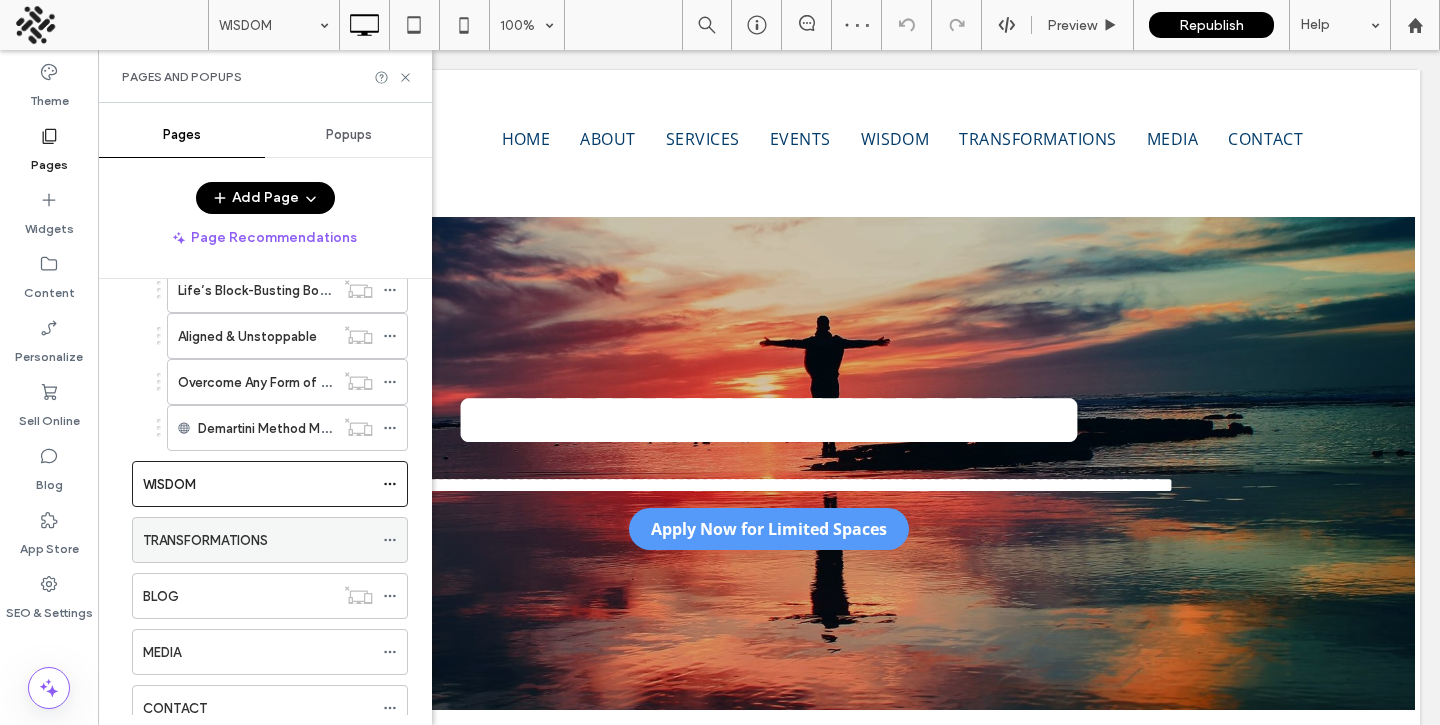 click on "TRANSFORMATIONS" at bounding box center [205, 540] 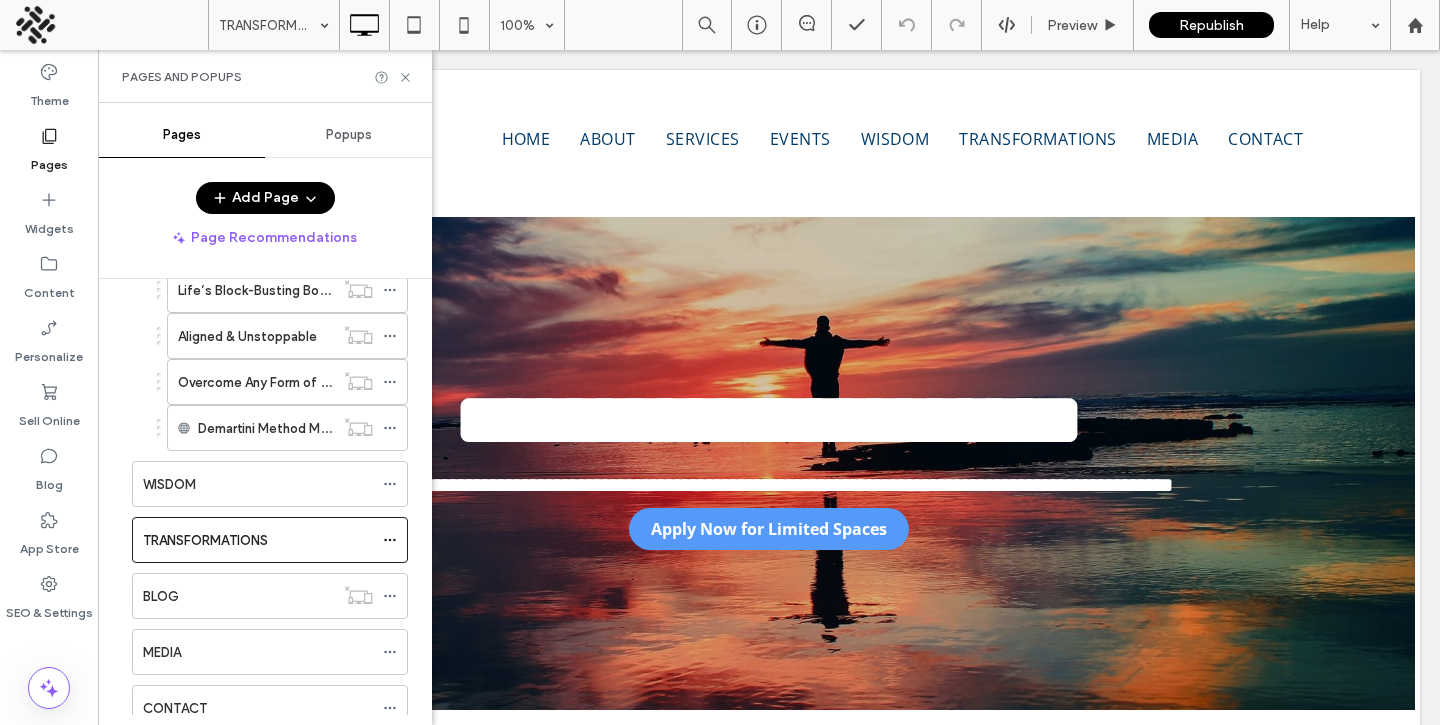 scroll, scrollTop: 0, scrollLeft: 0, axis: both 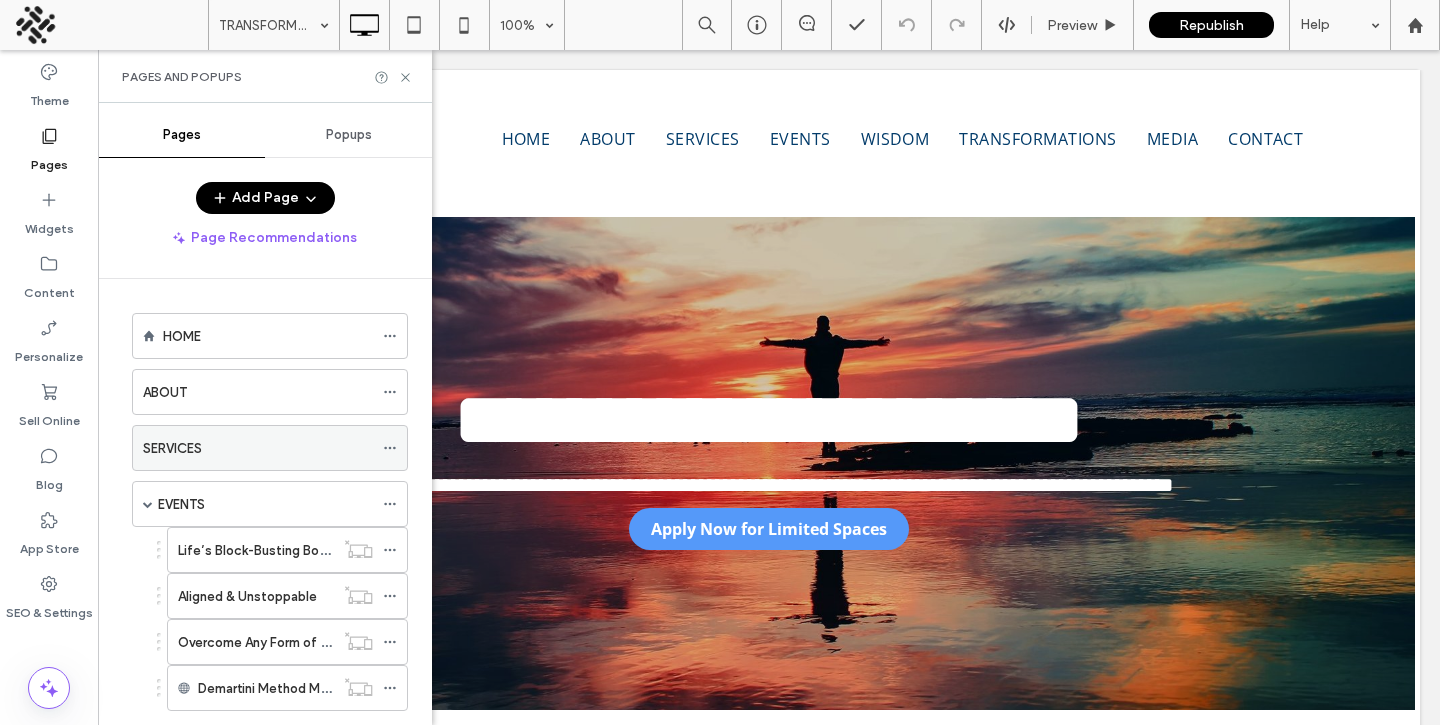 click on "SERVICES" at bounding box center [258, 448] 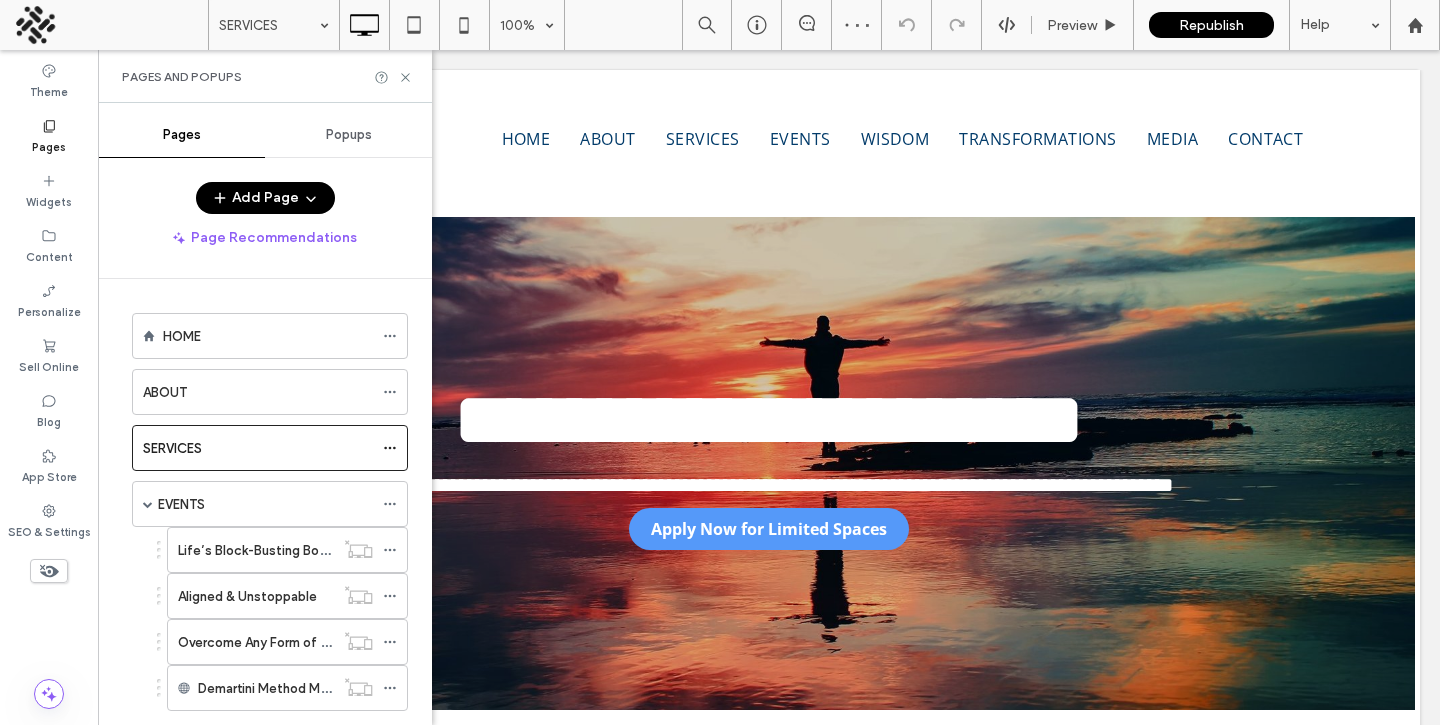 click on "HOME ABOUT SERVICES EVENTS Life’s Block-Busting Bootcamp Aligned & Unstoppable Overcome Any Form of Grief of Loss Demartini Method Mastermind WISDOM TRANSFORMATIONS BLOG MEDIA CONTACT ENQUIRE" at bounding box center [257, 680] 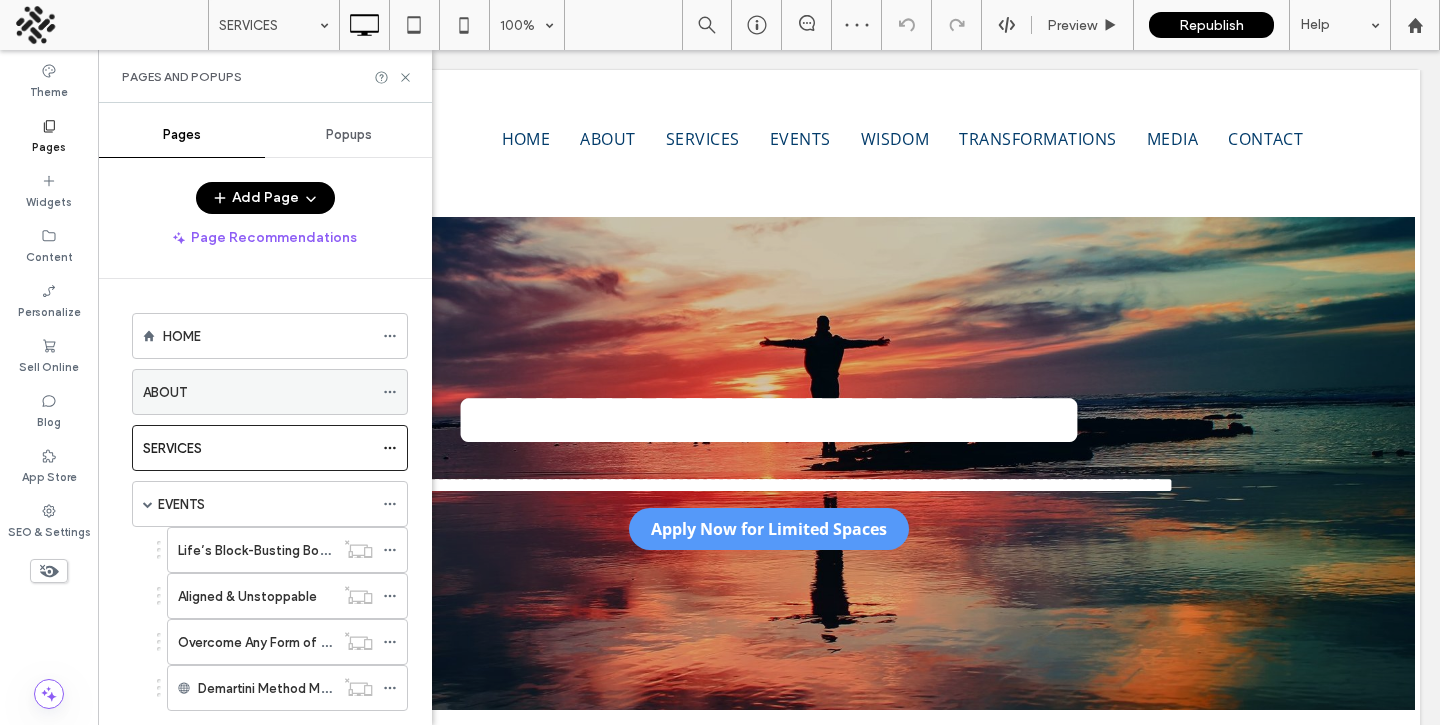 click on "ABOUT" at bounding box center [258, 392] 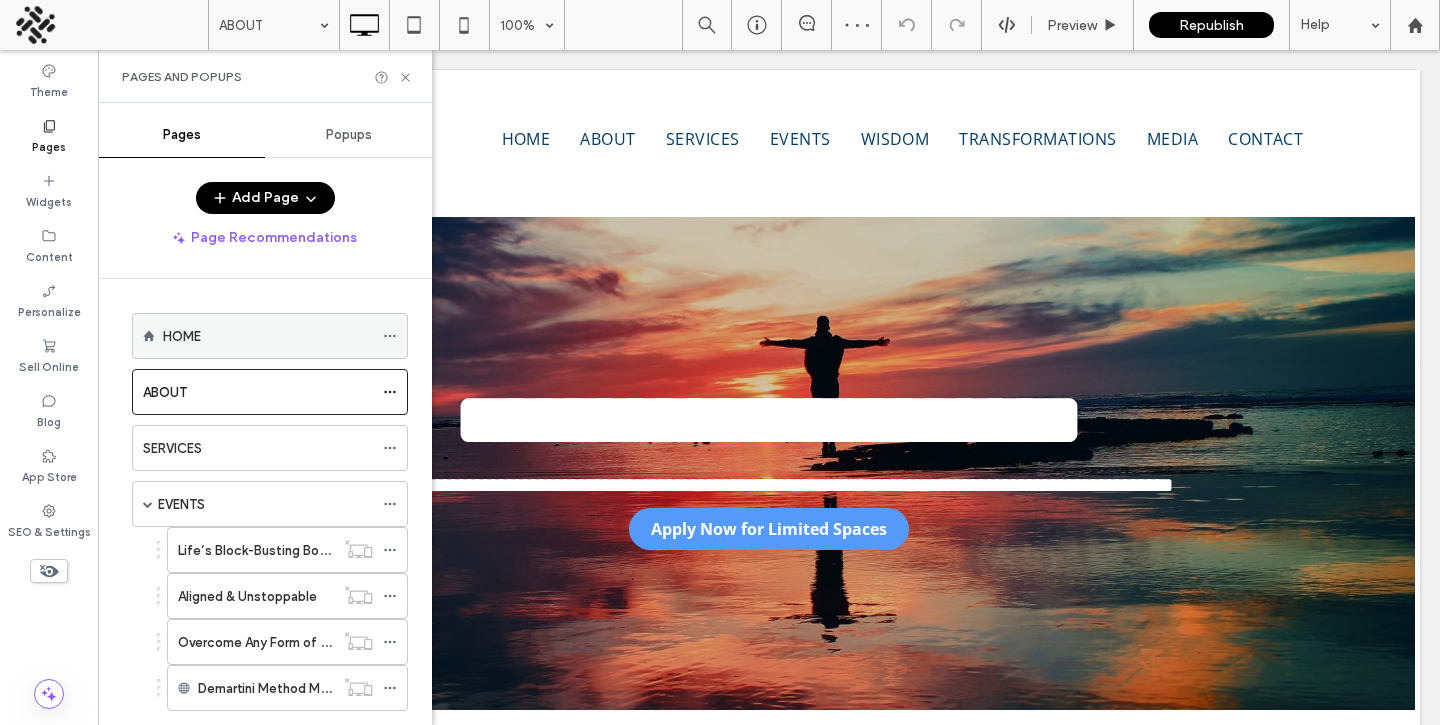 click on "HOME" at bounding box center (268, 336) 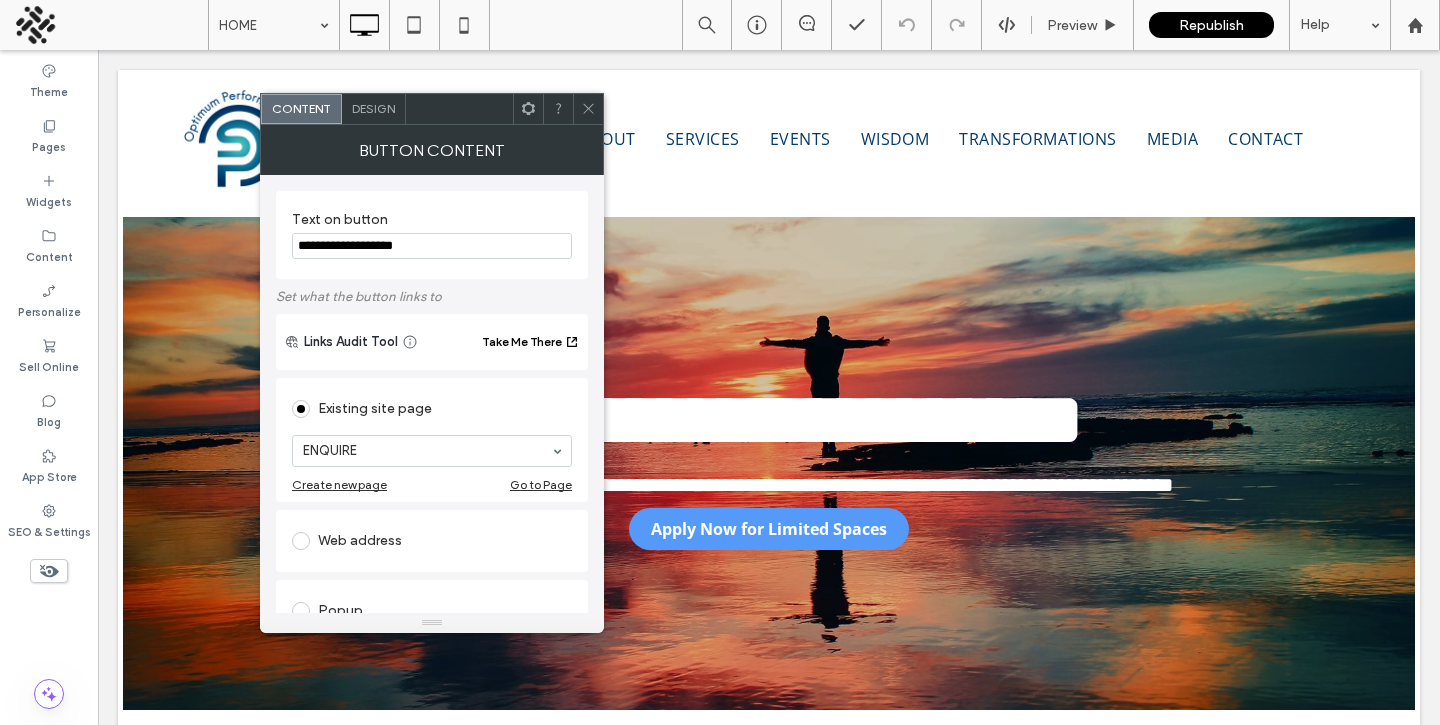 click 